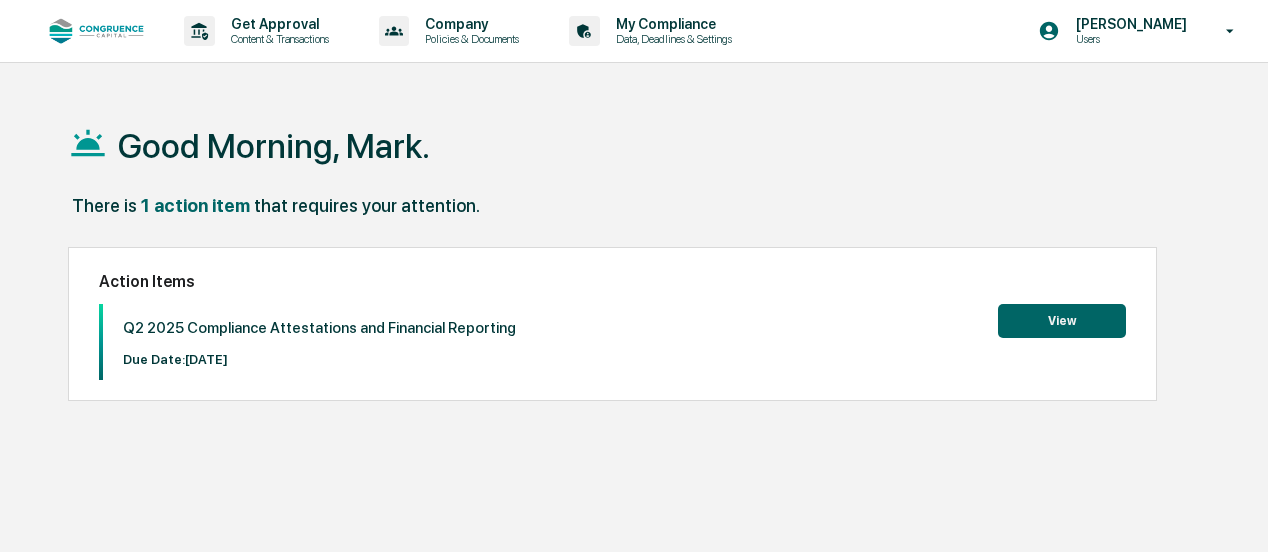 scroll, scrollTop: 0, scrollLeft: 0, axis: both 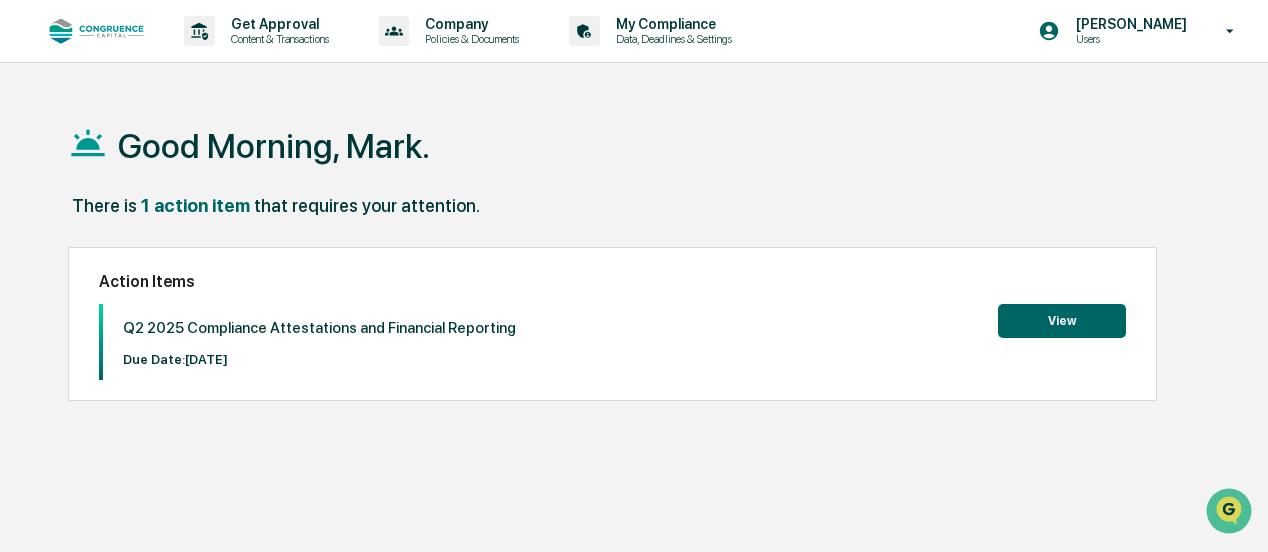 click on "View" at bounding box center [1062, 321] 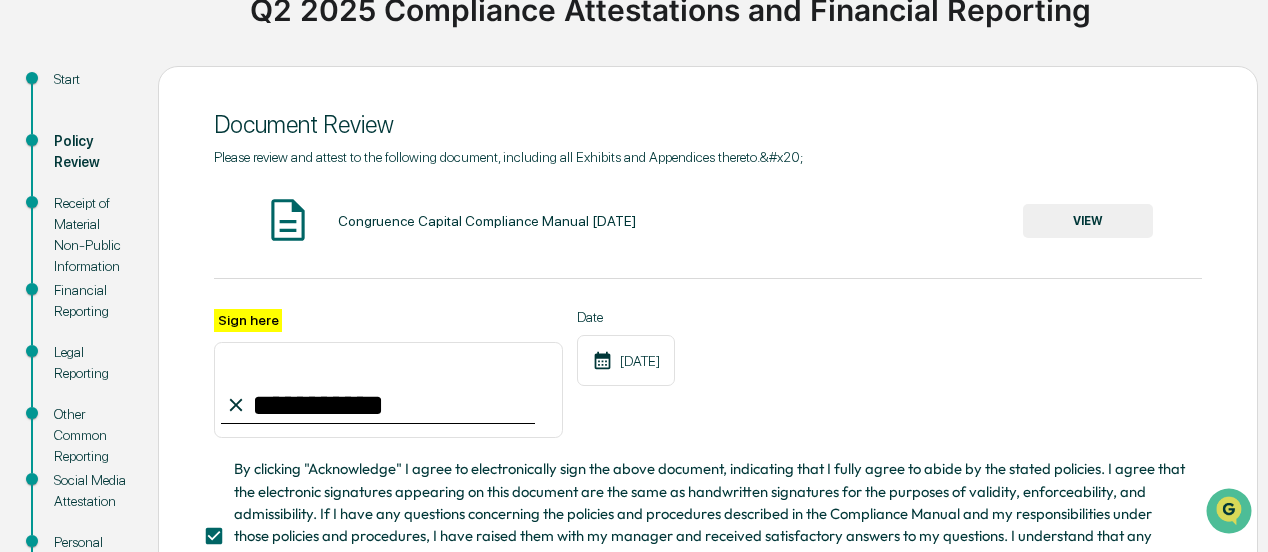 scroll, scrollTop: 100, scrollLeft: 0, axis: vertical 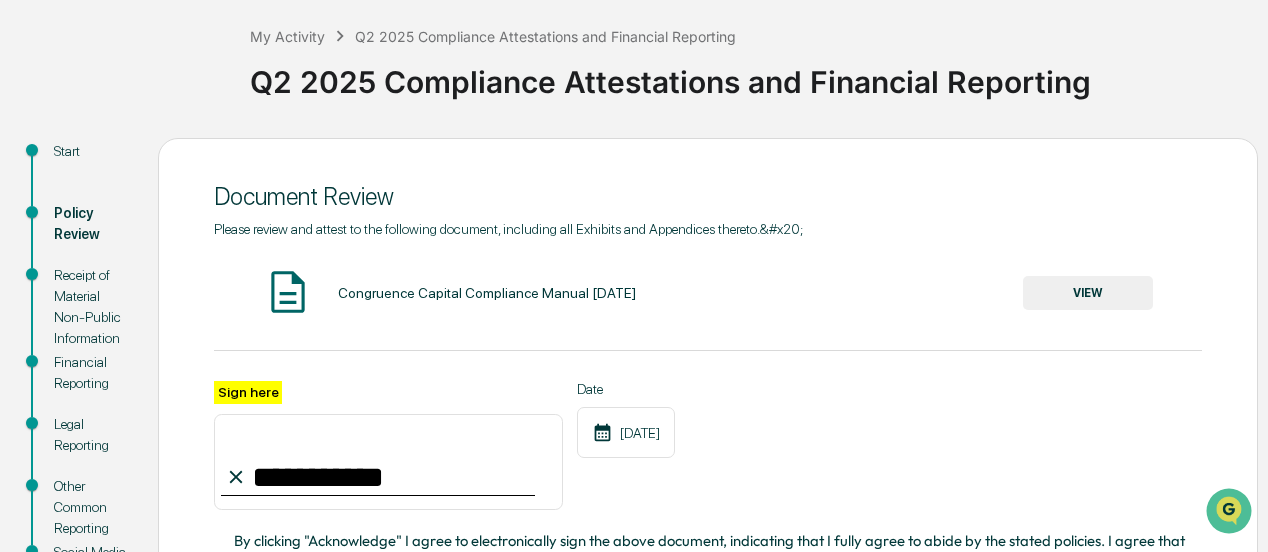 click at bounding box center [288, 292] 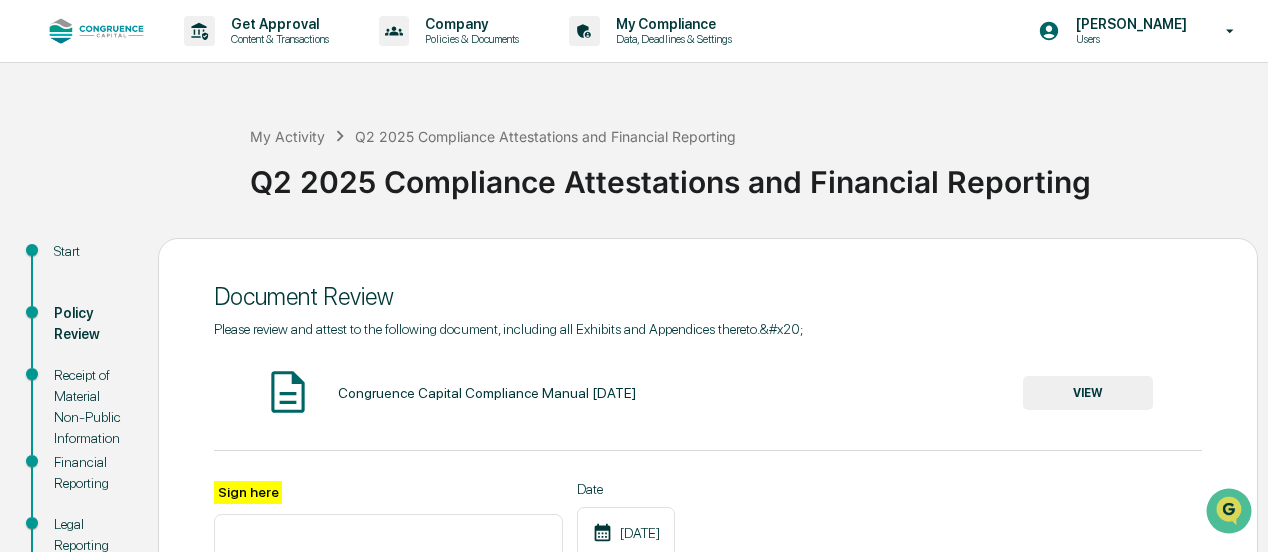 click on "VIEW" at bounding box center (1088, 393) 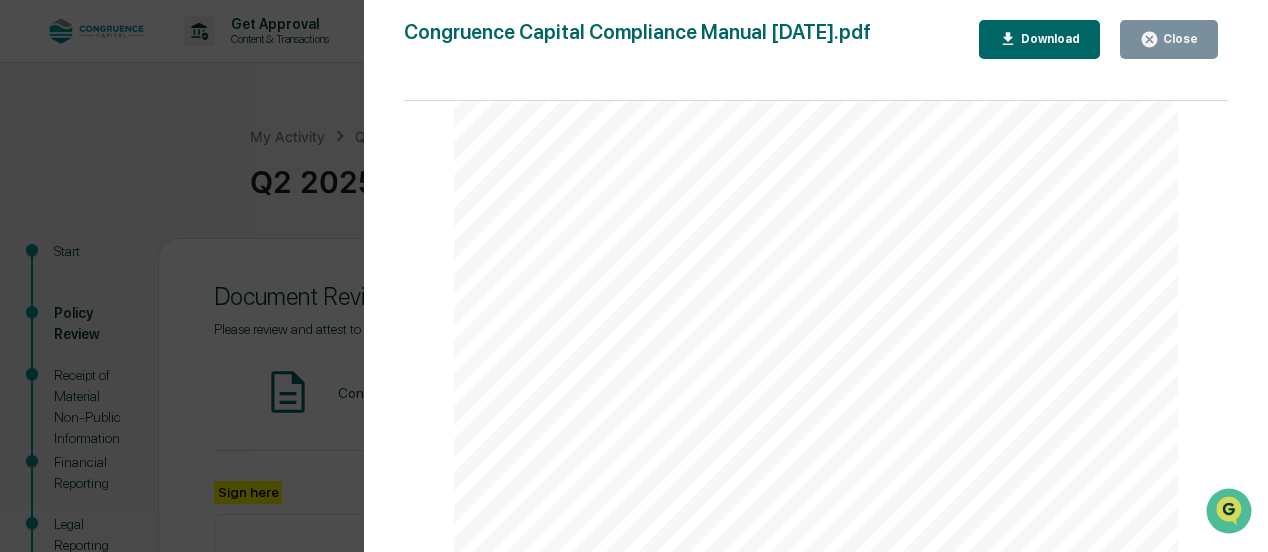 scroll, scrollTop: 61100, scrollLeft: 0, axis: vertical 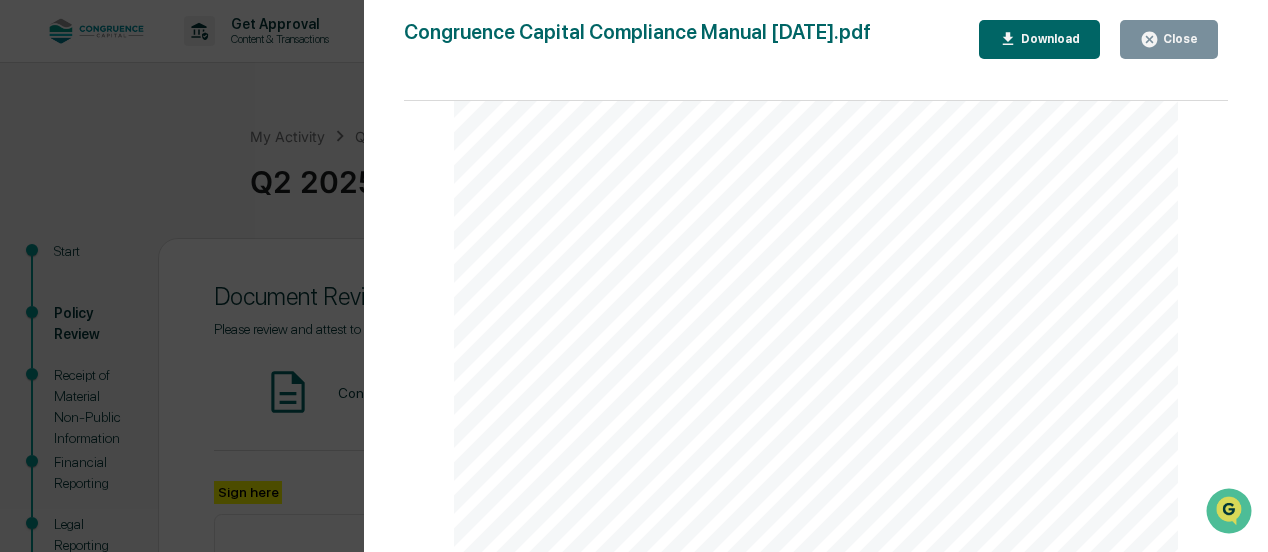 click on "Version History [DATE] 01:45 PM [PERSON_NAME] Congruence Capital Compliance Manual [DATE].pdf   Close   Download Page 1/76 i C ONGRUENCE   C APITAL ,   LLC C OMPLIANCE   M ANUAL [DATE] This Compliance Manual is the sole property of Congruence Capital, LLC (“ Congruence Capital ” or the “ Firm ”) and must be returned to the Firm should an employee’s association with Congruence Capital terminate for any reason or no reason. The contents of this Compliance Manual are confidential. Covered Personnel may not reproduce, duplicate, copy, or make extracts from or abstracts of this Compliance Manual or otherwise make it available in any form to non-Covered Personnel without written approval. Page 2/76 ii Contents S ECTION   1:   O VERVIEW   ...........................................................................................................................................................................   5 1.01   1.02   1.03   Initial and Annual Employee Acknowledgements   1.04   Confidentiality" at bounding box center [634, 276] 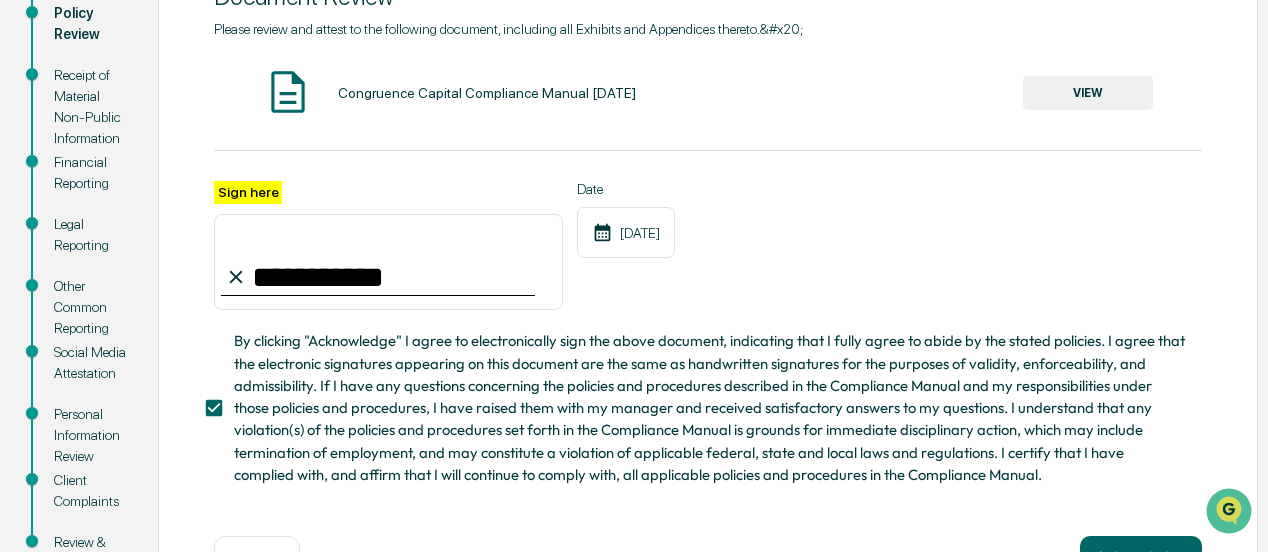 scroll, scrollTop: 378, scrollLeft: 0, axis: vertical 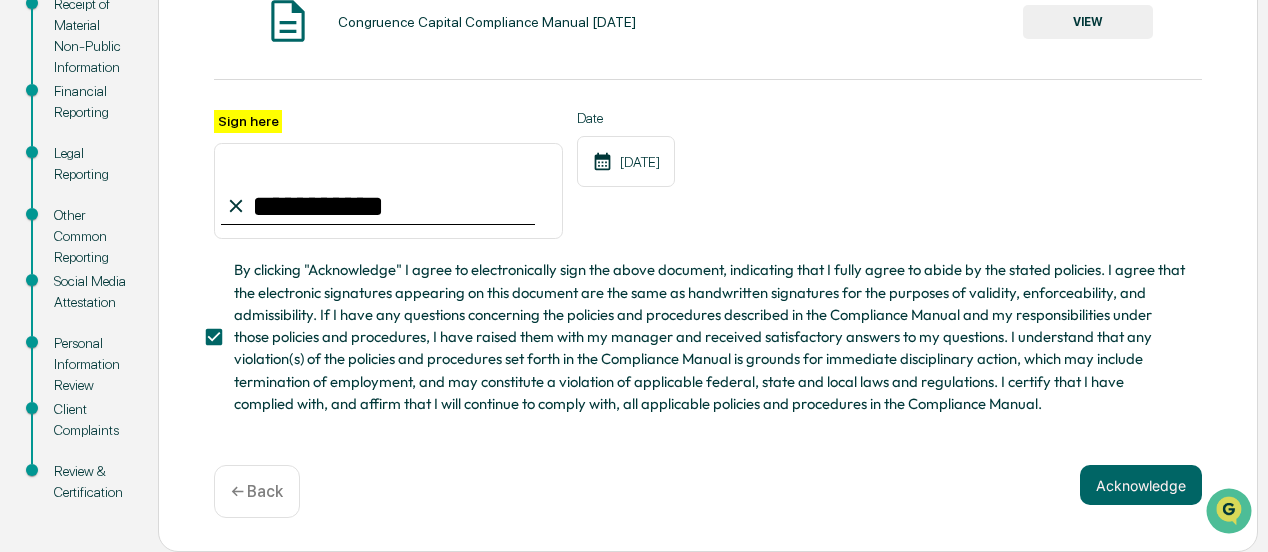click on "Personal Information Review" at bounding box center (90, 364) 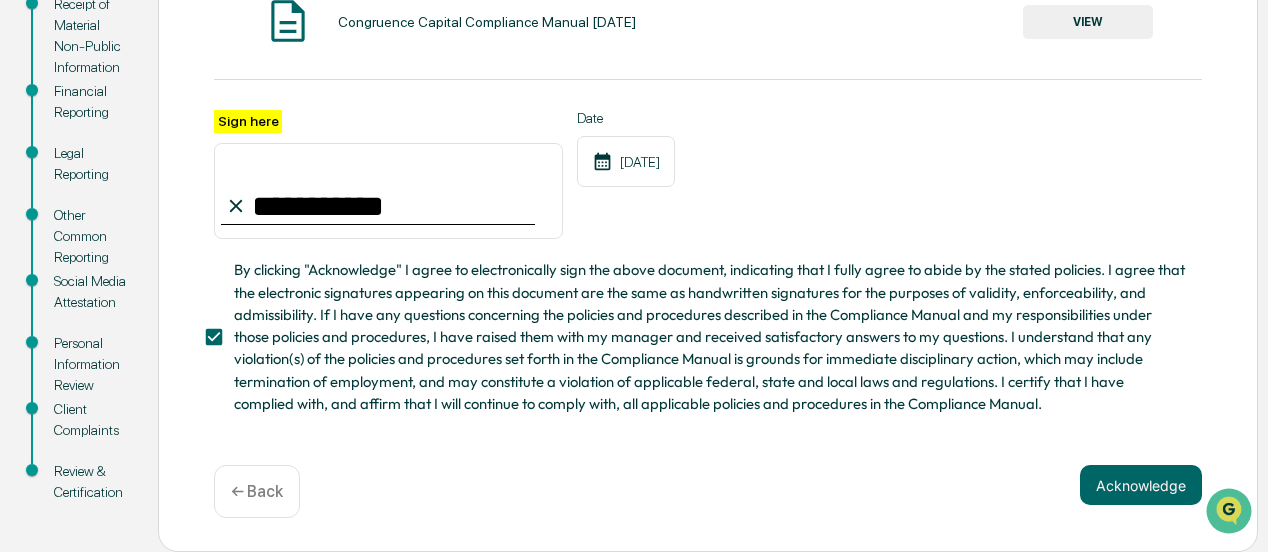 click on "Personal Information Review" at bounding box center (90, 364) 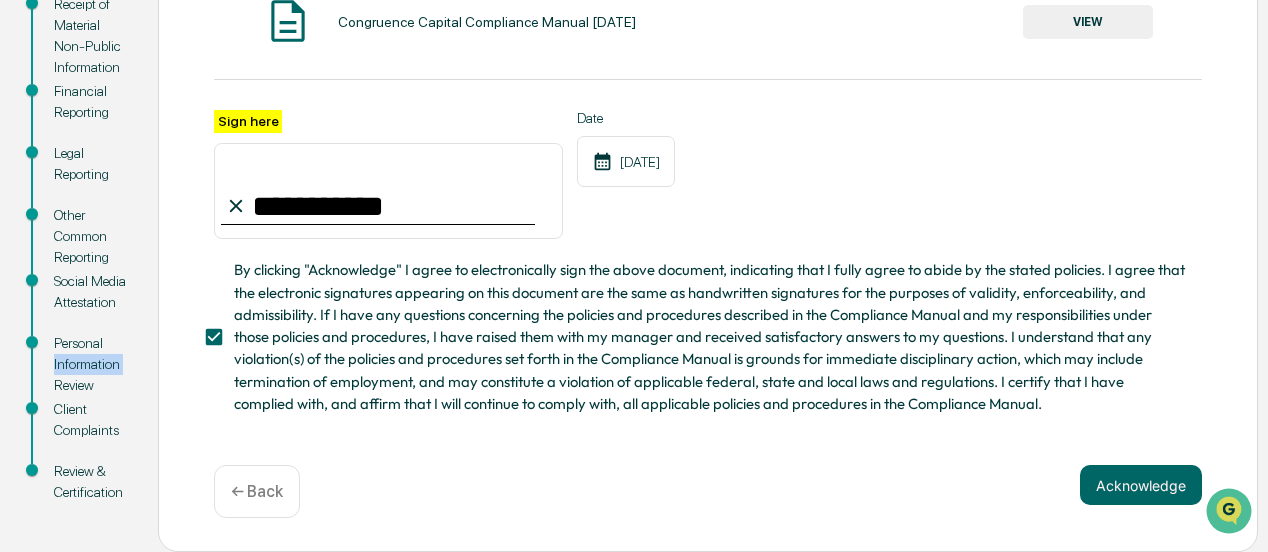 click on "Personal Information Review" at bounding box center [90, 364] 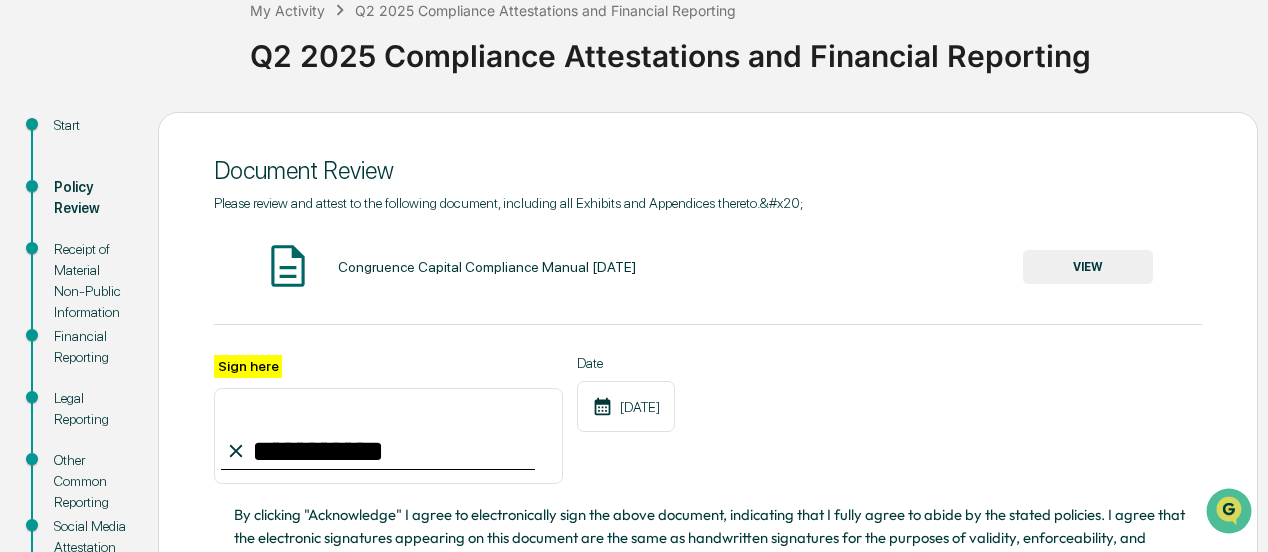 scroll, scrollTop: 78, scrollLeft: 0, axis: vertical 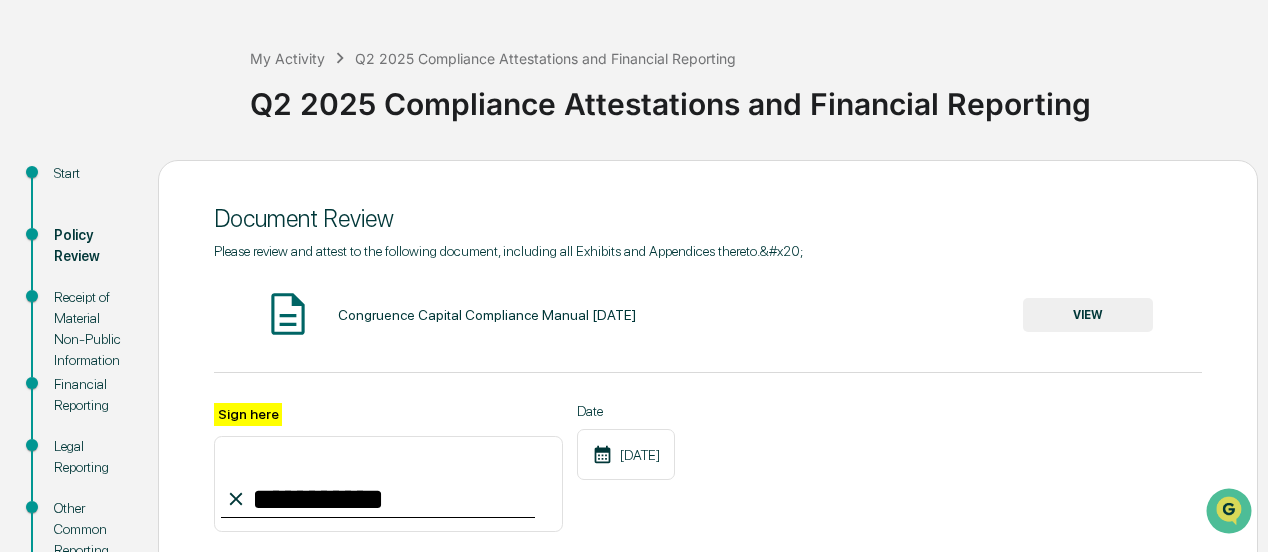 click on "Receipt of Material Non-Public Information" at bounding box center (90, 329) 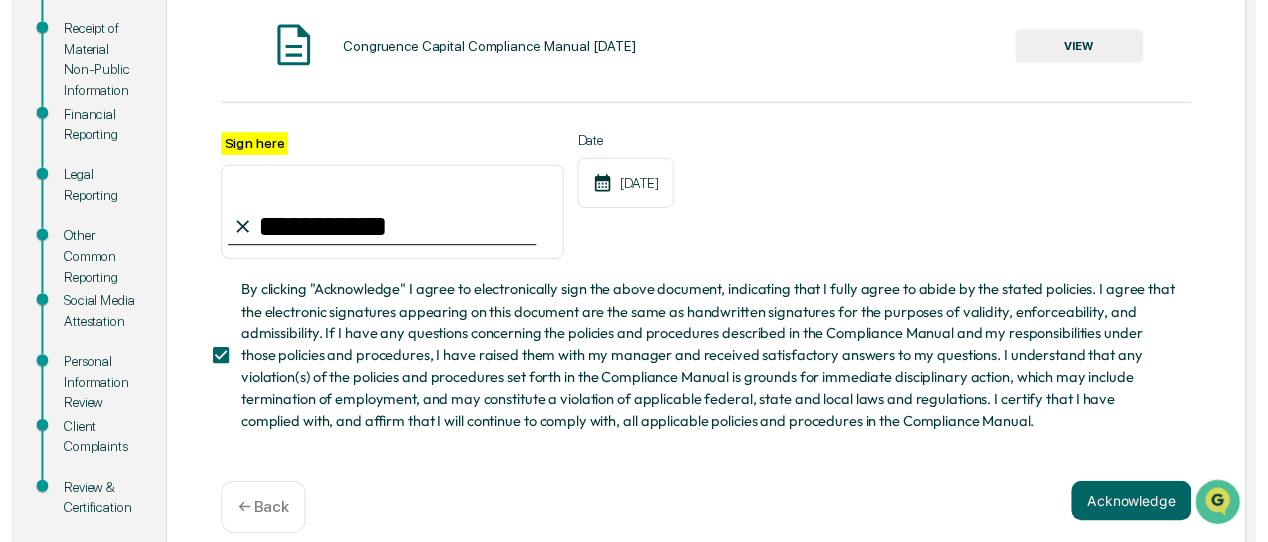 scroll, scrollTop: 378, scrollLeft: 0, axis: vertical 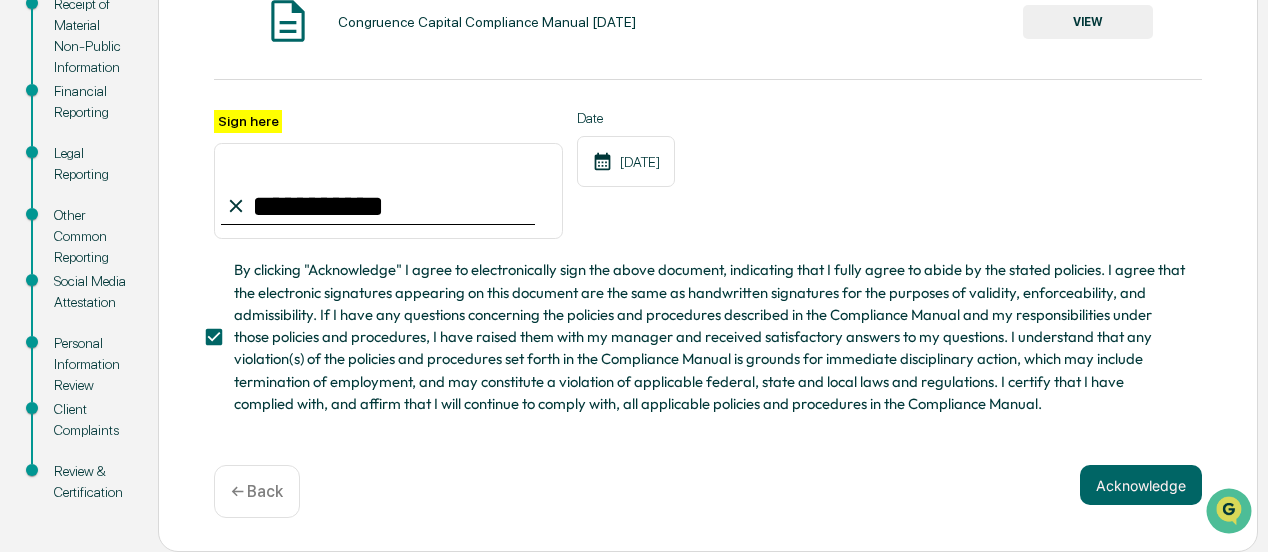 click on "← Back" at bounding box center (257, 491) 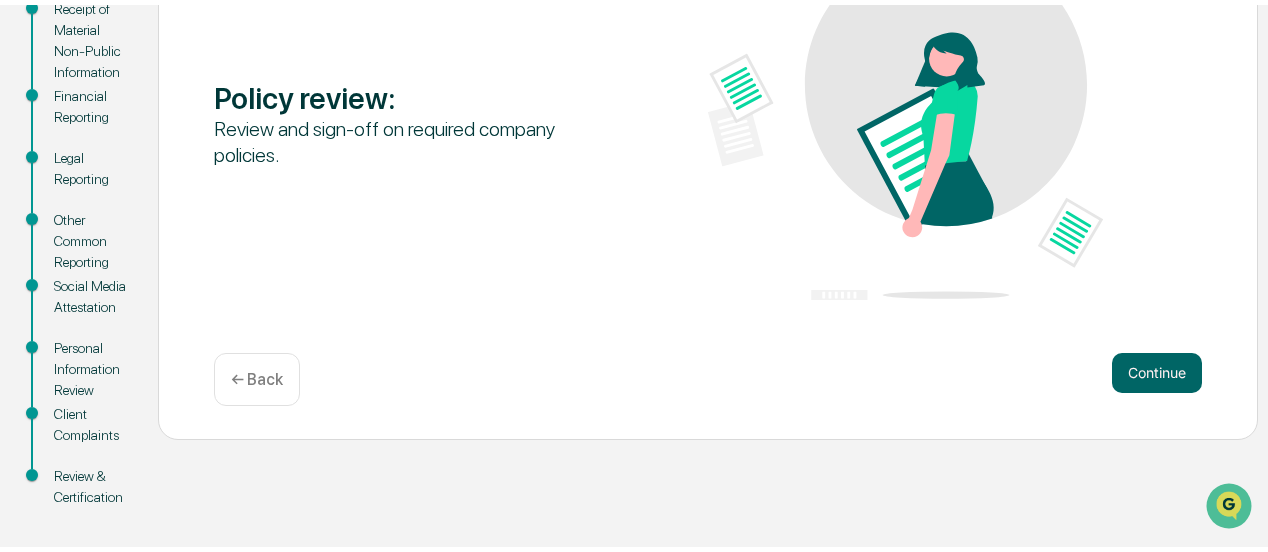 scroll, scrollTop: 366, scrollLeft: 0, axis: vertical 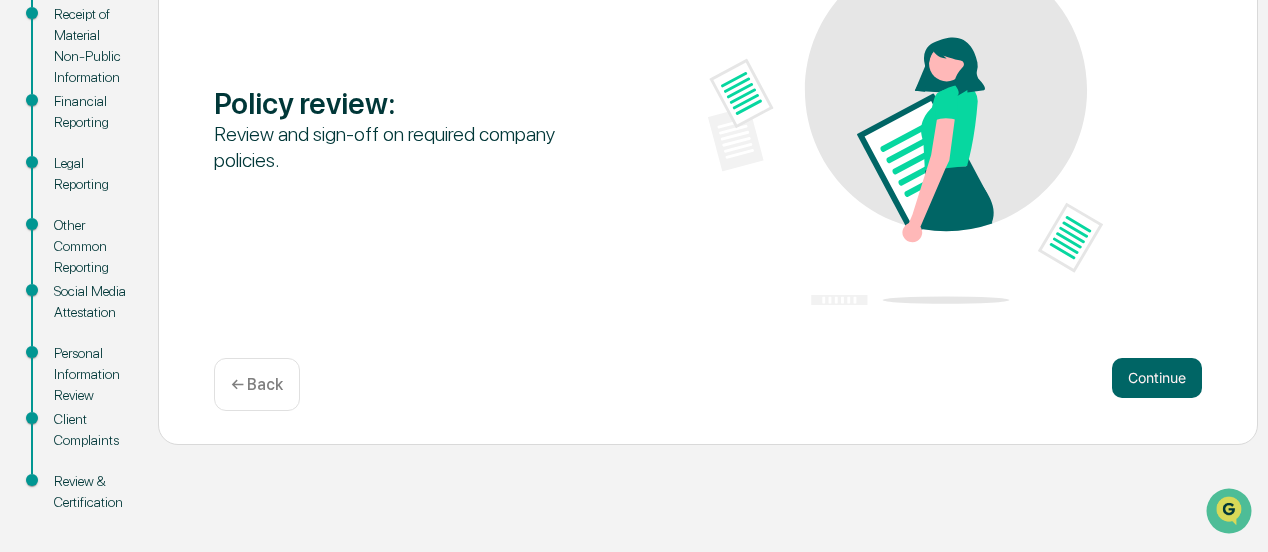 click on "← Back" at bounding box center [257, 384] 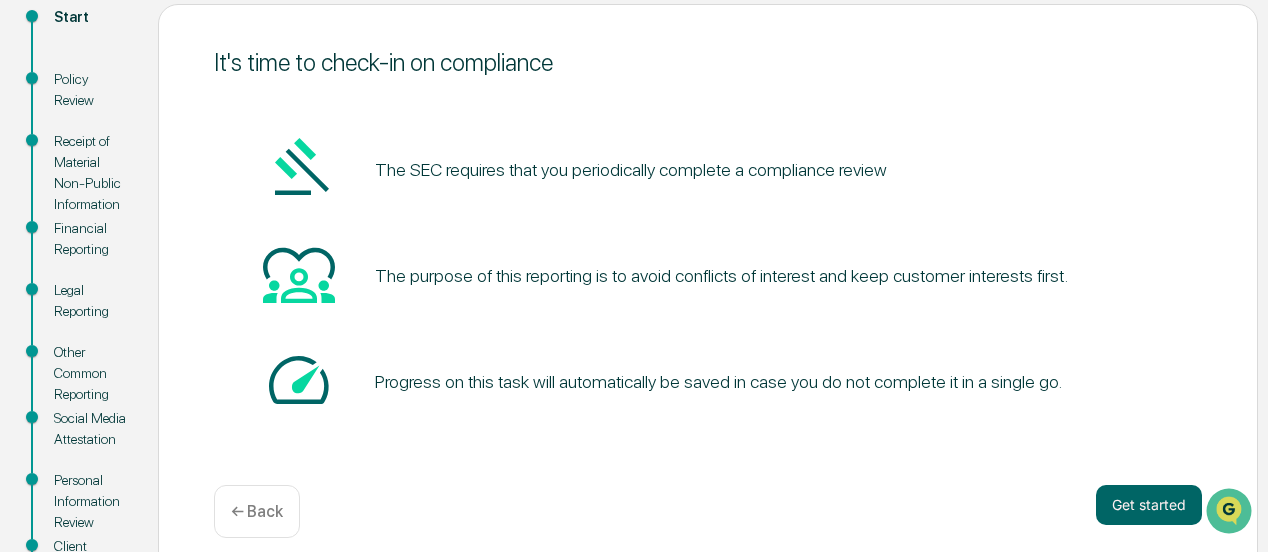 scroll, scrollTop: 266, scrollLeft: 0, axis: vertical 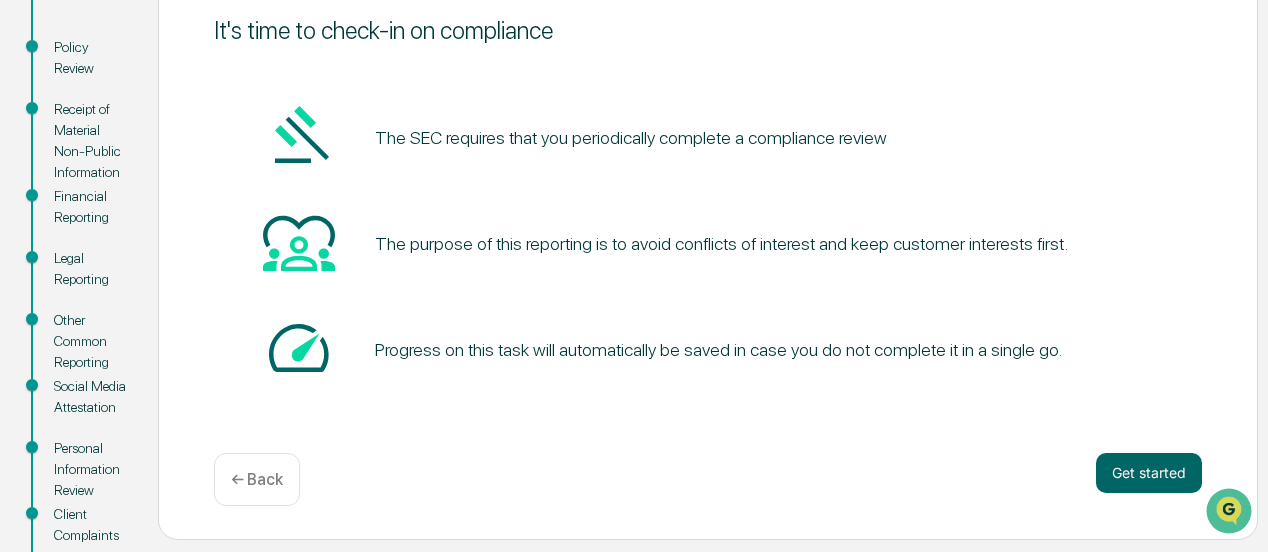 click on "← Back" at bounding box center (257, 479) 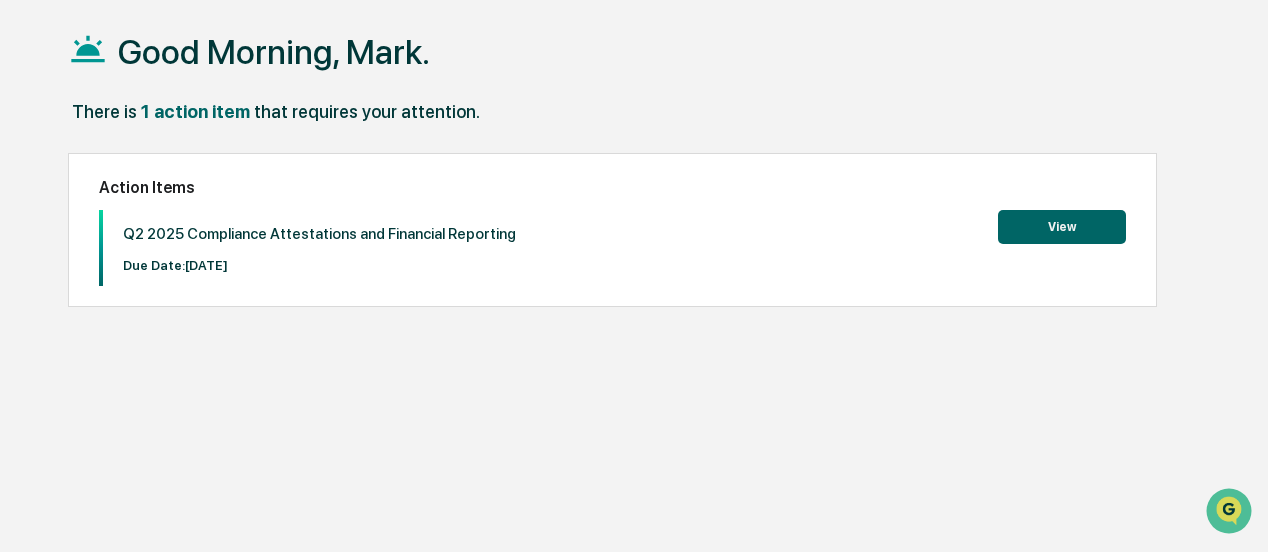 click on "Q2 2025 Compliance Attestations and Financial Reporting" at bounding box center [319, 234] 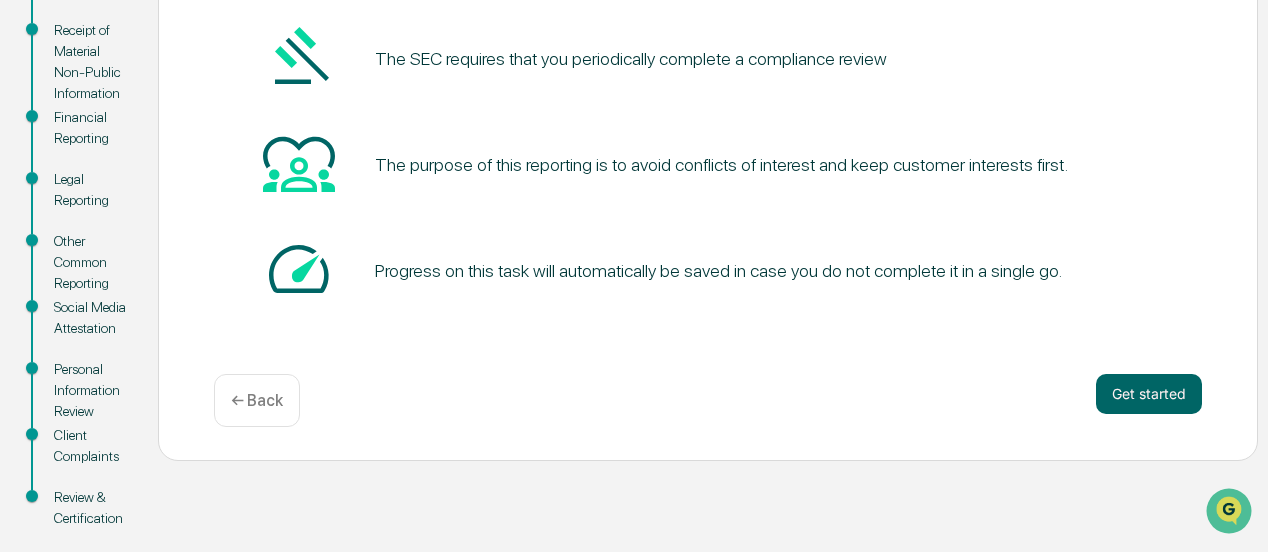 scroll, scrollTop: 366, scrollLeft: 0, axis: vertical 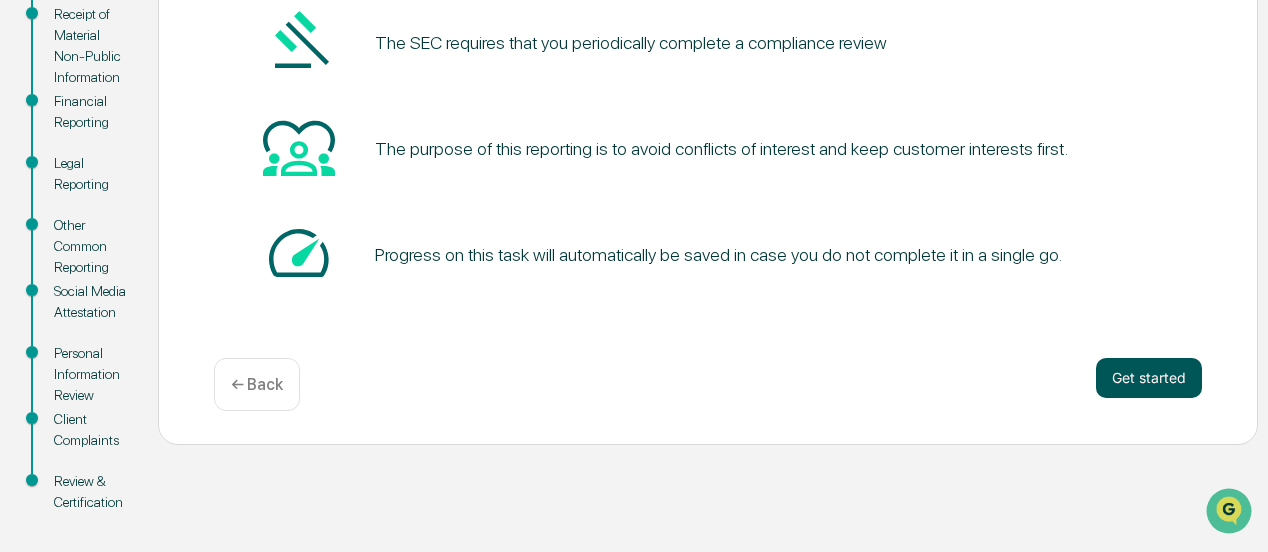 click on "Get started" at bounding box center (1149, 378) 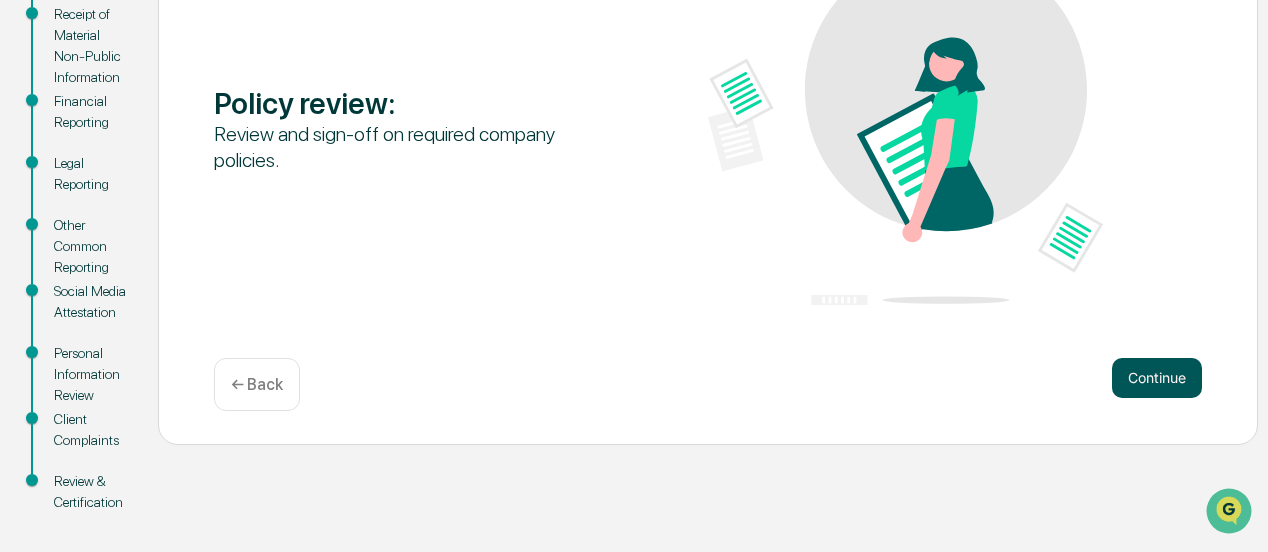 click on "Continue" at bounding box center (1157, 378) 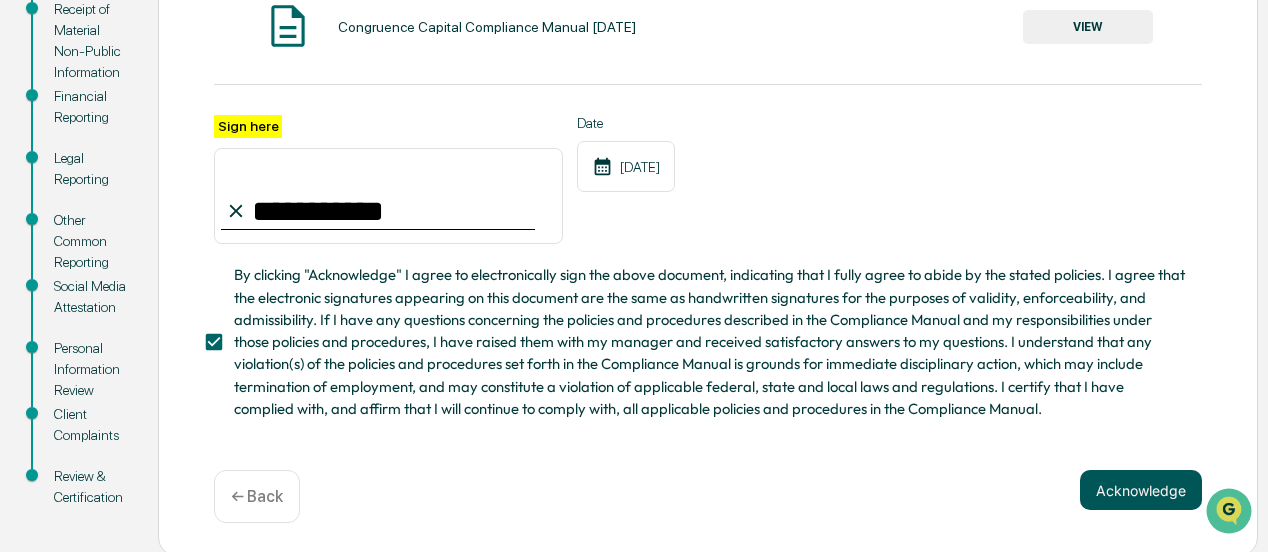 click on "Acknowledge" at bounding box center (1141, 490) 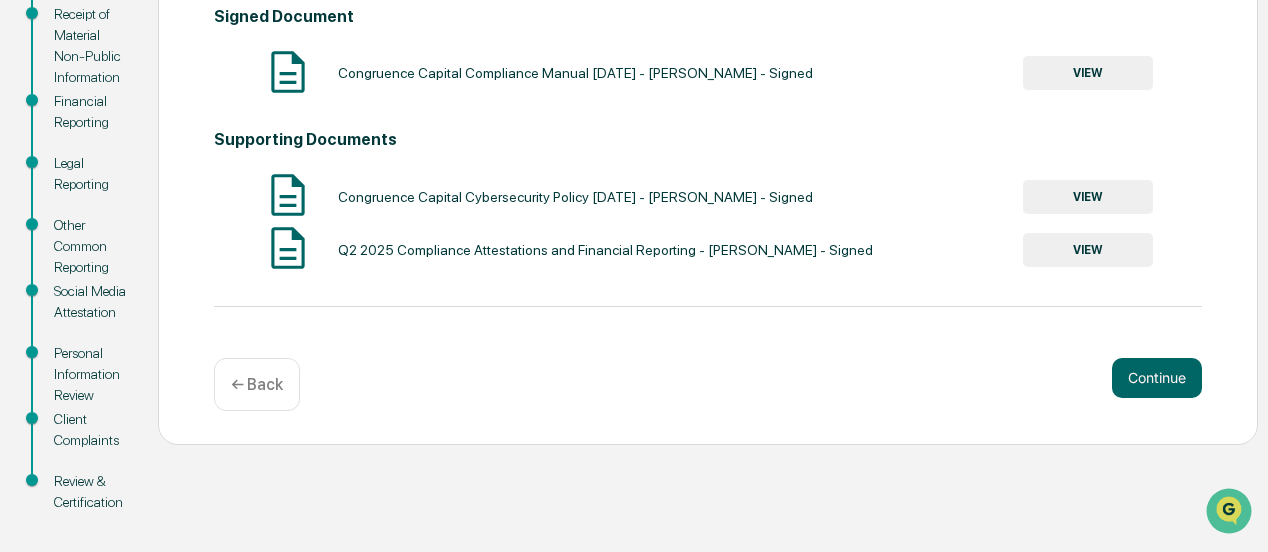 click on "VIEW" at bounding box center [1088, 250] 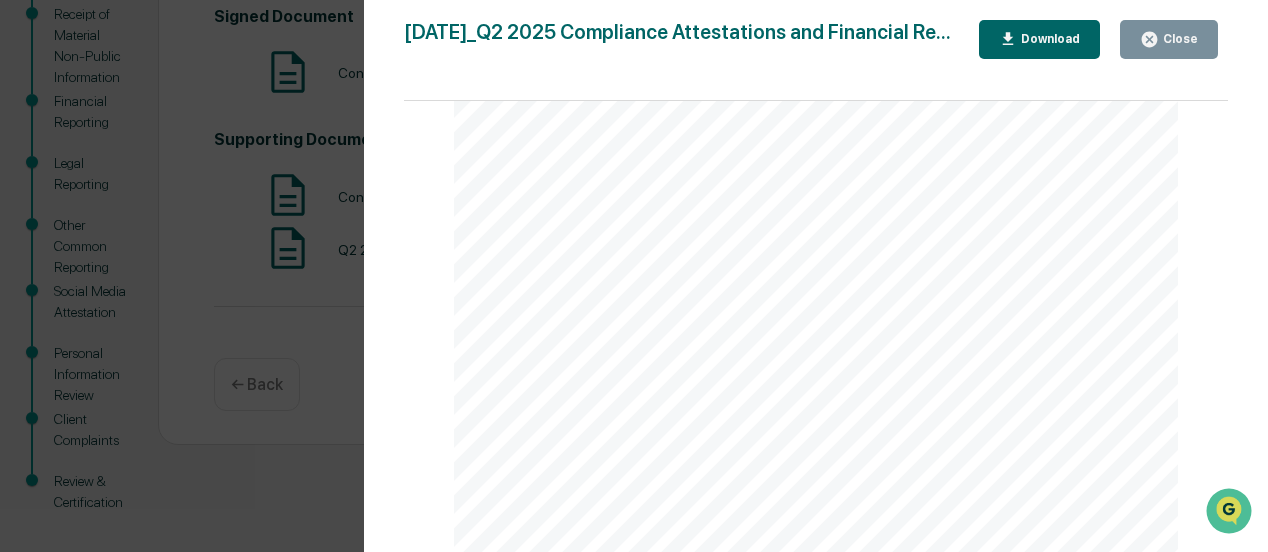 scroll, scrollTop: 16600, scrollLeft: 0, axis: vertical 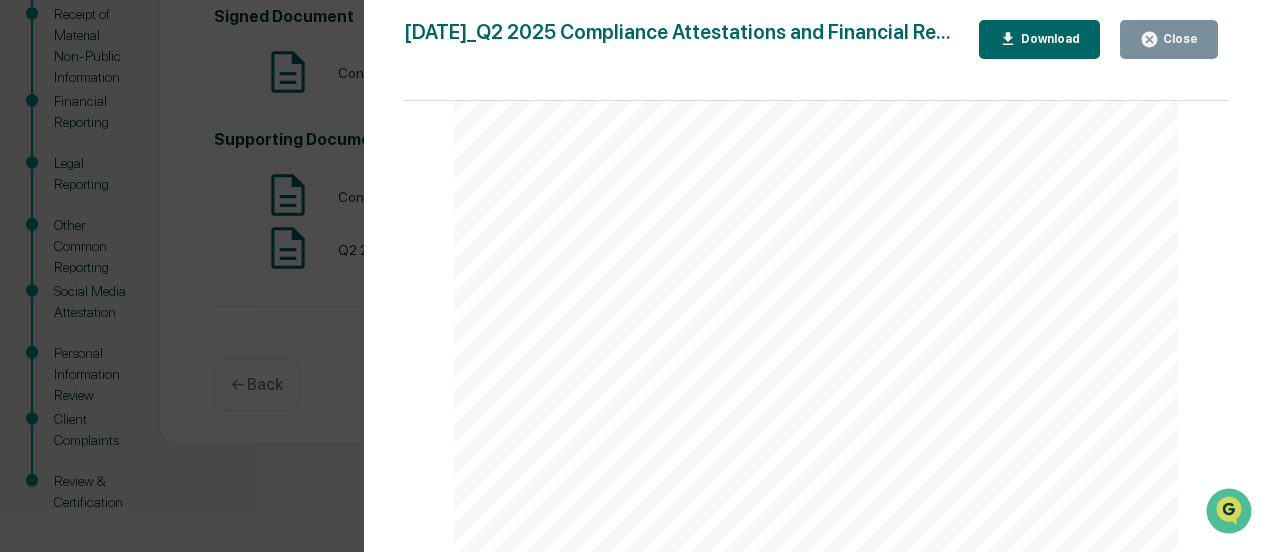 click at bounding box center [768, 275] 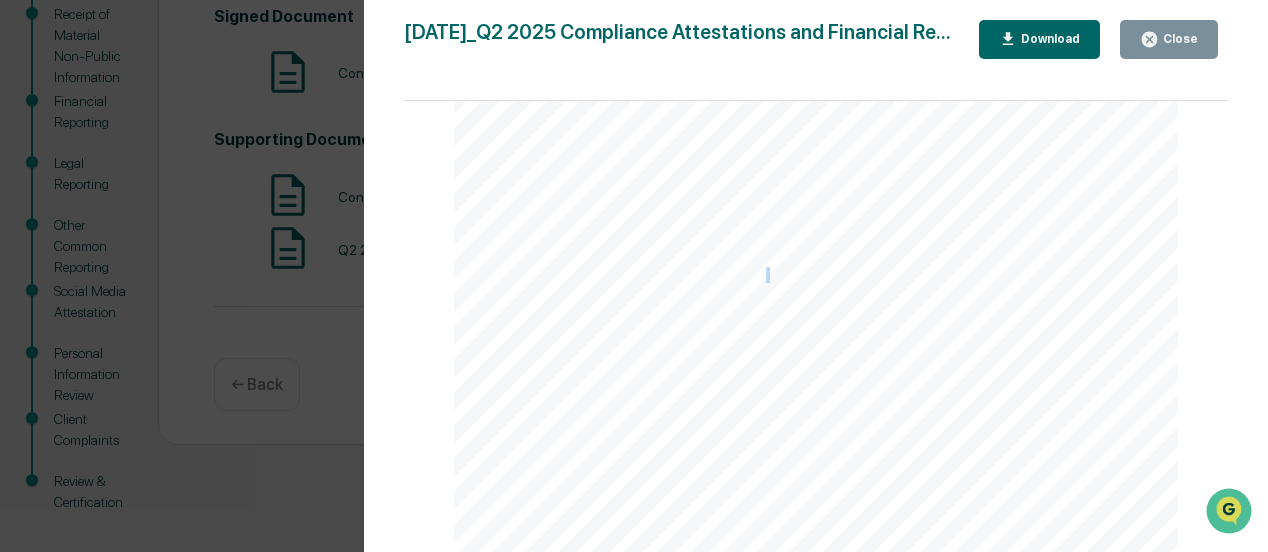 click at bounding box center [768, 275] 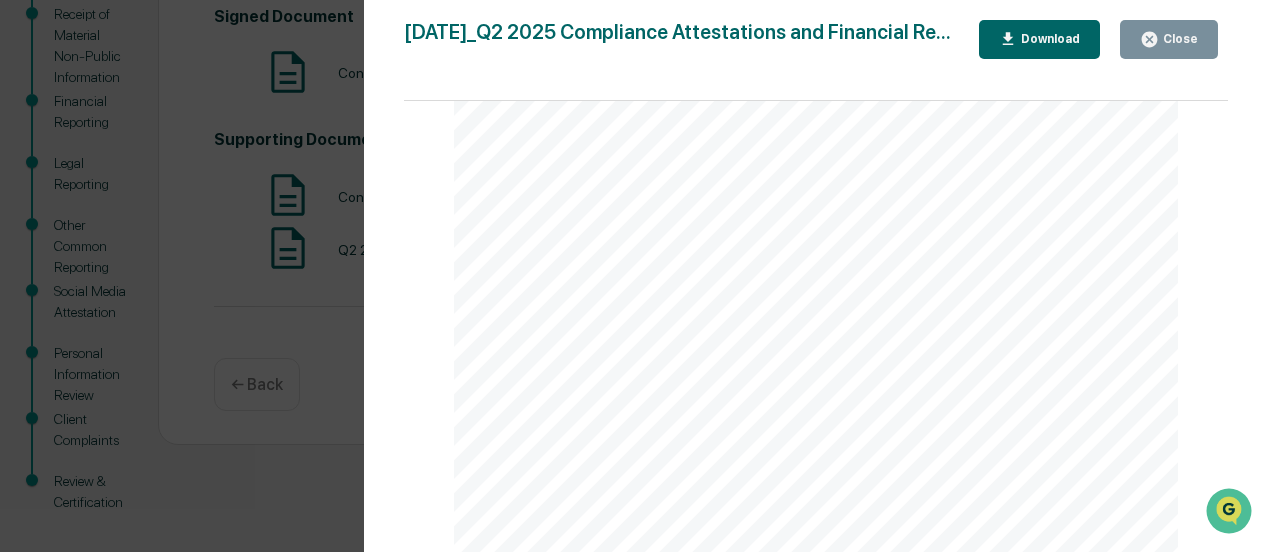 scroll, scrollTop: 1589, scrollLeft: 0, axis: vertical 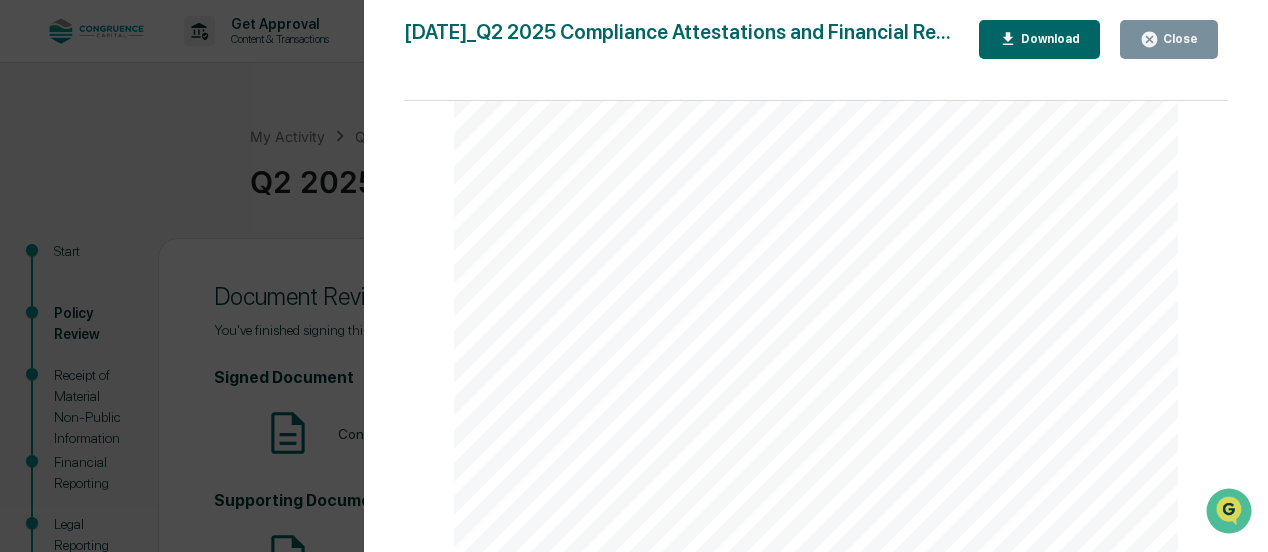 click on "Version History 07/17/2025, 11:52 PM Mark Kramer 2025-07-17_Q2 2025 Compliance Attestations and Financial Re...   Close   Download Page 1/20 July   17,   2025 Congruence   Capital Q2   2025   Compliance   Attestations   and   Financial   Reporting   -   Mark Kramer Contents Definitions   2 Financial   Reporting   6 Brokerage   Holdings:   07/17/2025   6 Brokerage   Transactions:   04/01/2025   to   06/30/2025   6 Private   Holdings:   04/01/2025   to   06/30/2025   16 Outside   Business   Affiliations:   04/01/2025   to   06/30/2025   16 Legal   Reporting   17 Other   Reporting   18 Receipt   of   Material   Non- Public   Information   19 Social   Media   Attestation   19 Client   Complaints   19 Page   1   of   19 Page 2/20 Definitions Public   Security:   a   financial   instrument   or   investment   that   is   available   for   purchase   by   the   general   public,   and   that   is   freely   traded   on   an   exchange. Examples   of   public   securities   include: Stocks:   Shares   of   publicly-" at bounding box center (634, 276) 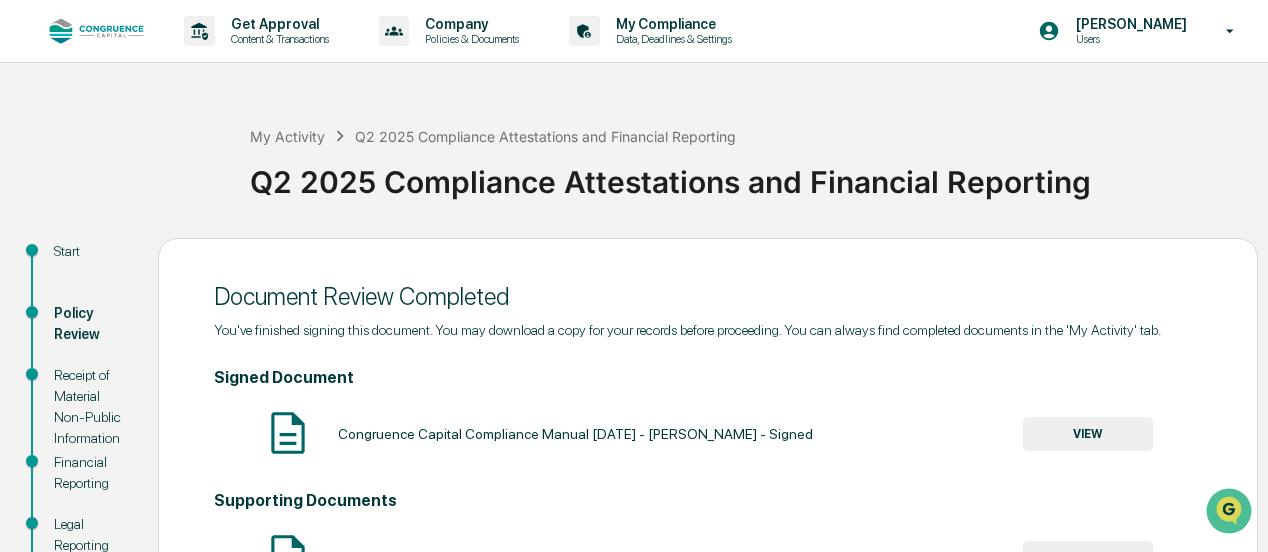 scroll, scrollTop: 336, scrollLeft: 0, axis: vertical 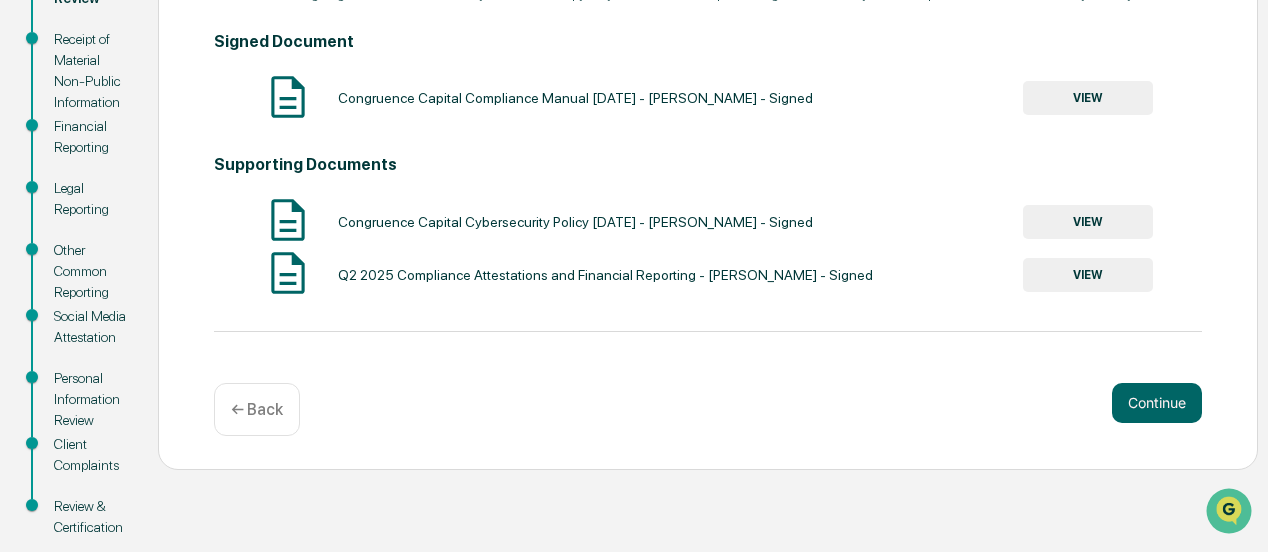 click on "Congruence Capital Cybersecurity Policy [DATE] - [PERSON_NAME] - Signed" at bounding box center [575, 222] 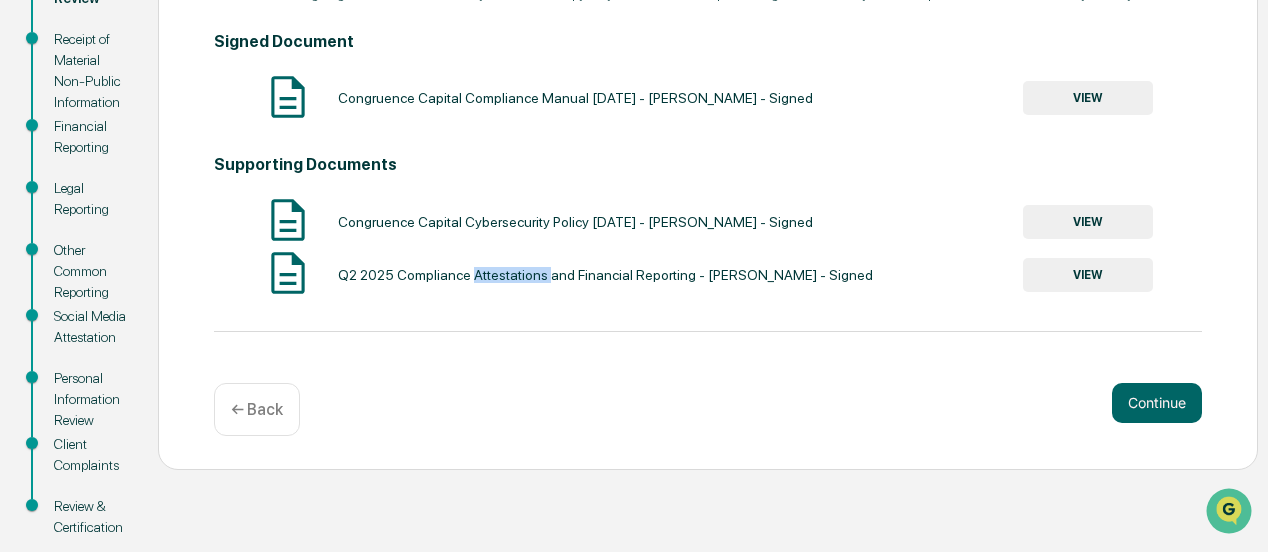 click on "Q2 2025 Compliance Attestations and Financial Reporting - [PERSON_NAME] - Signed" at bounding box center (605, 275) 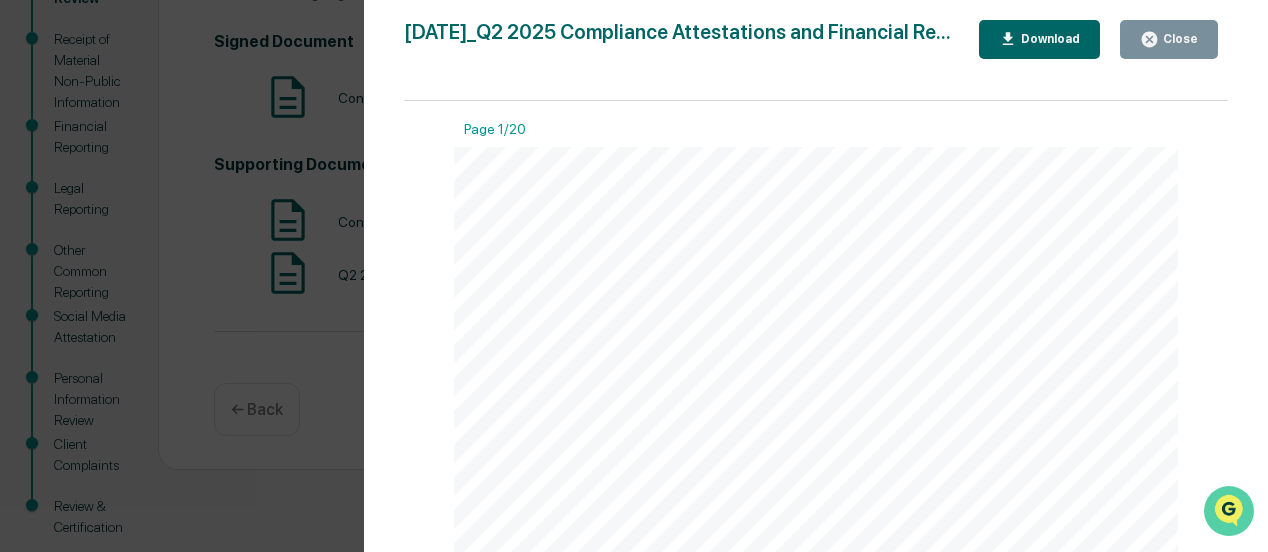click at bounding box center [1229, 511] 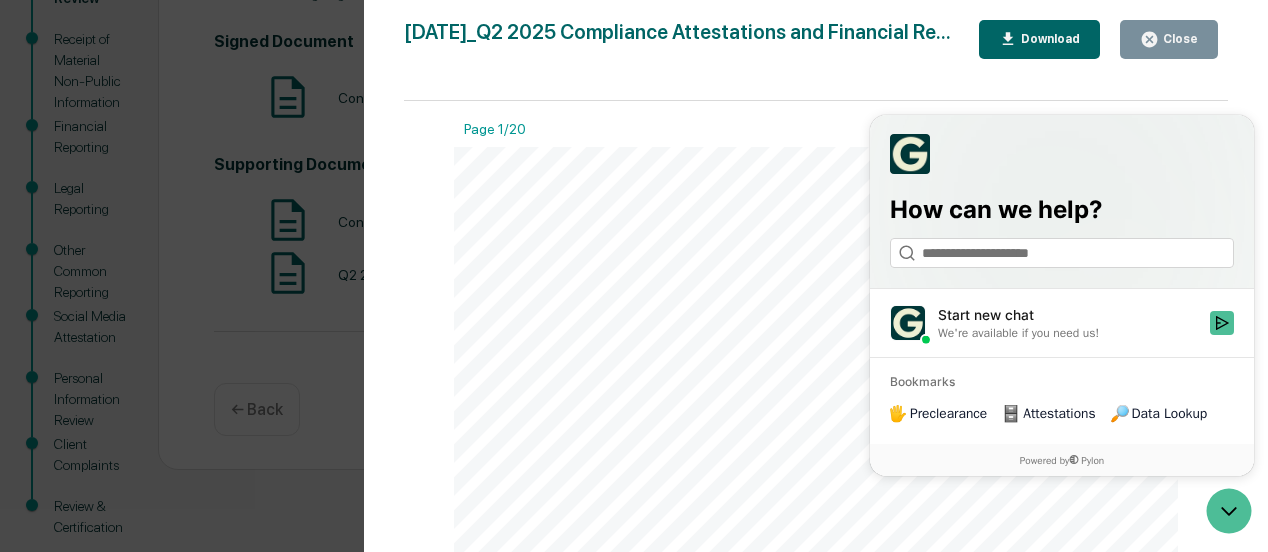 scroll, scrollTop: 366, scrollLeft: 0, axis: vertical 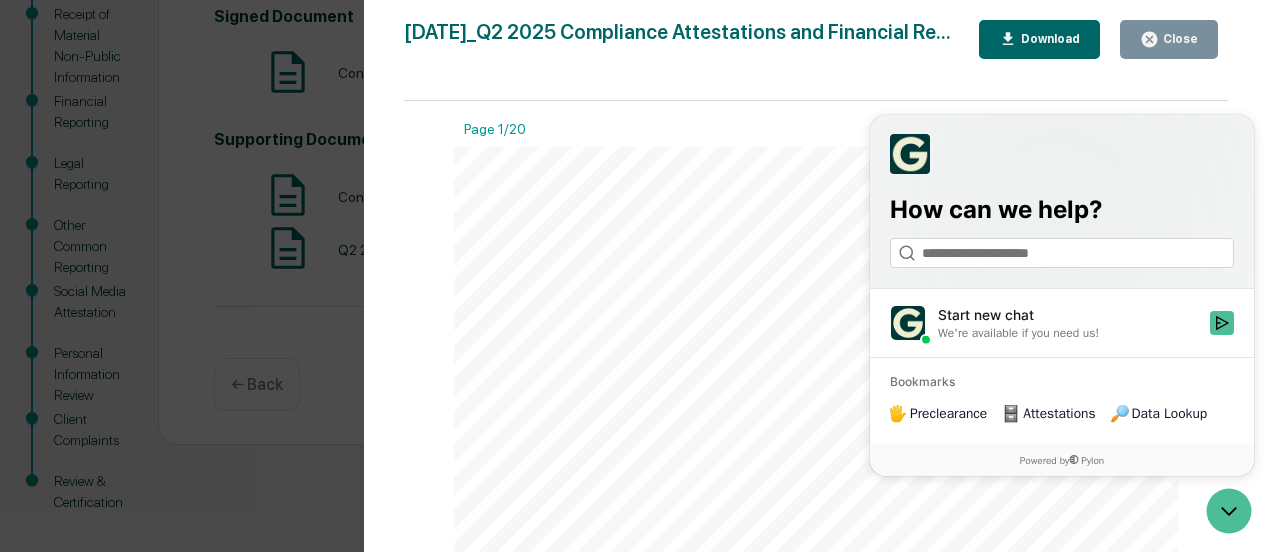 click on "July   17,   2025 Congruence   Capital Q2   2025   Compliance   Attestations   and   Financial   Reporting   -   Mark Kramer Contents Definitions   2 Financial   Reporting   6 Brokerage   Holdings:   07/17/2025   6 Brokerage   Transactions:   04/01/2025   to   06/30/2025   6 Private   Holdings:   04/01/2025   to   06/30/2025   16 Outside   Business   Affiliations:   04/01/2025   to   06/30/2025   16 Legal   Reporting   17 Other   Reporting   18 Receipt   of   Material   Non- Public   Information   19 Social   Media   Attestation   19 Client   Complaints   19 Page   1   of   19" at bounding box center (816, 659) 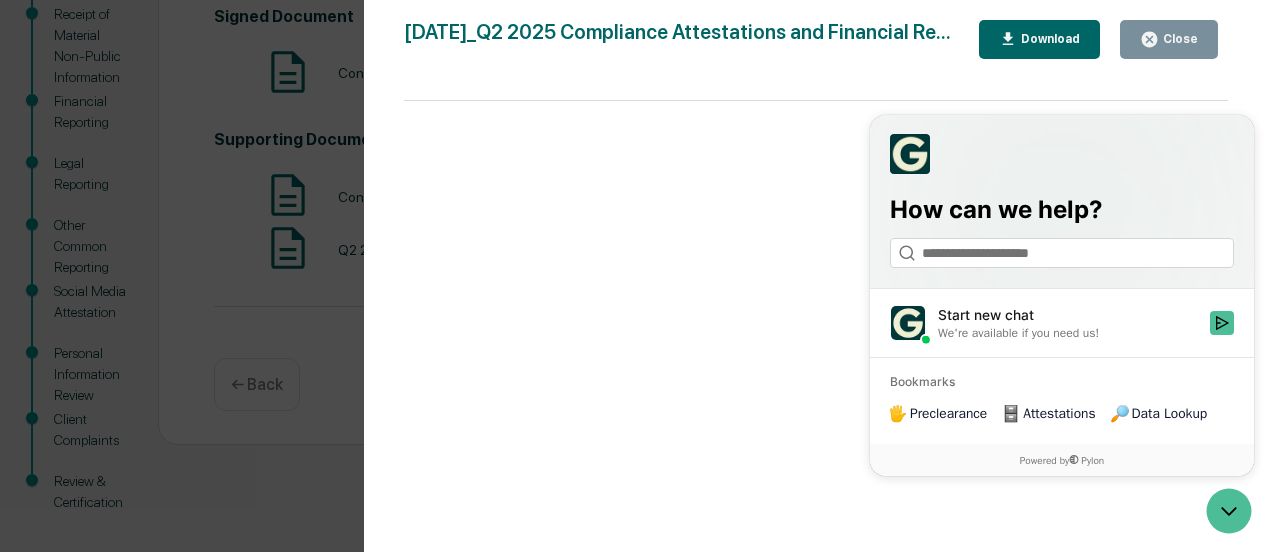 scroll, scrollTop: 366, scrollLeft: 0, axis: vertical 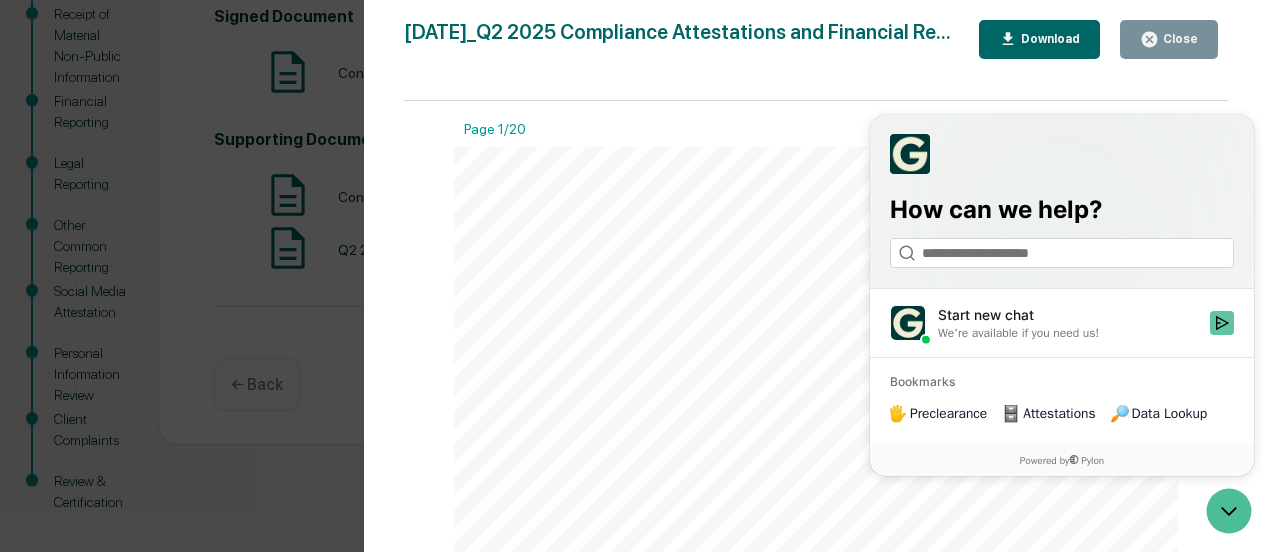 click 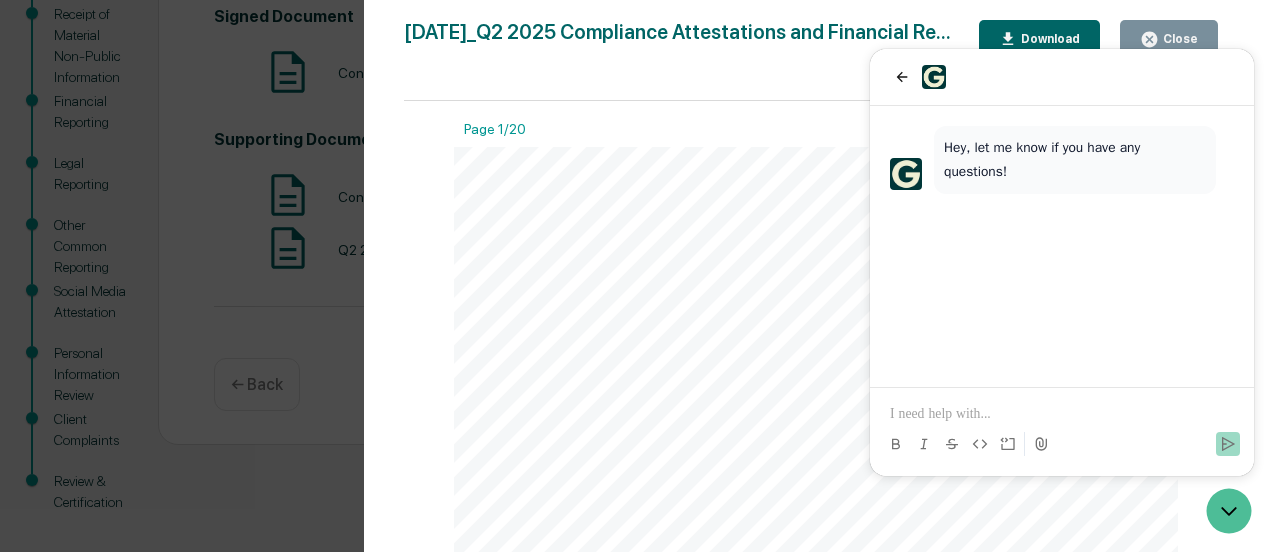 type 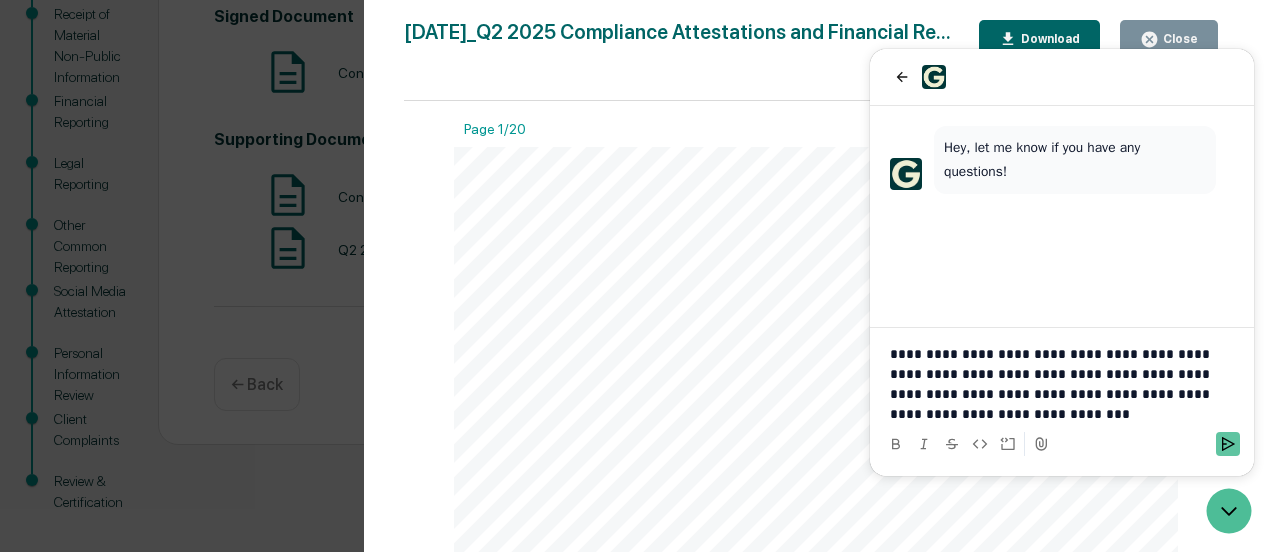 click 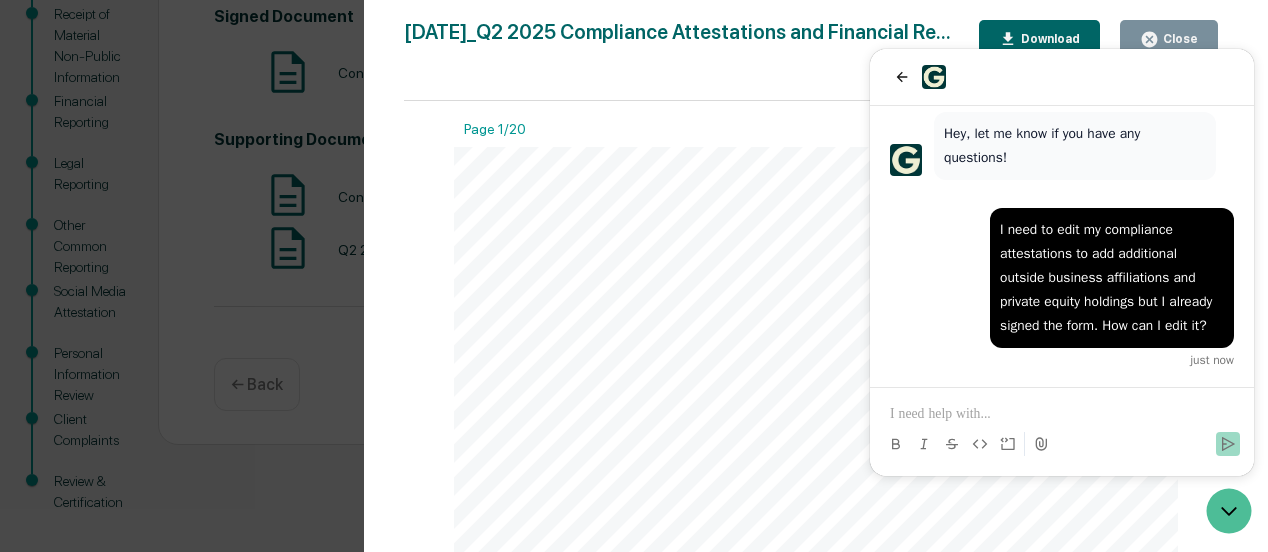 scroll, scrollTop: 0, scrollLeft: 0, axis: both 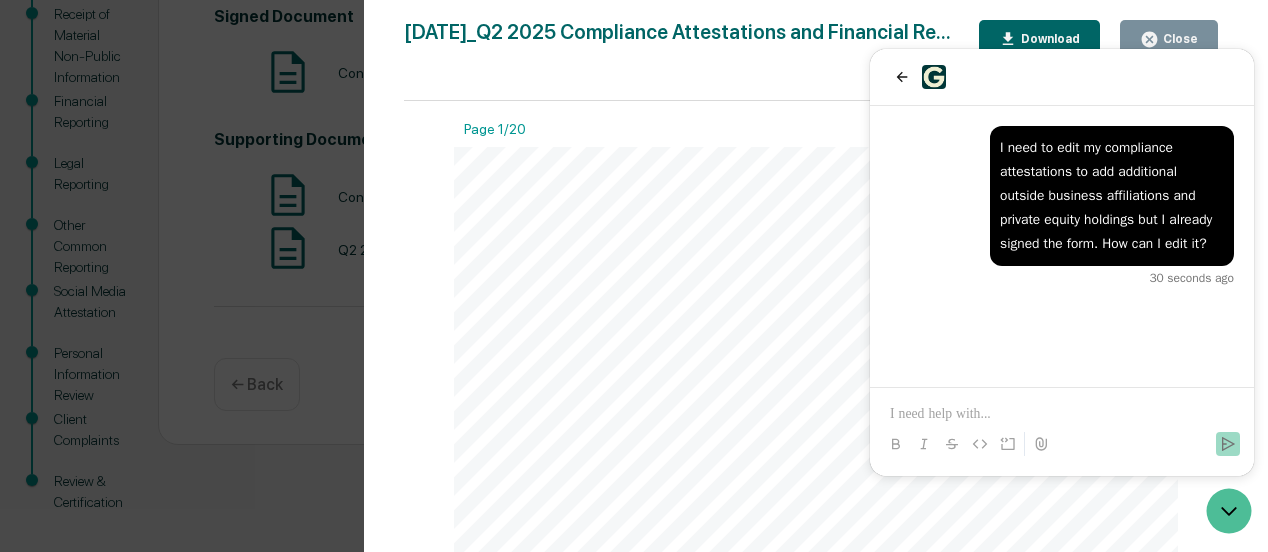click on "Version History 07/17/2025, 11:52 PM Mark Kramer 2025-07-17_Q2 2025 Compliance Attestations and Financial Re...   Close   Download Page 1/20 July   17,   2025 Congruence   Capital Q2   2025   Compliance   Attestations   and   Financial   Reporting   -   Mark Kramer Contents Definitions   2 Financial   Reporting   6 Brokerage   Holdings:   07/17/2025   6 Brokerage   Transactions:   04/01/2025   to   06/30/2025   6 Private   Holdings:   04/01/2025   to   06/30/2025   16 Outside   Business   Affiliations:   04/01/2025   to   06/30/2025   16 Legal   Reporting   17 Other   Reporting   18 Receipt   of   Material   Non- Public   Information   19 Social   Media   Attestation   19 Client   Complaints   19 Page   1   of   19 Page 2/20 Definitions Public   Security:   a   financial   instrument   or   investment   that   is   available   for   purchase   by   the   general   public,   and   that   is   freely   traded   on   an   exchange. Examples   of   public   securities   include: Stocks:   Shares   of   publicly-" at bounding box center (634, 276) 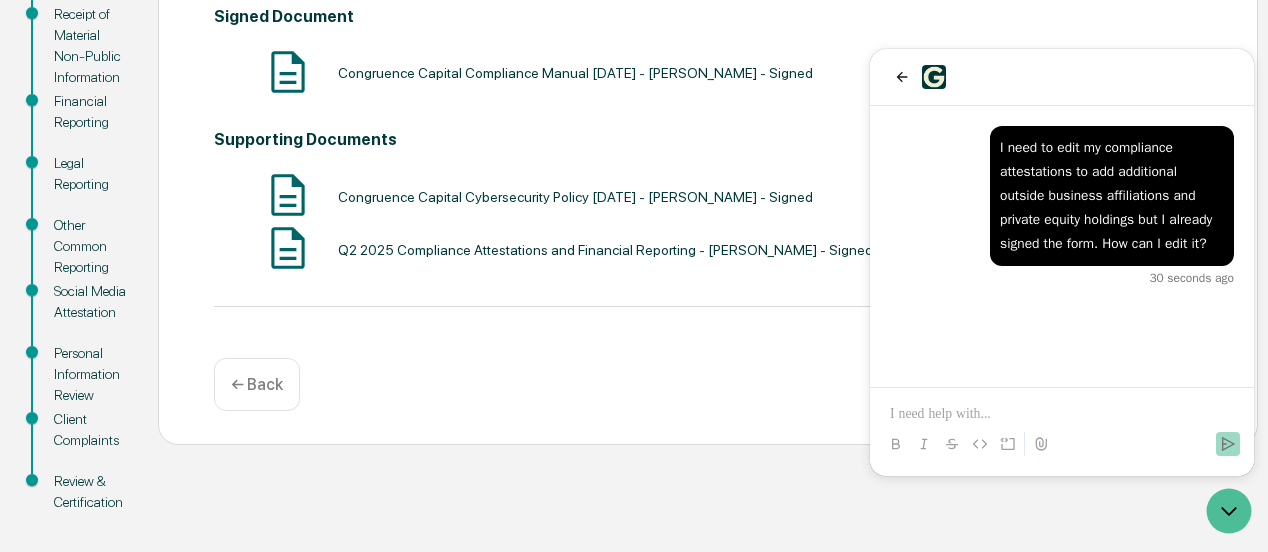 click on "Financial Reporting" at bounding box center (90, 112) 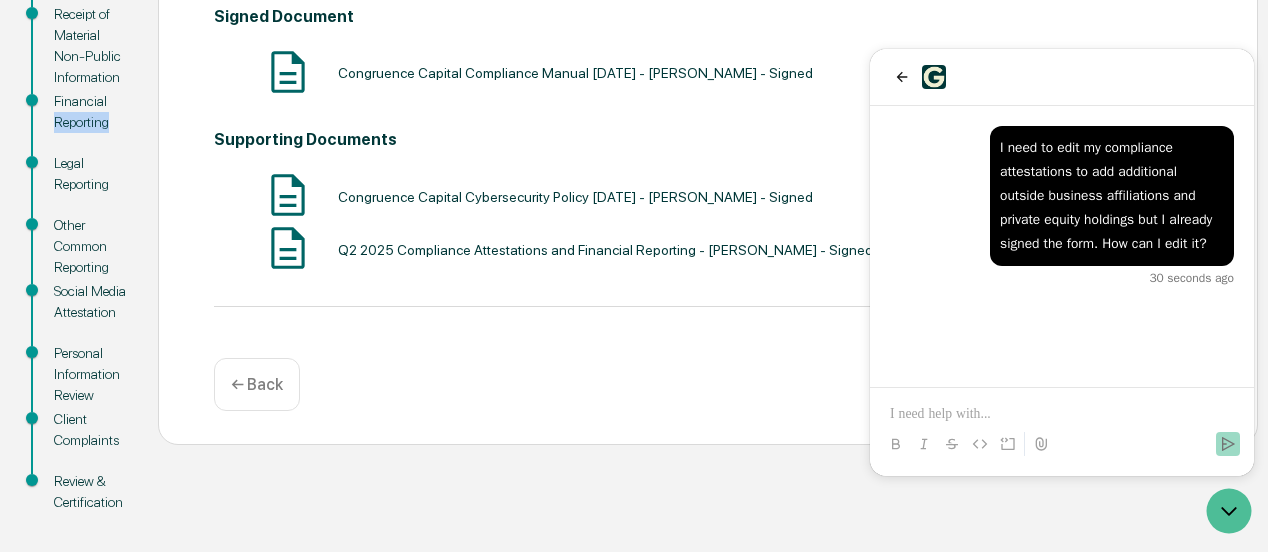 click on "Financial Reporting" at bounding box center [90, 112] 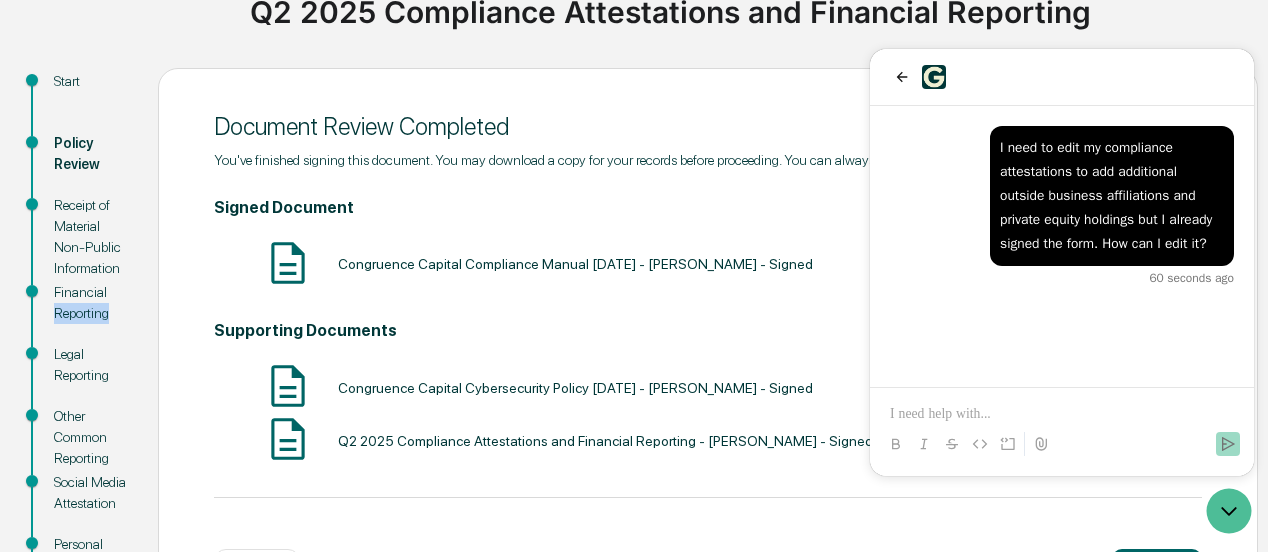 scroll, scrollTop: 166, scrollLeft: 0, axis: vertical 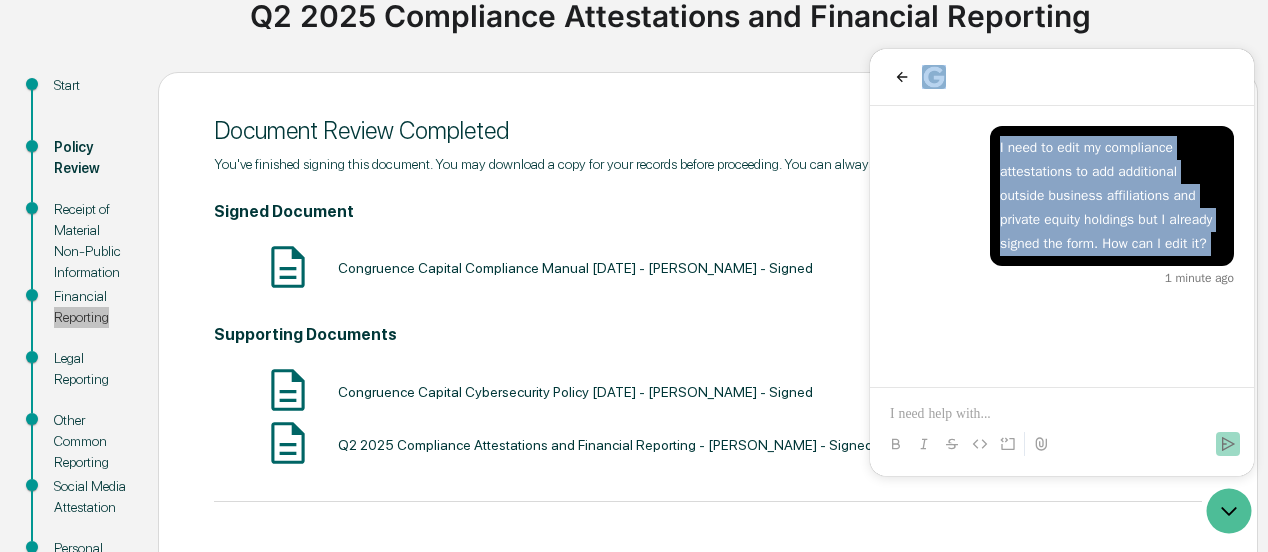 drag, startPoint x: 1116, startPoint y: 82, endPoint x: 1679, endPoint y: 192, distance: 573.6454 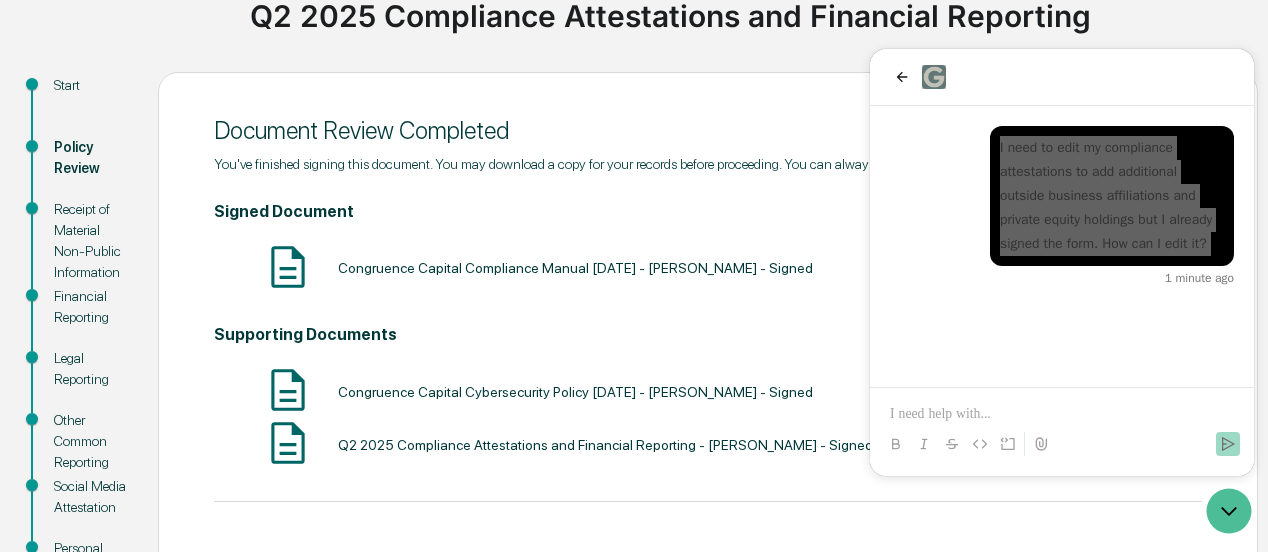 click on "Document Review Completed" at bounding box center (708, 130) 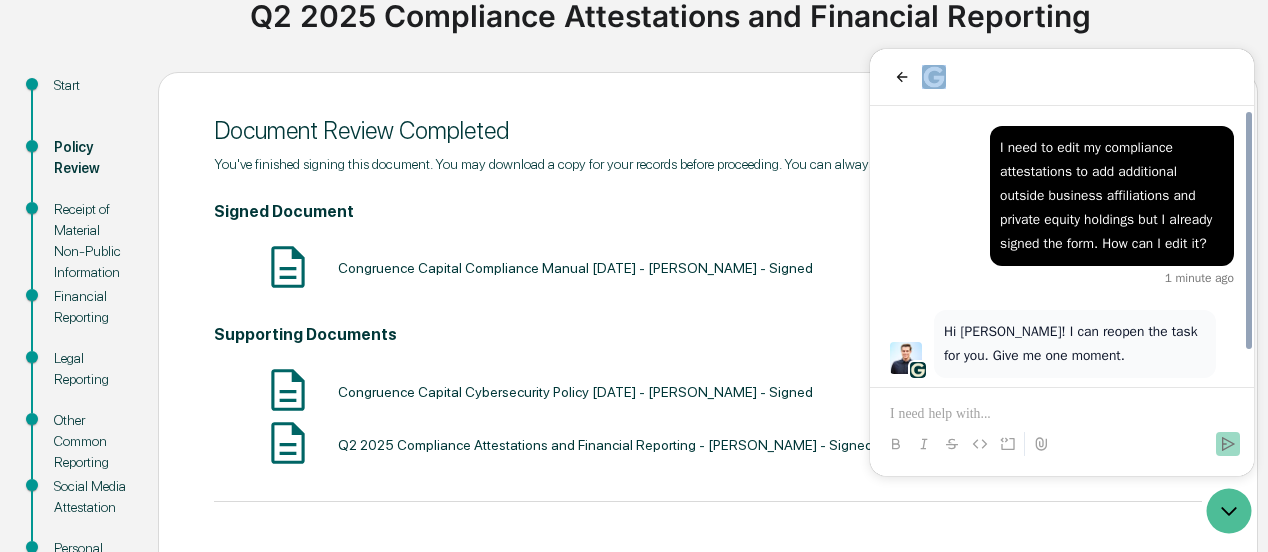 scroll, scrollTop: 38, scrollLeft: 0, axis: vertical 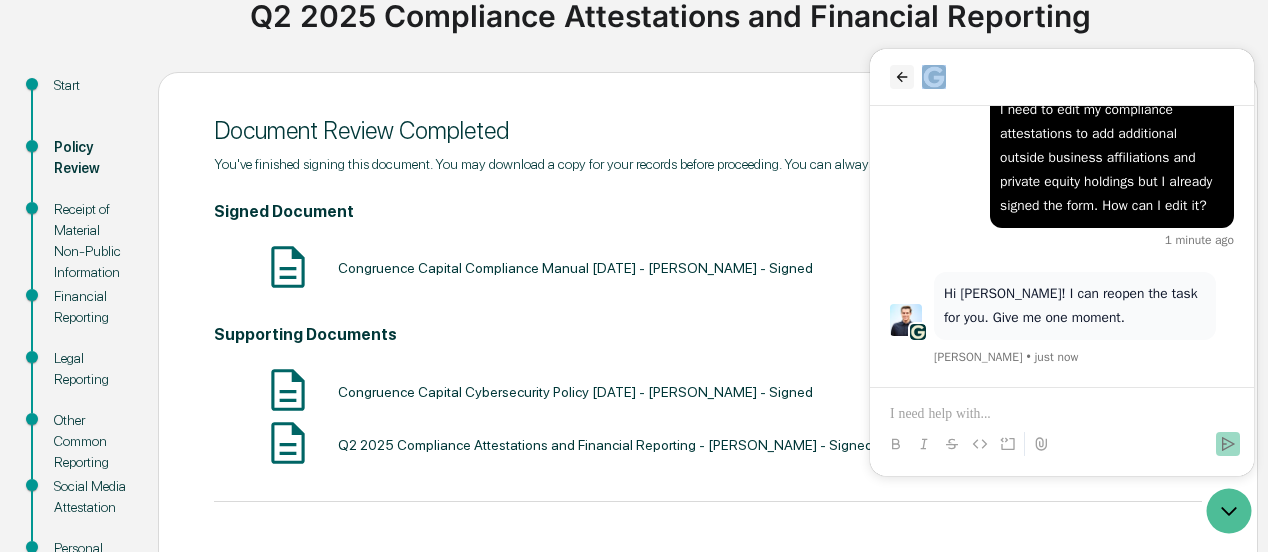 click 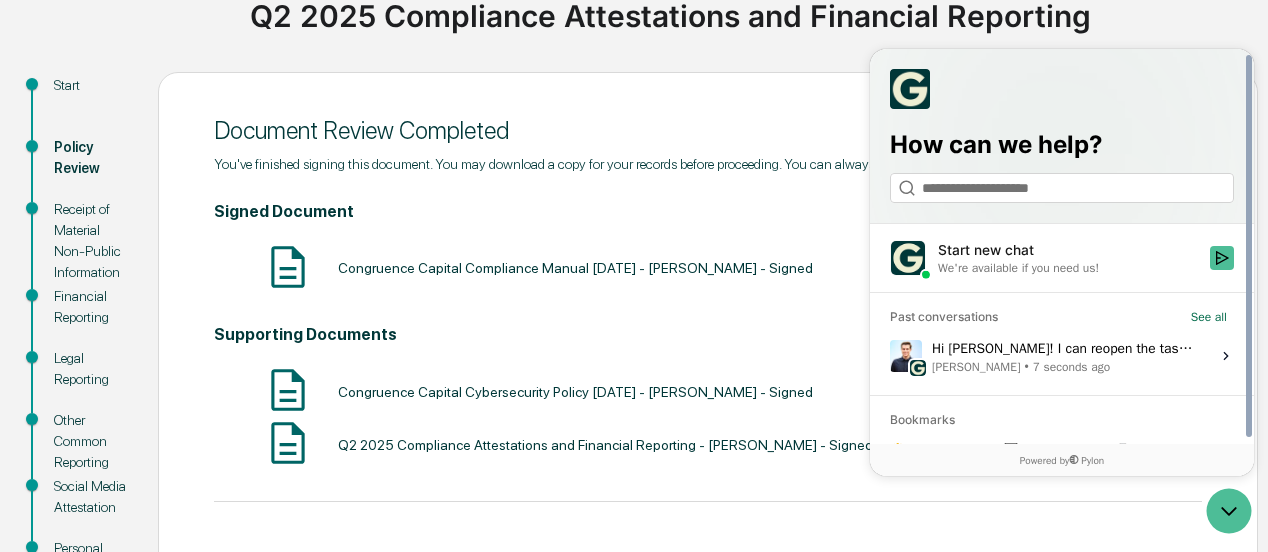 click on "Hi Mark! I can reopen the task for you. Give me one moment.  Jack Rasmussen • 7 seconds ago" at bounding box center (1065, 356) 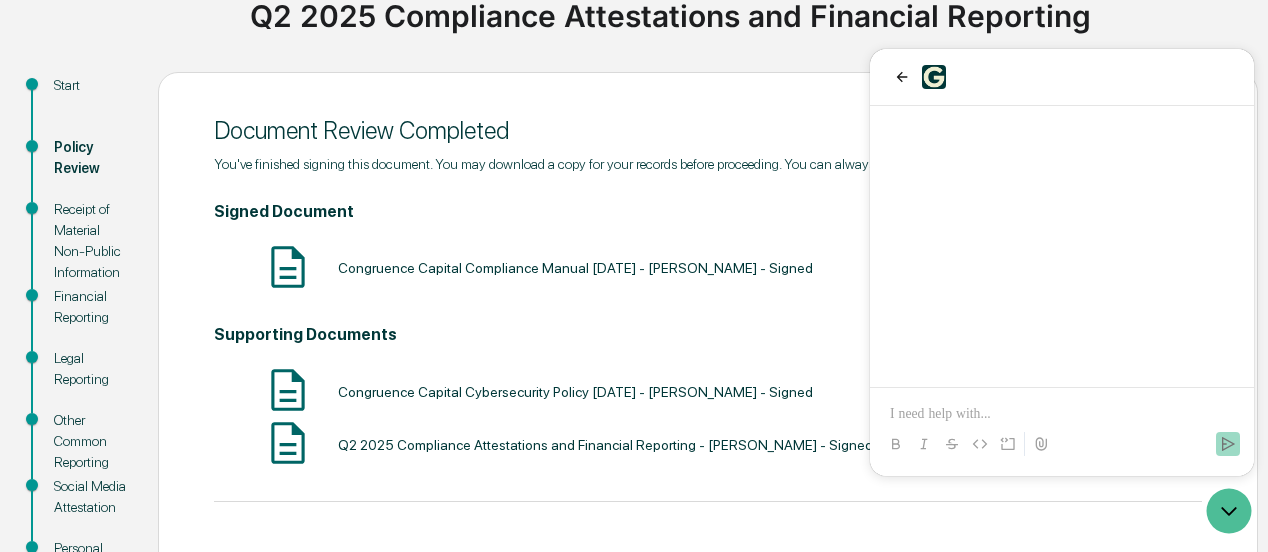 scroll, scrollTop: 38, scrollLeft: 0, axis: vertical 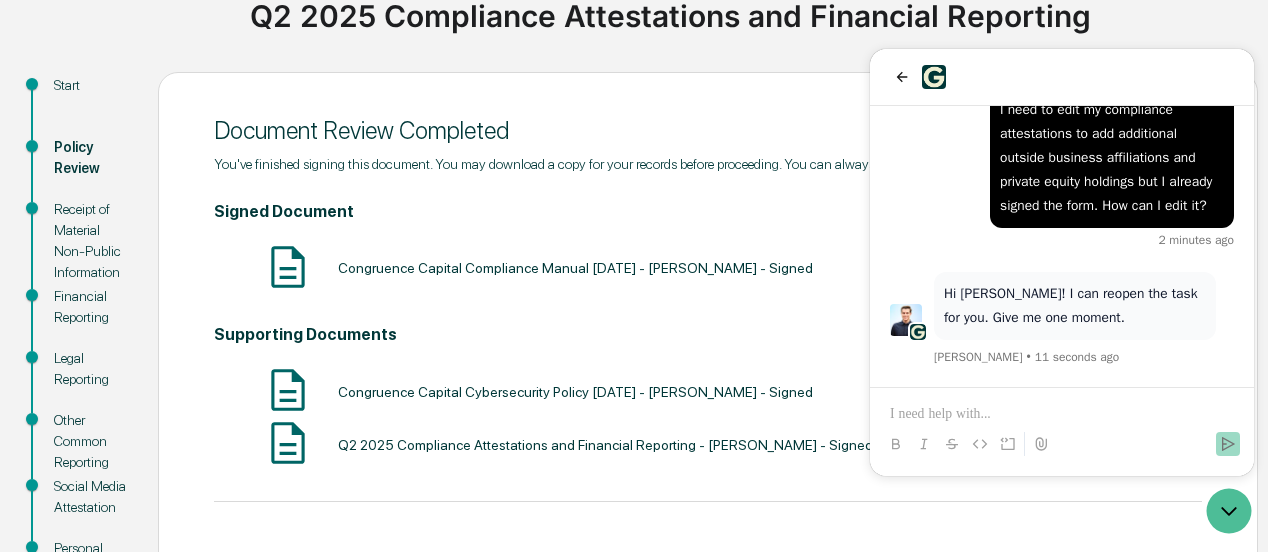 click at bounding box center (1062, 414) 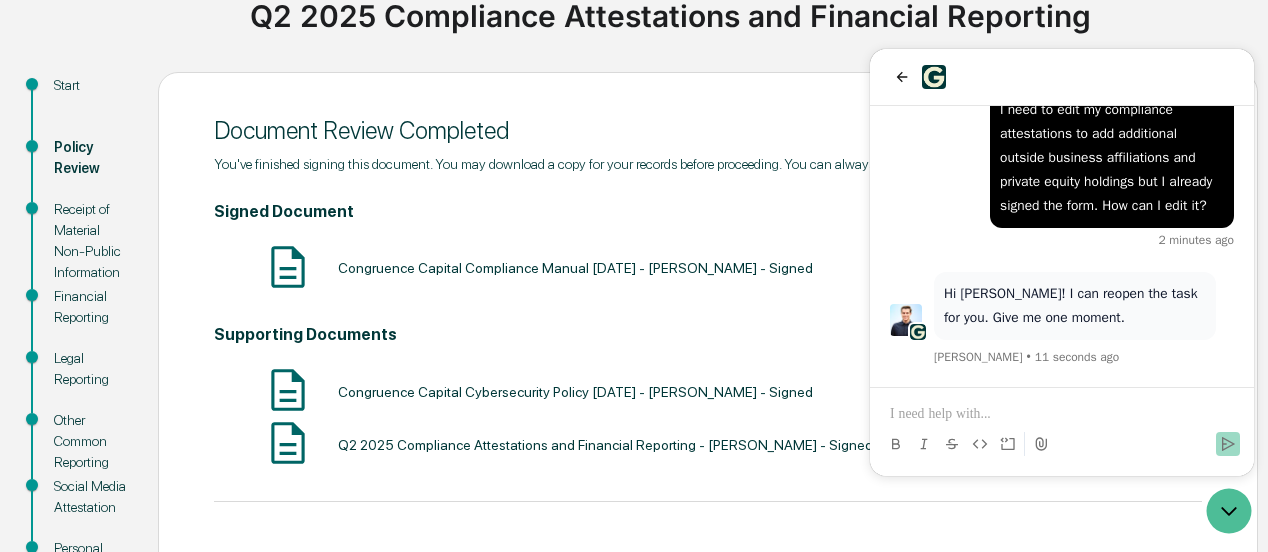 type 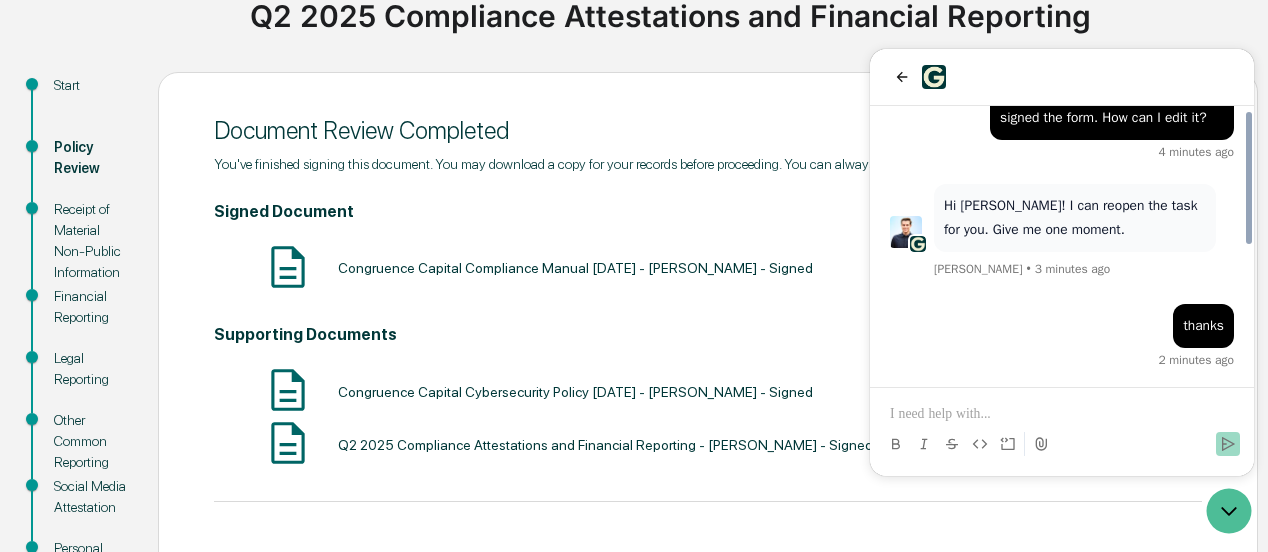 scroll, scrollTop: 294, scrollLeft: 0, axis: vertical 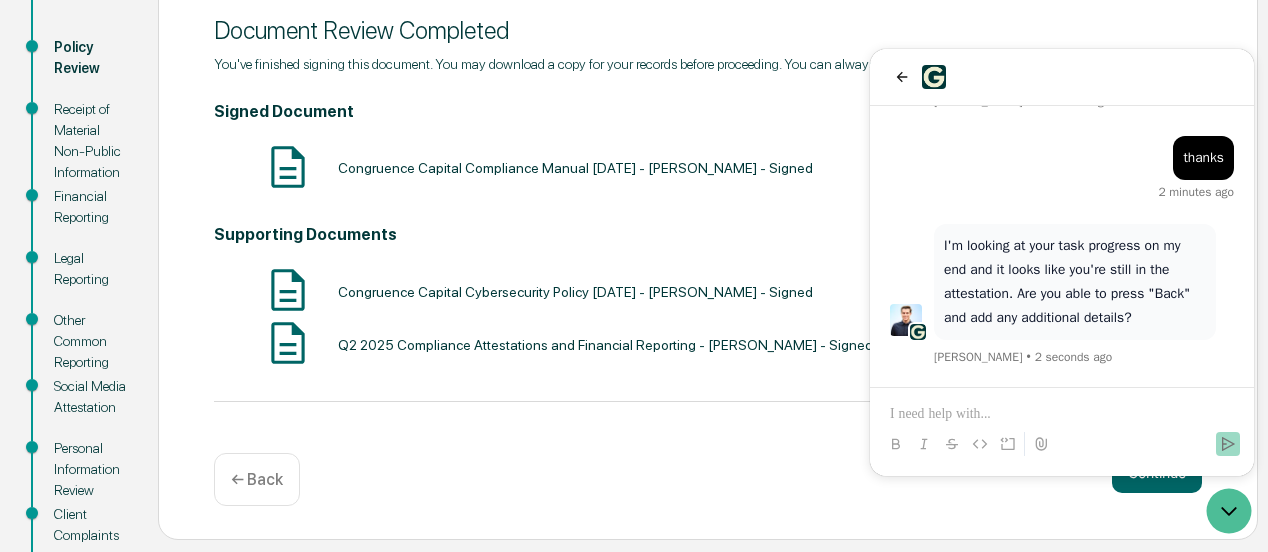click on "← Back" at bounding box center (257, 479) 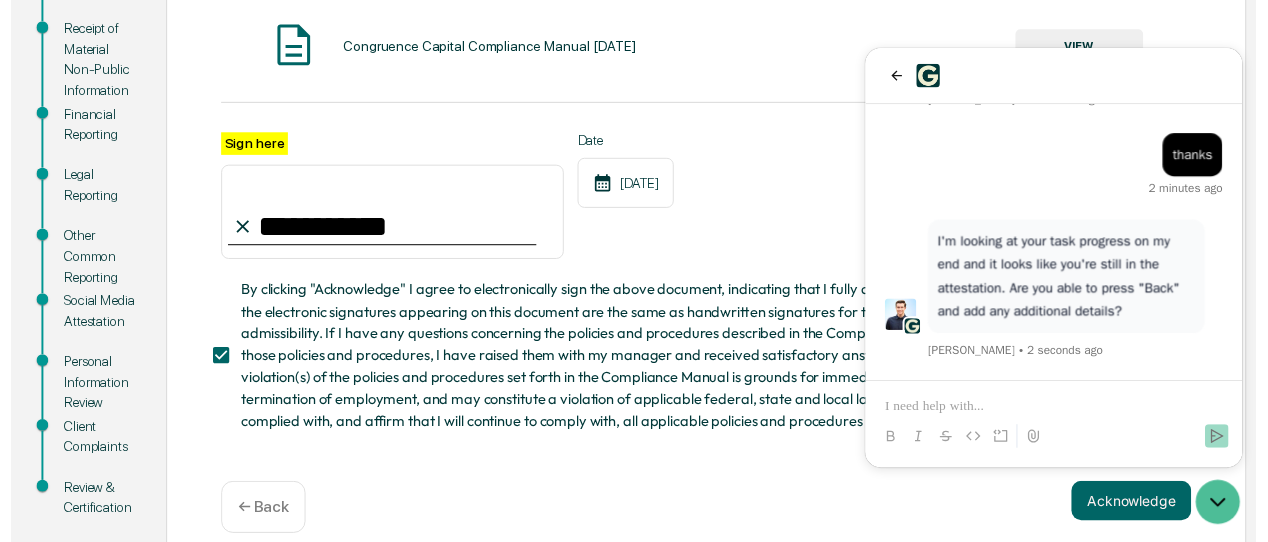 scroll, scrollTop: 378, scrollLeft: 0, axis: vertical 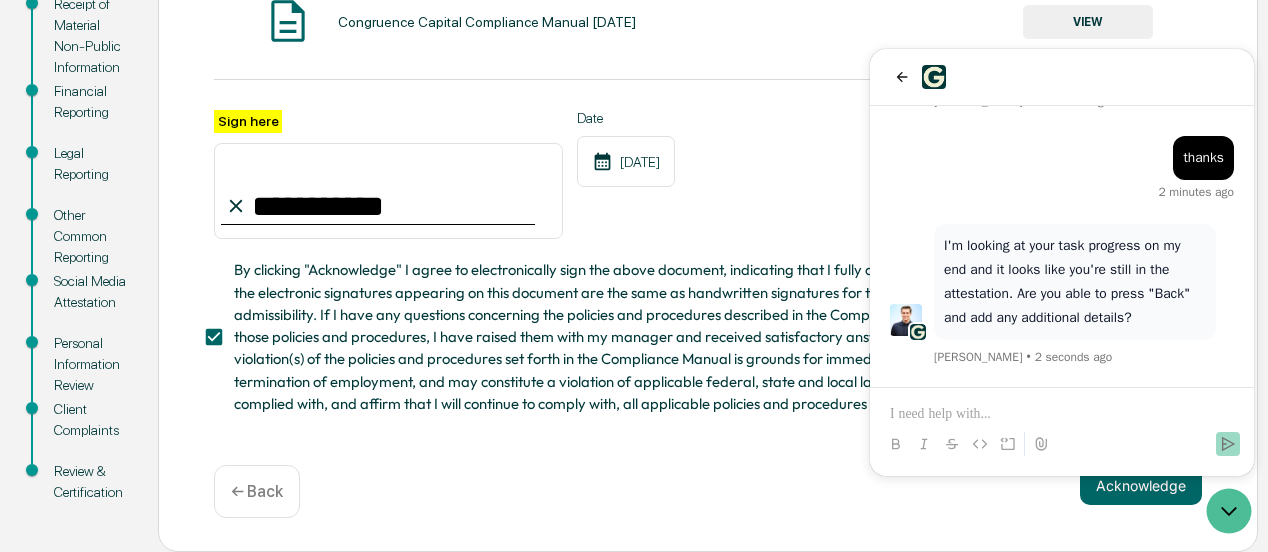 click on "← Back" at bounding box center (257, 491) 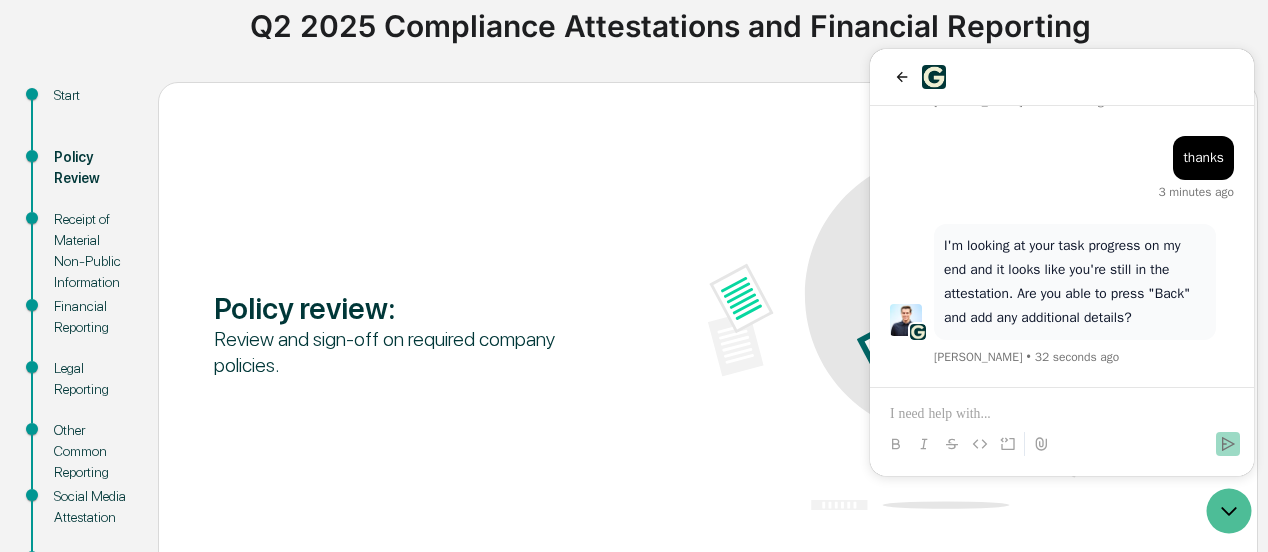 scroll, scrollTop: 200, scrollLeft: 0, axis: vertical 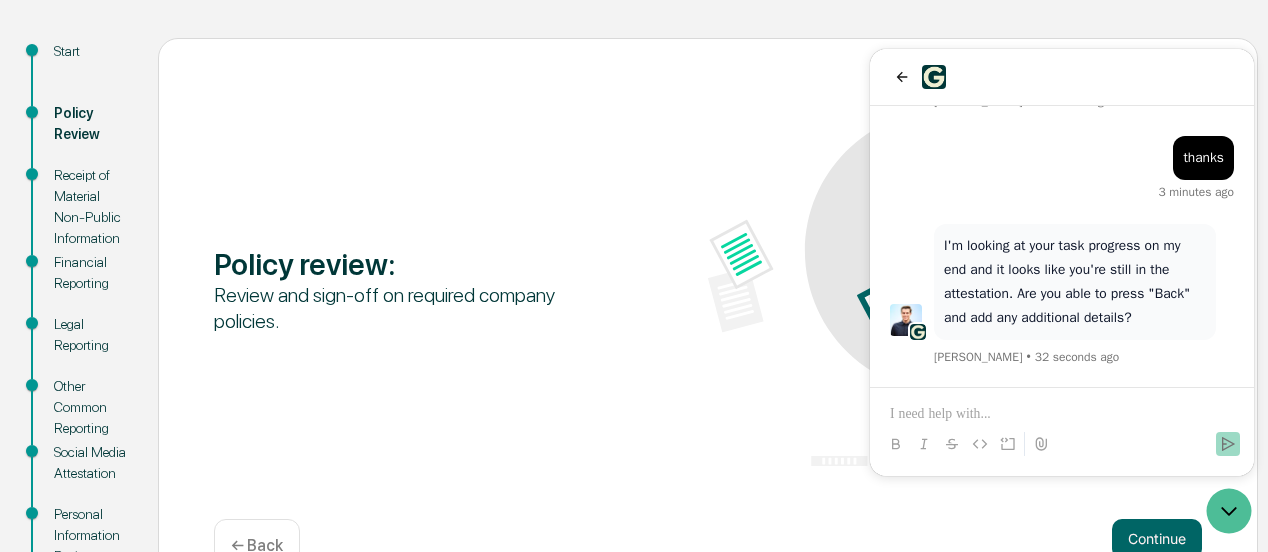 click on "Policy review : Review and sign-off on required company policies." at bounding box center [708, 290] 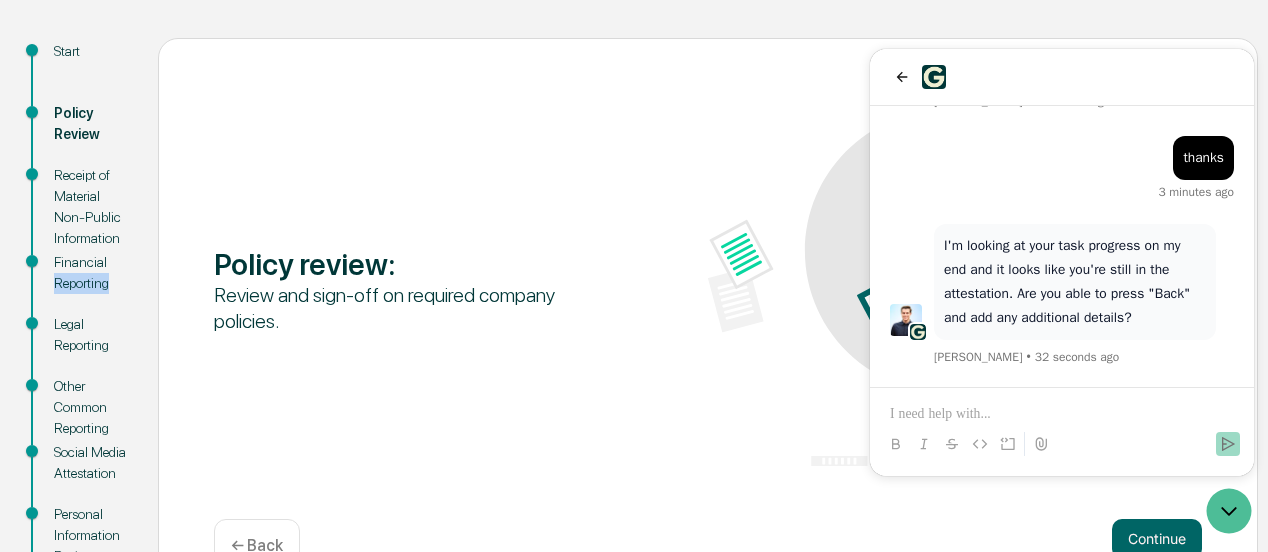 click on "Financial Reporting" at bounding box center (90, 273) 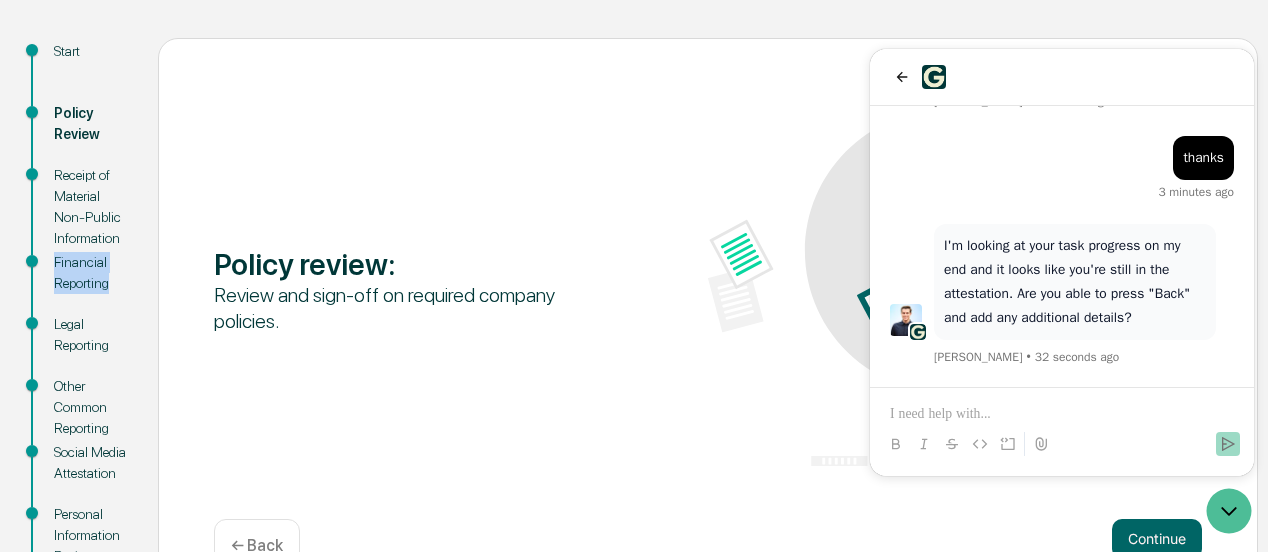 click on "Financial Reporting" at bounding box center (90, 273) 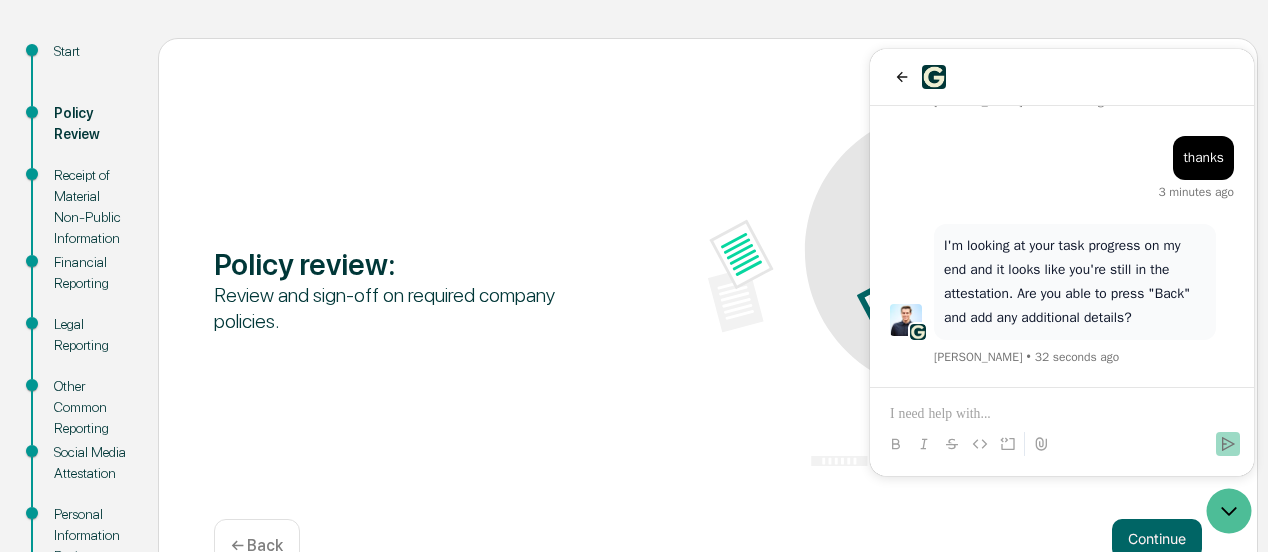 click on "Policy Review" at bounding box center (90, 124) 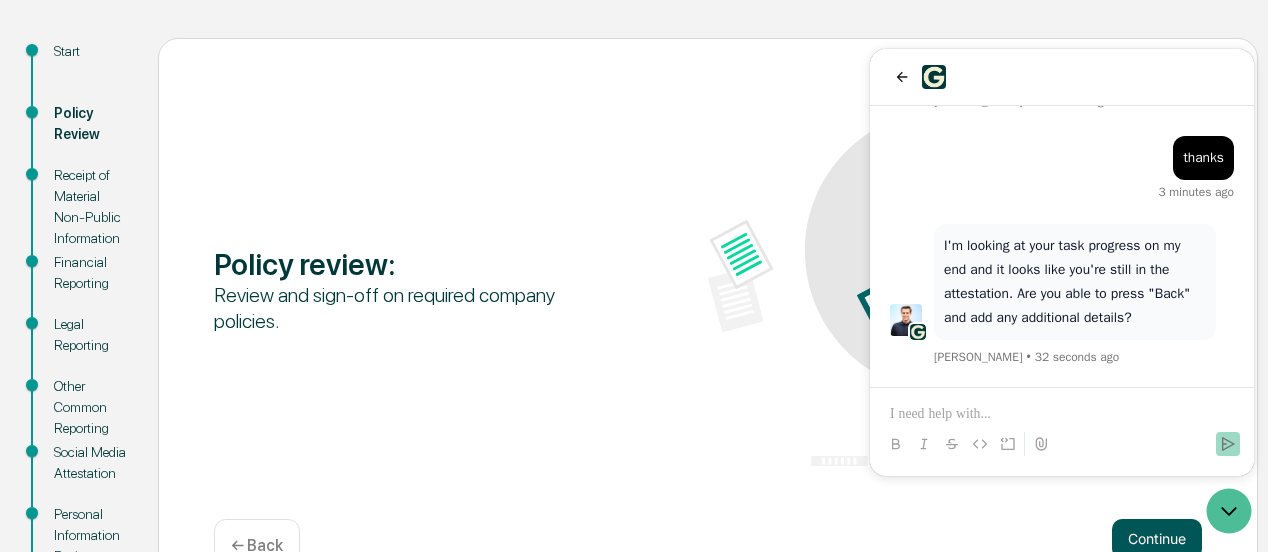 click on "Continue" at bounding box center [1157, 539] 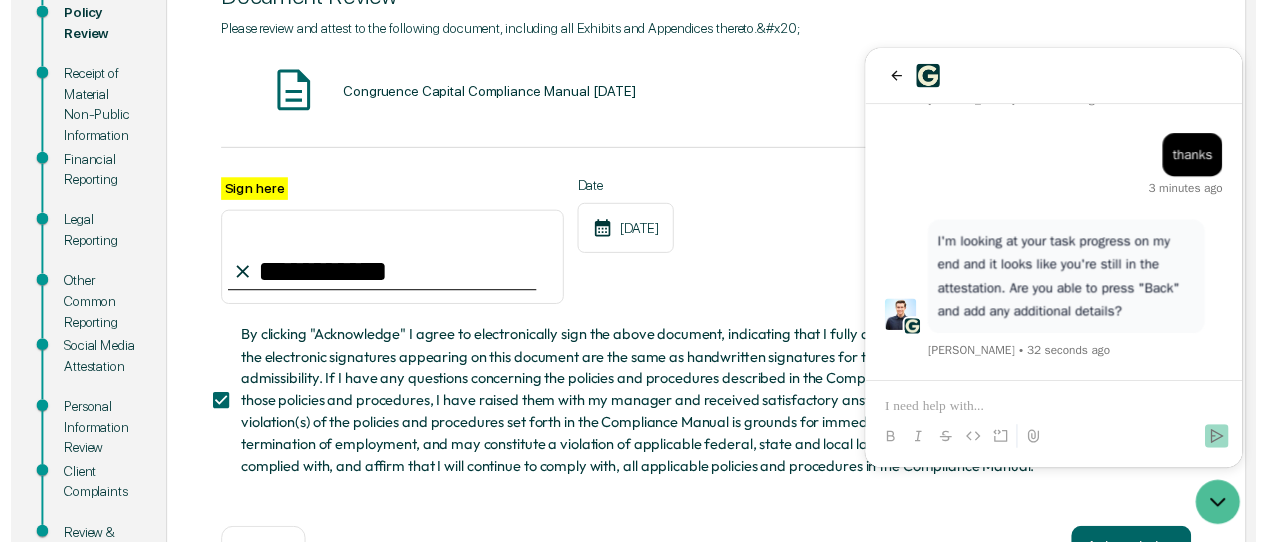 scroll, scrollTop: 378, scrollLeft: 0, axis: vertical 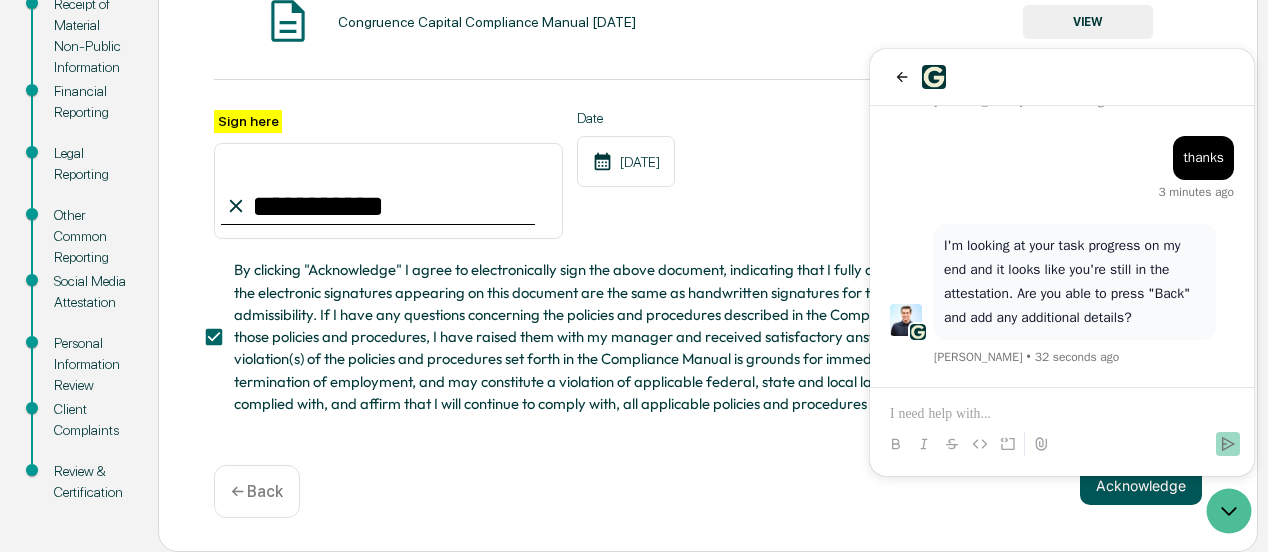 click on "Acknowledge" at bounding box center [1141, 485] 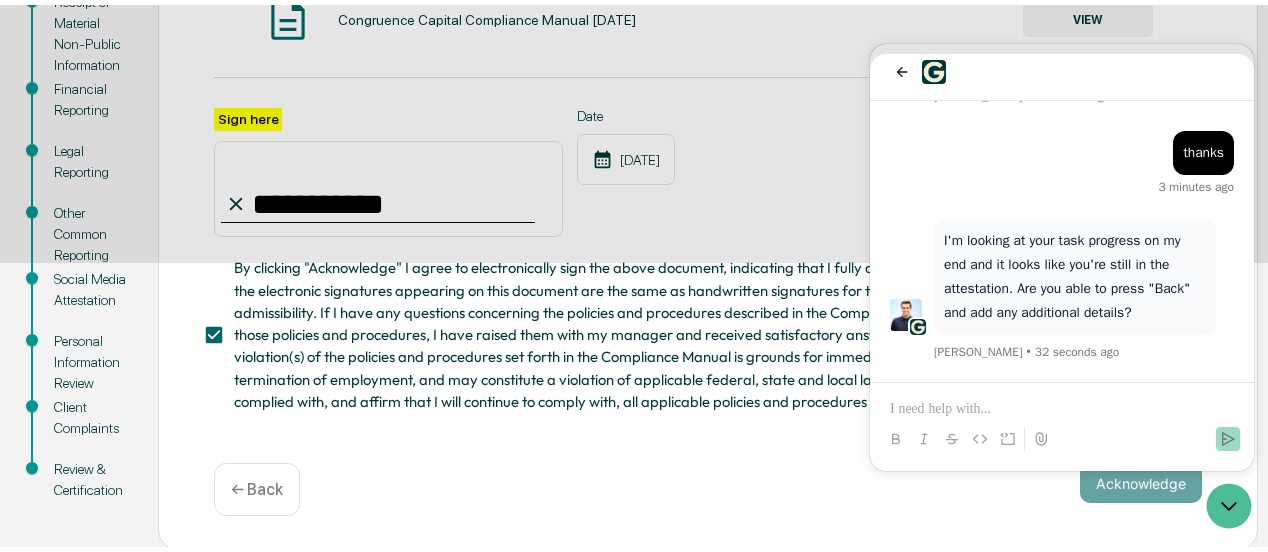 scroll, scrollTop: 366, scrollLeft: 0, axis: vertical 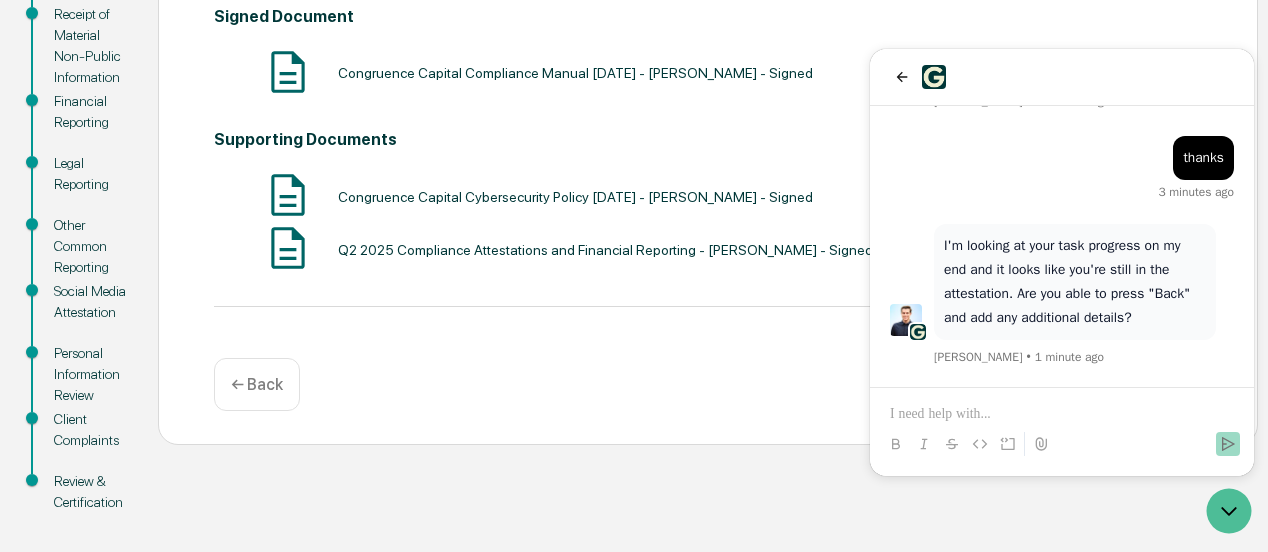 click on "← Back" at bounding box center [257, 384] 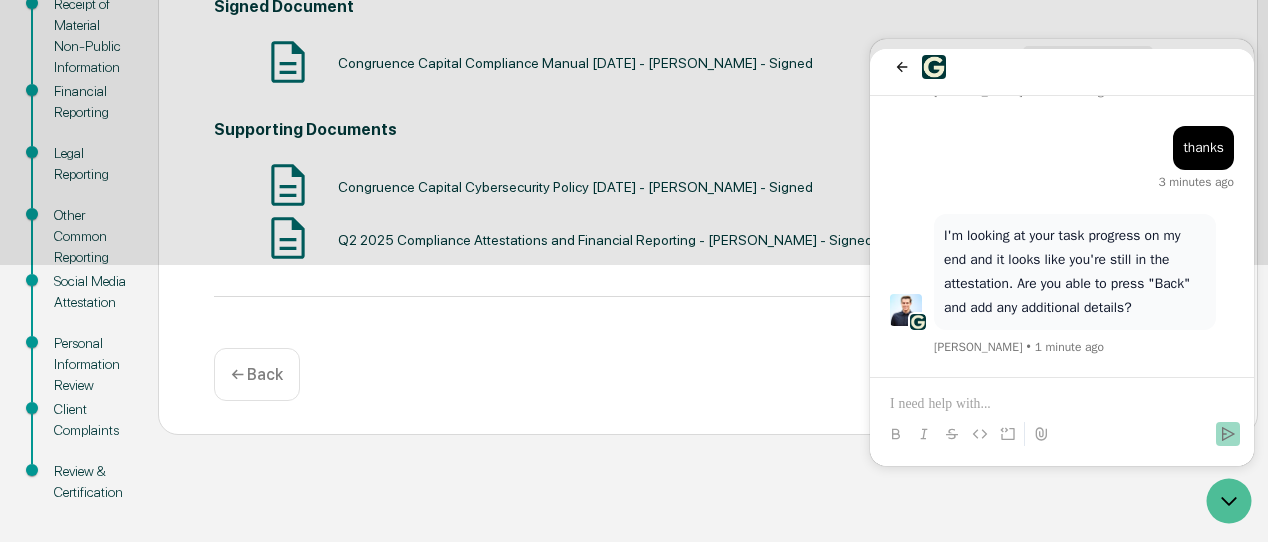 scroll, scrollTop: 378, scrollLeft: 0, axis: vertical 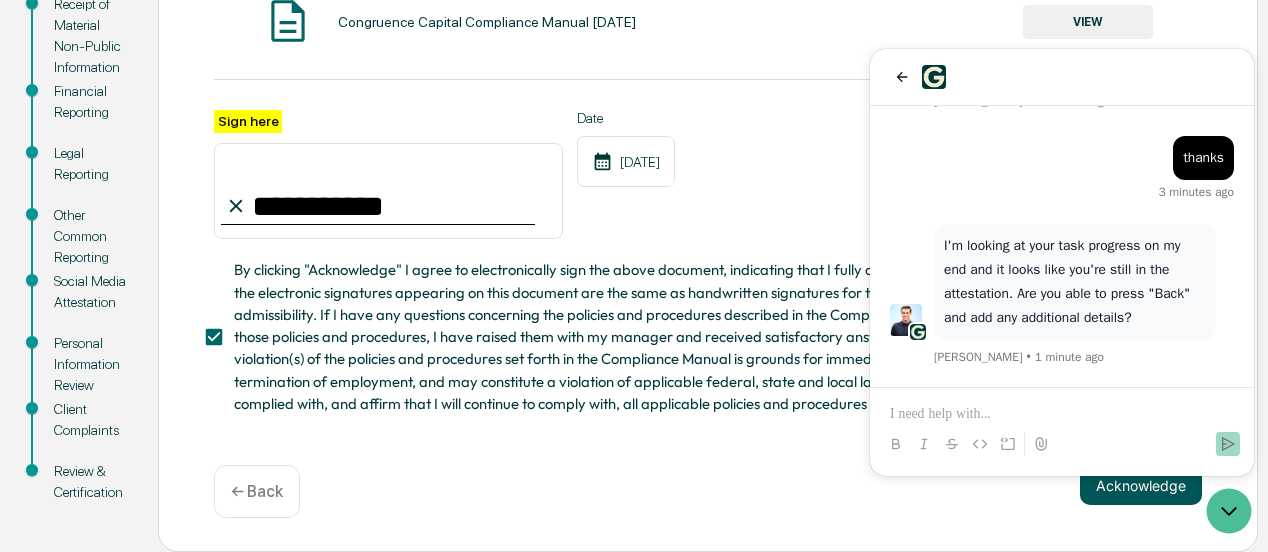 click on "Acknowledge" at bounding box center [1141, 485] 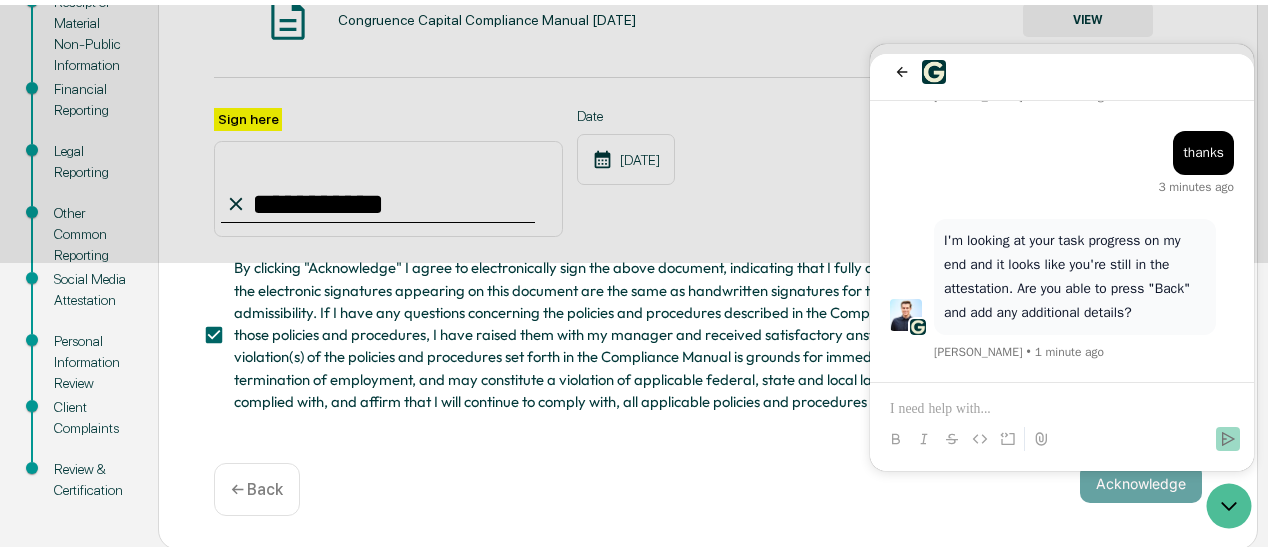 scroll, scrollTop: 366, scrollLeft: 0, axis: vertical 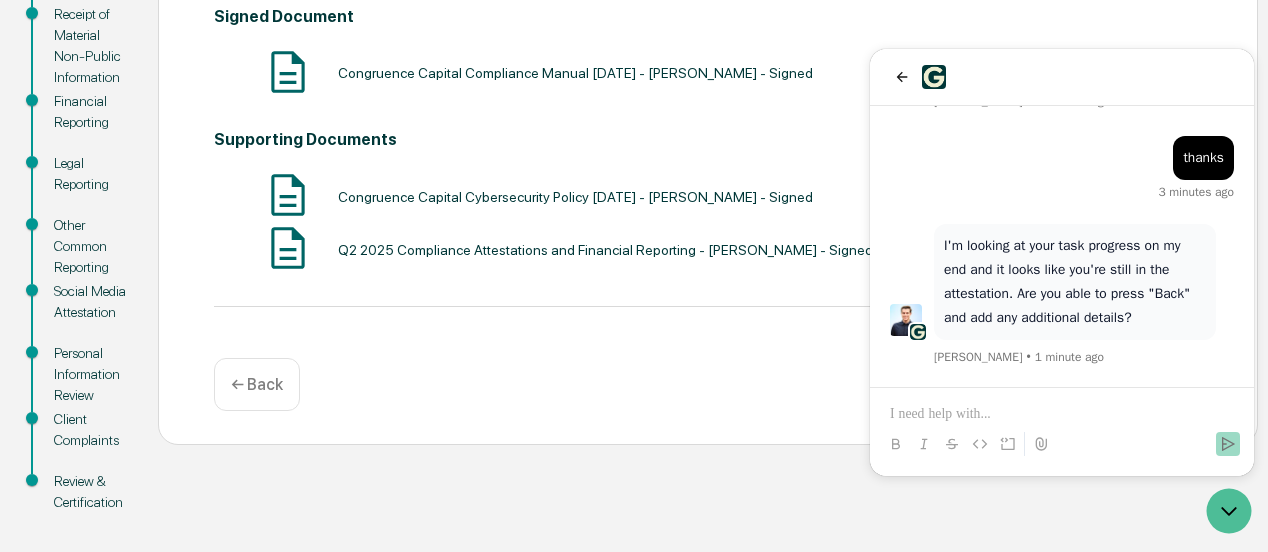 click at bounding box center [288, 248] 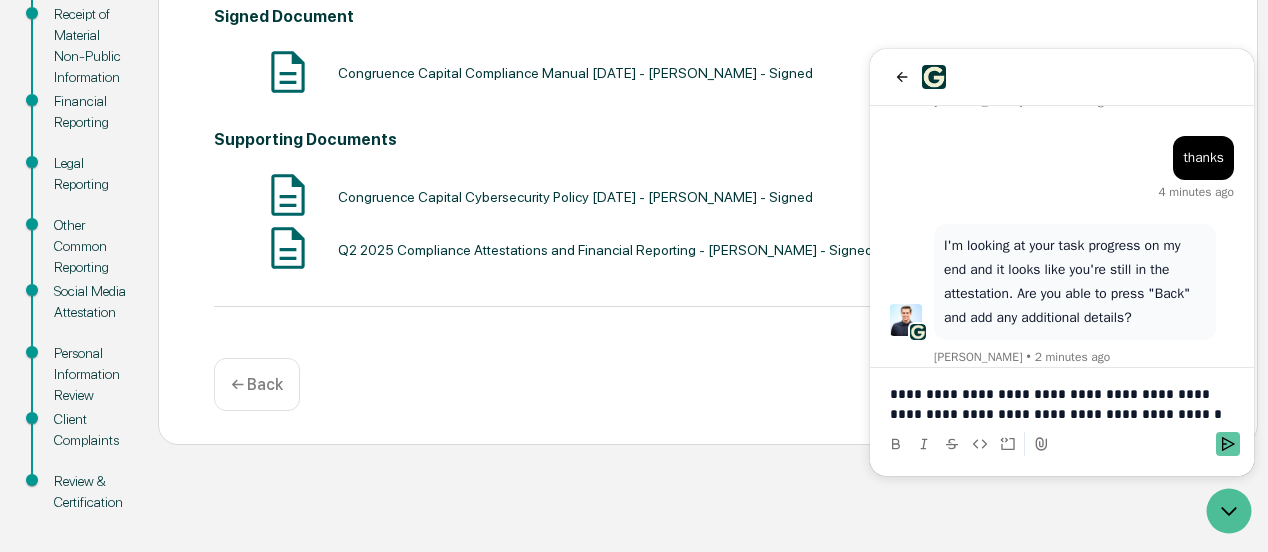 click 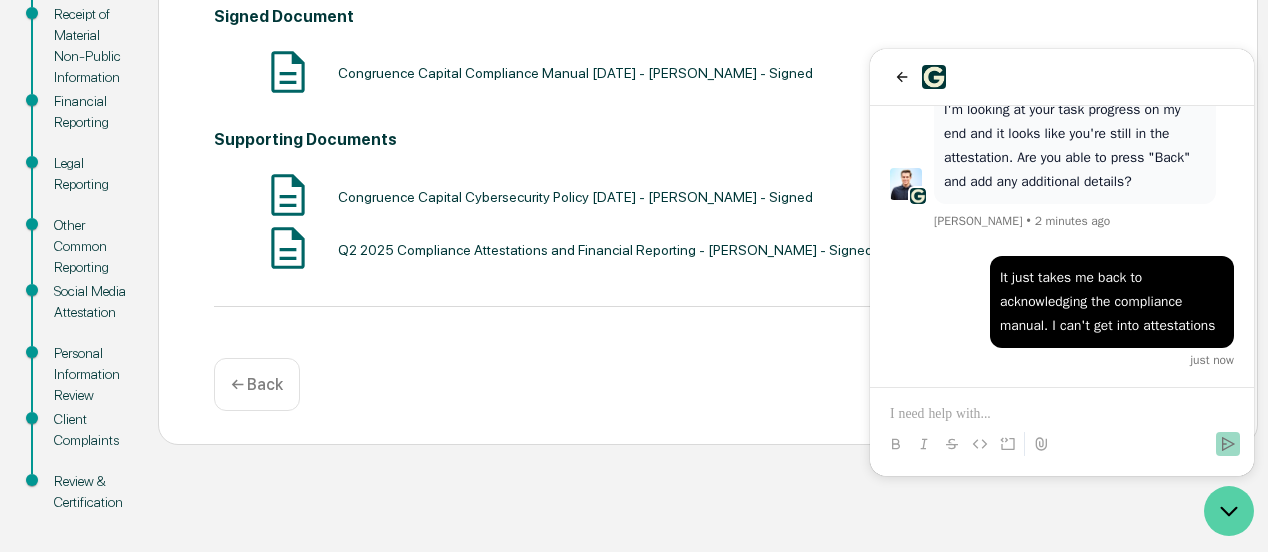 click 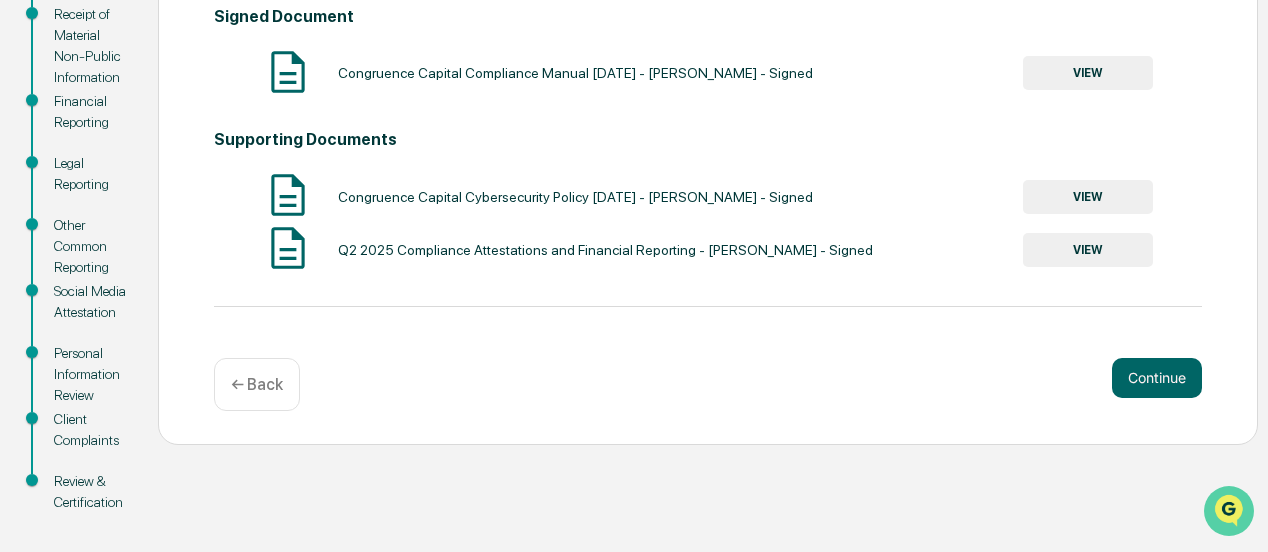 click 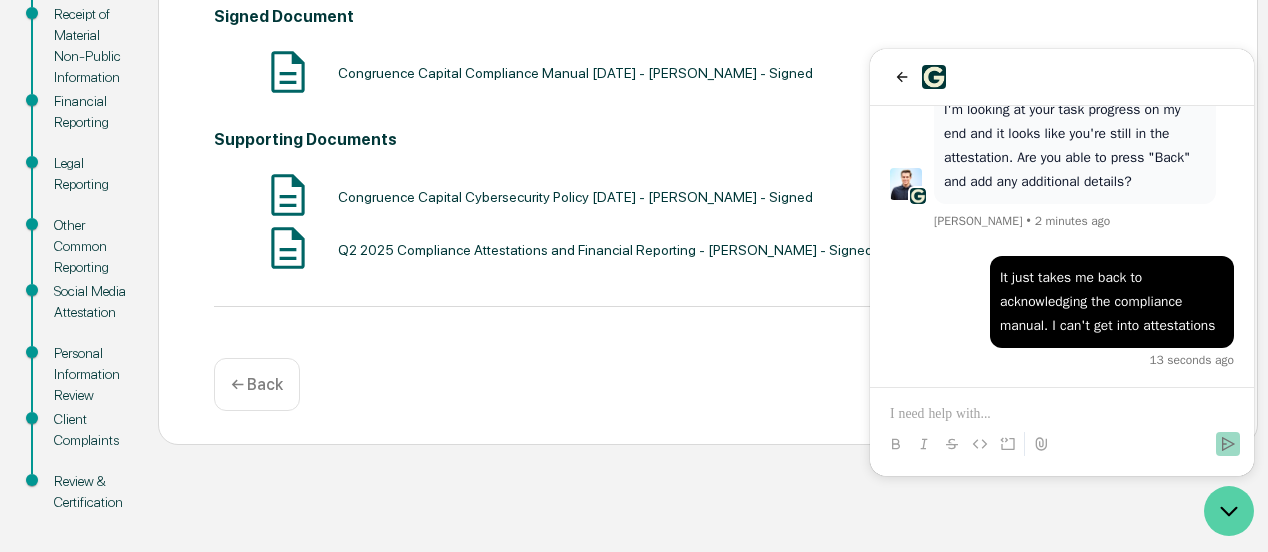 click 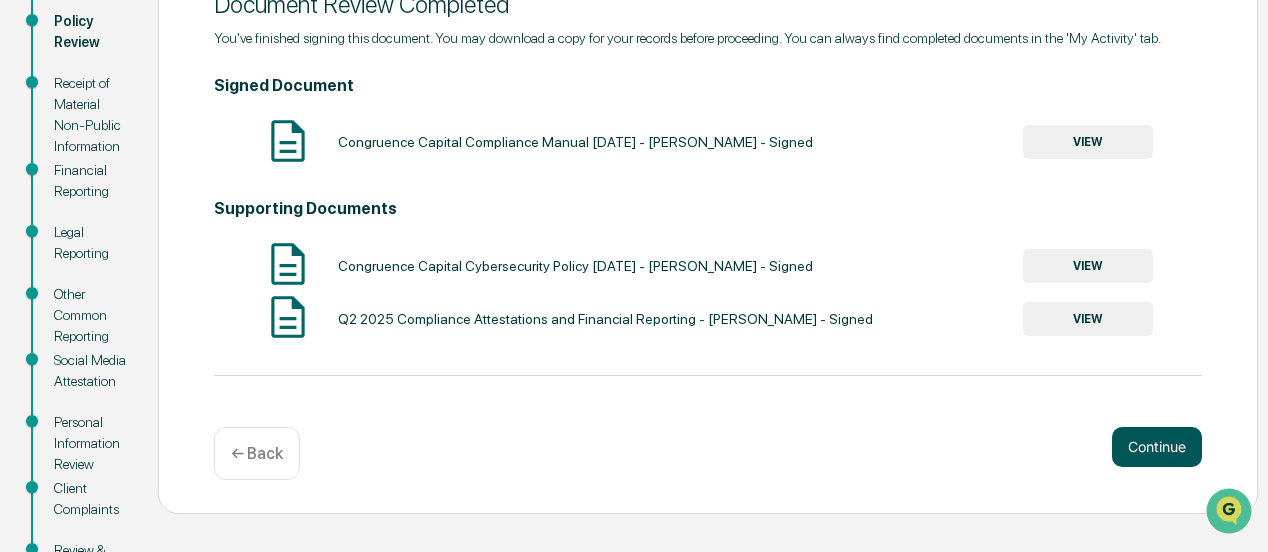 click on "Document Review Completed You've finished signing this document. You may download a copy for your records before proceeding. You can always find completed documents in the 'My Activity' tab. Signed Document Congruence Capital Compliance Manual May 2025 - Mark Kramer - Signed VIEW Supporting Documents Congruence Capital Cybersecurity Policy May 2025 - Mark Kramer - Signed VIEW Q2 2025 Compliance Attestations and Financial Reporting - Mark Kramer - Signed VIEW Continue ← Back" at bounding box center (708, 230) 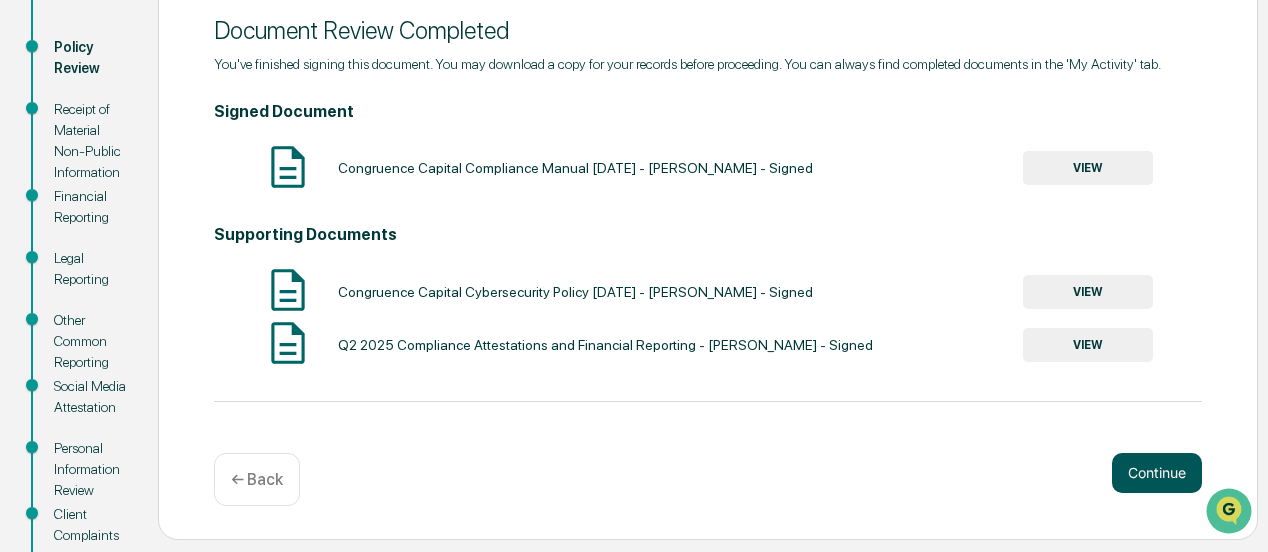click on "Continue" at bounding box center (1157, 473) 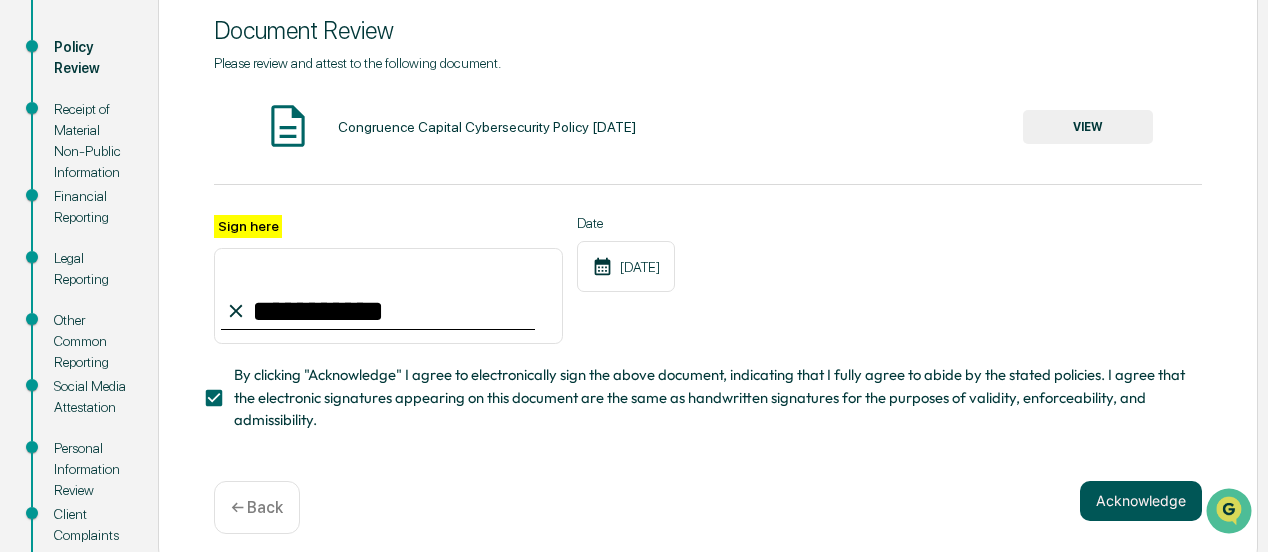 click on "Acknowledge" at bounding box center (1141, 501) 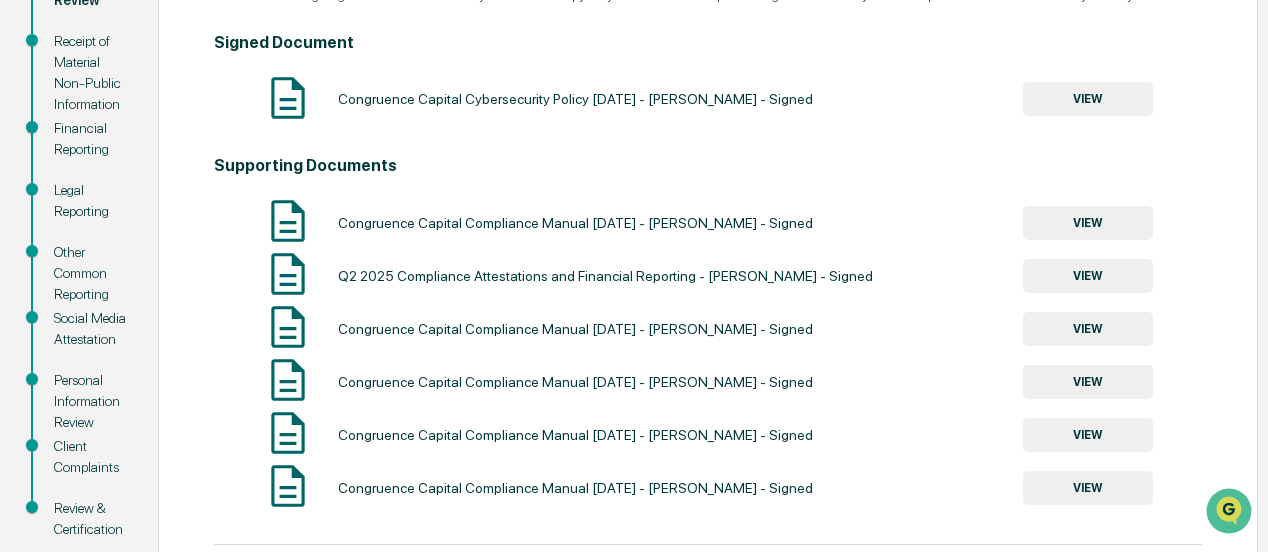 scroll, scrollTop: 366, scrollLeft: 0, axis: vertical 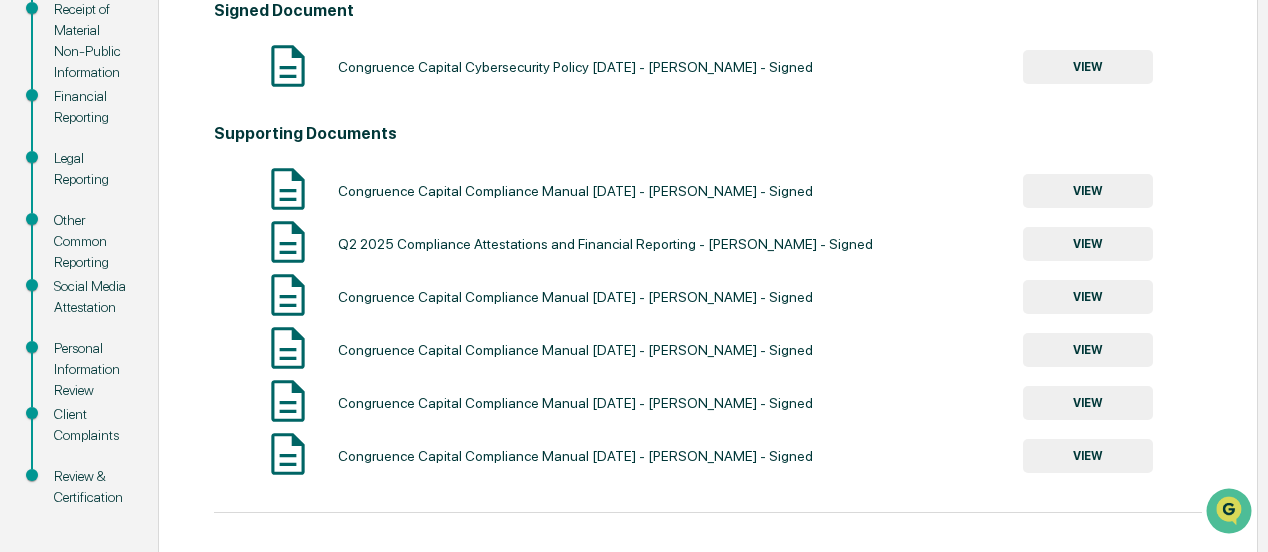 click on "VIEW" at bounding box center [1088, 244] 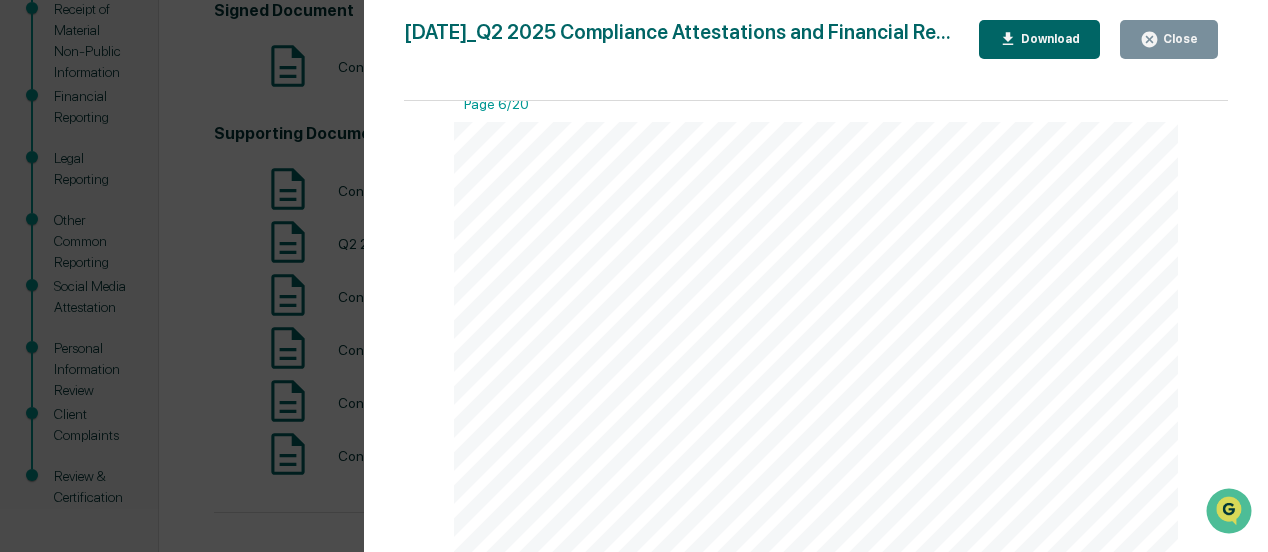 scroll, scrollTop: 5300, scrollLeft: 0, axis: vertical 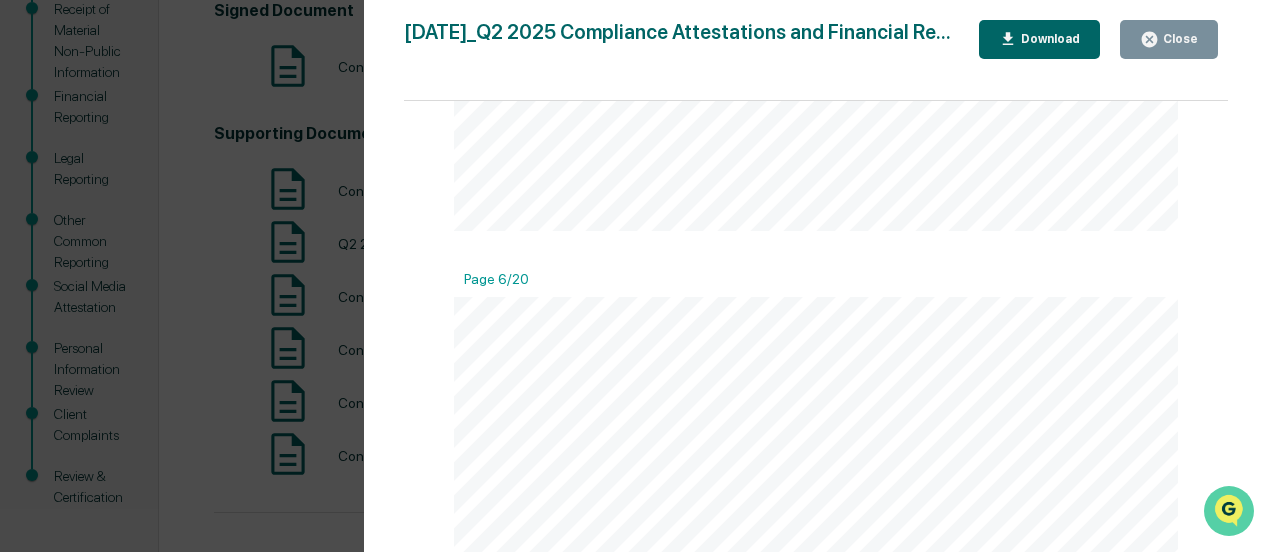 drag, startPoint x: 1227, startPoint y: 516, endPoint x: 2322, endPoint y: 990, distance: 1193.1895 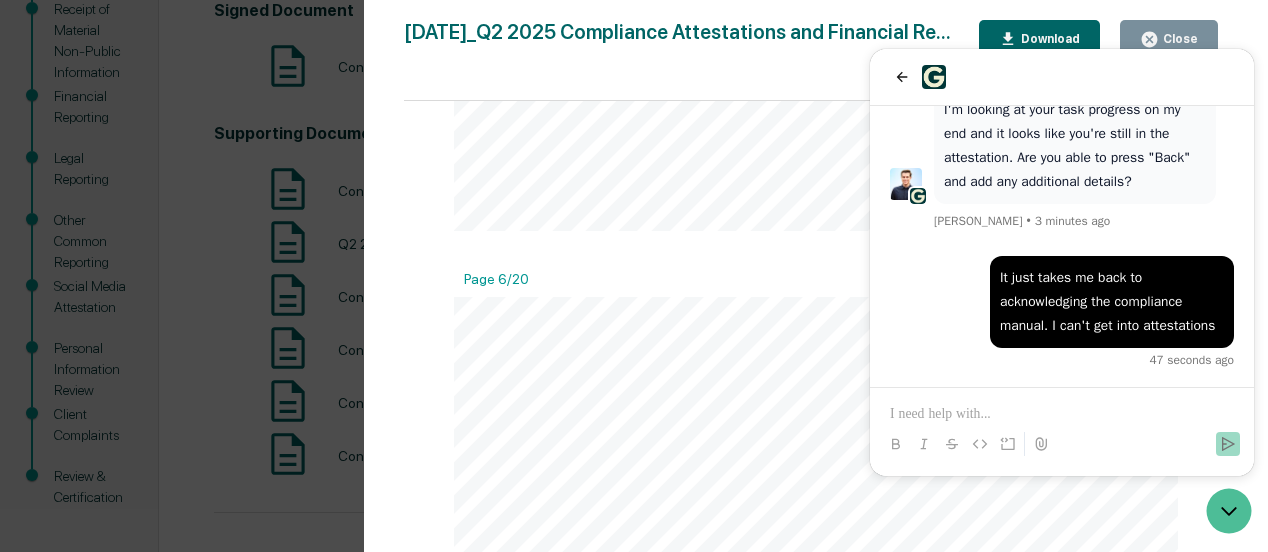 click at bounding box center (1062, 414) 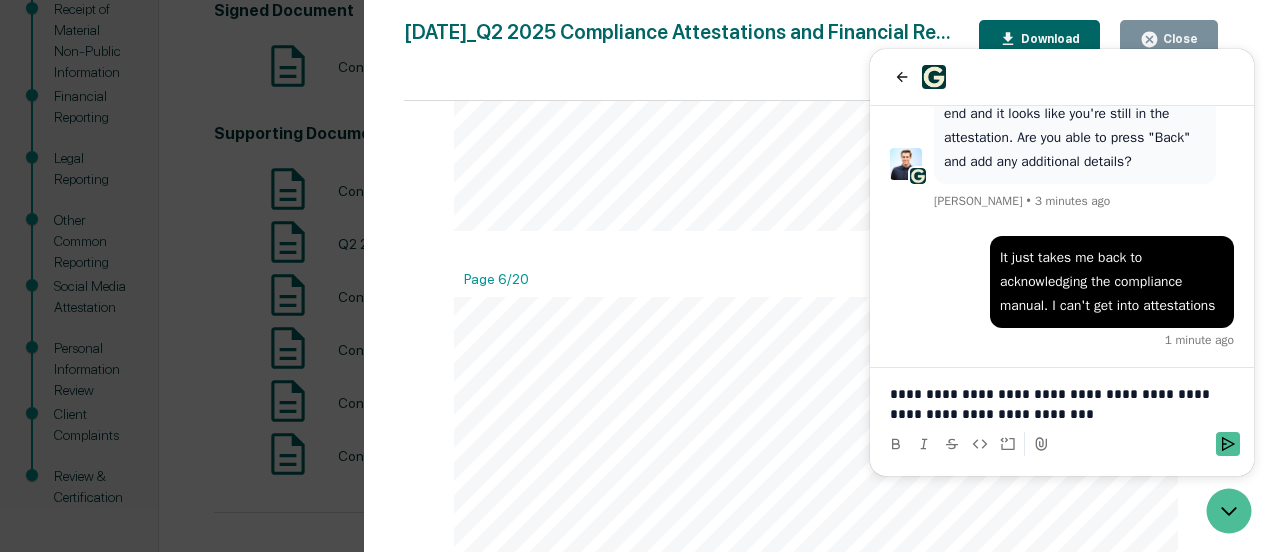 scroll, scrollTop: 506, scrollLeft: 0, axis: vertical 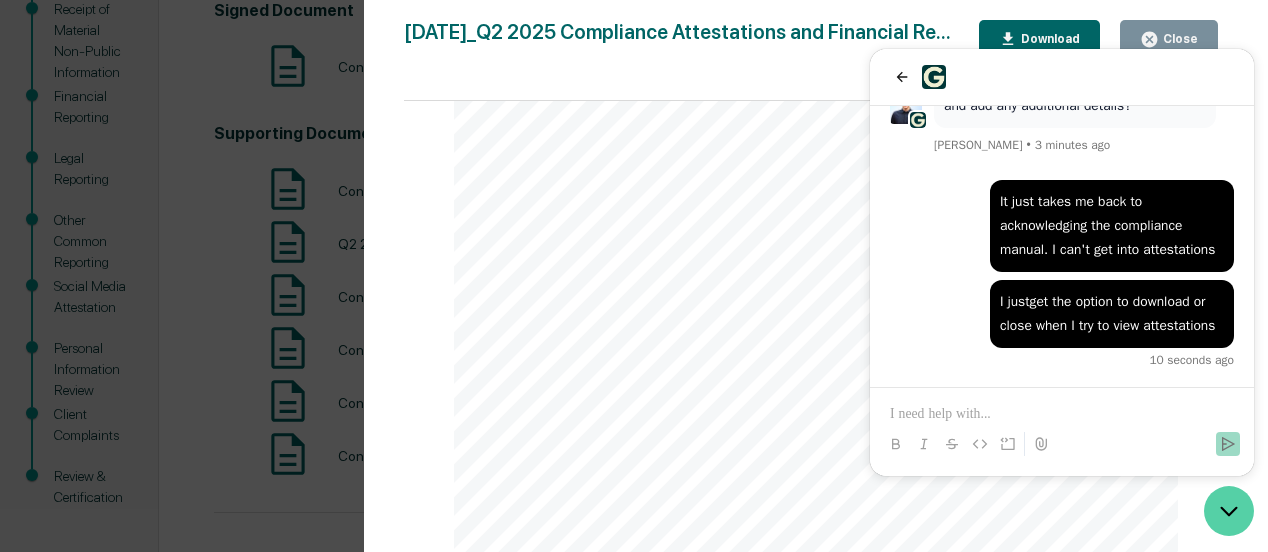 drag, startPoint x: 1226, startPoint y: 507, endPoint x: 2209, endPoint y: 971, distance: 1087.0073 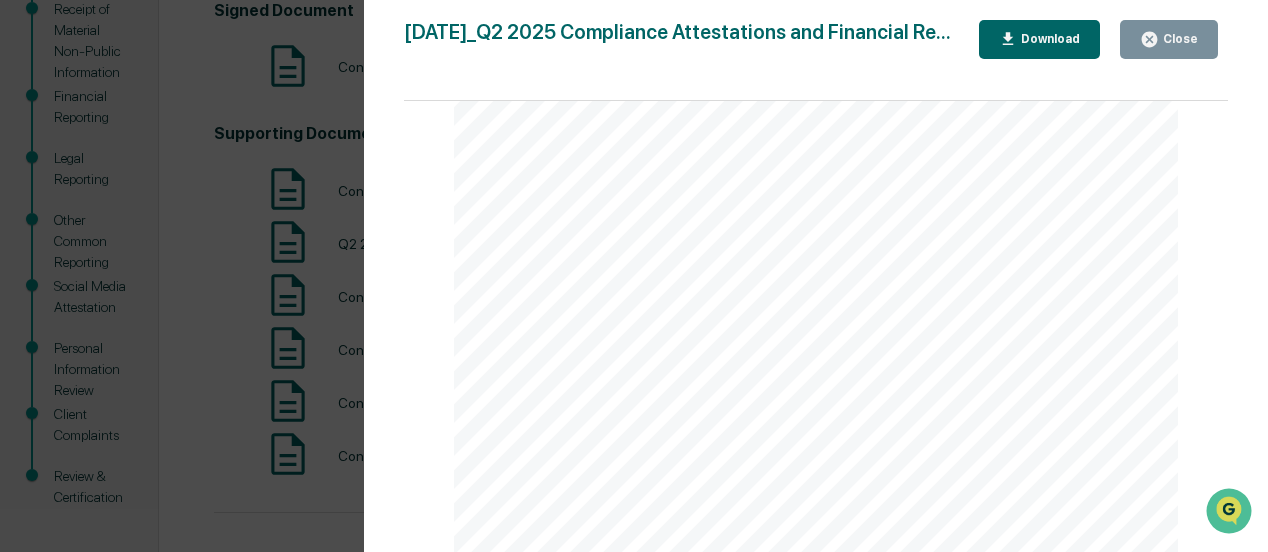 scroll, scrollTop: 16455, scrollLeft: 0, axis: vertical 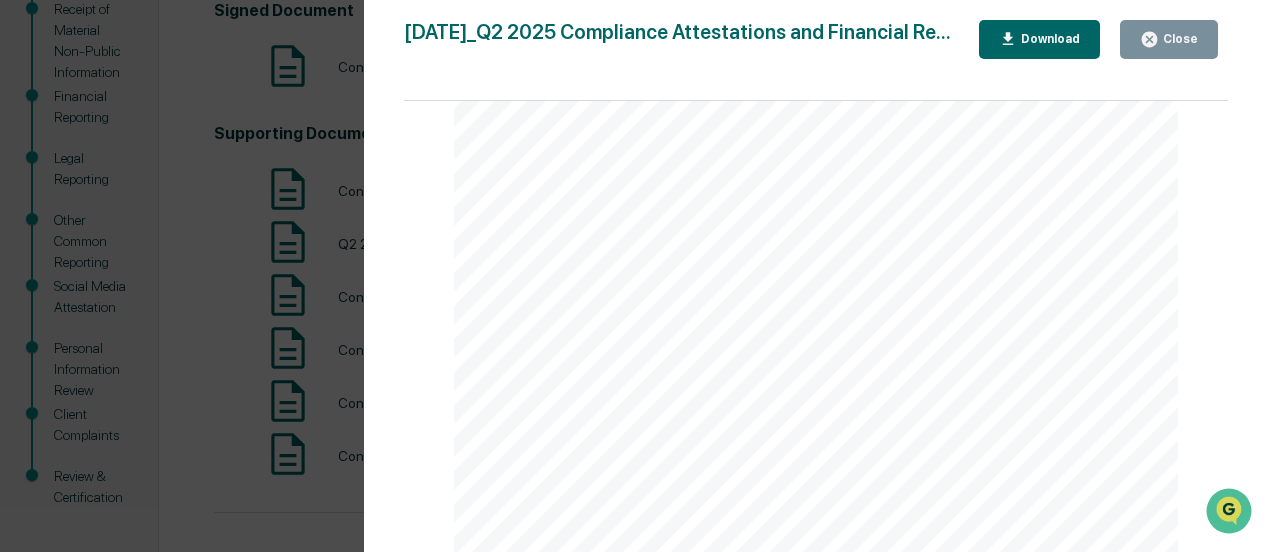 click on "Transaction Date Transactio n   Type Security Identifier Security   Type   Number   Of Shares Security   Price   Principal Amount Interest Rate Maturity Date Account Name Institution Name INVESTME 2025-04-01   SELL   SPY260618C0 0570000 Derivative   16   47.62   76181.66   N/ A   N/ A   Liz   Options   Charles Schwab 2025-04-01   BUY   SPY260618P0 0530000 Derivative   32   27.06   86608.35   N/ A   N/ A   Liz   Options   Charles Schwab 2025-04-01   SELL   SPY260618P0 0390000 Derivative   32   6.03   19279.02   N/ A   N/ A   Liz   Options   Charles Schwab 2025-04-01   DIVIDEND   CUR:USD   Cash   0   1   6331.27   N/ A   N/ A   Toby   Kramer Inv.   LLC Charles Schwab 2025-04-01   DIVIDEND   CUR:USD   Cash   0   1   8765.67   N/ A   N/ A   CK   Business Ventures Charles Schwab 2025-04-01   WITHDRA WAL CUR:USD   Cash   0   1   100000   N/ A   N/ A   MRK   Inv.   LLC   Charles Schwab 2025-04-01   DIVIDEND   CUR:USD   Cash   0   1   6788.31   N/ A   N/ A   Kramer Foundation Charles Schwab 2025-04-01   DIVIDEND" at bounding box center [816, -15796] 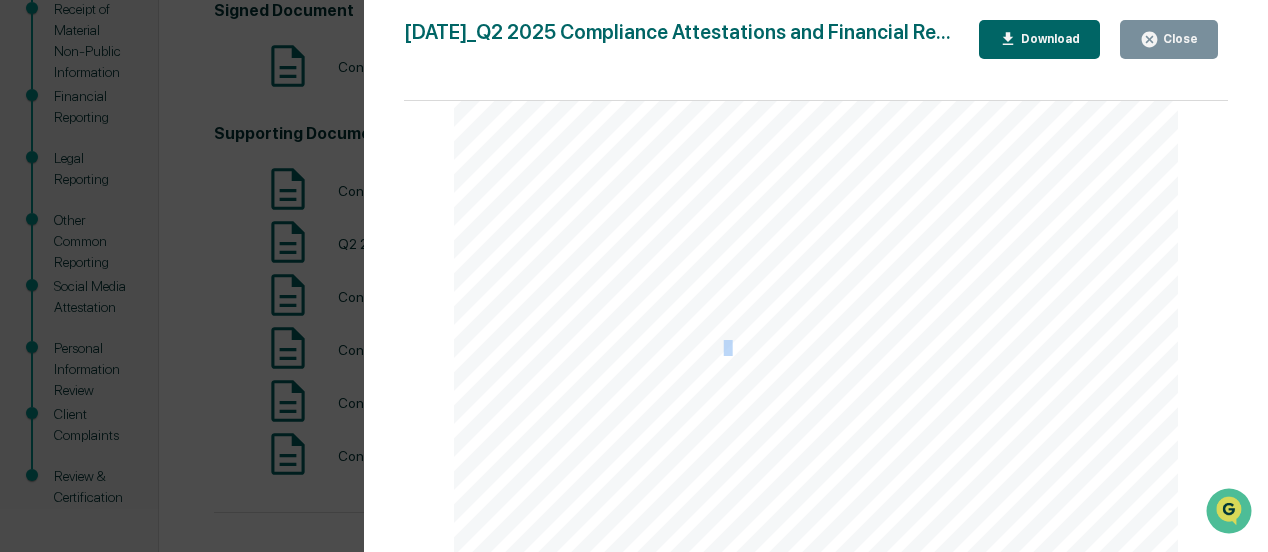 click on "[DATE]" at bounding box center [732, 348] 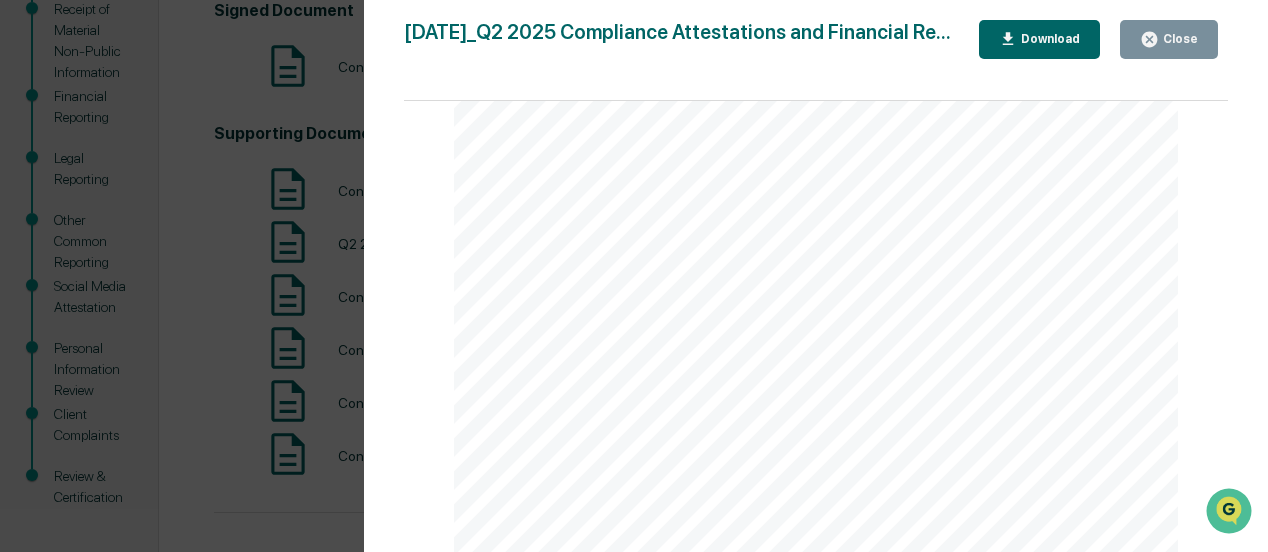click on "Transaction Date Transactio n   Type Security Identifier Security   Type   Number   Of Shares Security   Price   Principal Amount Interest Rate Maturity Date Account Name Institution Name INVESTME 2025-04-01   SELL   SPY260618C0 0570000 Derivative   16   47.62   76181.66   N/ A   N/ A   Liz   Options   Charles Schwab 2025-04-01   BUY   SPY260618P0 0530000 Derivative   32   27.06   86608.35   N/ A   N/ A   Liz   Options   Charles Schwab 2025-04-01   SELL   SPY260618P0 0390000 Derivative   32   6.03   19279.02   N/ A   N/ A   Liz   Options   Charles Schwab 2025-04-01   DIVIDEND   CUR:USD   Cash   0   1   6331.27   N/ A   N/ A   Toby   Kramer Inv.   LLC Charles Schwab 2025-04-01   DIVIDEND   CUR:USD   Cash   0   1   8765.67   N/ A   N/ A   CK   Business Ventures Charles Schwab 2025-04-01   WITHDRA WAL CUR:USD   Cash   0   1   100000   N/ A   N/ A   MRK   Inv.   LLC   Charles Schwab 2025-04-01   DIVIDEND   CUR:USD   Cash   0   1   6788.31   N/ A   N/ A   Kramer Foundation Charles Schwab 2025-04-01   DIVIDEND" at bounding box center (816, -15796) 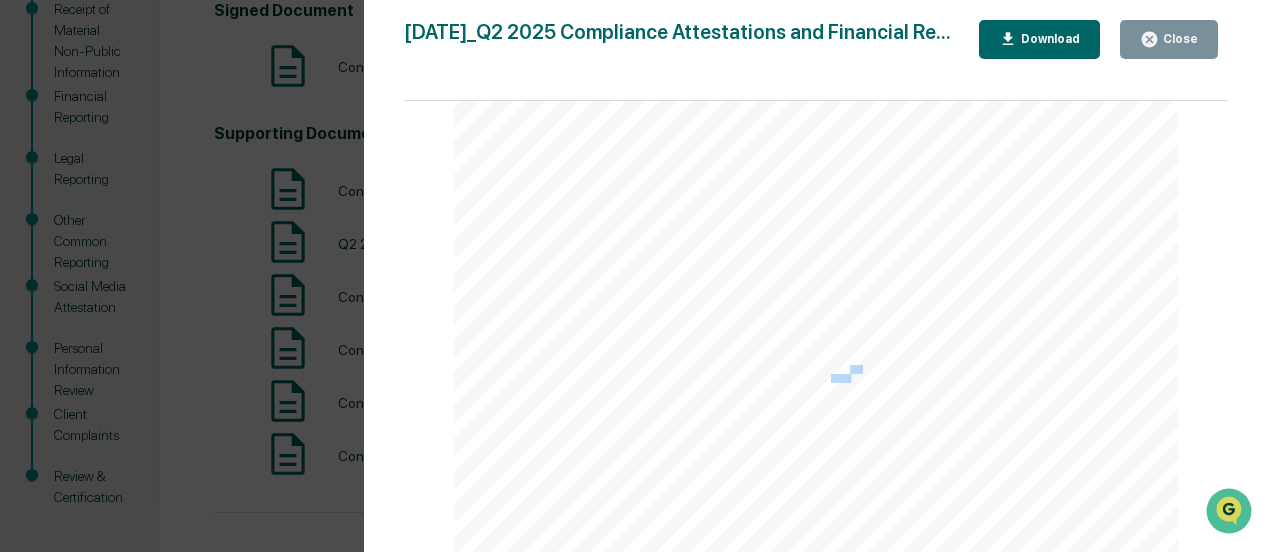 click on "Transaction Date Transactio n   Type Security Identifier Security   Type   Number   Of Shares Security   Price   Principal Amount Interest Rate Maturity Date Account Name Institution Name INVESTME 2025-04-01   SELL   SPY260618C0 0570000 Derivative   16   47.62   76181.66   N/ A   N/ A   Liz   Options   Charles Schwab 2025-04-01   BUY   SPY260618P0 0530000 Derivative   32   27.06   86608.35   N/ A   N/ A   Liz   Options   Charles Schwab 2025-04-01   SELL   SPY260618P0 0390000 Derivative   32   6.03   19279.02   N/ A   N/ A   Liz   Options   Charles Schwab 2025-04-01   DIVIDEND   CUR:USD   Cash   0   1   6331.27   N/ A   N/ A   Toby   Kramer Inv.   LLC Charles Schwab 2025-04-01   DIVIDEND   CUR:USD   Cash   0   1   8765.67   N/ A   N/ A   CK   Business Ventures Charles Schwab 2025-04-01   WITHDRA WAL CUR:USD   Cash   0   1   100000   N/ A   N/ A   MRK   Inv.   LLC   Charles Schwab 2025-04-01   DIVIDEND   CUR:USD   Cash   0   1   6788.31   N/ A   N/ A   Kramer Foundation Charles Schwab 2025-04-01   DIVIDEND" at bounding box center (816, -15796) 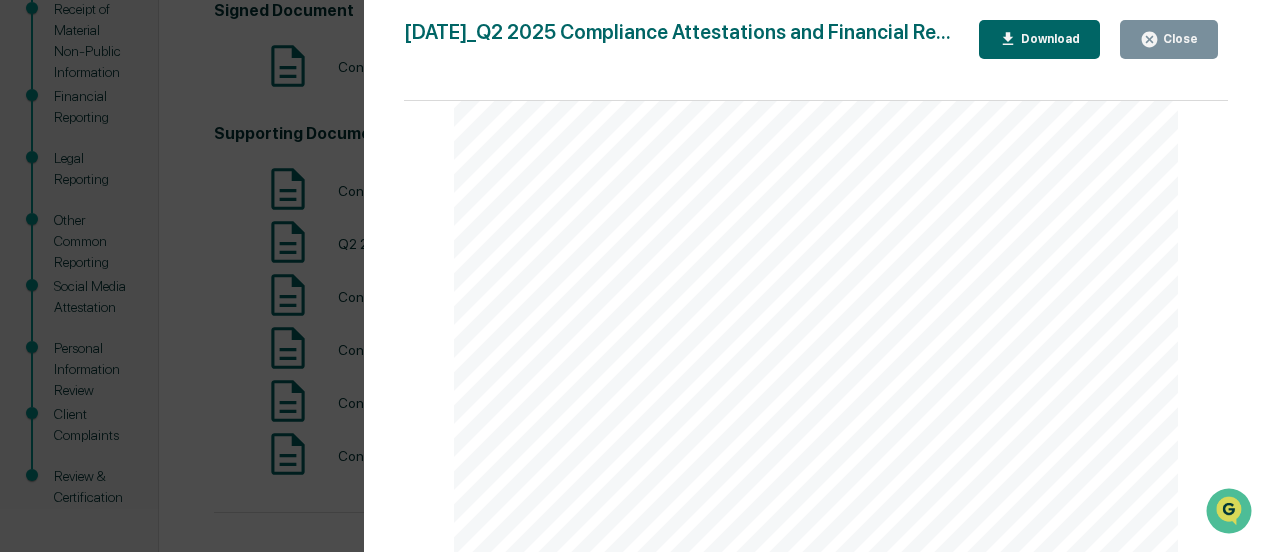 click on "Holdings:" at bounding box center (576, -4032) 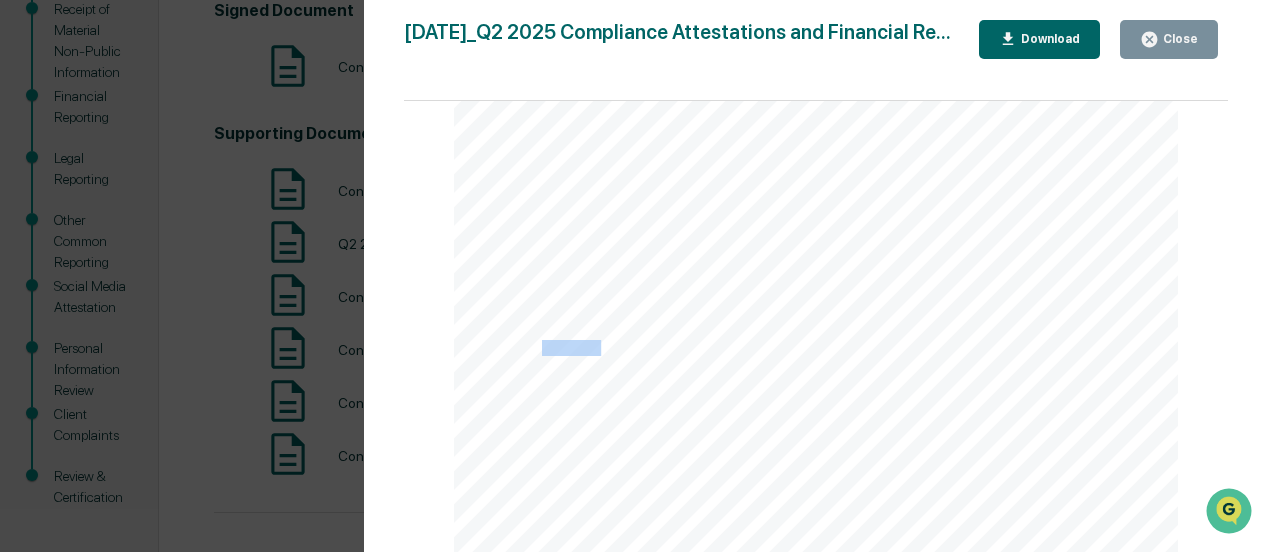click on "Holdings:" at bounding box center [576, -4032] 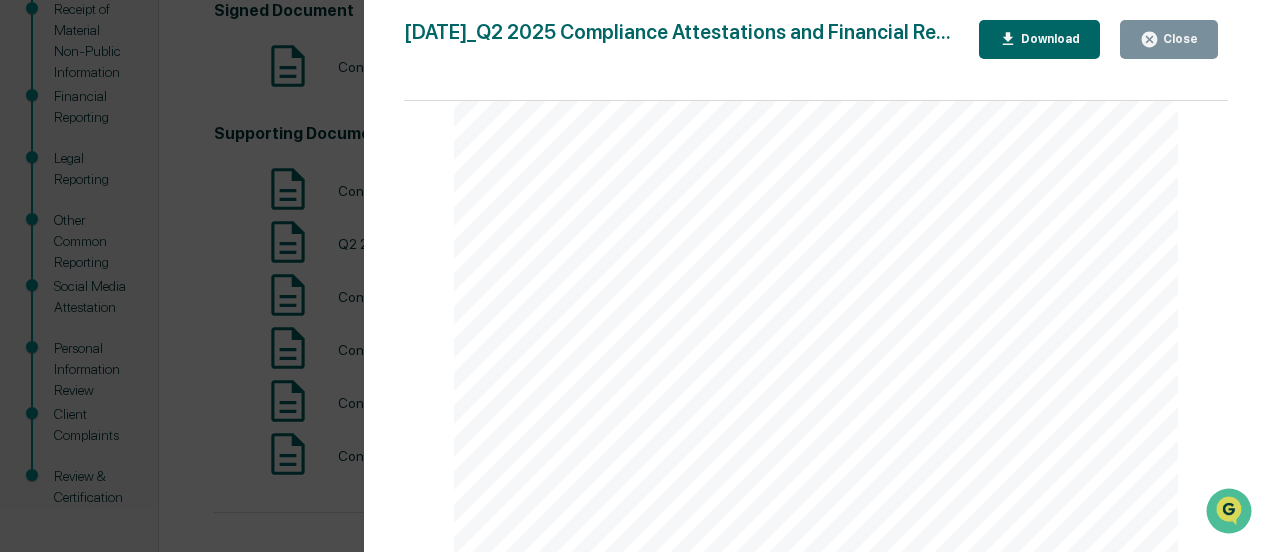 click on "[DATE]" at bounding box center (633, 348) 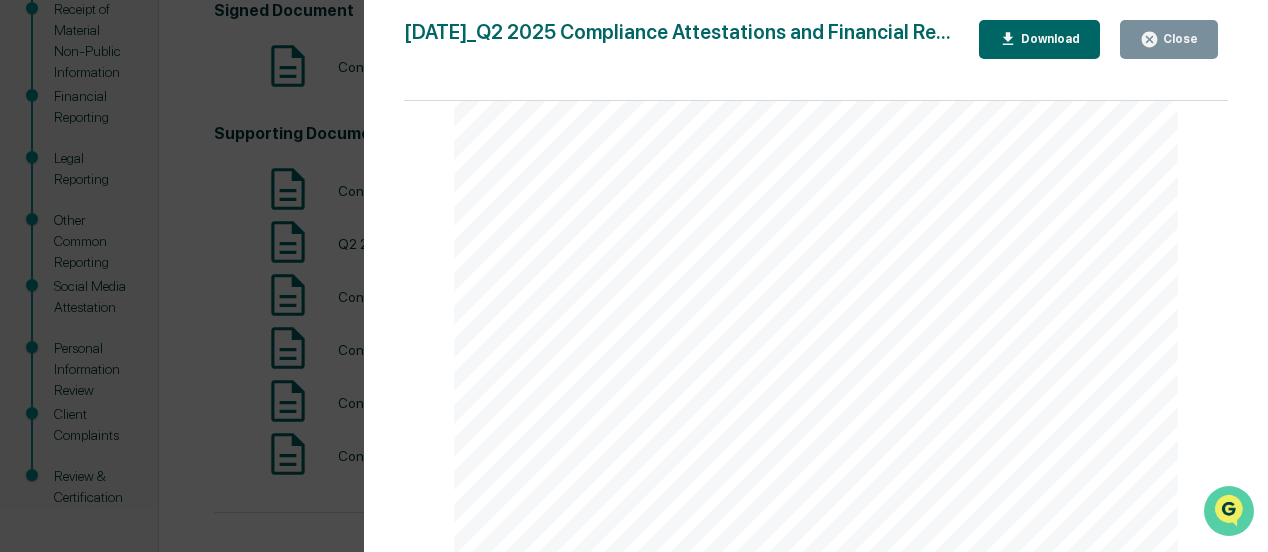 click at bounding box center [1229, 511] 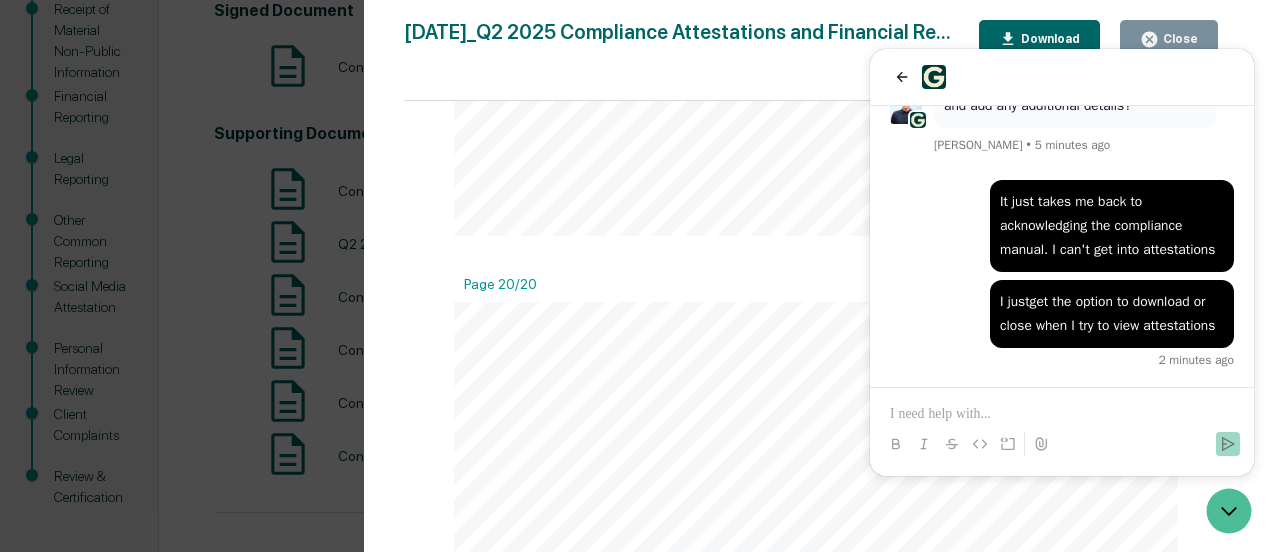 scroll, scrollTop: 20655, scrollLeft: 0, axis: vertical 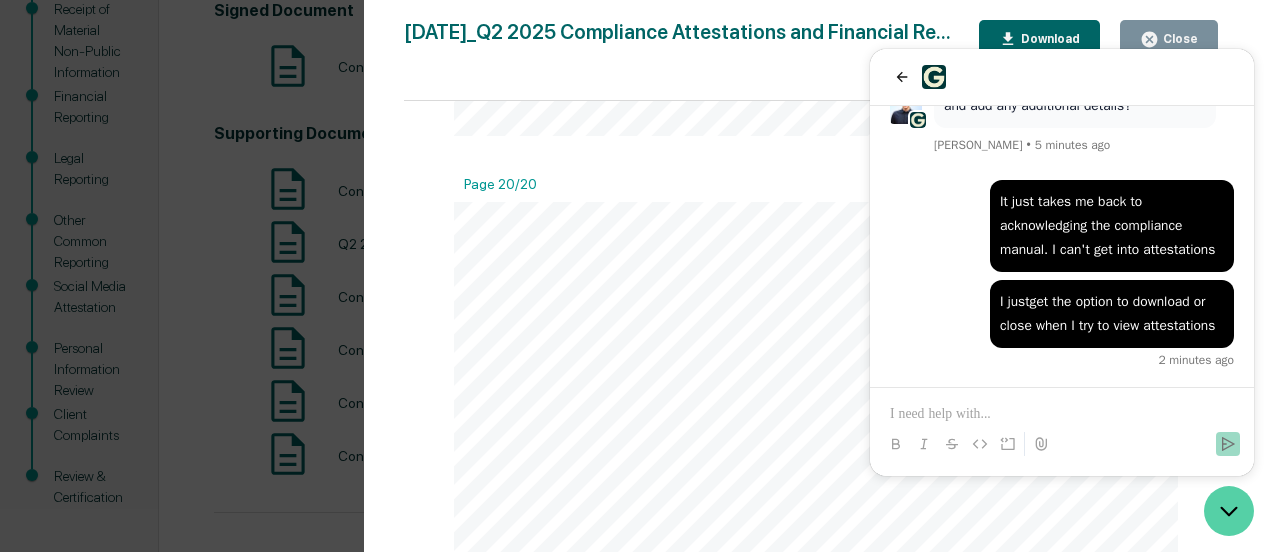 click 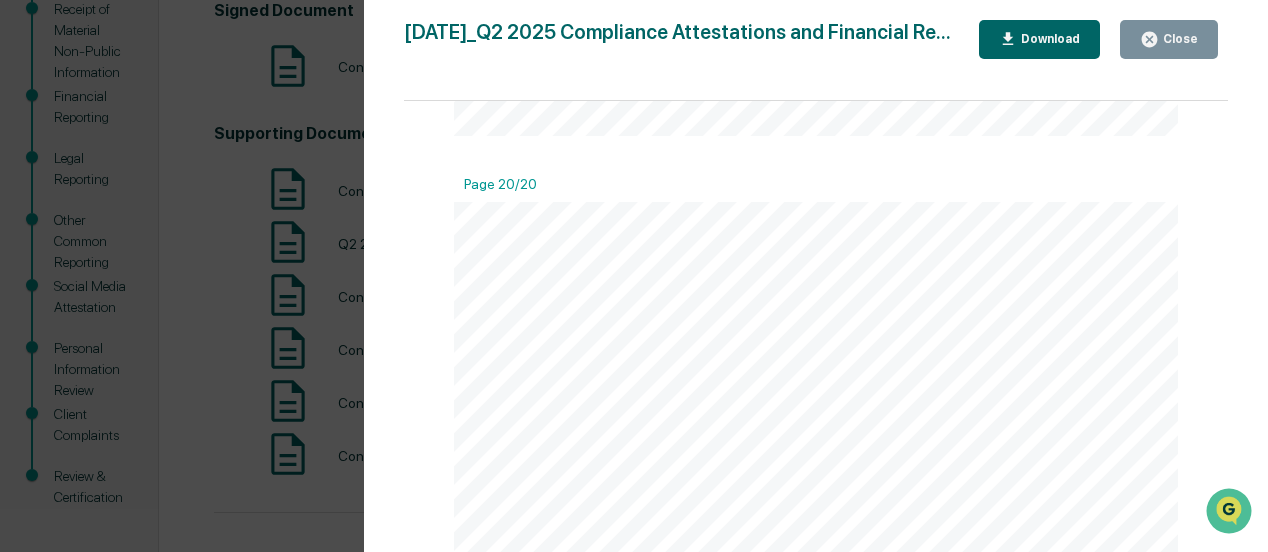 click on "Version History 07/17/2025, 11:52 PM Mark Kramer 2025-07-17_Q2 2025 Compliance Attestations and Financial Re...   Close   Download Page 1/20 July   17,   2025 Congruence   Capital Q2   2025   Compliance   Attestations   and   Financial   Reporting   -   Mark Kramer Contents Definitions   2 Financial   Reporting   6 Brokerage   Holdings:   07/17/2025   6 Brokerage   Transactions:   04/01/2025   to   06/30/2025   6 Private   Holdings:   04/01/2025   to   06/30/2025   16 Outside   Business   Affiliations:   04/01/2025   to   06/30/2025   16 Legal   Reporting   17 Other   Reporting   18 Receipt   of   Material   Non- Public   Information   19 Social   Media   Attestation   19 Client   Complaints   19 Page   1   of   19 Page 2/20 Definitions Public   Security:   a   financial   instrument   or   investment   that   is   available   for   purchase   by   the   general   public,   and   that   is   freely   traded   on   an   exchange. Examples   of   public   securities   include: Stocks:   Shares   of   publicly-" at bounding box center (634, 276) 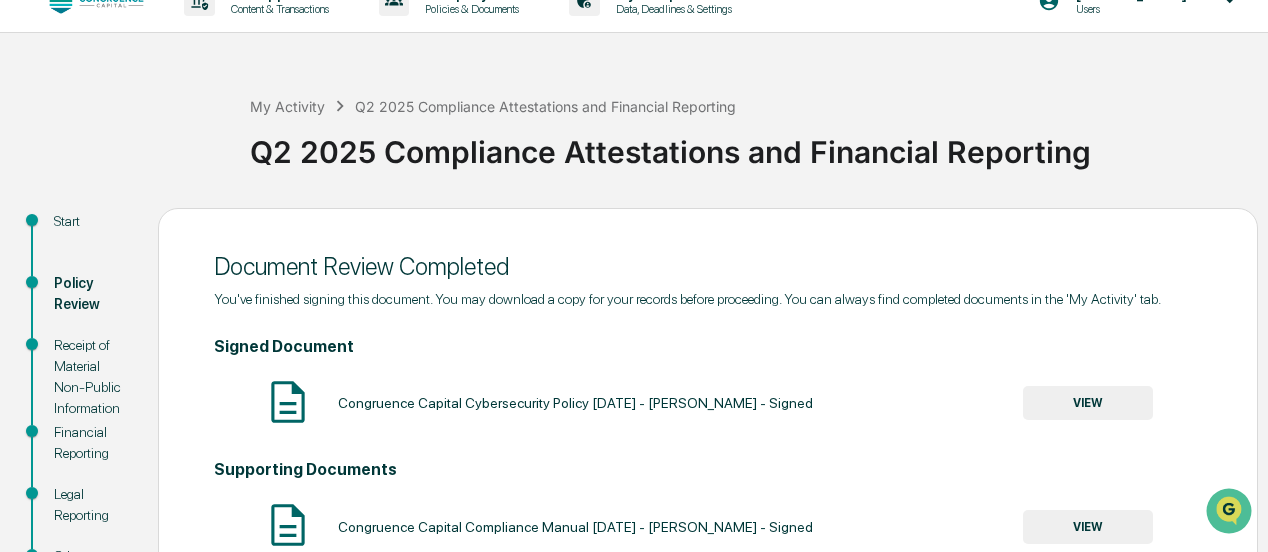 scroll, scrollTop: 0, scrollLeft: 0, axis: both 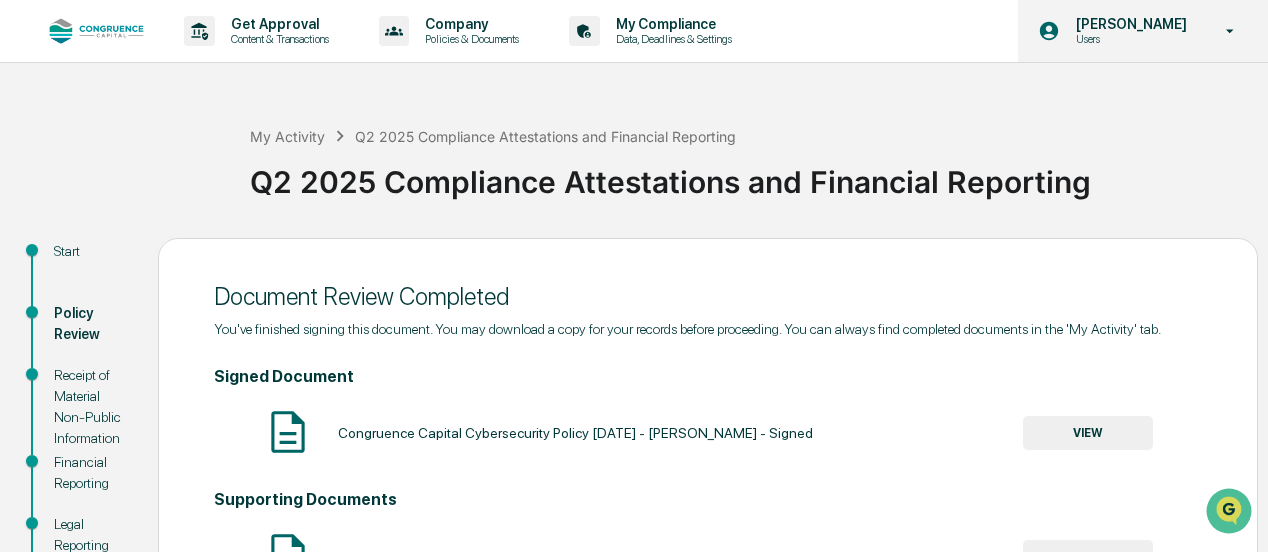click 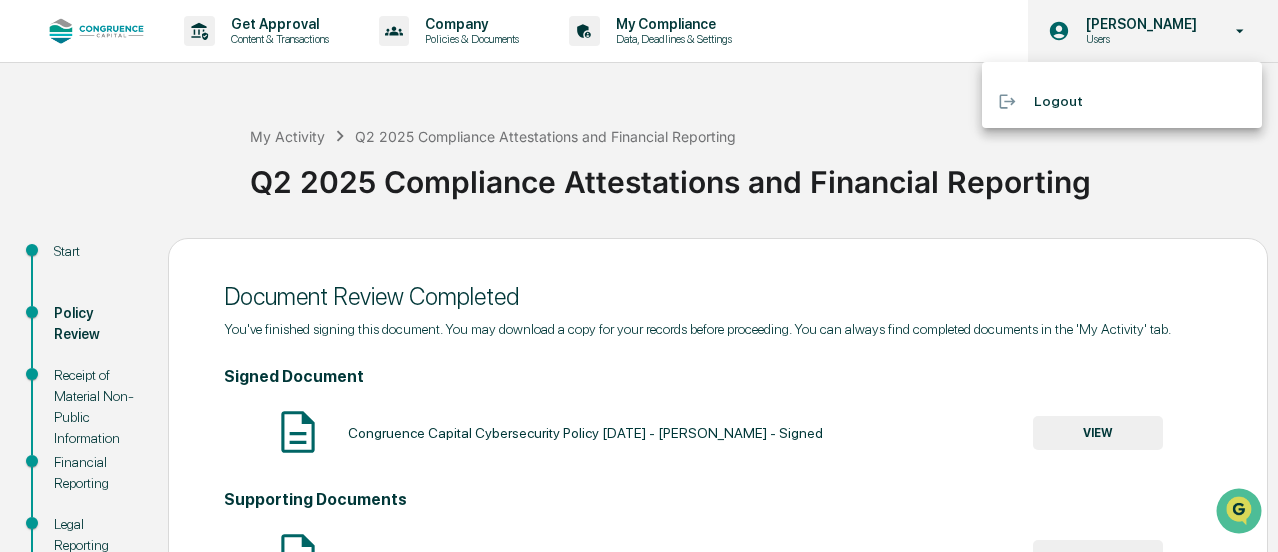 click at bounding box center (639, 276) 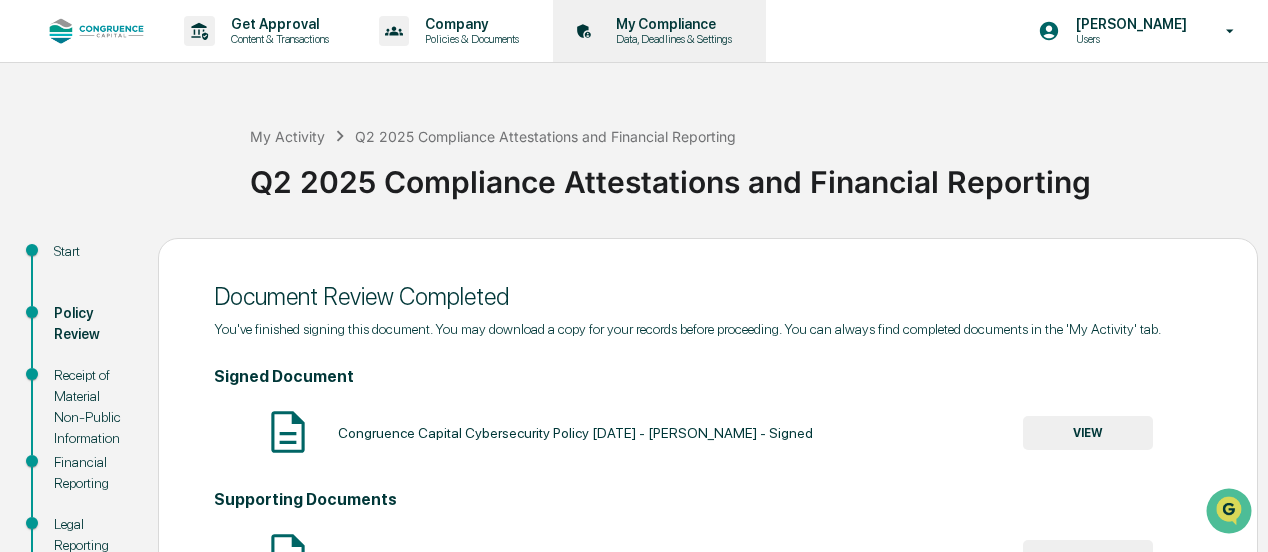 click on "My Compliance" at bounding box center (671, 24) 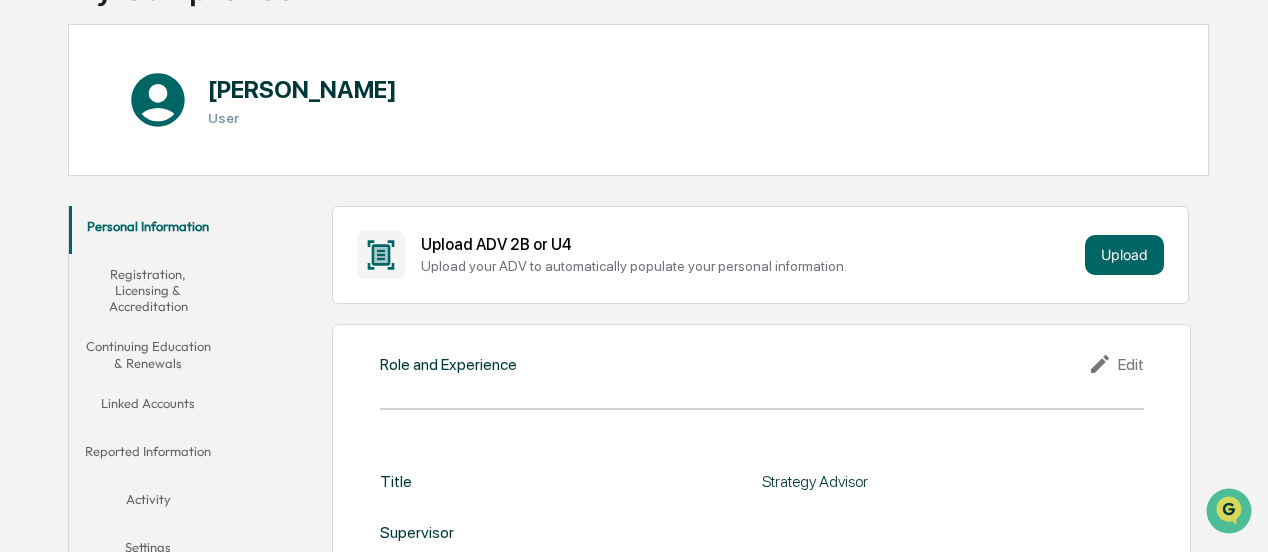 scroll, scrollTop: 300, scrollLeft: 0, axis: vertical 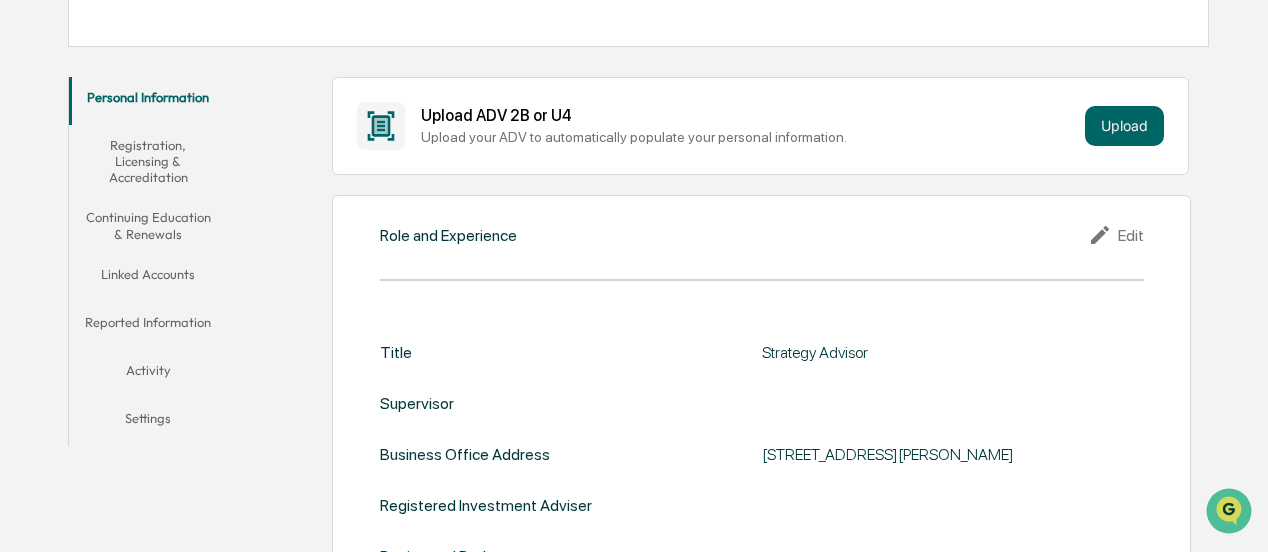 click on "Activity" at bounding box center (148, 374) 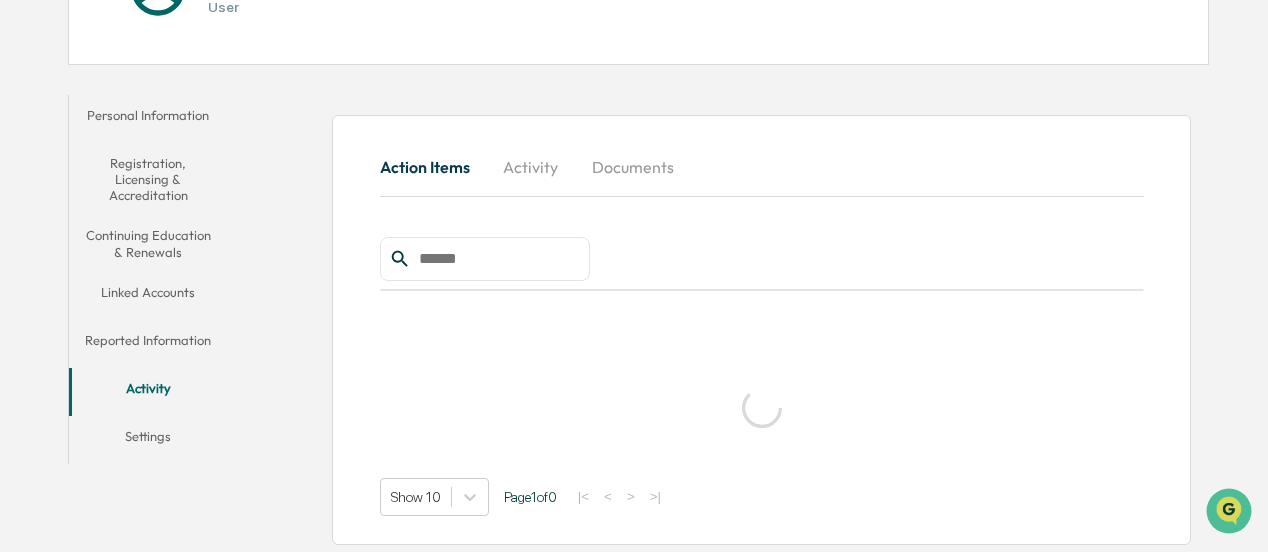 scroll, scrollTop: 257, scrollLeft: 0, axis: vertical 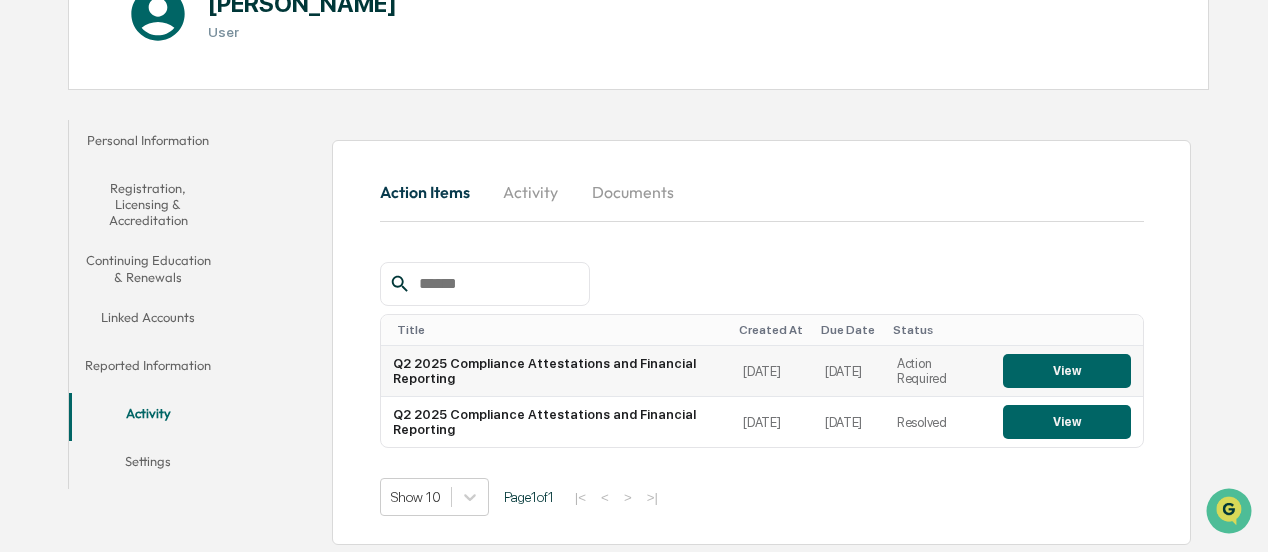 click on "View" at bounding box center [1067, 371] 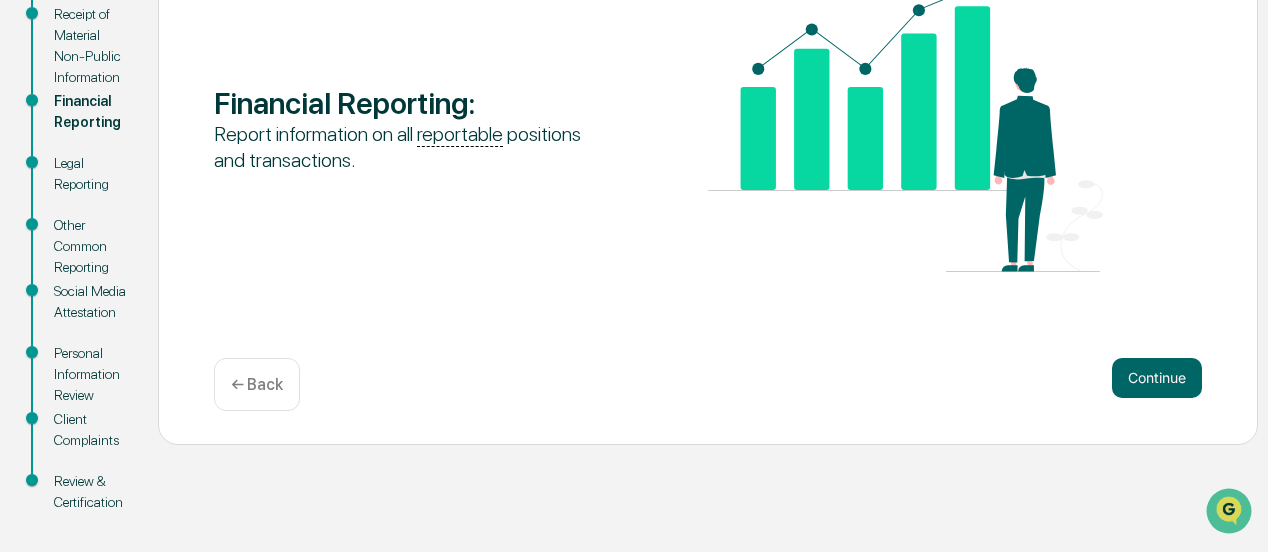 scroll, scrollTop: 366, scrollLeft: 0, axis: vertical 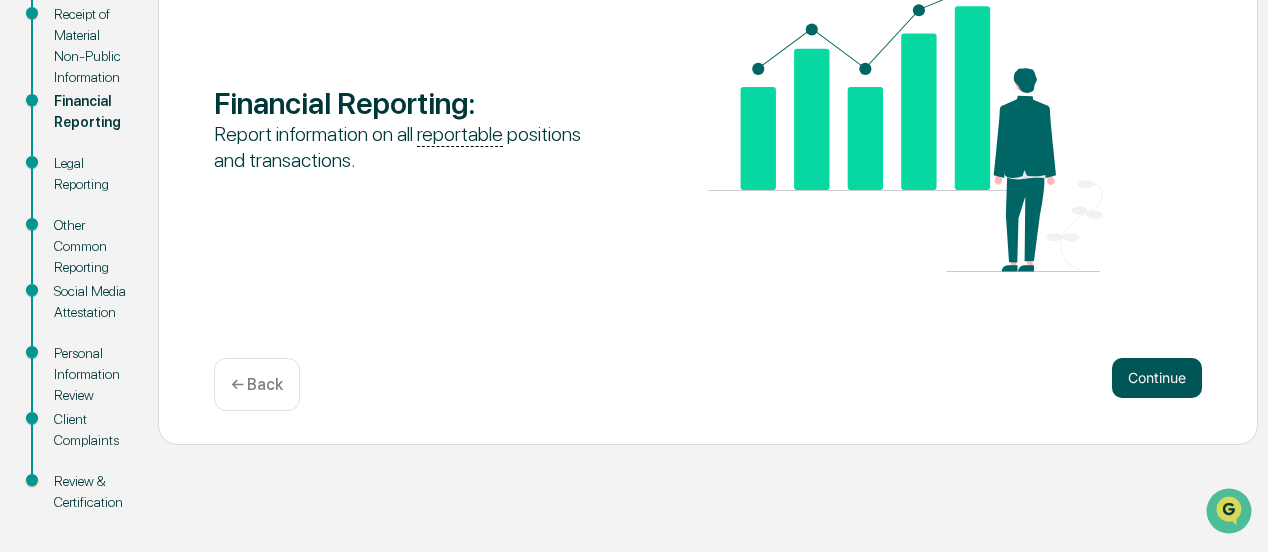 click on "Continue" at bounding box center (1157, 378) 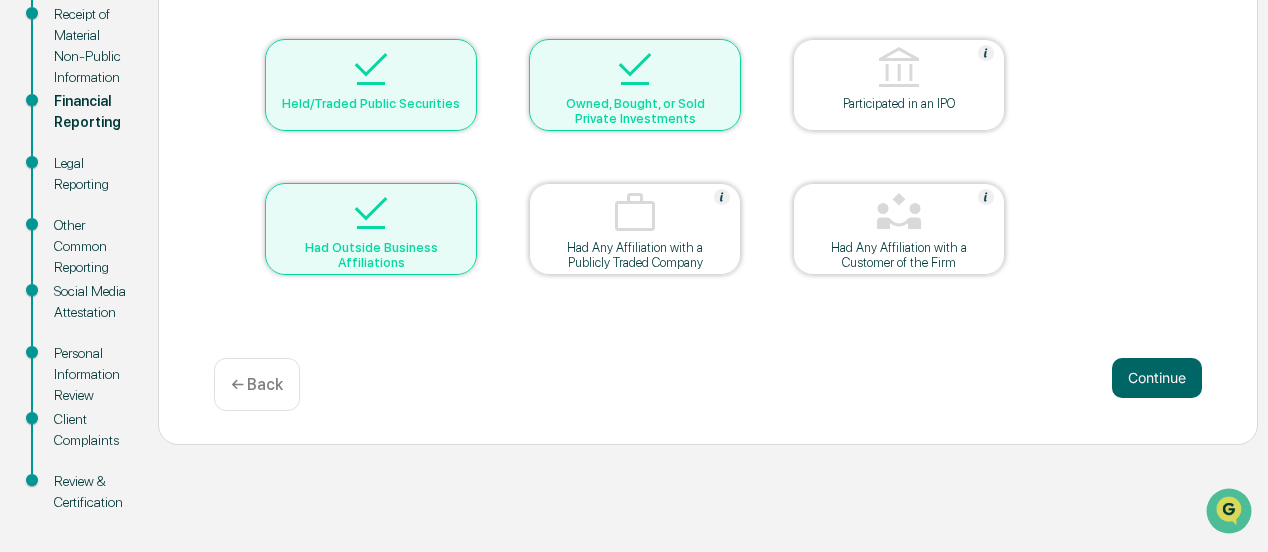 click at bounding box center [635, 70] 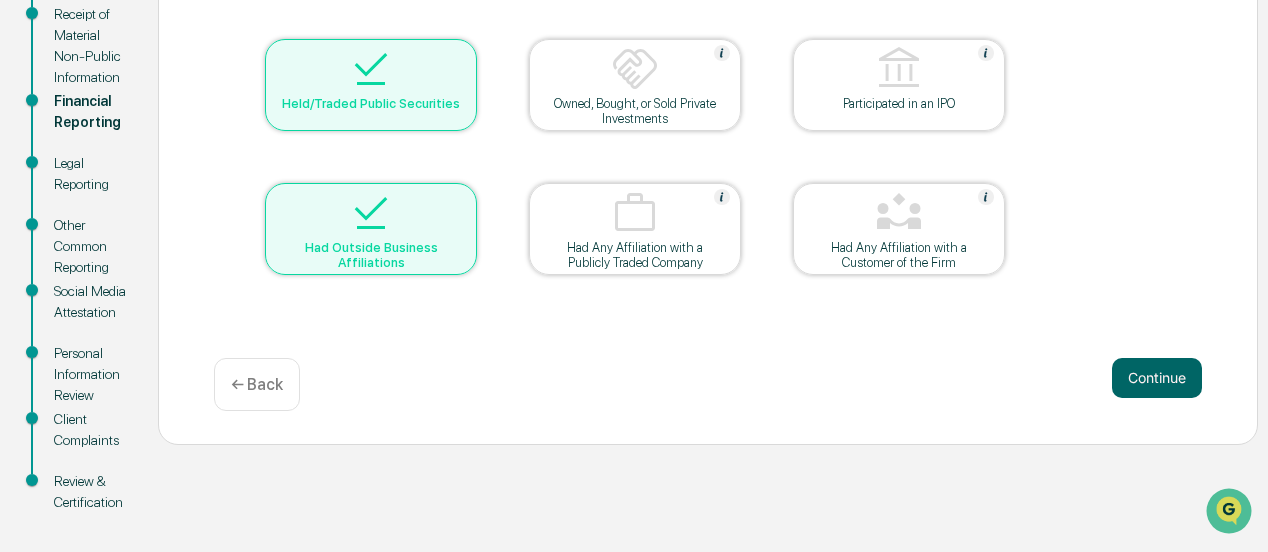 click at bounding box center (635, 70) 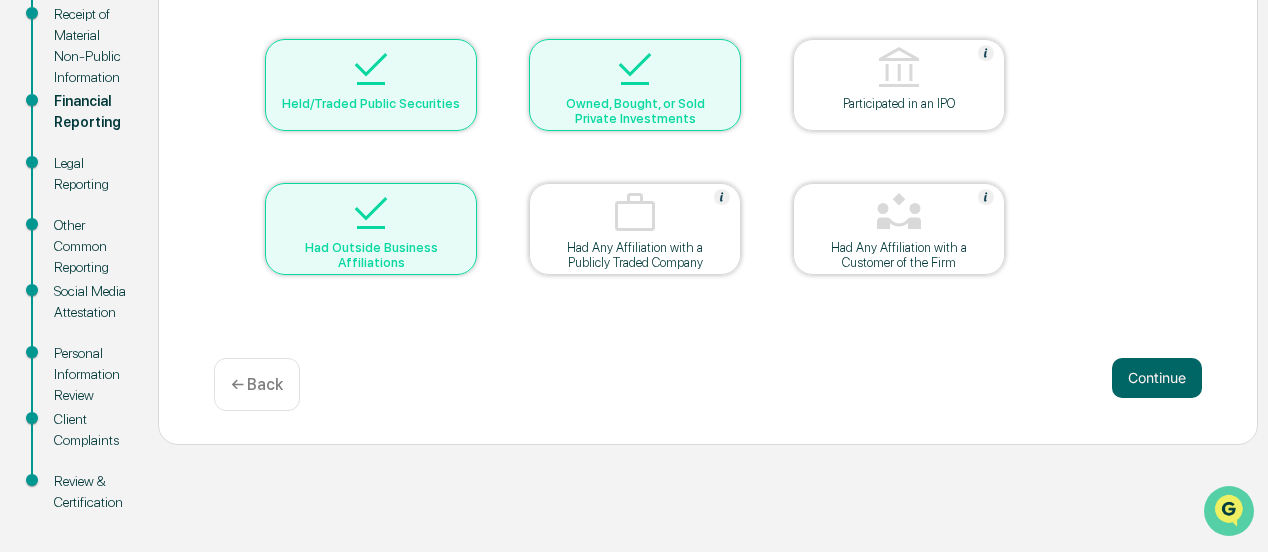 click at bounding box center (1229, 511) 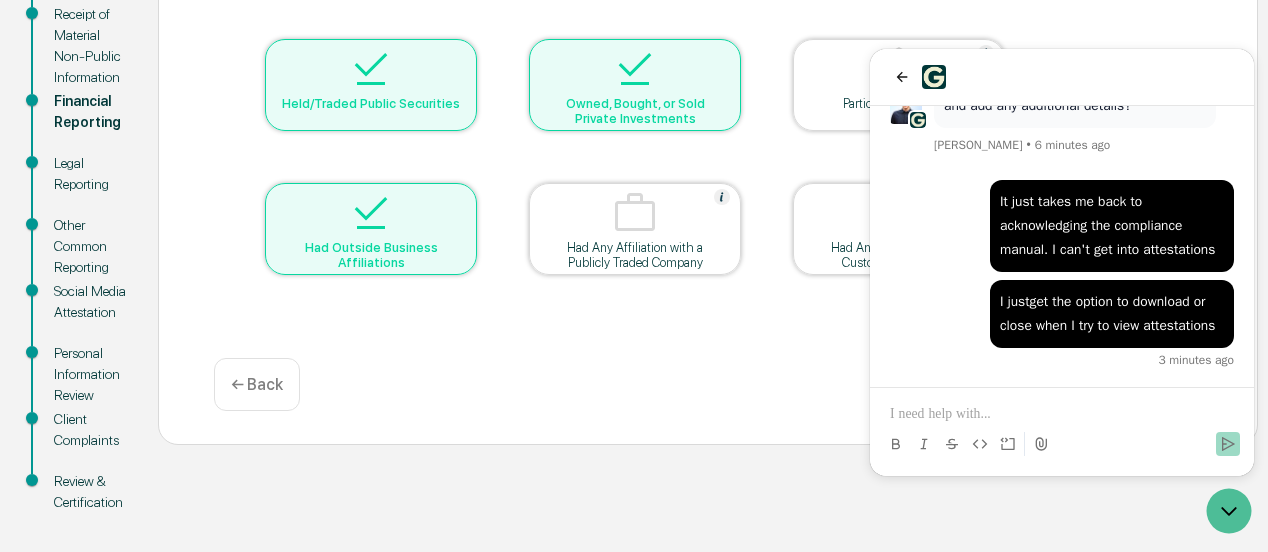 click at bounding box center [1062, 414] 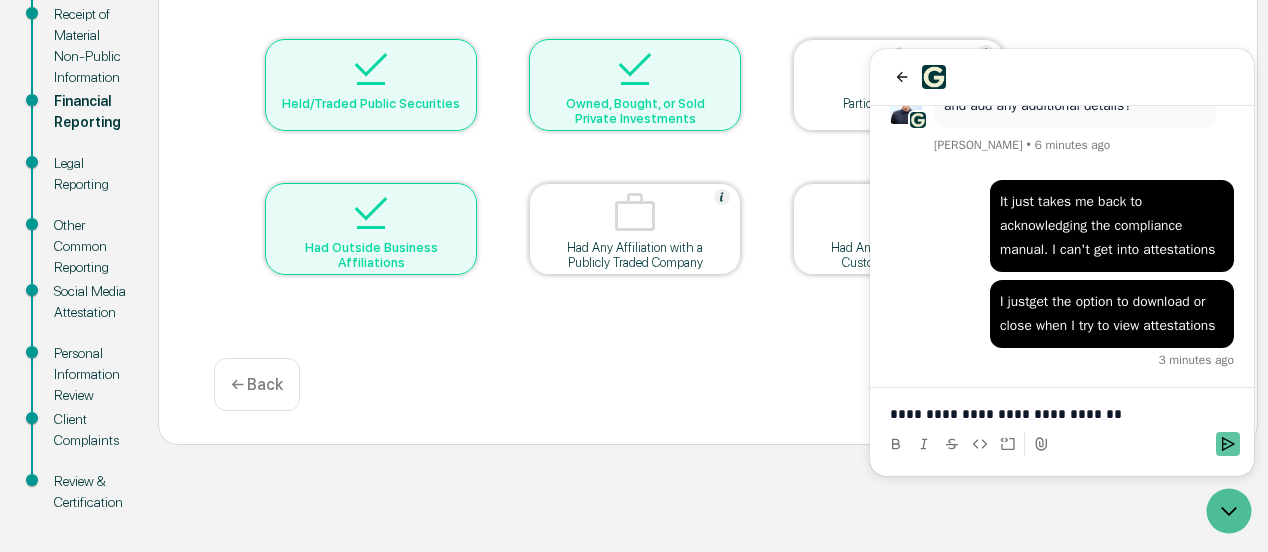 click 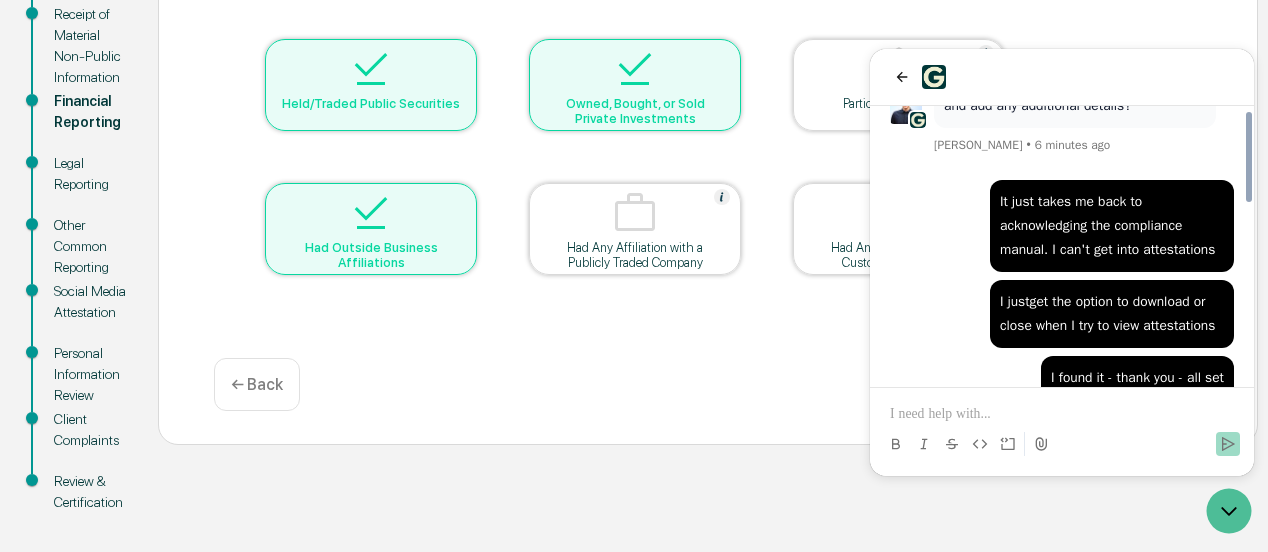 scroll, scrollTop: 558, scrollLeft: 0, axis: vertical 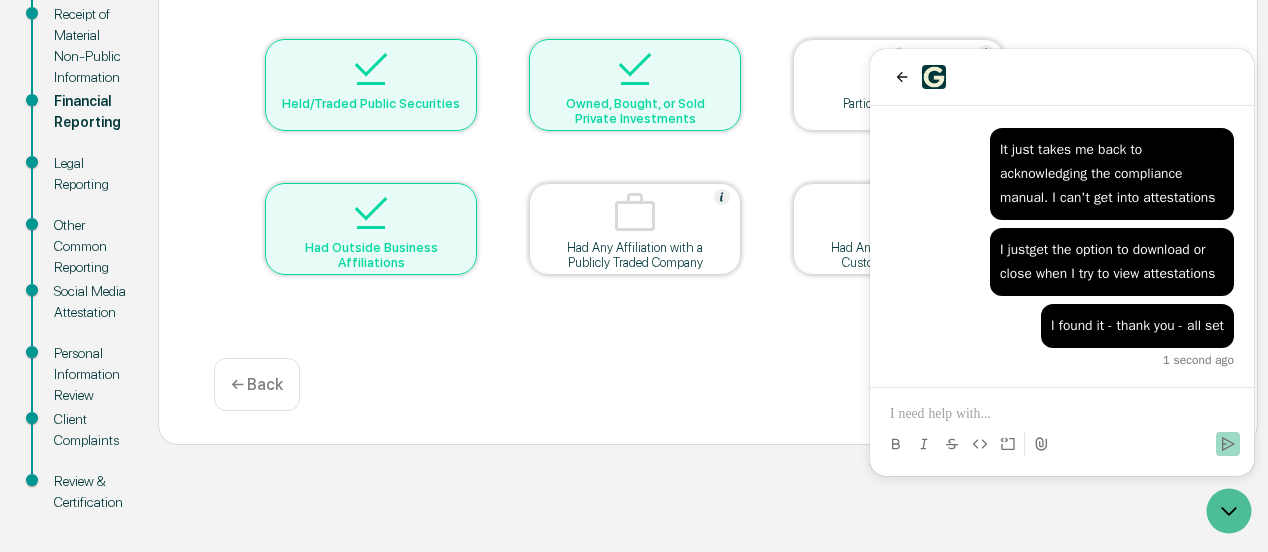 click on "Which apply to you (or your   household members ) currently or at any point since   April 1, 2025 ? Select all that apply. Held/Traded Public Securities Owned, Bought, or Sold Private Investments Participated in an IPO Had Outside Business Affiliations Had Any Affiliation with a Publicly Traded Company Had Any Affiliation with a Customer of the Firm Continue ← Back" at bounding box center [708, 161] 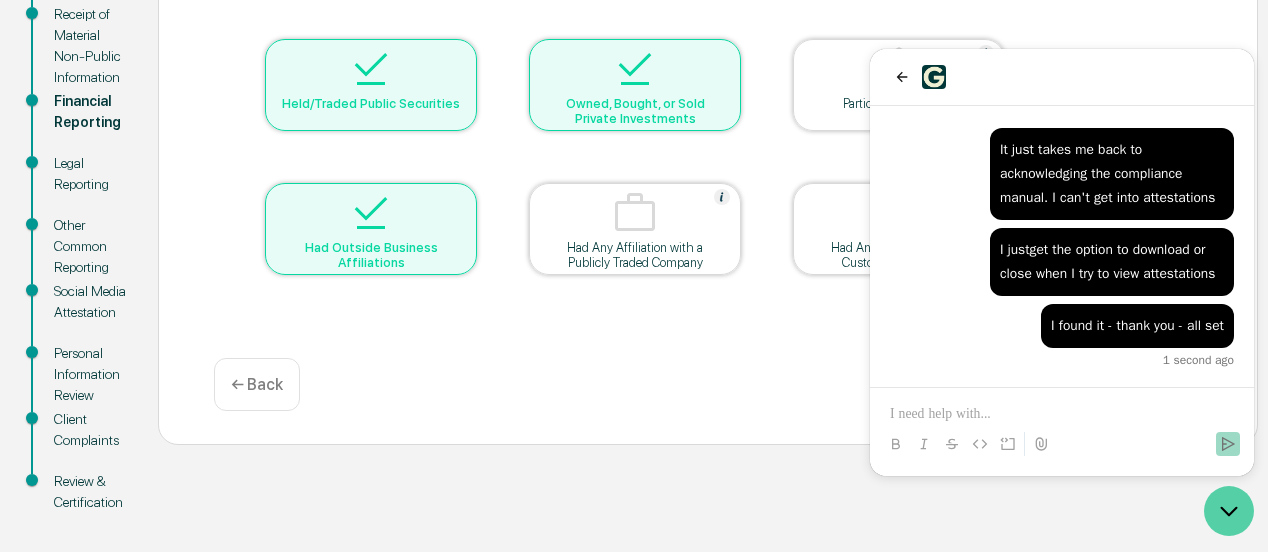 click 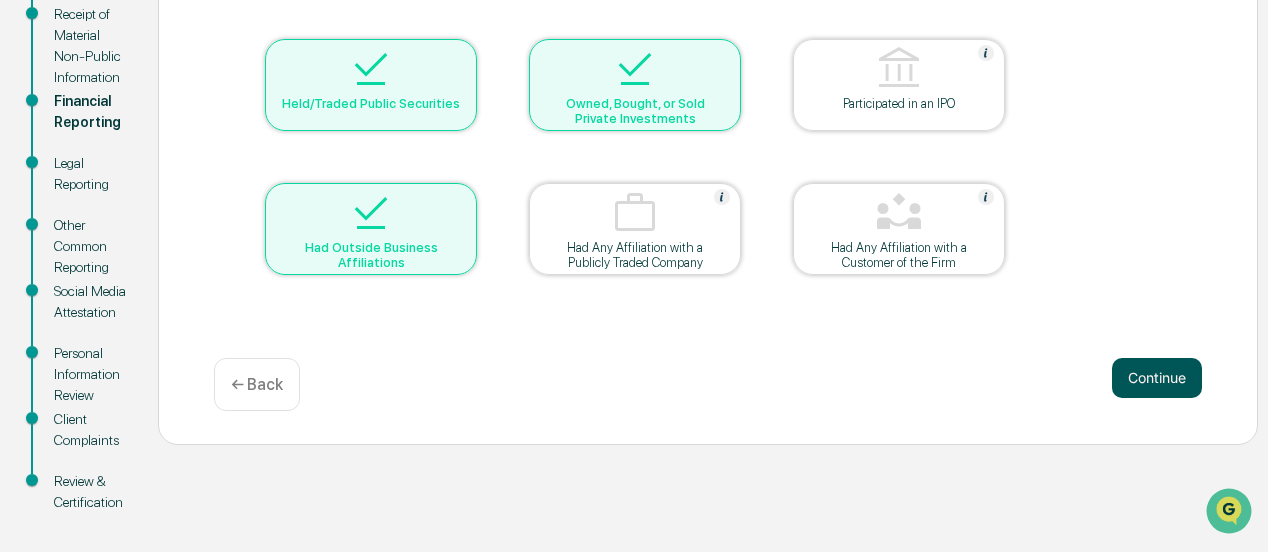 click on "Continue" at bounding box center [1157, 378] 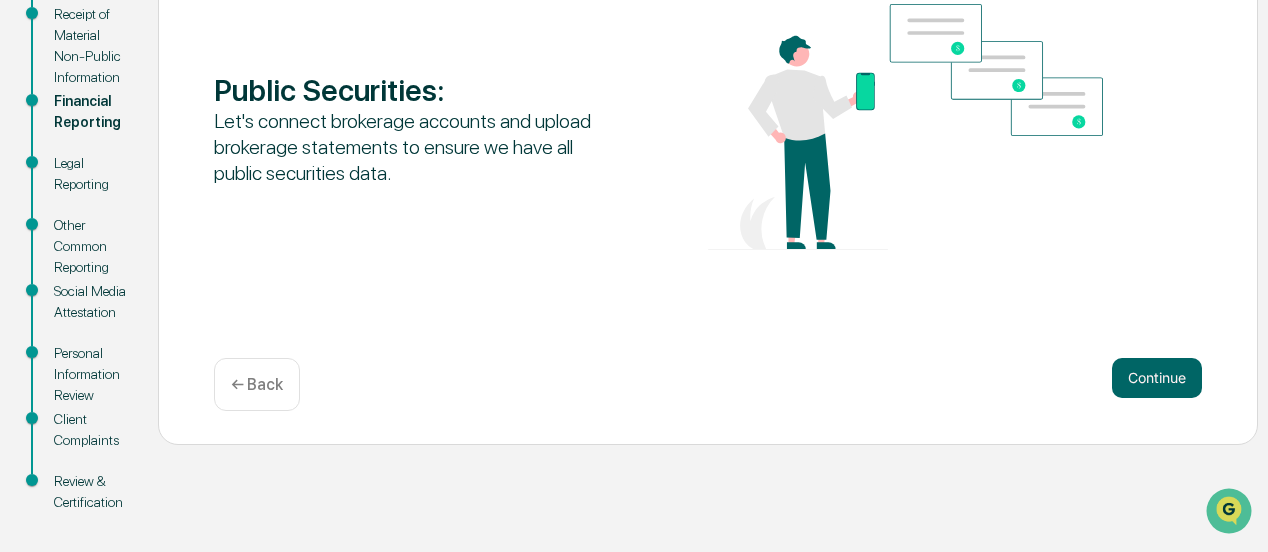click on "Continue" at bounding box center (1157, 378) 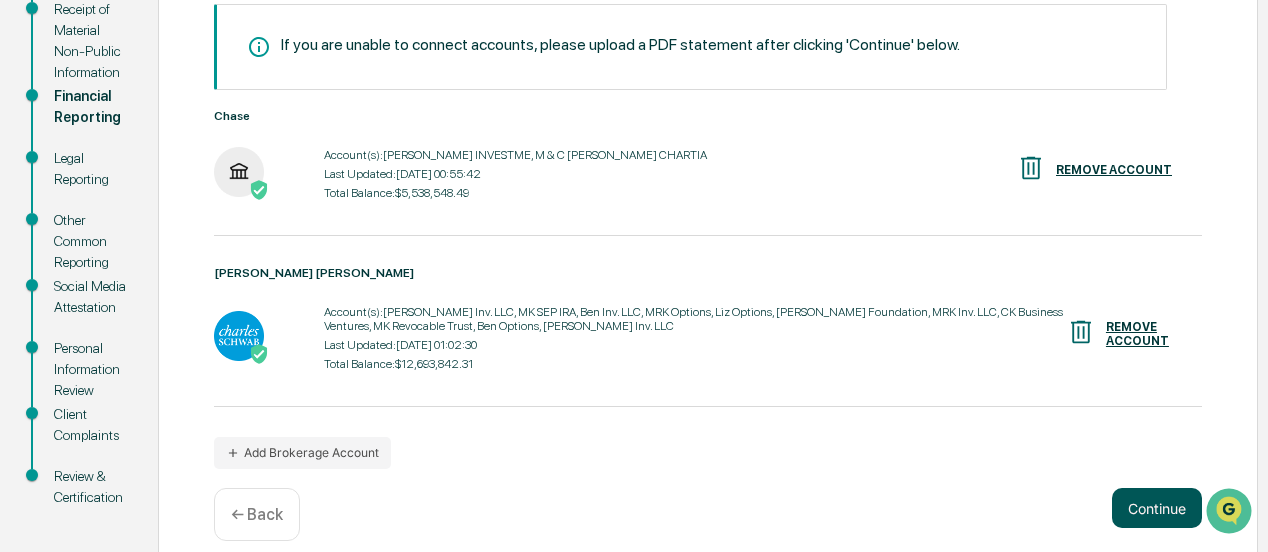click on "Continue" at bounding box center [1157, 508] 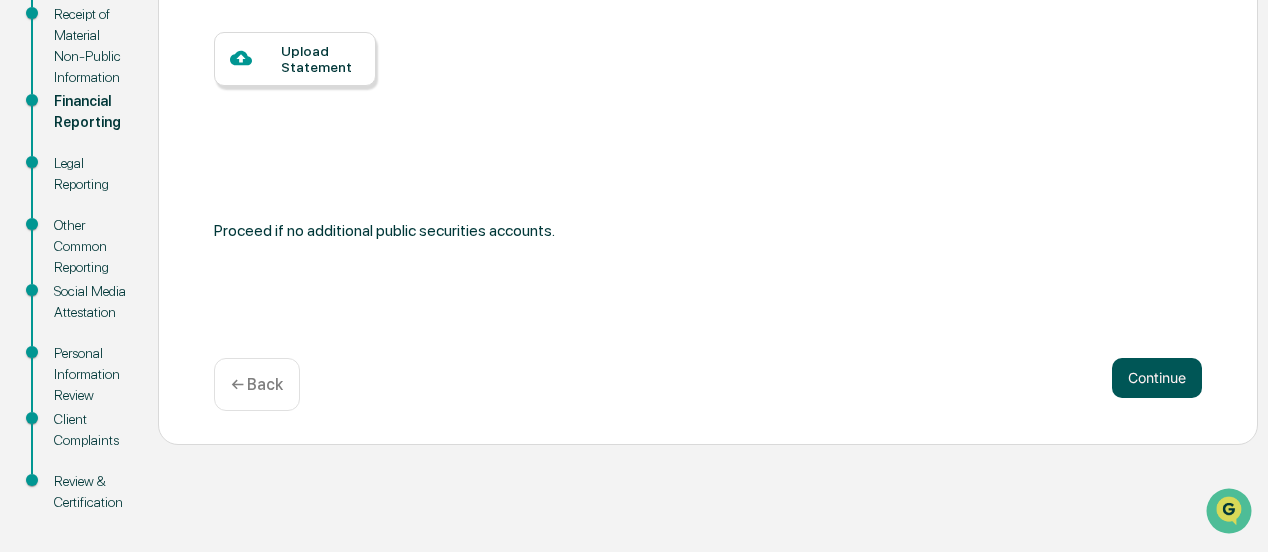 click on "Continue" at bounding box center (1157, 378) 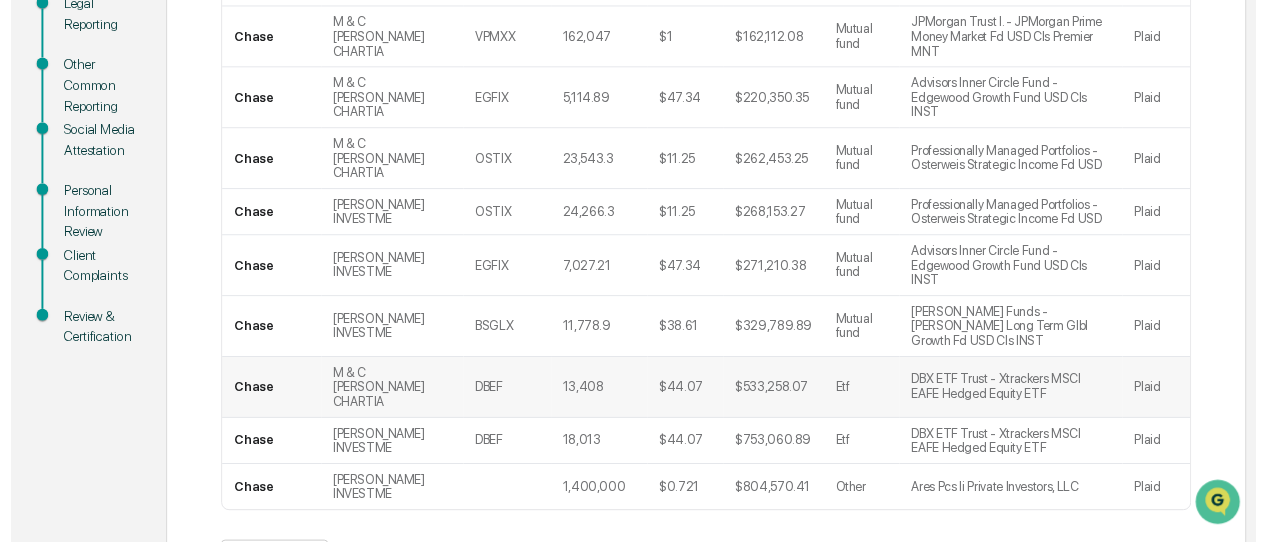 scroll, scrollTop: 574, scrollLeft: 0, axis: vertical 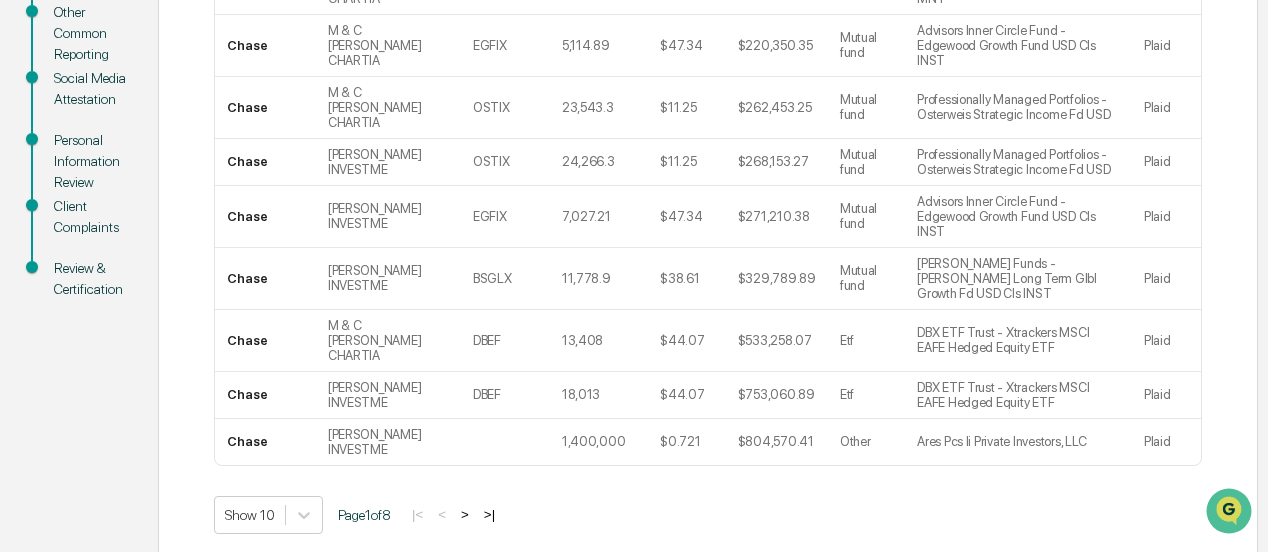 click on "Continue" at bounding box center [1157, 573] 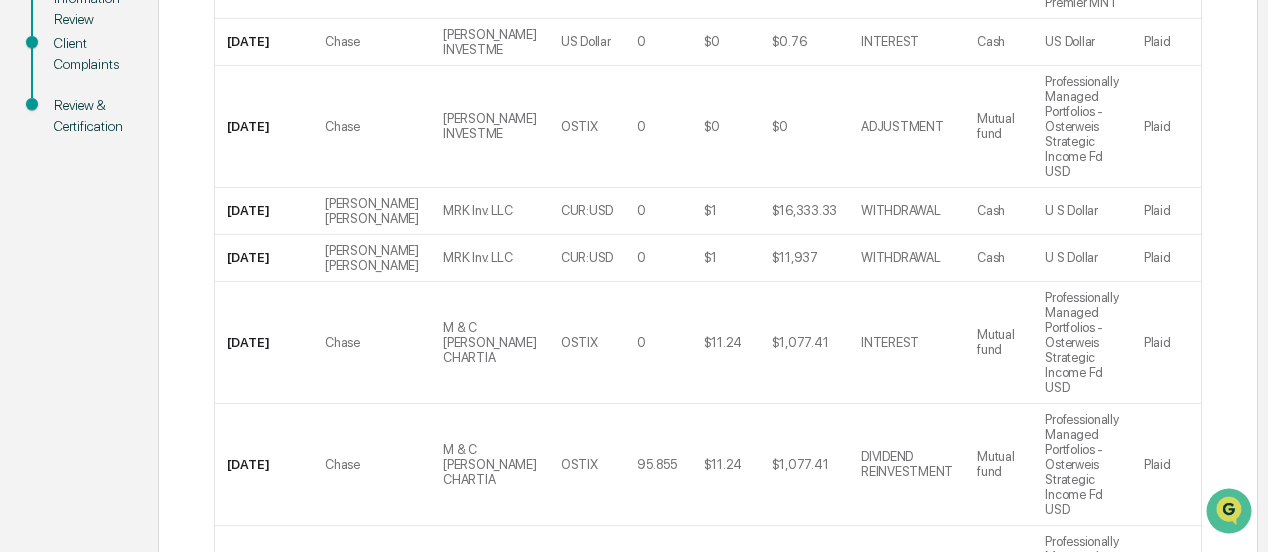 scroll, scrollTop: 768, scrollLeft: 0, axis: vertical 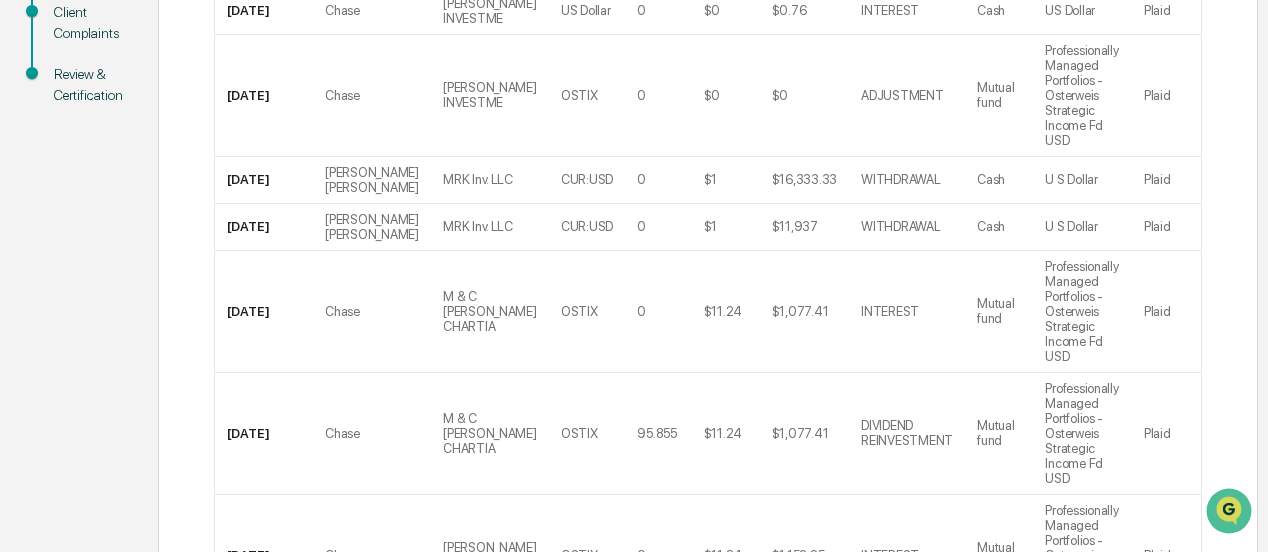 click on "Continue" at bounding box center [1157, 724] 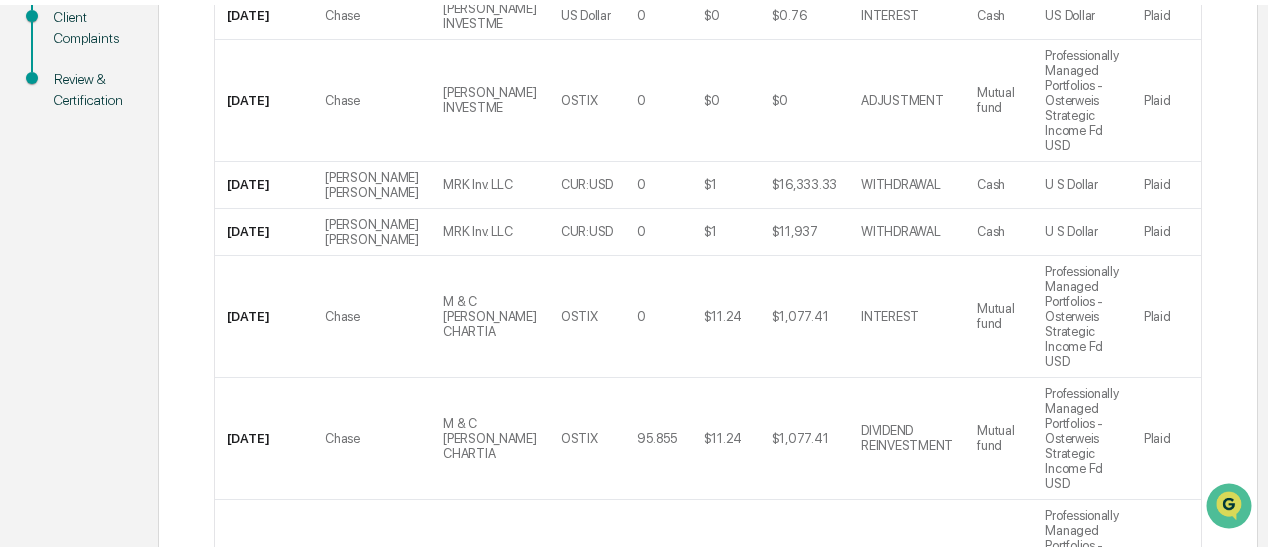 scroll, scrollTop: 366, scrollLeft: 0, axis: vertical 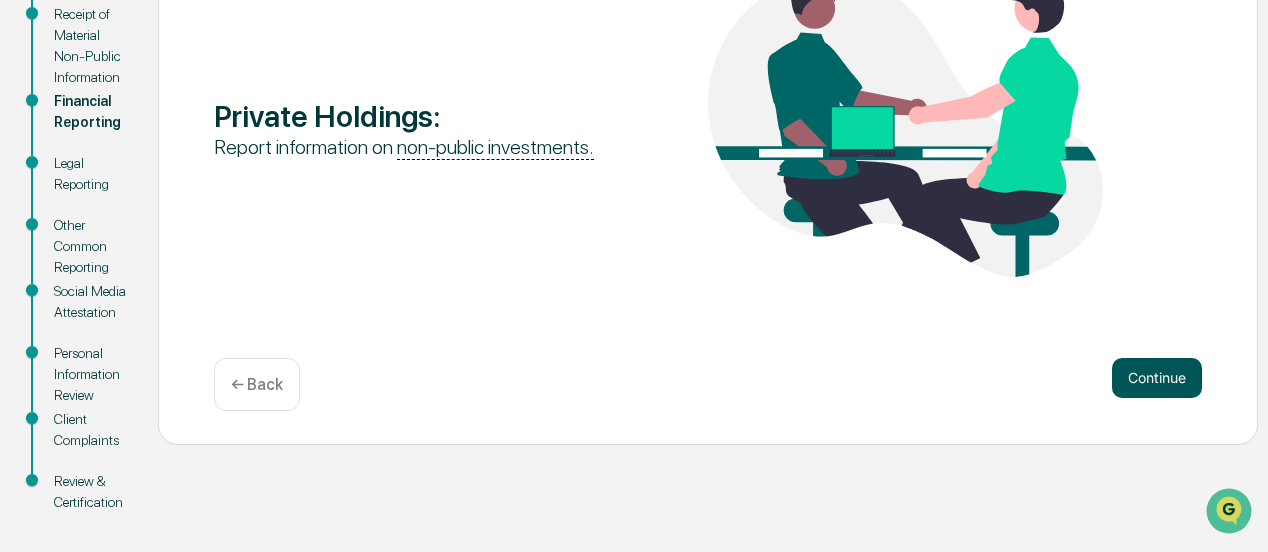 click on "Continue" at bounding box center (1157, 378) 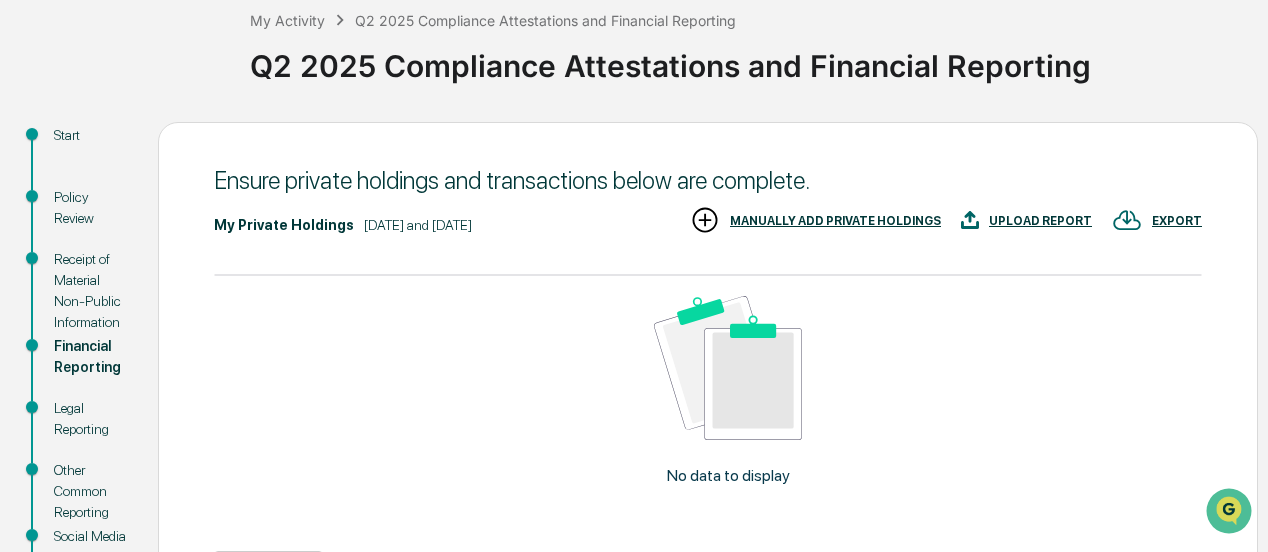 scroll, scrollTop: 66, scrollLeft: 0, axis: vertical 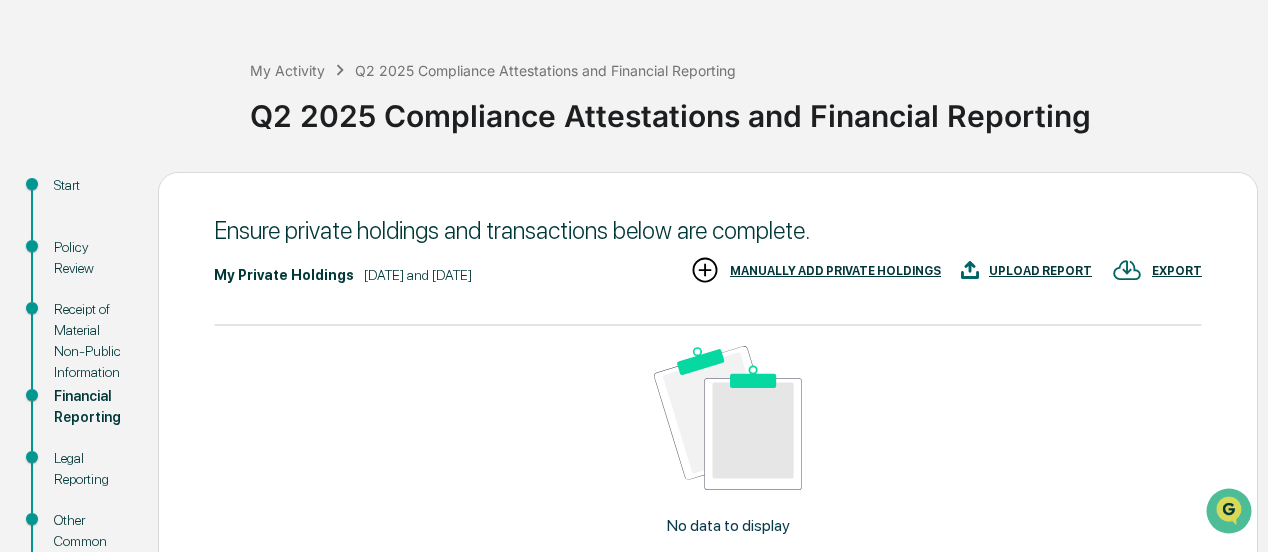 click on "MANUALLY ADD PRIVATE HOLDINGS" at bounding box center [835, 271] 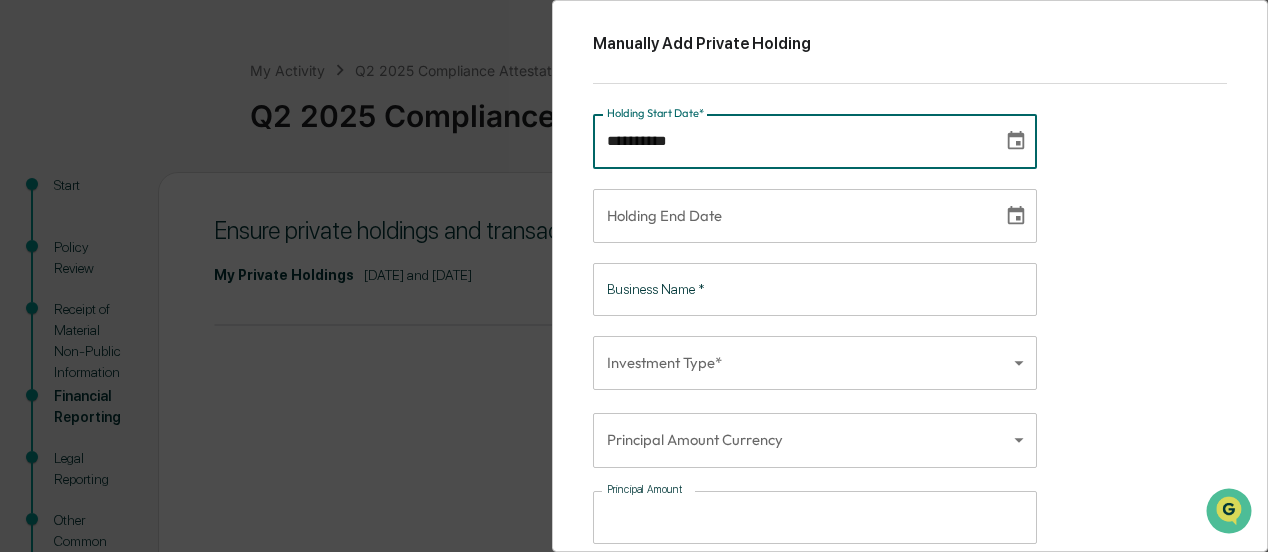 click on "**********" at bounding box center [791, 141] 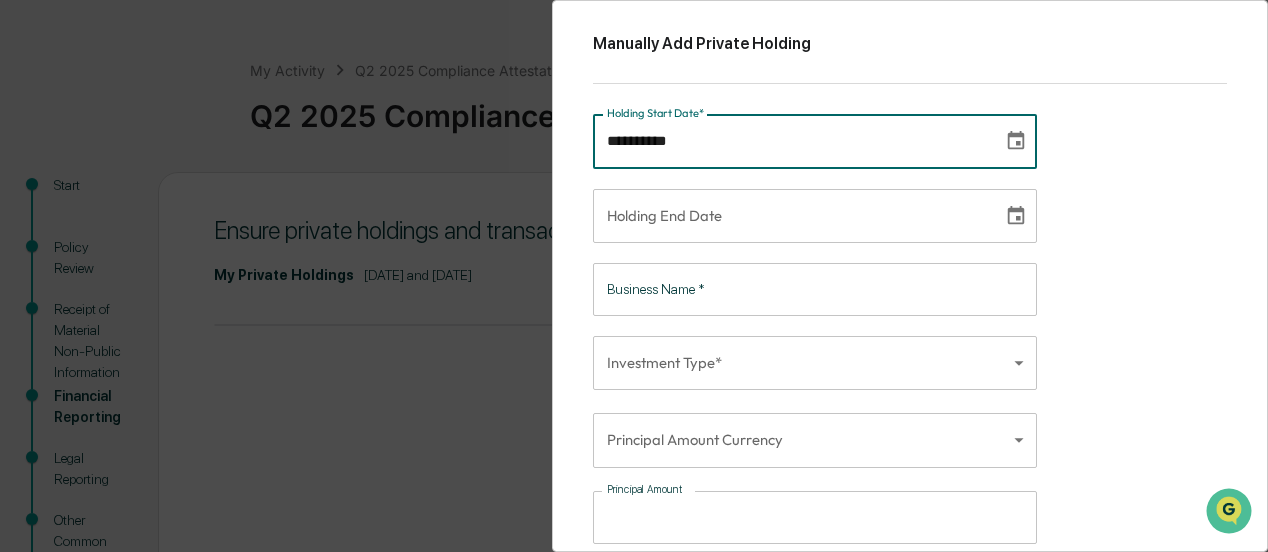 type on "**********" 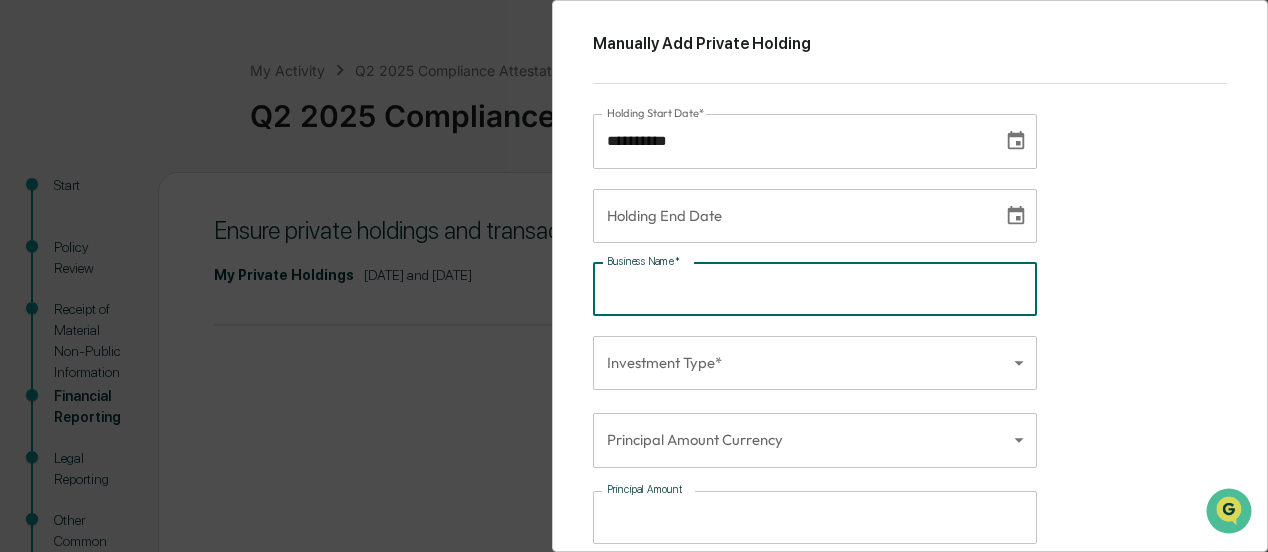 click on "Business Name   *" at bounding box center (815, 289) 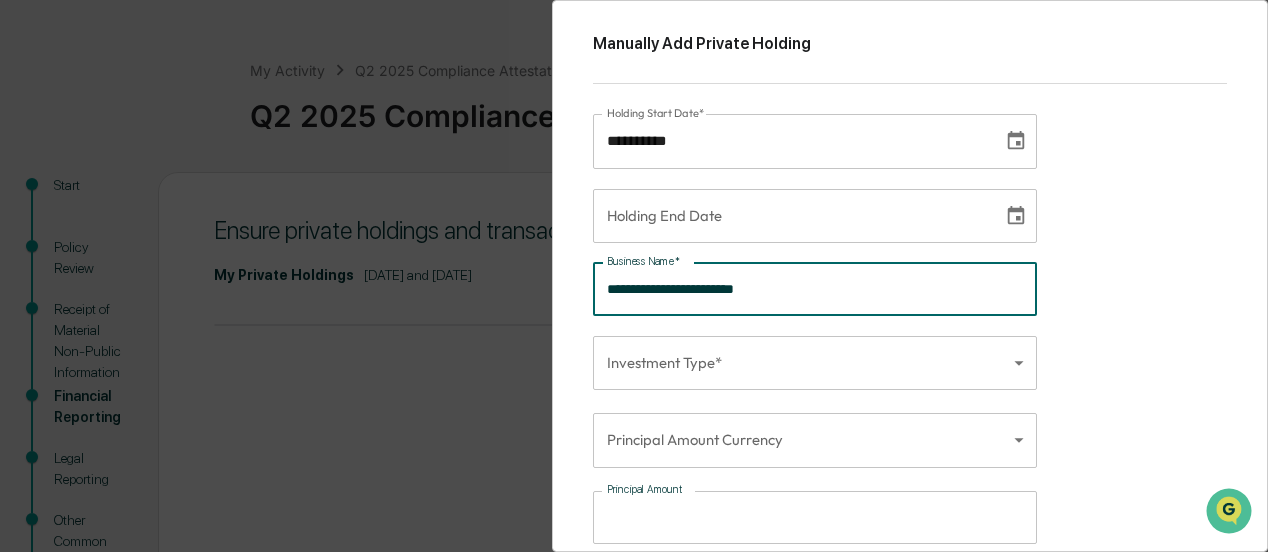 click on "**********" at bounding box center [815, 289] 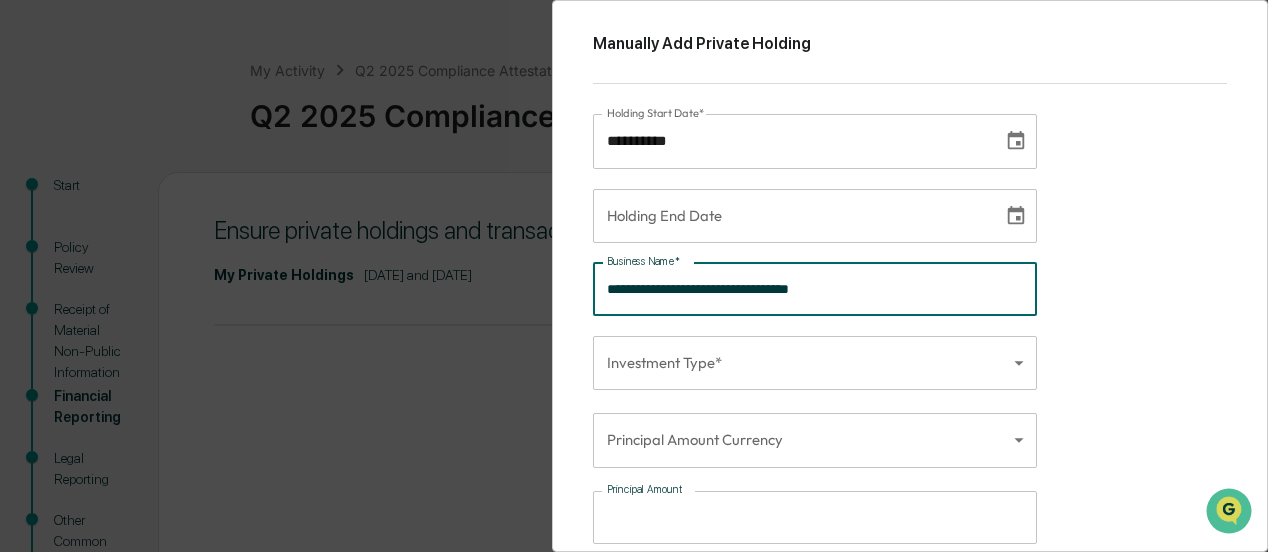 type on "**********" 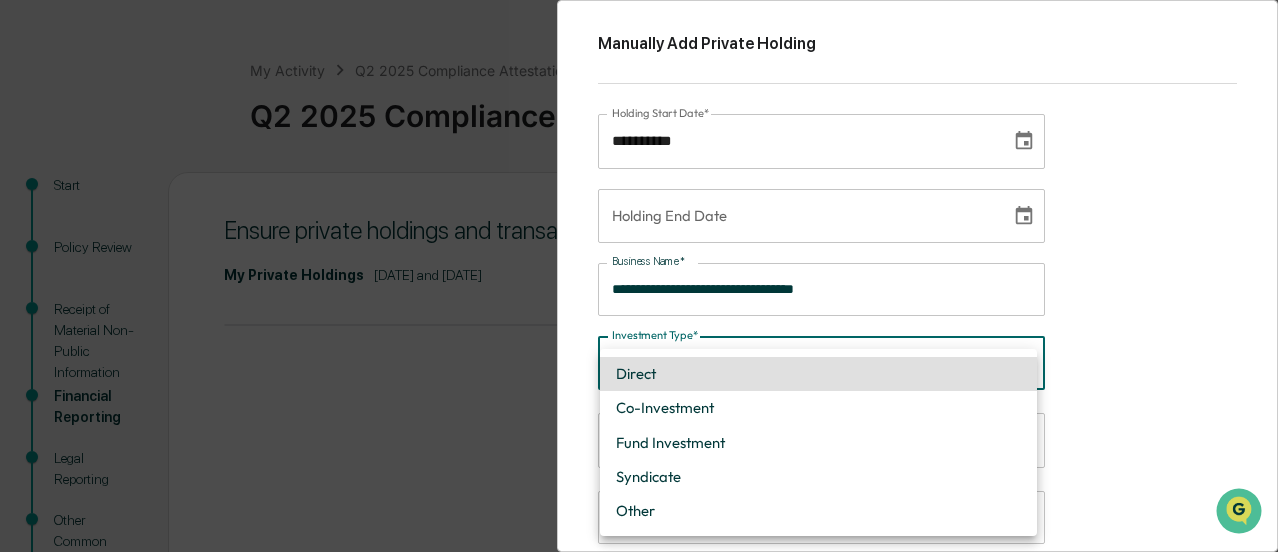 click on "**********" at bounding box center [639, 390] 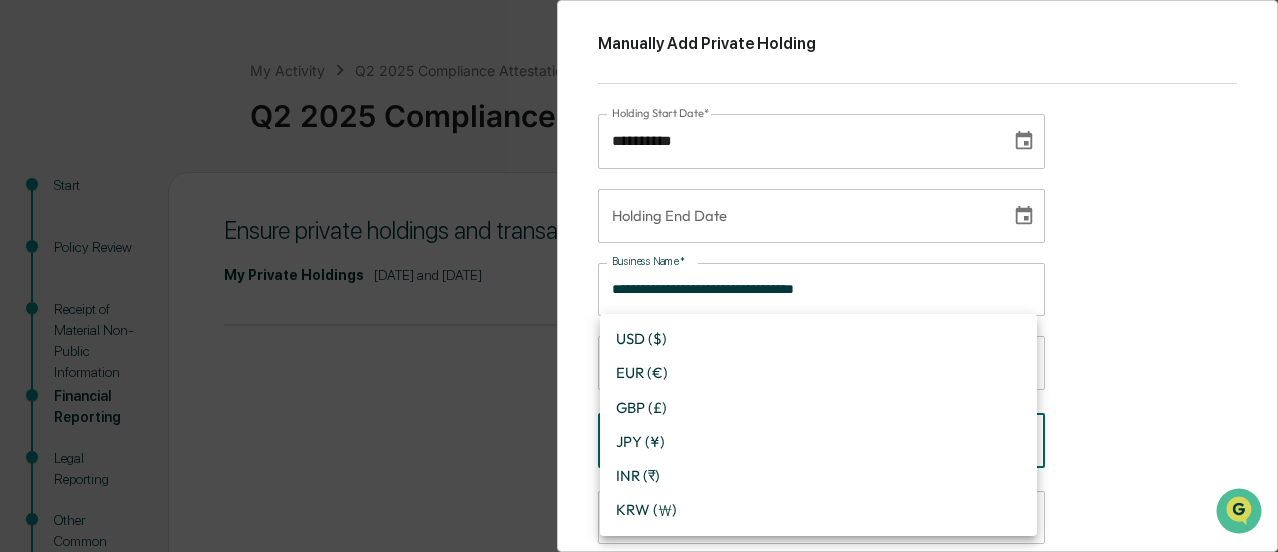 click on "**********" at bounding box center [639, 390] 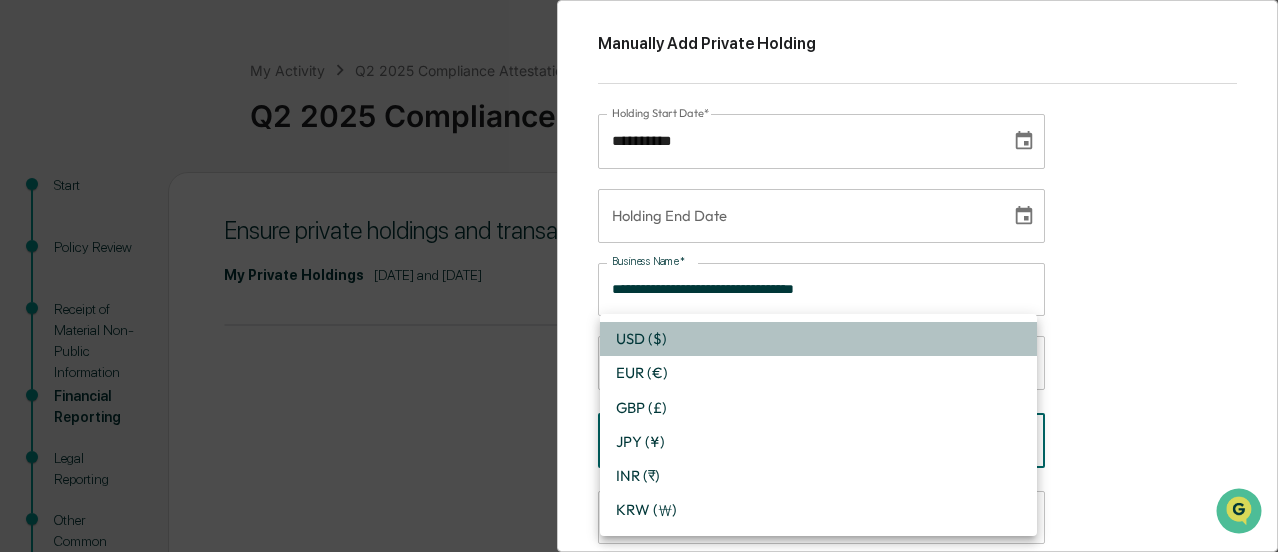 click on "USD ($)" at bounding box center (818, 339) 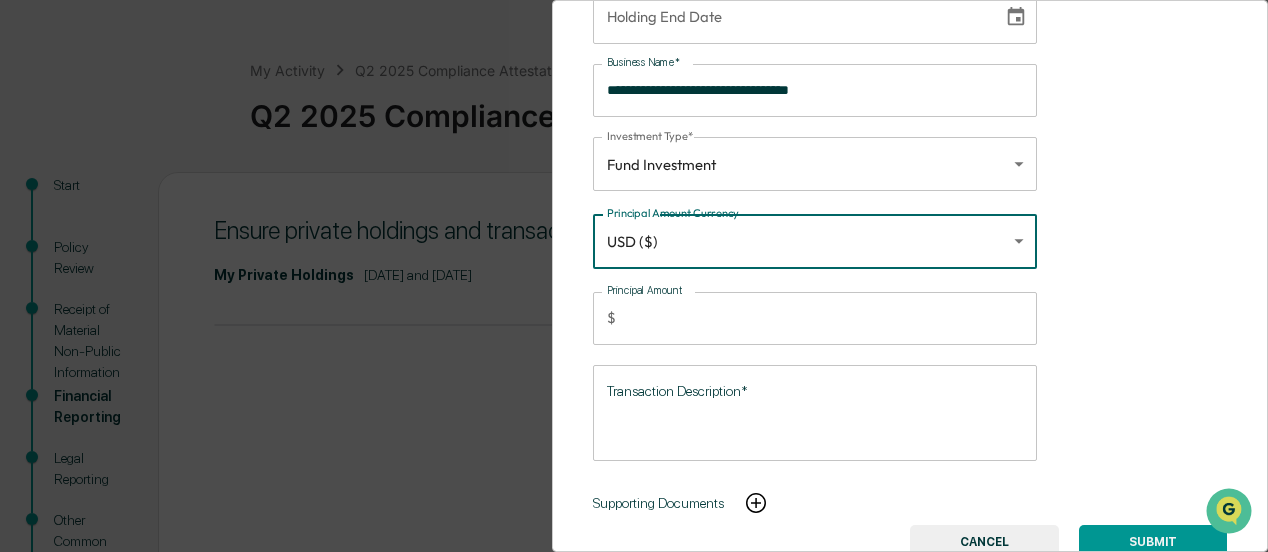 scroll, scrollTop: 200, scrollLeft: 0, axis: vertical 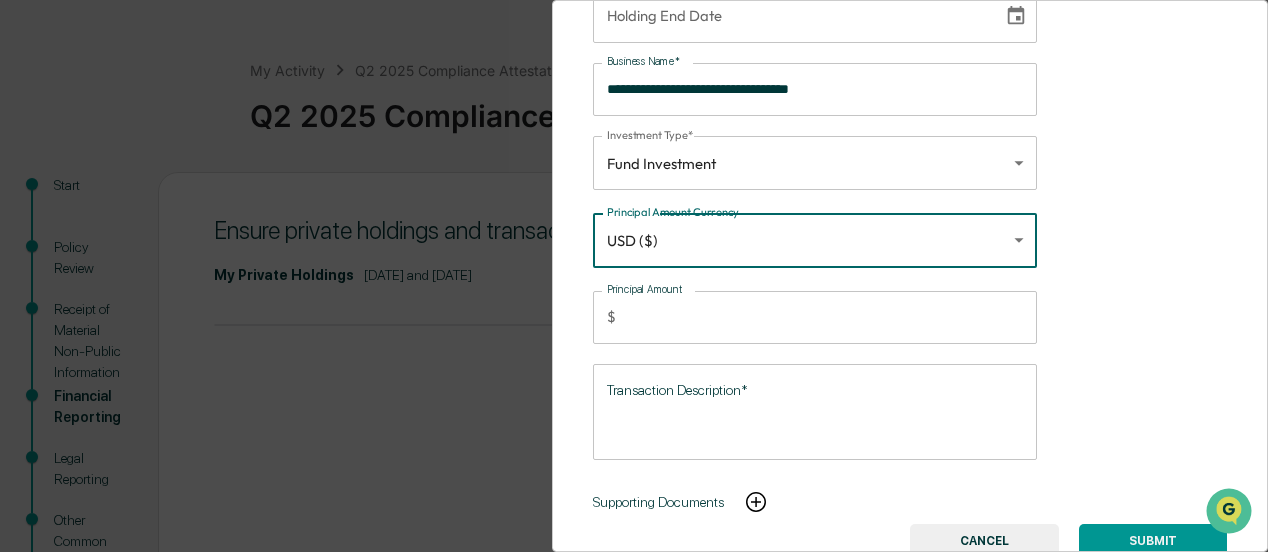 click on "Principal Amount" at bounding box center [830, 317] 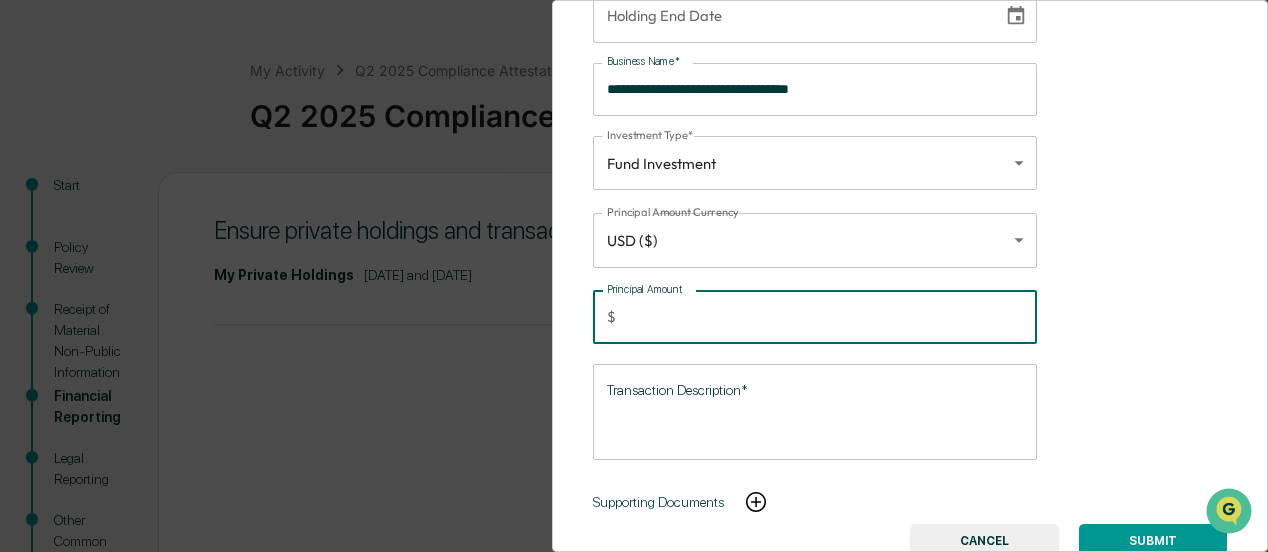 type on "*******" 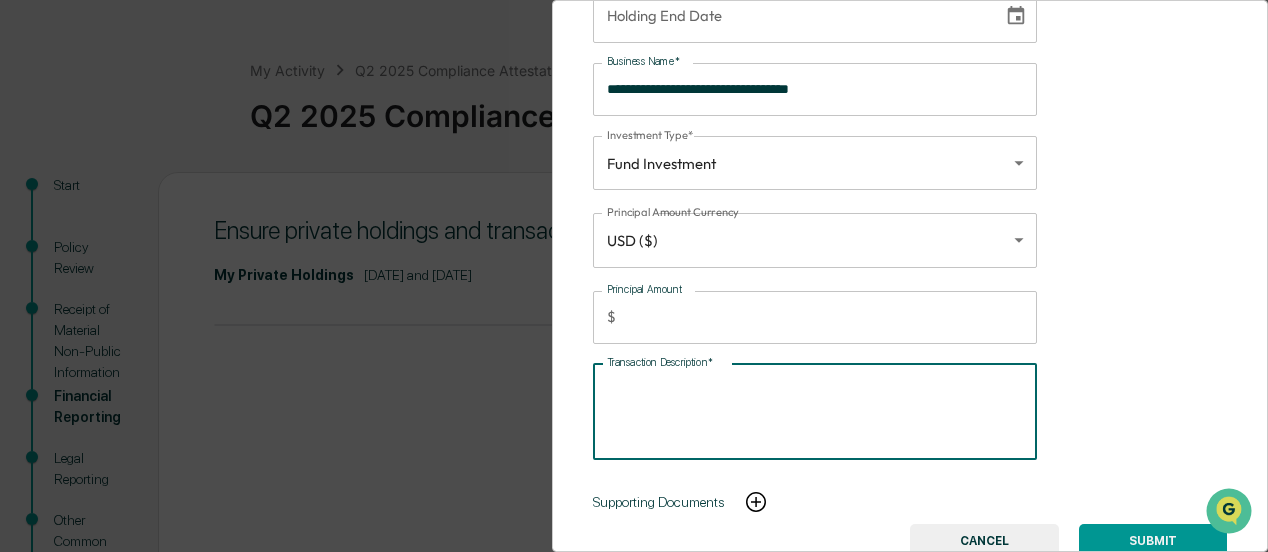 click on "Transaction Description*" at bounding box center [815, 411] 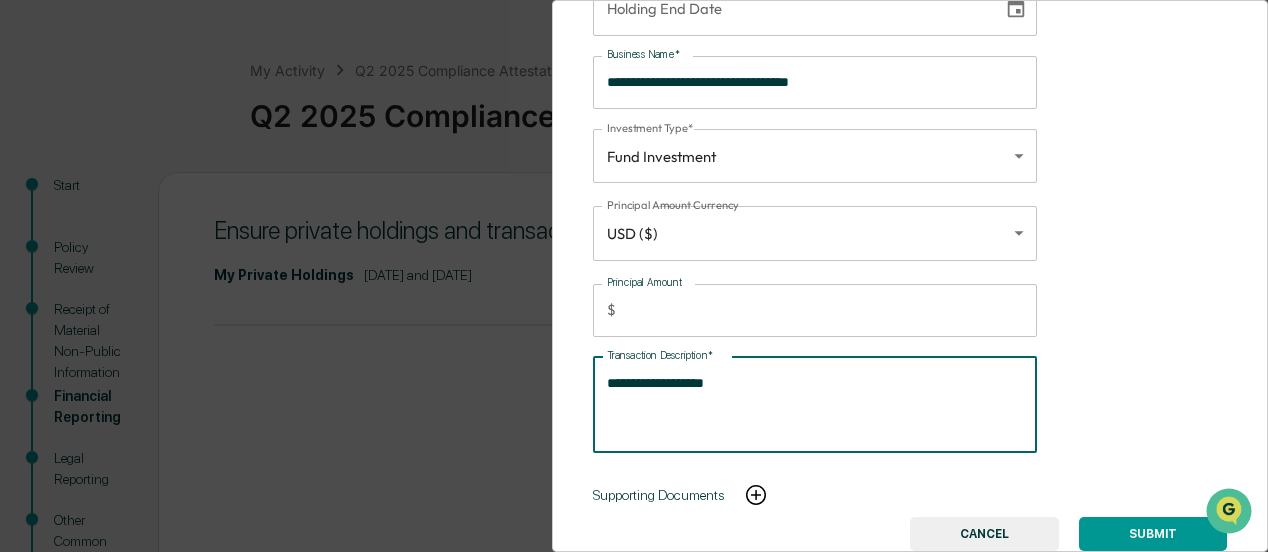 scroll, scrollTop: 217, scrollLeft: 0, axis: vertical 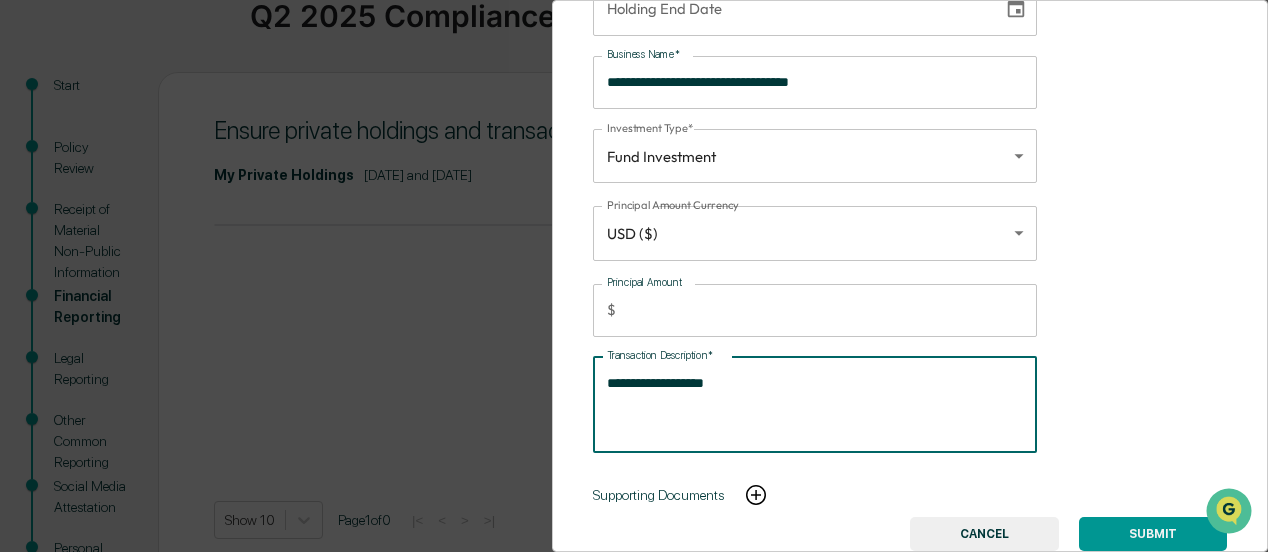 type on "**********" 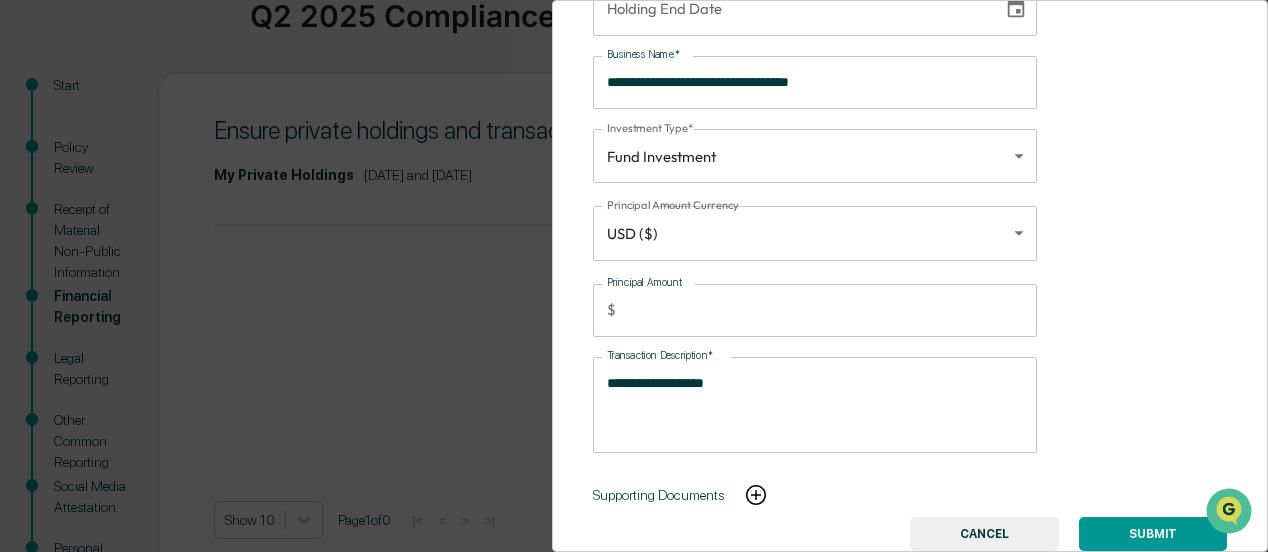 click on "SUBMIT" at bounding box center (1153, 534) 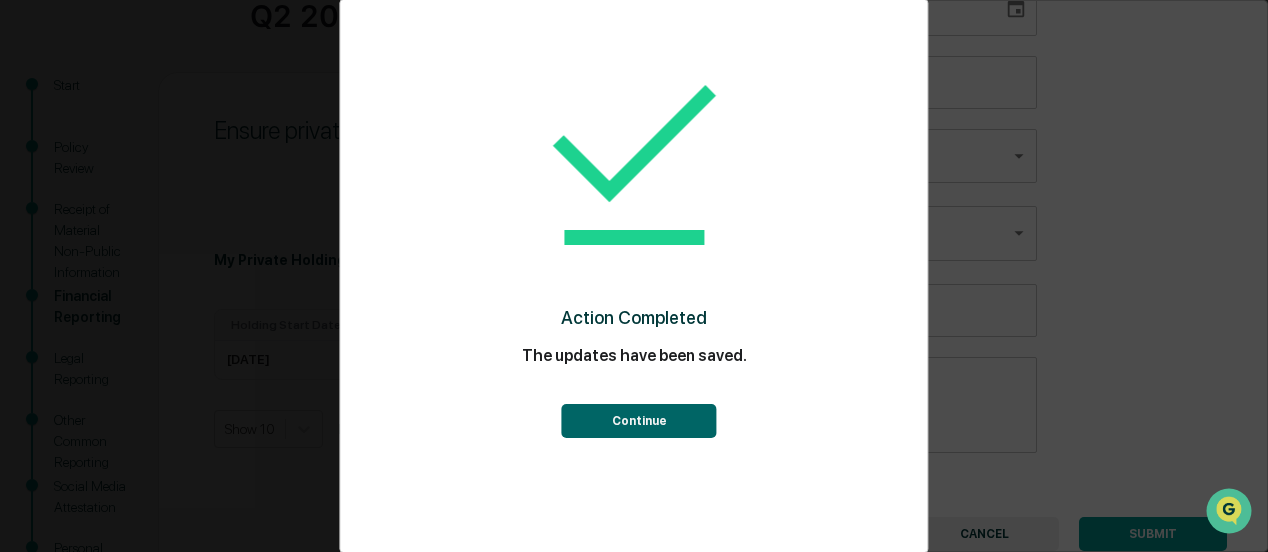 click on "Continue" at bounding box center [639, 421] 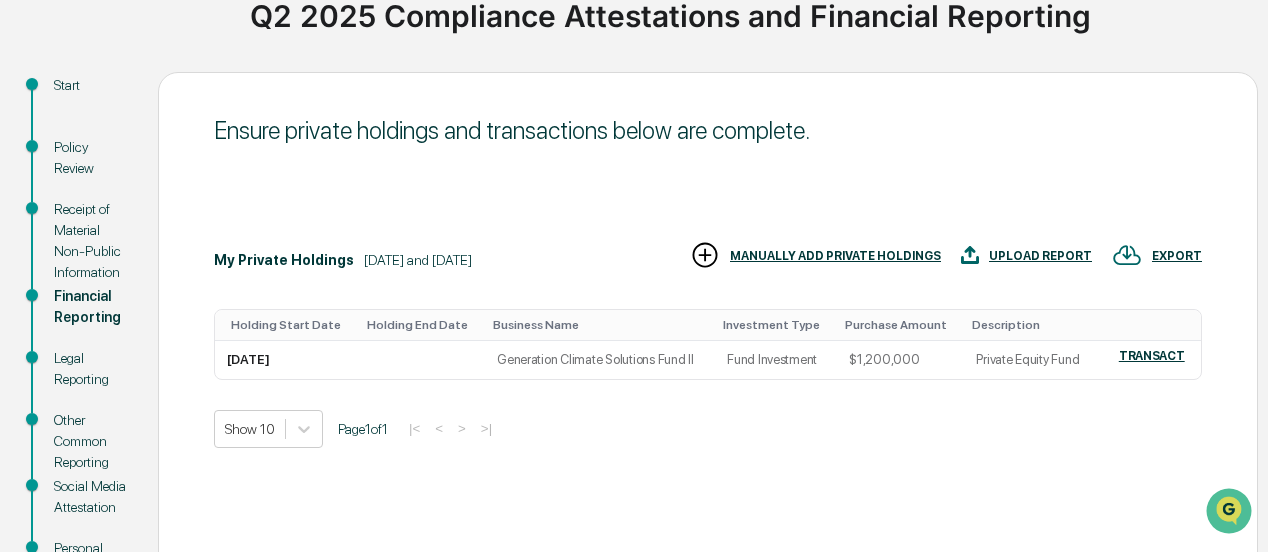 click on "MANUALLY ADD PRIVATE HOLDINGS" at bounding box center [835, 256] 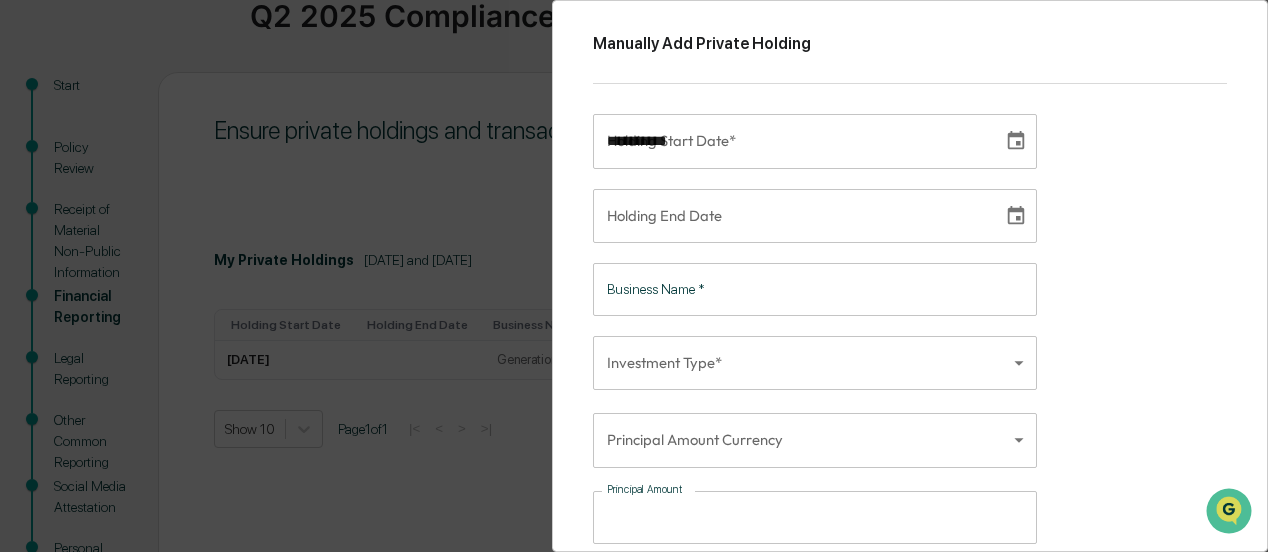 click on "**********" at bounding box center (791, 141) 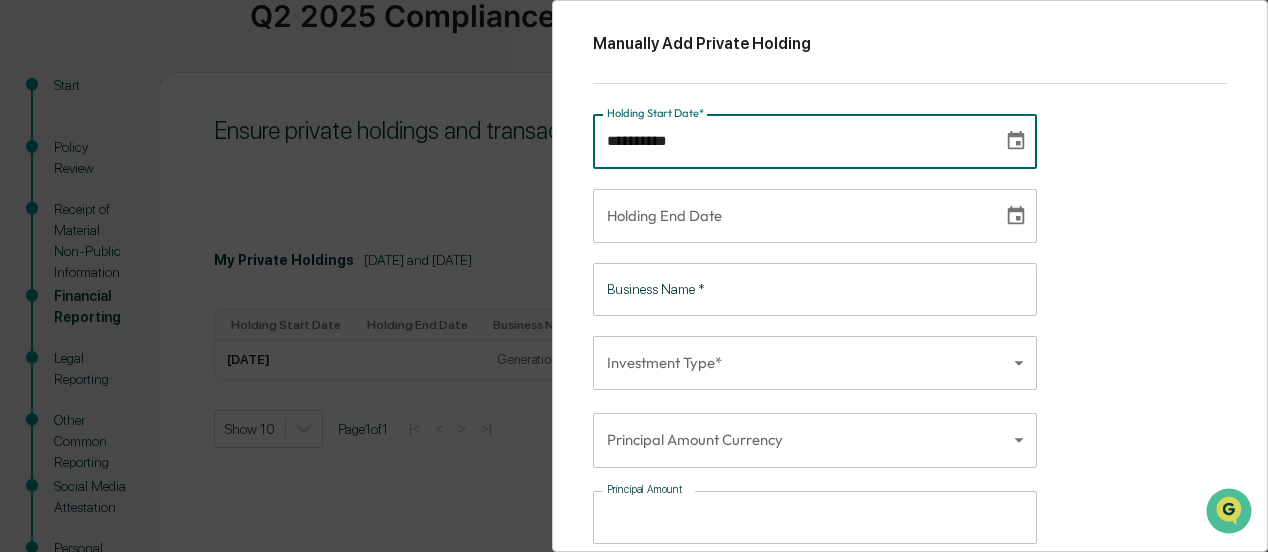 type on "**********" 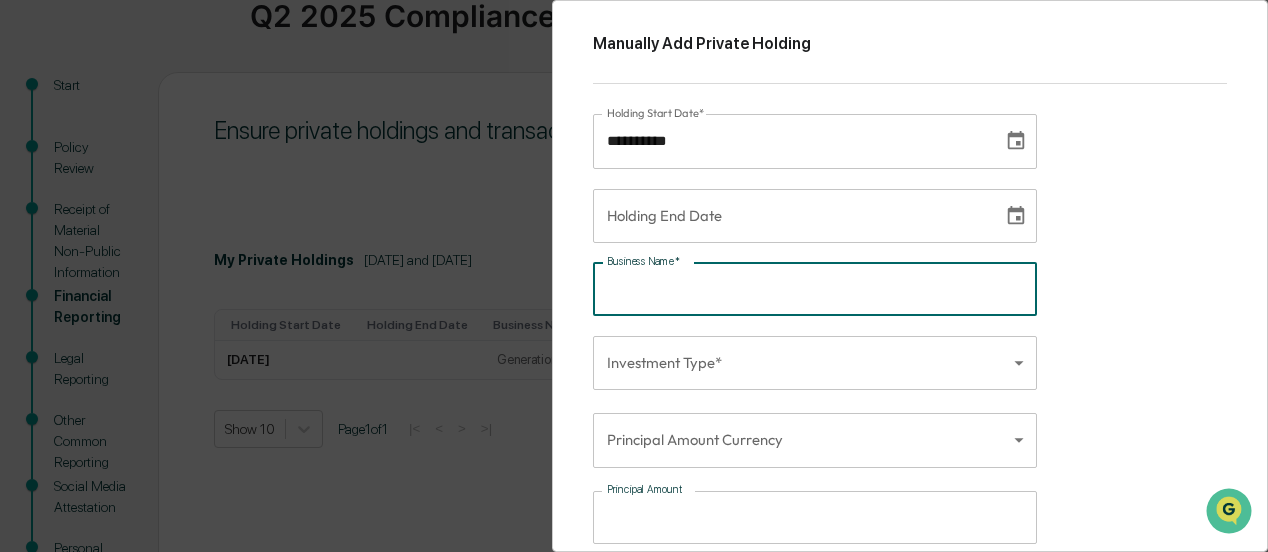 click on "Business Name   *" at bounding box center [815, 289] 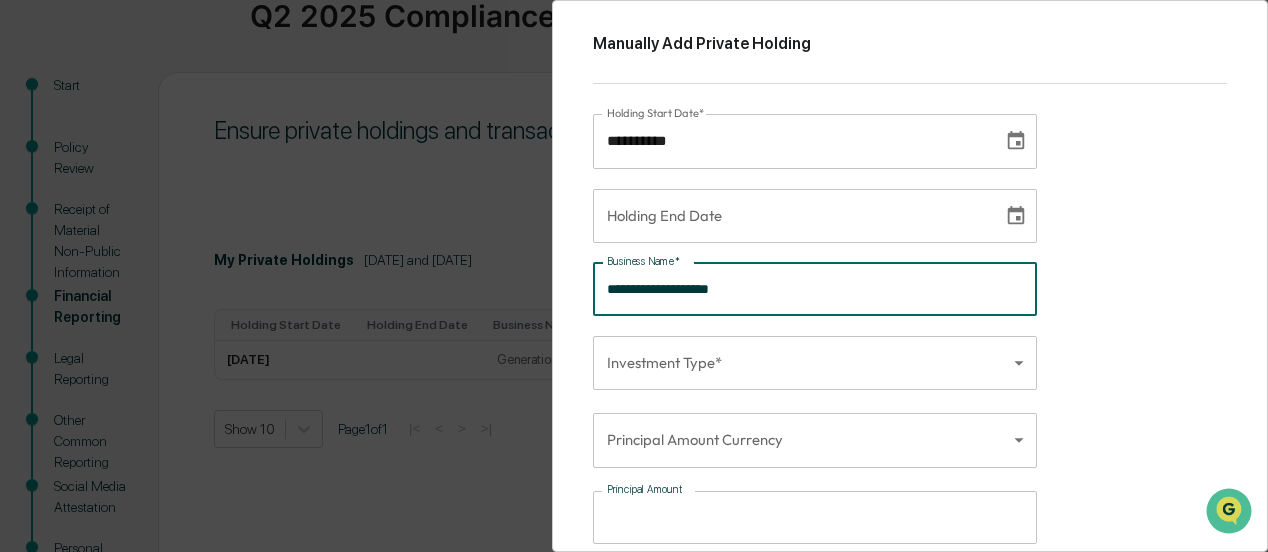 type on "**********" 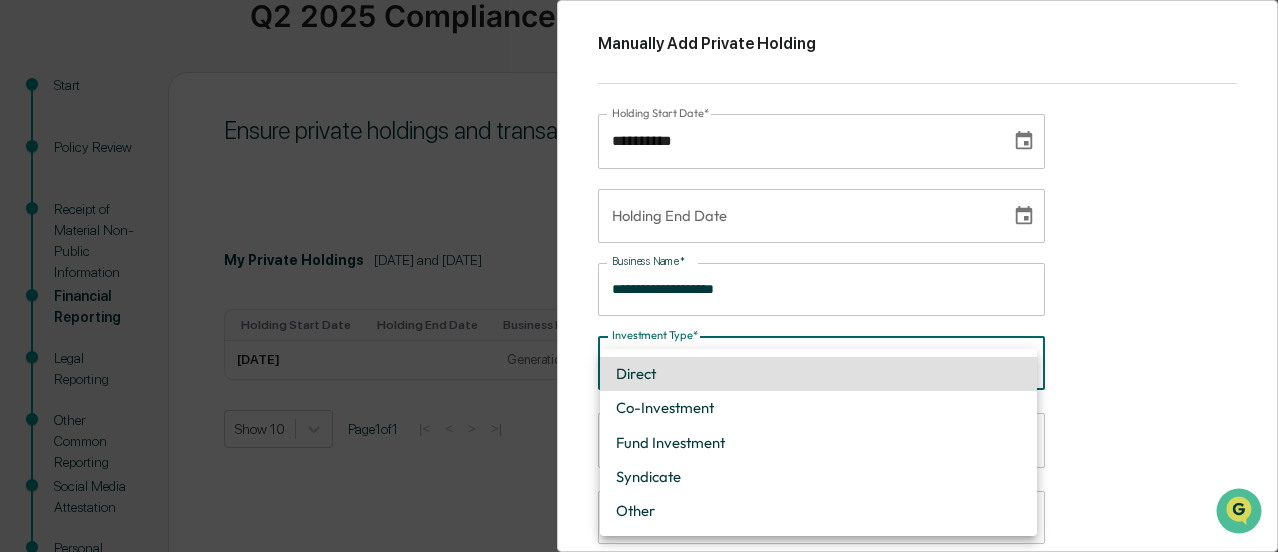 click on "**********" at bounding box center (639, 290) 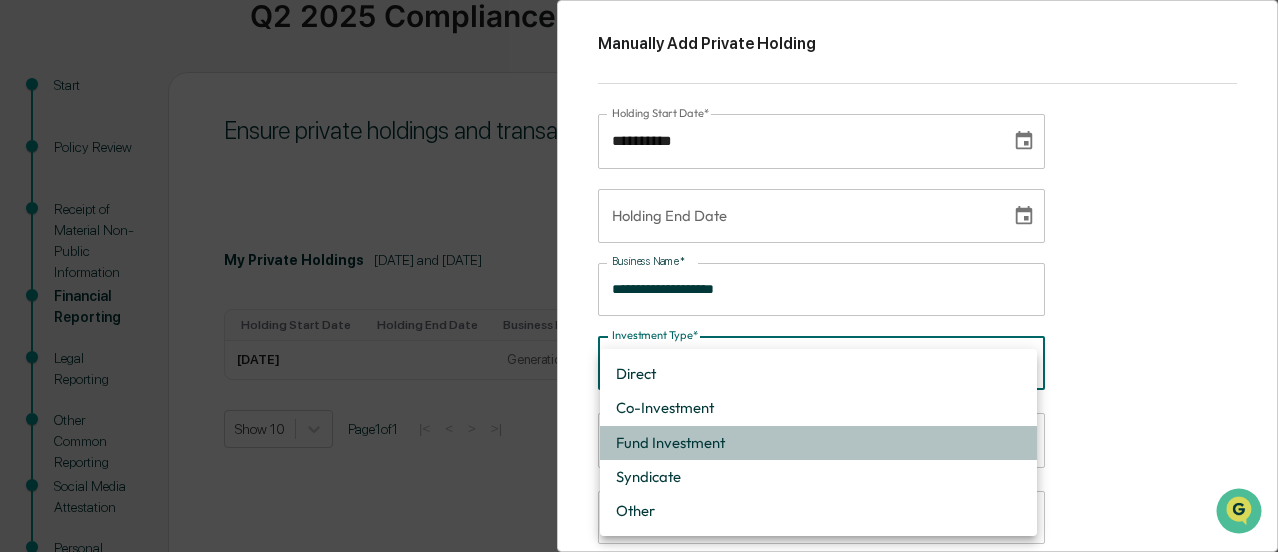 click on "Fund Investment" at bounding box center (818, 443) 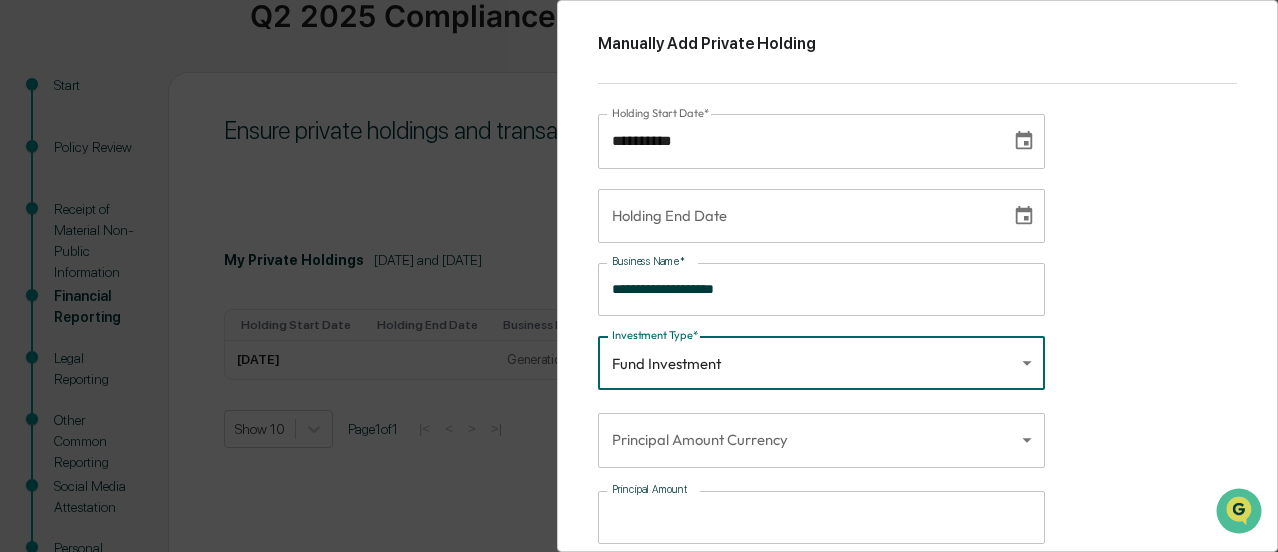 click on "**********" at bounding box center (639, 290) 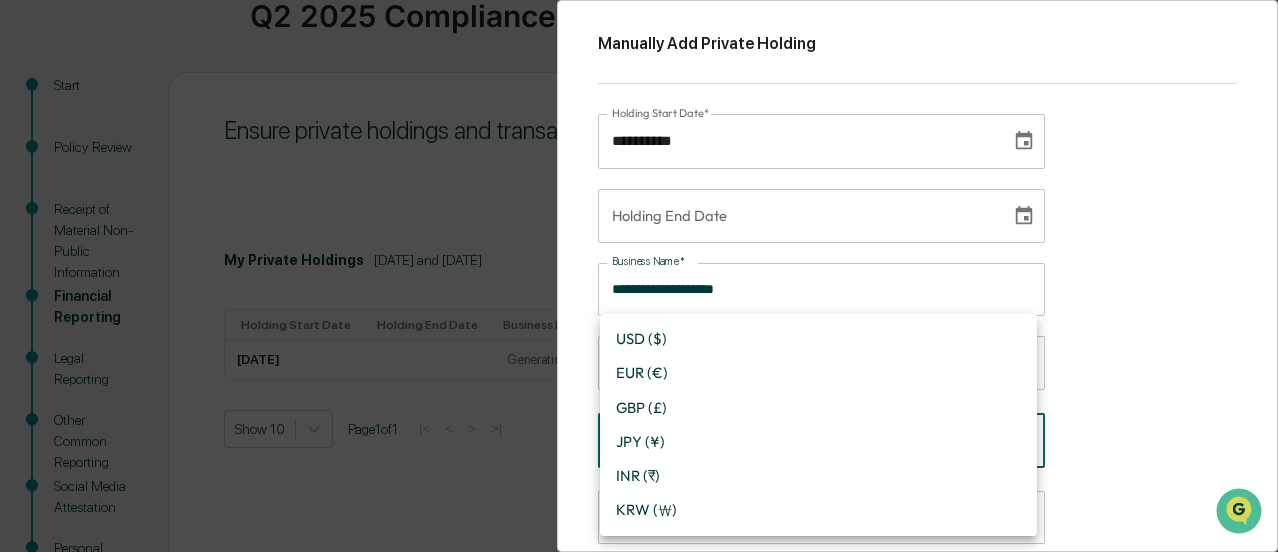 drag, startPoint x: 684, startPoint y: 344, endPoint x: 686, endPoint y: 356, distance: 12.165525 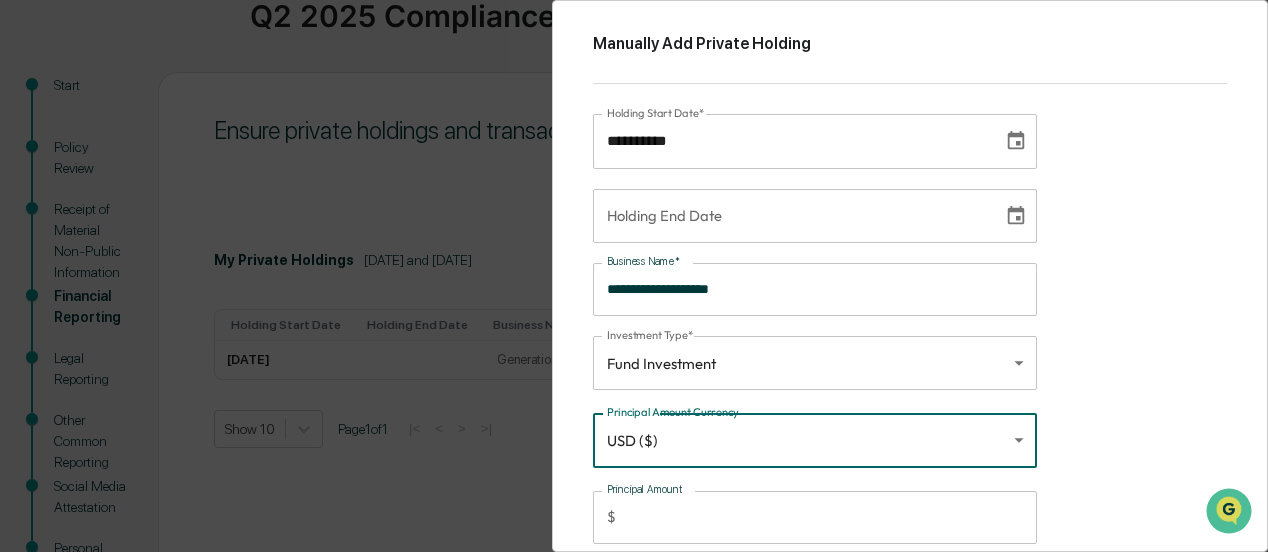 click on "Principal Amount" at bounding box center [830, 517] 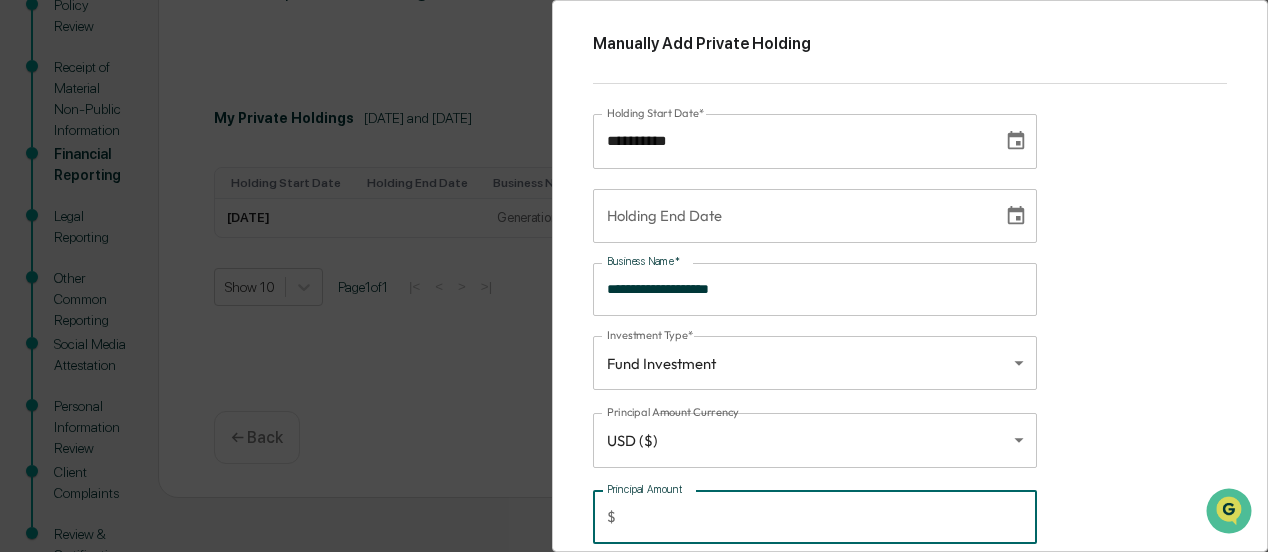 scroll, scrollTop: 366, scrollLeft: 0, axis: vertical 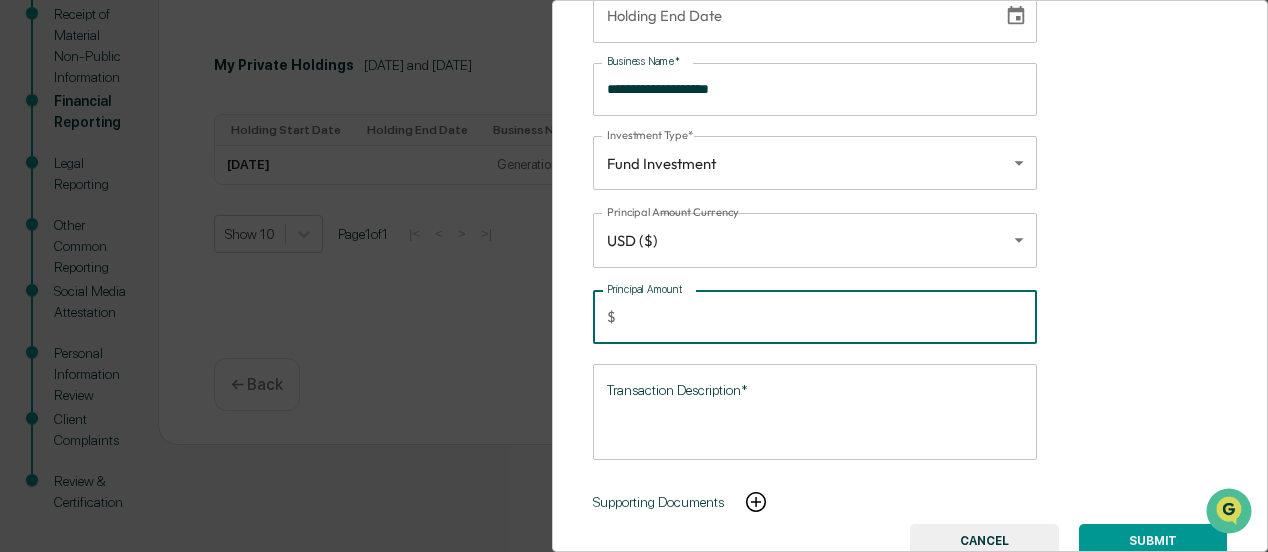 type on "******" 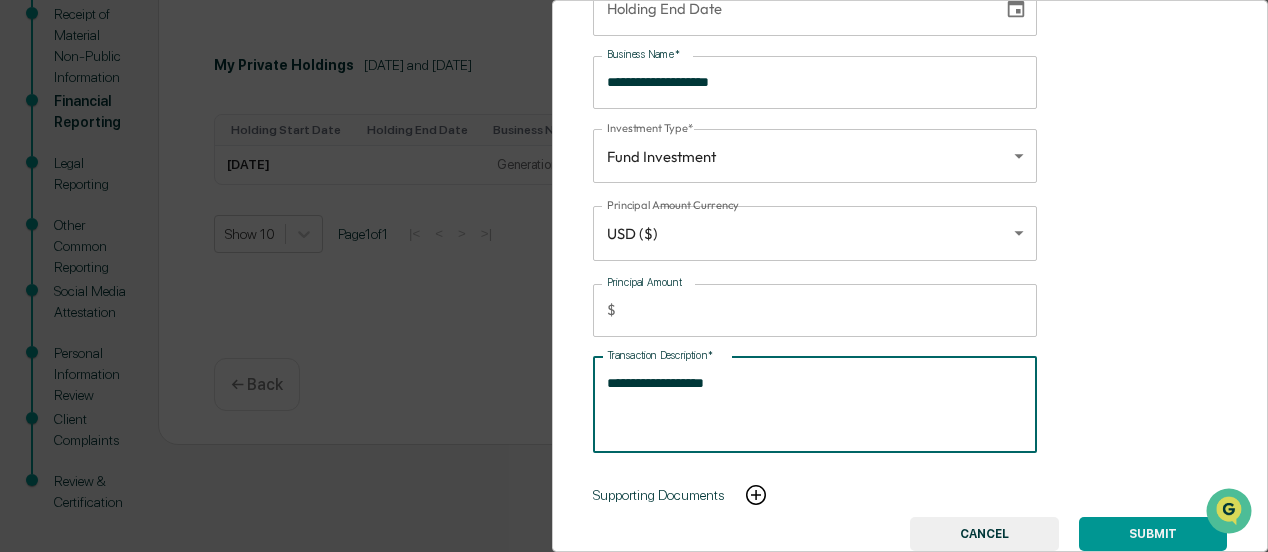 scroll, scrollTop: 217, scrollLeft: 0, axis: vertical 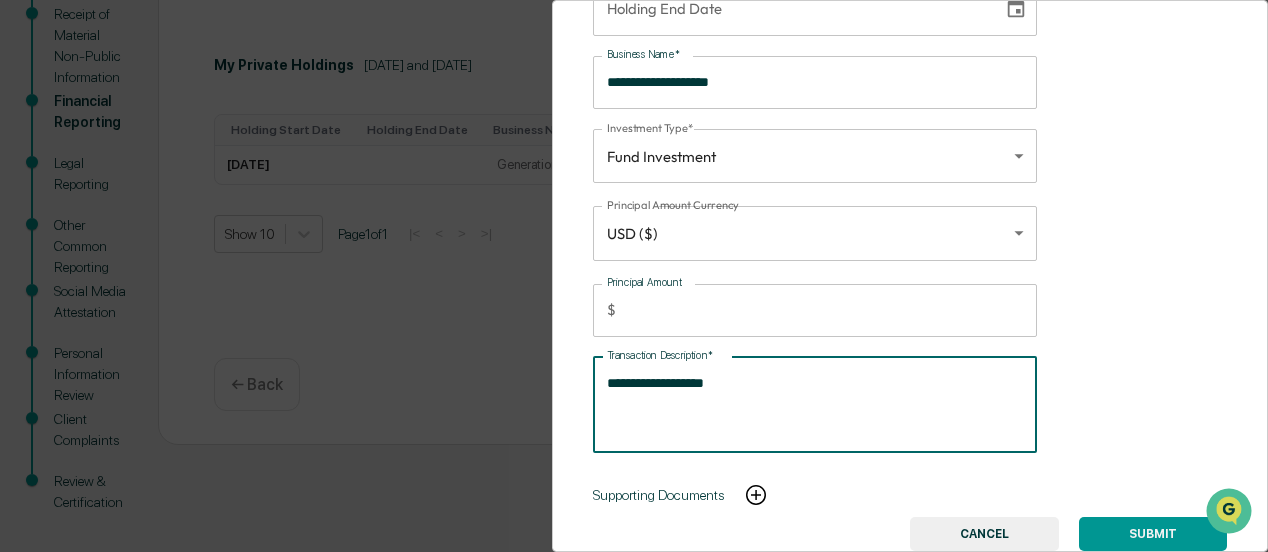 type on "**********" 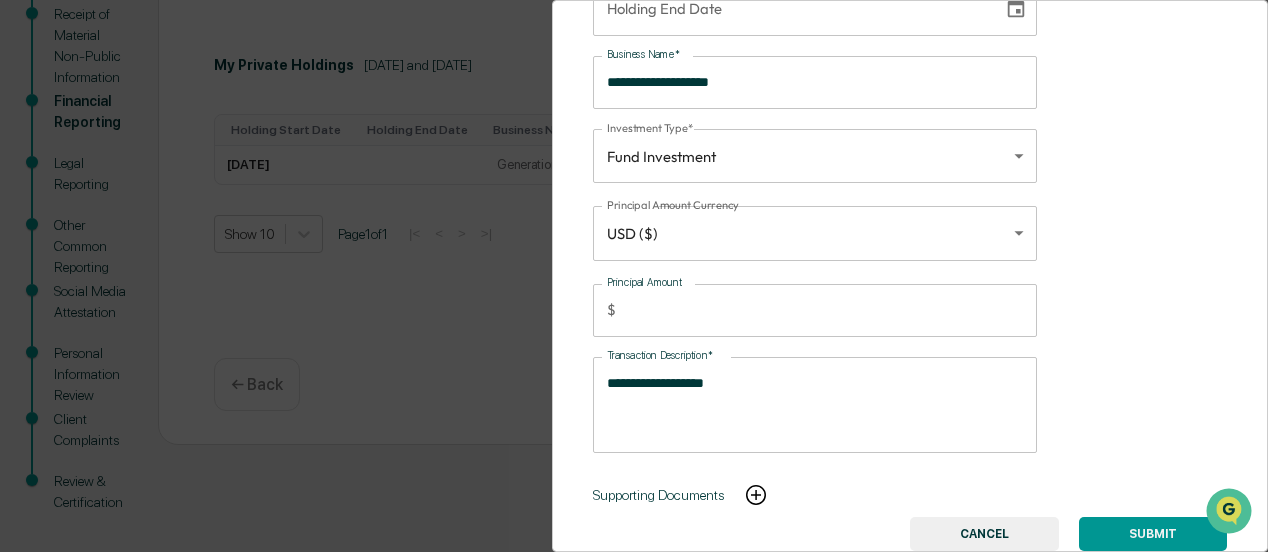 click on "SUBMIT" at bounding box center [1153, 534] 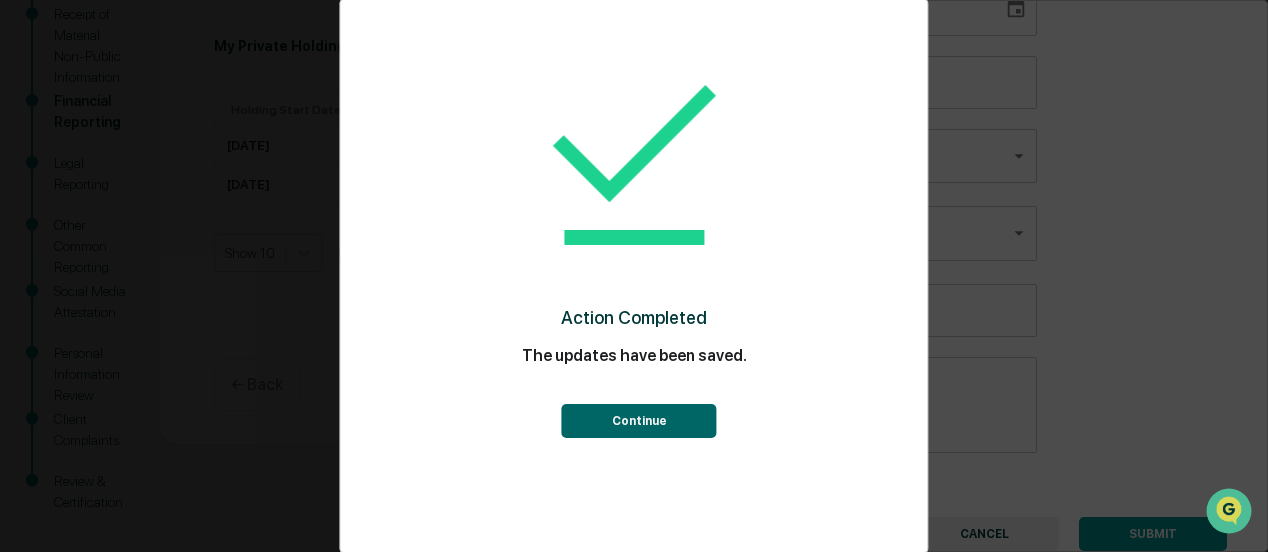 click on "Continue" at bounding box center [639, 421] 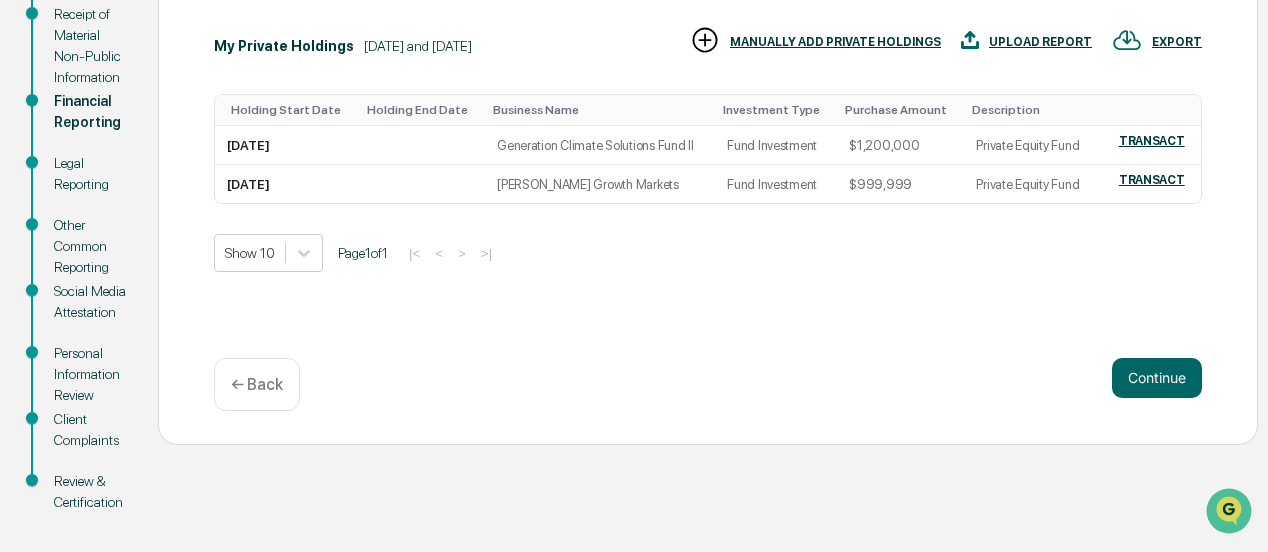 click on "MANUALLY ADD PRIVATE HOLDINGS" at bounding box center (835, 42) 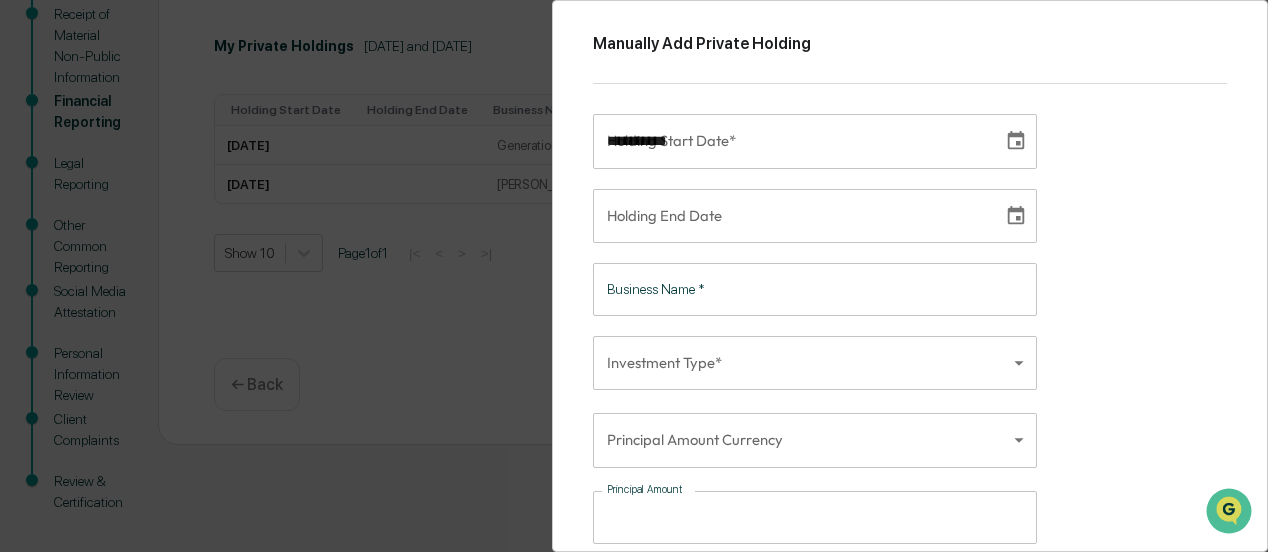 click on "**********" at bounding box center [791, 141] 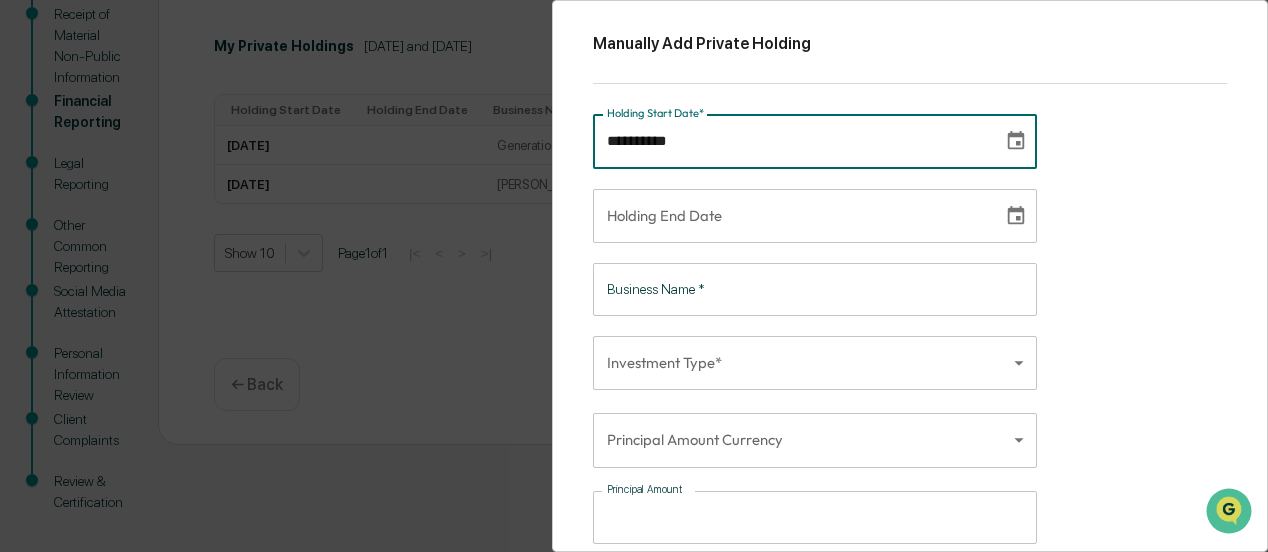 type on "**********" 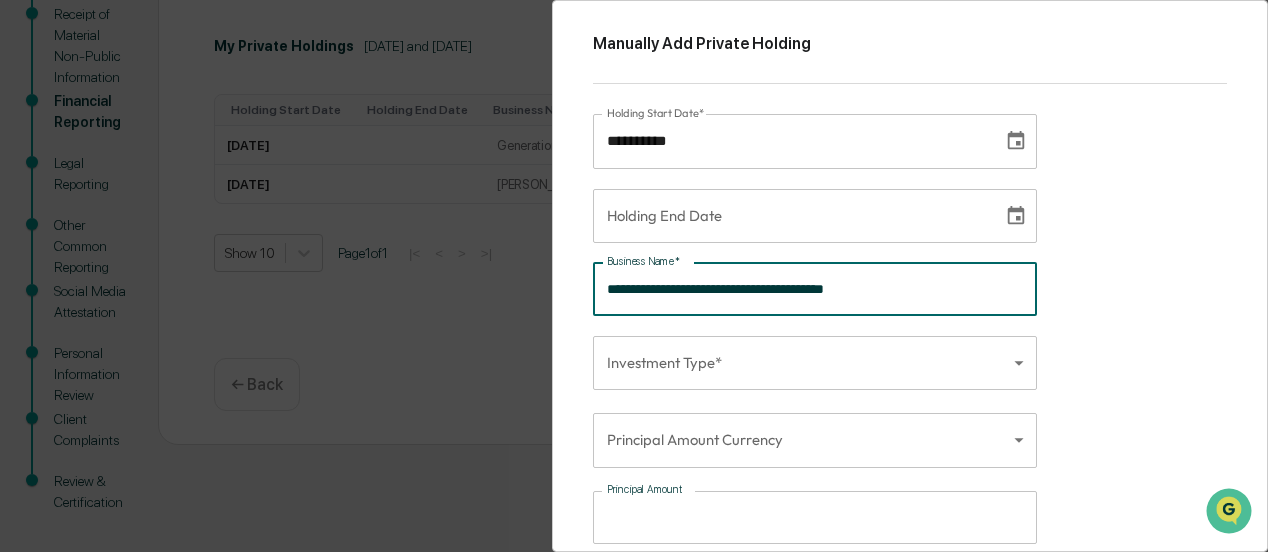 type on "**********" 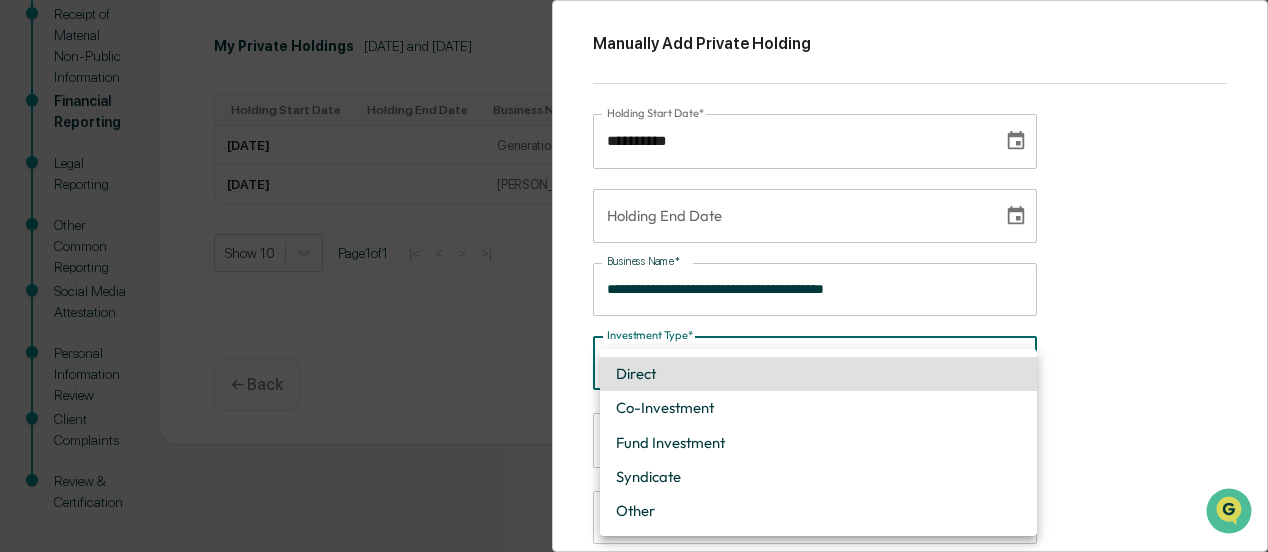 scroll, scrollTop: 362, scrollLeft: 0, axis: vertical 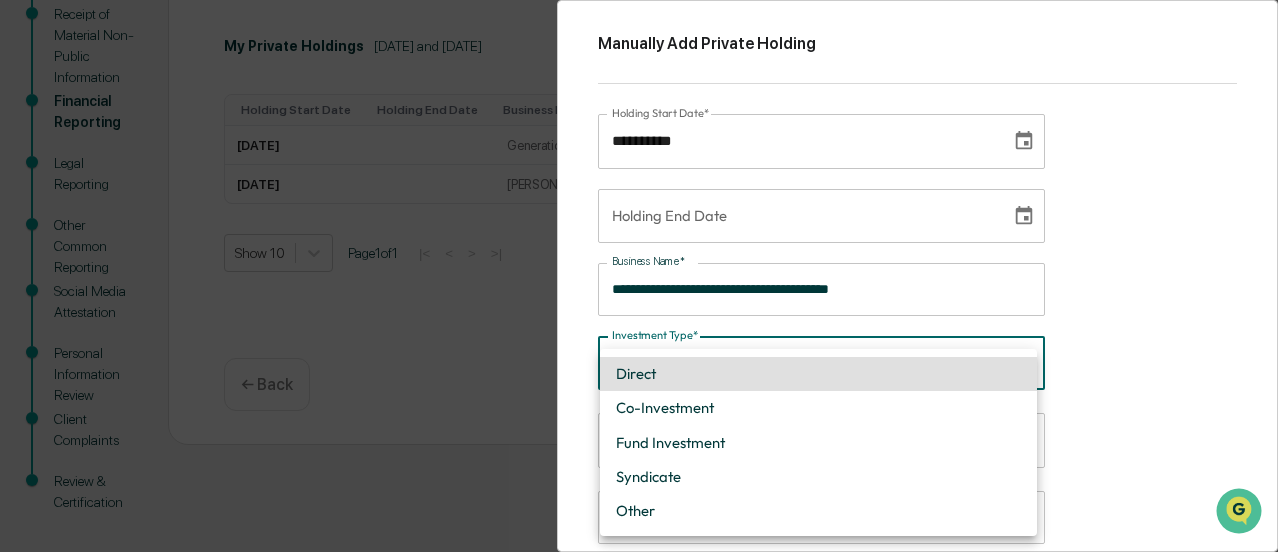 click on "Get Approval Content & Transactions Company Policies & Documents My Compliance Data, Deadlines & Settings Mark Kramer Users My Activity Q2 2025 Compliance Attestations and Financial Reporting Q2 2025 Compliance Attestations and Financial Reporting Start Policy Review Receipt of Material Non-Public Information Financial Reporting Legal Reporting Other Common Reporting Social Media Attestation Personal Information Review Client Complaints Review & Certification Ensure private holdings and transactions below are complete. My Private Holdings April 1, 2025 and June 30, 2025 EXPORT UPLOAD REPORT MANUALLY ADD PRIVATE HOLDINGS Holding Start Date Holding End Date Business Name Investment Type Purchase Amount Description 2014-09-01         Generation Climate Solutions Fund II Fund Investment $1,200,000 Private Equity Fund TRANSACT 2015-09-01         Neoma Growth Markets Fund Investment $999,999 Private Equity Fund TRANSACT Show 10 Page  1  of  1   |<   <   >   >|   Continue ← Back     Logout Holding Start Date*" at bounding box center [639, 95] 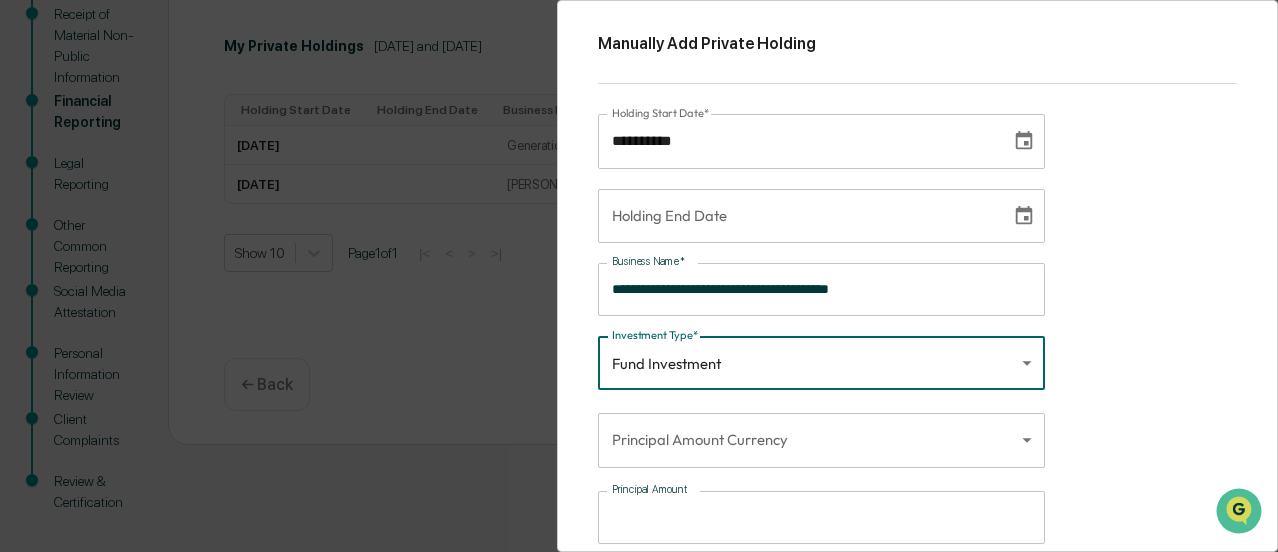 click on "Get Approval Content & Transactions Company Policies & Documents My Compliance Data, Deadlines & Settings Mark Kramer Users My Activity Q2 2025 Compliance Attestations and Financial Reporting Q2 2025 Compliance Attestations and Financial Reporting Start Policy Review Receipt of Material Non-Public Information Financial Reporting Legal Reporting Other Common Reporting Social Media Attestation Personal Information Review Client Complaints Review & Certification Ensure private holdings and transactions below are complete. My Private Holdings April 1, 2025 and June 30, 2025 EXPORT UPLOAD REPORT MANUALLY ADD PRIVATE HOLDINGS Holding Start Date Holding End Date Business Name Investment Type Purchase Amount Description 2014-09-01         Generation Climate Solutions Fund II Fund Investment $1,200,000 Private Equity Fund TRANSACT 2015-09-01         Neoma Growth Markets Fund Investment $999,999 Private Equity Fund TRANSACT Show 10 Page  1  of  1   |<   <   >   >|   Continue ← Back     Logout Holding Start Date*" at bounding box center [639, 95] 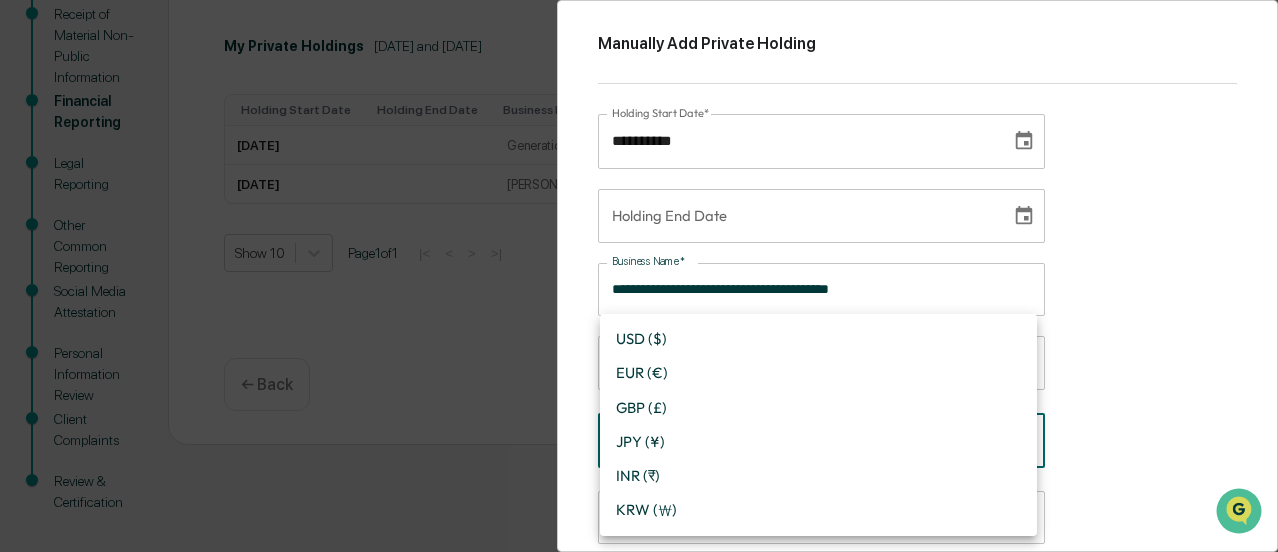 click on "USD ($)" at bounding box center (818, 339) 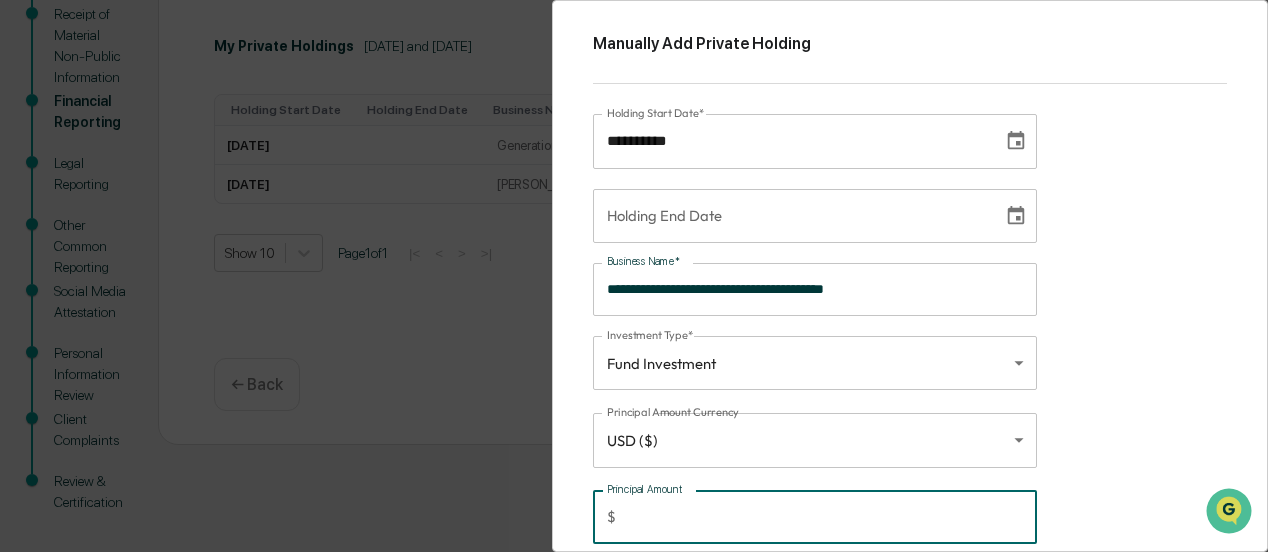 click on "Principal Amount" at bounding box center (830, 517) 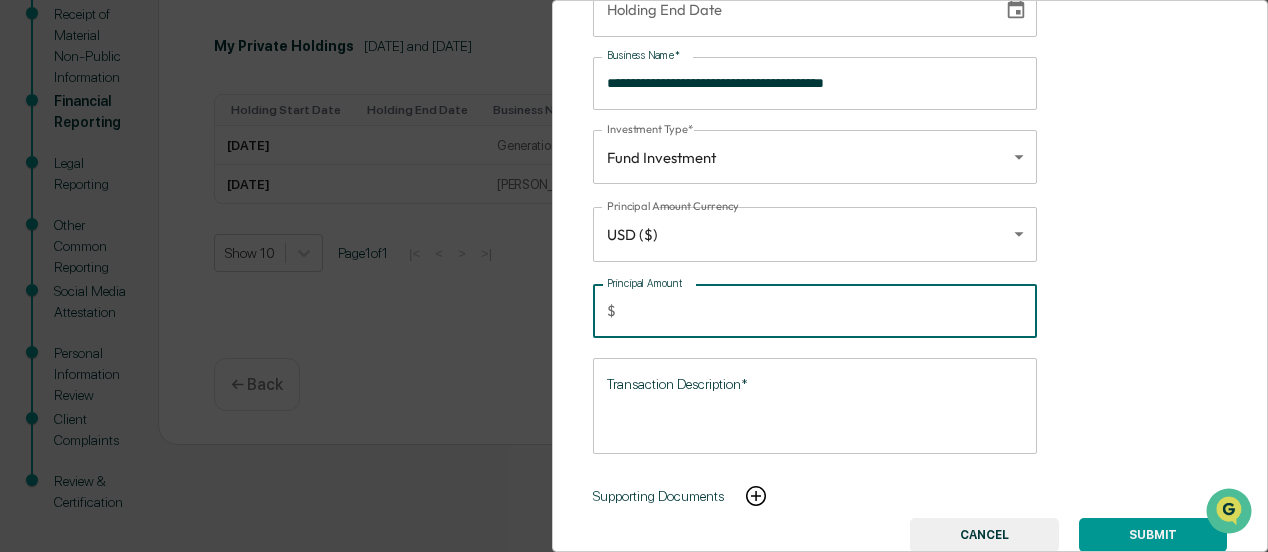 scroll, scrollTop: 217, scrollLeft: 0, axis: vertical 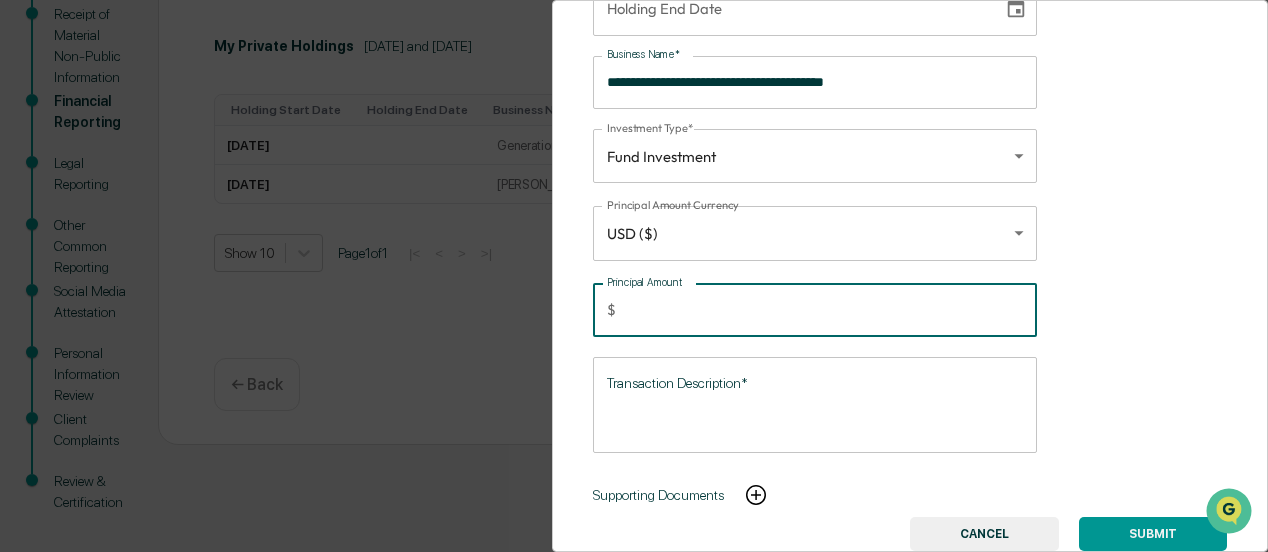 type on "******" 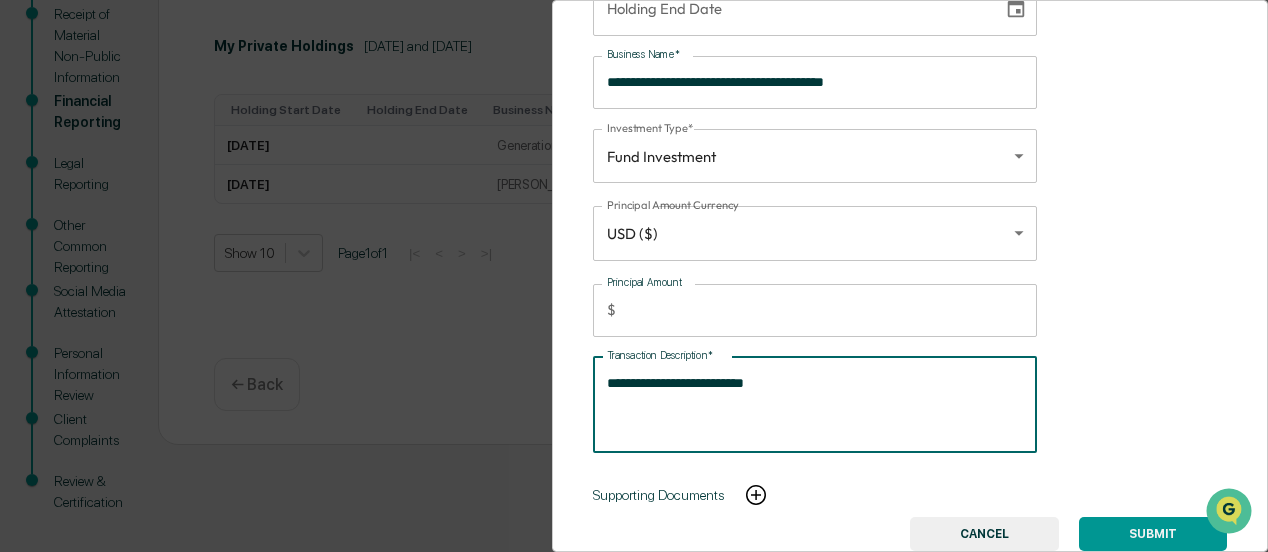 type on "**********" 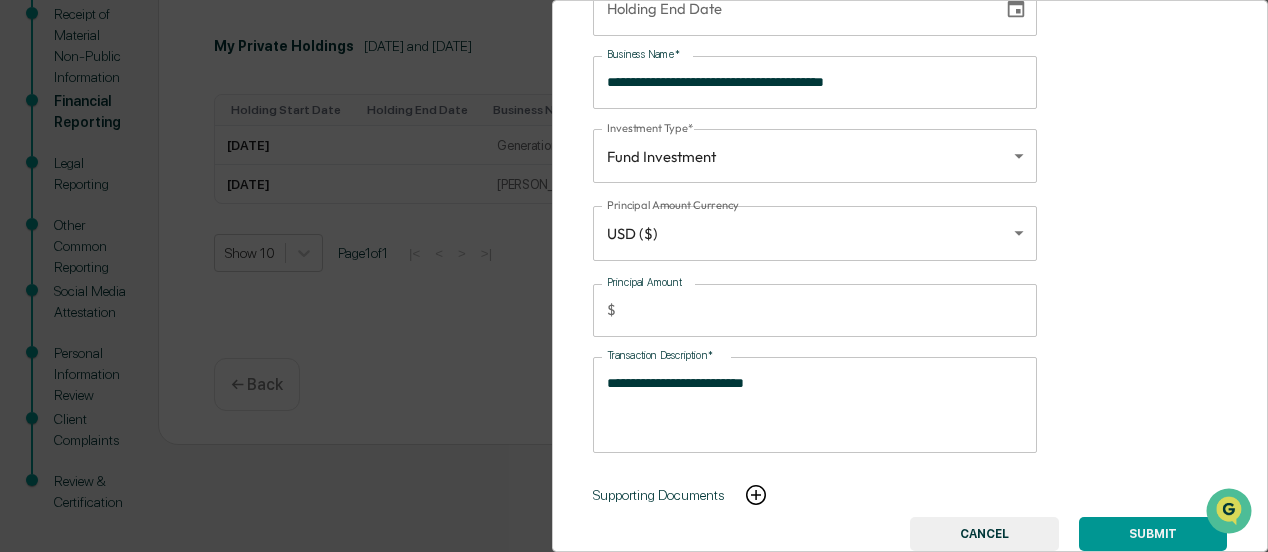 click on "SUBMIT" at bounding box center (1153, 534) 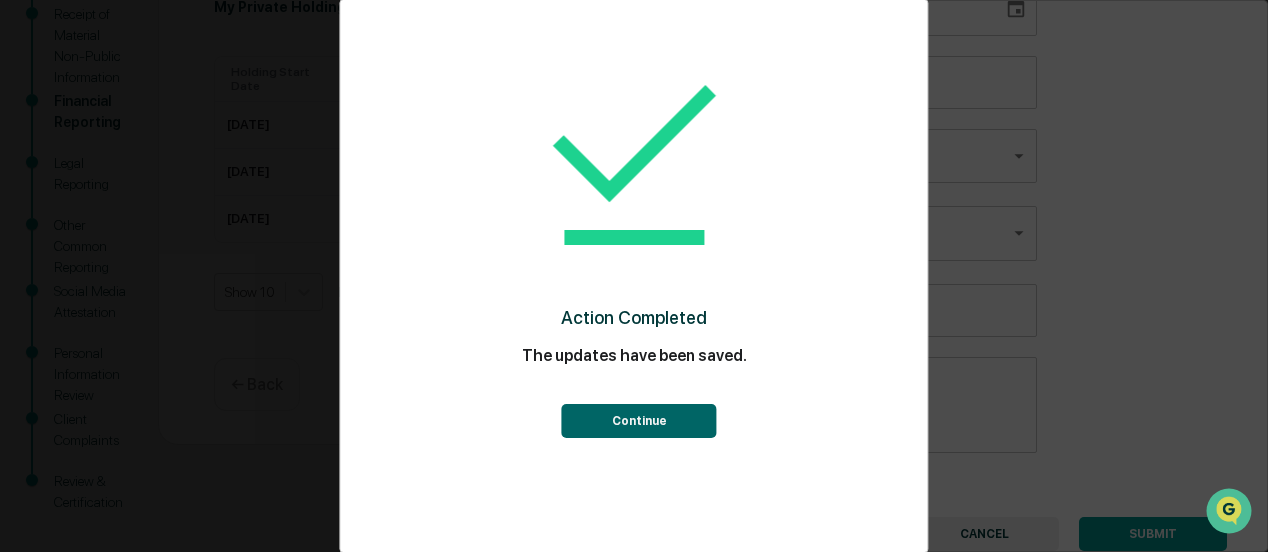 click on "Continue" at bounding box center [639, 421] 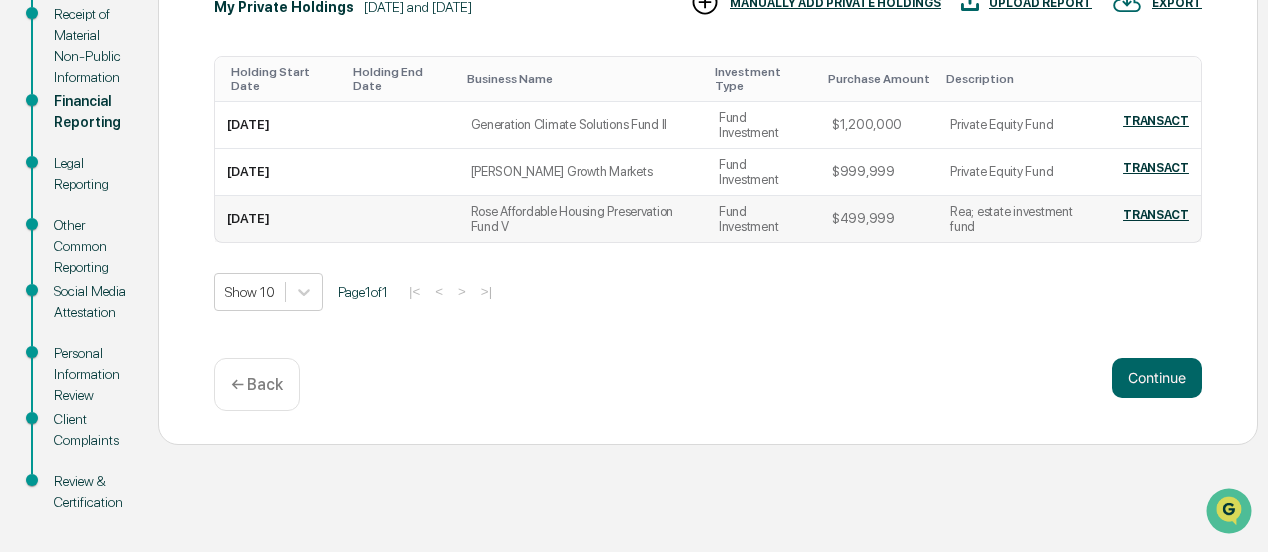 click on "Rea; estate investment fund" at bounding box center [1019, 219] 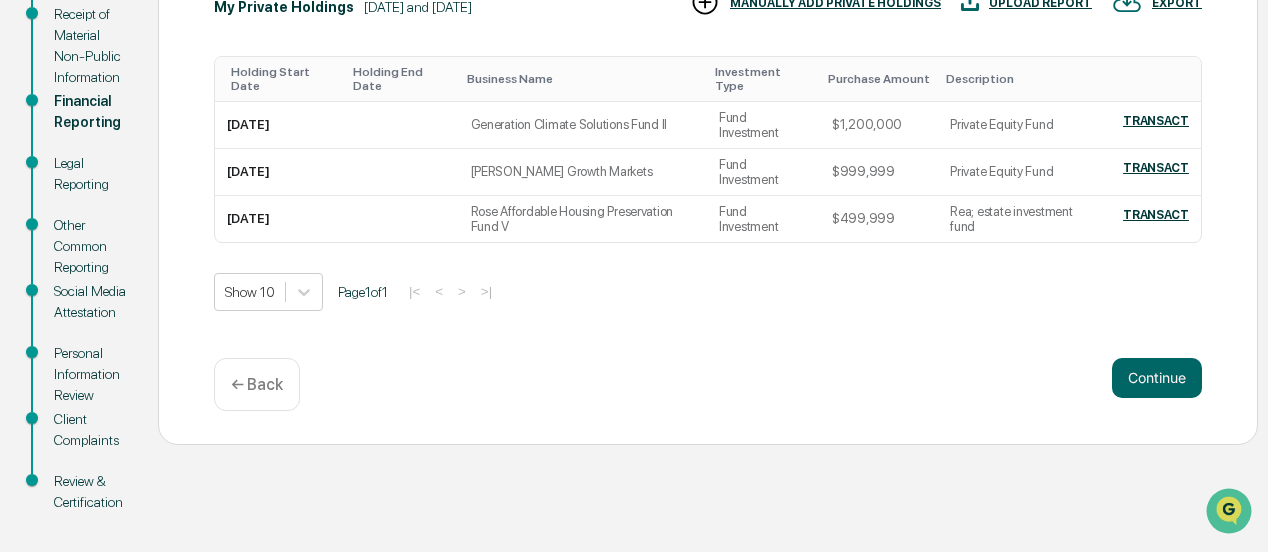click on "MANUALLY ADD PRIVATE HOLDINGS" at bounding box center (835, 3) 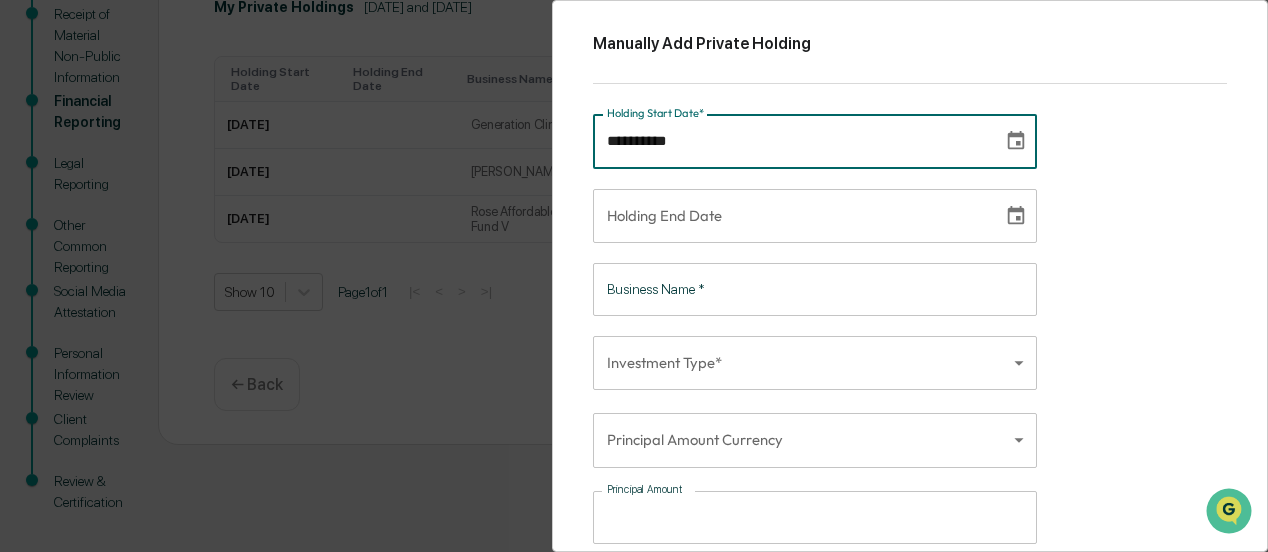 click on "**********" at bounding box center [791, 141] 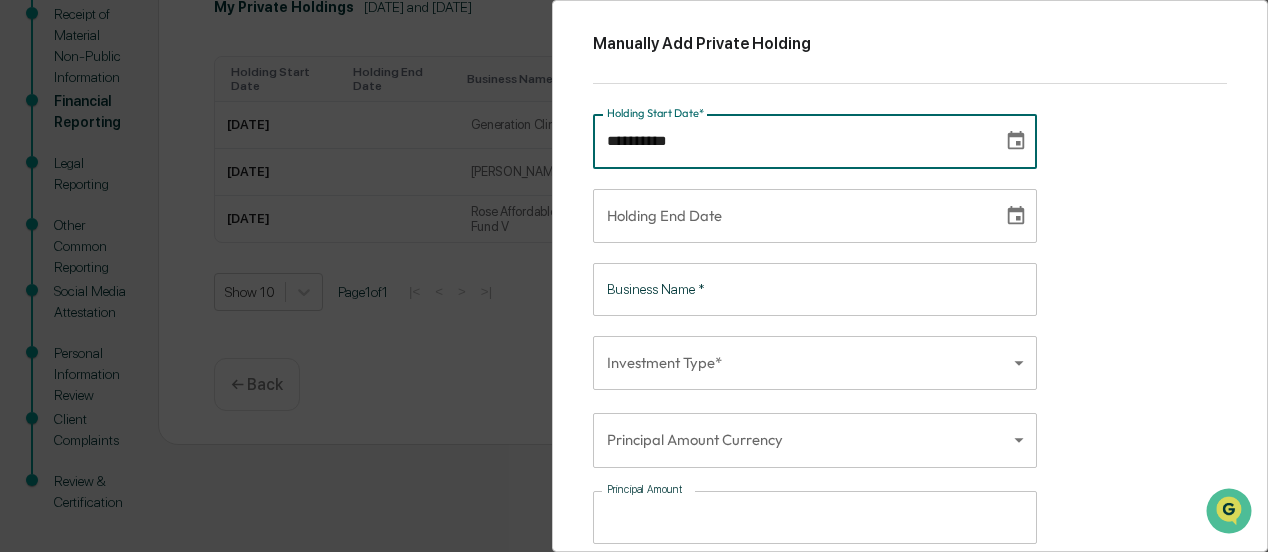 type on "**********" 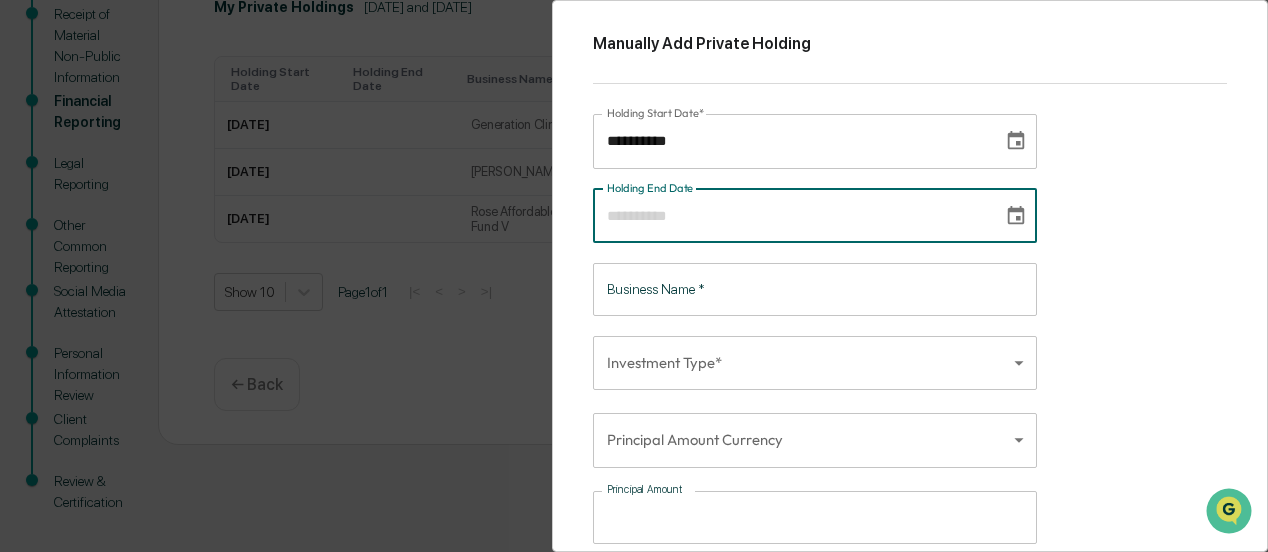 type on "**********" 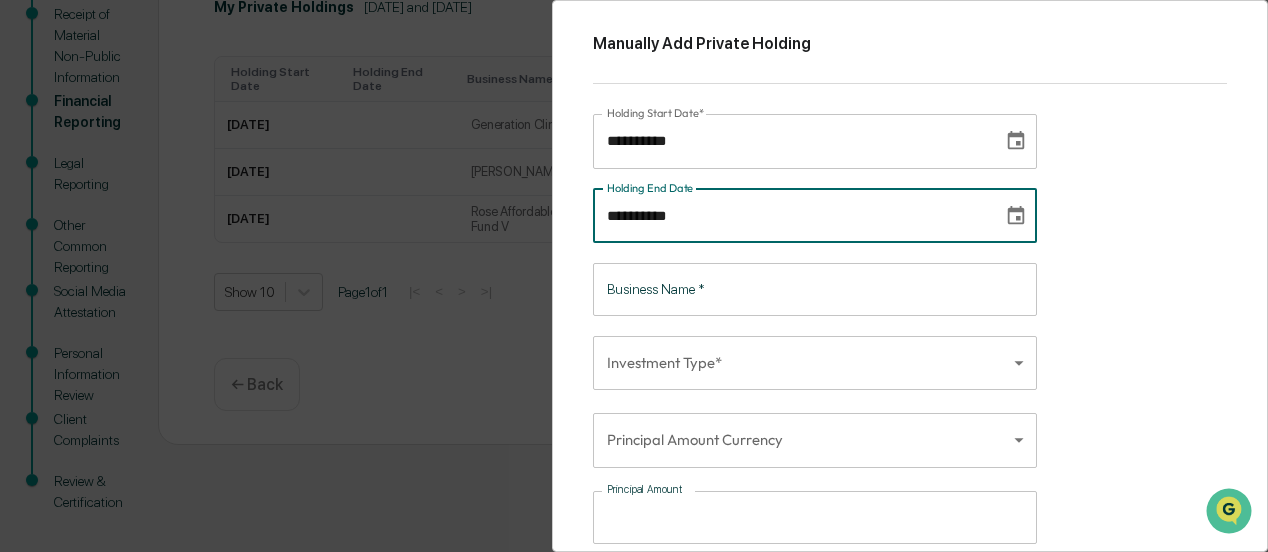 click on "**********" at bounding box center [791, 216] 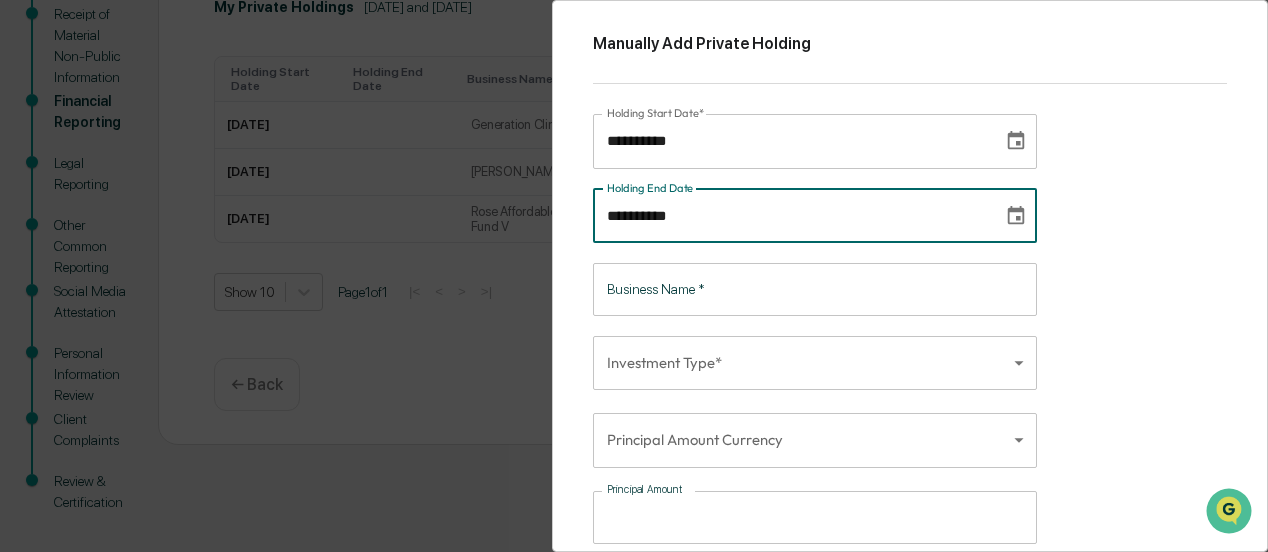 type 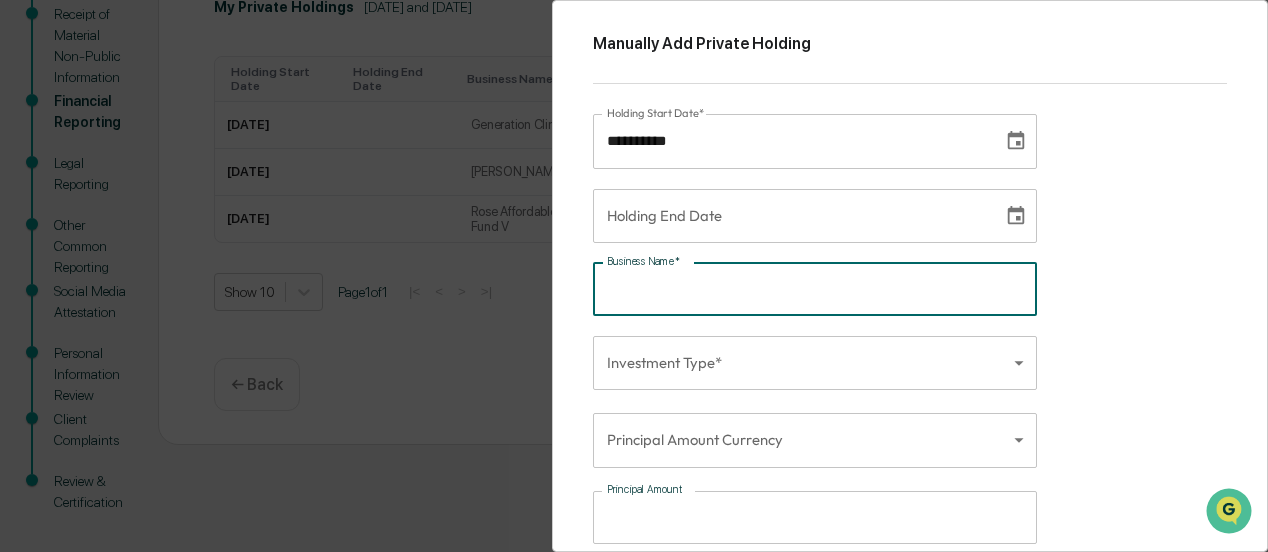 click on "Business Name   *" at bounding box center [815, 289] 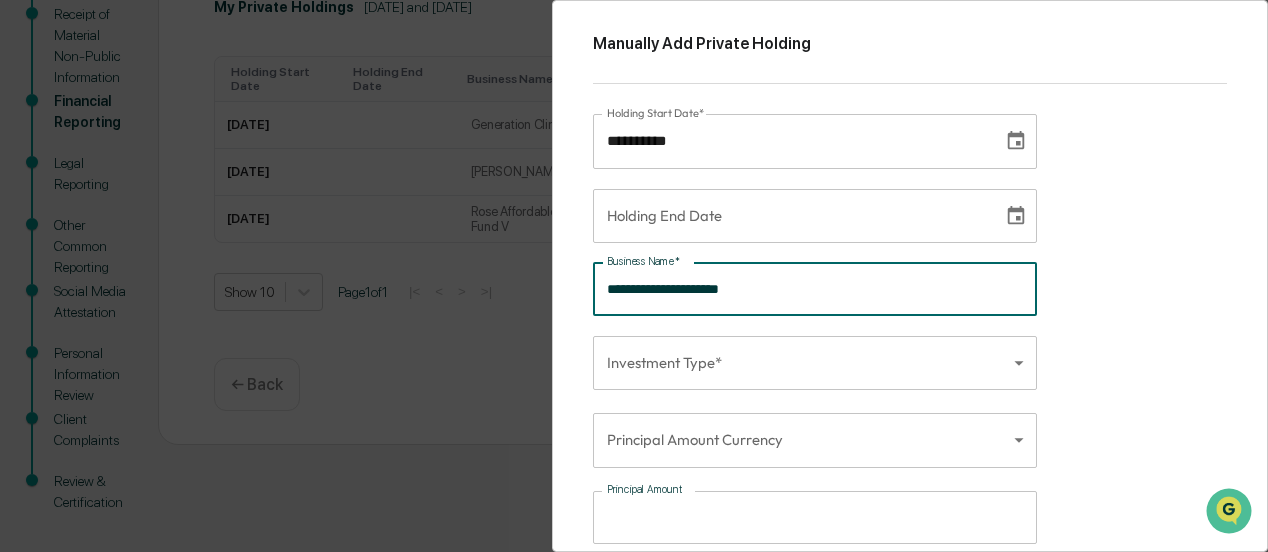 type on "**********" 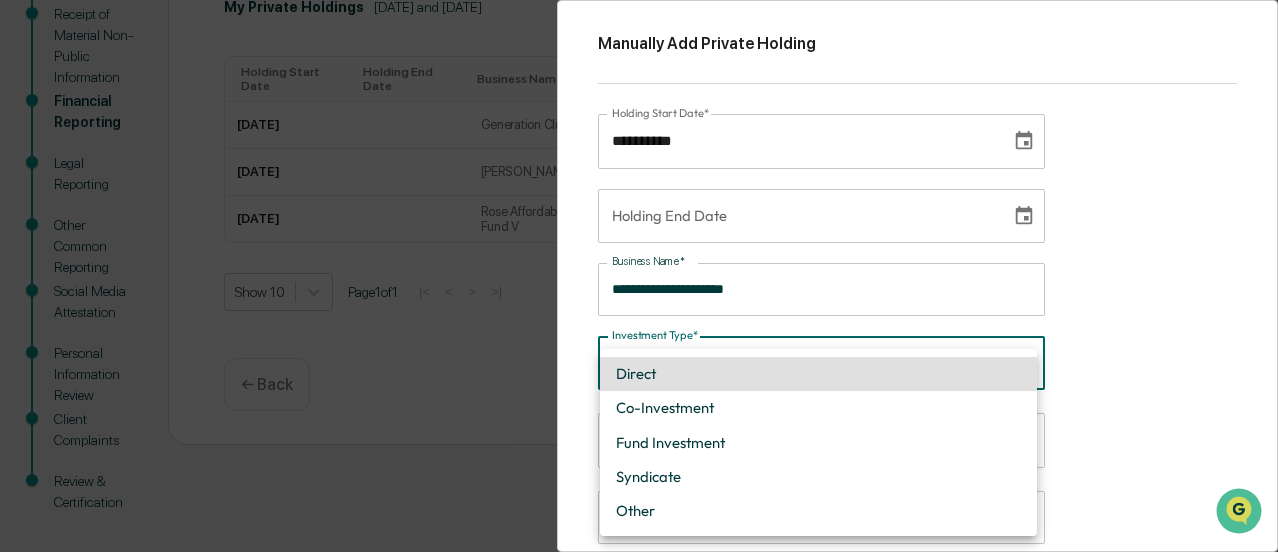 click on "Get Approval Content & Transactions Company Policies & Documents My Compliance Data, Deadlines & Settings Mark Kramer Users My Activity Q2 2025 Compliance Attestations and Financial Reporting Q2 2025 Compliance Attestations and Financial Reporting Start Policy Review Receipt of Material Non-Public Information Financial Reporting Legal Reporting Other Common Reporting Social Media Attestation Personal Information Review Client Complaints Review & Certification Ensure private holdings and transactions below are complete. My Private Holdings April 1, 2025 and June 30, 2025 EXPORT UPLOAD REPORT MANUALLY ADD PRIVATE HOLDINGS Holding Start Date Holding End Date Business Name Investment Type Purchase Amount Description 2014-09-01         Generation Climate Solutions Fund II Fund Investment $1,200,000 Private Equity Fund TRANSACT 2015-09-01         Neoma Growth Markets Fund Investment $999,999 Private Equity Fund TRANSACT 2020-09-01         Rose Affordable Housing Preservation Fund V Fund Investment $499,999 TRANSACT" at bounding box center [639, 95] 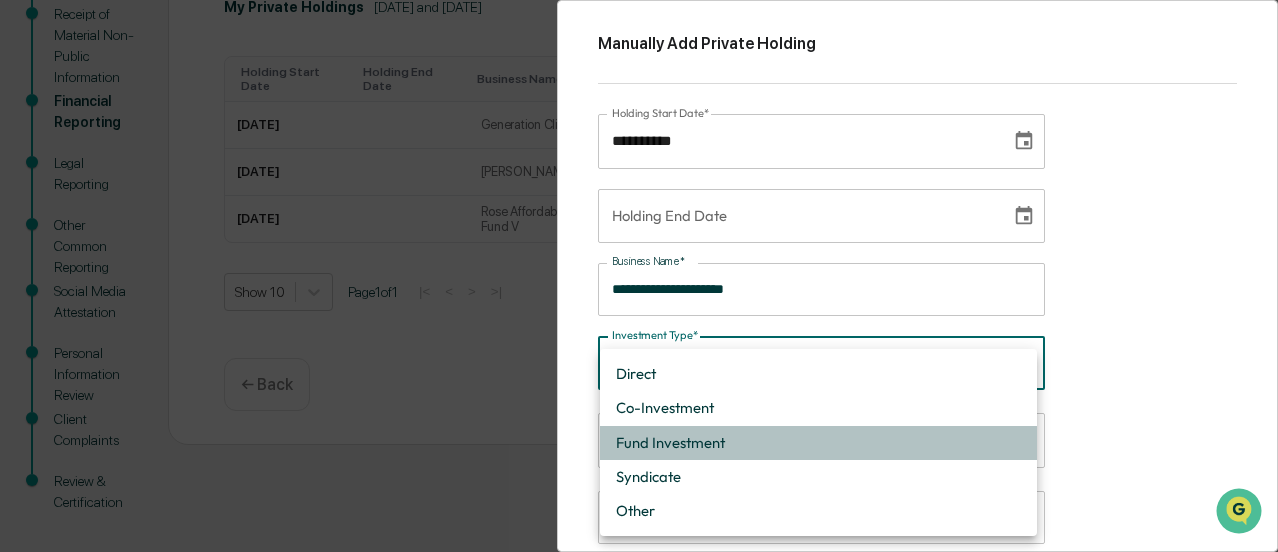 click on "Fund Investment" at bounding box center [818, 443] 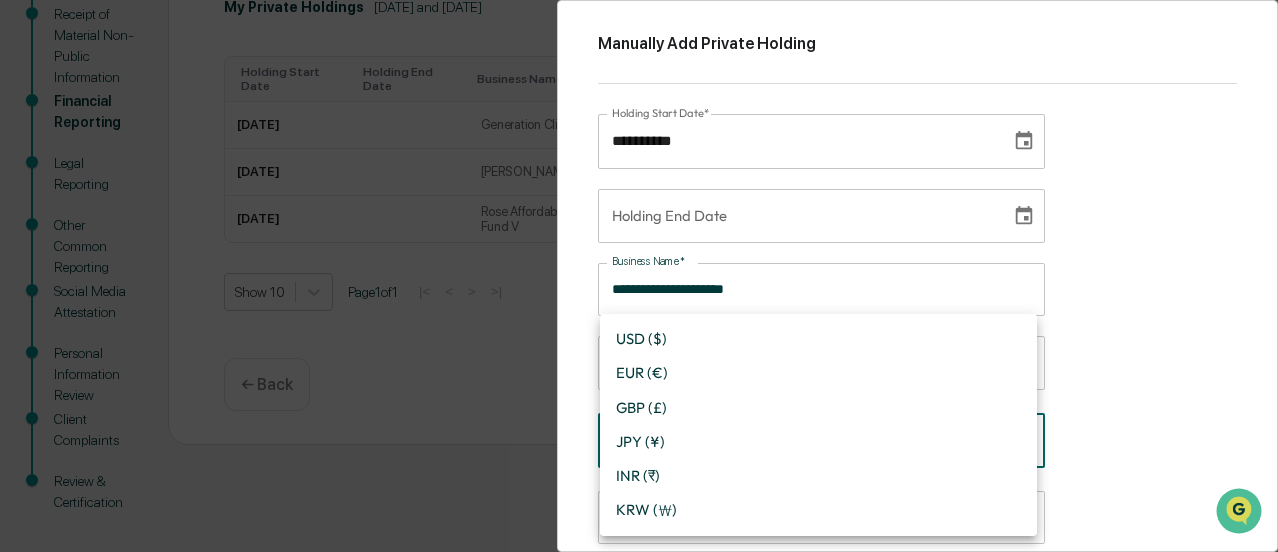 click on "Get Approval Content & Transactions Company Policies & Documents My Compliance Data, Deadlines & Settings Mark Kramer Users My Activity Q2 2025 Compliance Attestations and Financial Reporting Q2 2025 Compliance Attestations and Financial Reporting Start Policy Review Receipt of Material Non-Public Information Financial Reporting Legal Reporting Other Common Reporting Social Media Attestation Personal Information Review Client Complaints Review & Certification Ensure private holdings and transactions below are complete. My Private Holdings April 1, 2025 and June 30, 2025 EXPORT UPLOAD REPORT MANUALLY ADD PRIVATE HOLDINGS Holding Start Date Holding End Date Business Name Investment Type Purchase Amount Description 2014-09-01         Generation Climate Solutions Fund II Fund Investment $1,200,000 Private Equity Fund TRANSACT 2015-09-01         Neoma Growth Markets Fund Investment $999,999 Private Equity Fund TRANSACT 2020-09-01         Rose Affordable Housing Preservation Fund V Fund Investment $499,999 TRANSACT" at bounding box center (639, 95) 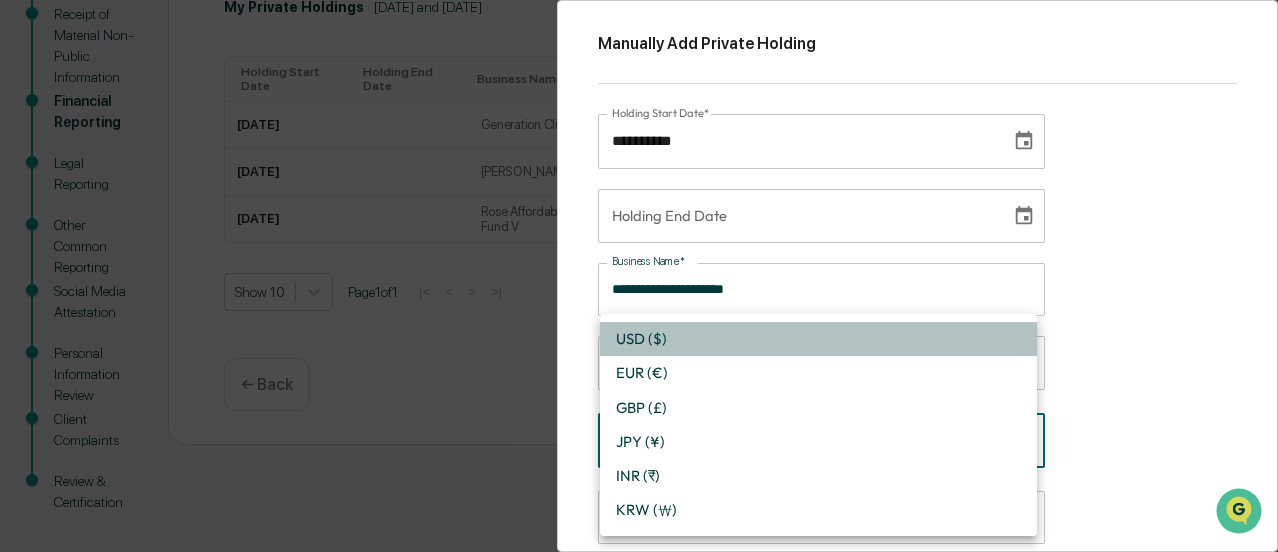click on "USD ($)" at bounding box center [818, 339] 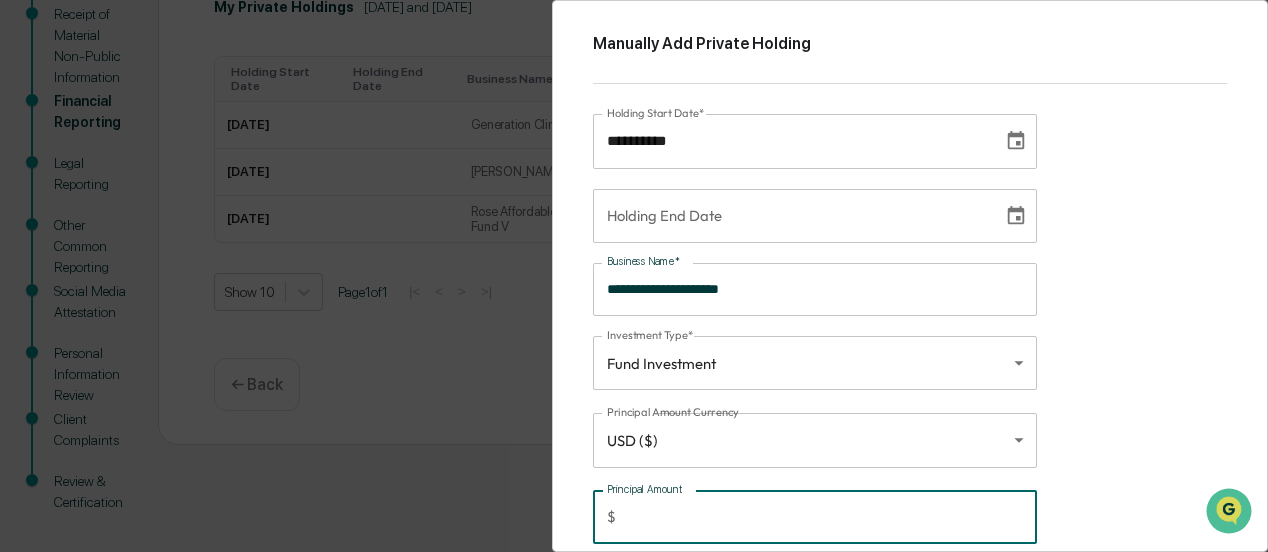 click on "Principal Amount" at bounding box center (830, 517) 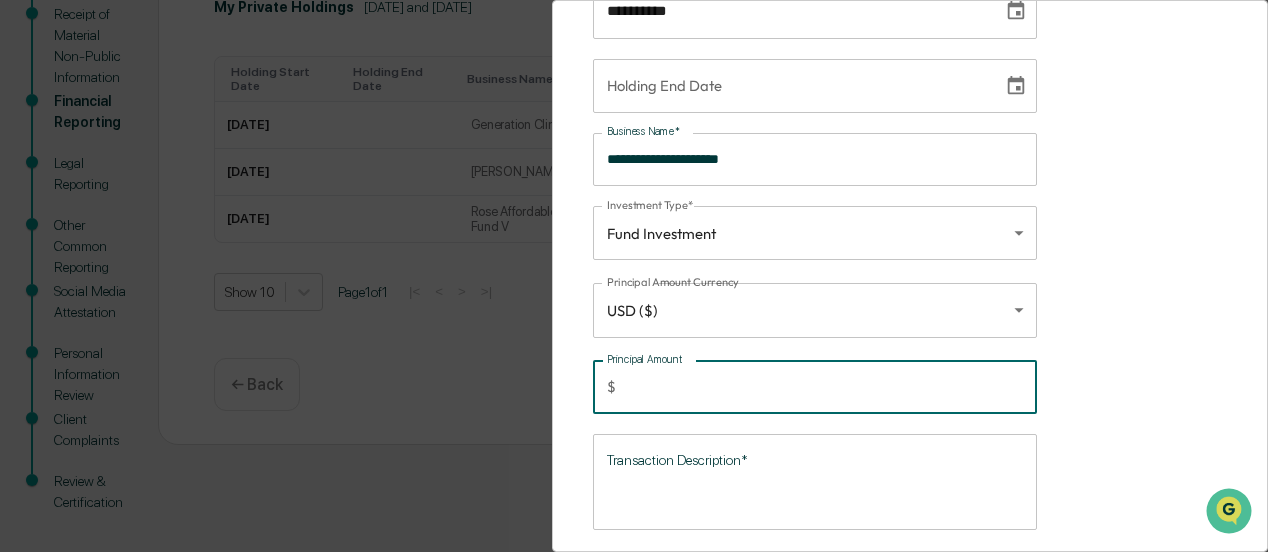 scroll, scrollTop: 100, scrollLeft: 0, axis: vertical 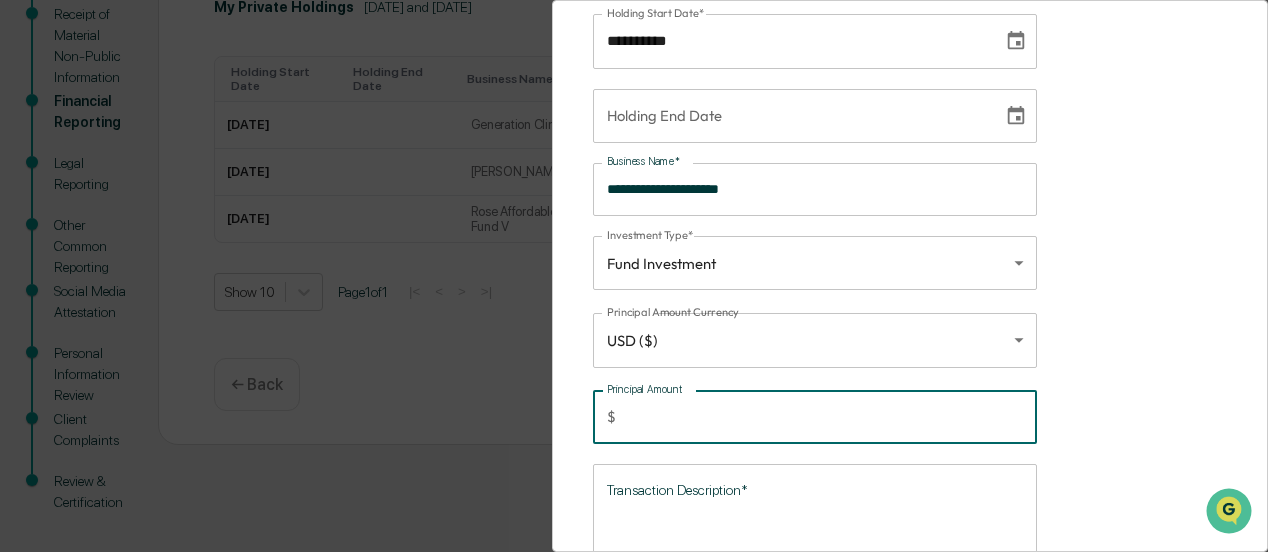 drag, startPoint x: 736, startPoint y: 431, endPoint x: 567, endPoint y: 401, distance: 171.64207 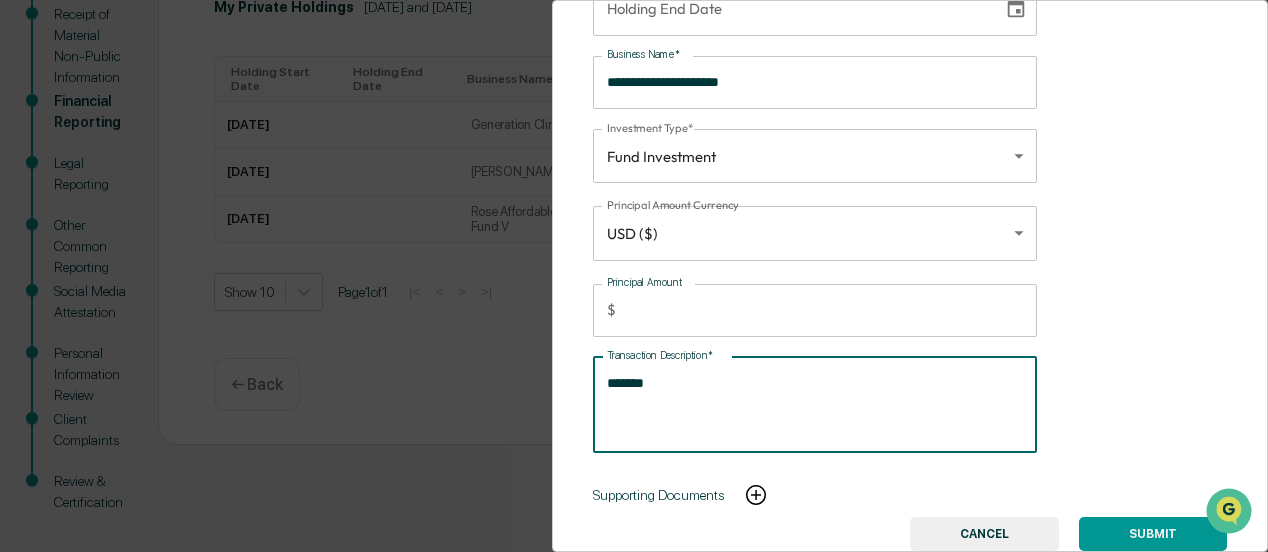 scroll, scrollTop: 217, scrollLeft: 0, axis: vertical 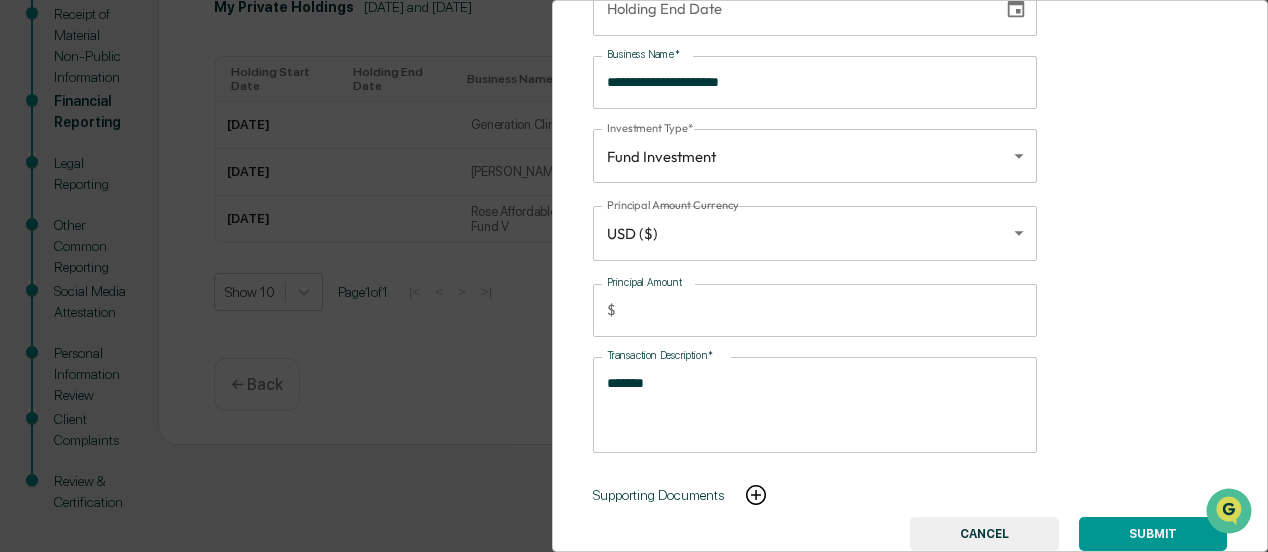click on "SUBMIT" at bounding box center (1153, 534) 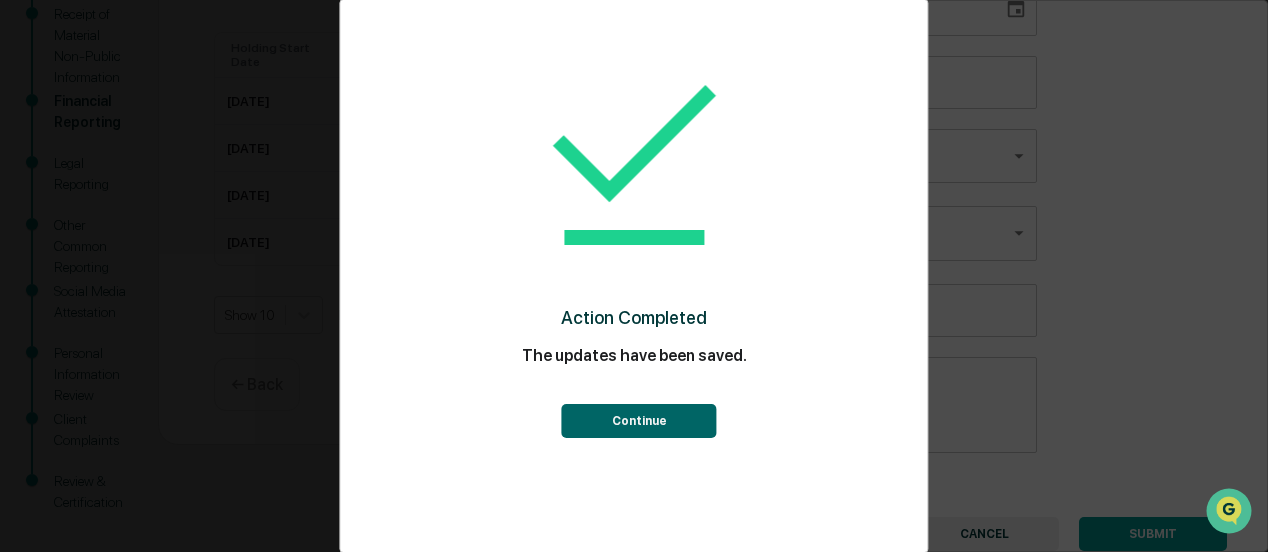 click on "Continue" at bounding box center (639, 421) 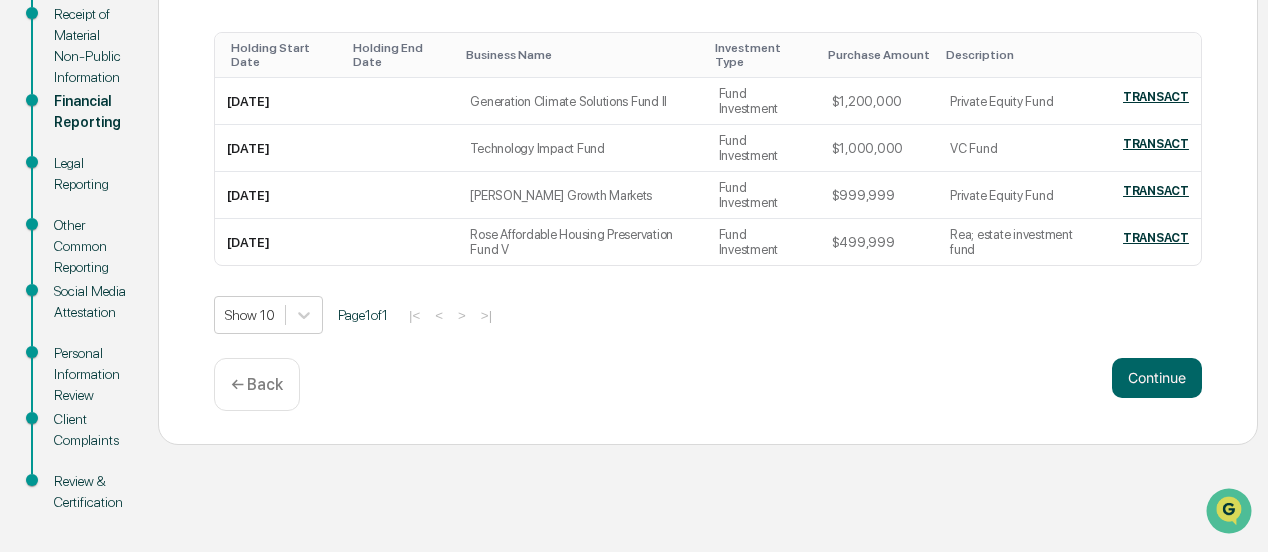click on "MANUALLY ADD PRIVATE HOLDINGS" at bounding box center [835, -20] 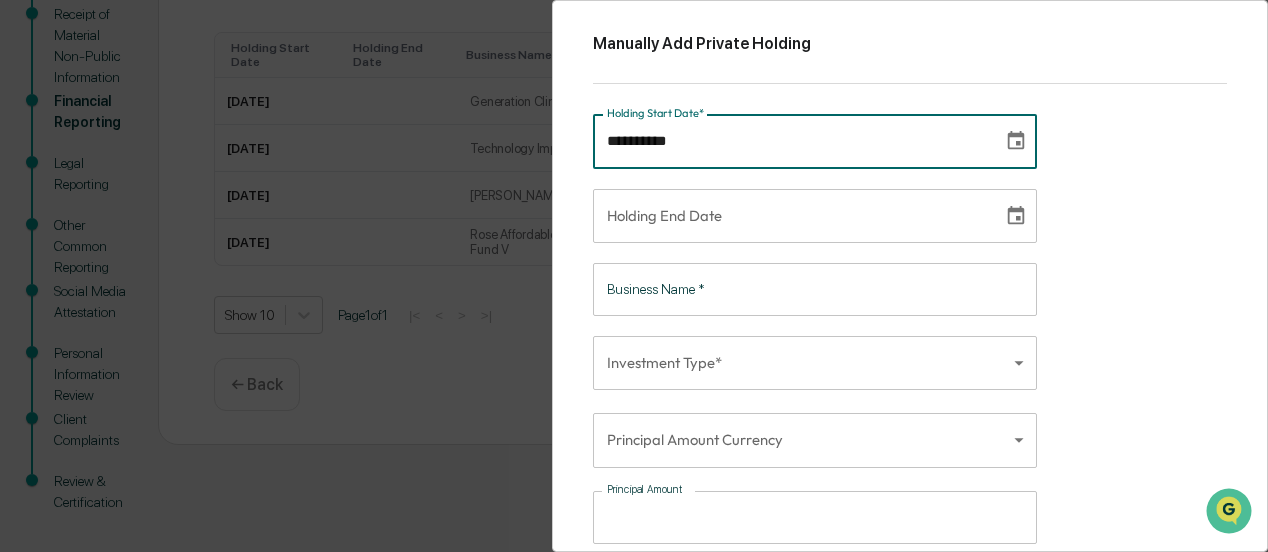 click on "**********" at bounding box center [791, 141] 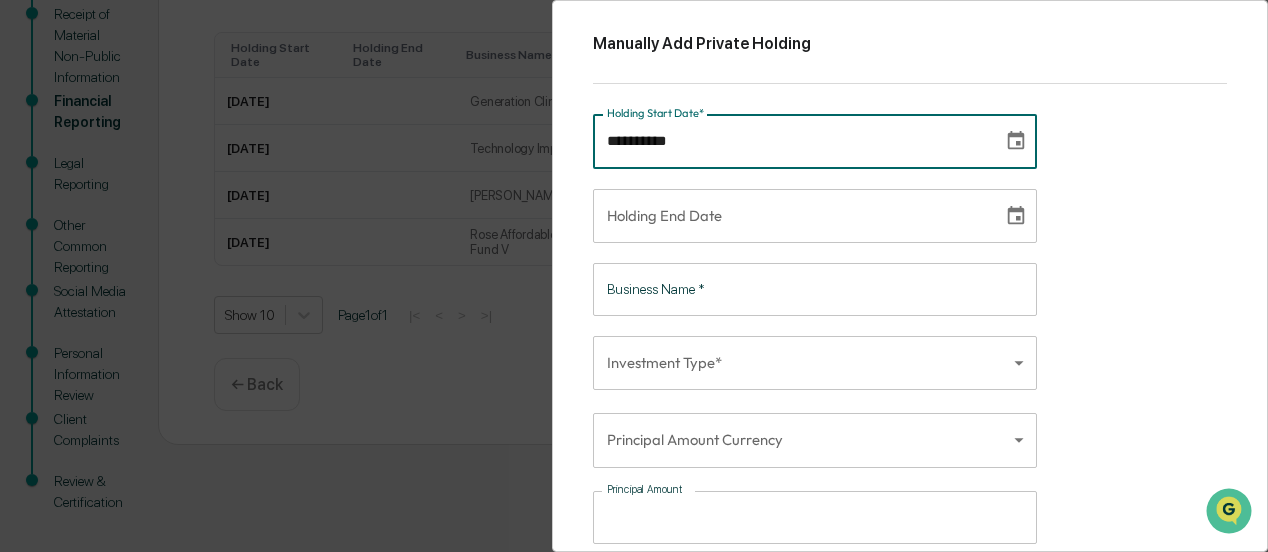 type on "**********" 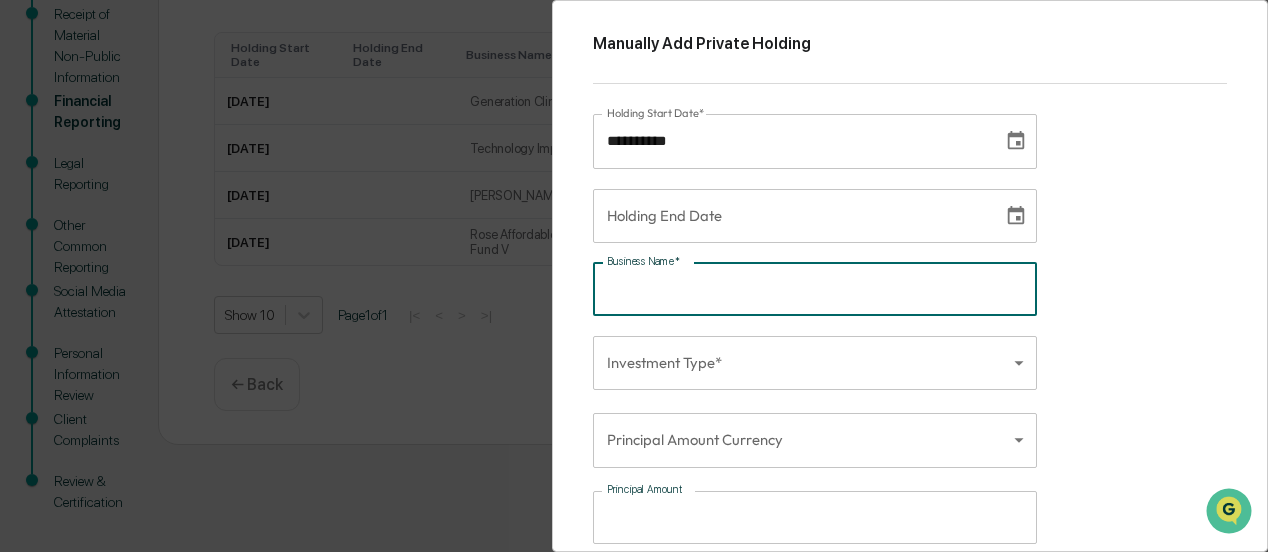 click on "Business Name   *" at bounding box center (815, 289) 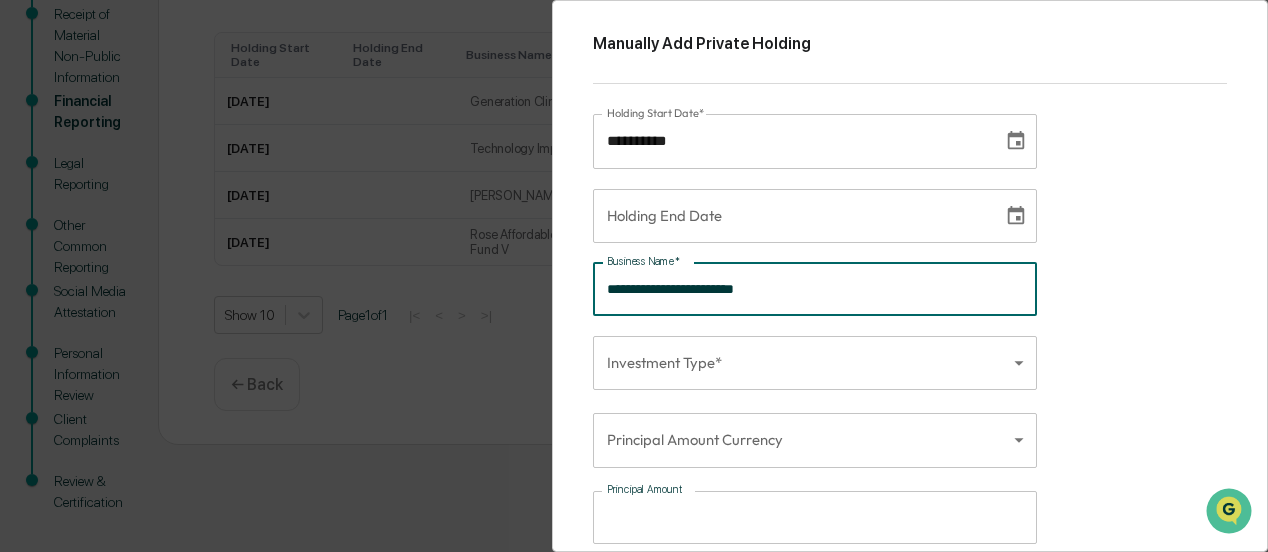 type on "**********" 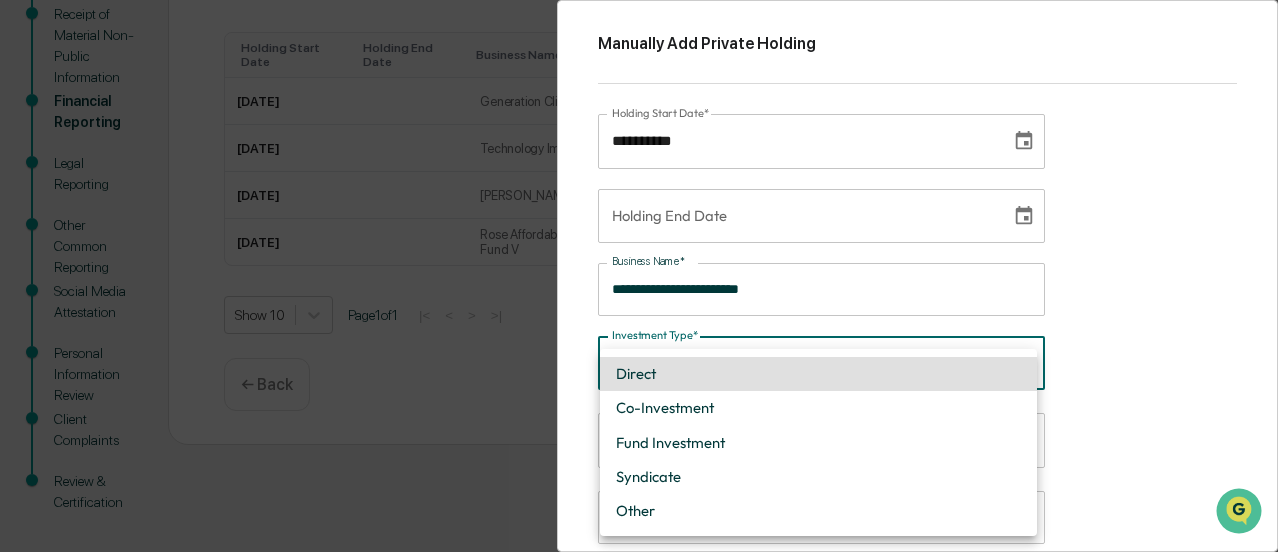 click on "Get Approval Content & Transactions Company Policies & Documents My Compliance Data, Deadlines & Settings Mark Kramer Users My Activity Q2 2025 Compliance Attestations and Financial Reporting Q2 2025 Compliance Attestations and Financial Reporting Start Policy Review Receipt of Material Non-Public Information Financial Reporting Legal Reporting Other Common Reporting Social Media Attestation Personal Information Review Client Complaints Review & Certification Ensure private holdings and transactions below are complete. My Private Holdings April 1, 2025 and June 30, 2025 EXPORT UPLOAD REPORT MANUALLY ADD PRIVATE HOLDINGS Holding Start Date Holding End Date Business Name Investment Type Purchase Amount Description 2014-09-01         Generation Climate Solutions Fund II Fund Investment $1,200,000 Private Equity Fund TRANSACT 2018-01-01         Technology Impact Fund Fund Investment $1,000,000 VC Fund TRANSACT 2015-09-01         Neoma Growth Markets Fund Investment $999,999 Private Equity Fund TRANSACT 2020-09-01" at bounding box center [639, 95] 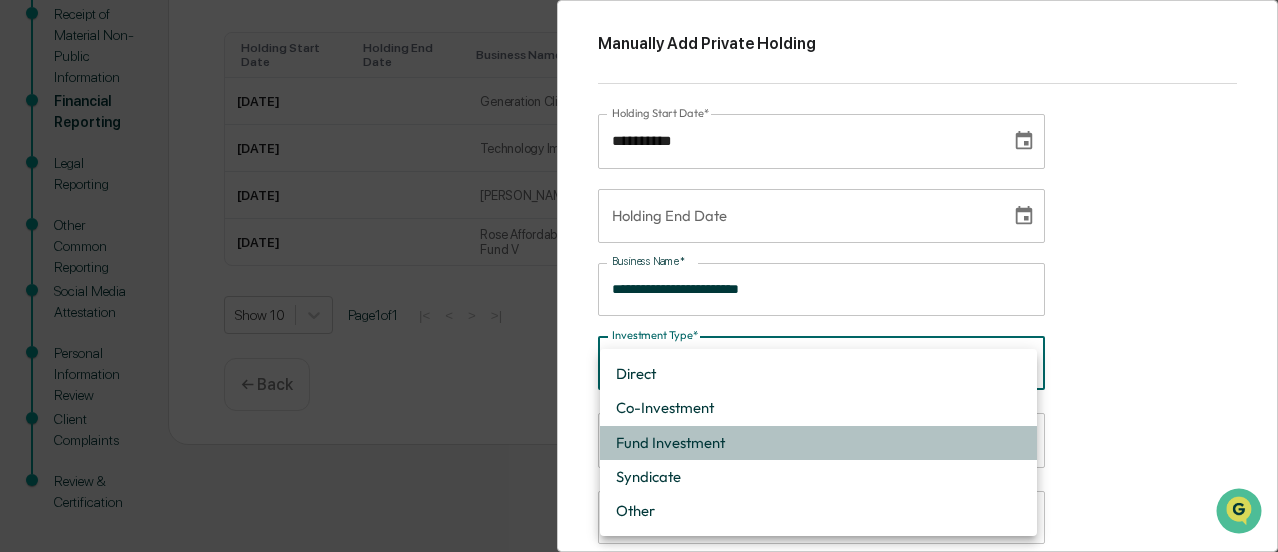 click on "Fund Investment" at bounding box center (818, 443) 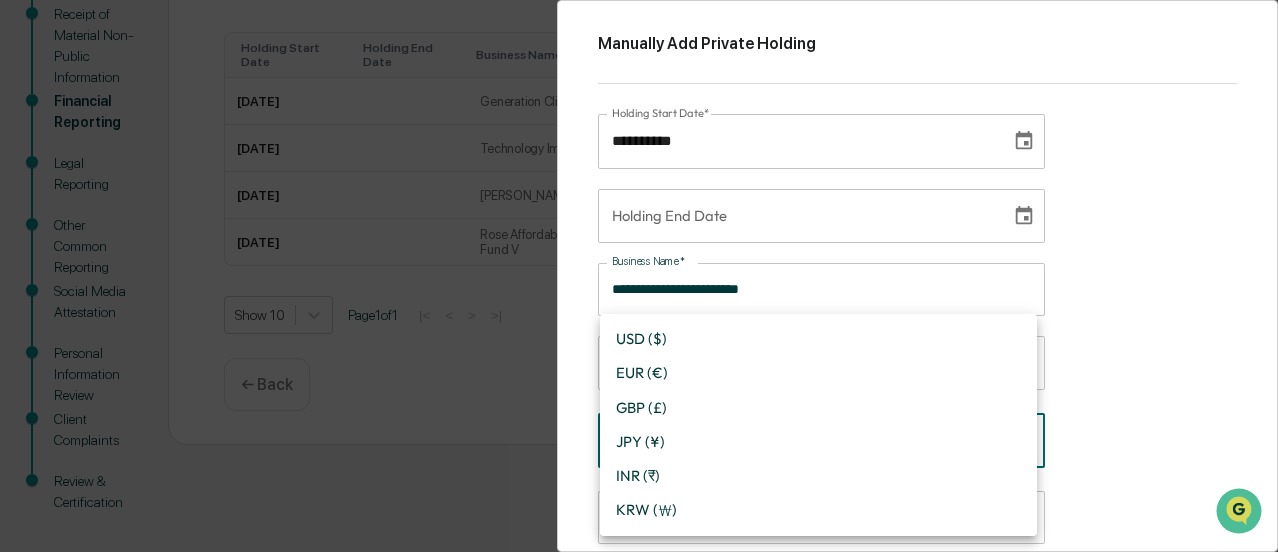 click on "Get Approval Content & Transactions Company Policies & Documents My Compliance Data, Deadlines & Settings Mark Kramer Users My Activity Q2 2025 Compliance Attestations and Financial Reporting Q2 2025 Compliance Attestations and Financial Reporting Start Policy Review Receipt of Material Non-Public Information Financial Reporting Legal Reporting Other Common Reporting Social Media Attestation Personal Information Review Client Complaints Review & Certification Ensure private holdings and transactions below are complete. My Private Holdings April 1, 2025 and June 30, 2025 EXPORT UPLOAD REPORT MANUALLY ADD PRIVATE HOLDINGS Holding Start Date Holding End Date Business Name Investment Type Purchase Amount Description 2014-09-01         Generation Climate Solutions Fund II Fund Investment $1,200,000 Private Equity Fund TRANSACT 2018-01-01         Technology Impact Fund Fund Investment $1,000,000 VC Fund TRANSACT 2015-09-01         Neoma Growth Markets Fund Investment $999,999 Private Equity Fund TRANSACT 2020-09-01" at bounding box center (639, 95) 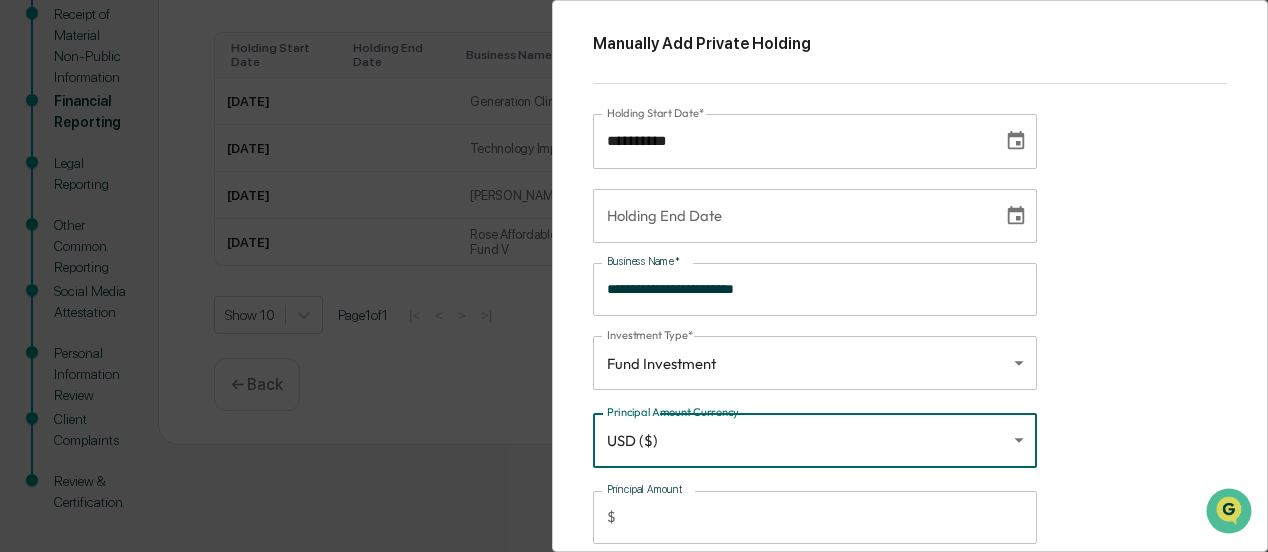click on "Principal Amount" at bounding box center [830, 517] 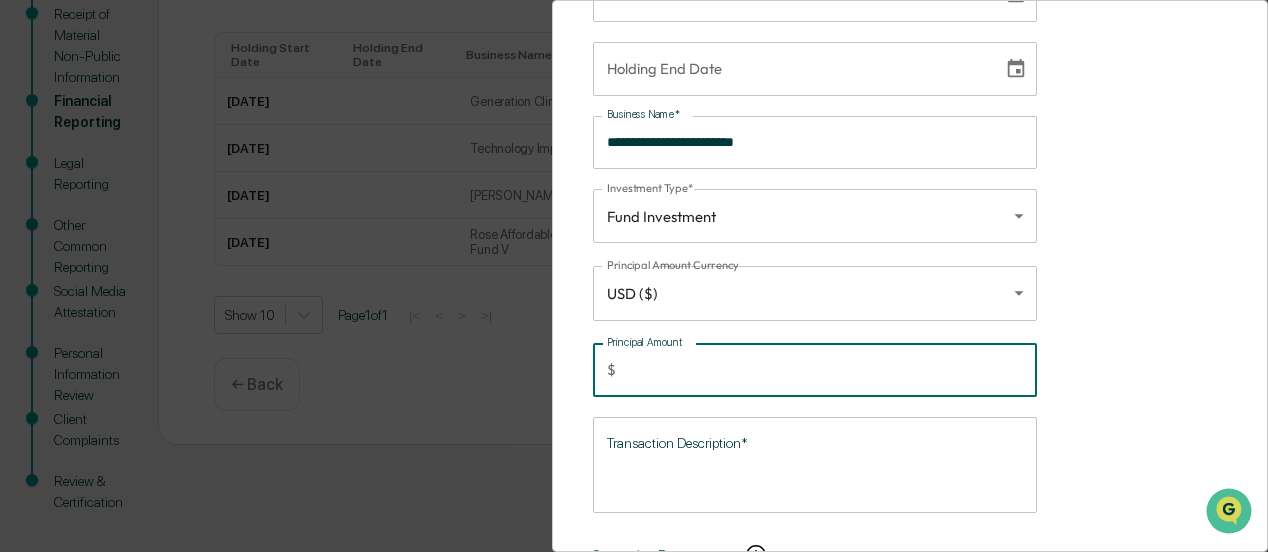 scroll, scrollTop: 200, scrollLeft: 0, axis: vertical 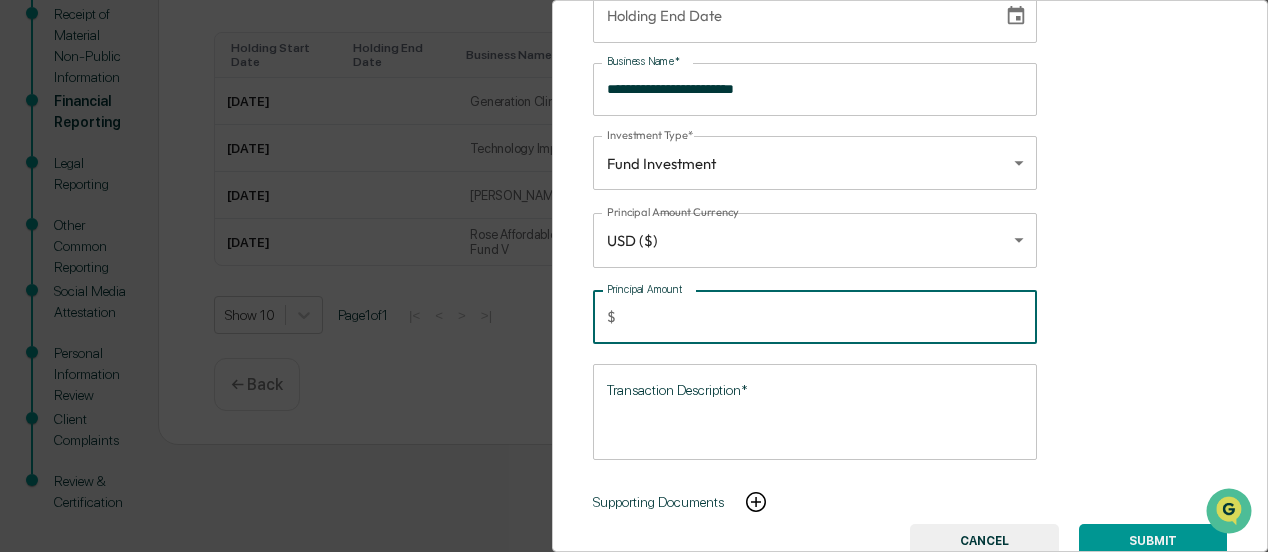 type on "*******" 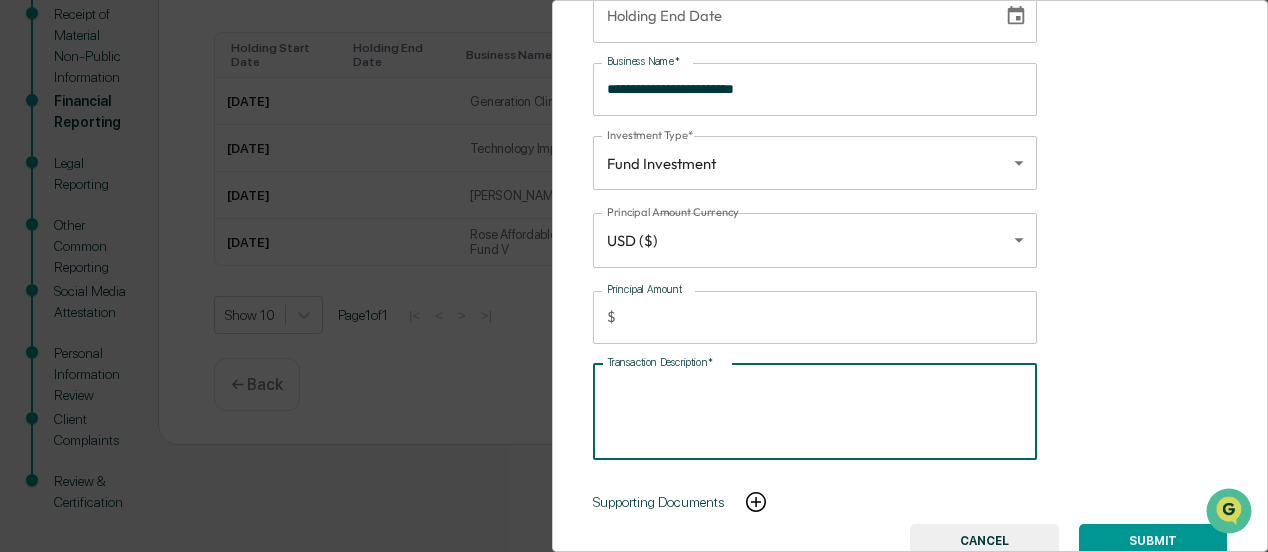 click on "Transaction Description*" at bounding box center (815, 411) 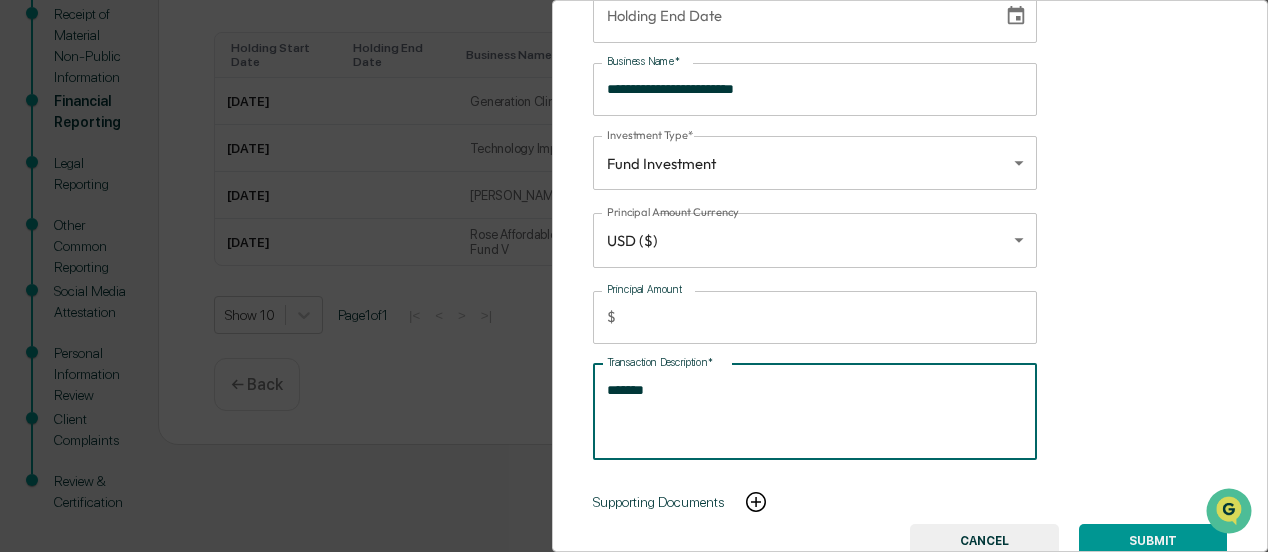 type on "*******" 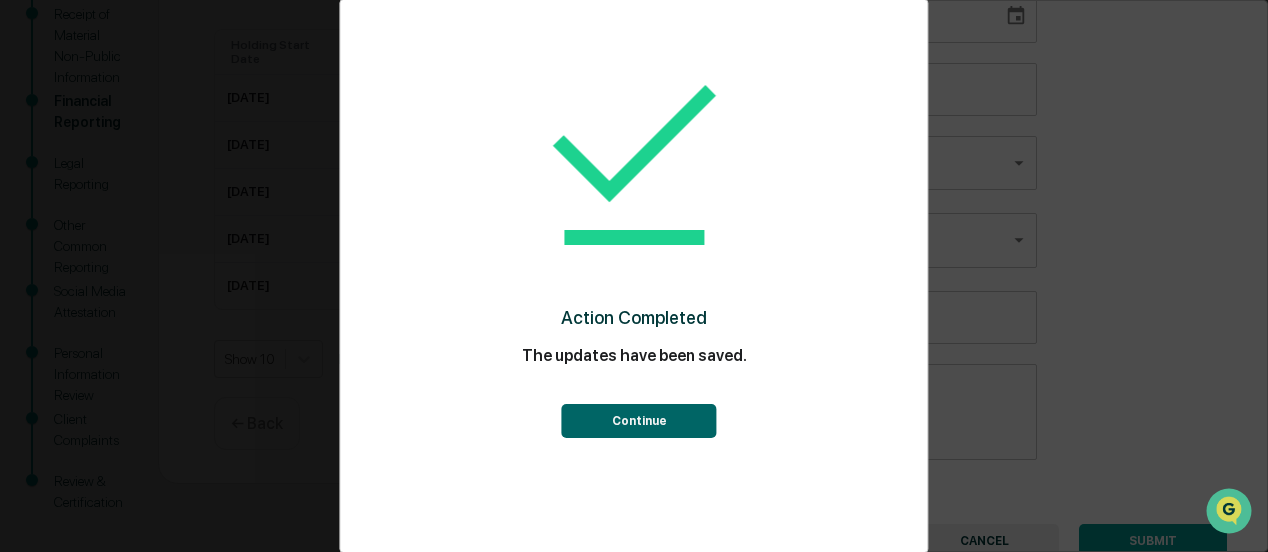 click on "Continue" at bounding box center [639, 421] 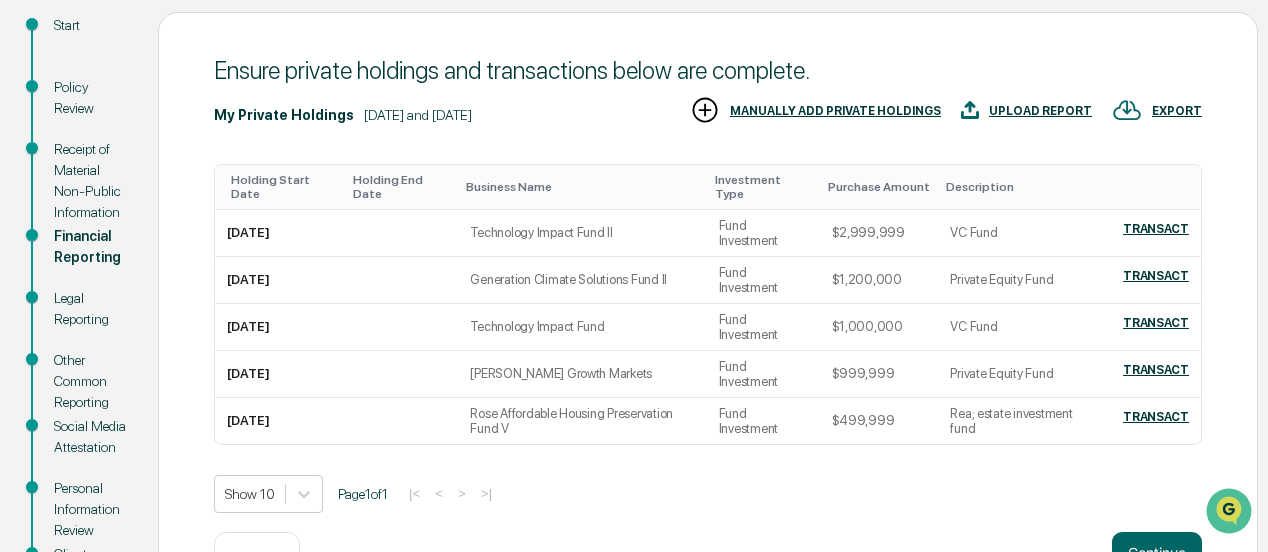 scroll, scrollTop: 162, scrollLeft: 0, axis: vertical 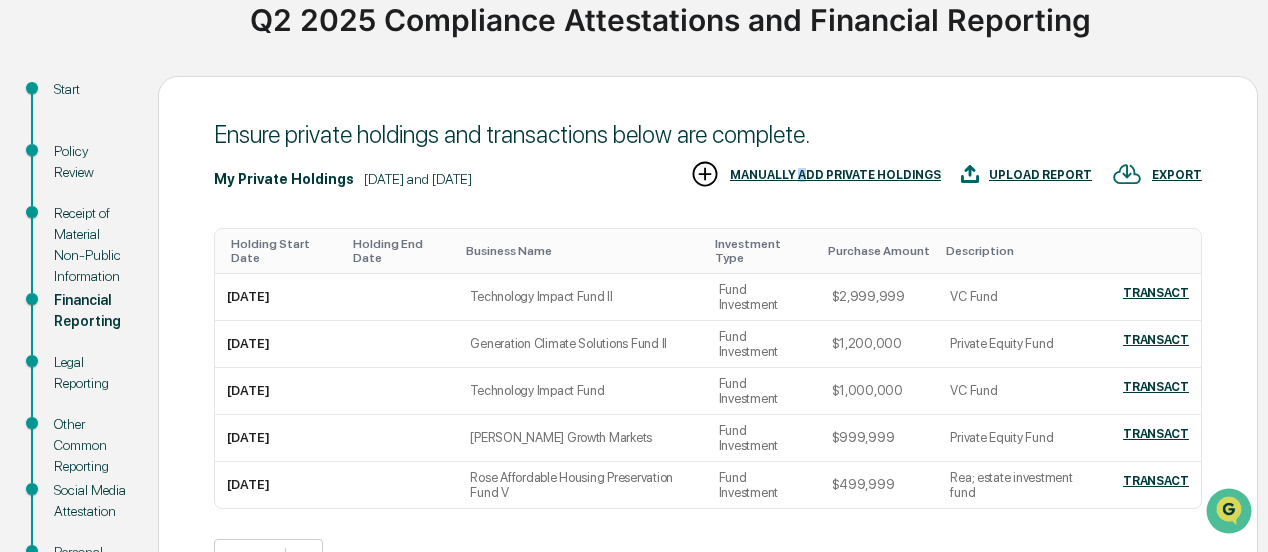 click on "MANUALLY ADD PRIVATE HOLDINGS" at bounding box center [835, 175] 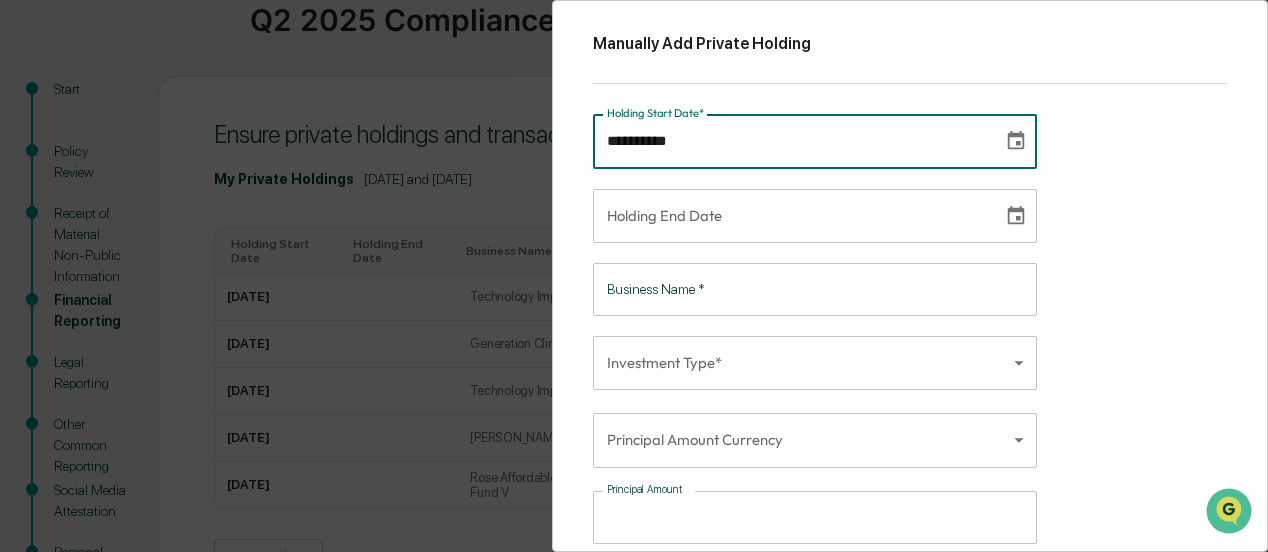 click on "**********" at bounding box center [791, 141] 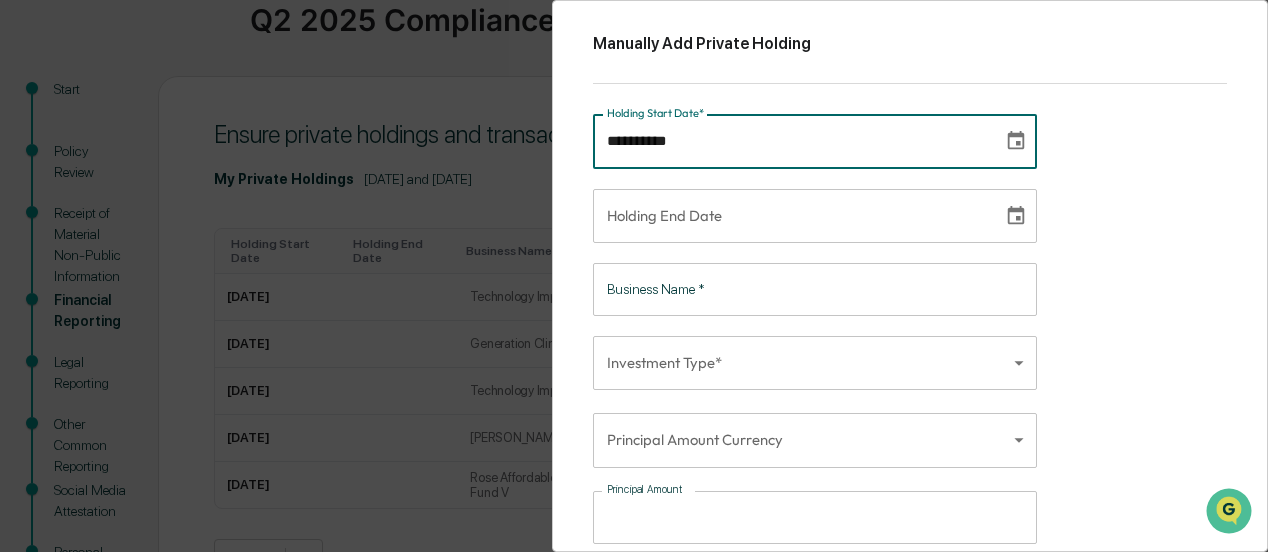 type on "**********" 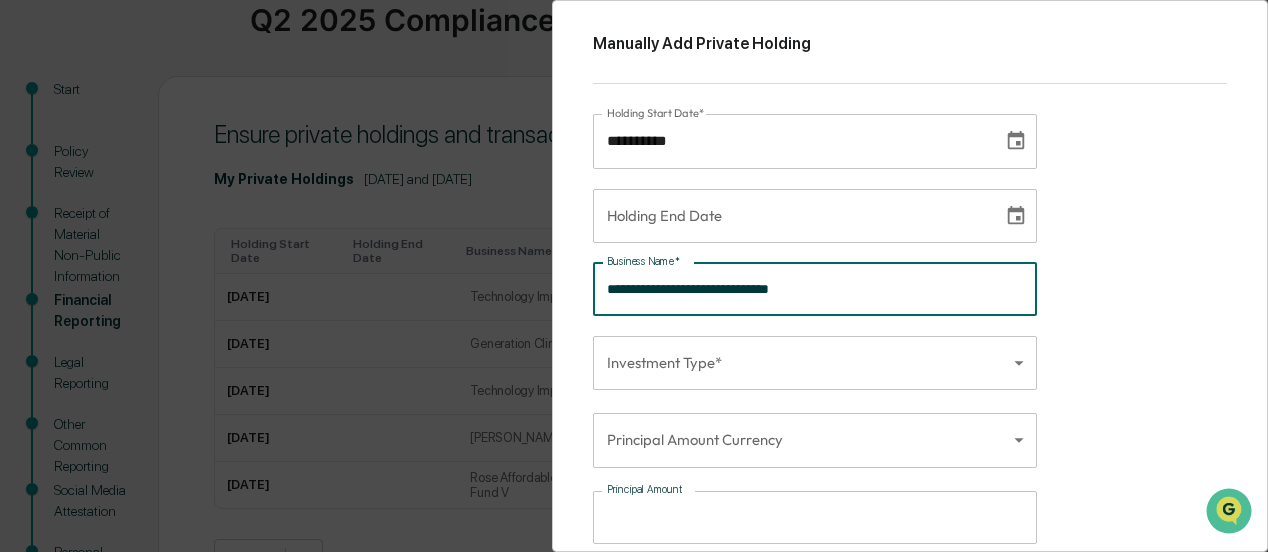 type on "**********" 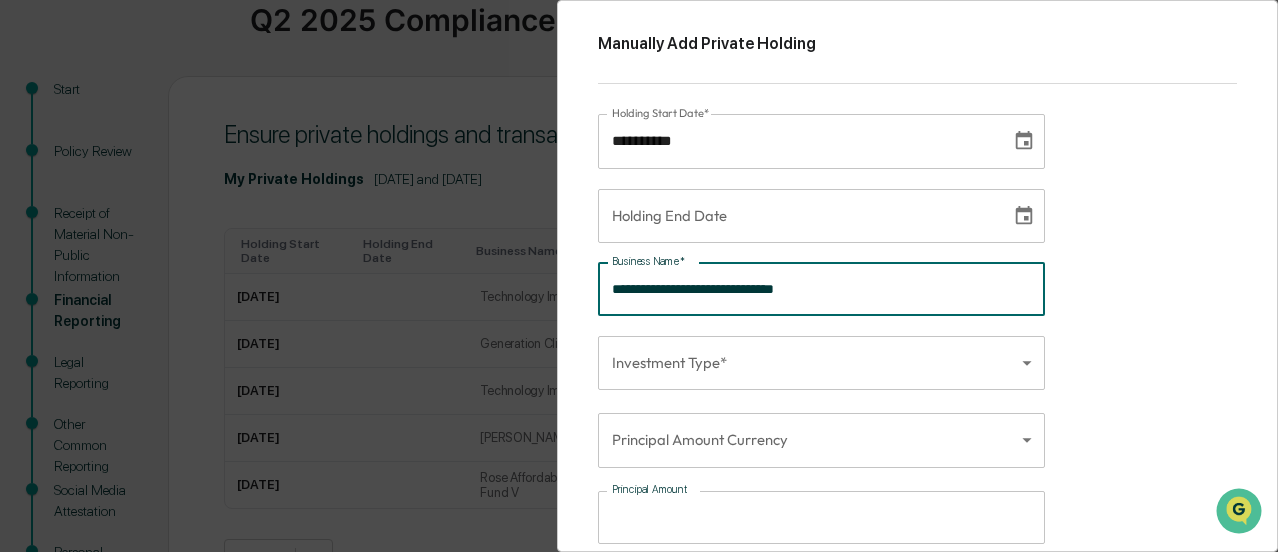 click on "Get Approval Content & Transactions Company Policies & Documents My Compliance Data, Deadlines & Settings Mark Kramer Users My Activity Q2 2025 Compliance Attestations and Financial Reporting Q2 2025 Compliance Attestations and Financial Reporting Start Policy Review Receipt of Material Non-Public Information Financial Reporting Legal Reporting Other Common Reporting Social Media Attestation Personal Information Review Client Complaints Review & Certification Ensure private holdings and transactions below are complete. My Private Holdings April 1, 2025 and June 30, 2025 EXPORT UPLOAD REPORT MANUALLY ADD PRIVATE HOLDINGS Holding Start Date Holding End Date Business Name Investment Type Purchase Amount Description 2021-01-01         Technology Impact Fund II Fund Investment $2,999,999 VC Fund TRANSACT 2014-09-01         Generation Climate Solutions Fund II Fund Investment $1,200,000 Private Equity Fund TRANSACT 2018-01-01         Technology Impact Fund Fund Investment $1,000,000 VC Fund TRANSACT 2015-09-01" at bounding box center (639, 294) 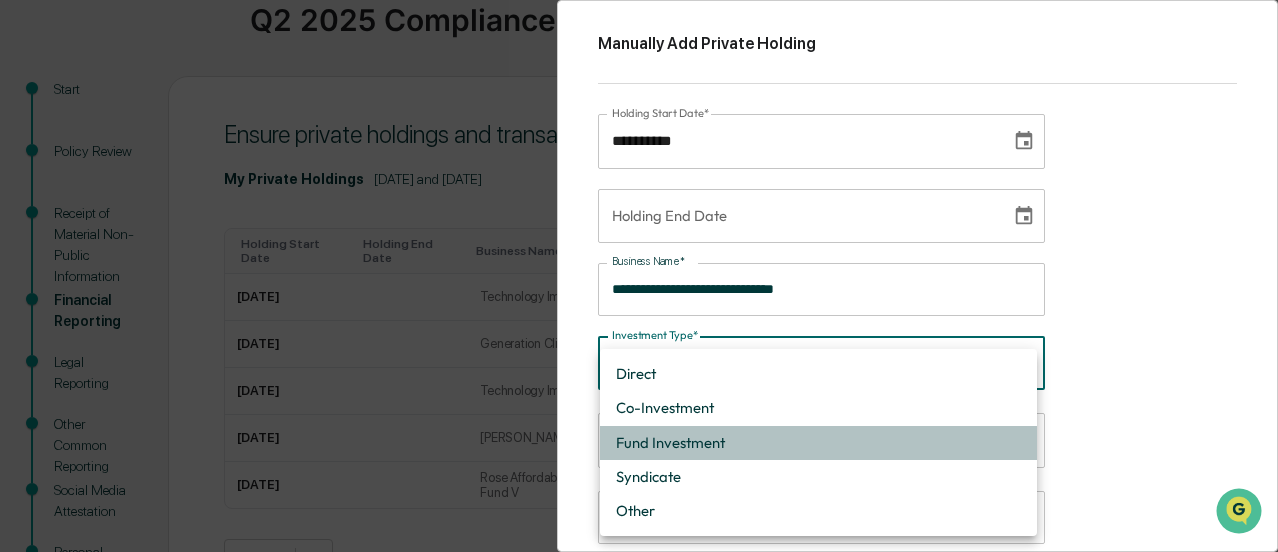 click on "Fund Investment" at bounding box center (818, 443) 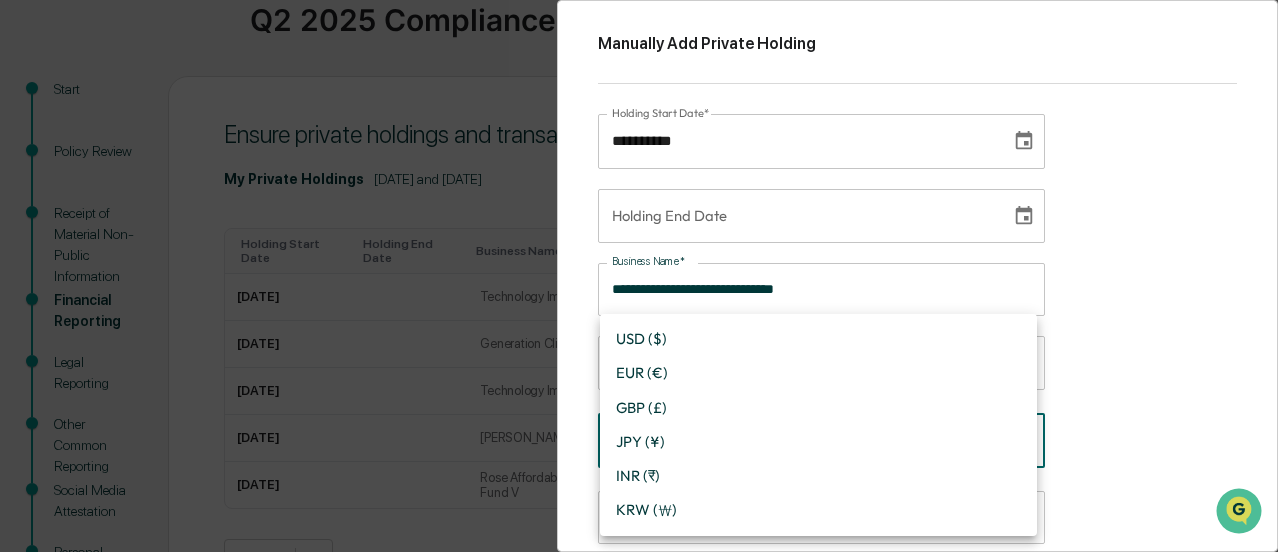 click on "Get Approval Content & Transactions Company Policies & Documents My Compliance Data, Deadlines & Settings Mark Kramer Users My Activity Q2 2025 Compliance Attestations and Financial Reporting Q2 2025 Compliance Attestations and Financial Reporting Start Policy Review Receipt of Material Non-Public Information Financial Reporting Legal Reporting Other Common Reporting Social Media Attestation Personal Information Review Client Complaints Review & Certification Ensure private holdings and transactions below are complete. My Private Holdings April 1, 2025 and June 30, 2025 EXPORT UPLOAD REPORT MANUALLY ADD PRIVATE HOLDINGS Holding Start Date Holding End Date Business Name Investment Type Purchase Amount Description 2021-01-01         Technology Impact Fund II Fund Investment $2,999,999 VC Fund TRANSACT 2014-09-01         Generation Climate Solutions Fund II Fund Investment $1,200,000 Private Equity Fund TRANSACT 2018-01-01         Technology Impact Fund Fund Investment $1,000,000 VC Fund TRANSACT 2015-09-01" at bounding box center (639, 294) 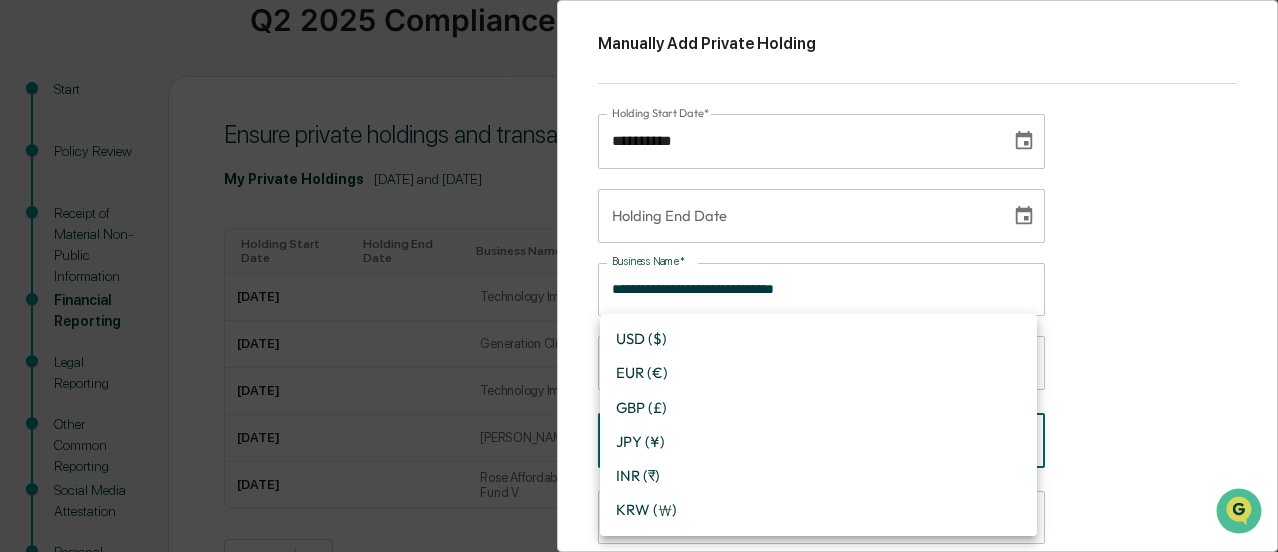 click on "USD ($)" at bounding box center [818, 339] 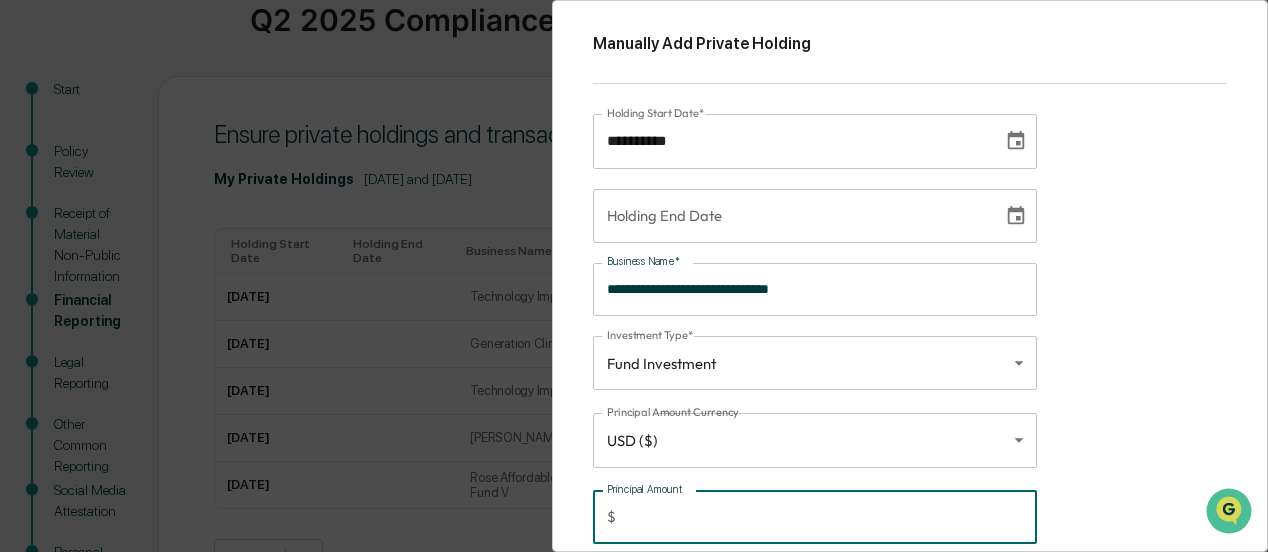 click on "Principal Amount" at bounding box center [830, 517] 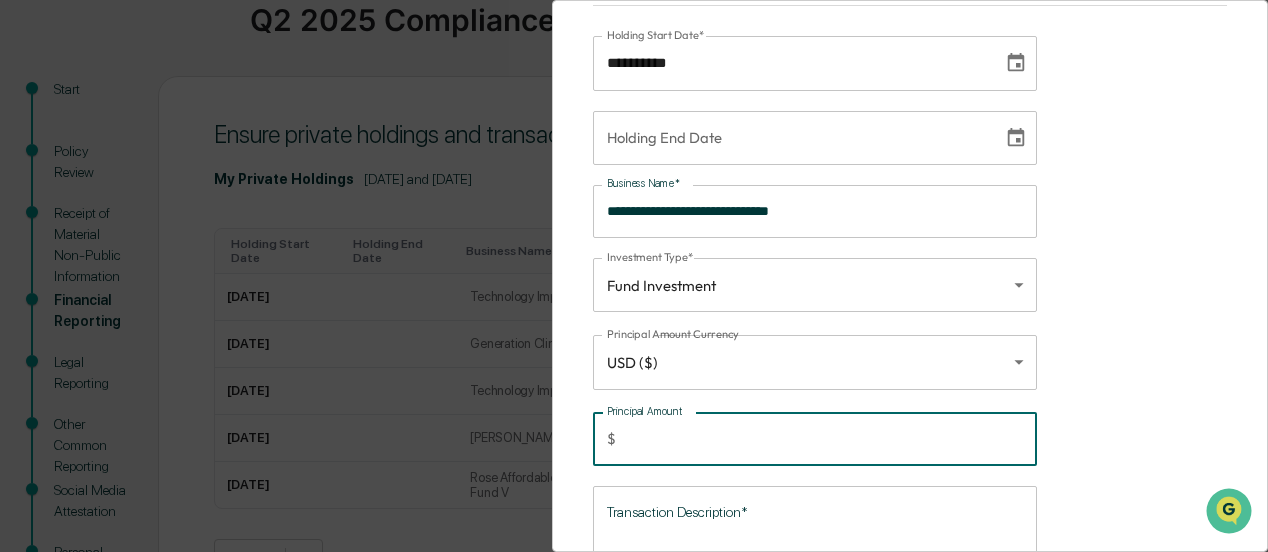 scroll, scrollTop: 100, scrollLeft: 0, axis: vertical 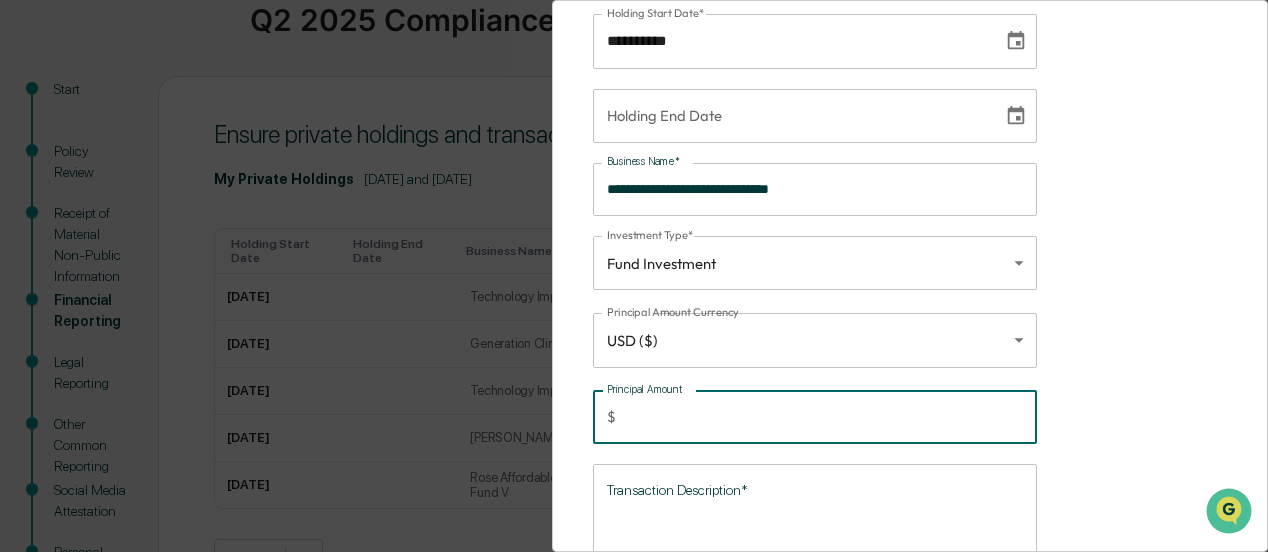 type on "*******" 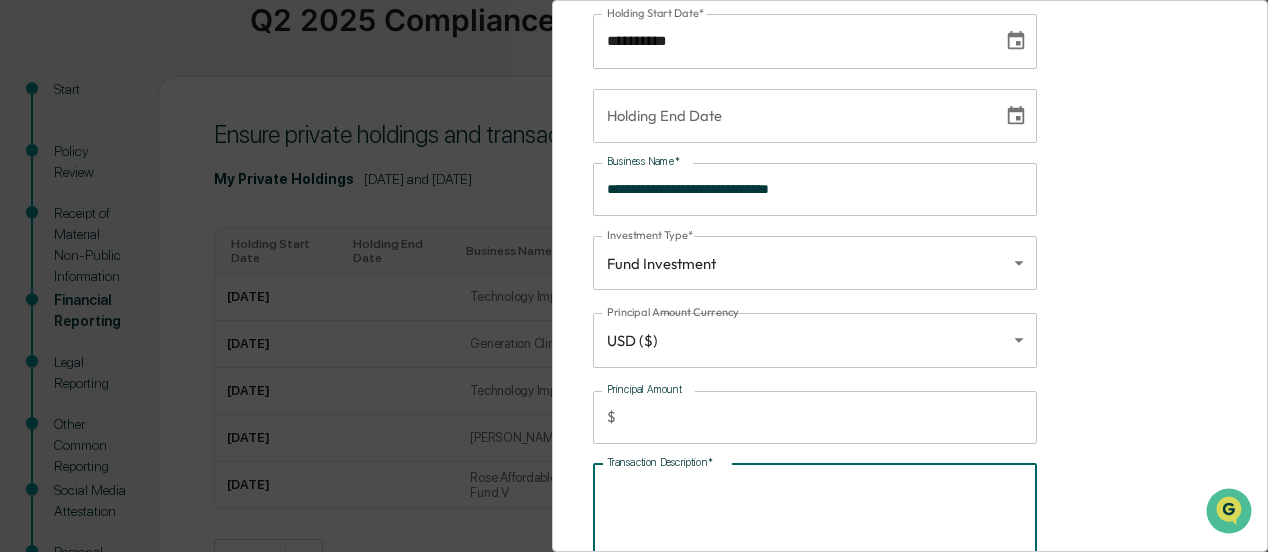 click on "Transaction Description*" at bounding box center (815, 511) 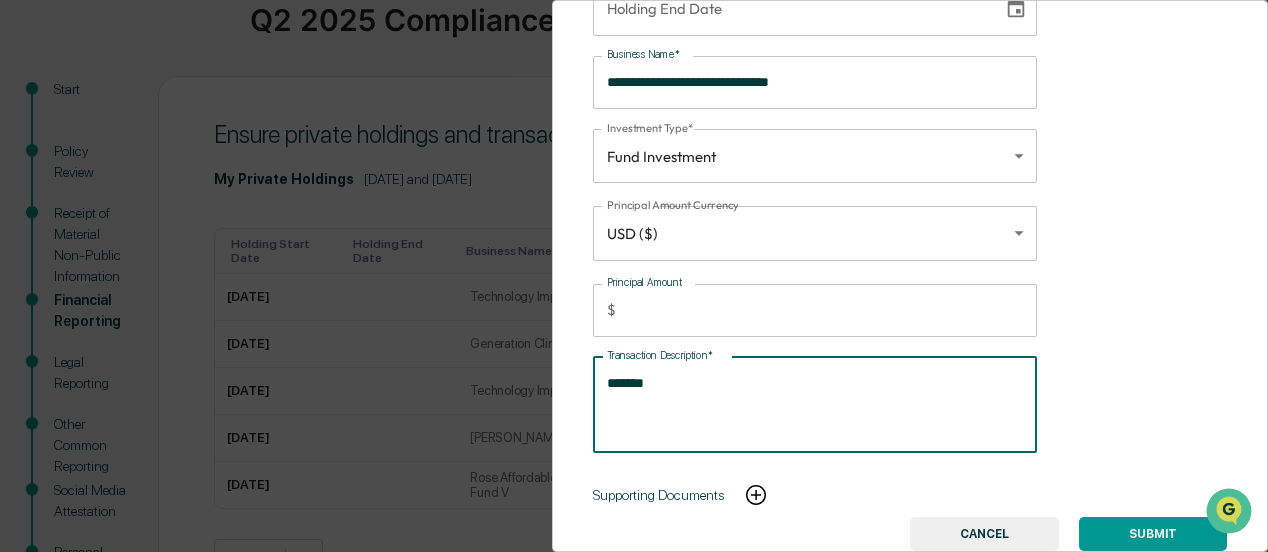 scroll, scrollTop: 217, scrollLeft: 0, axis: vertical 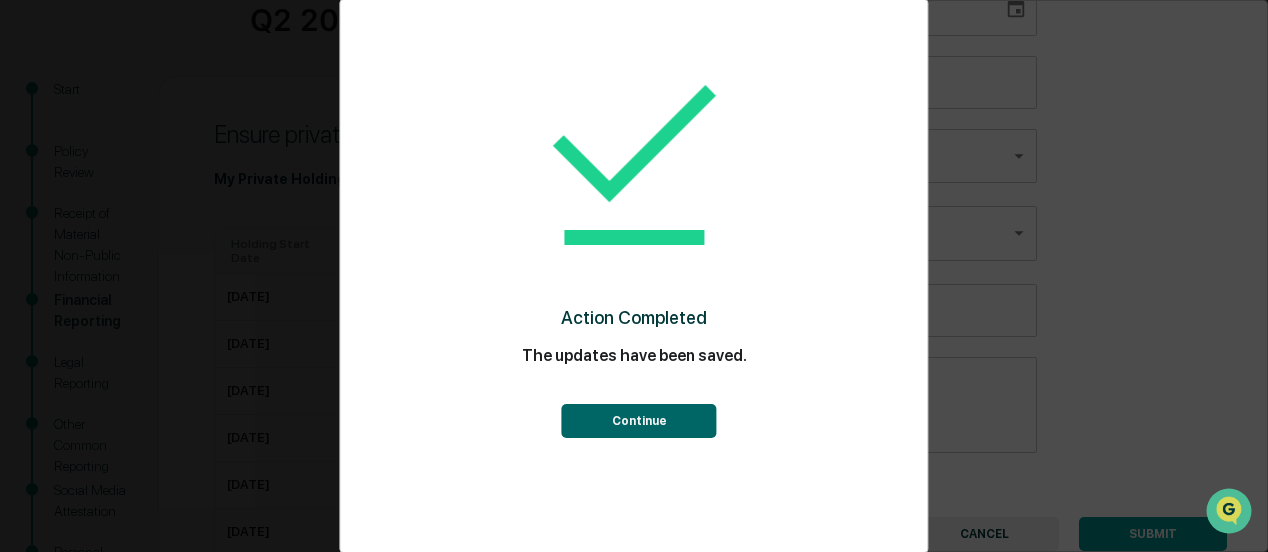 click on "Continue" at bounding box center (639, 421) 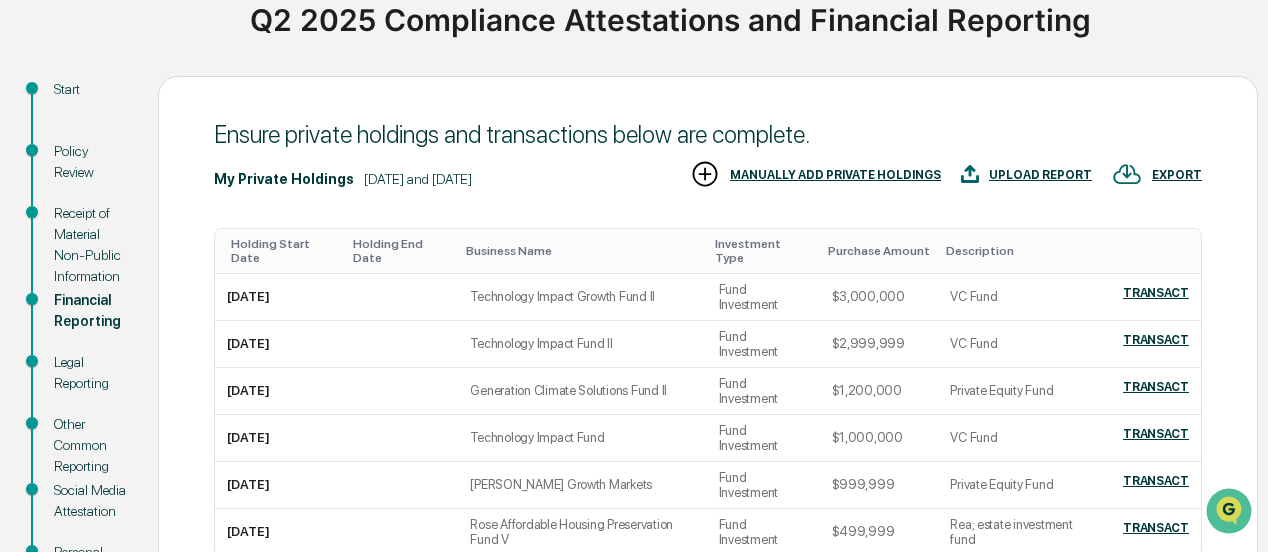 click on "MANUALLY ADD PRIVATE HOLDINGS" at bounding box center (835, 175) 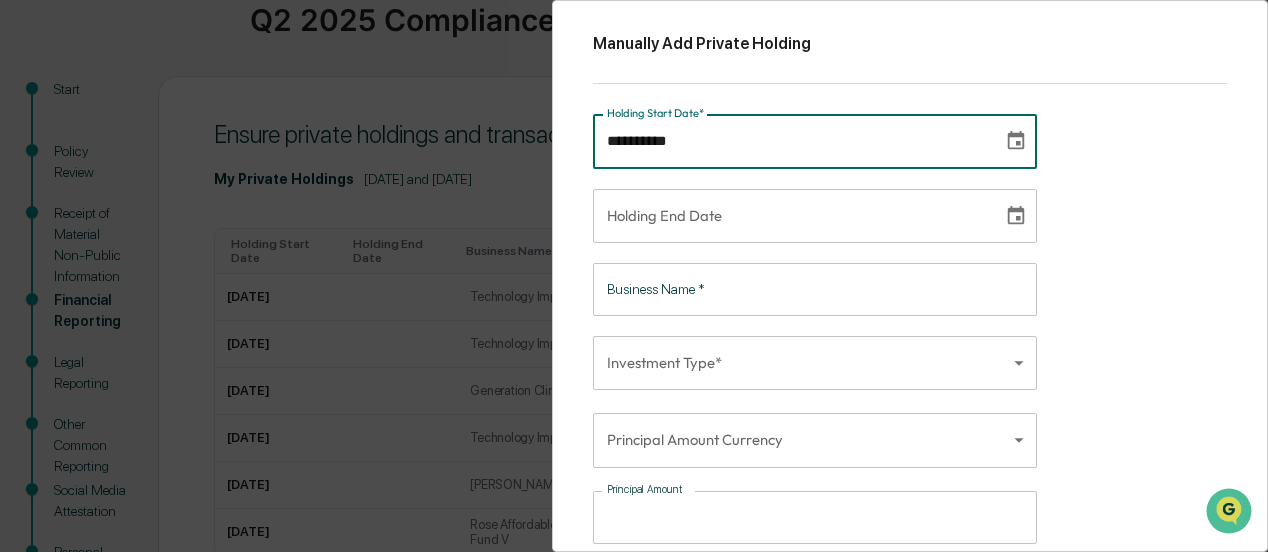 click on "**********" at bounding box center [791, 141] 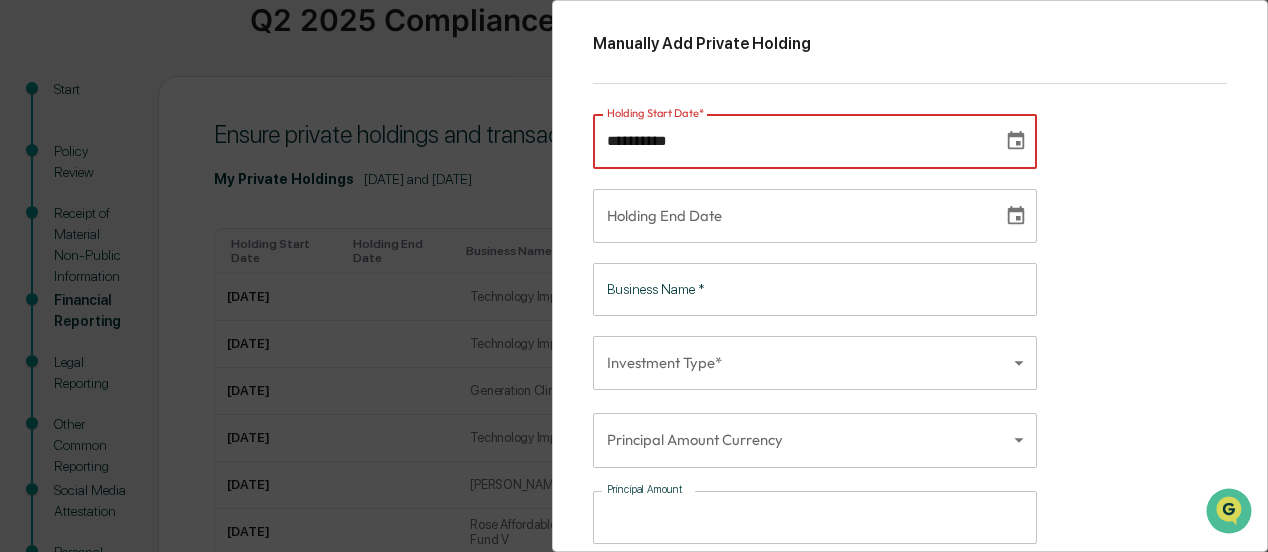 click on "**********" at bounding box center (791, 141) 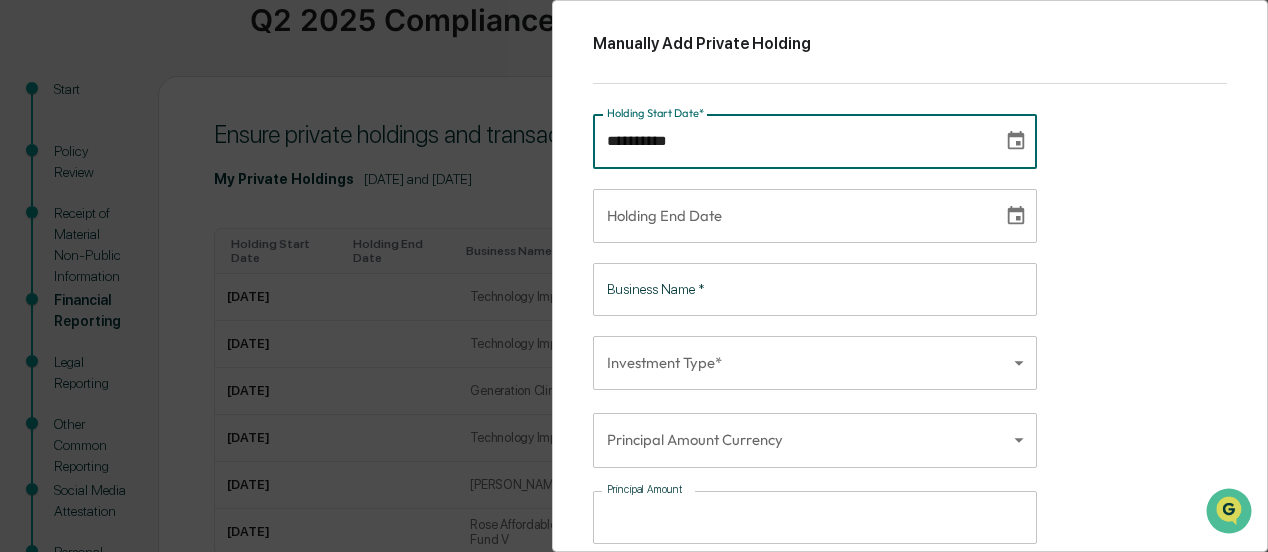type on "**********" 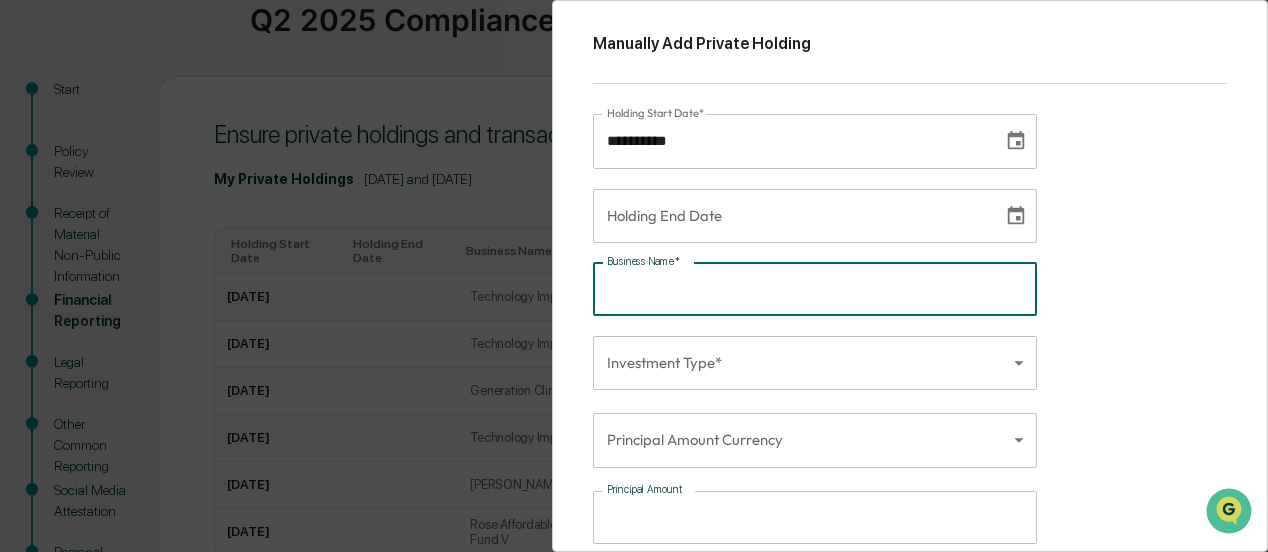 click on "Business Name   *" at bounding box center (815, 289) 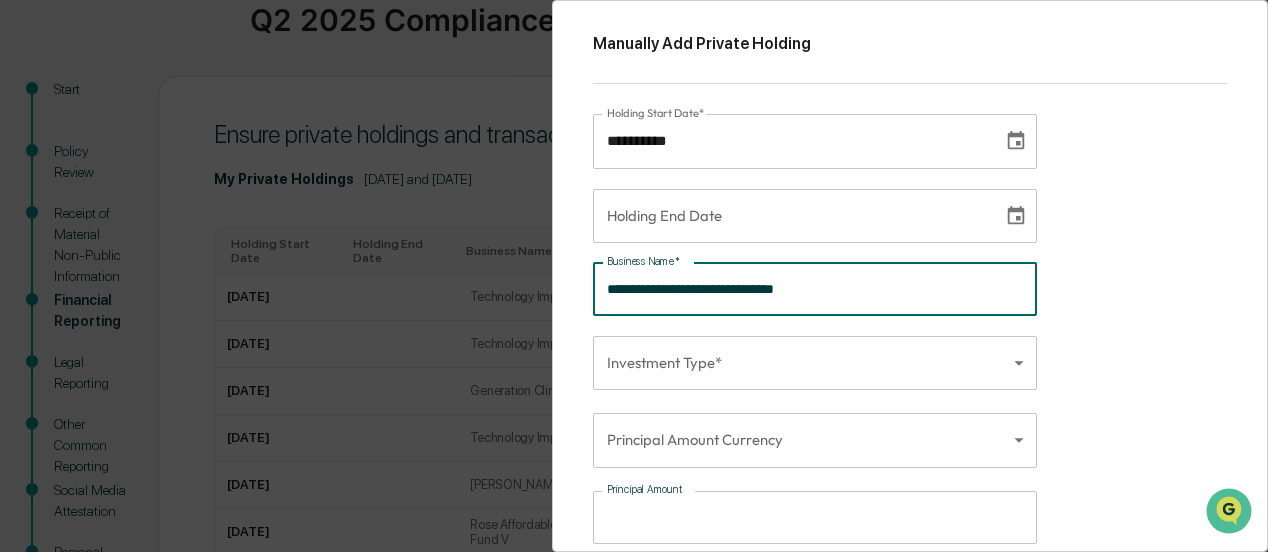 type on "**********" 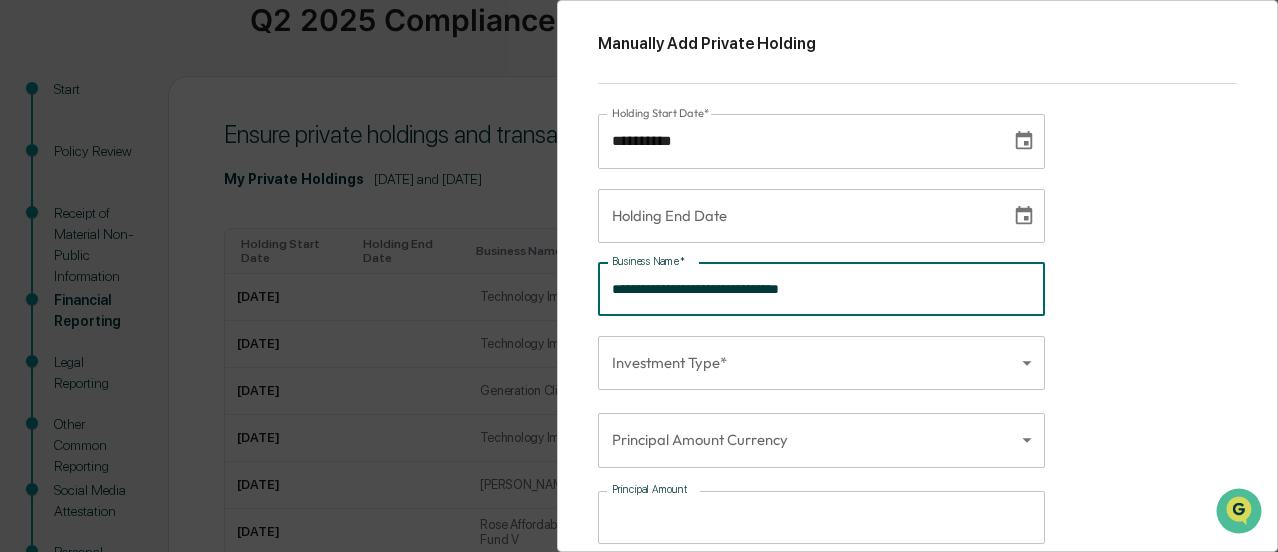 click on "Get Approval Content & Transactions Company Policies & Documents My Compliance Data, Deadlines & Settings Mark Kramer Users My Activity Q2 2025 Compliance Attestations and Financial Reporting Q2 2025 Compliance Attestations and Financial Reporting Start Policy Review Receipt of Material Non-Public Information Financial Reporting Legal Reporting Other Common Reporting Social Media Attestation Personal Information Review Client Complaints Review & Certification Ensure private holdings and transactions below are complete. My Private Holdings April 1, 2025 and June 30, 2025 EXPORT UPLOAD REPORT MANUALLY ADD PRIVATE HOLDINGS Holding Start Date Holding End Date Business Name Investment Type Purchase Amount Description 2021-01-01         Technology Impact Growth Fund II Fund Investment $3,000,000 VC Fund TRANSACT 2021-01-01         Technology Impact Fund II Fund Investment $2,999,999 VC Fund TRANSACT 2014-09-01         Generation Climate Solutions Fund II Fund Investment $1,200,000 Private Equity Fund TRANSACT" at bounding box center (639, 294) 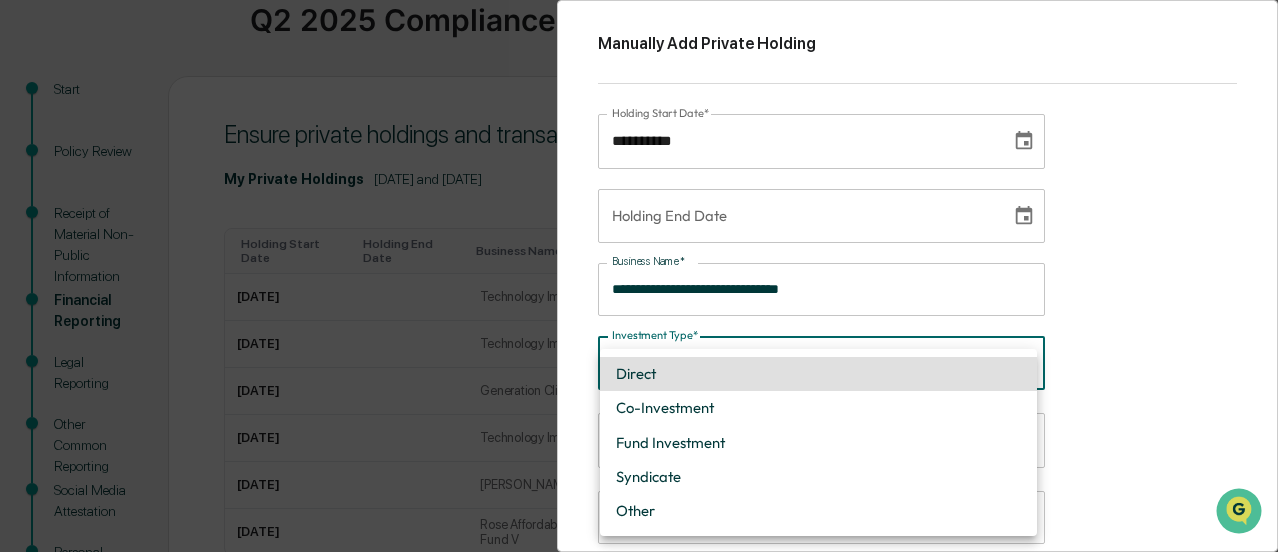 click on "Fund Investment" at bounding box center (818, 443) 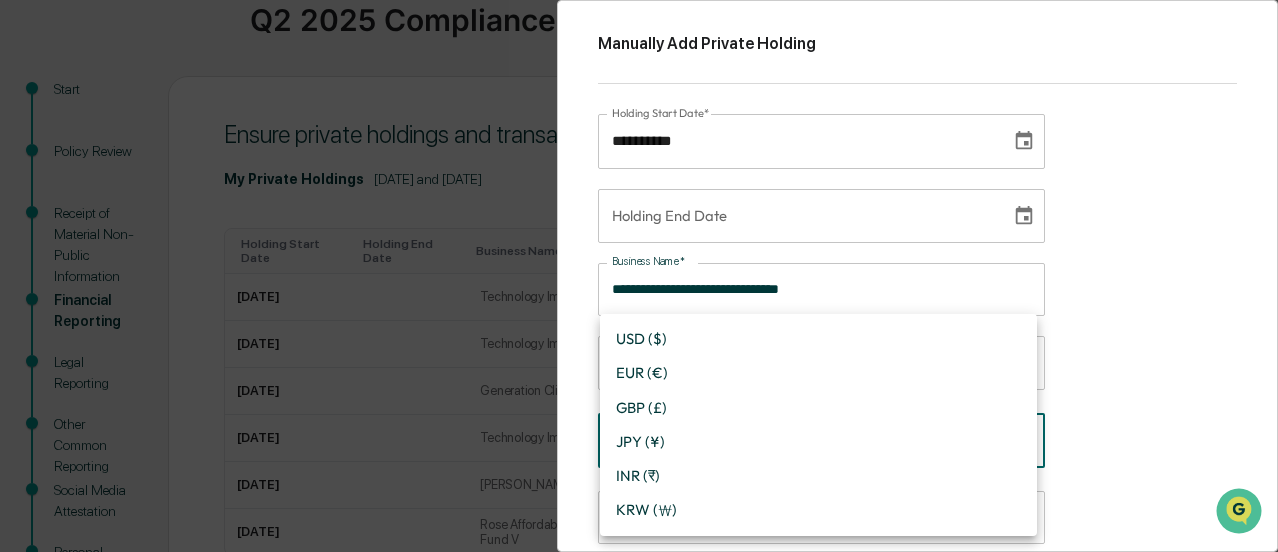click on "Get Approval Content & Transactions Company Policies & Documents My Compliance Data, Deadlines & Settings Mark Kramer Users My Activity Q2 2025 Compliance Attestations and Financial Reporting Q2 2025 Compliance Attestations and Financial Reporting Start Policy Review Receipt of Material Non-Public Information Financial Reporting Legal Reporting Other Common Reporting Social Media Attestation Personal Information Review Client Complaints Review & Certification Ensure private holdings and transactions below are complete. My Private Holdings April 1, 2025 and June 30, 2025 EXPORT UPLOAD REPORT MANUALLY ADD PRIVATE HOLDINGS Holding Start Date Holding End Date Business Name Investment Type Purchase Amount Description 2021-01-01         Technology Impact Growth Fund II Fund Investment $3,000,000 VC Fund TRANSACT 2021-01-01         Technology Impact Fund II Fund Investment $2,999,999 VC Fund TRANSACT 2014-09-01         Generation Climate Solutions Fund II Fund Investment $1,200,000 Private Equity Fund TRANSACT" at bounding box center [639, 294] 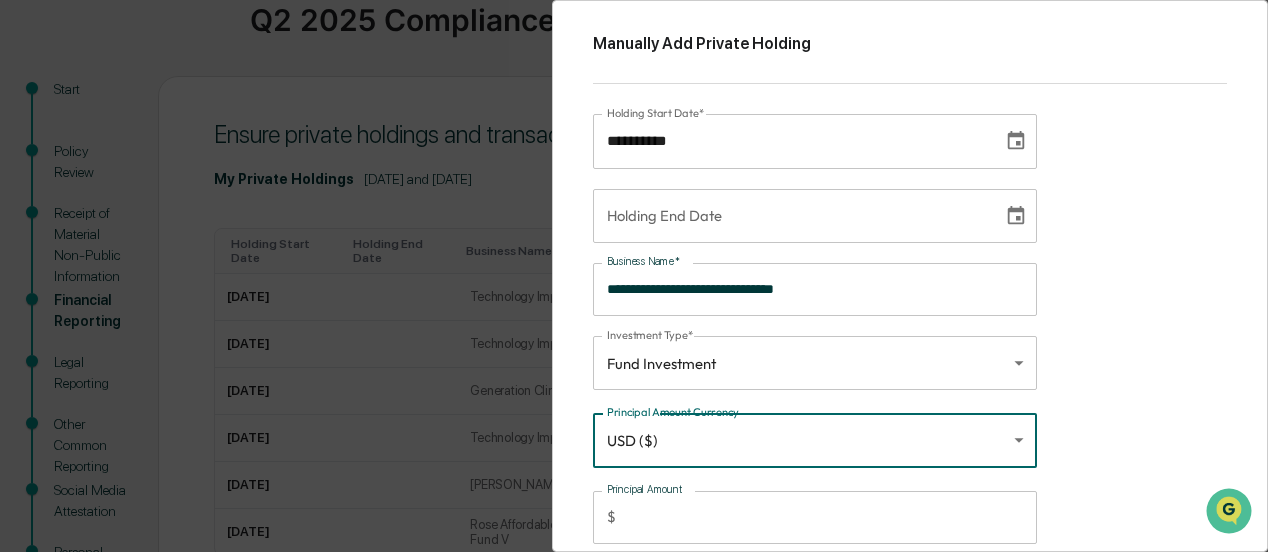 click on "Principal Amount" at bounding box center (830, 517) 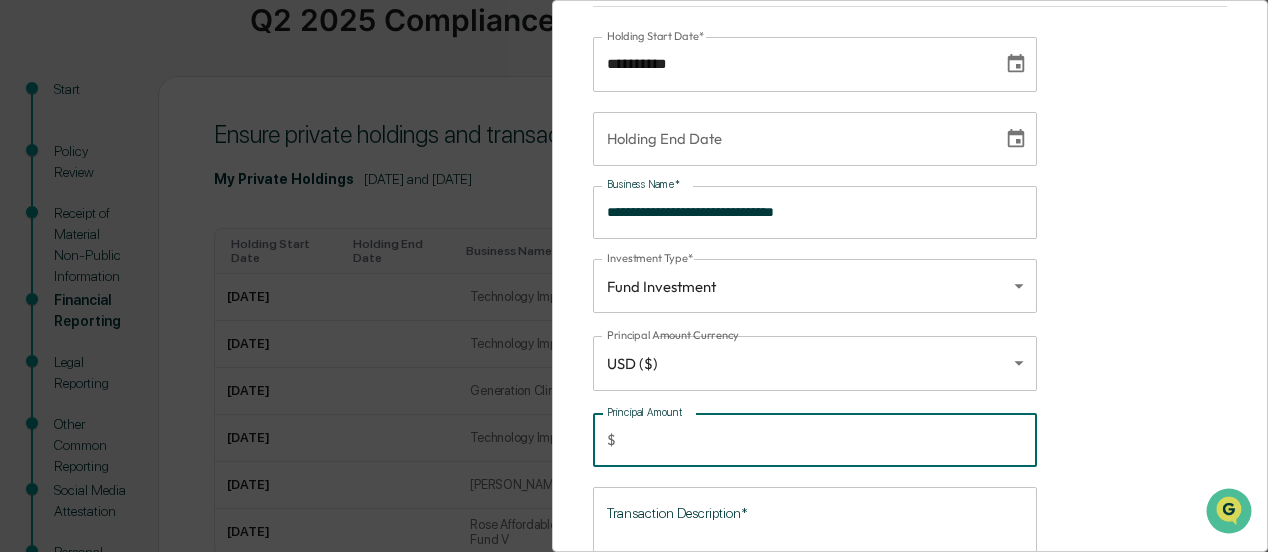 scroll, scrollTop: 200, scrollLeft: 0, axis: vertical 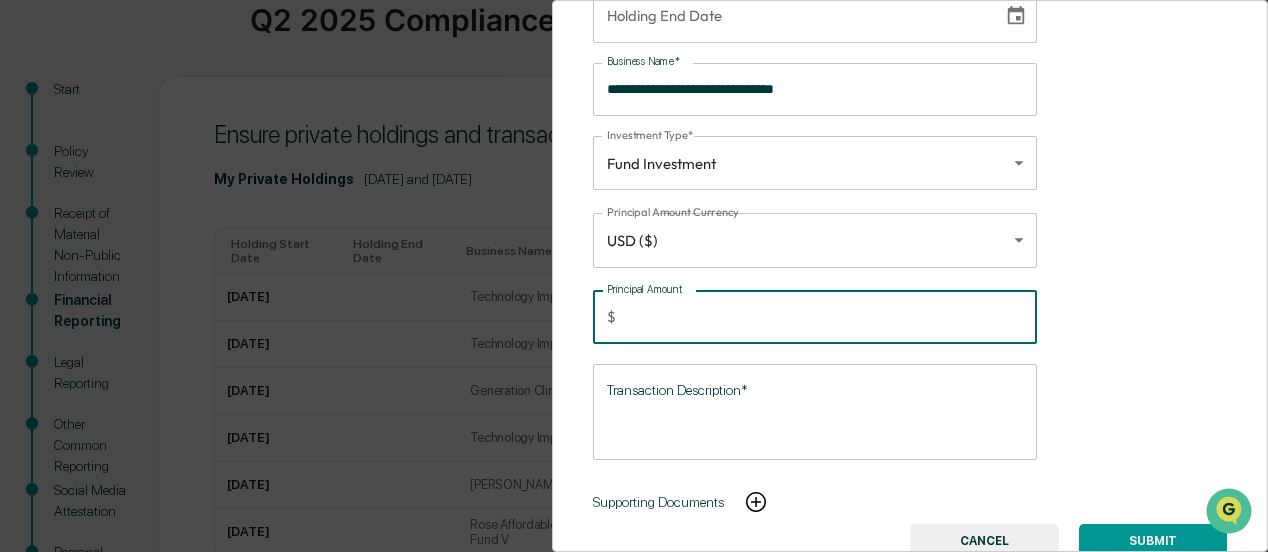type on "*******" 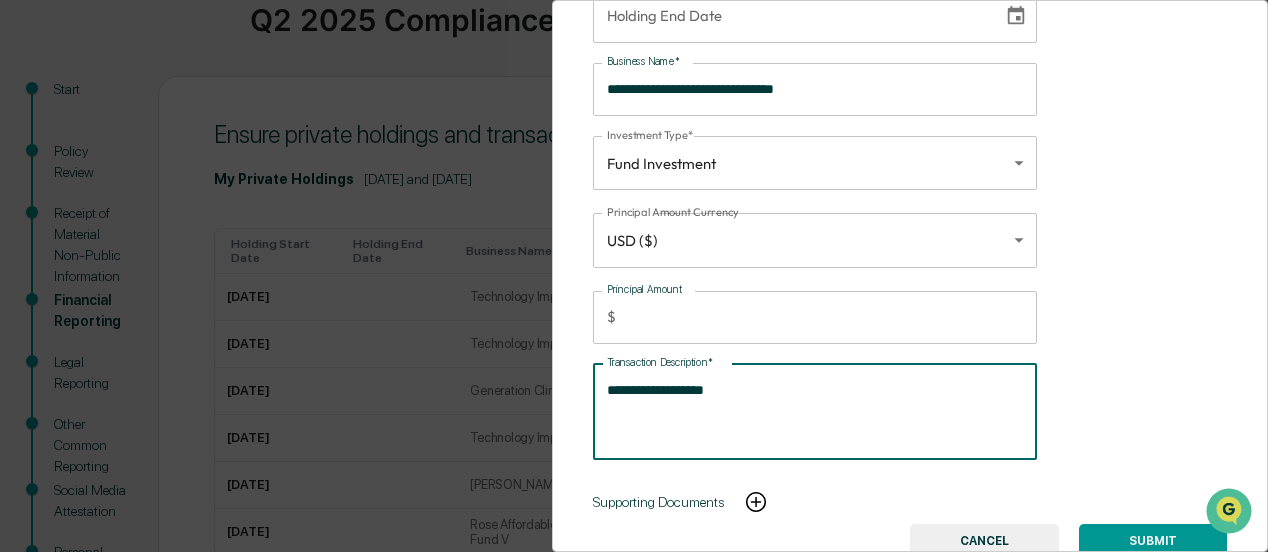 type on "**********" 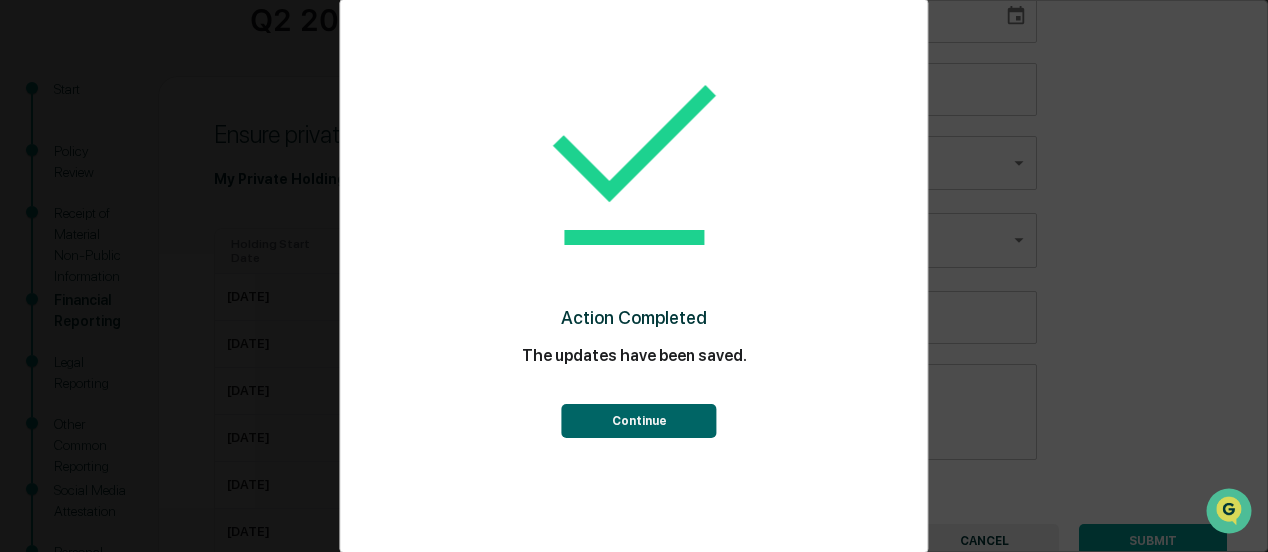 click on "Continue" at bounding box center [639, 421] 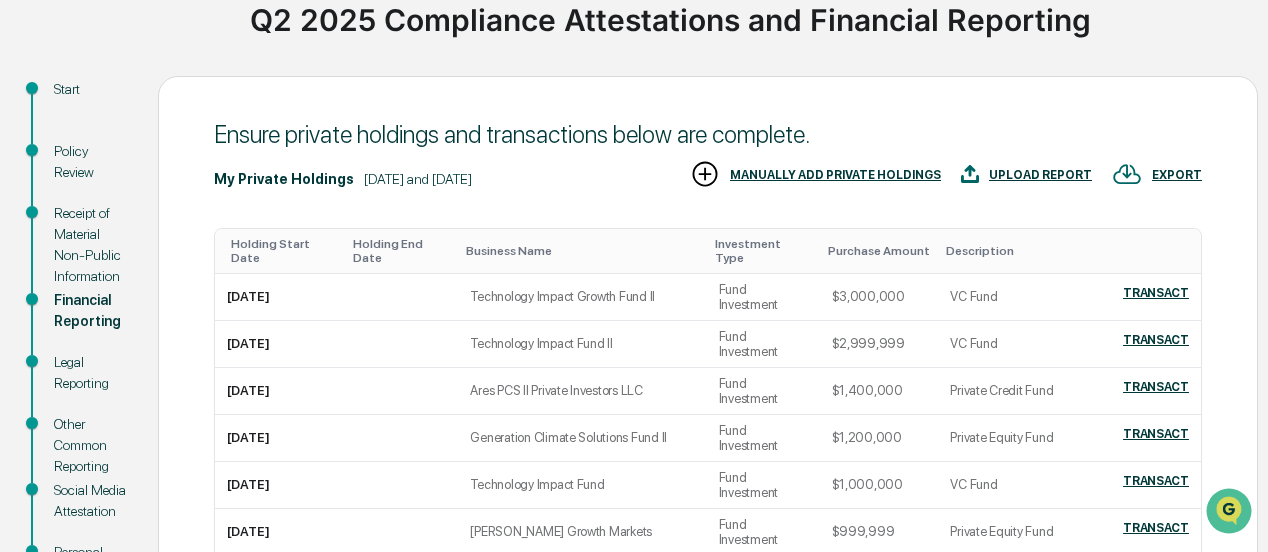 click on "MANUALLY ADD PRIVATE HOLDINGS" at bounding box center [835, 175] 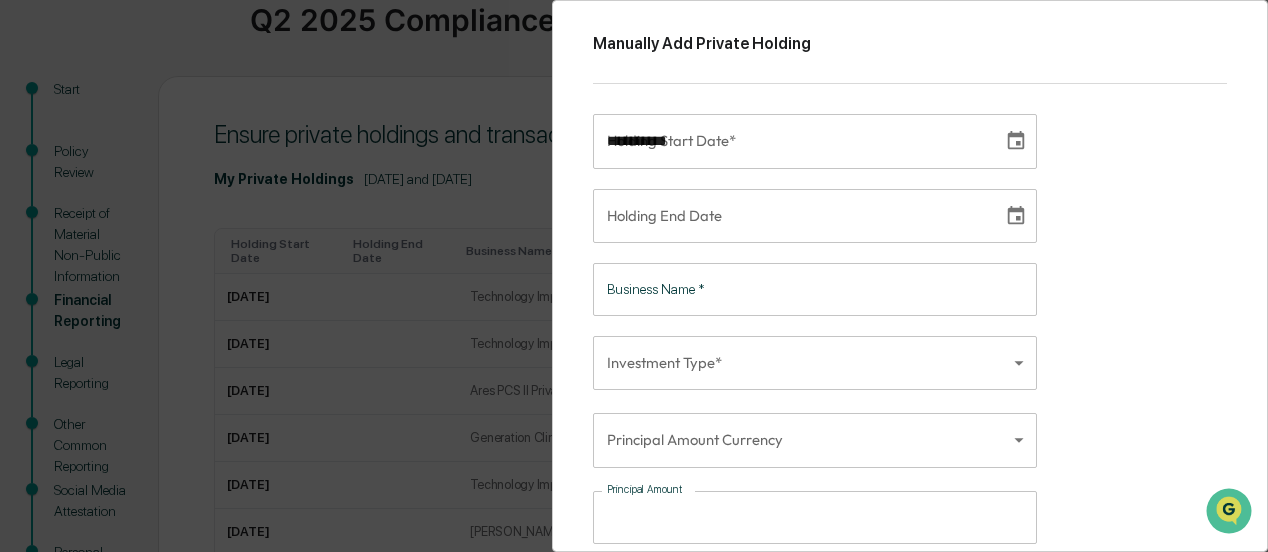 click on "**********" at bounding box center (791, 141) 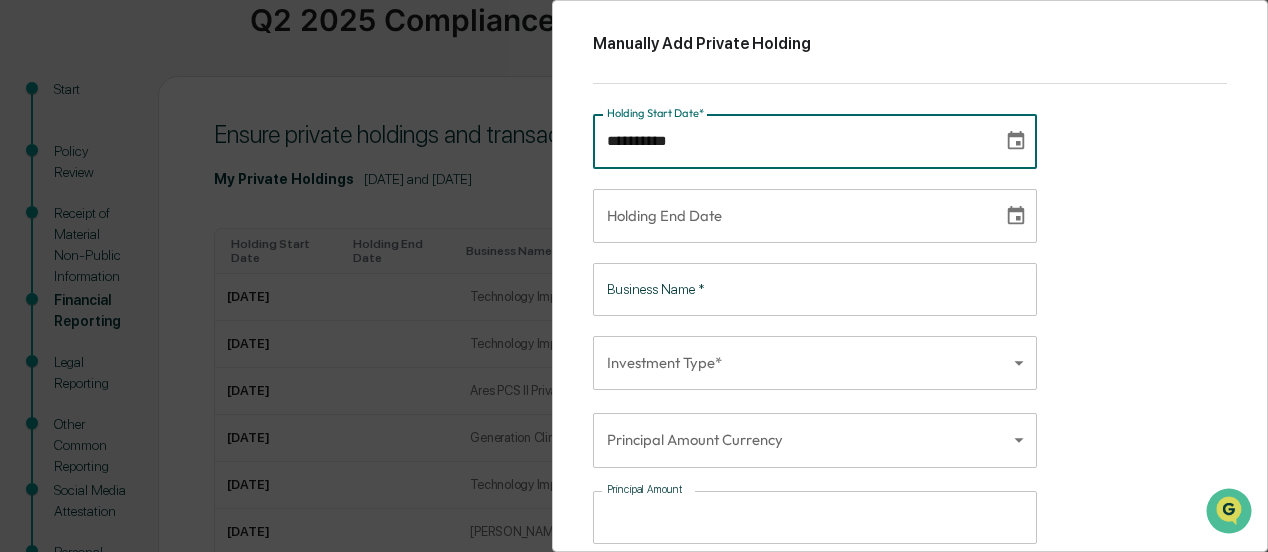 type on "**********" 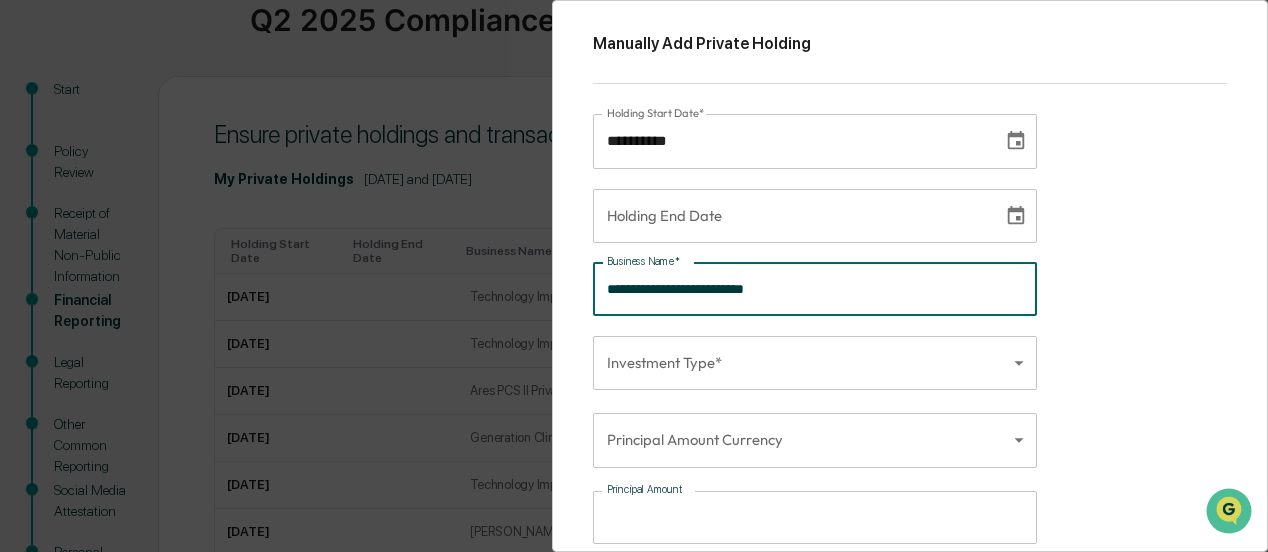 click on "**********" at bounding box center (815, 289) 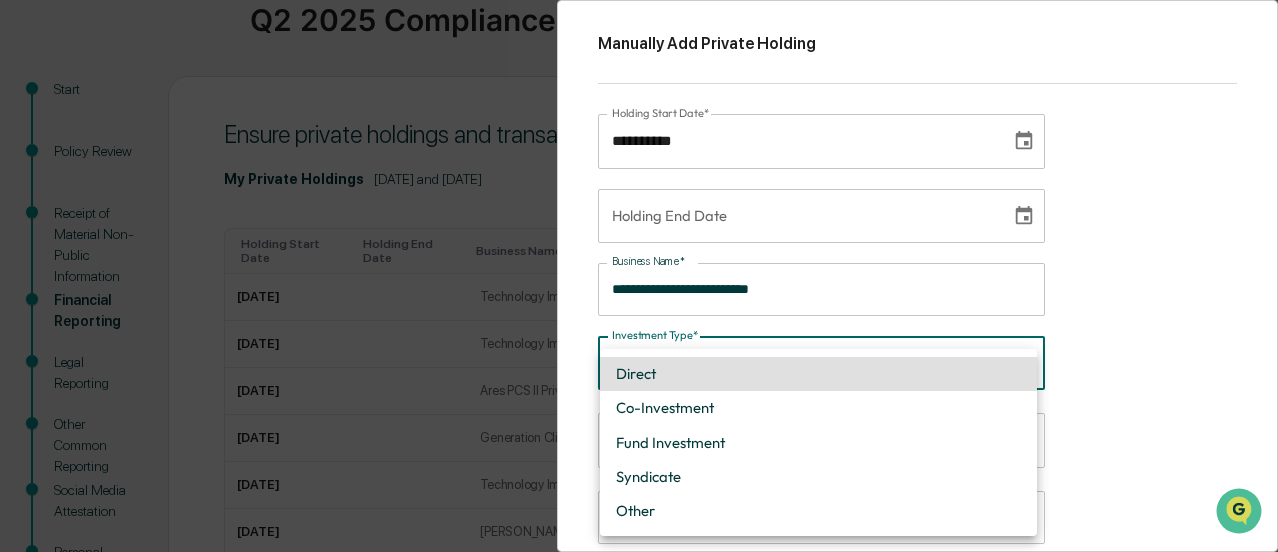 click on "Get Approval Content & Transactions Company Policies & Documents My Compliance Data, Deadlines & Settings Mark Kramer Users My Activity Q2 2025 Compliance Attestations and Financial Reporting Q2 2025 Compliance Attestations and Financial Reporting Start Policy Review Receipt of Material Non-Public Information Financial Reporting Legal Reporting Other Common Reporting Social Media Attestation Personal Information Review Client Complaints Review & Certification Ensure private holdings and transactions below are complete. My Private Holdings April 1, 2025 and June 30, 2025 EXPORT UPLOAD REPORT MANUALLY ADD PRIVATE HOLDINGS Holding Start Date Holding End Date Business Name Investment Type Purchase Amount Description 2021-01-01         Technology Impact Growth Fund II Fund Investment $3,000,000 VC Fund TRANSACT 2021-01-01         Technology Impact Fund II Fund Investment $2,999,999 VC Fund TRANSACT 2021-01-01         Ares PCS II Private Investors LLC Fund Investment $1,400,000 Private Credit Fund TRANSACT" at bounding box center [639, 307] 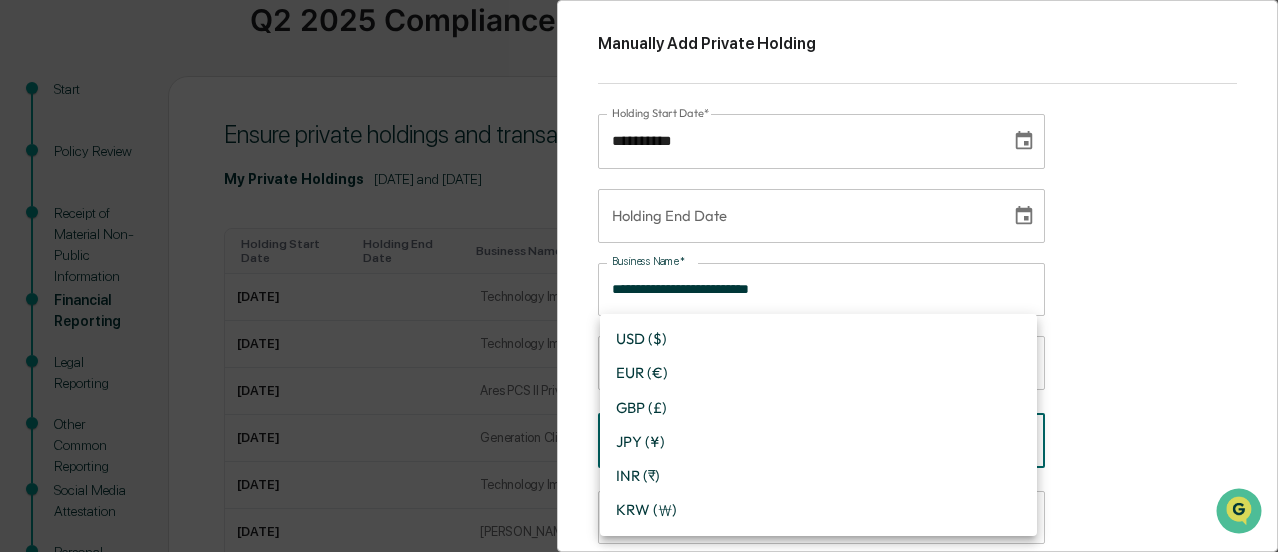 click on "Get Approval Content & Transactions Company Policies & Documents My Compliance Data, Deadlines & Settings Mark Kramer Users My Activity Q2 2025 Compliance Attestations and Financial Reporting Q2 2025 Compliance Attestations and Financial Reporting Start Policy Review Receipt of Material Non-Public Information Financial Reporting Legal Reporting Other Common Reporting Social Media Attestation Personal Information Review Client Complaints Review & Certification Ensure private holdings and transactions below are complete. My Private Holdings April 1, 2025 and June 30, 2025 EXPORT UPLOAD REPORT MANUALLY ADD PRIVATE HOLDINGS Holding Start Date Holding End Date Business Name Investment Type Purchase Amount Description 2021-01-01         Technology Impact Growth Fund II Fund Investment $3,000,000 VC Fund TRANSACT 2021-01-01         Technology Impact Fund II Fund Investment $2,999,999 VC Fund TRANSACT 2021-01-01         Ares PCS II Private Investors LLC Fund Investment $1,400,000 Private Credit Fund TRANSACT" at bounding box center [639, 307] 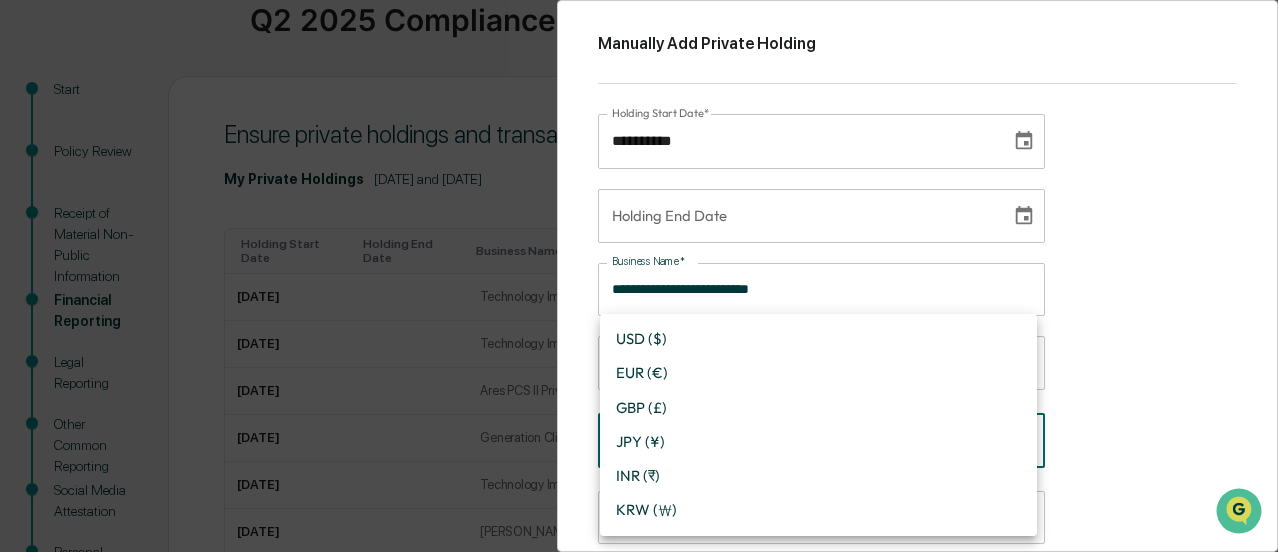 click on "USD ($)" at bounding box center (818, 339) 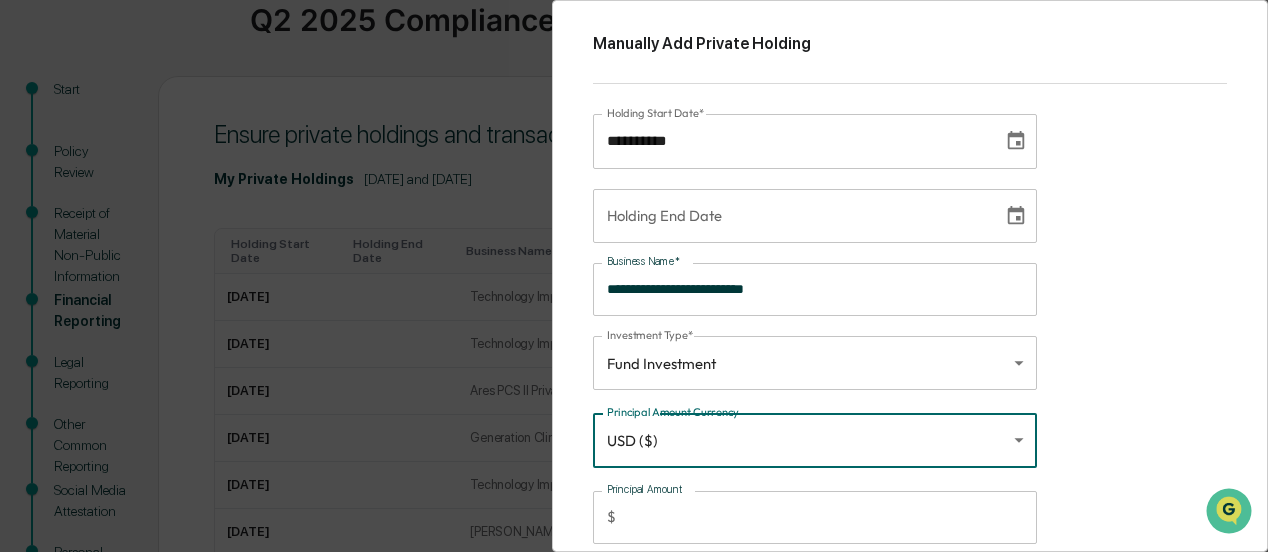 click on "Principal Amount" at bounding box center [830, 517] 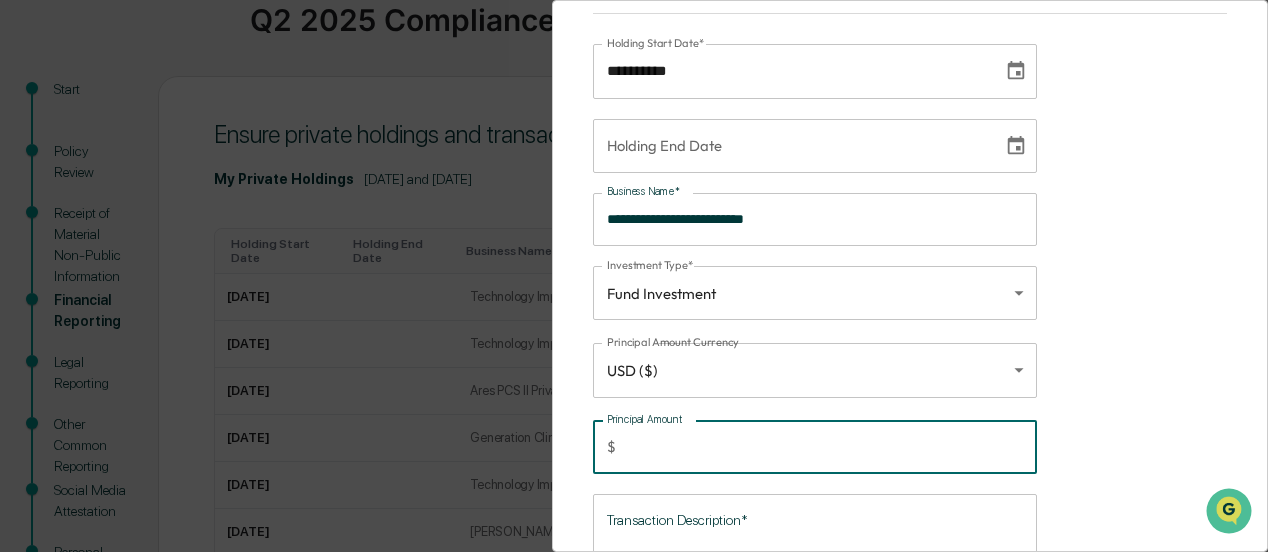 scroll, scrollTop: 100, scrollLeft: 0, axis: vertical 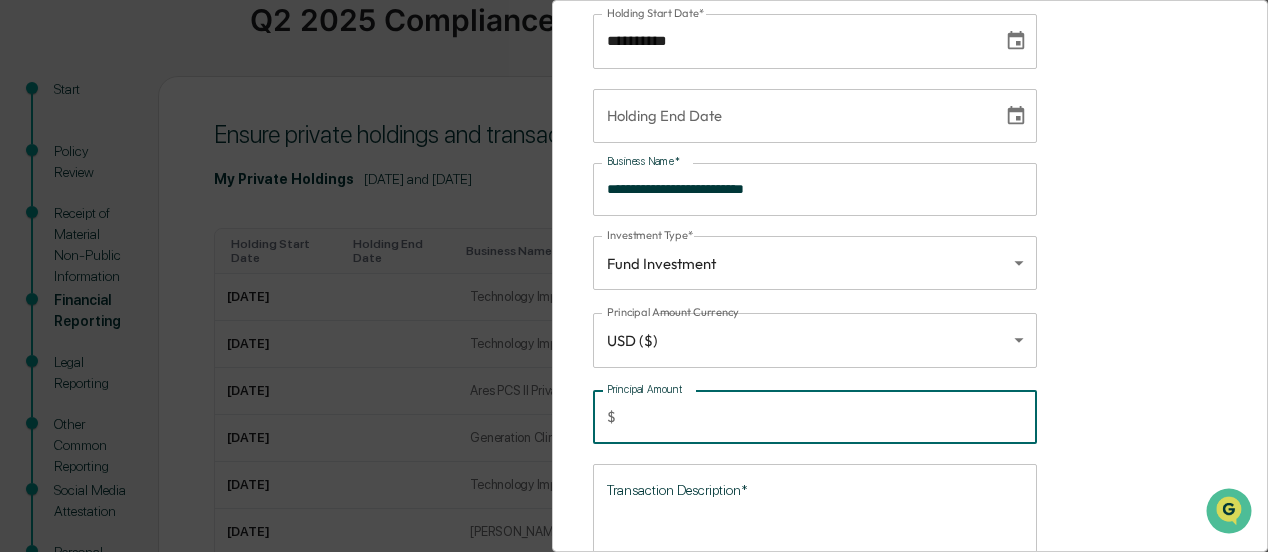 click on "Transaction Description*" at bounding box center [815, 511] 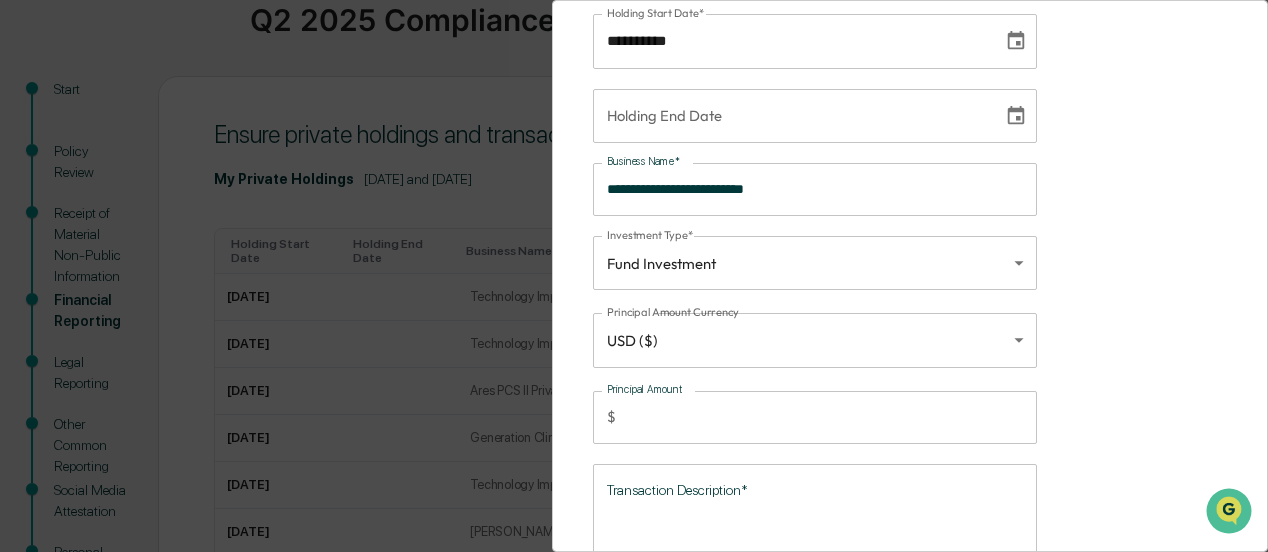click on "**********" at bounding box center (910, 276) 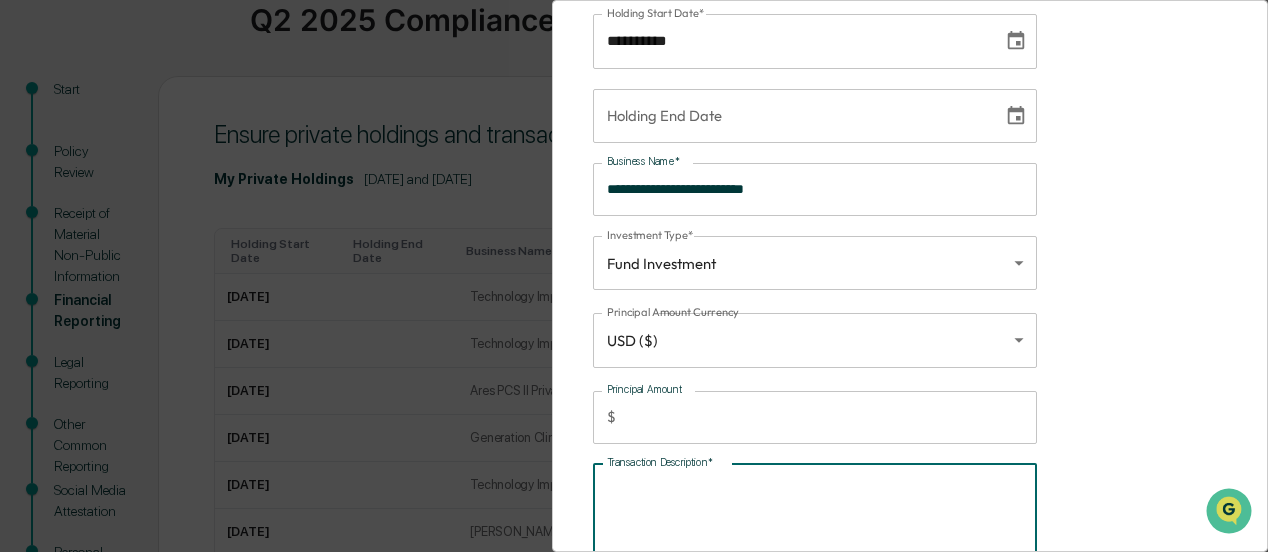 click on "Transaction Description*" at bounding box center (815, 511) 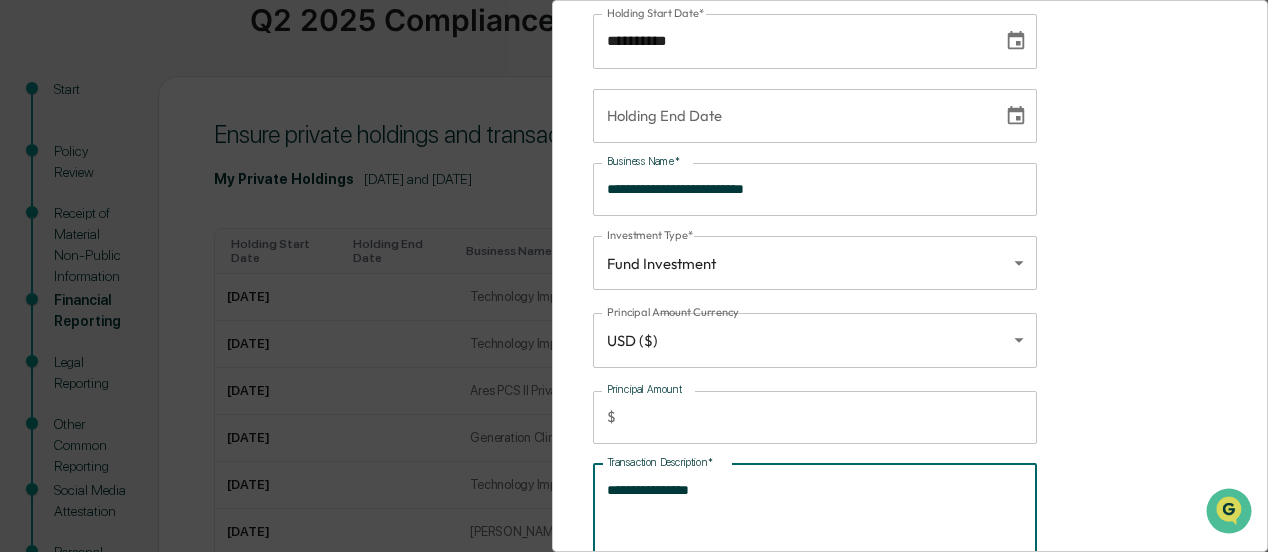 scroll, scrollTop: 217, scrollLeft: 0, axis: vertical 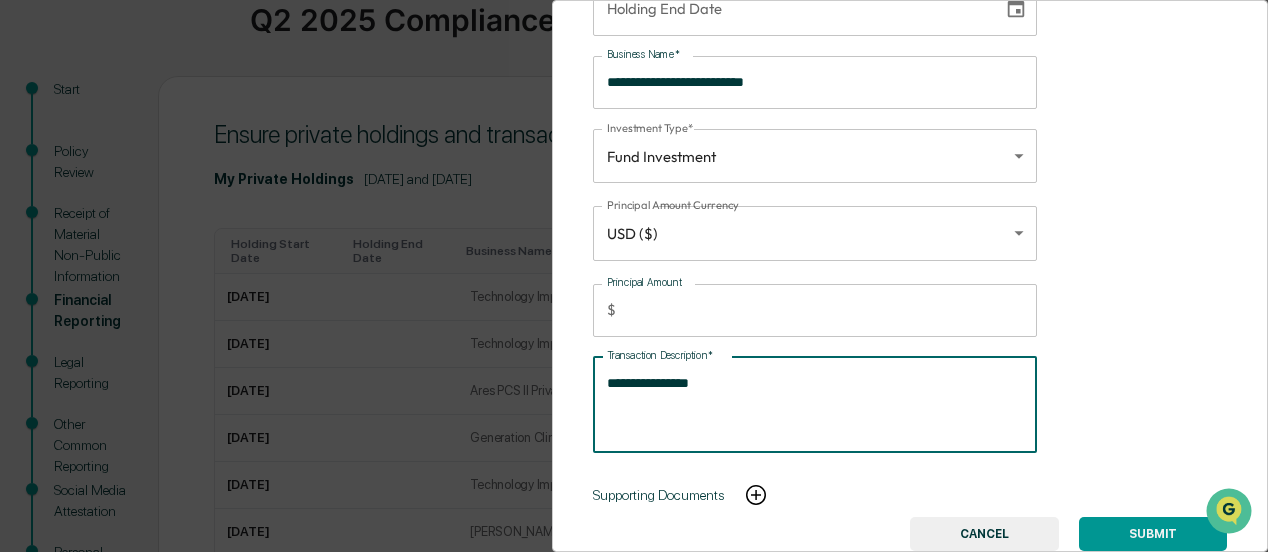 type on "**********" 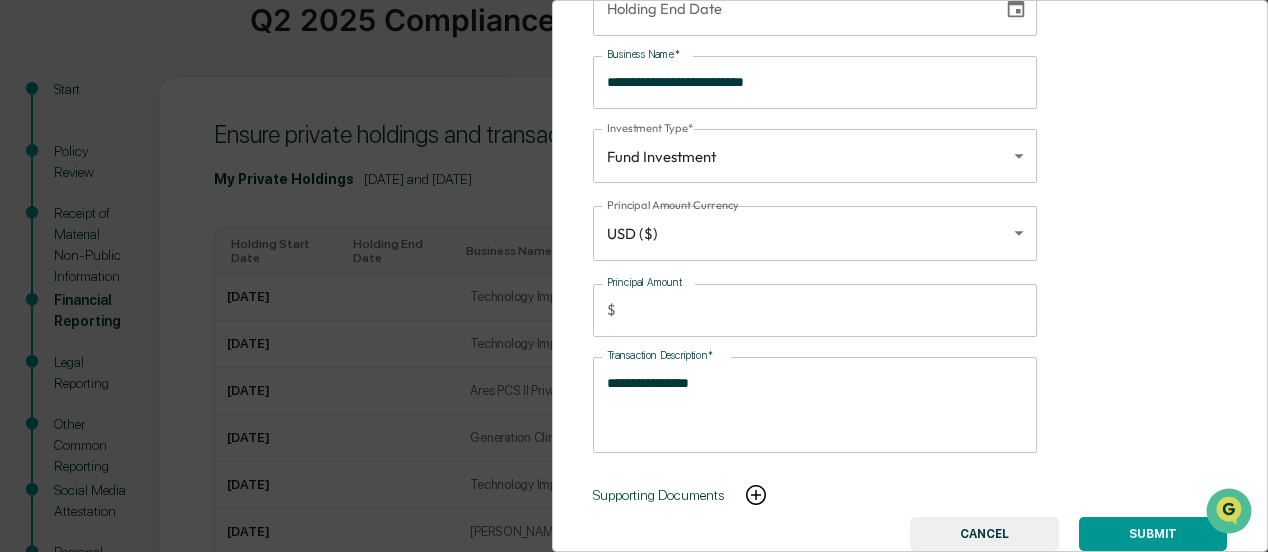 click on "SUBMIT" at bounding box center (1153, 534) 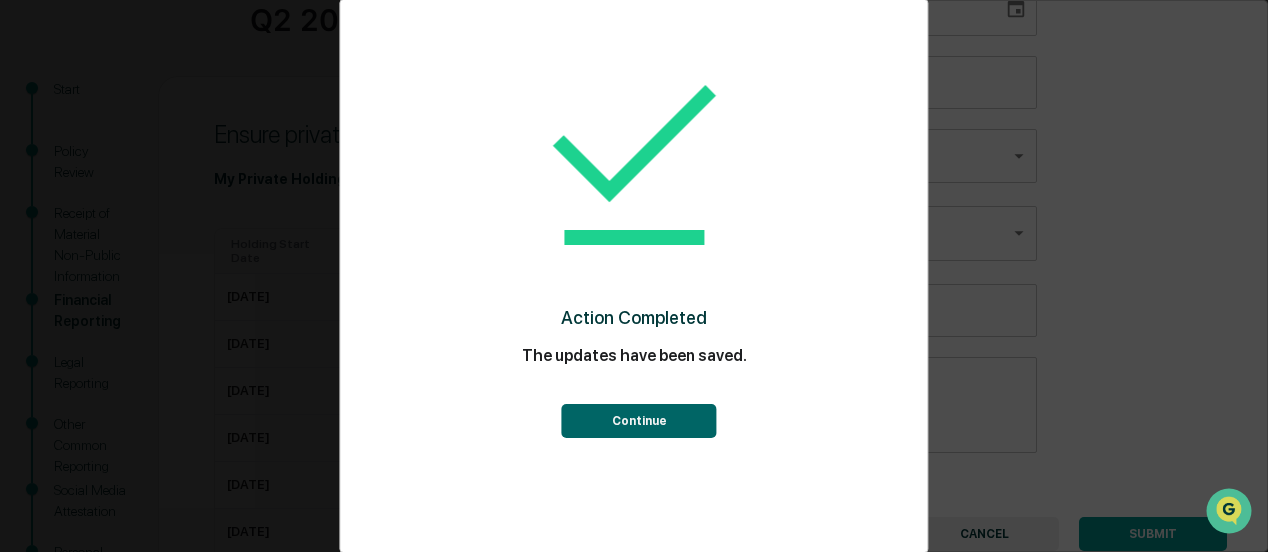 click on "Continue" at bounding box center [633, 408] 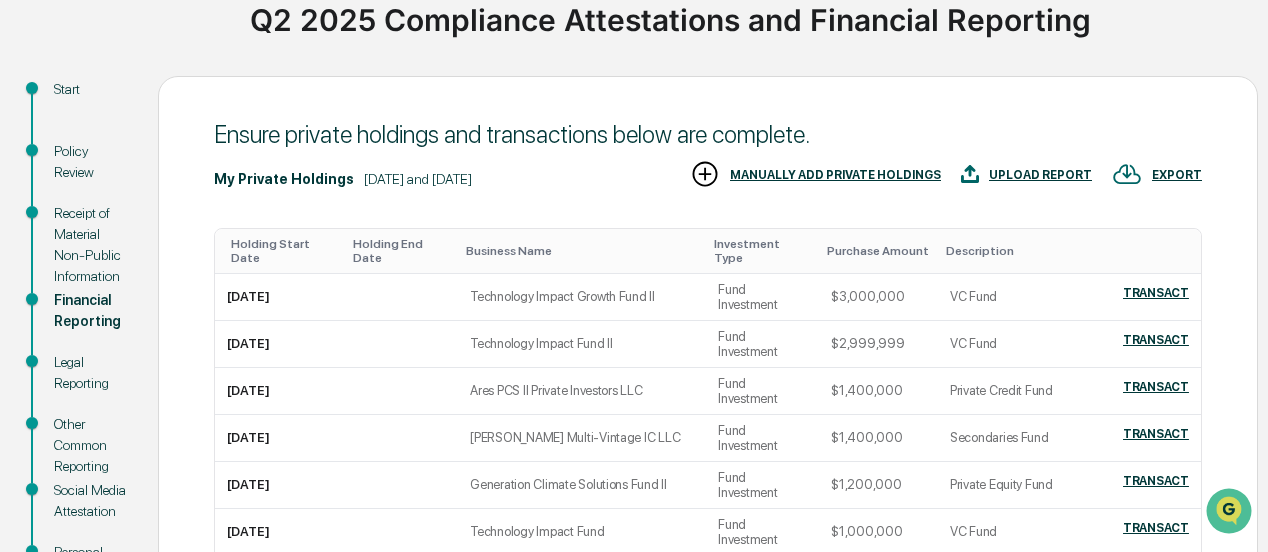 click on "MANUALLY ADD PRIVATE HOLDINGS" at bounding box center (835, 175) 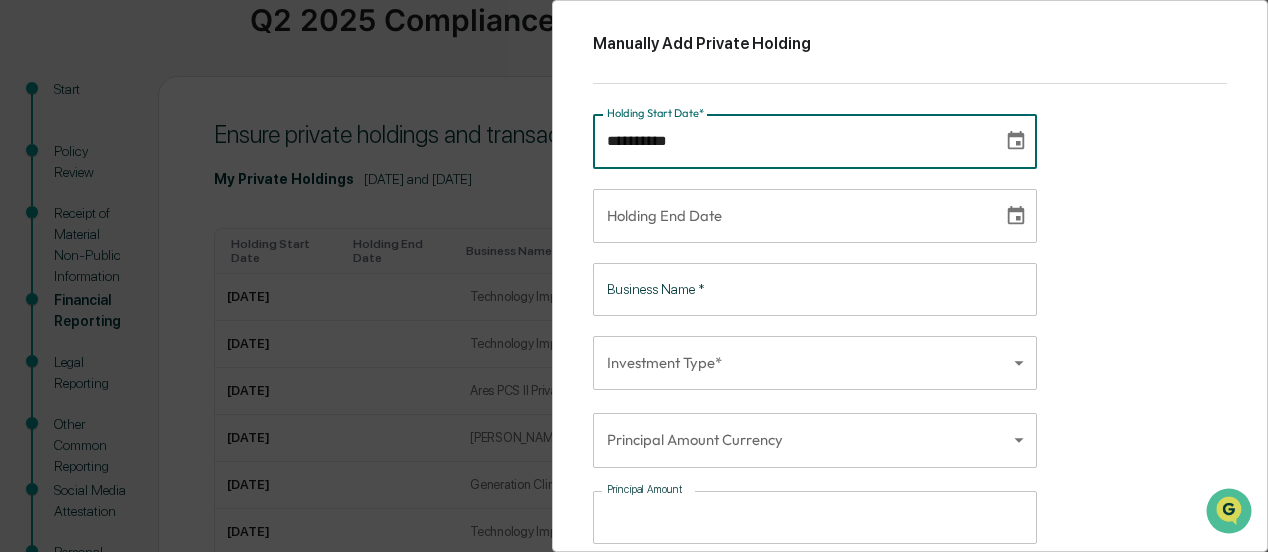 click on "**********" at bounding box center [791, 141] 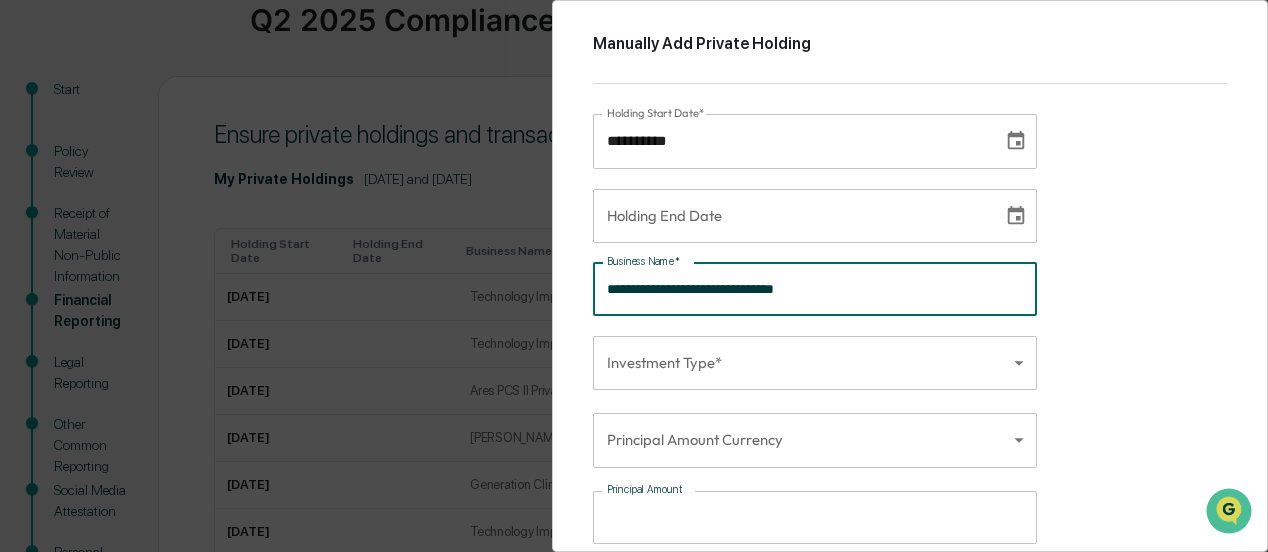 type on "**********" 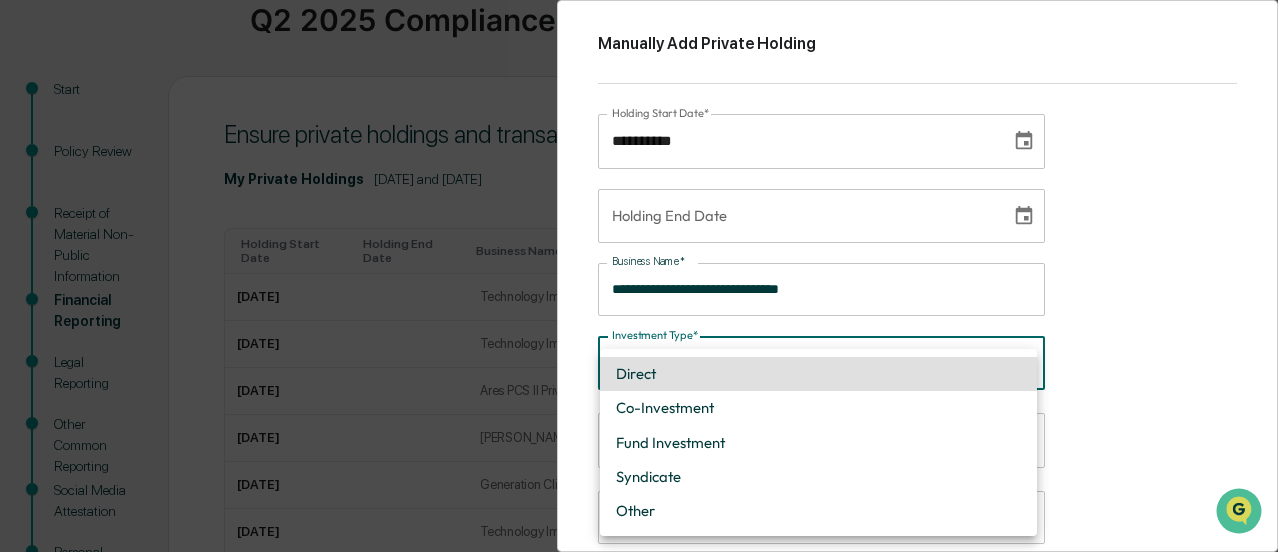 click on "Get Approval Content & Transactions Company Policies & Documents My Compliance Data, Deadlines & Settings Mark Kramer Users My Activity Q2 2025 Compliance Attestations and Financial Reporting Q2 2025 Compliance Attestations and Financial Reporting Start Policy Review Receipt of Material Non-Public Information Financial Reporting Legal Reporting Other Common Reporting Social Media Attestation Personal Information Review Client Complaints Review & Certification Ensure private holdings and transactions below are complete. My Private Holdings April 1, 2025 and June 30, 2025 EXPORT UPLOAD REPORT MANUALLY ADD PRIVATE HOLDINGS Holding Start Date Holding End Date Business Name Investment Type Purchase Amount Description 2021-01-01         Technology Impact Growth Fund II Fund Investment $3,000,000 VC Fund TRANSACT 2021-01-01         Technology Impact Fund II Fund Investment $2,999,999 VC Fund TRANSACT 2021-01-01         Ares PCS II Private Investors LLC Fund Investment $1,400,000 Private Credit Fund TRANSACT" at bounding box center (639, 331) 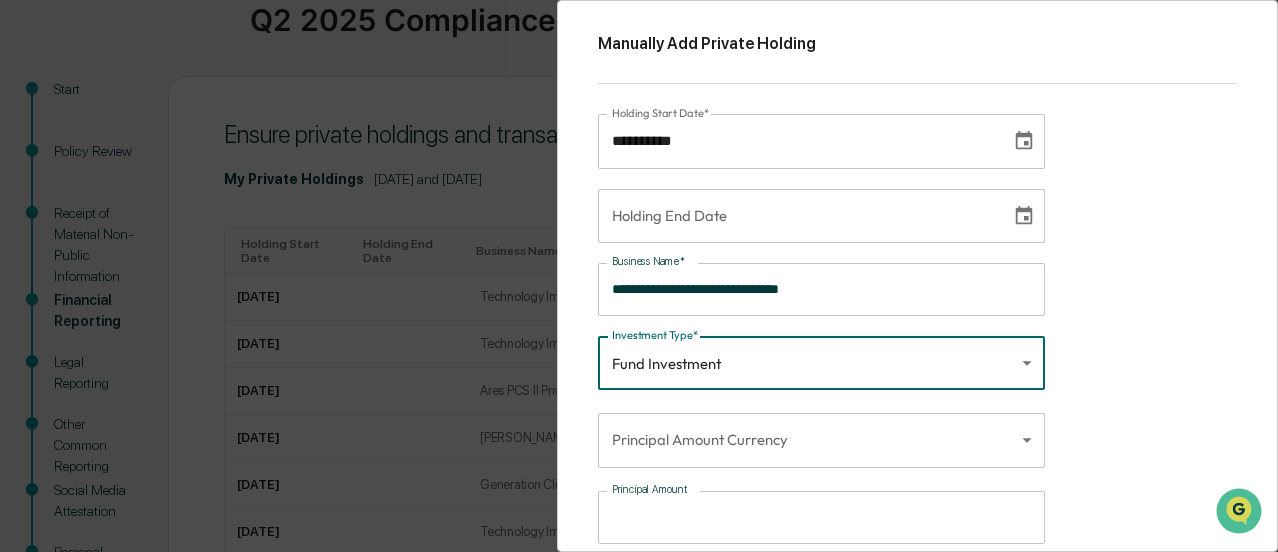 click on "Get Approval Content & Transactions Company Policies & Documents My Compliance Data, Deadlines & Settings Mark Kramer Users My Activity Q2 2025 Compliance Attestations and Financial Reporting Q2 2025 Compliance Attestations and Financial Reporting Start Policy Review Receipt of Material Non-Public Information Financial Reporting Legal Reporting Other Common Reporting Social Media Attestation Personal Information Review Client Complaints Review & Certification Ensure private holdings and transactions below are complete. My Private Holdings April 1, 2025 and June 30, 2025 EXPORT UPLOAD REPORT MANUALLY ADD PRIVATE HOLDINGS Holding Start Date Holding End Date Business Name Investment Type Purchase Amount Description 2021-01-01         Technology Impact Growth Fund II Fund Investment $3,000,000 VC Fund TRANSACT 2021-01-01         Technology Impact Fund II Fund Investment $2,999,999 VC Fund TRANSACT 2021-01-01         Ares PCS II Private Investors LLC Fund Investment $1,400,000 Private Credit Fund TRANSACT" at bounding box center [639, 331] 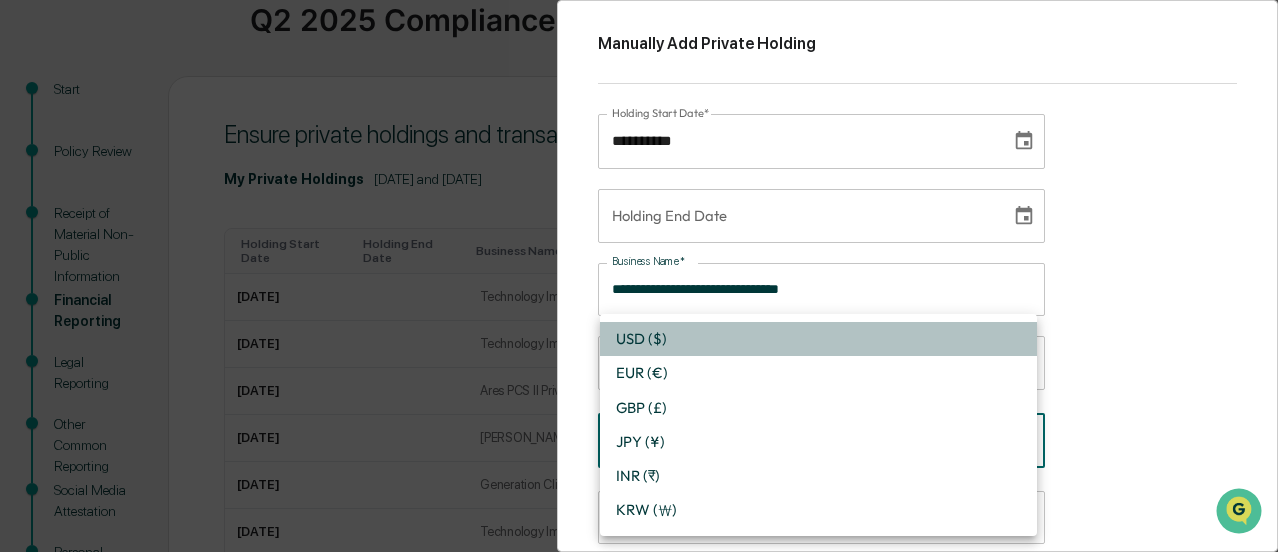 click on "USD ($)" at bounding box center (818, 339) 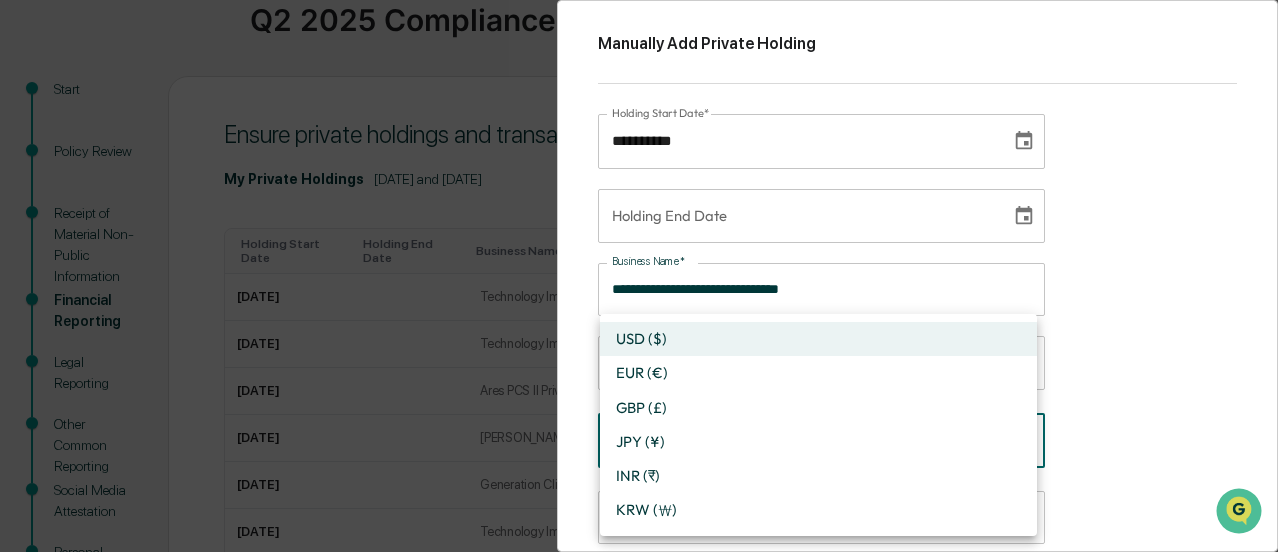 click on "Get Approval Content & Transactions Company Policies & Documents My Compliance Data, Deadlines & Settings Mark Kramer Users My Activity Q2 2025 Compliance Attestations and Financial Reporting Q2 2025 Compliance Attestations and Financial Reporting Start Policy Review Receipt of Material Non-Public Information Financial Reporting Legal Reporting Other Common Reporting Social Media Attestation Personal Information Review Client Complaints Review & Certification Ensure private holdings and transactions below are complete. My Private Holdings April 1, 2025 and June 30, 2025 EXPORT UPLOAD REPORT MANUALLY ADD PRIVATE HOLDINGS Holding Start Date Holding End Date Business Name Investment Type Purchase Amount Description 2021-01-01         Technology Impact Growth Fund II Fund Investment $3,000,000 VC Fund TRANSACT 2021-01-01         Technology Impact Fund II Fund Investment $2,999,999 VC Fund TRANSACT 2021-01-01         Ares PCS II Private Investors LLC Fund Investment $1,400,000 Private Credit Fund TRANSACT" at bounding box center [639, 331] 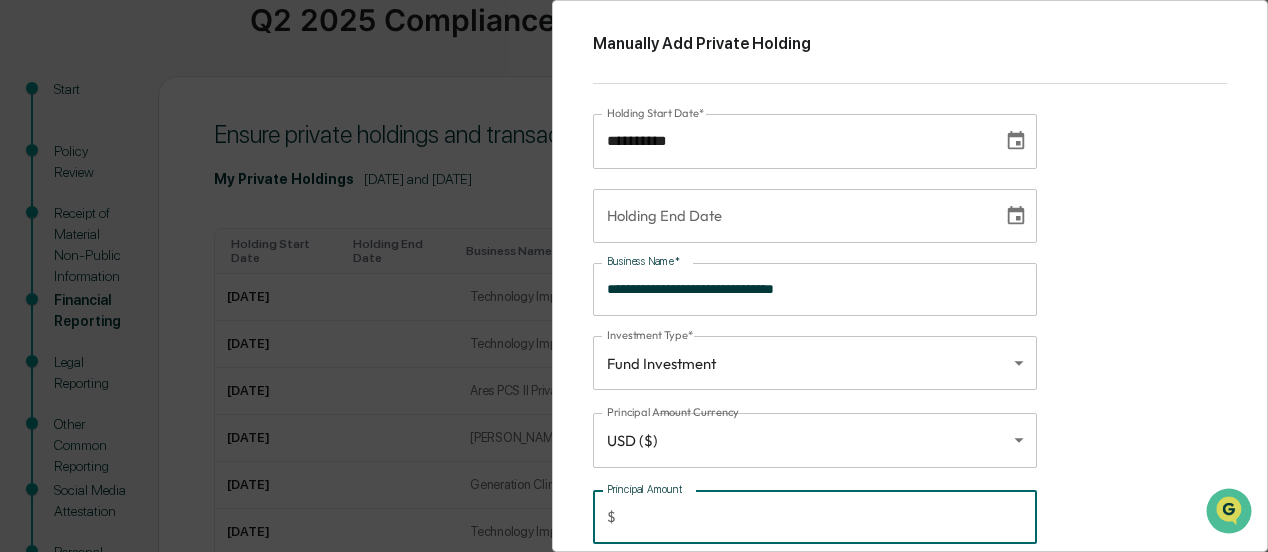 click on "Principal Amount" at bounding box center [830, 517] 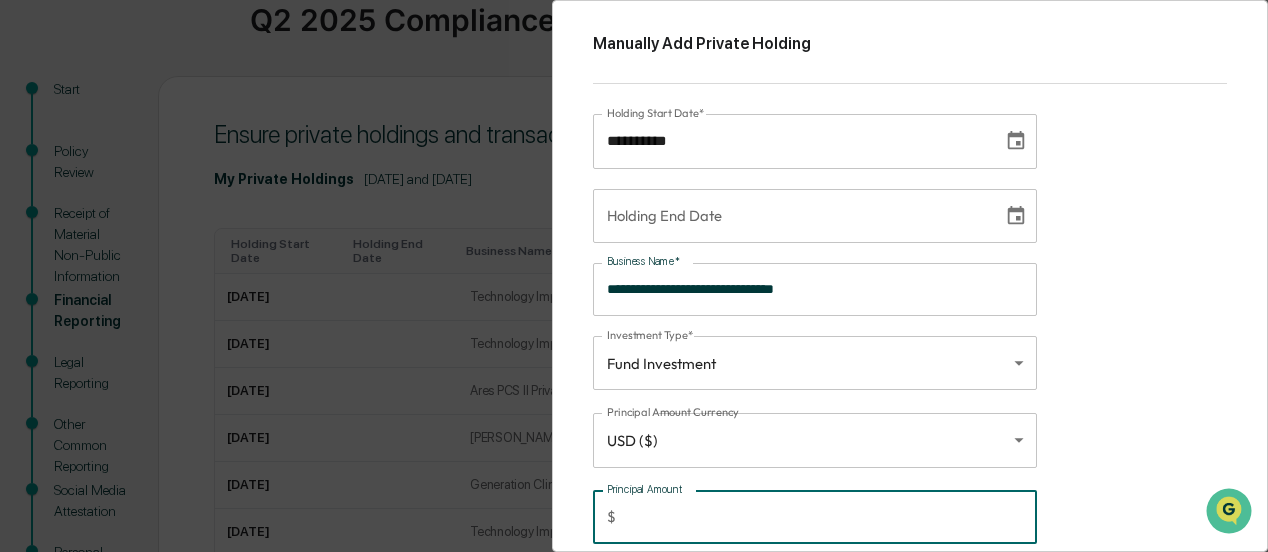 click on "**********" at bounding box center [815, 289] 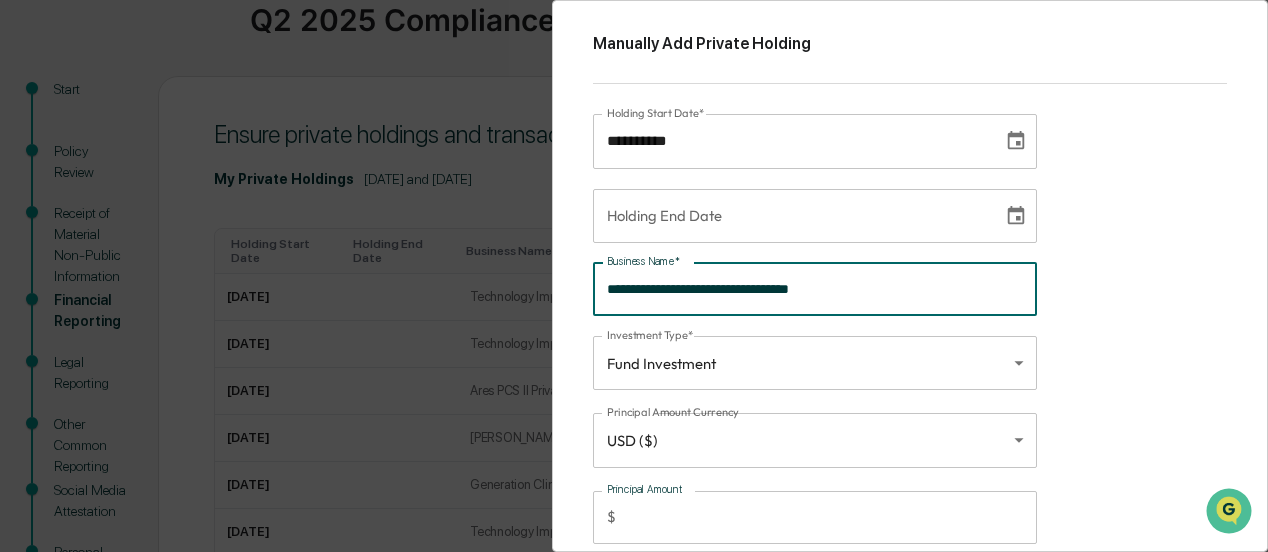 type on "**********" 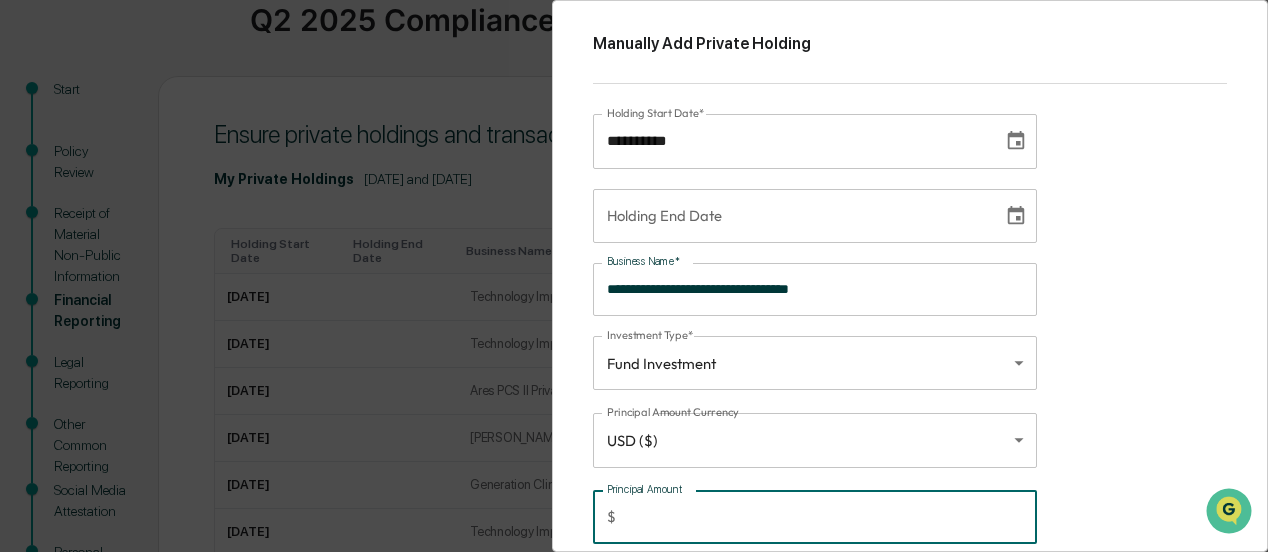 click on "Principal Amount" at bounding box center (830, 517) 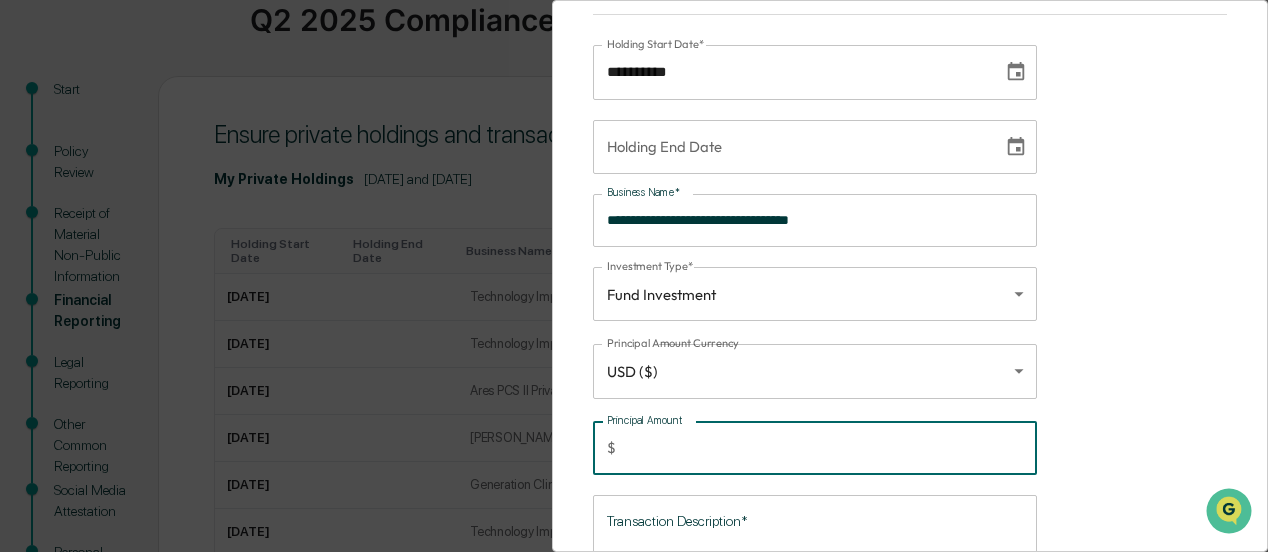 scroll, scrollTop: 100, scrollLeft: 0, axis: vertical 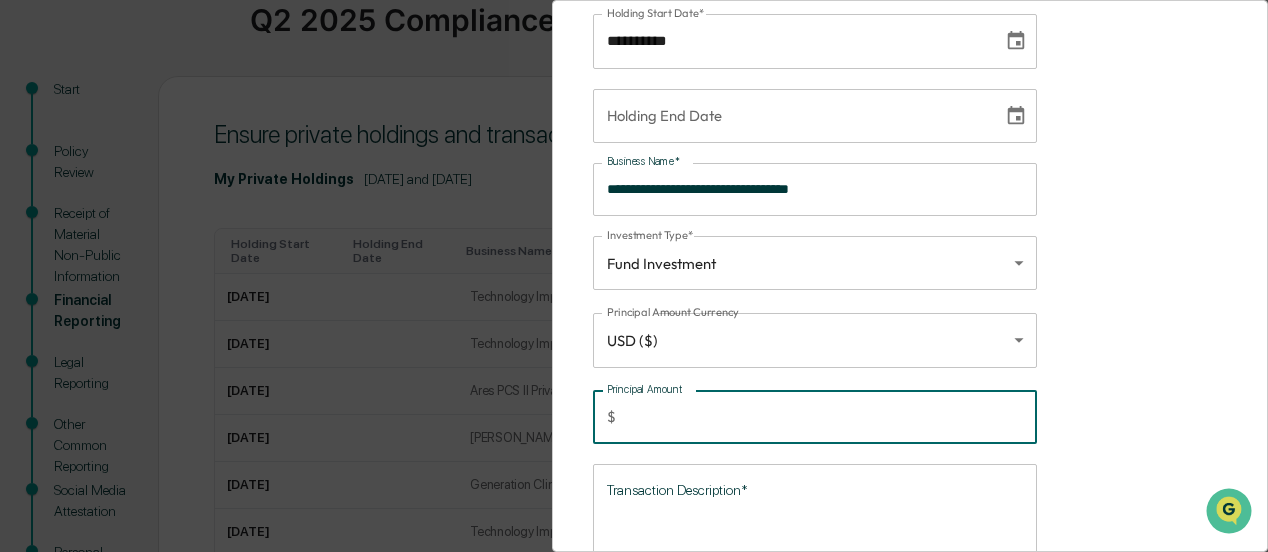 type on "*******" 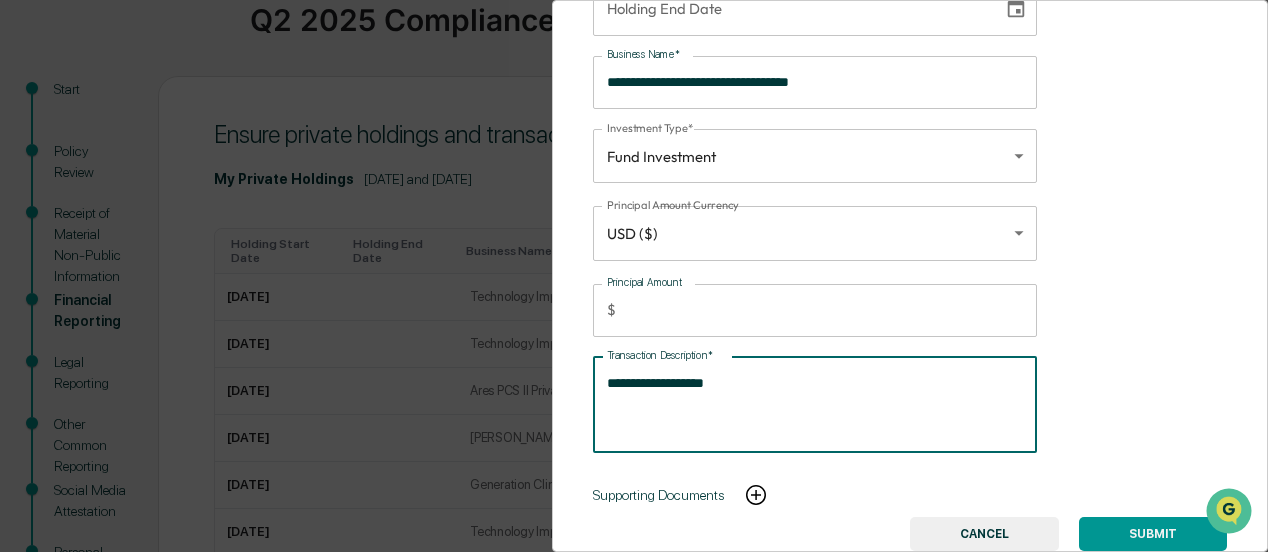 scroll, scrollTop: 217, scrollLeft: 0, axis: vertical 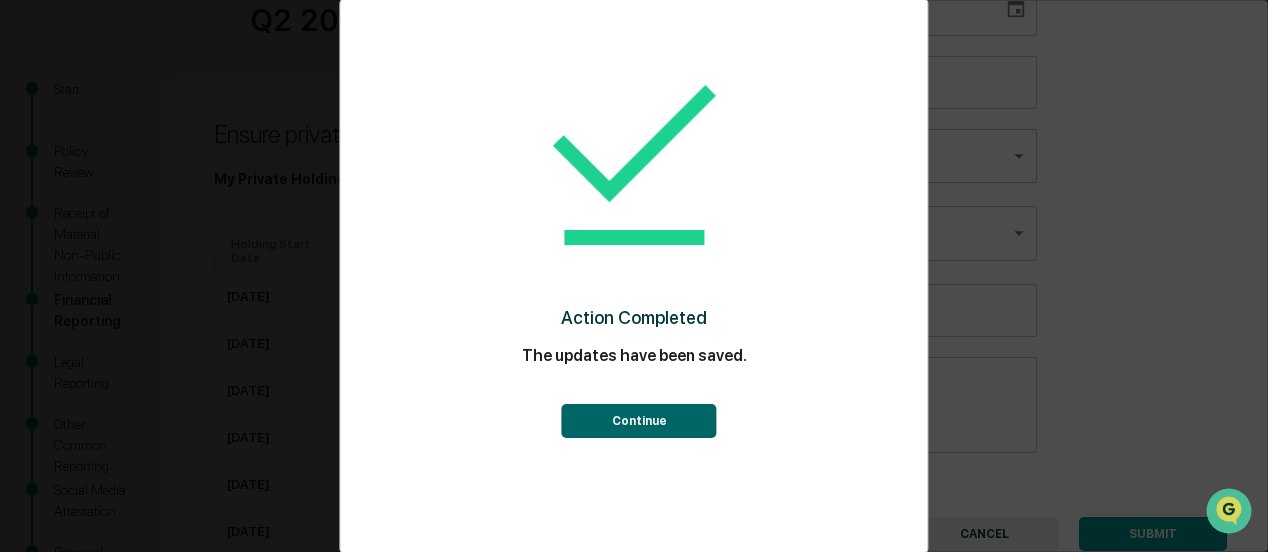 click on "Continue" at bounding box center (639, 421) 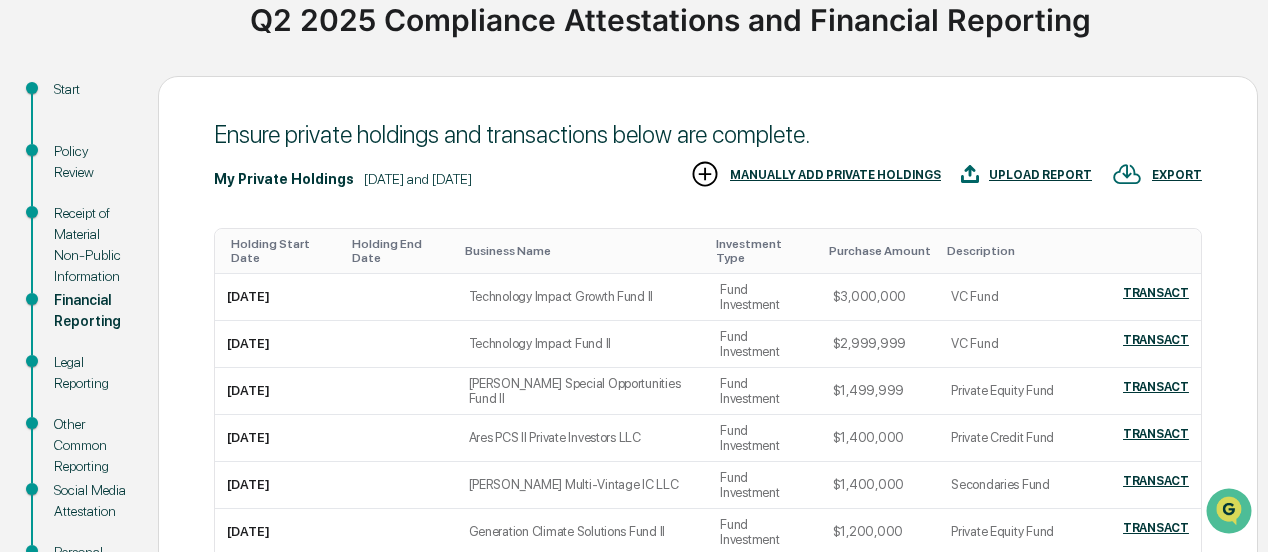click on "MANUALLY ADD PRIVATE HOLDINGS" at bounding box center [835, 175] 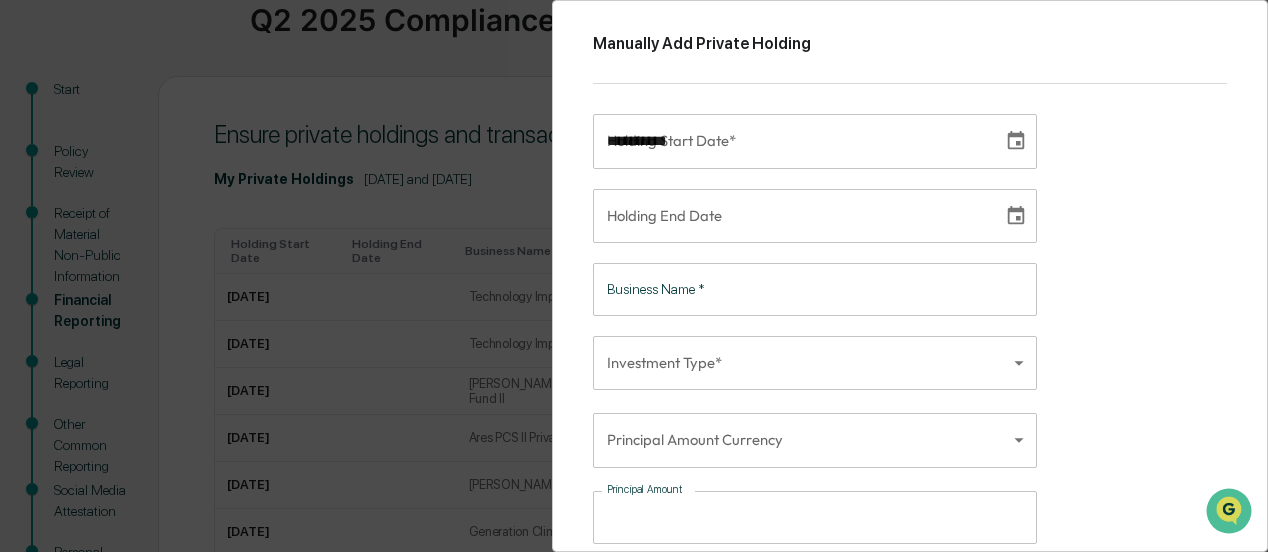 click on "**********" at bounding box center [791, 141] 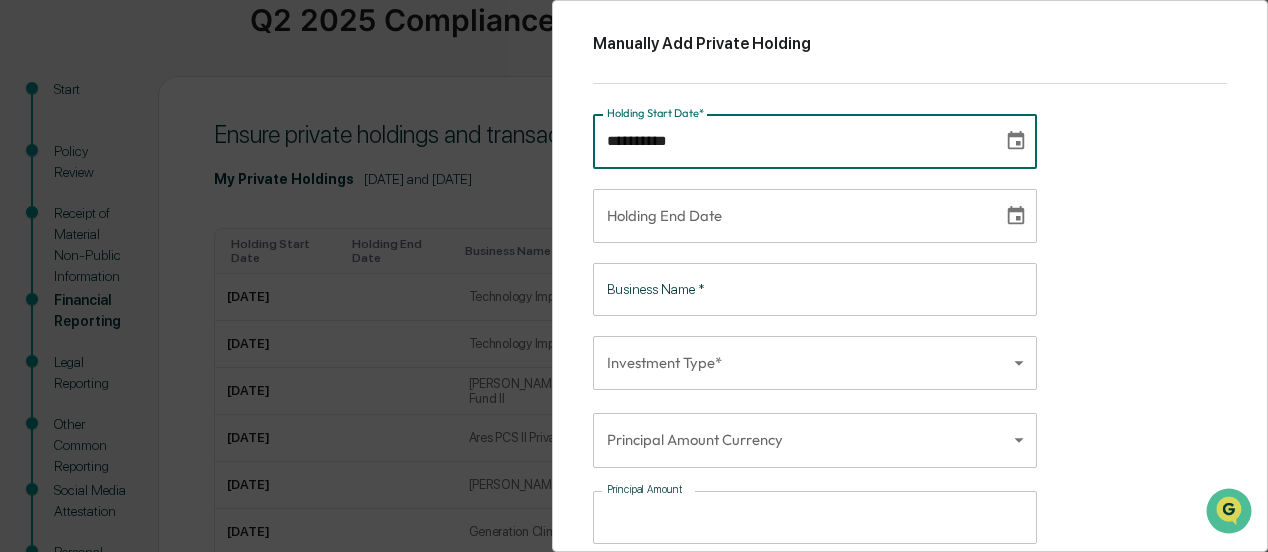 scroll, scrollTop: 62, scrollLeft: 0, axis: vertical 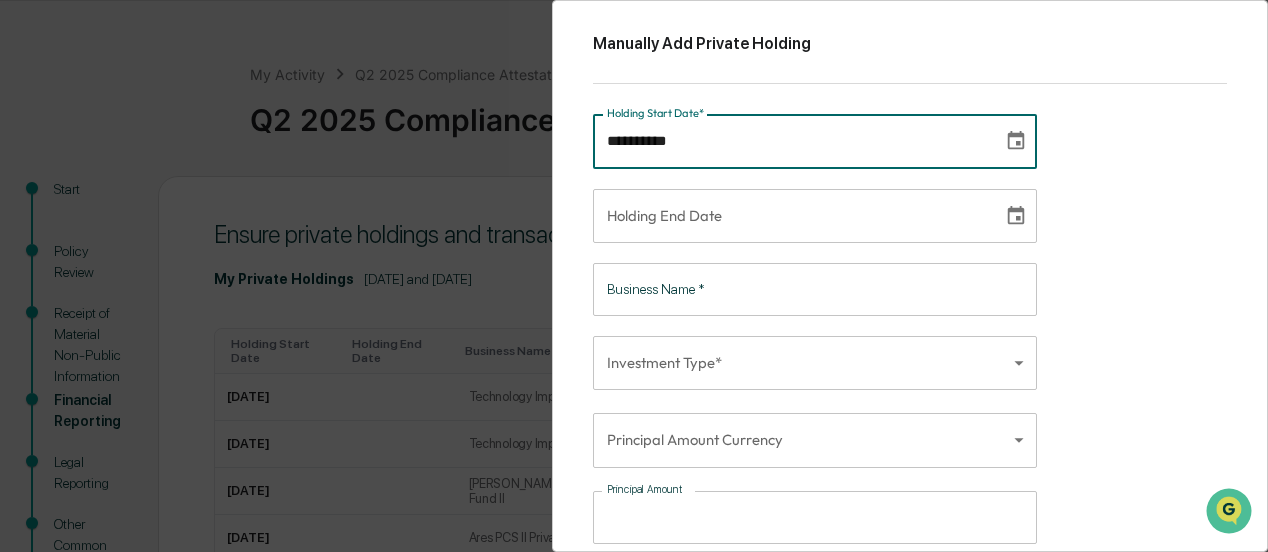 type on "**********" 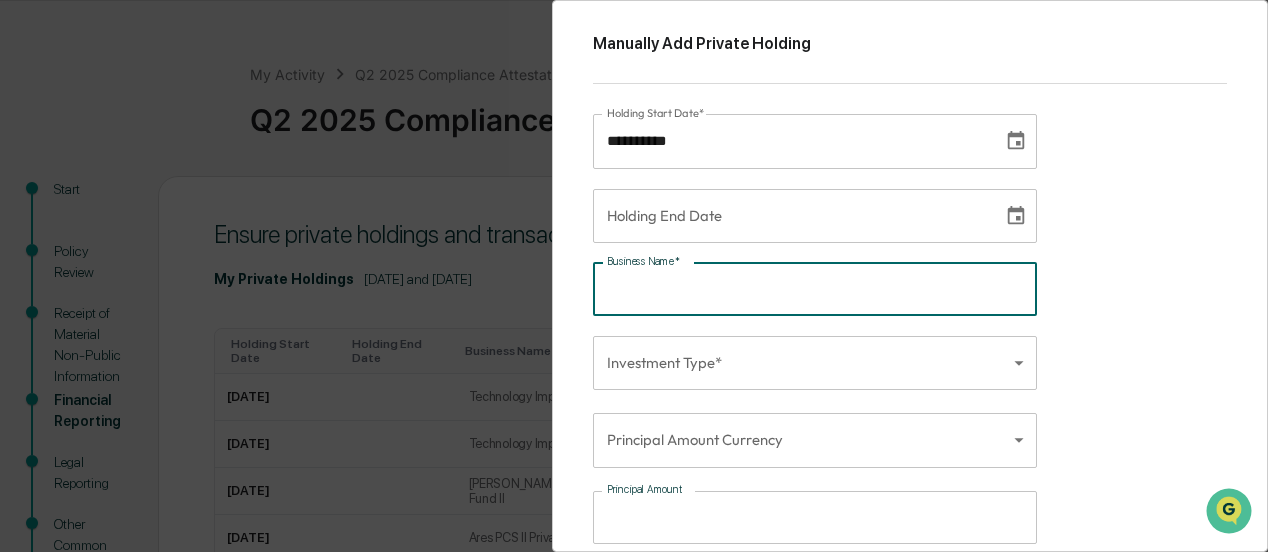 click on "Business Name   *" at bounding box center (815, 289) 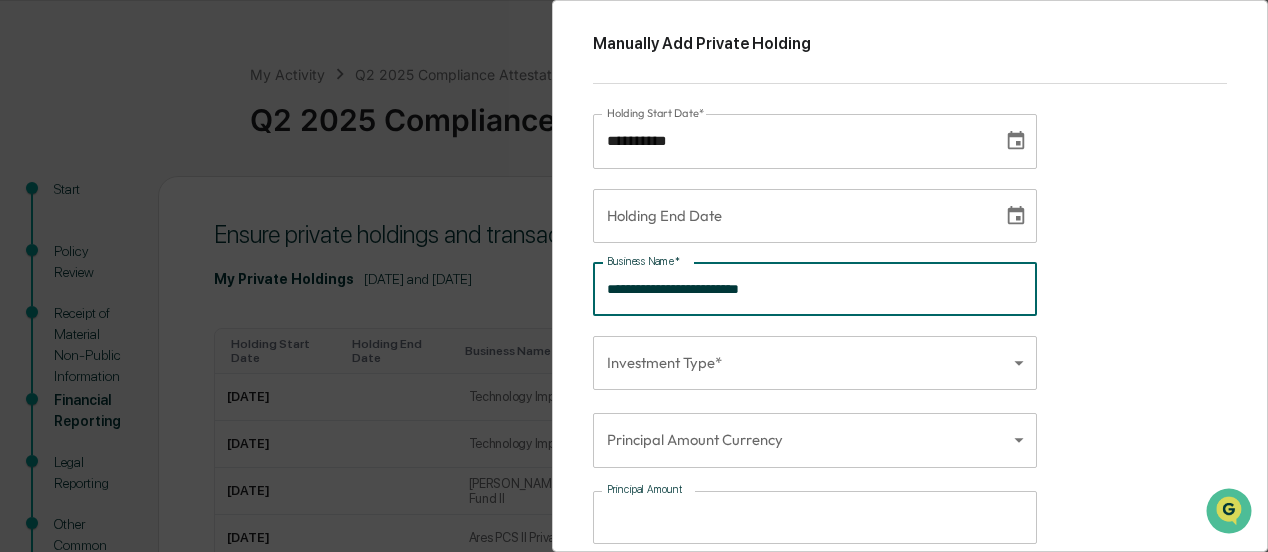type on "**********" 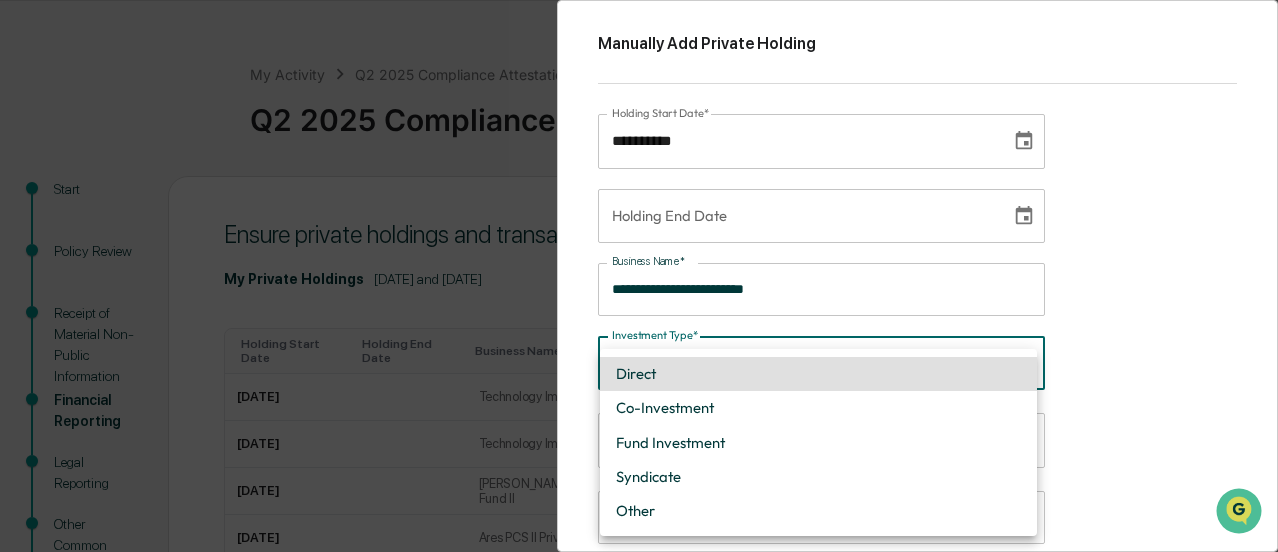 click on "Get Approval Content & Transactions Company Policies & Documents My Compliance Data, Deadlines & Settings Mark Kramer Users My Activity Q2 2025 Compliance Attestations and Financial Reporting Q2 2025 Compliance Attestations and Financial Reporting Start Policy Review Receipt of Material Non-Public Information Financial Reporting Legal Reporting Other Common Reporting Social Media Attestation Personal Information Review Client Complaints Review & Certification Ensure private holdings and transactions below are complete. My Private Holdings April 1, 2025 and June 30, 2025 EXPORT UPLOAD REPORT MANUALLY ADD PRIVATE HOLDINGS Holding Start Date Holding End Date Business Name Investment Type Purchase Amount Description 2021-01-01         Technology Impact Growth Fund II Fund Investment $3,000,000 VC Fund TRANSACT 2021-01-01         Technology Impact Fund II Fund Investment $2,999,999 VC Fund TRANSACT 2021-06-01         Geller Special Opportunities Fund II Fund Investment $1,499,999 Private Equity Fund TRANSACT" at bounding box center [639, 454] 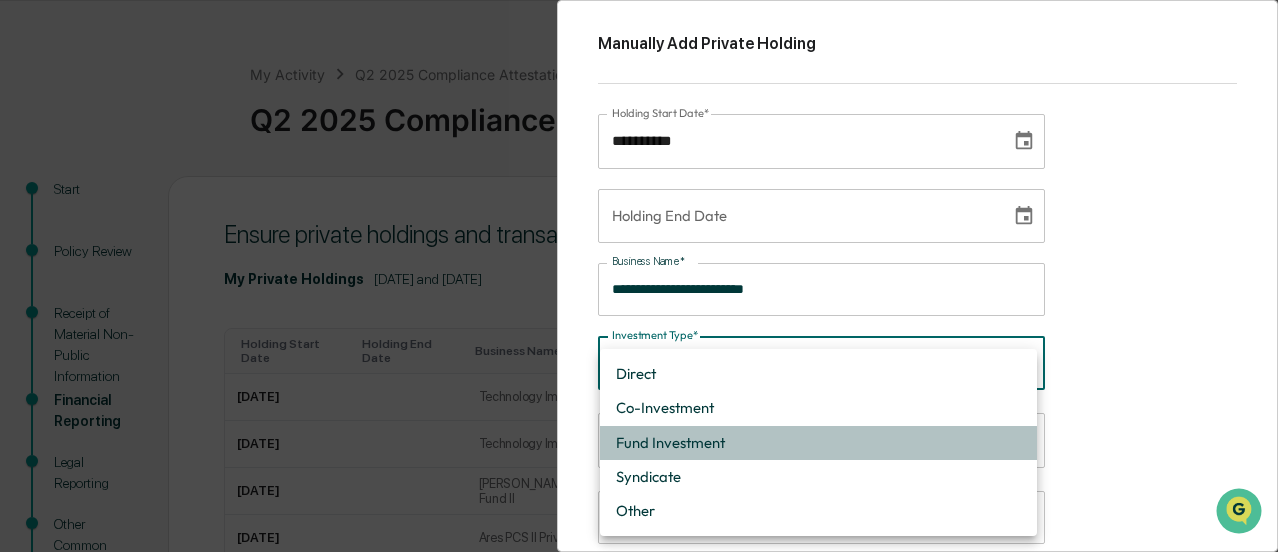 click on "Fund Investment" at bounding box center [818, 443] 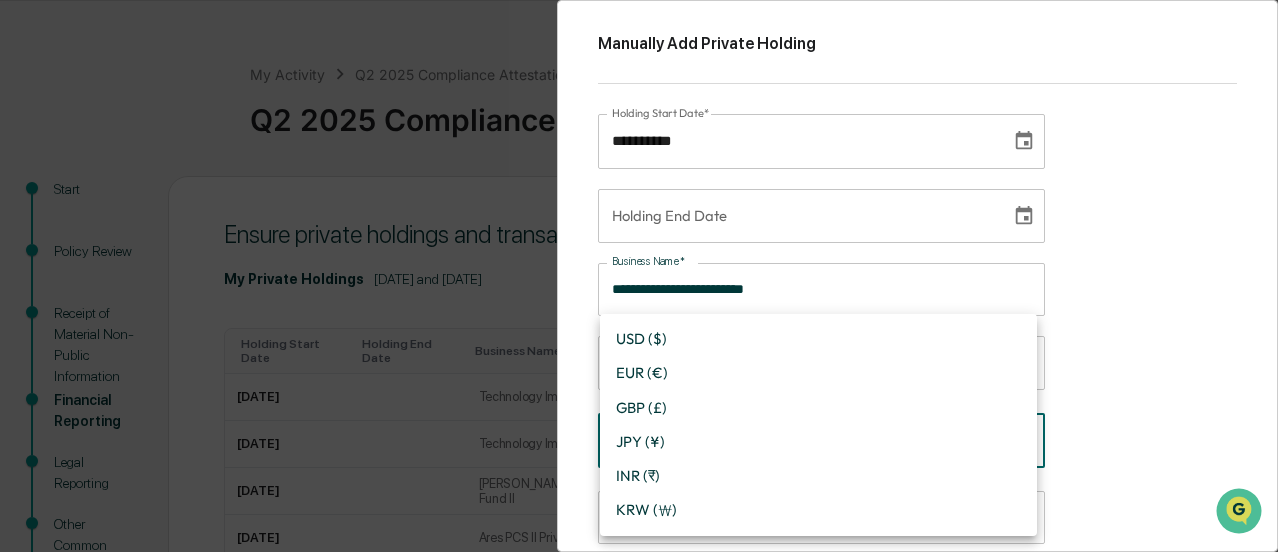 click on "Get Approval Content & Transactions Company Policies & Documents My Compliance Data, Deadlines & Settings Mark Kramer Users My Activity Q2 2025 Compliance Attestations and Financial Reporting Q2 2025 Compliance Attestations and Financial Reporting Start Policy Review Receipt of Material Non-Public Information Financial Reporting Legal Reporting Other Common Reporting Social Media Attestation Personal Information Review Client Complaints Review & Certification Ensure private holdings and transactions below are complete. My Private Holdings April 1, 2025 and June 30, 2025 EXPORT UPLOAD REPORT MANUALLY ADD PRIVATE HOLDINGS Holding Start Date Holding End Date Business Name Investment Type Purchase Amount Description 2021-01-01         Technology Impact Growth Fund II Fund Investment $3,000,000 VC Fund TRANSACT 2021-01-01         Technology Impact Fund II Fund Investment $2,999,999 VC Fund TRANSACT 2021-06-01         Geller Special Opportunities Fund II Fund Investment $1,499,999 Private Equity Fund TRANSACT" at bounding box center [639, 454] 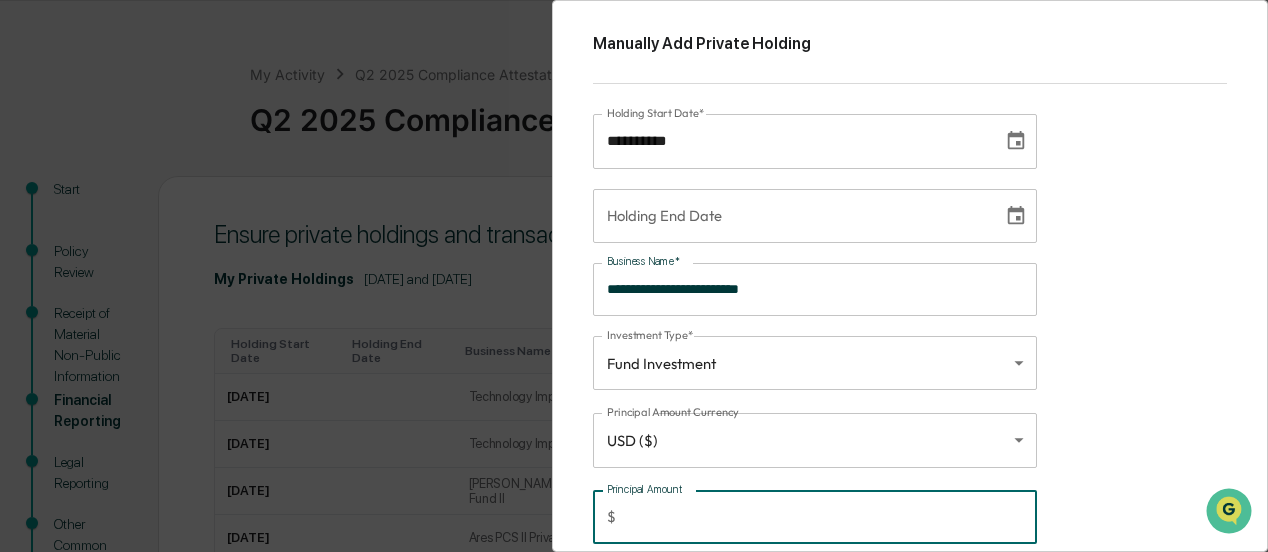 click on "Principal Amount" at bounding box center (830, 517) 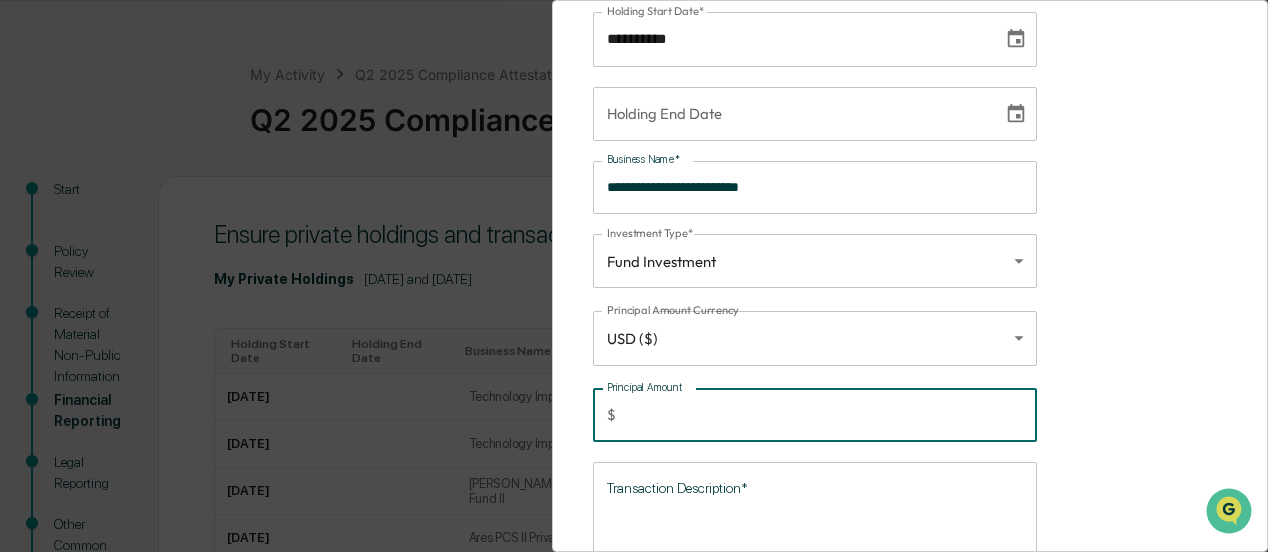 scroll, scrollTop: 200, scrollLeft: 0, axis: vertical 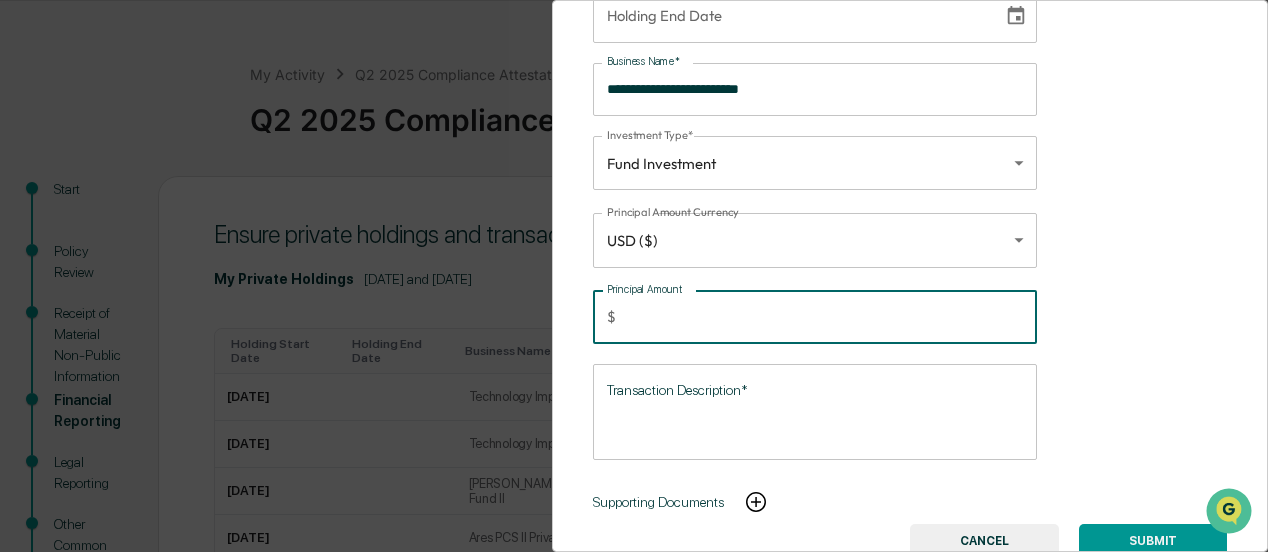 type on "*******" 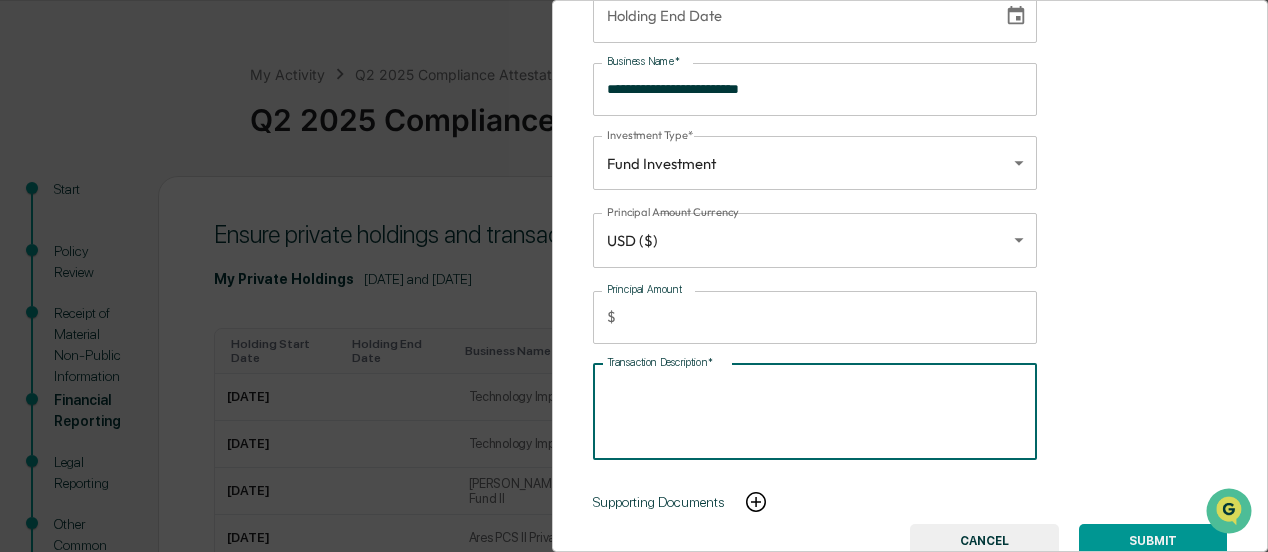 click on "Transaction Description*" at bounding box center [815, 411] 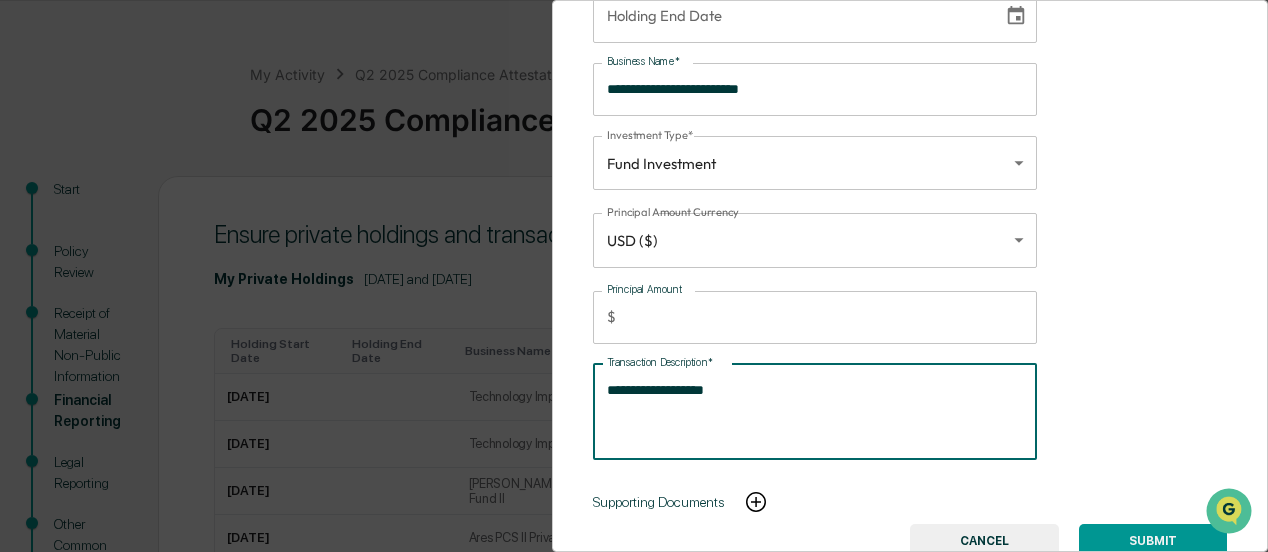 type on "**********" 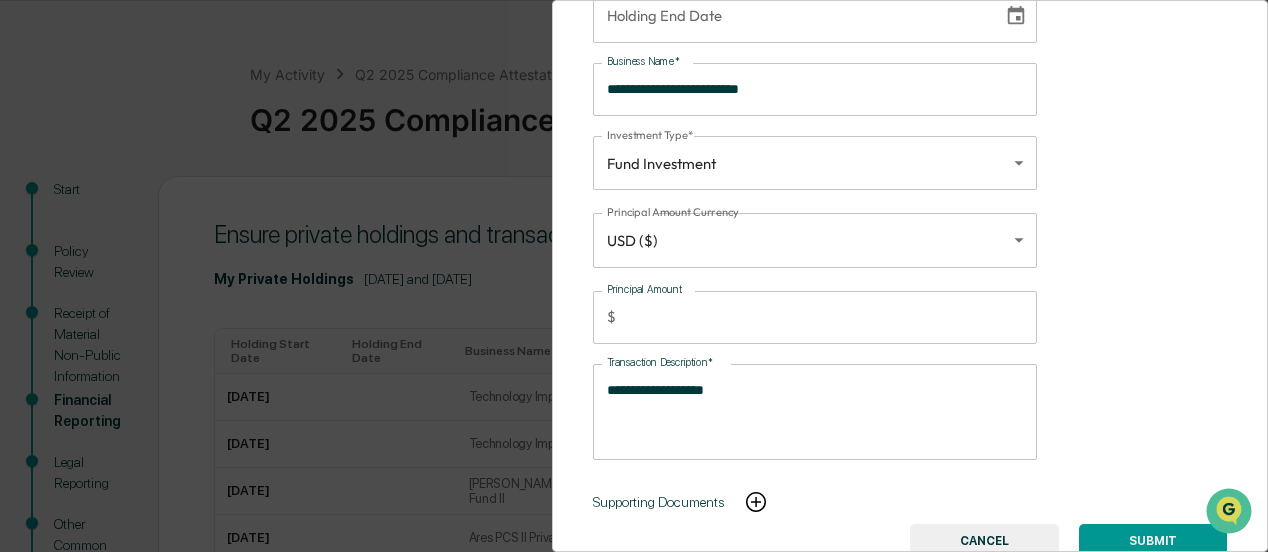 click on "SUBMIT" at bounding box center (1153, 541) 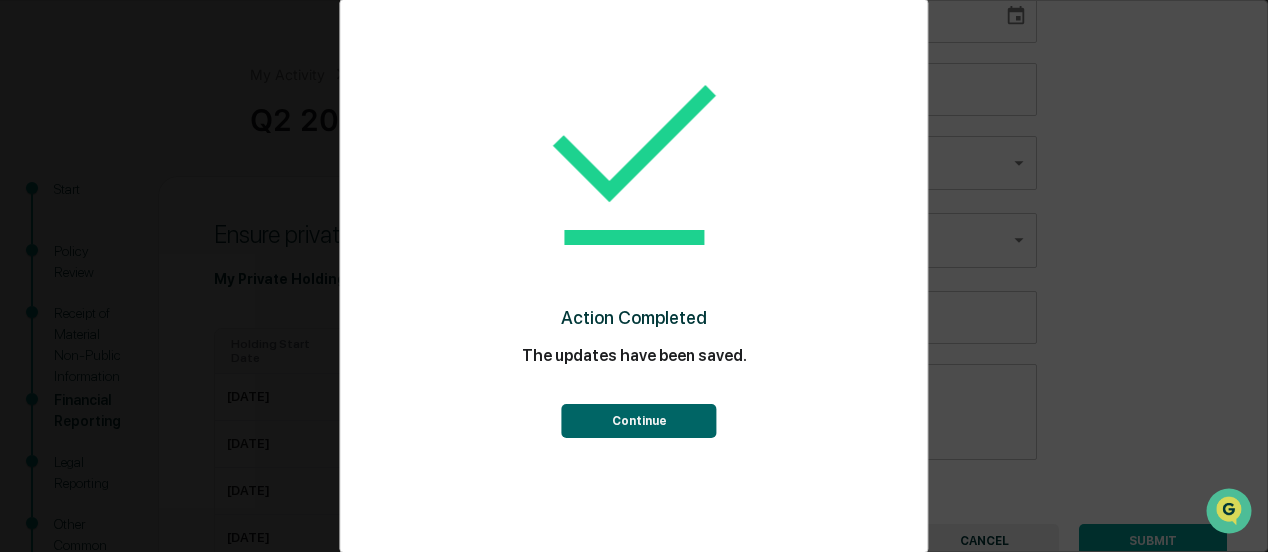 click on "Continue" at bounding box center [639, 421] 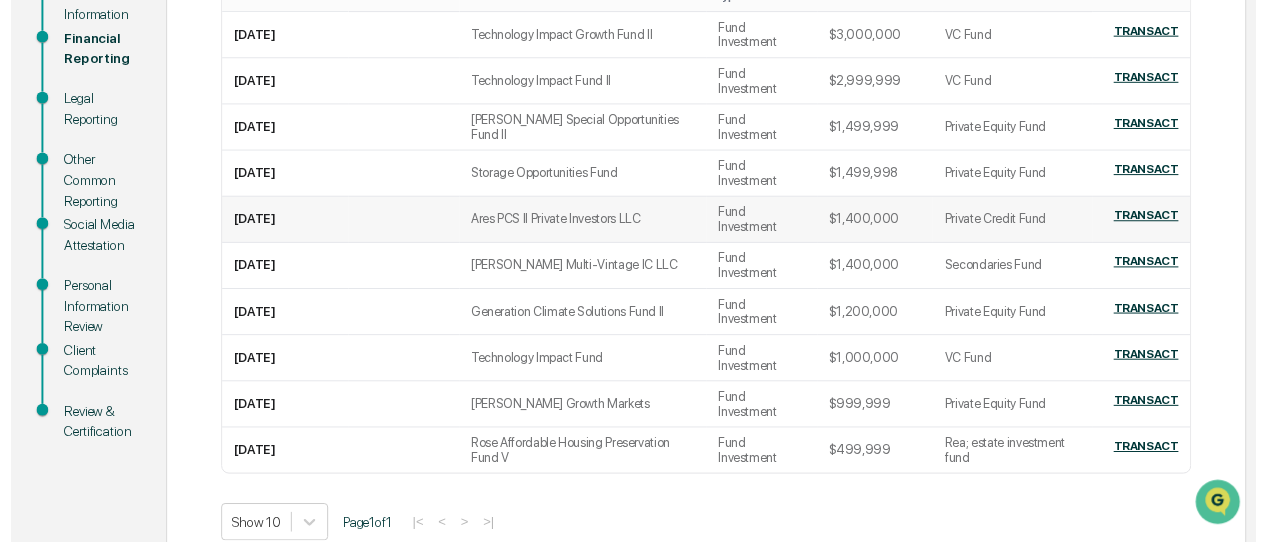 scroll, scrollTop: 430, scrollLeft: 0, axis: vertical 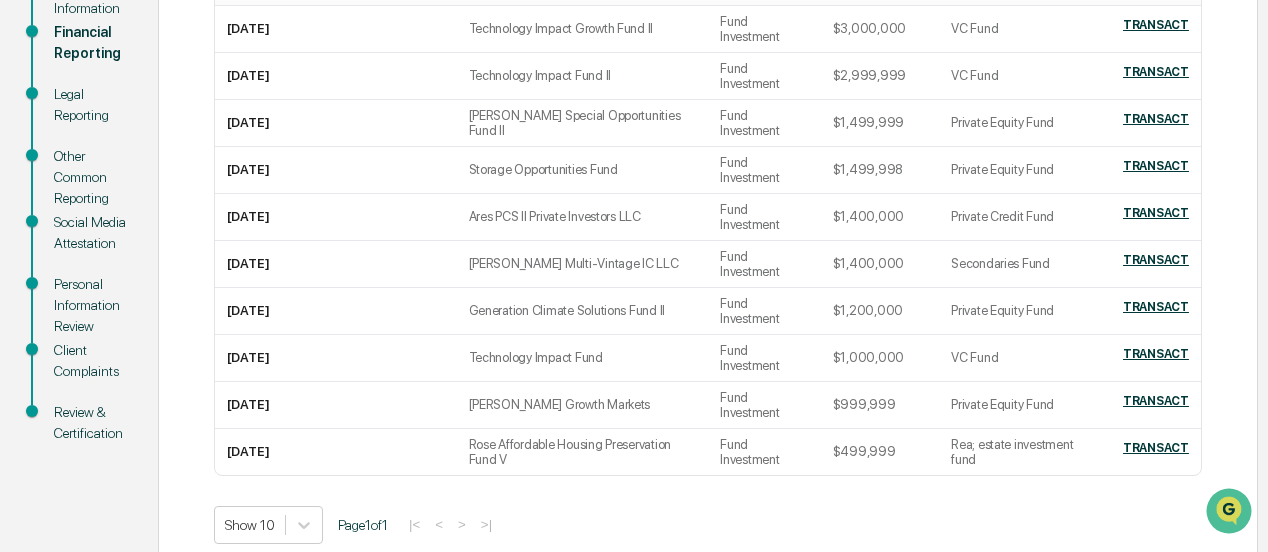 click on "Continue" at bounding box center (1157, 583) 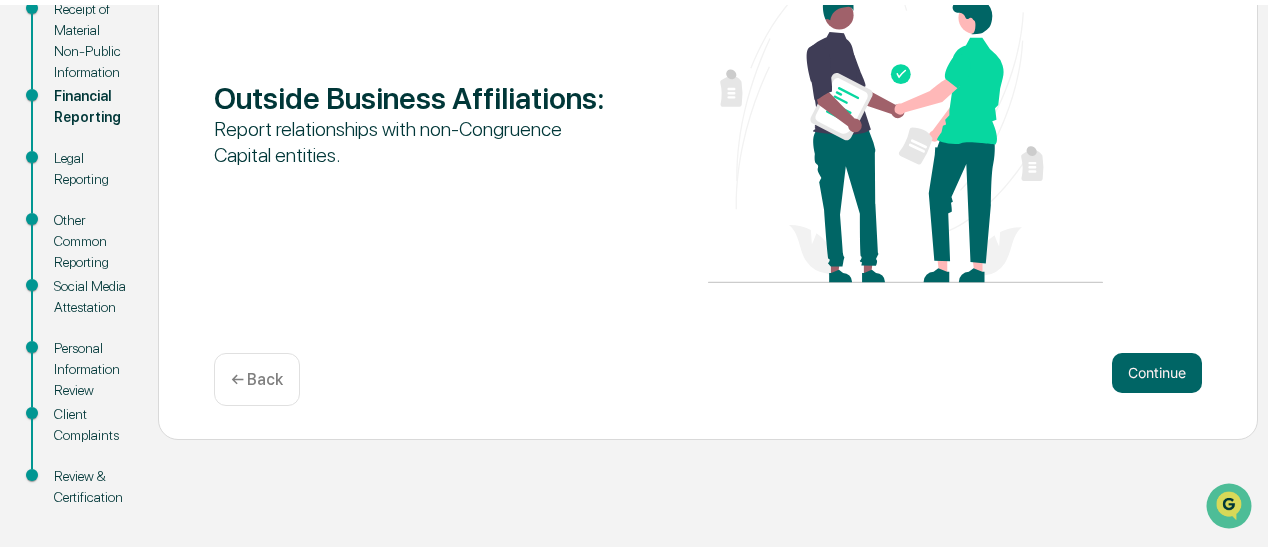 scroll, scrollTop: 366, scrollLeft: 0, axis: vertical 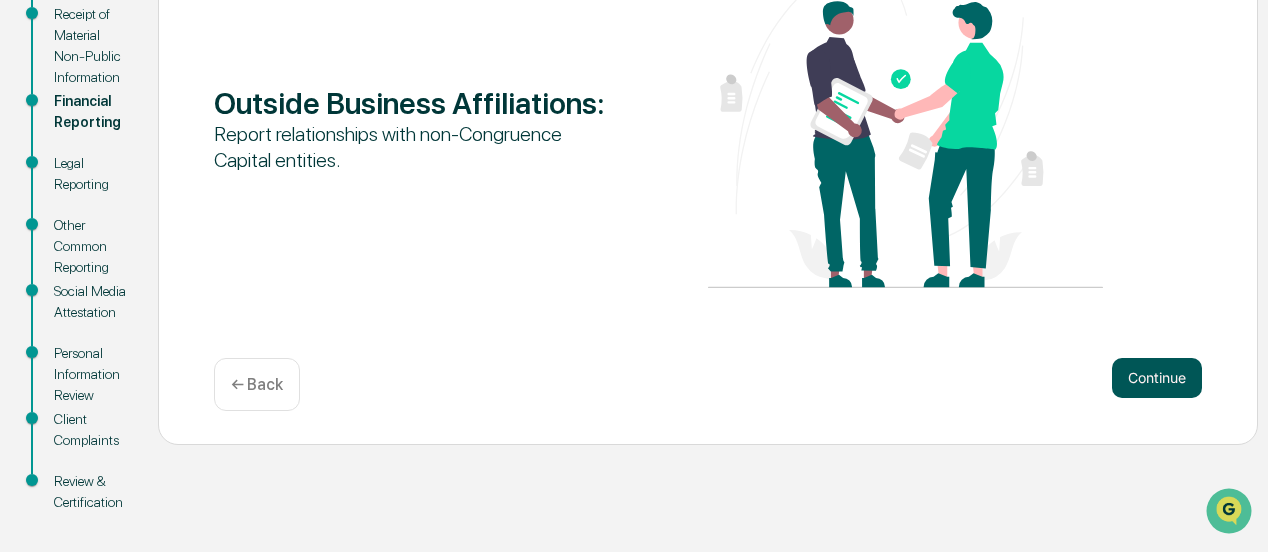 click on "Continue" at bounding box center (1157, 378) 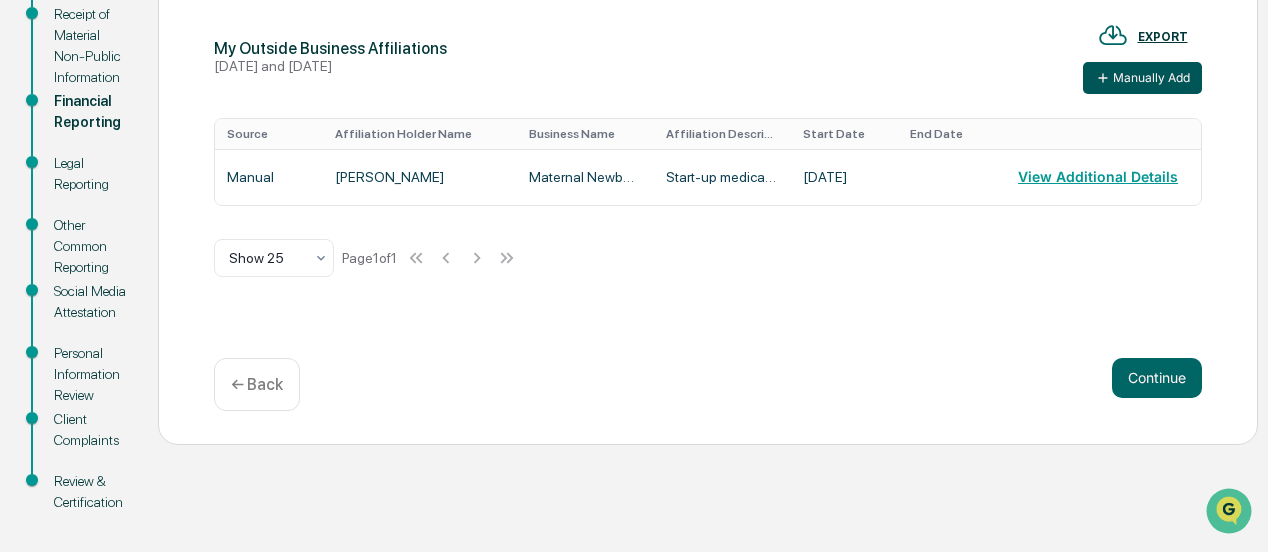 click on "Manually Add" at bounding box center (1142, 78) 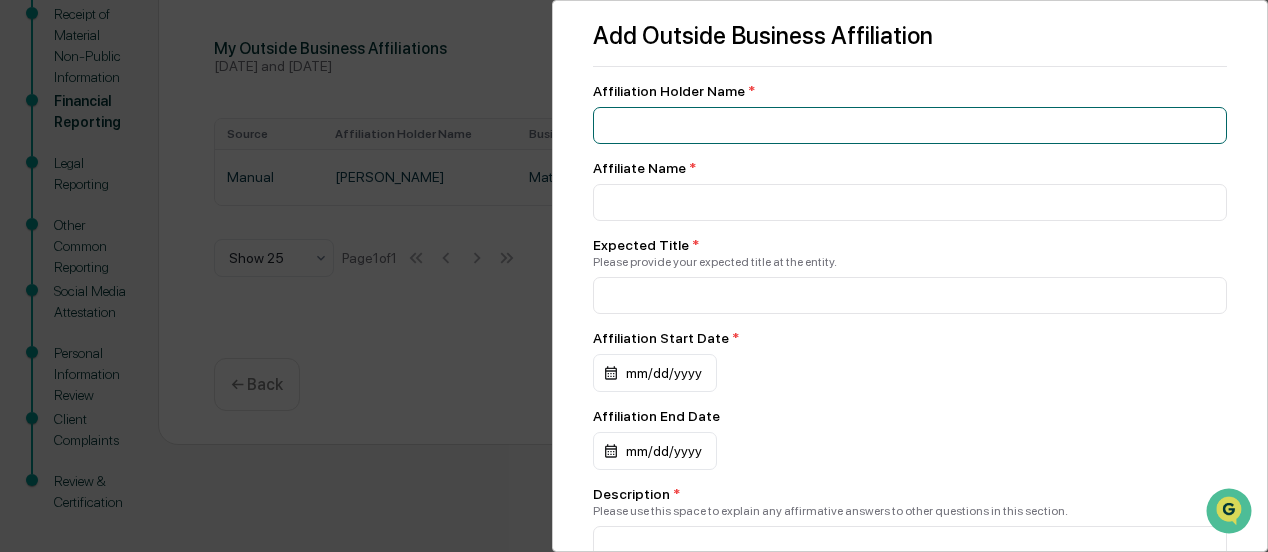 click at bounding box center [910, 125] 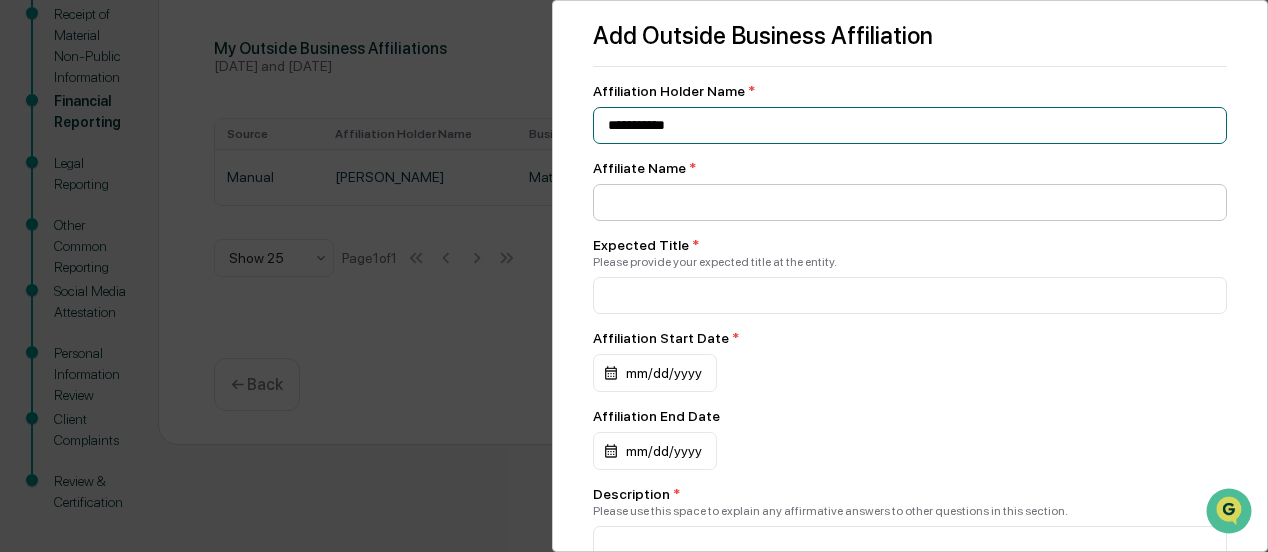 type on "**********" 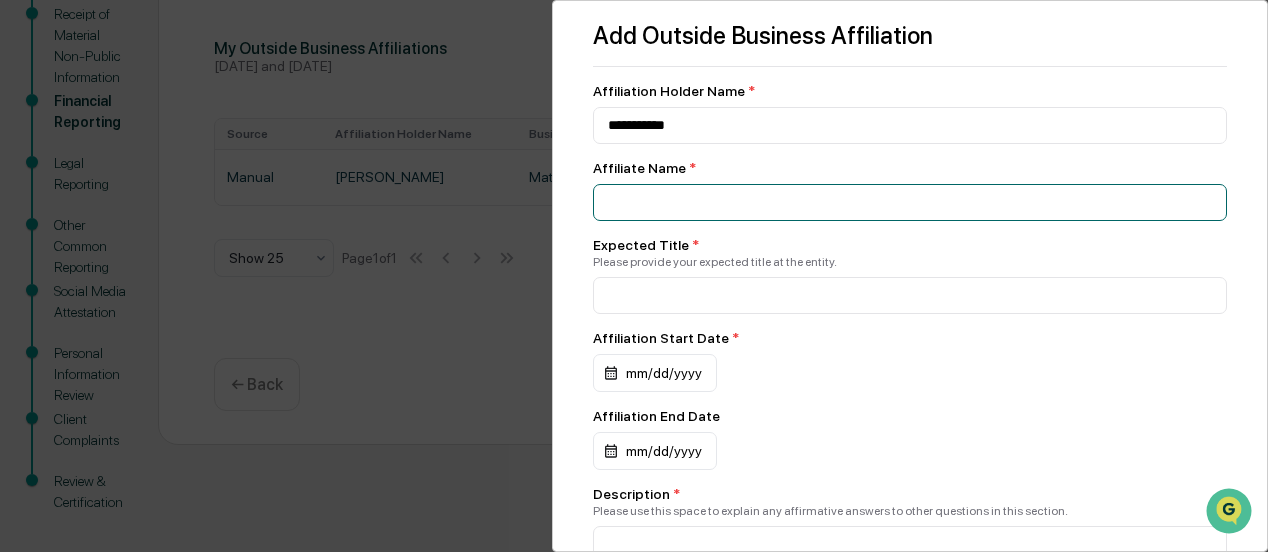 click at bounding box center (910, 125) 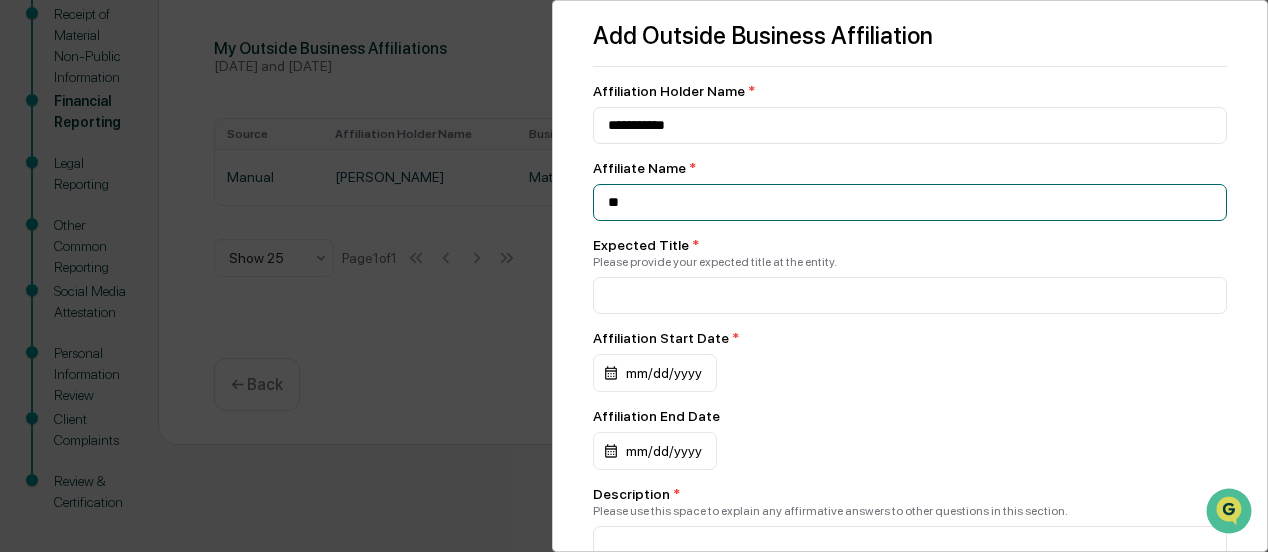 type on "*" 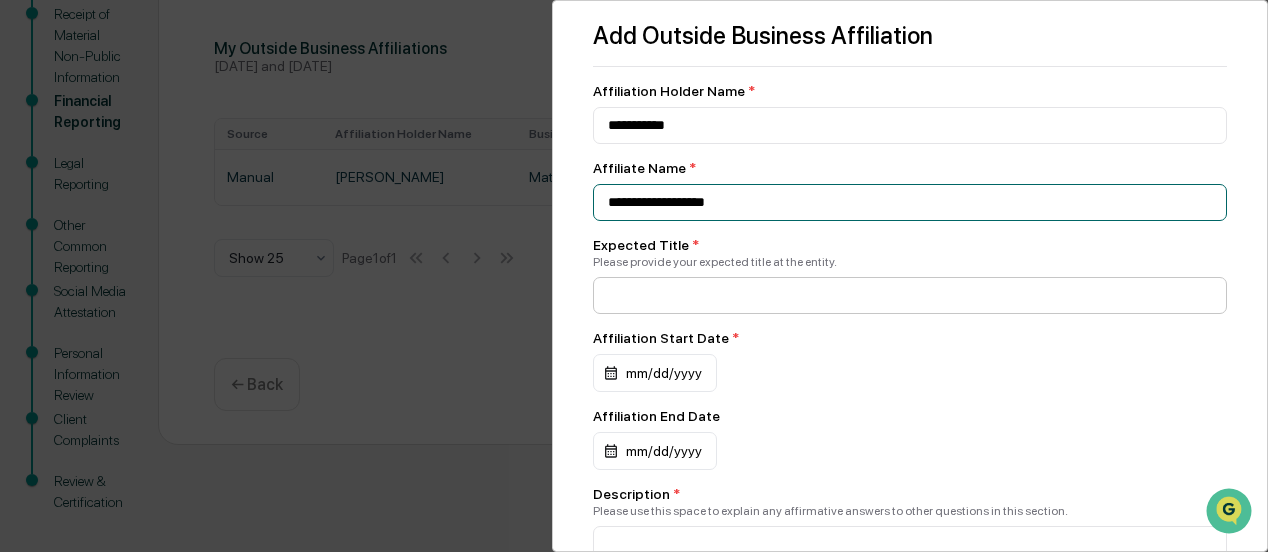 type on "**********" 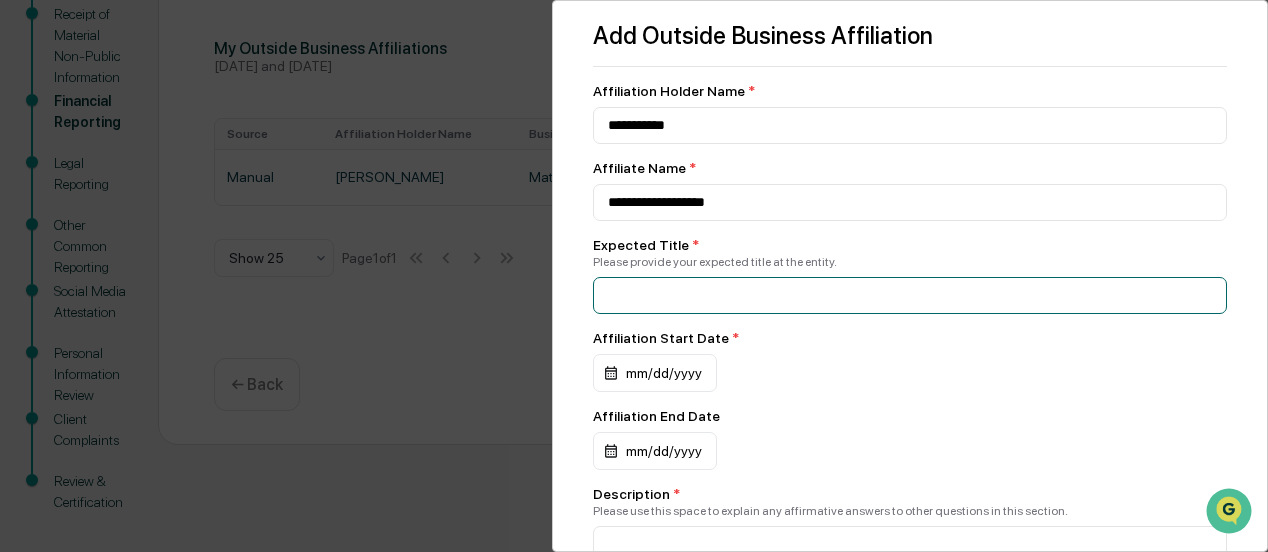 click at bounding box center (910, 125) 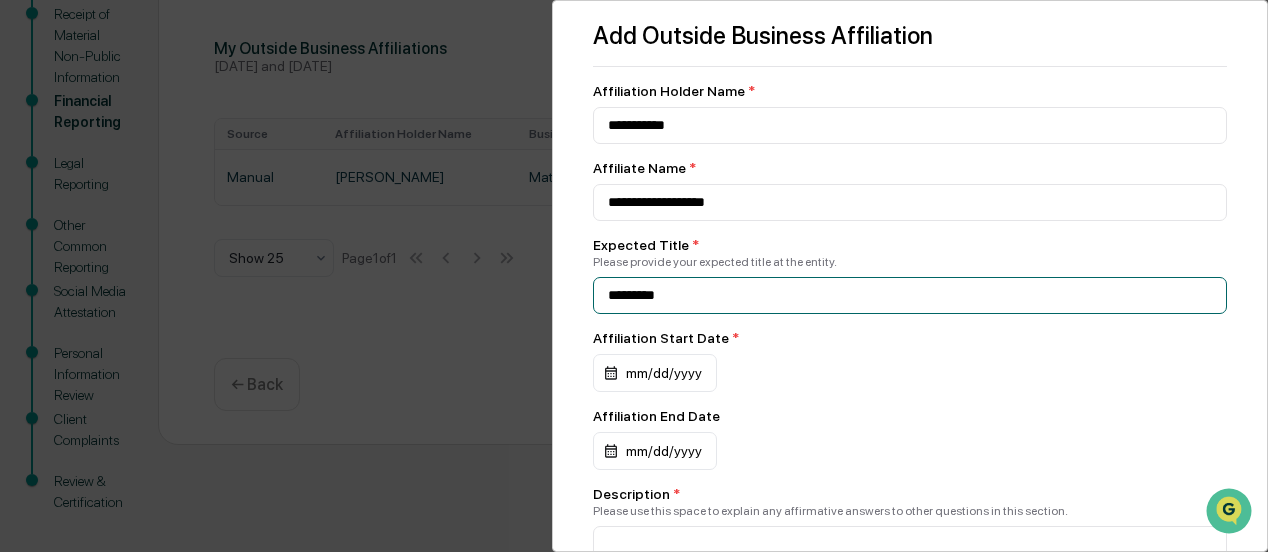 drag, startPoint x: 706, startPoint y: 291, endPoint x: 556, endPoint y: 319, distance: 152.59096 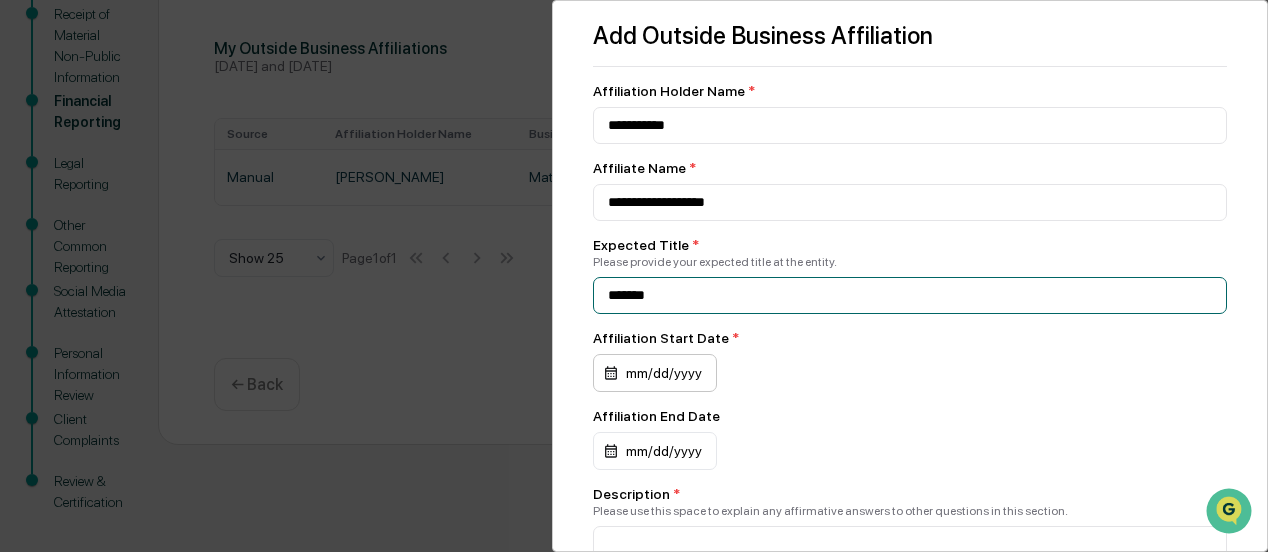 type on "*******" 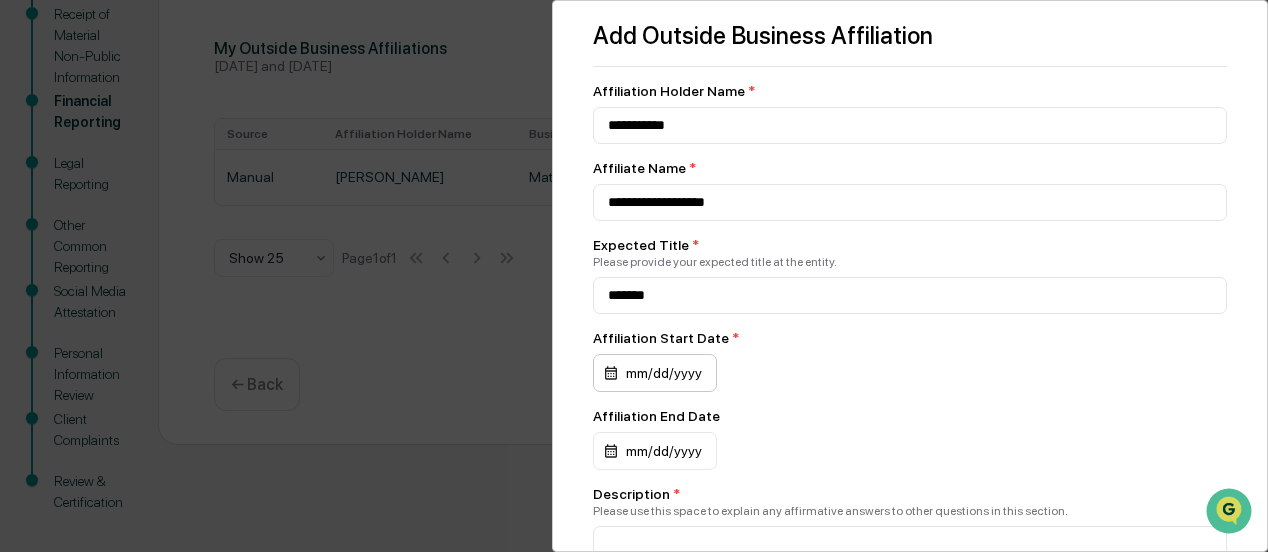 click on "mm/dd/yyyy" at bounding box center (655, 373) 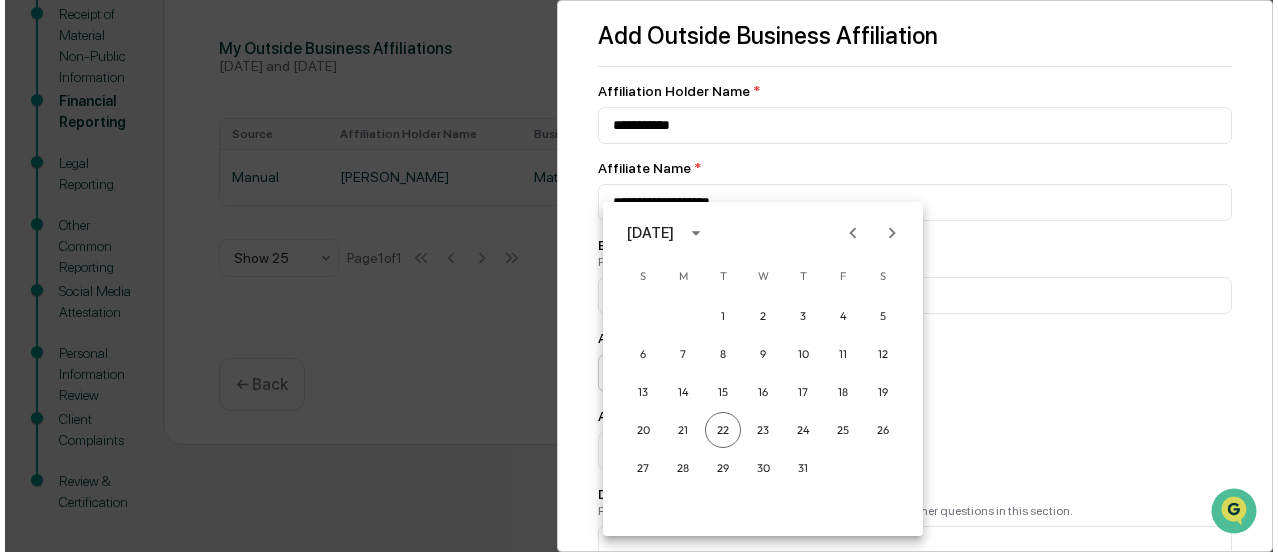 scroll, scrollTop: 362, scrollLeft: 0, axis: vertical 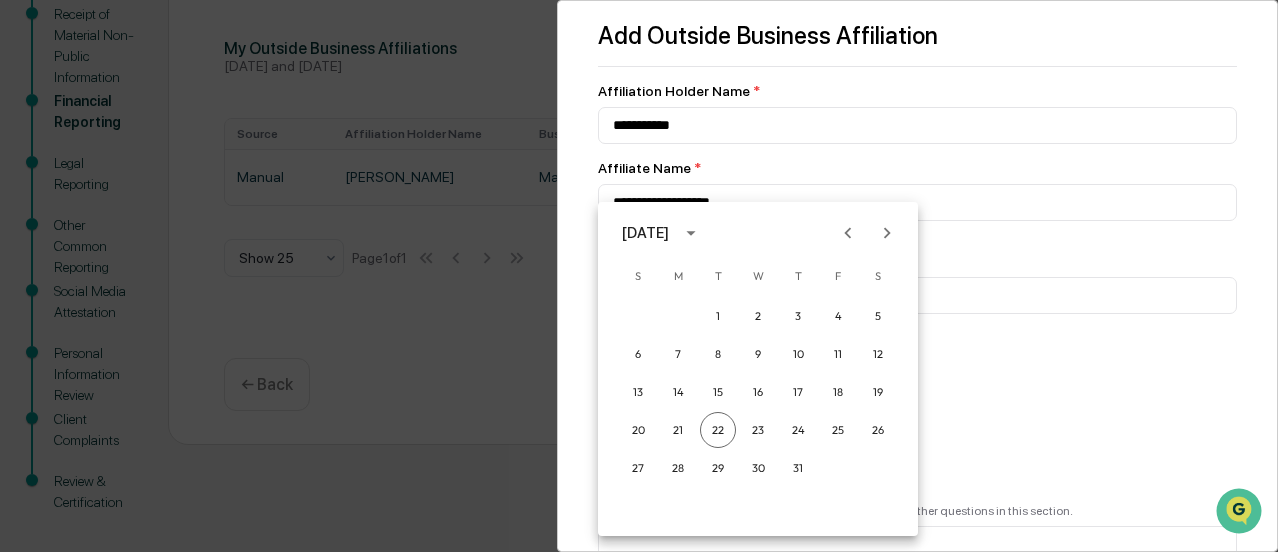 click at bounding box center [639, 276] 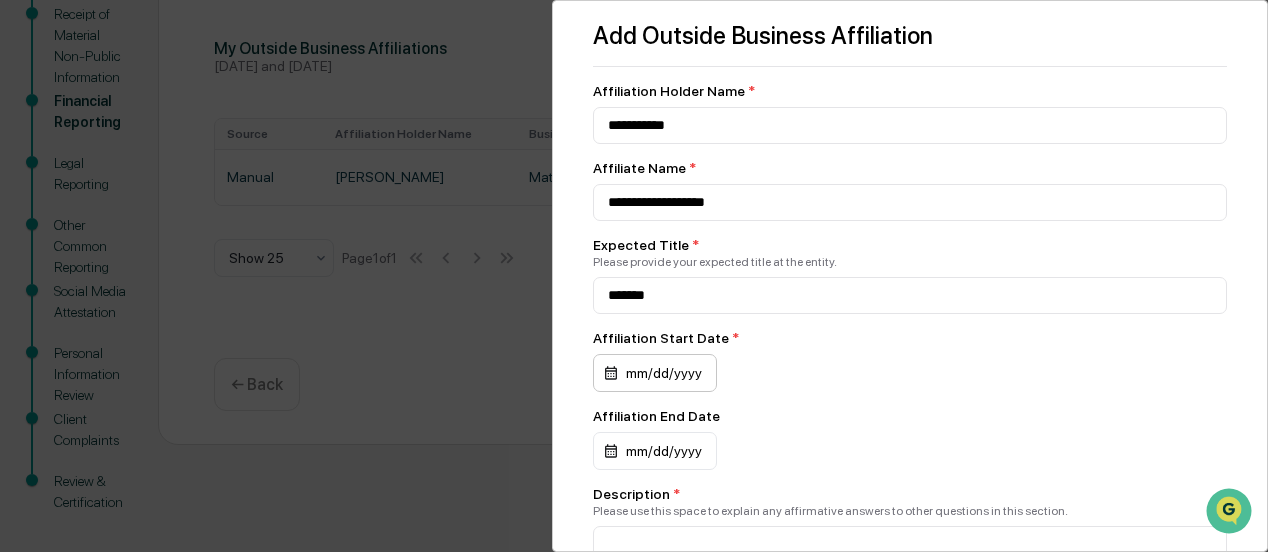 click on "mm/dd/yyyy" at bounding box center (655, 373) 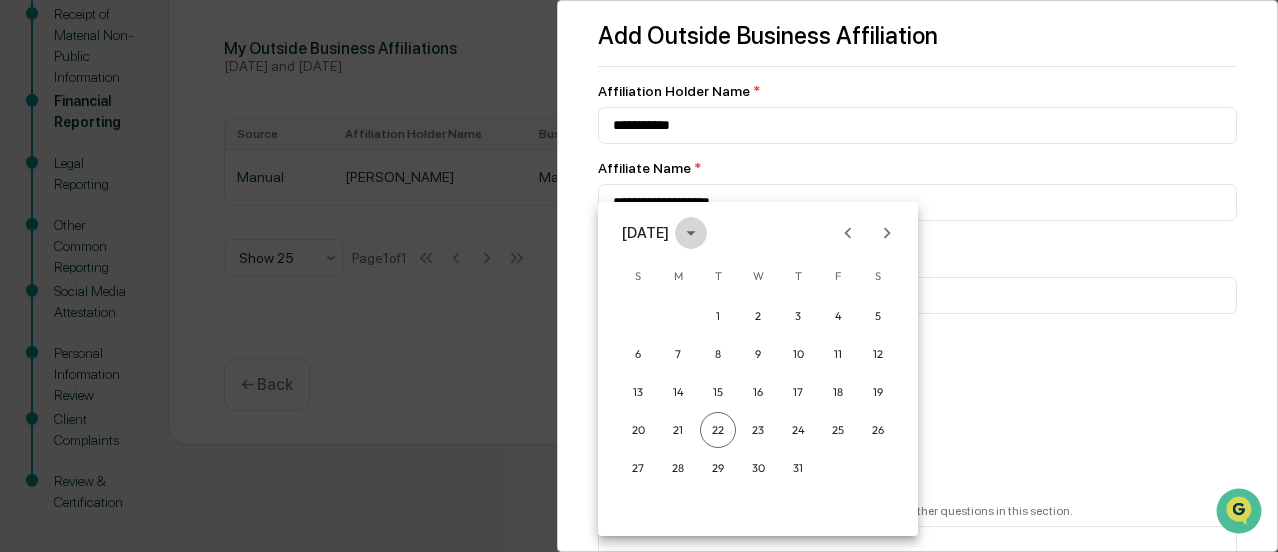 click 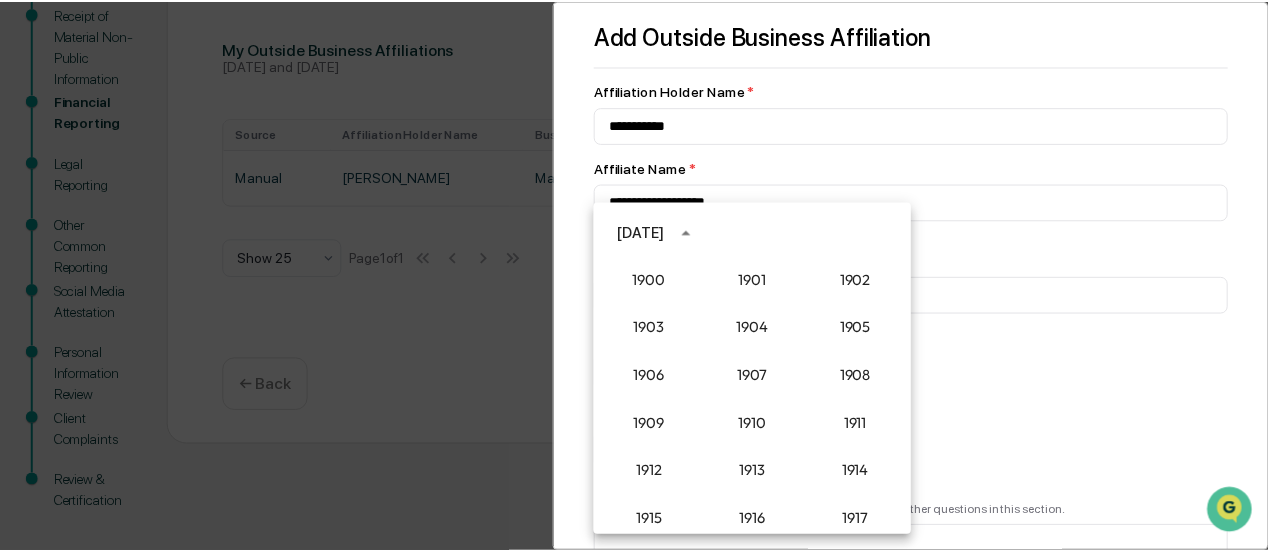scroll, scrollTop: 1852, scrollLeft: 0, axis: vertical 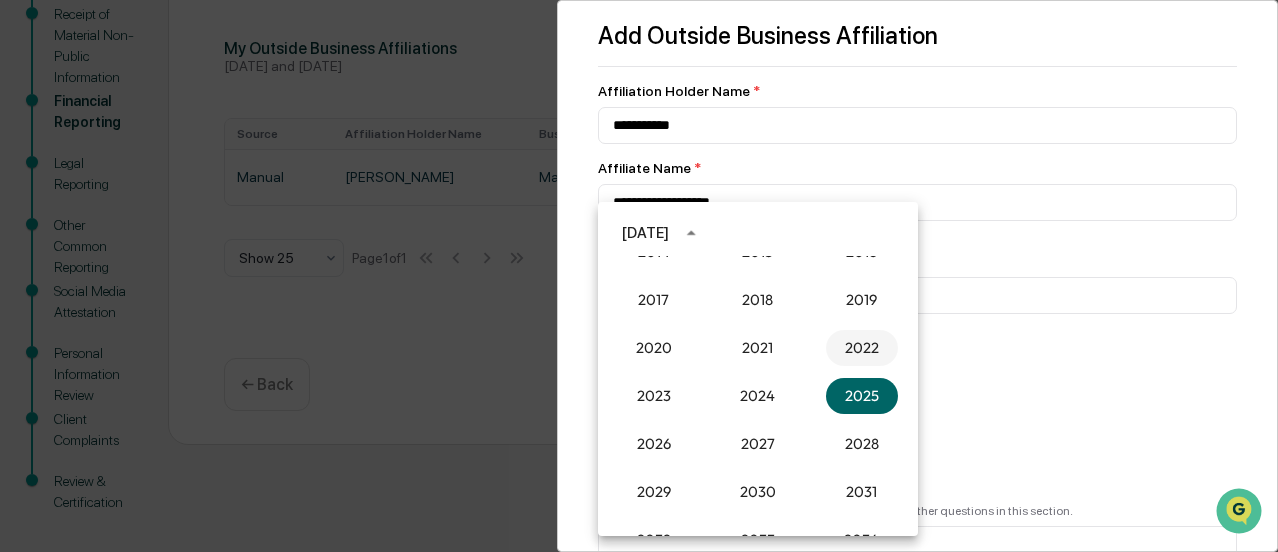 click on "2022" at bounding box center (862, 348) 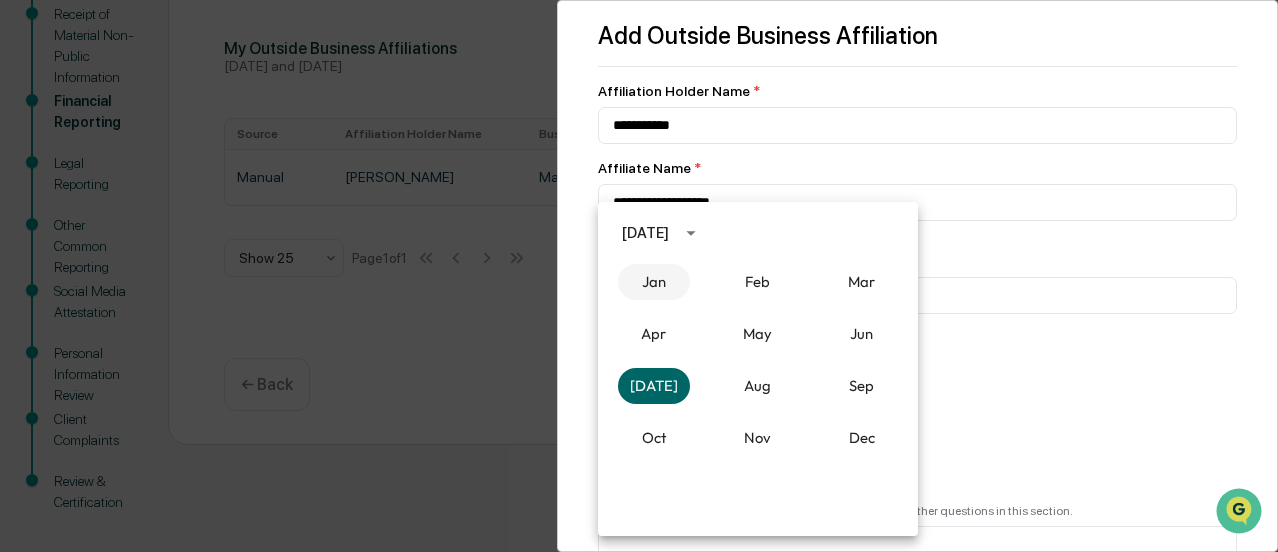 click on "Jan" at bounding box center [654, 282] 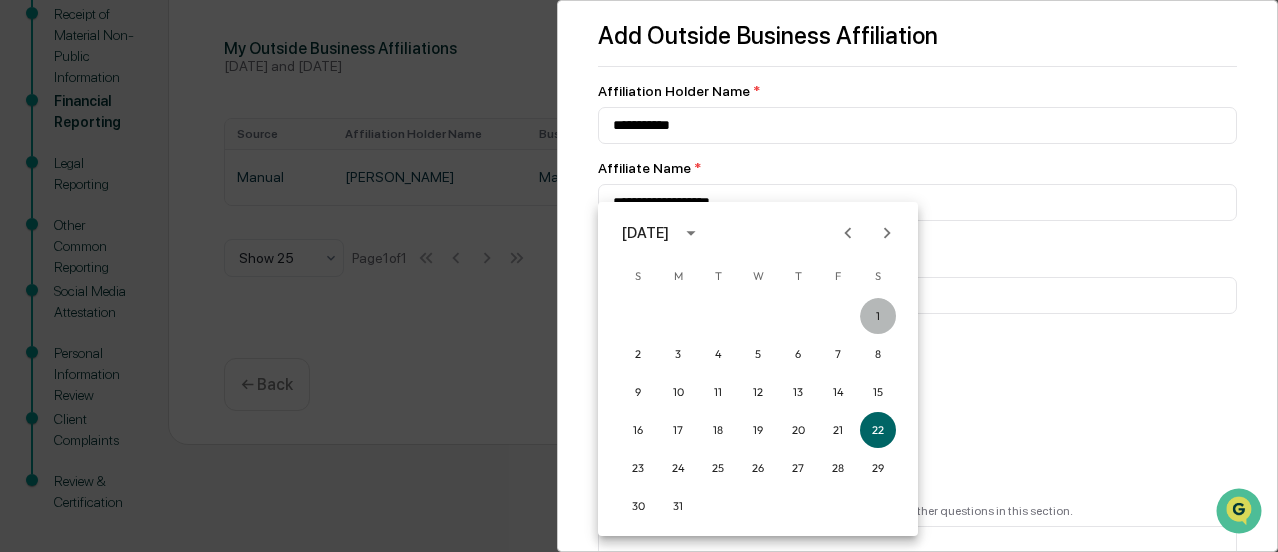 click on "1" at bounding box center [878, 316] 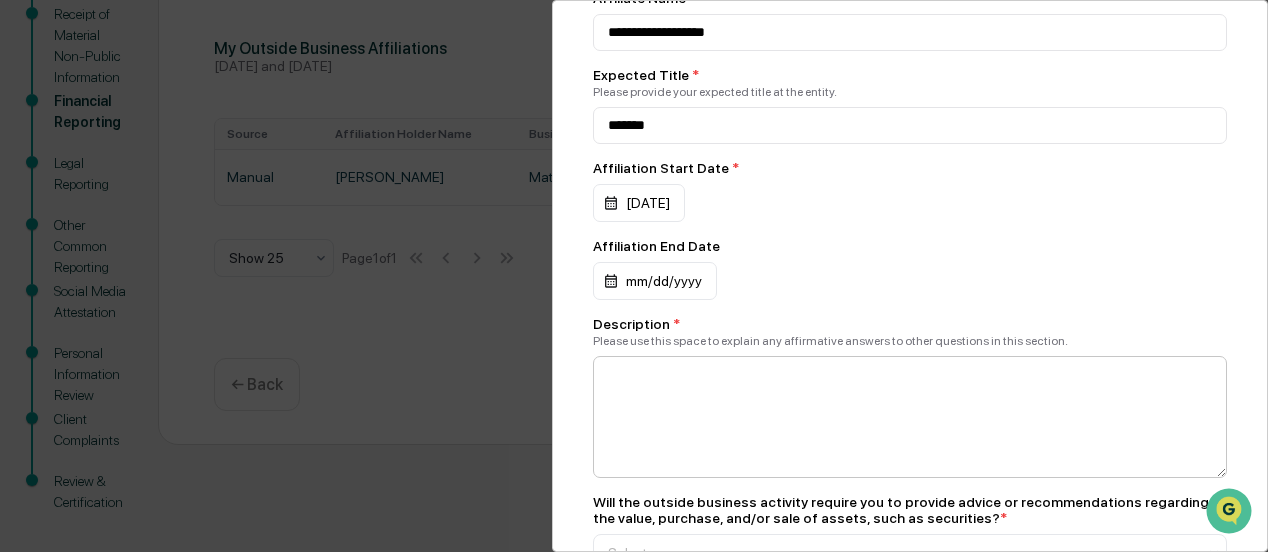 scroll, scrollTop: 200, scrollLeft: 0, axis: vertical 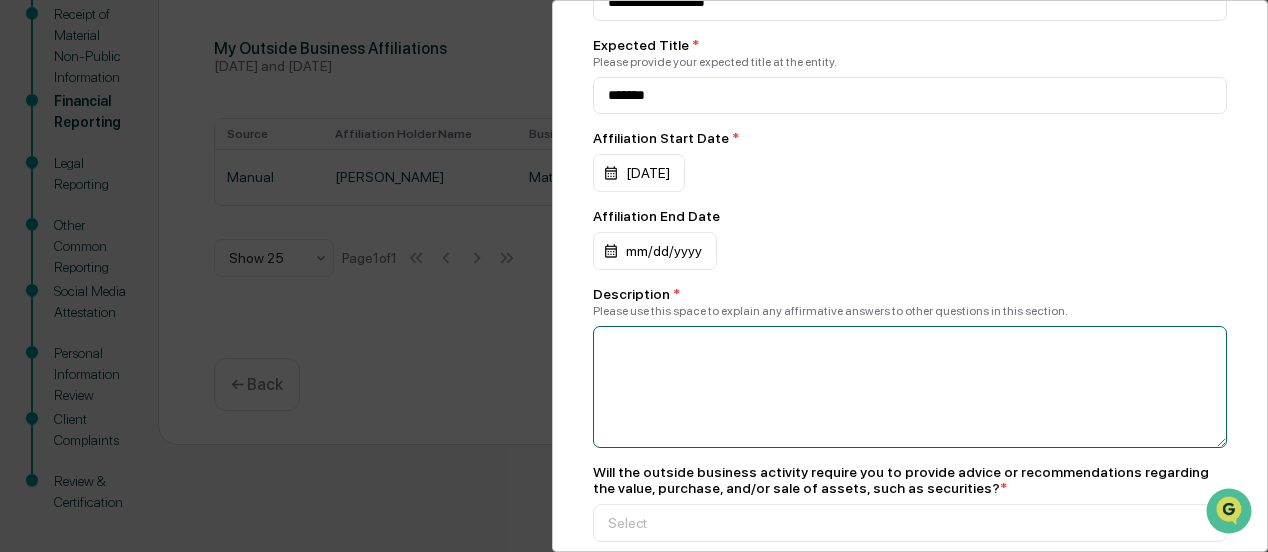 click at bounding box center [910, 387] 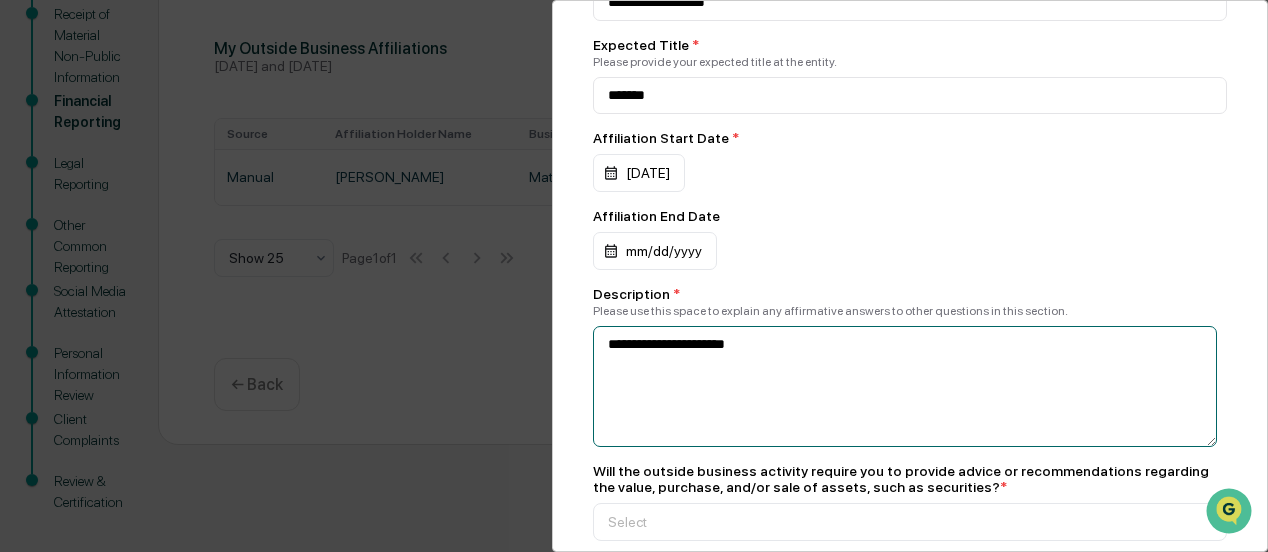click on "**********" at bounding box center (905, 386) 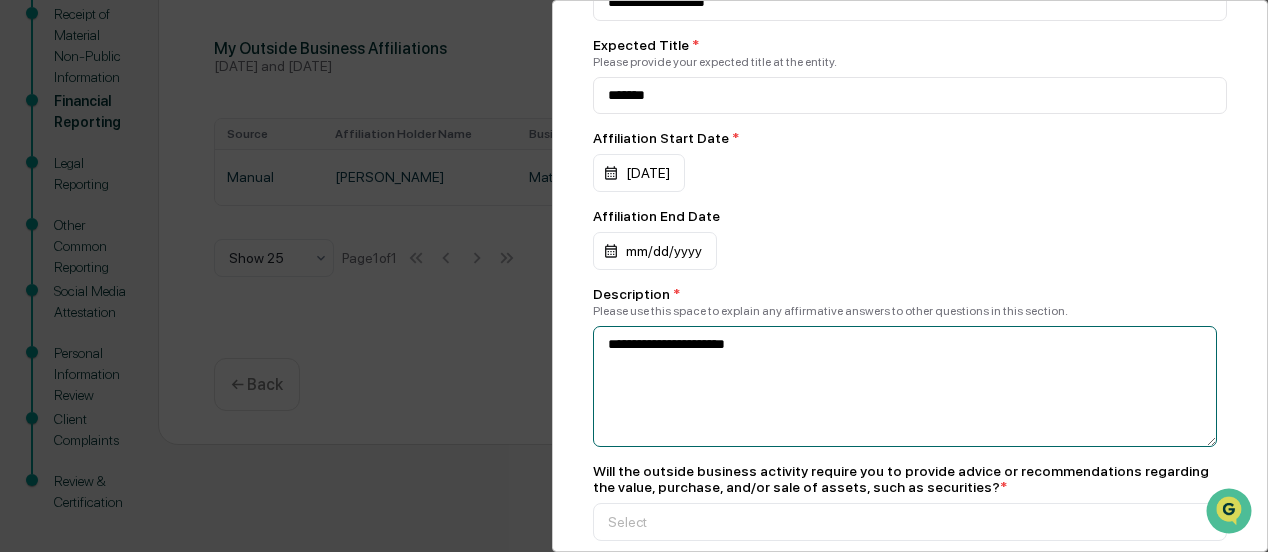 drag, startPoint x: 726, startPoint y: 347, endPoint x: 744, endPoint y: 347, distance: 18 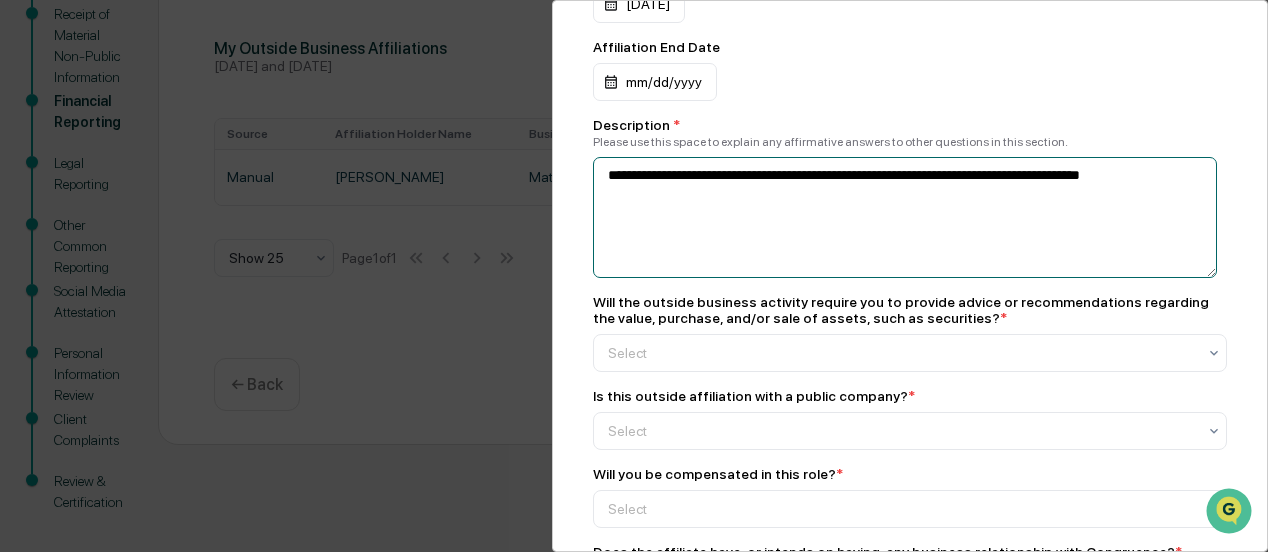 scroll, scrollTop: 400, scrollLeft: 0, axis: vertical 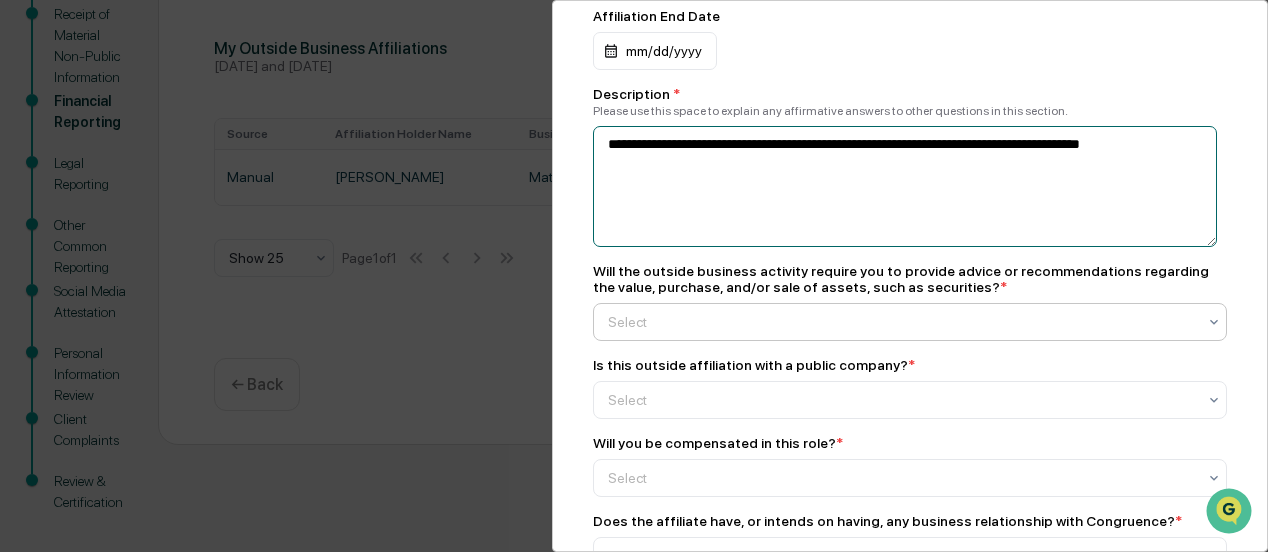 type on "**********" 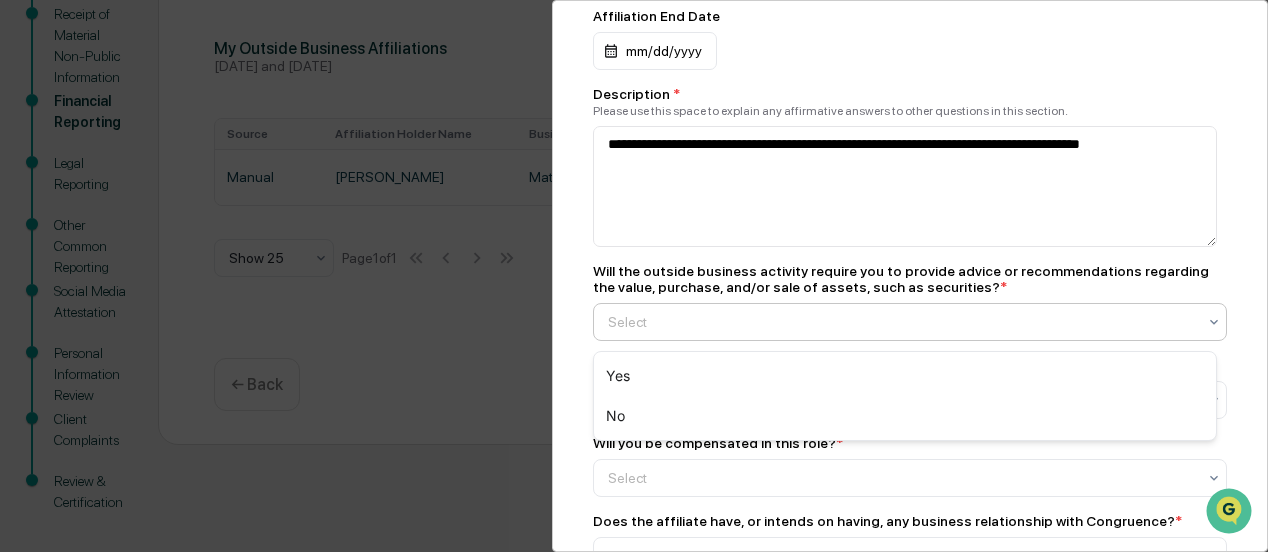 click at bounding box center [902, 322] 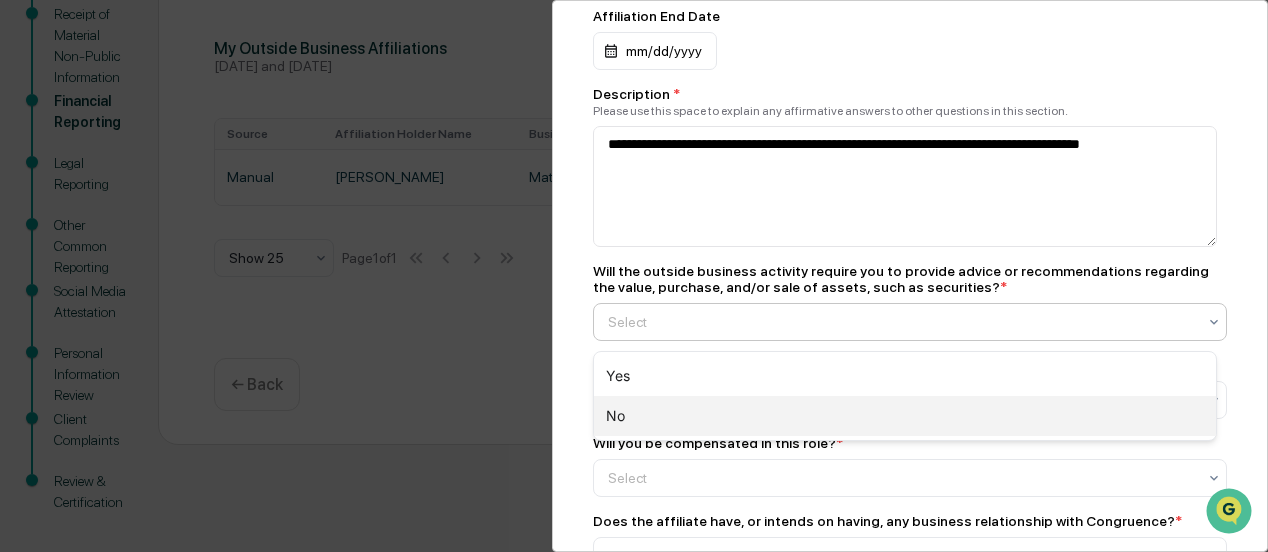 click on "No" at bounding box center [905, 416] 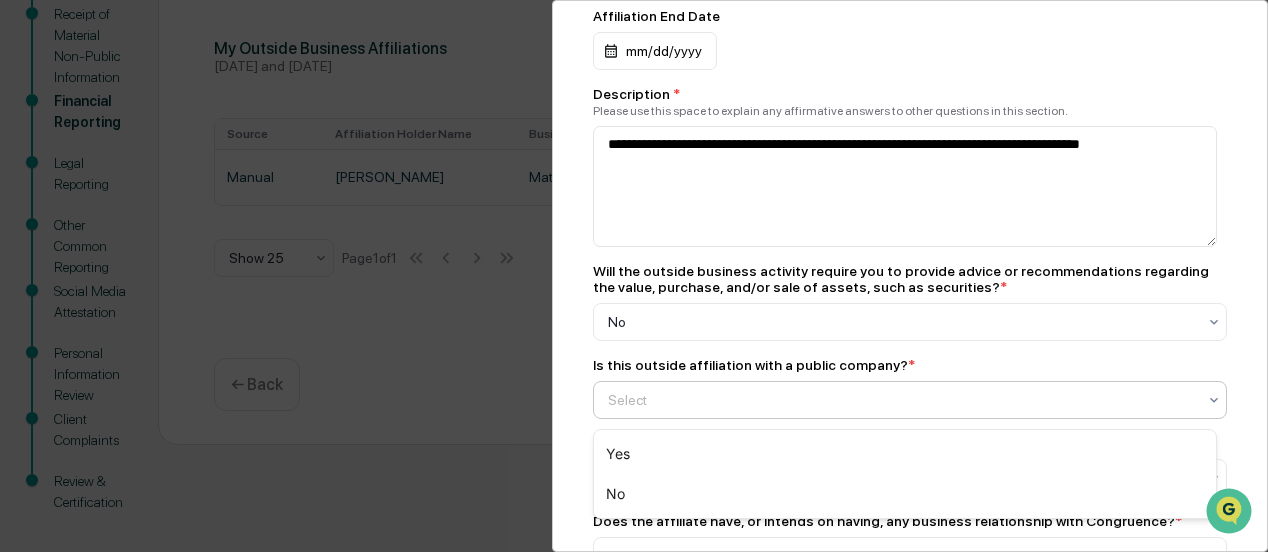 click 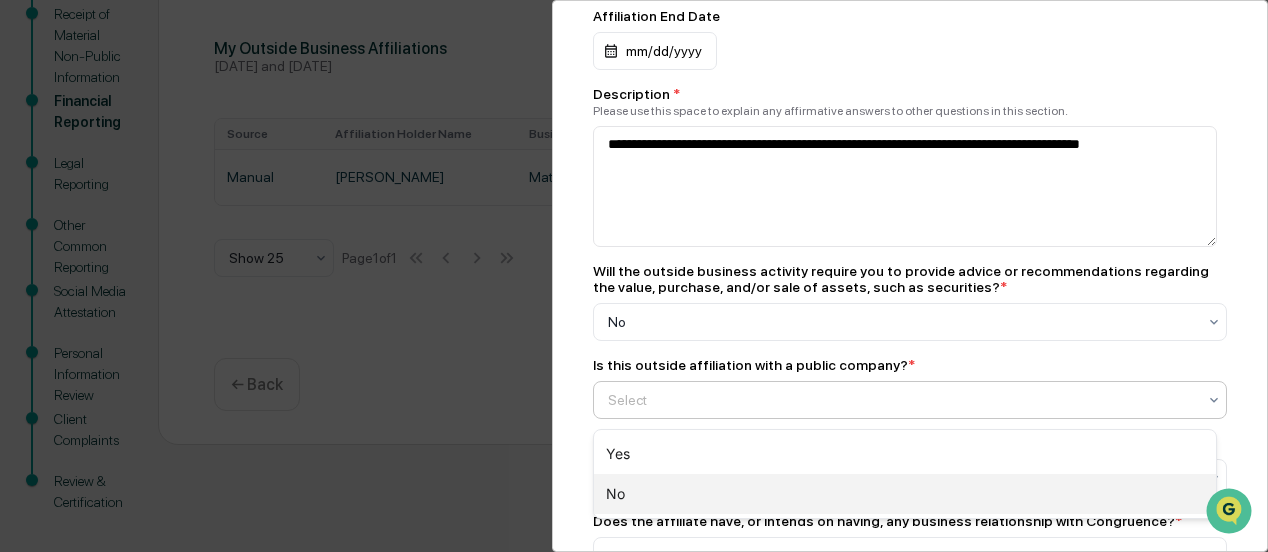 click on "No" at bounding box center (905, 494) 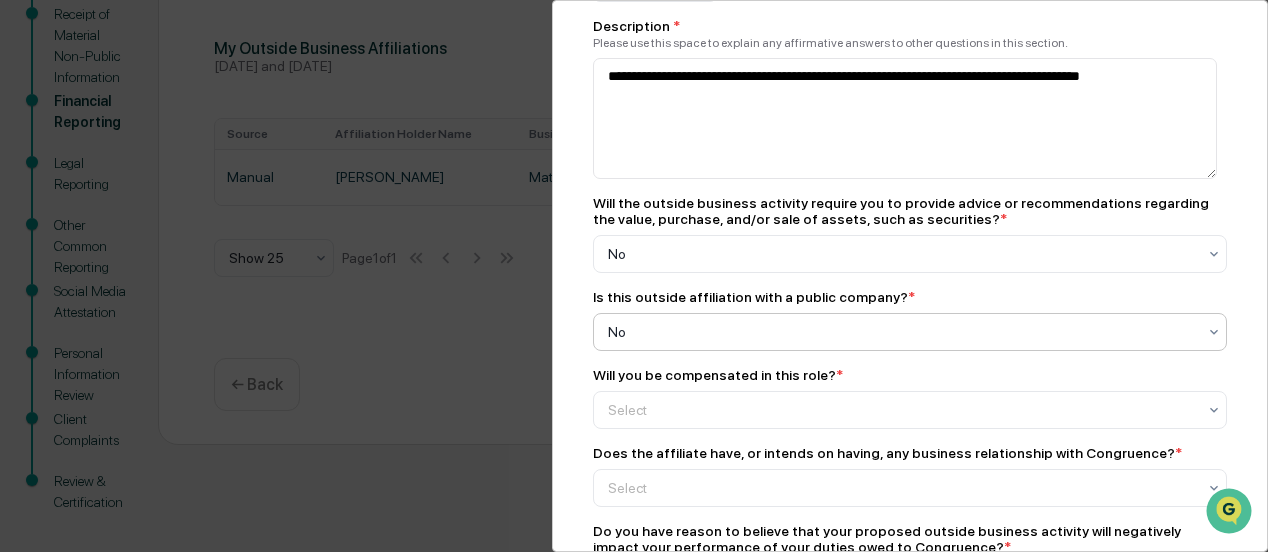 scroll, scrollTop: 500, scrollLeft: 0, axis: vertical 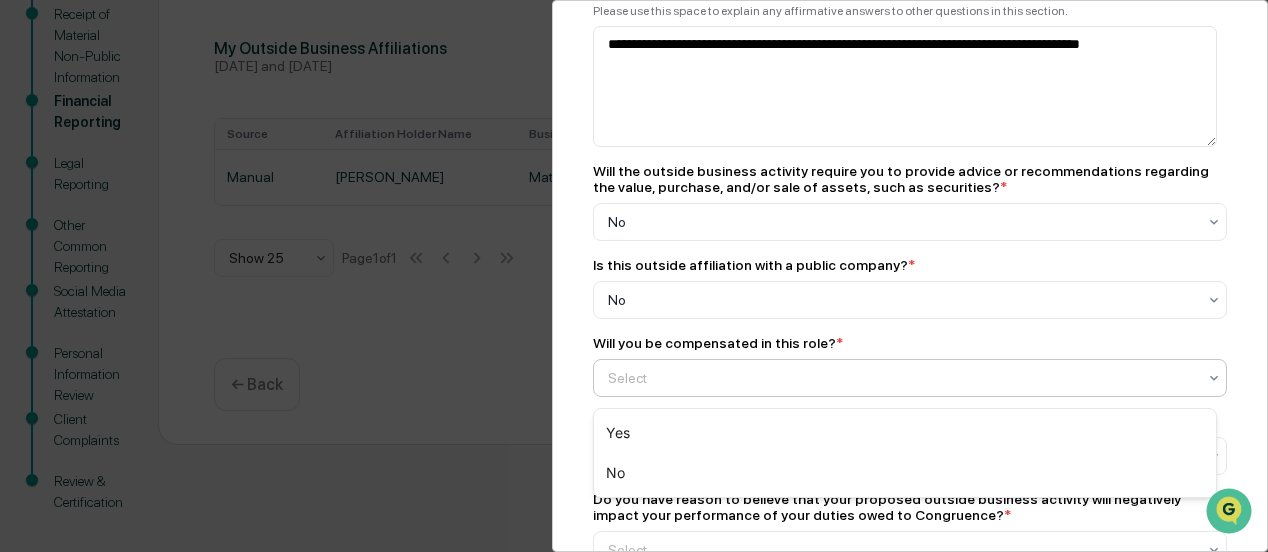 click on "Select" at bounding box center (902, 378) 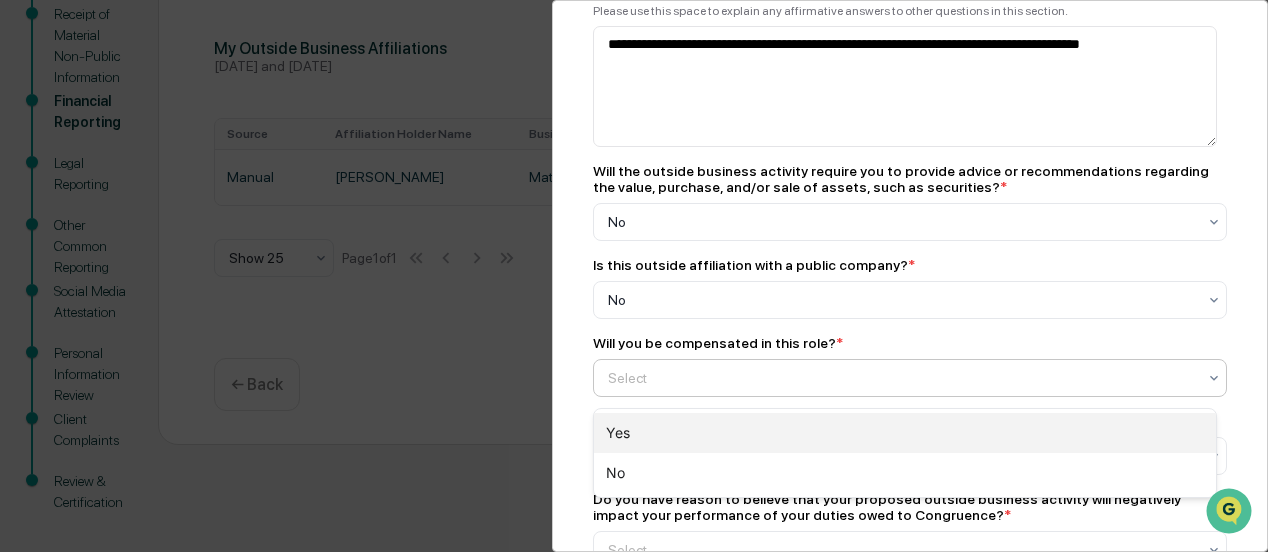 click on "Yes" at bounding box center (905, 433) 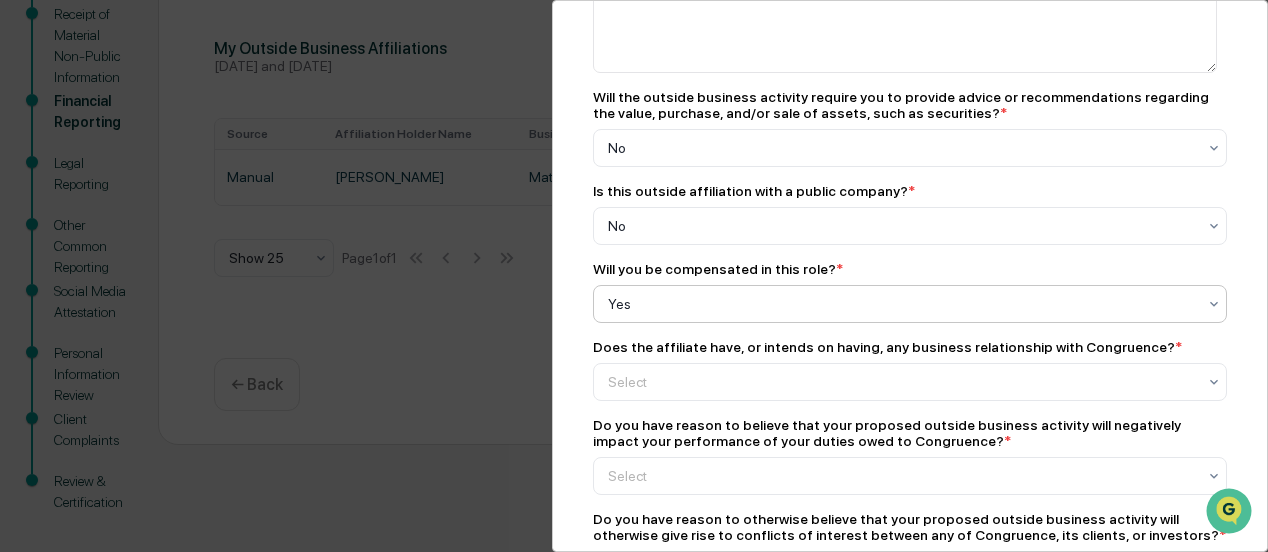 scroll, scrollTop: 600, scrollLeft: 0, axis: vertical 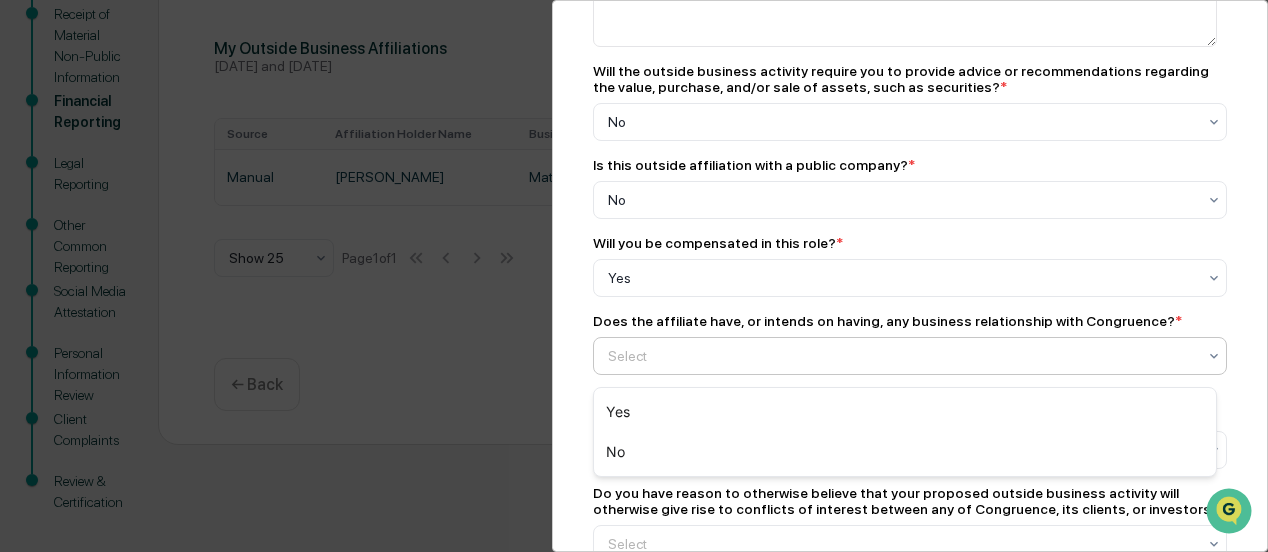 click on "Select" at bounding box center [902, 356] 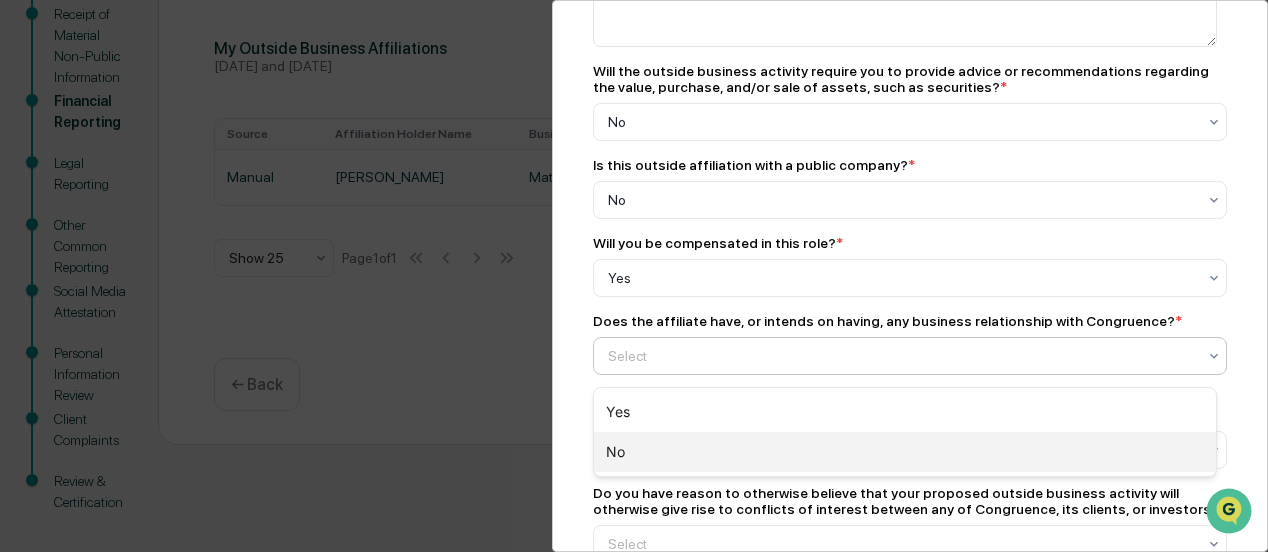 click on "No" at bounding box center [905, 452] 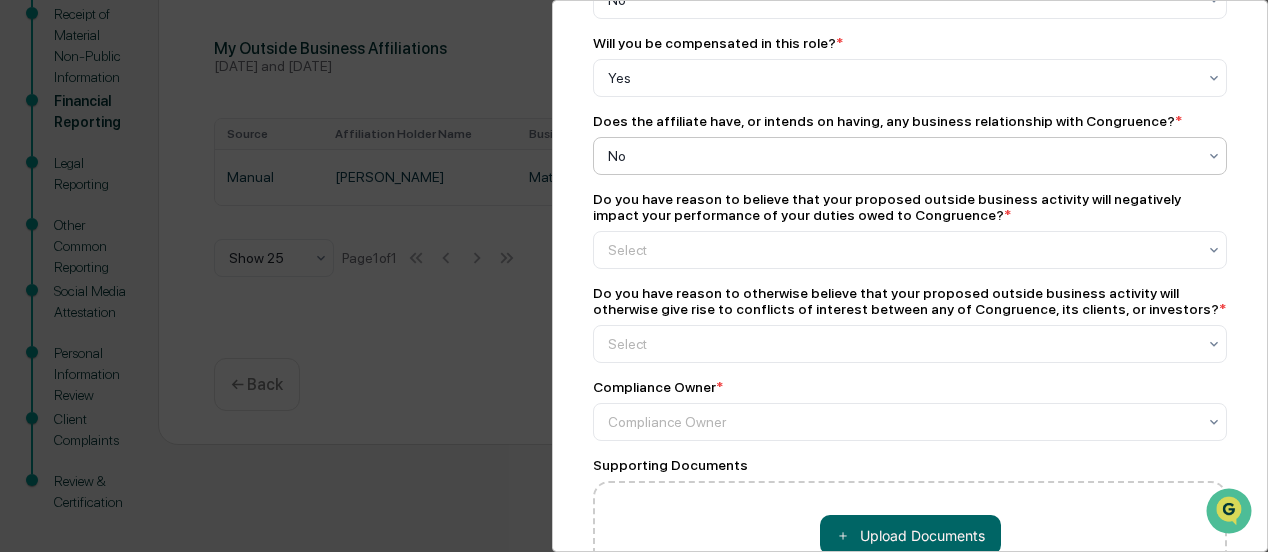 scroll, scrollTop: 700, scrollLeft: 0, axis: vertical 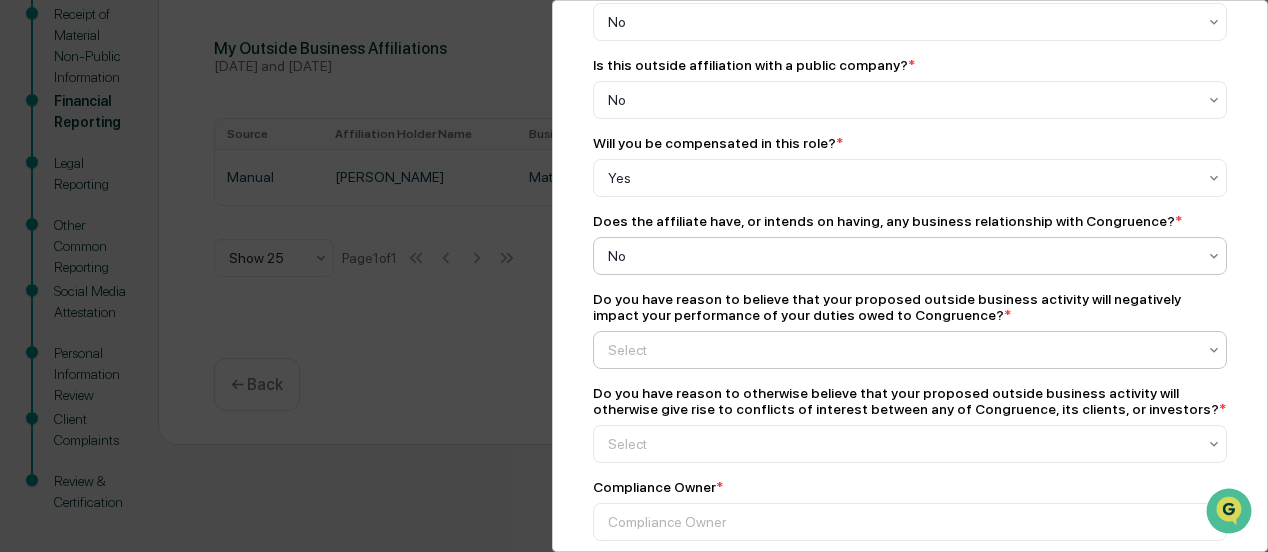 click on "Select" at bounding box center (902, 22) 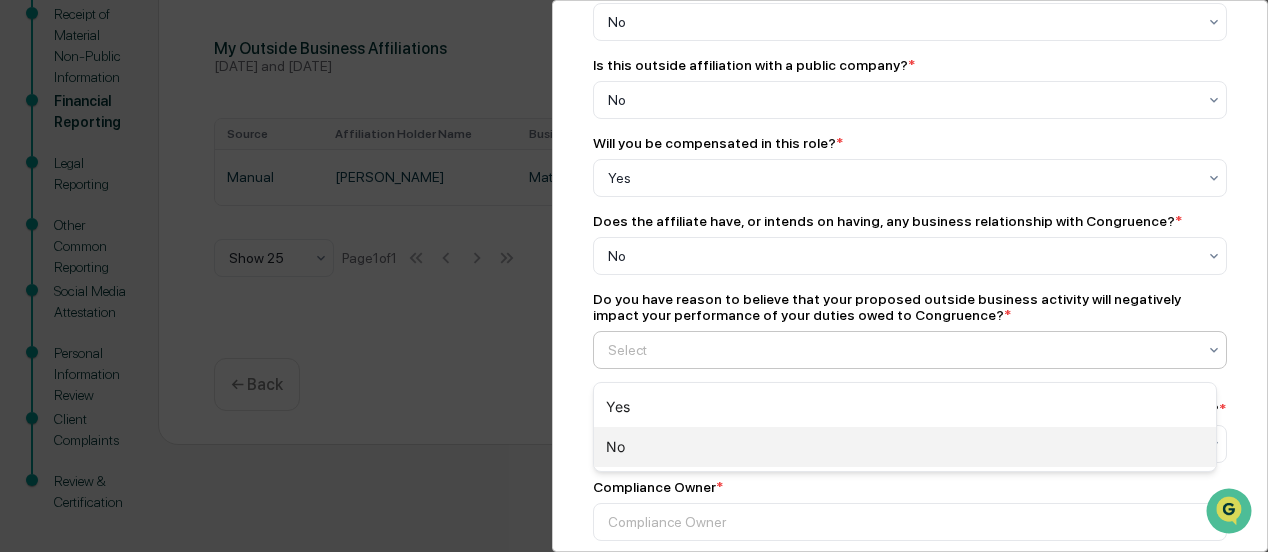 click on "No" at bounding box center [905, 447] 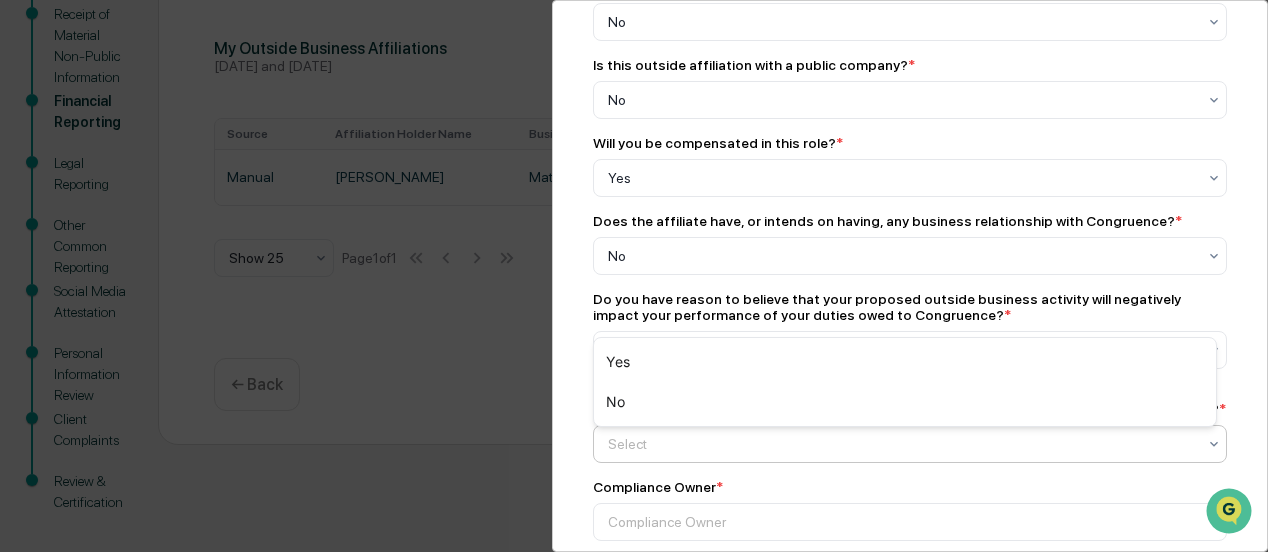 click 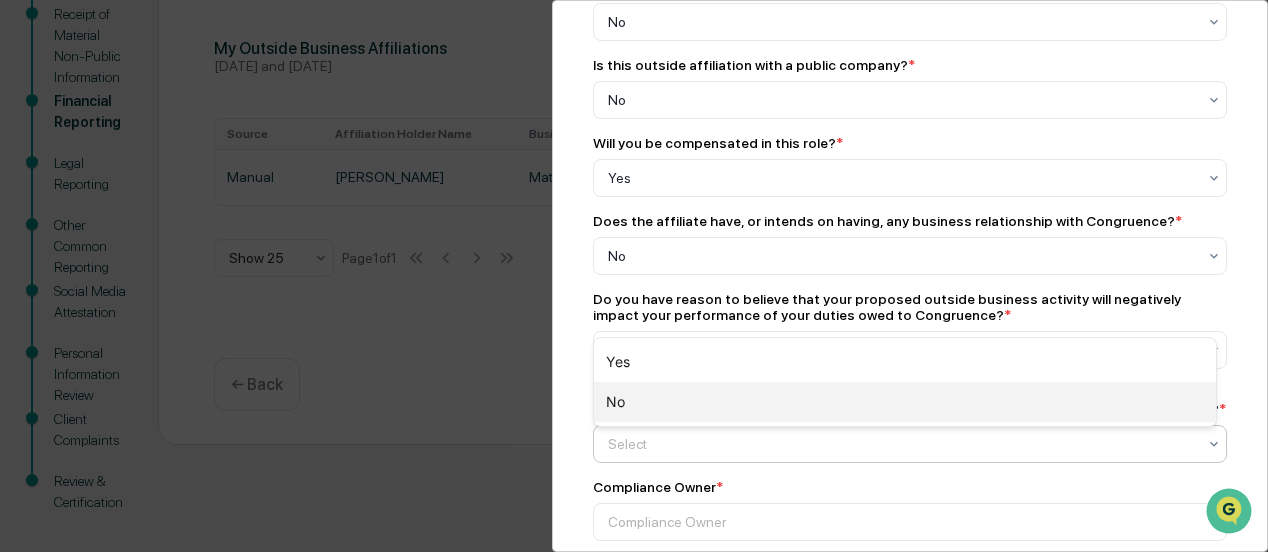 click on "No" at bounding box center (905, 402) 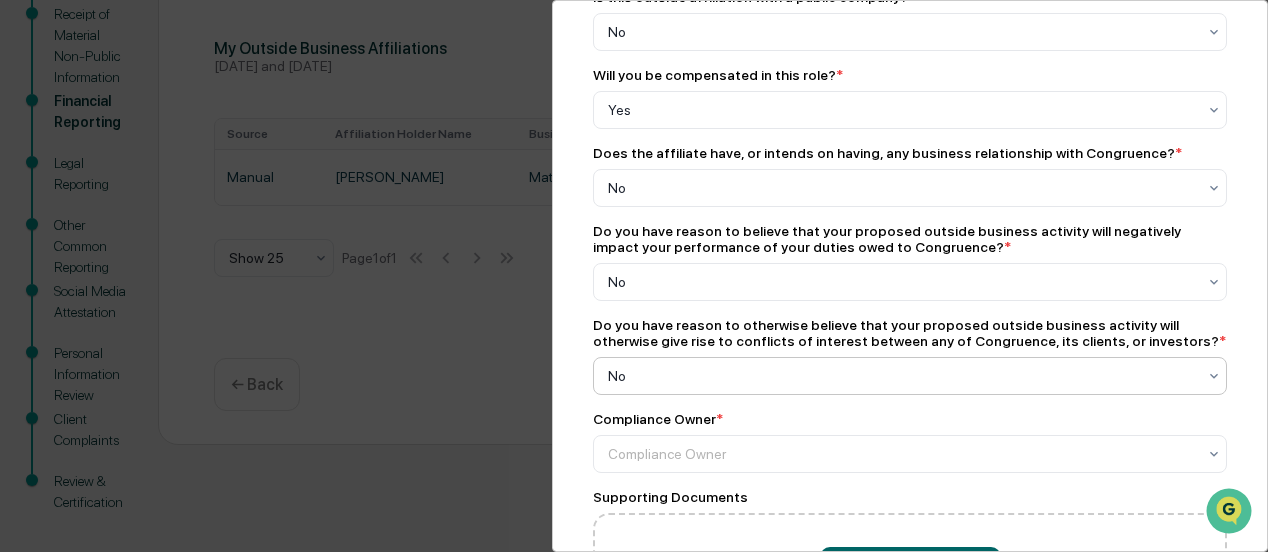 scroll, scrollTop: 800, scrollLeft: 0, axis: vertical 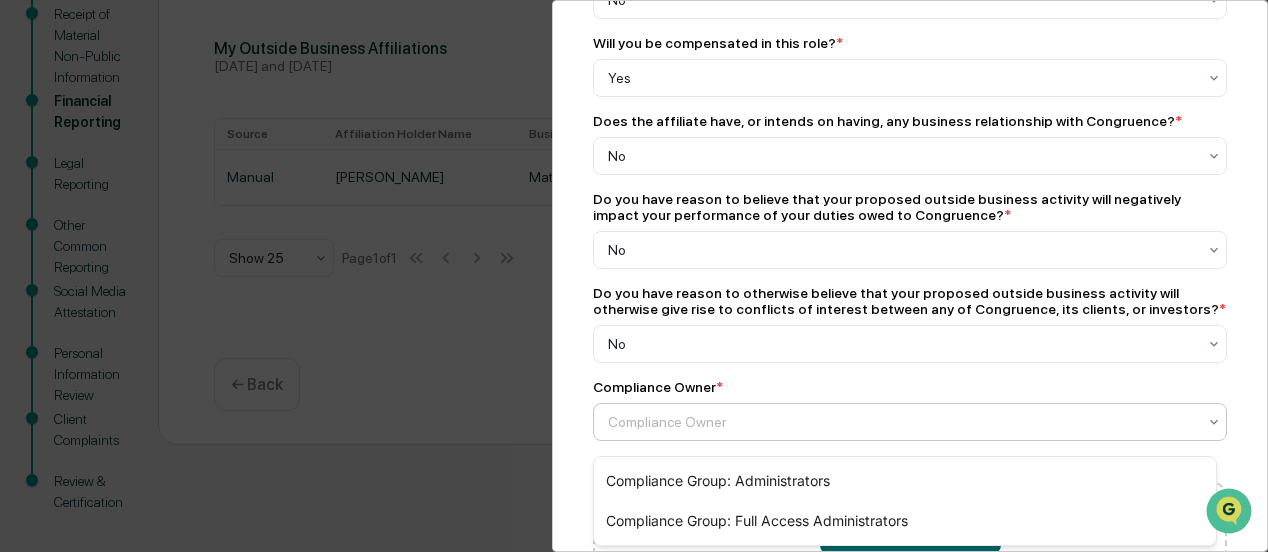 click at bounding box center (902, 422) 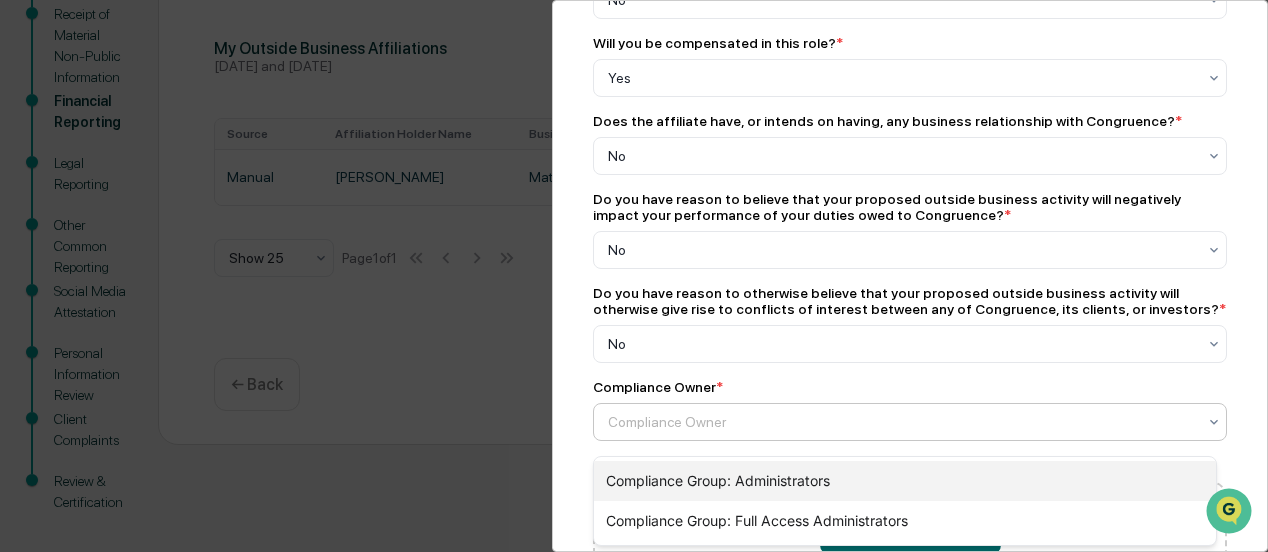 click on "Compliance Group: Administrators" at bounding box center (905, 481) 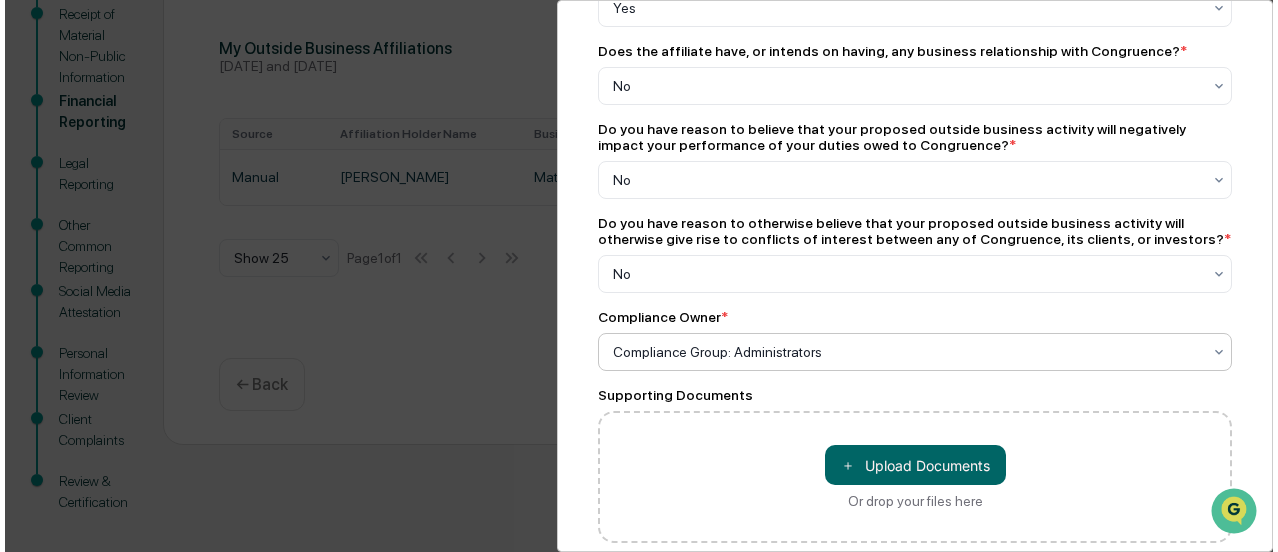 scroll, scrollTop: 970, scrollLeft: 0, axis: vertical 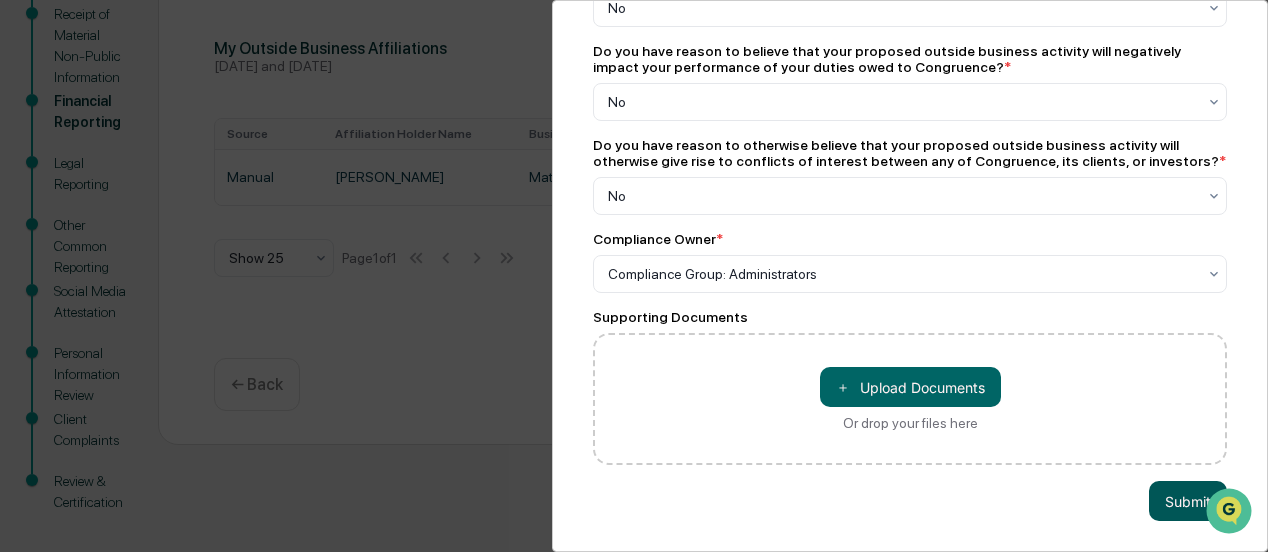click on "Submit" at bounding box center [1188, 501] 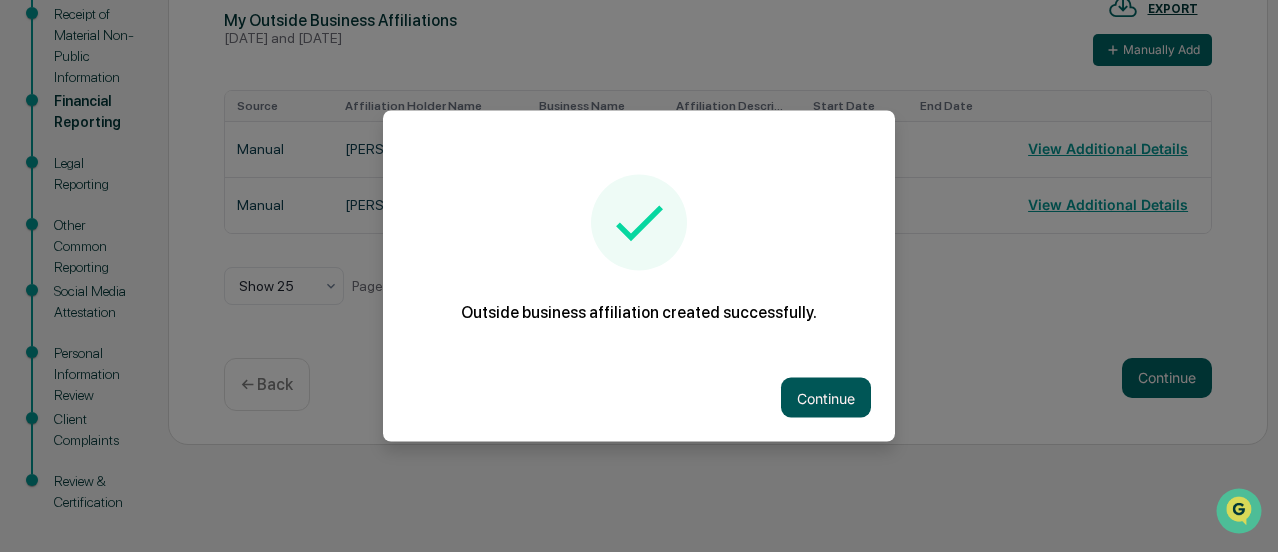 click on "Continue" at bounding box center (826, 398) 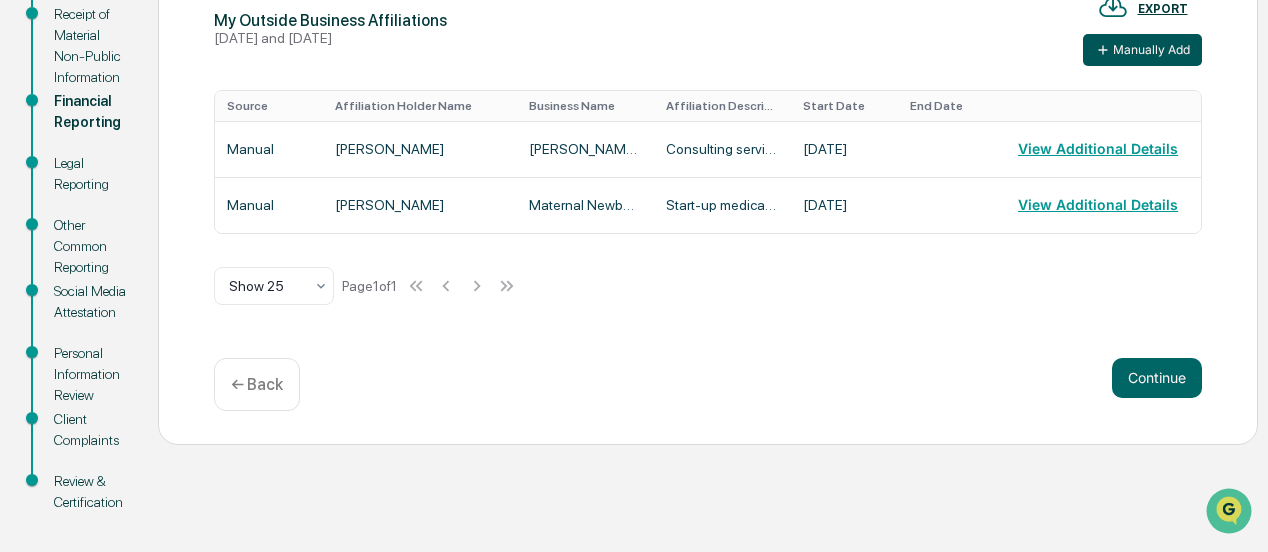click on "Manually Add" at bounding box center [1142, 50] 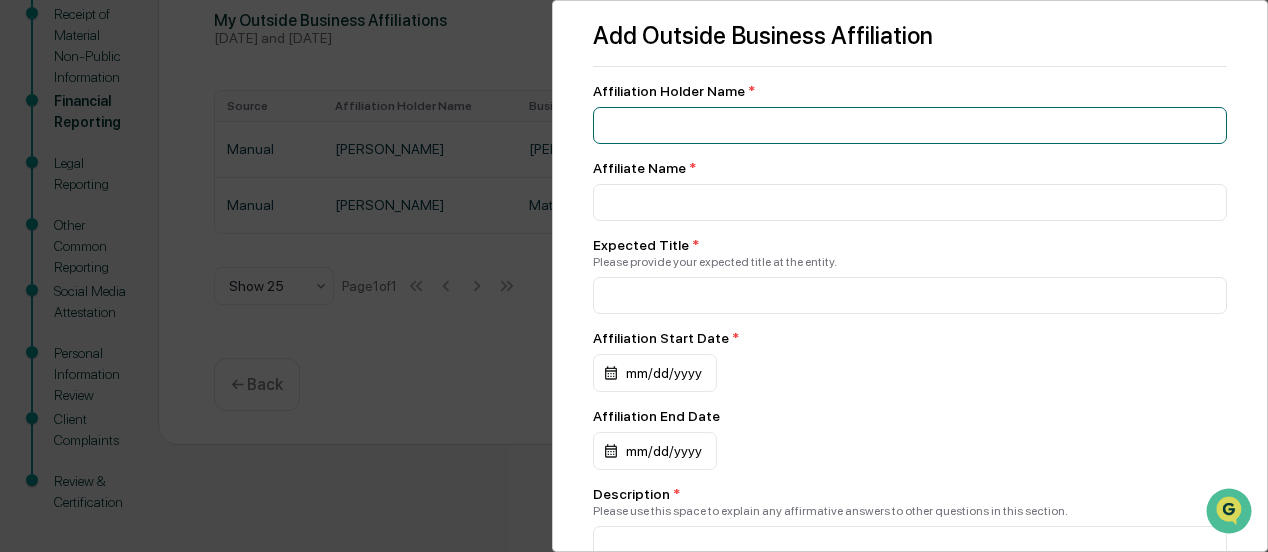 click at bounding box center [910, 125] 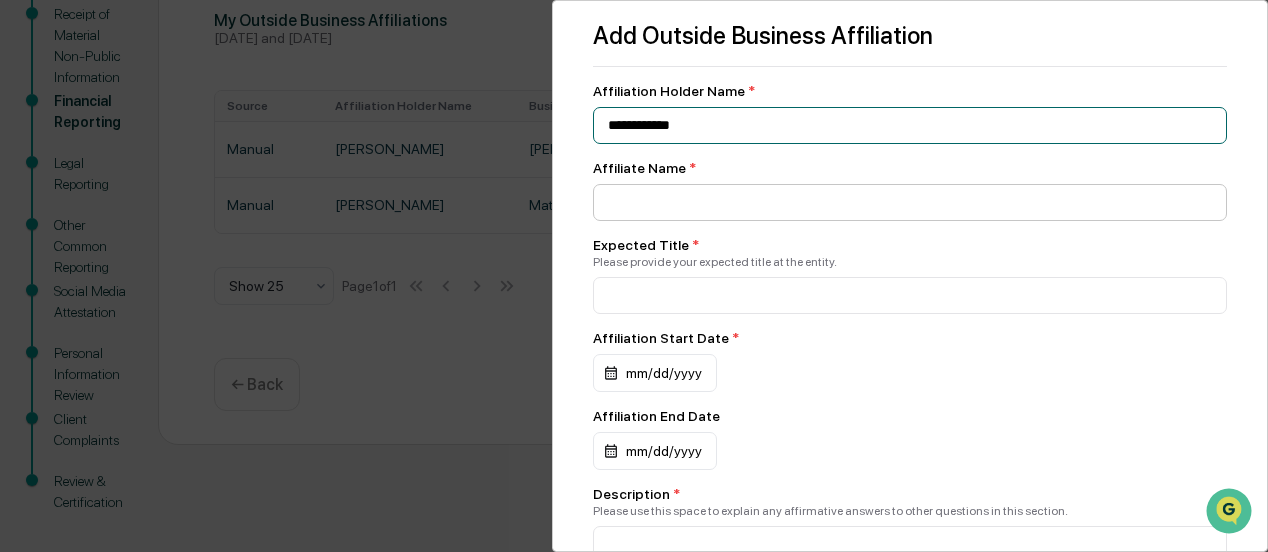 type on "**********" 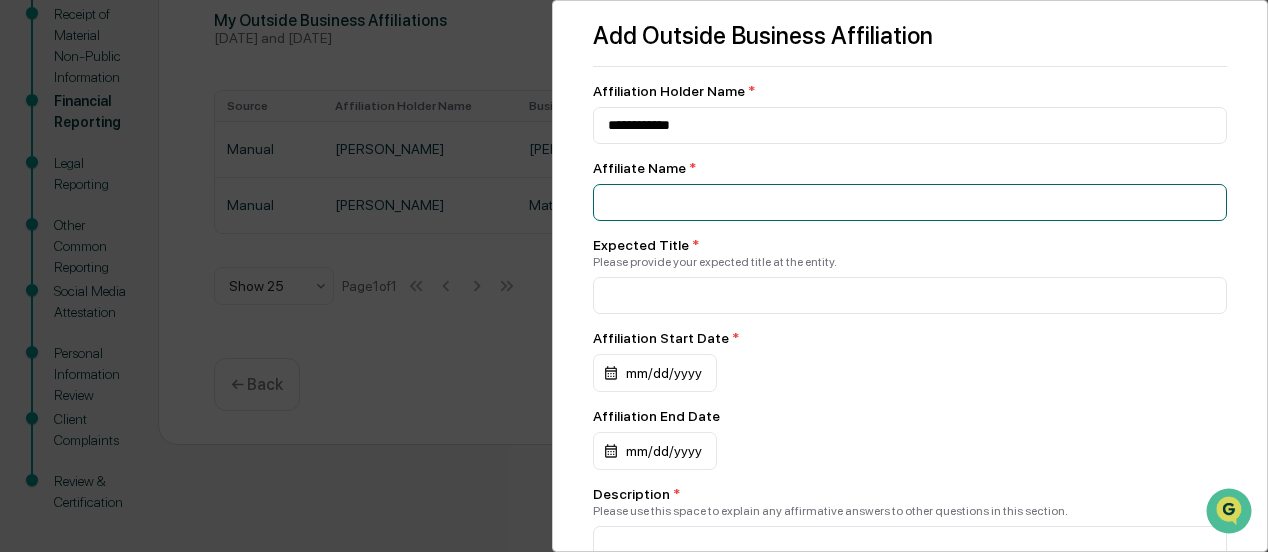 click at bounding box center [910, 125] 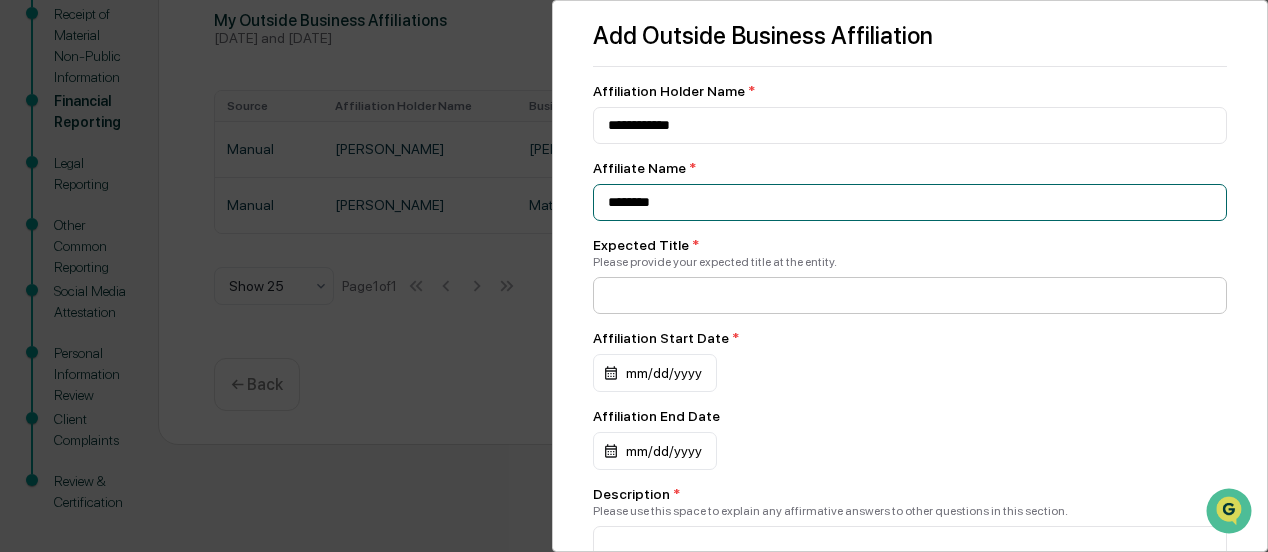 type on "********" 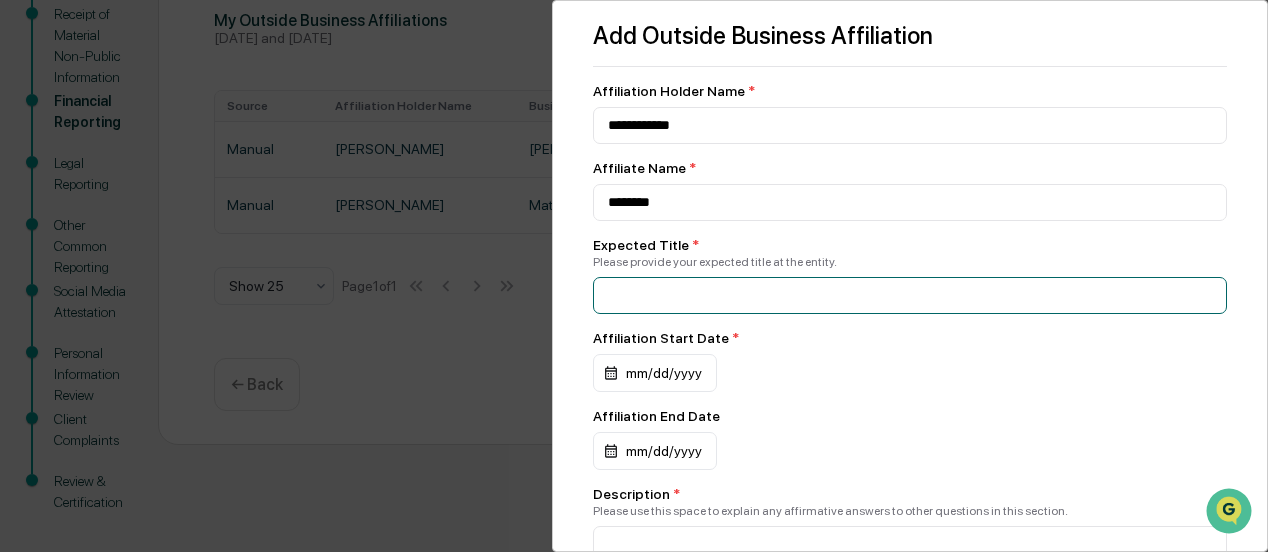 click at bounding box center (910, 125) 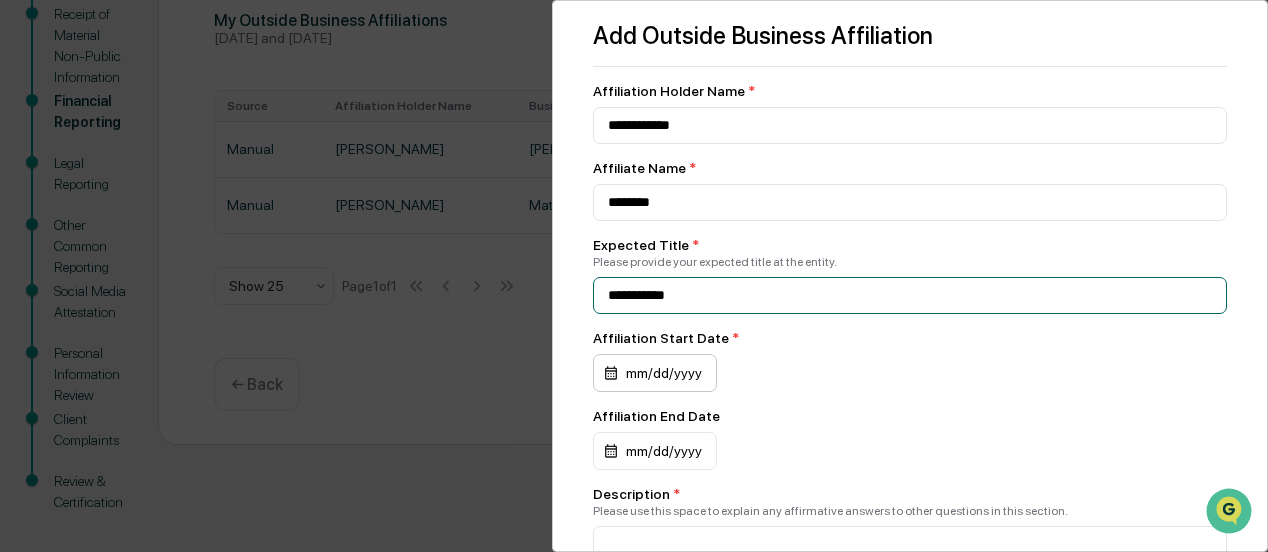 type on "**********" 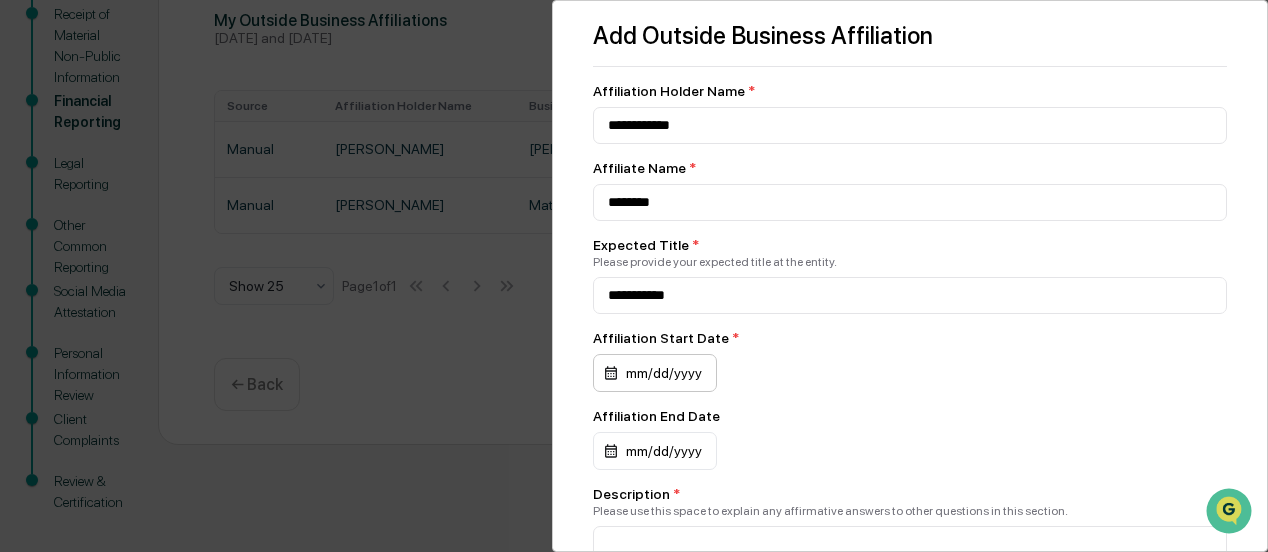 click on "mm/dd/yyyy" at bounding box center [655, 373] 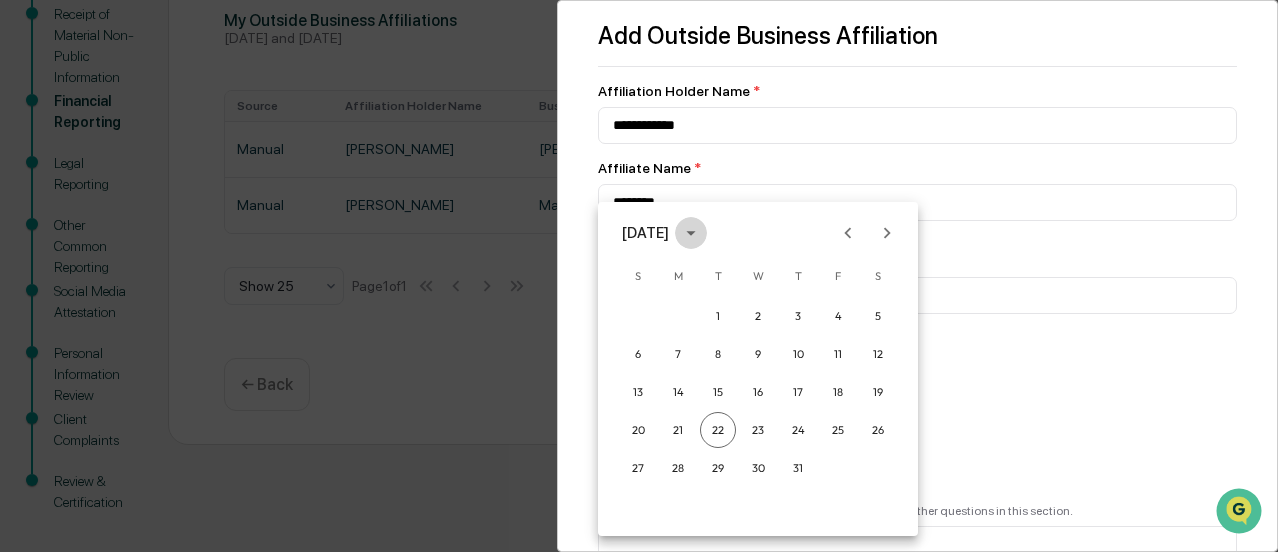 click 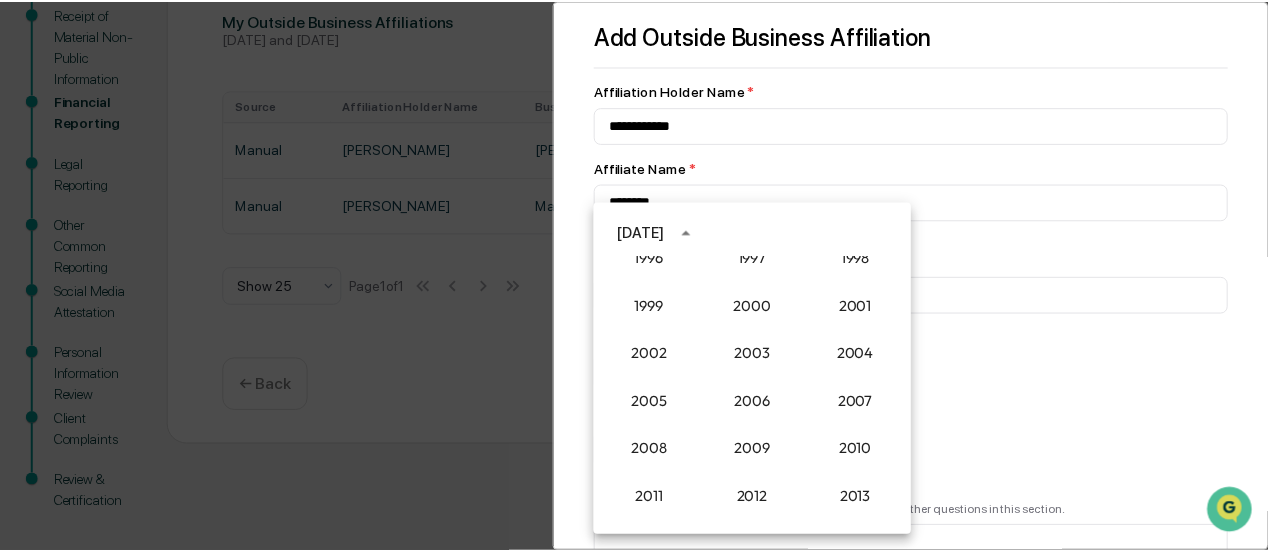 scroll, scrollTop: 1552, scrollLeft: 0, axis: vertical 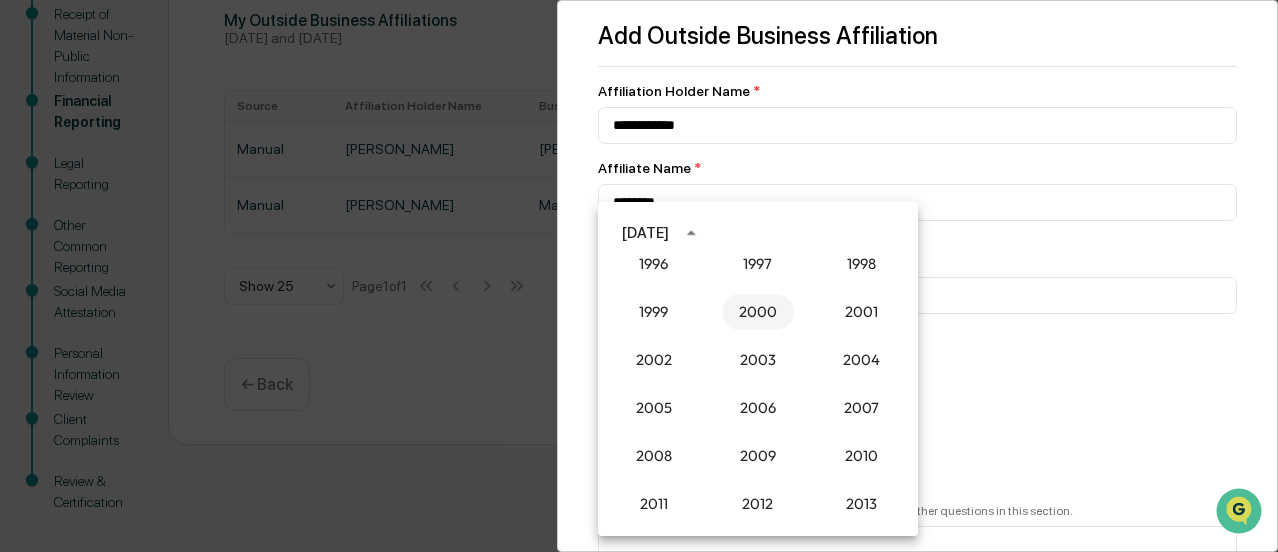click on "2000" at bounding box center (758, 312) 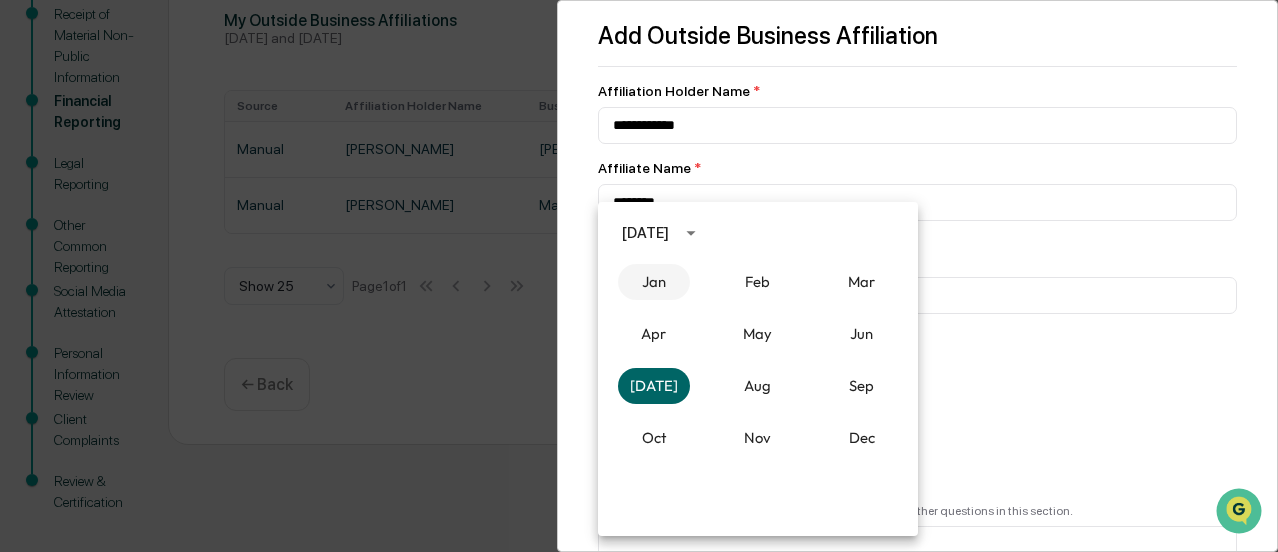 click on "Jan" at bounding box center [654, 282] 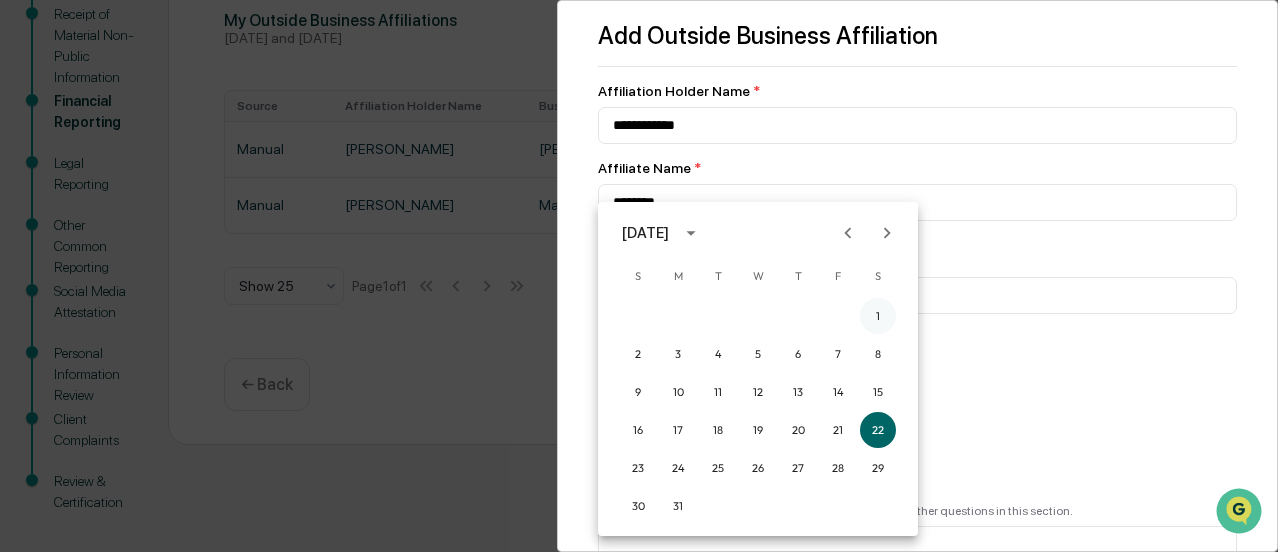 click on "1" at bounding box center [878, 316] 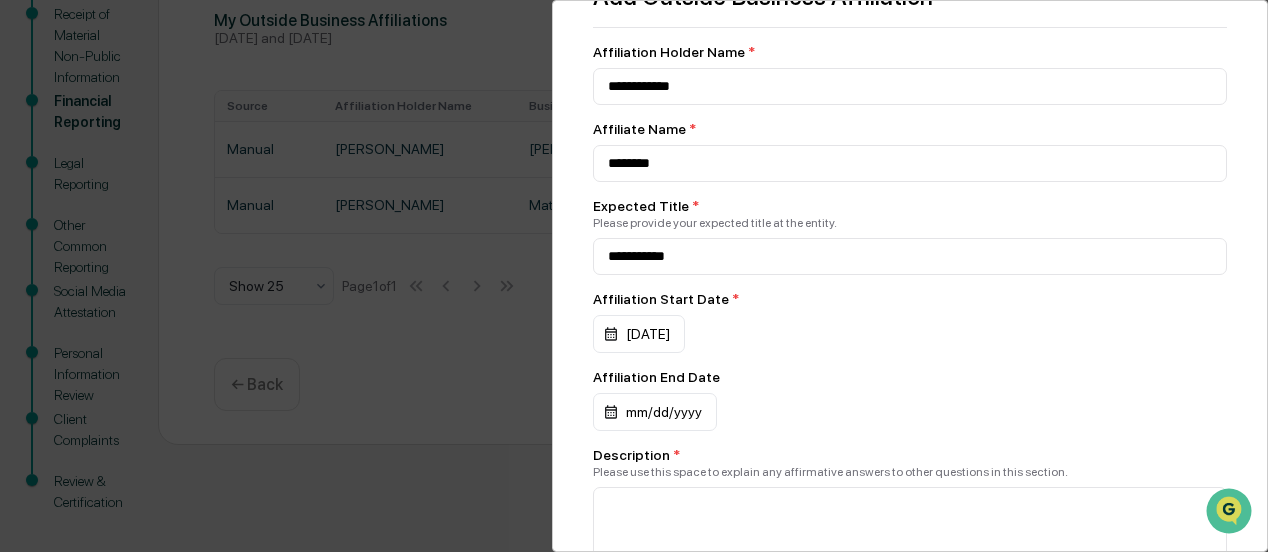 scroll, scrollTop: 100, scrollLeft: 0, axis: vertical 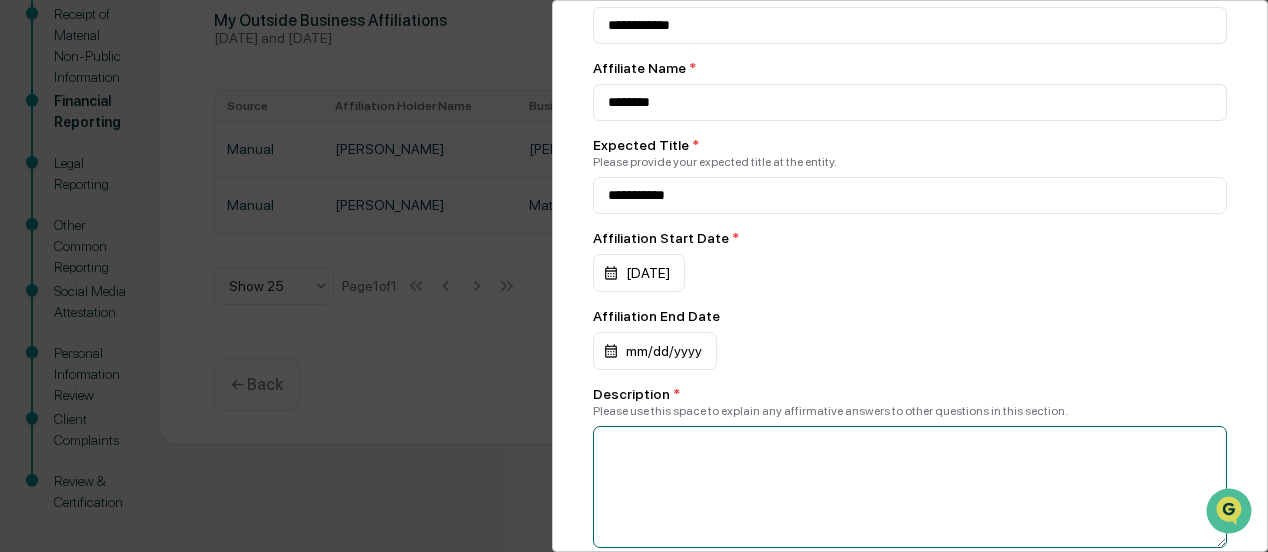 click at bounding box center [910, 487] 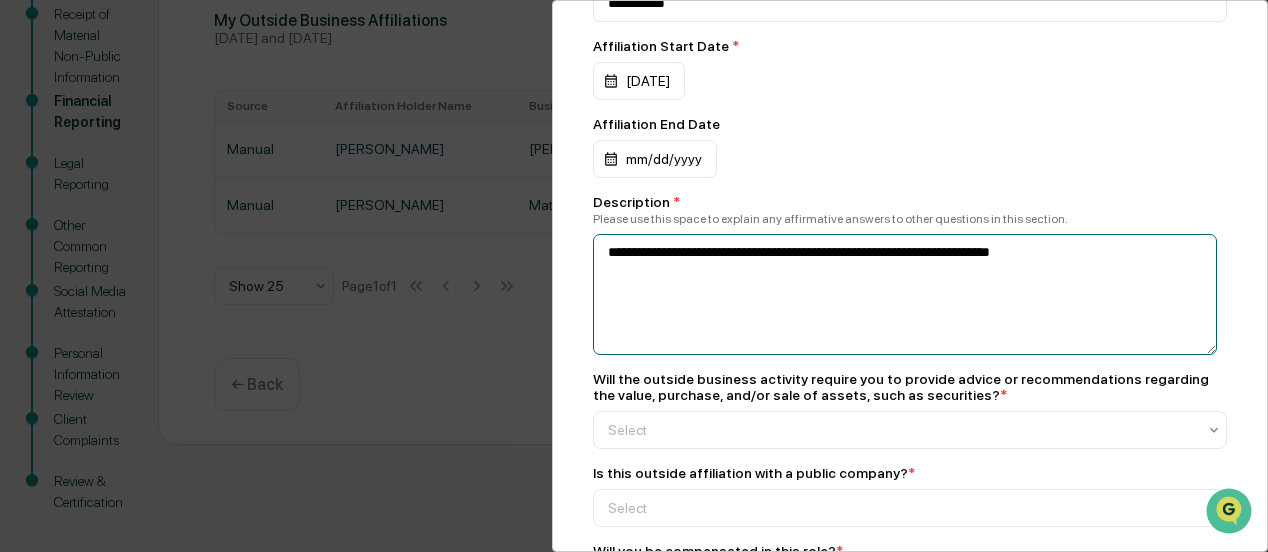 scroll, scrollTop: 300, scrollLeft: 0, axis: vertical 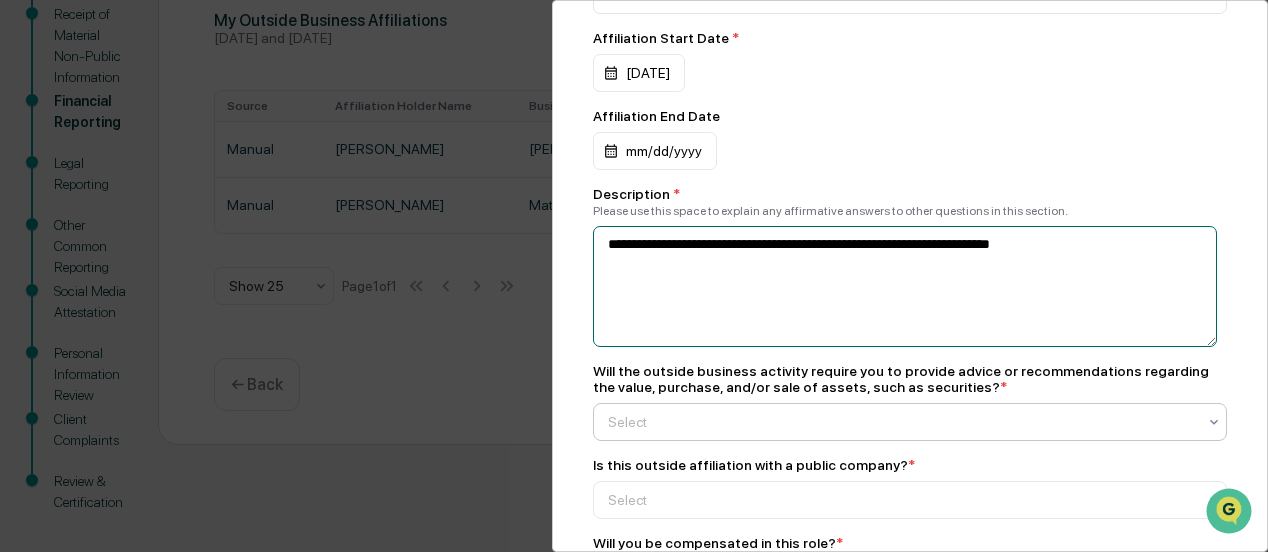 type on "**********" 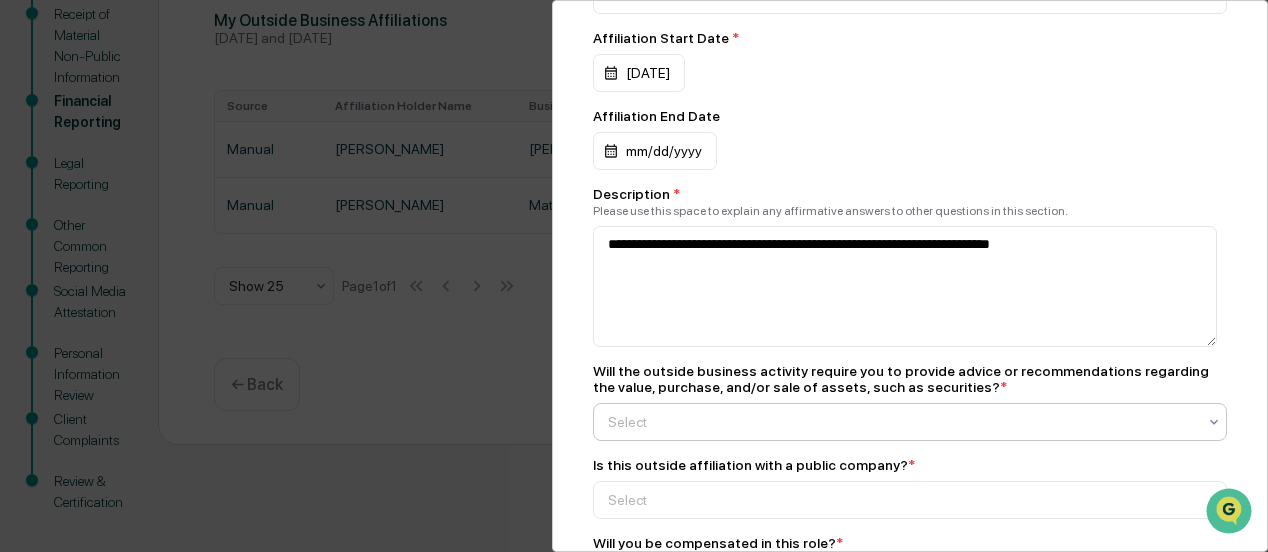 click 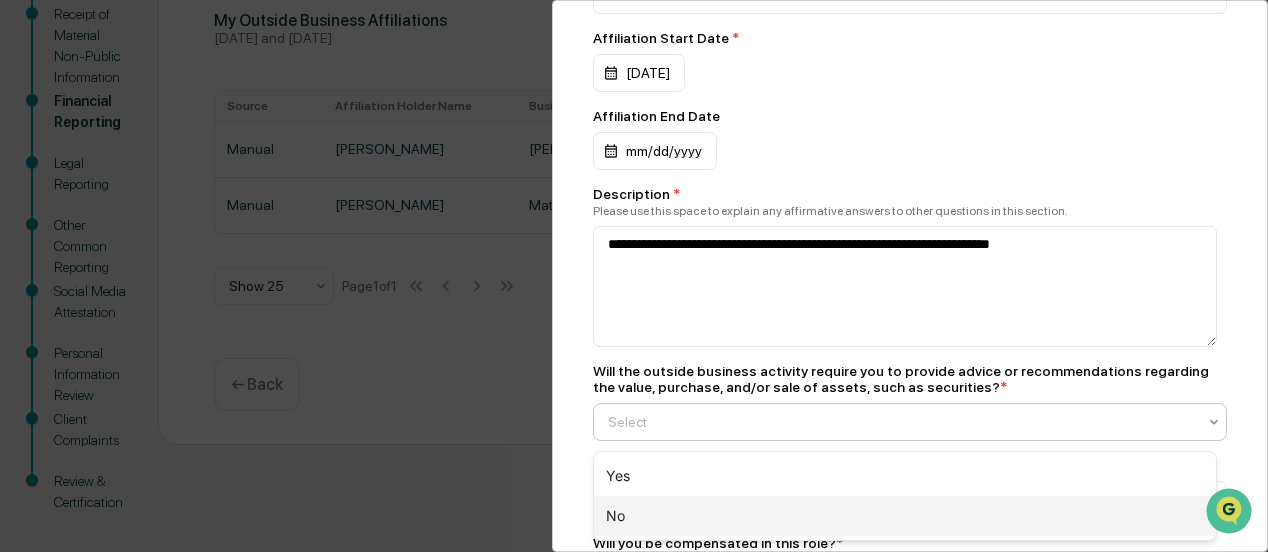 click on "No" at bounding box center (905, 516) 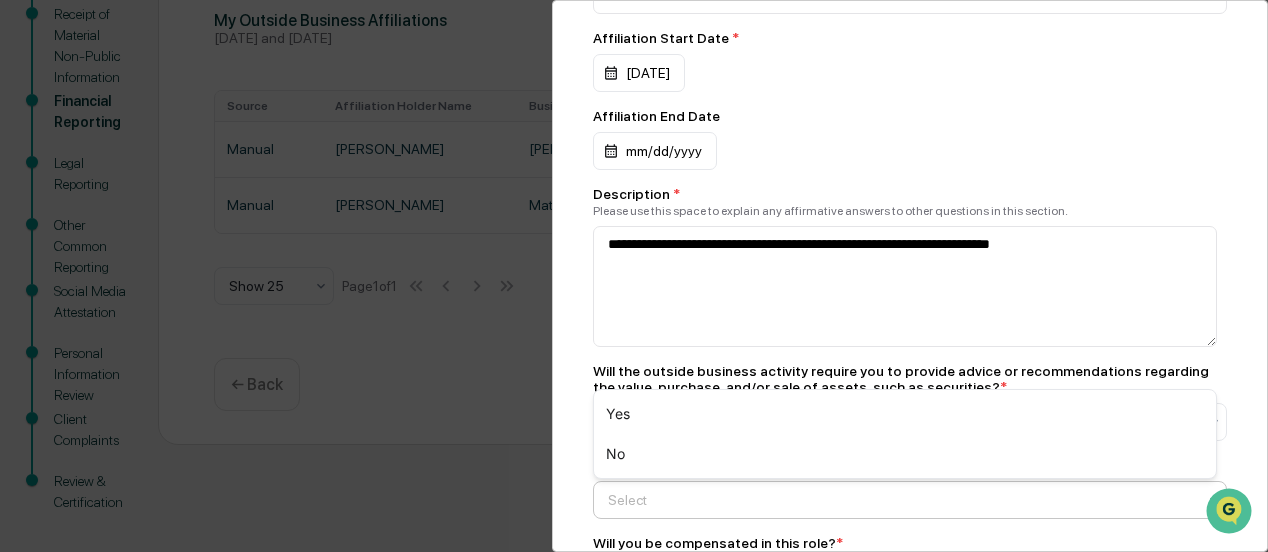 click on "Select" at bounding box center [902, 500] 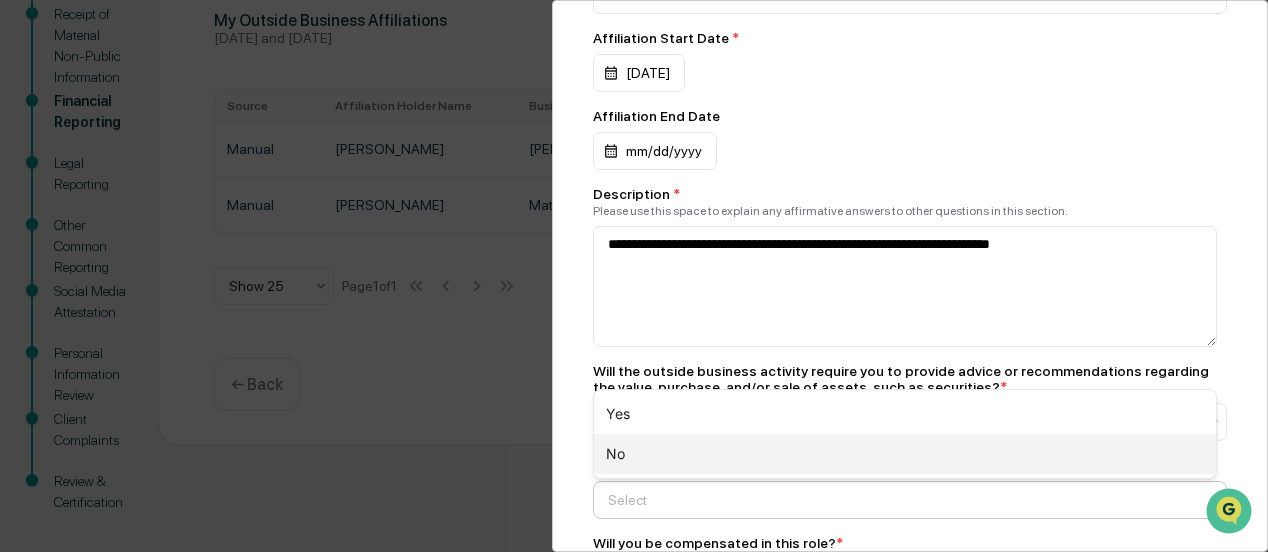 click on "No" at bounding box center (905, 454) 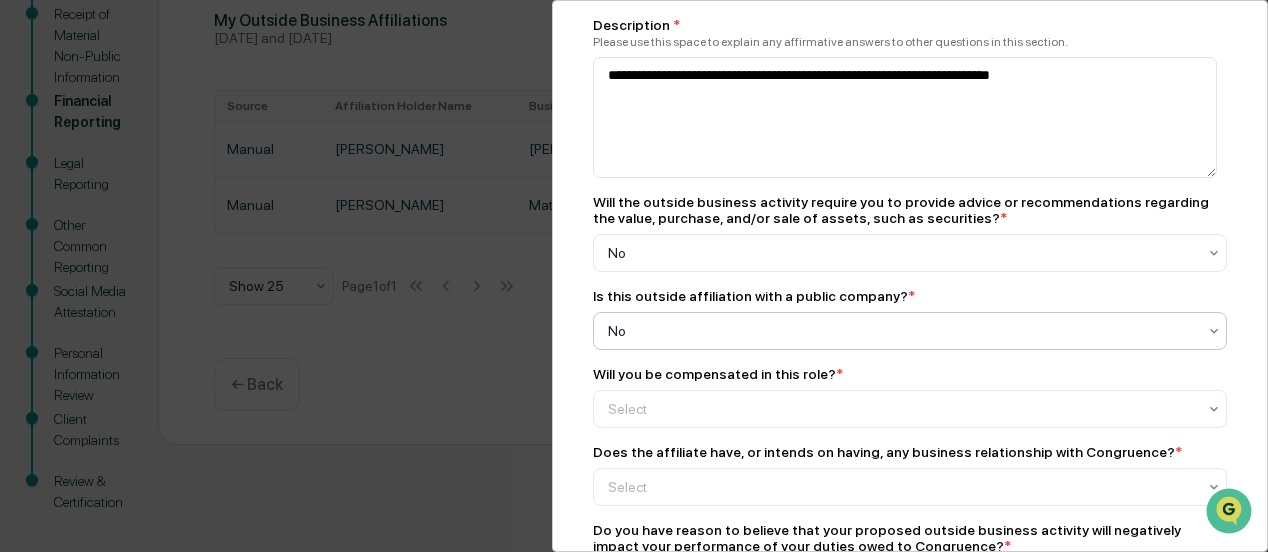 scroll, scrollTop: 500, scrollLeft: 0, axis: vertical 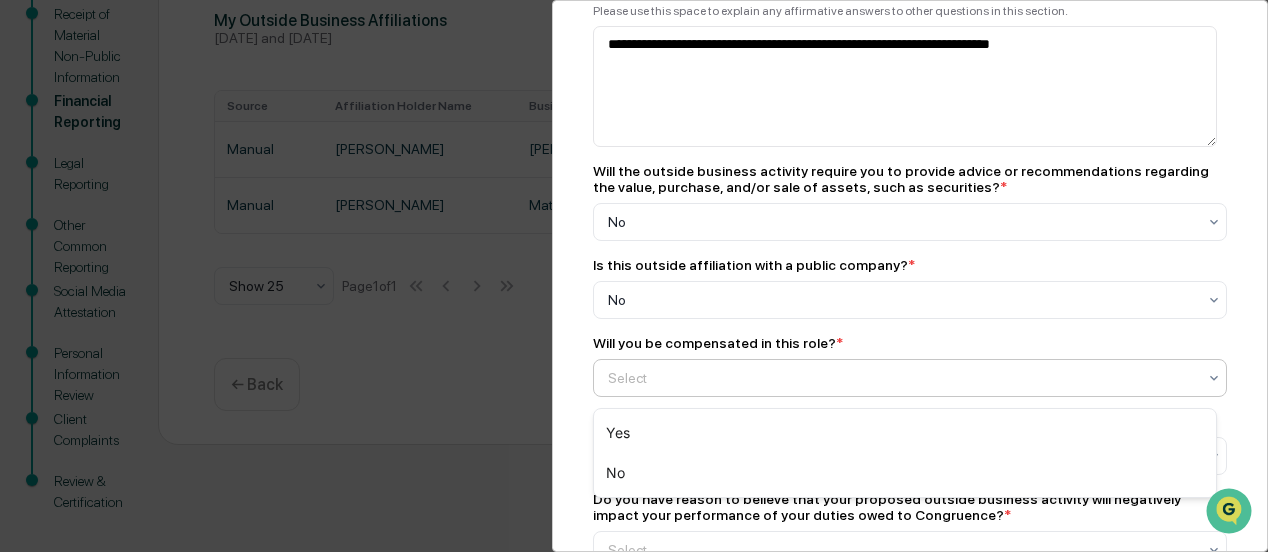 click 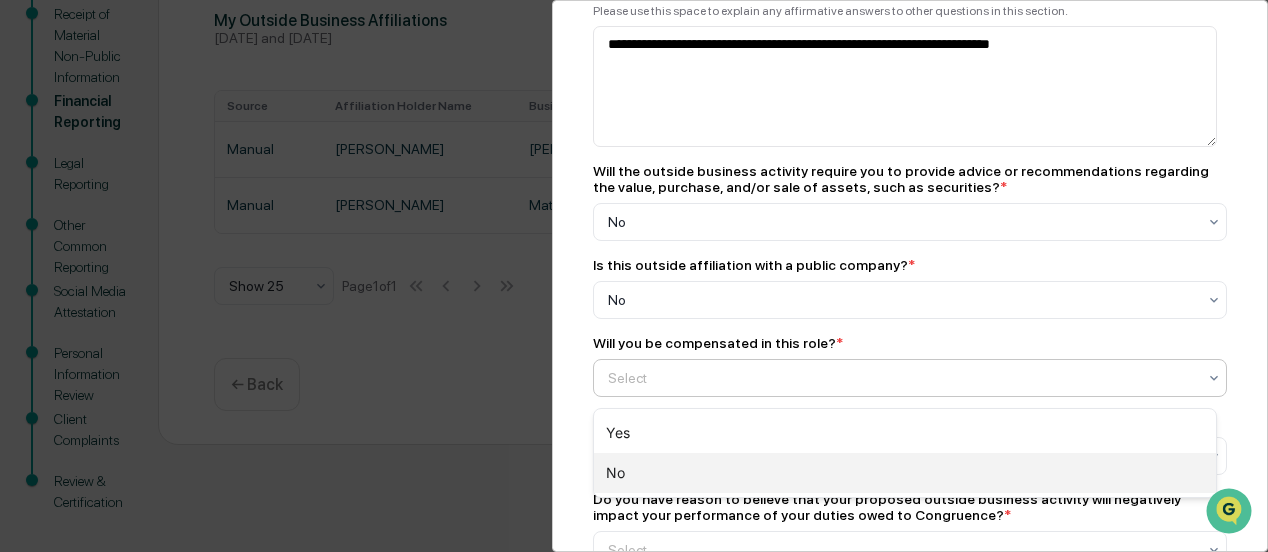 click on "No" at bounding box center [905, 473] 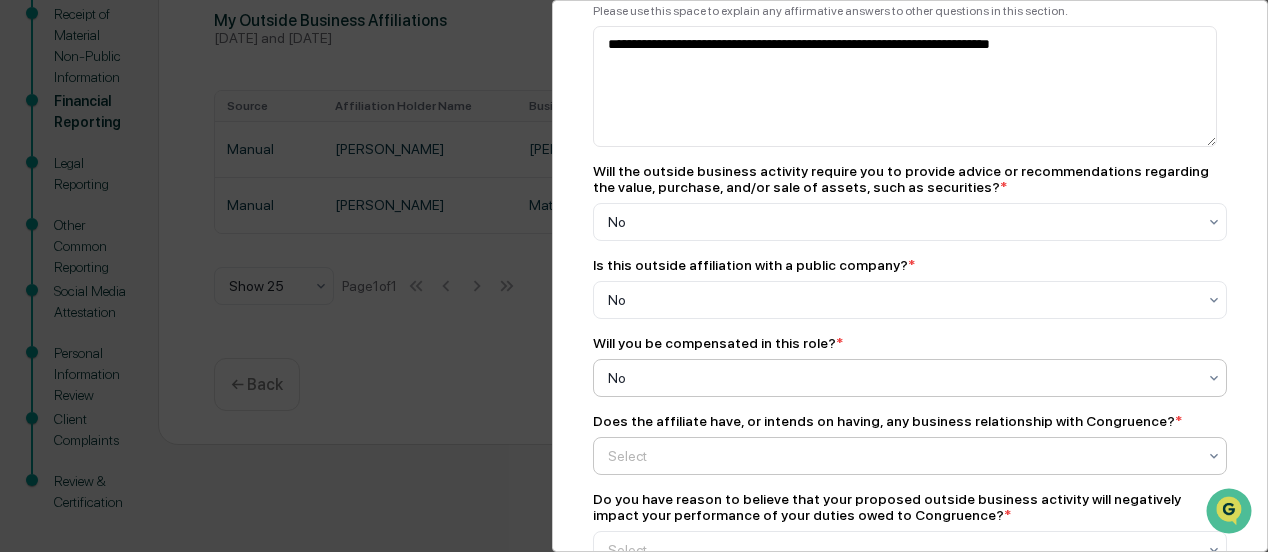 click on "Select" at bounding box center [902, 222] 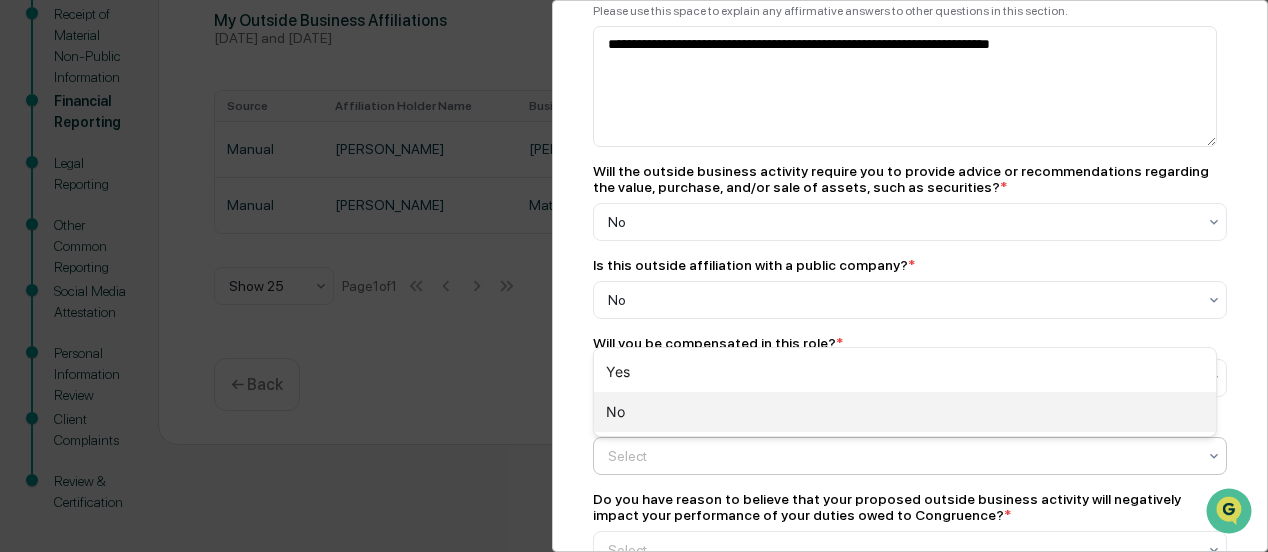 click on "No" at bounding box center (905, 412) 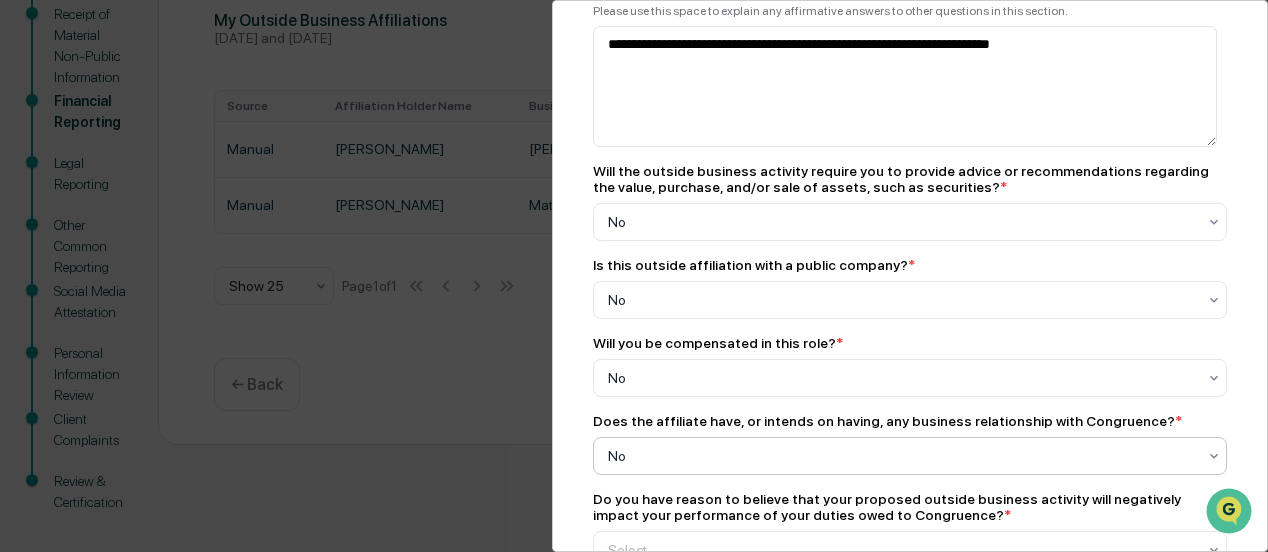 scroll, scrollTop: 700, scrollLeft: 0, axis: vertical 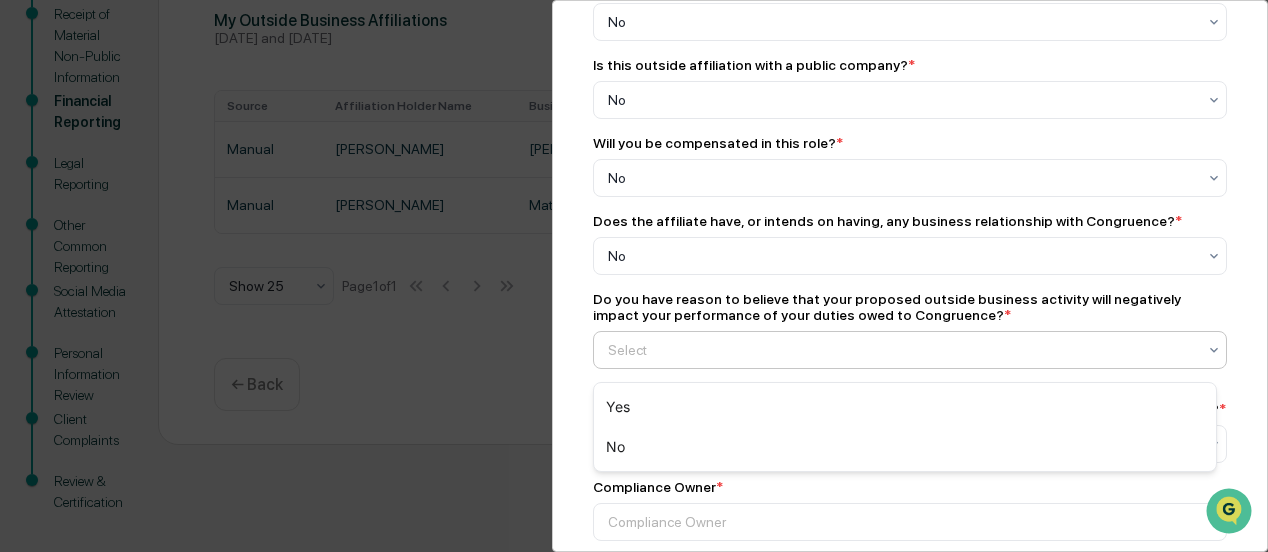 click 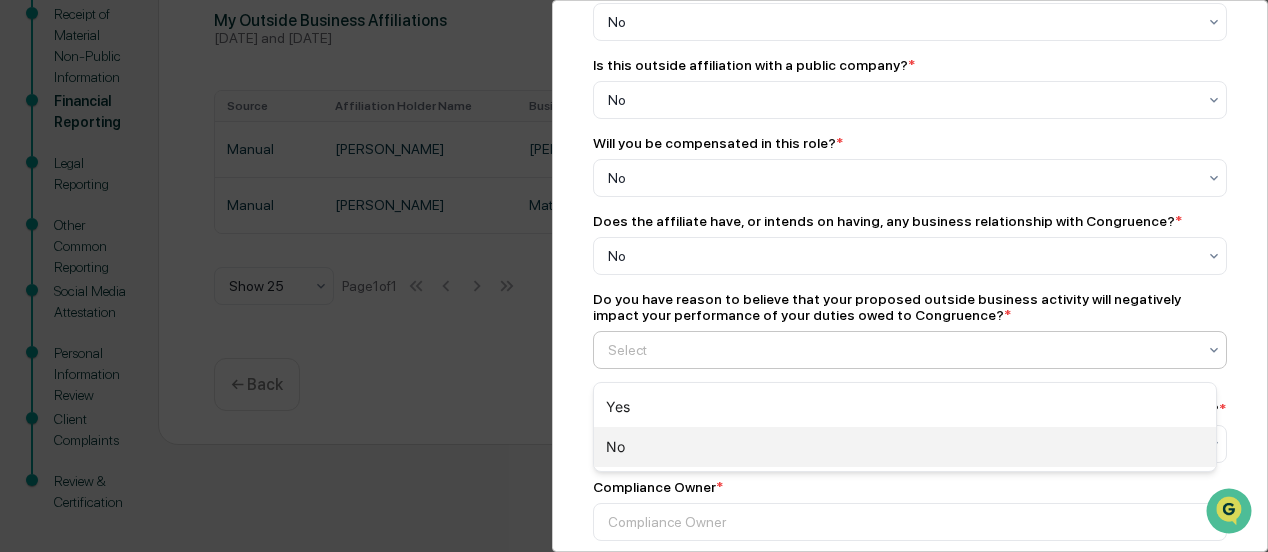click on "No" at bounding box center (905, 447) 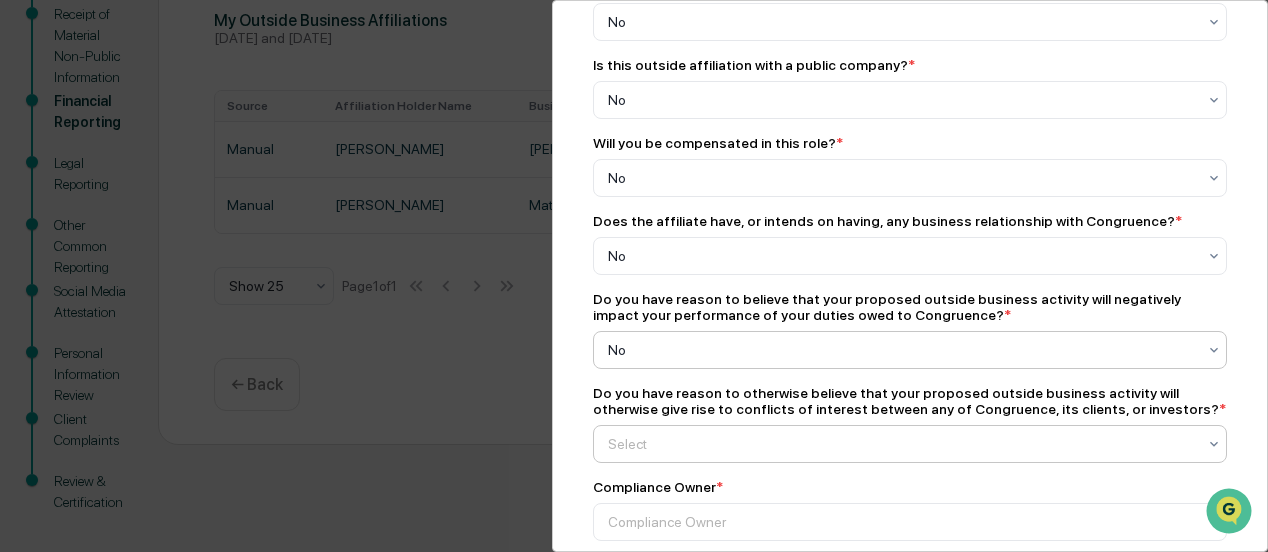 click 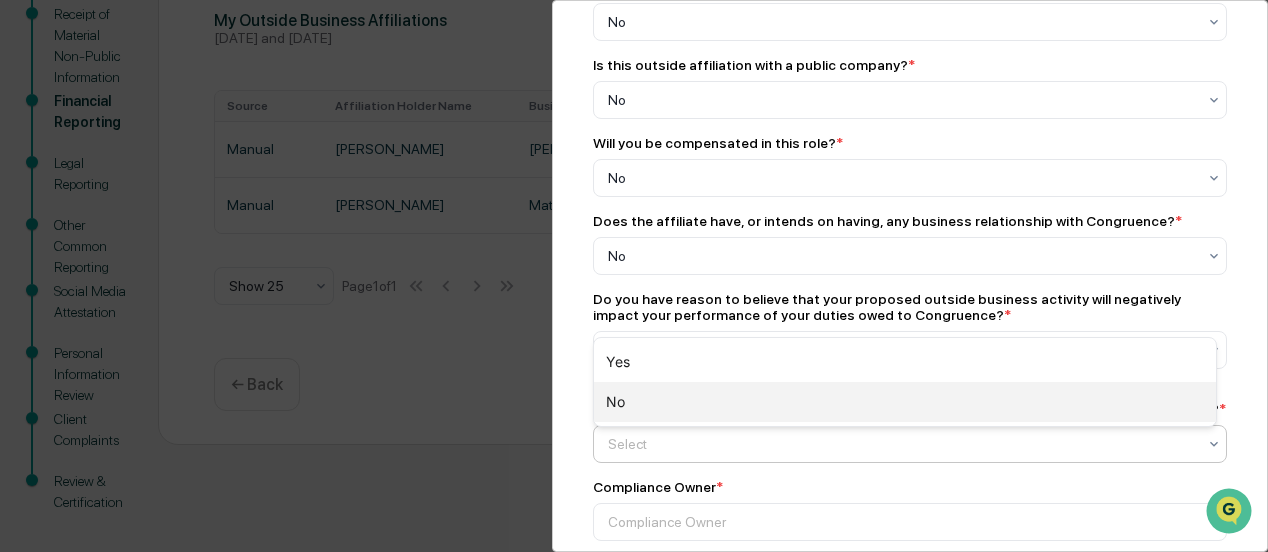 click on "No" at bounding box center (905, 402) 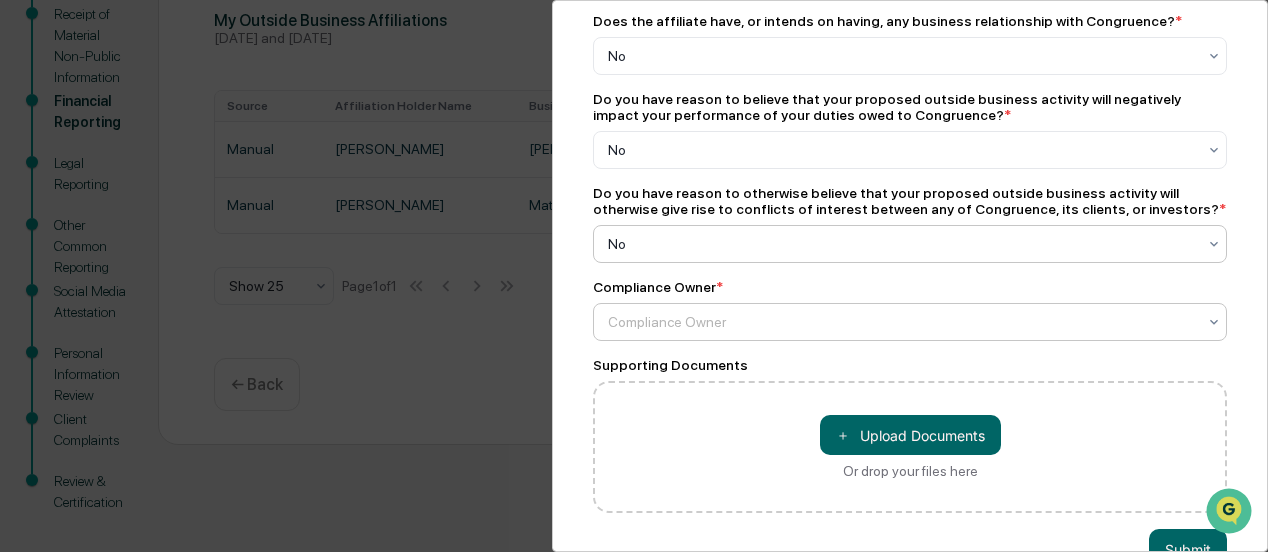 scroll, scrollTop: 800, scrollLeft: 0, axis: vertical 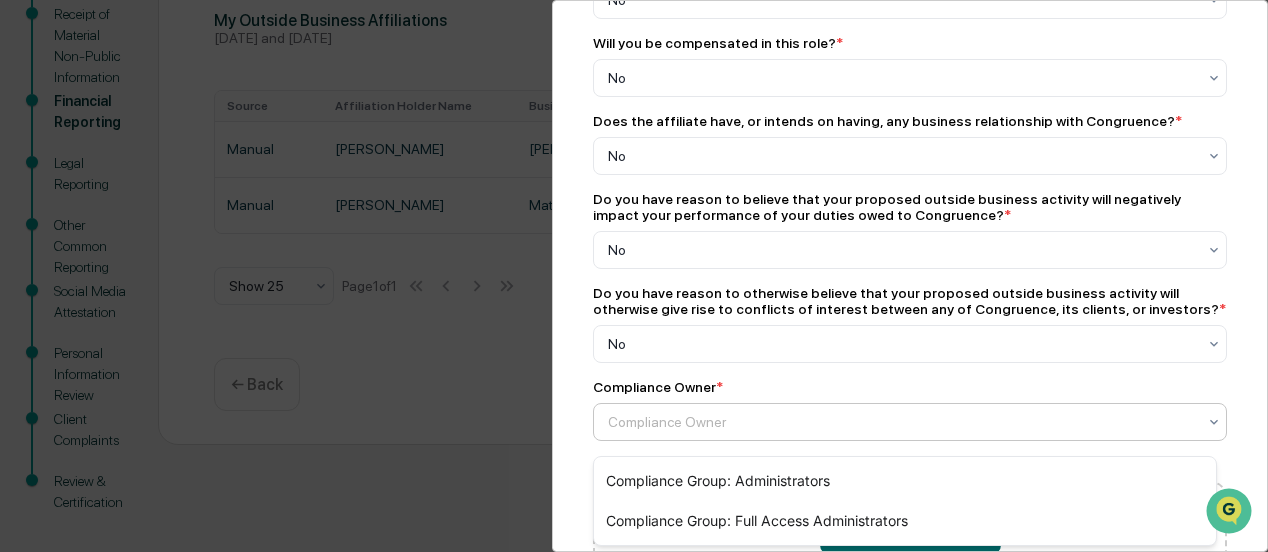 click at bounding box center [902, 422] 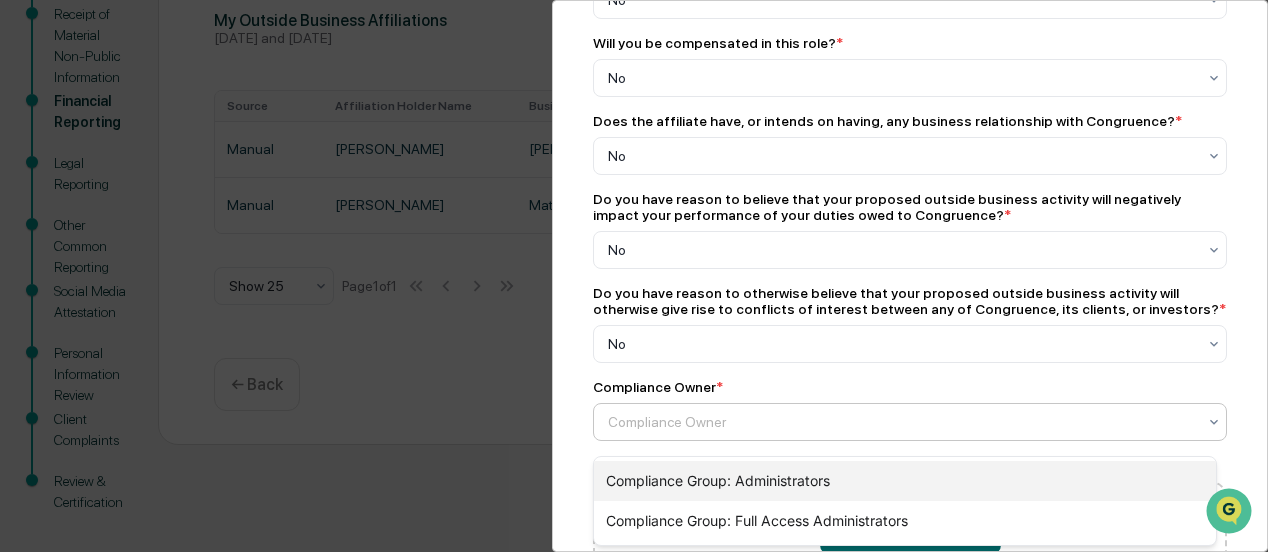 click on "Compliance Group: Administrators" at bounding box center [905, 481] 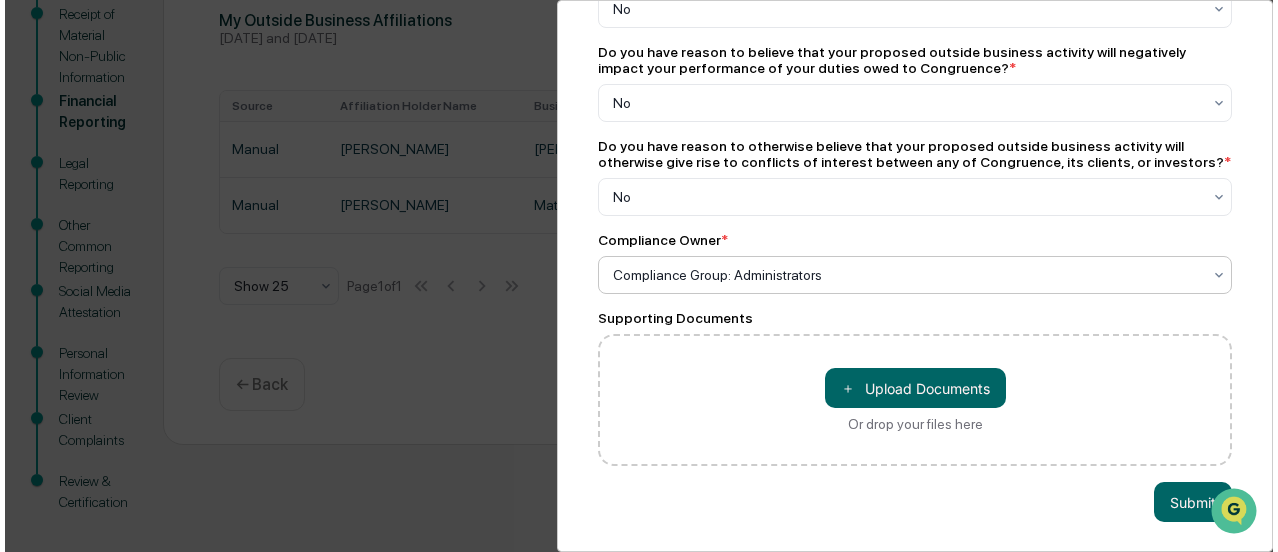 scroll, scrollTop: 970, scrollLeft: 0, axis: vertical 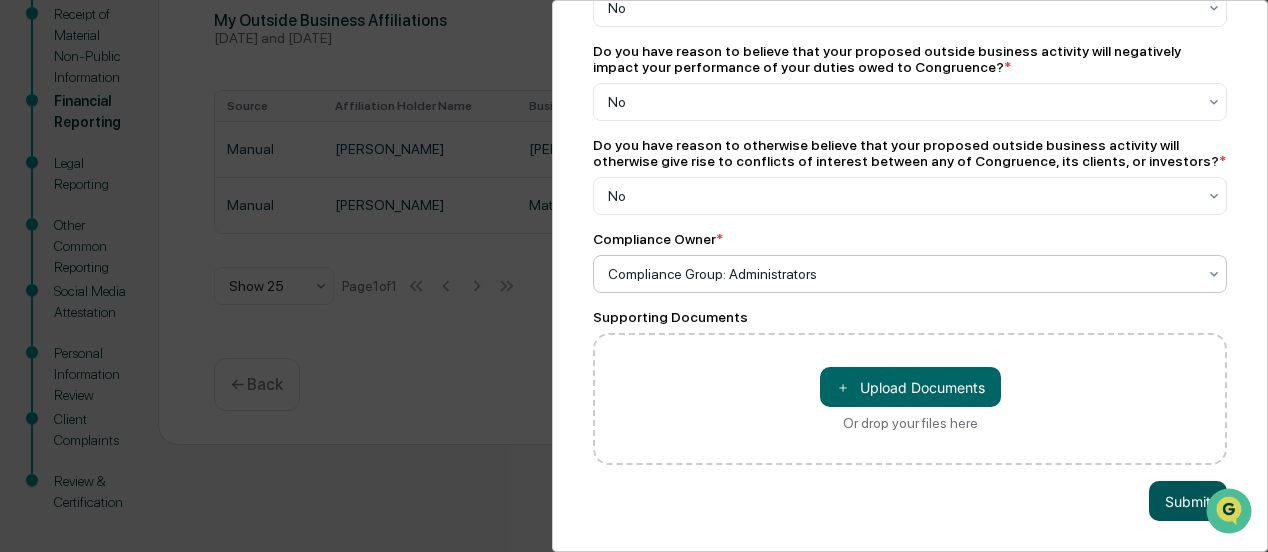 click on "Submit" at bounding box center [1188, 501] 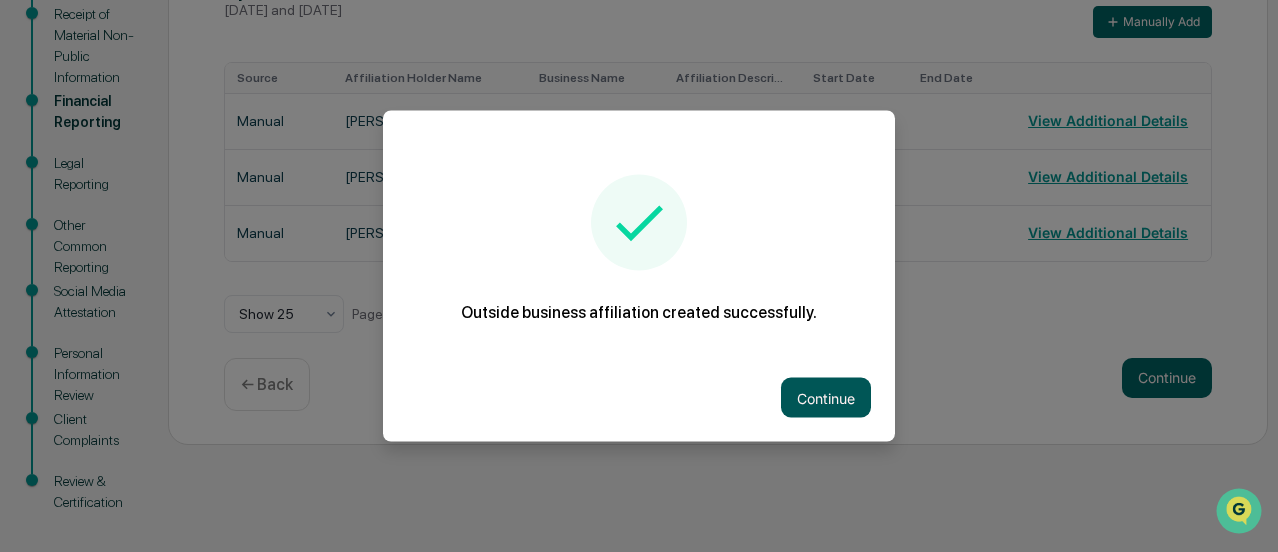 click on "Continue" at bounding box center [826, 398] 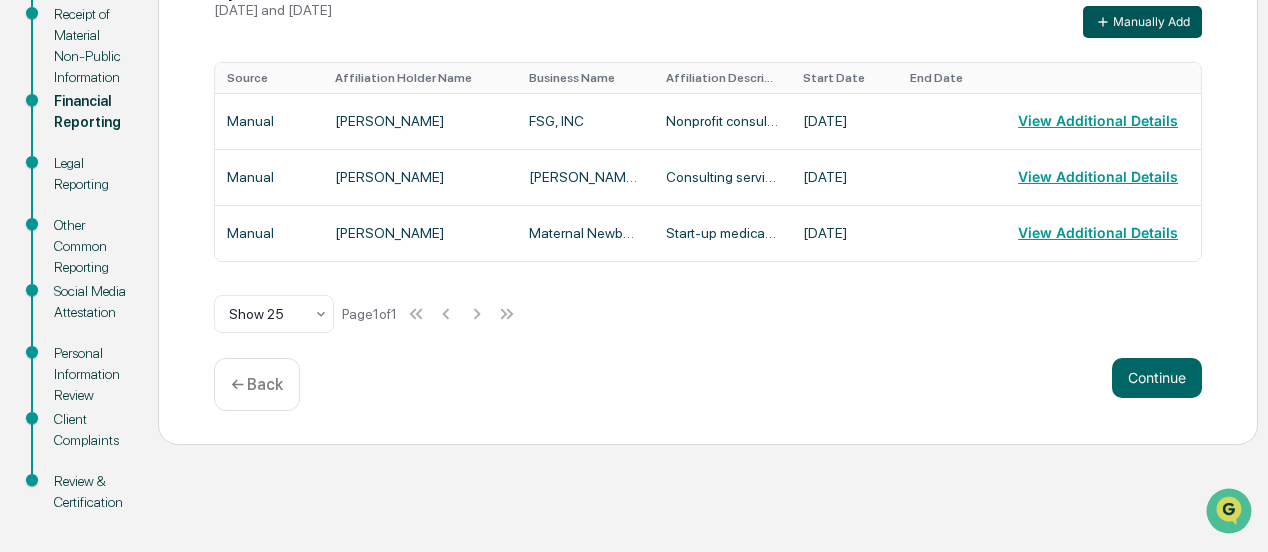 click on "Manually Add" at bounding box center (1142, 22) 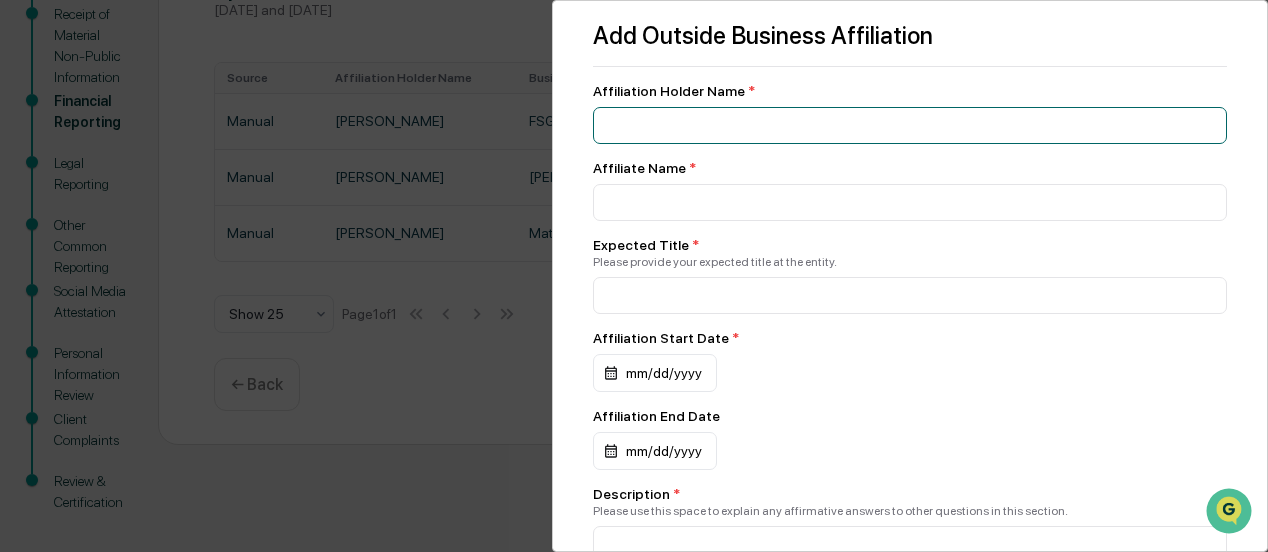 click at bounding box center (910, 125) 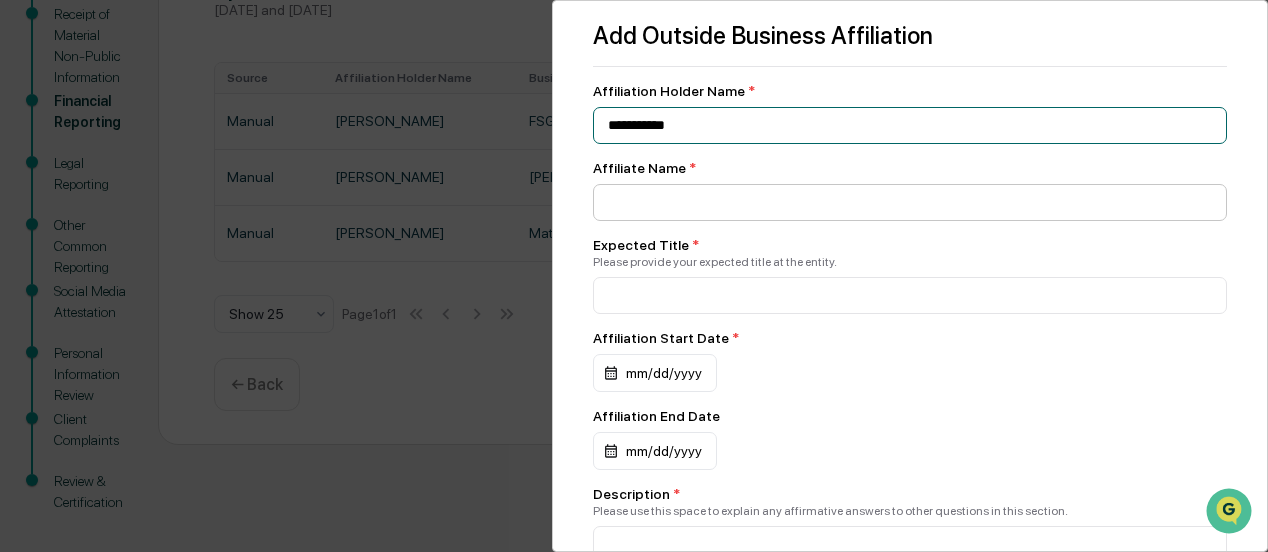 type on "**********" 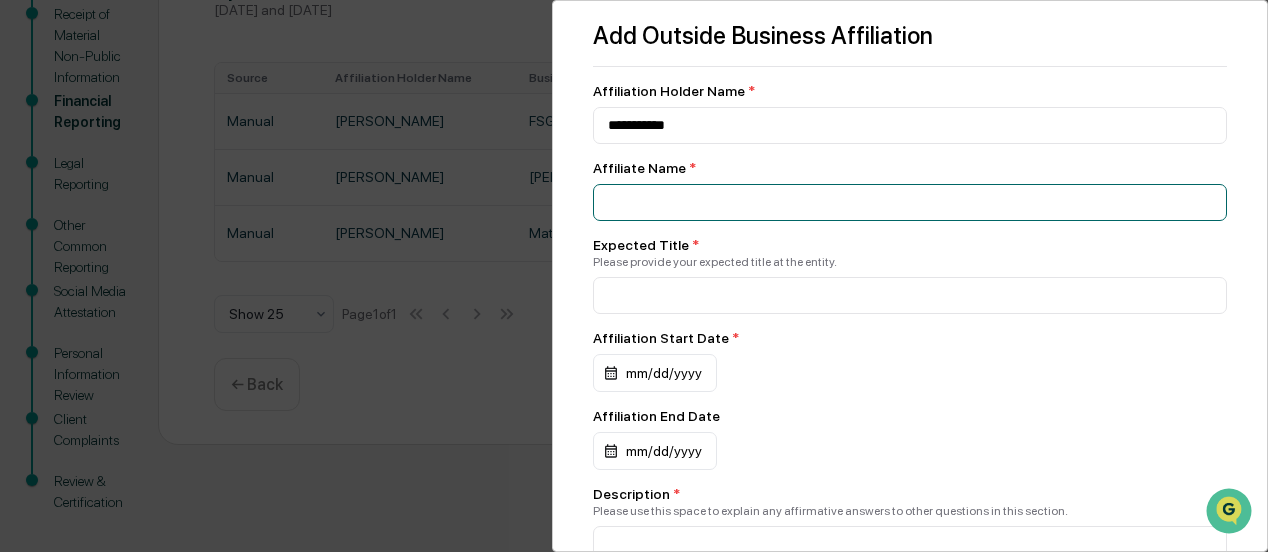 click at bounding box center [910, 125] 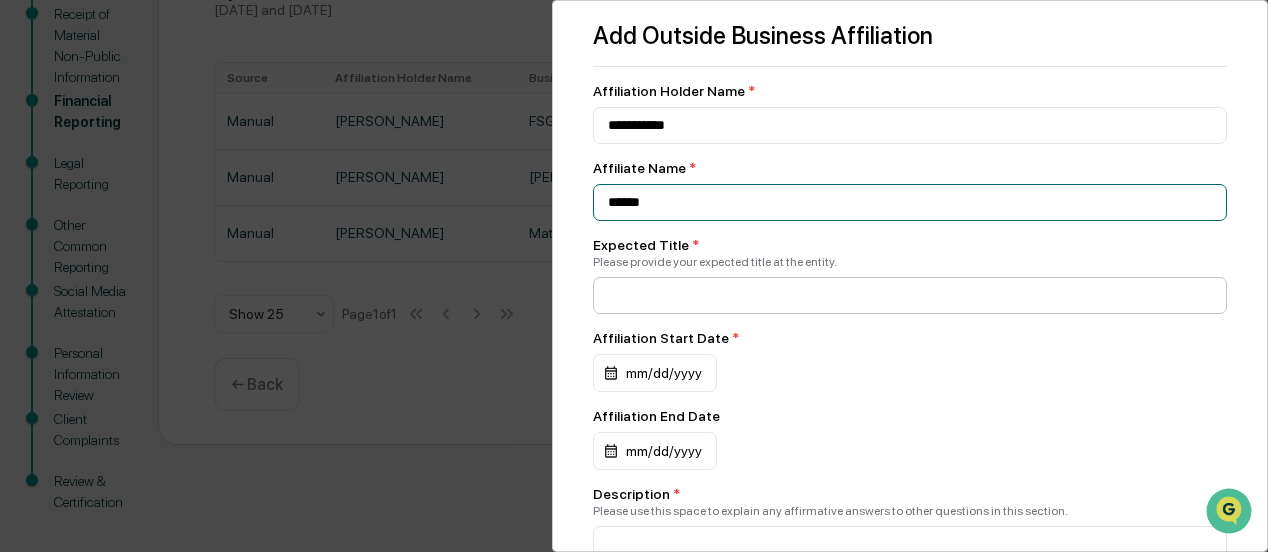 type on "******" 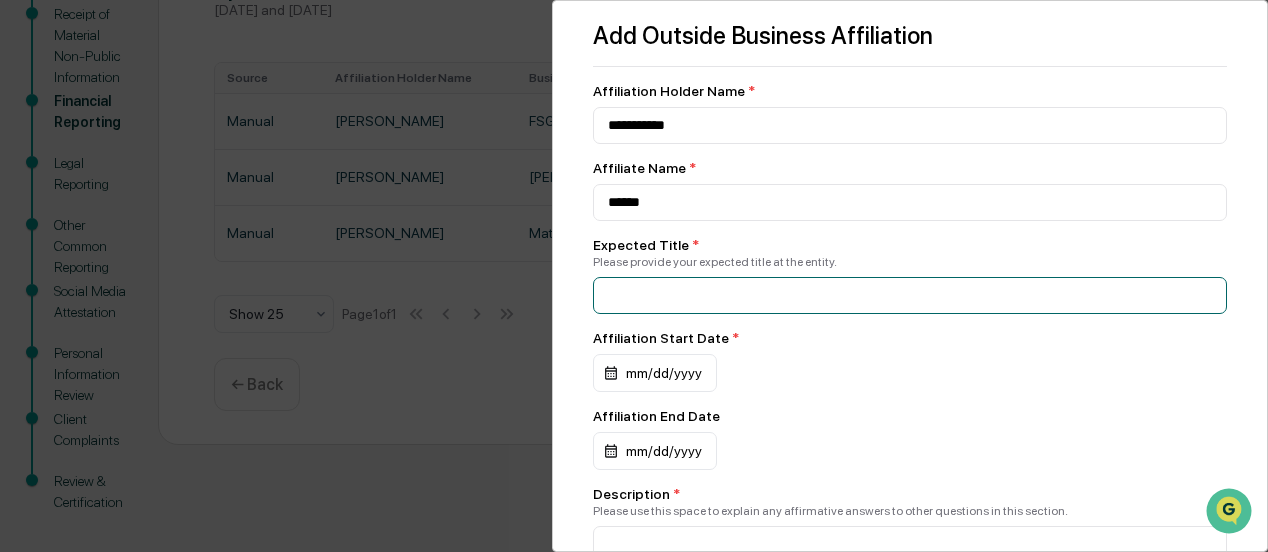 click at bounding box center [910, 125] 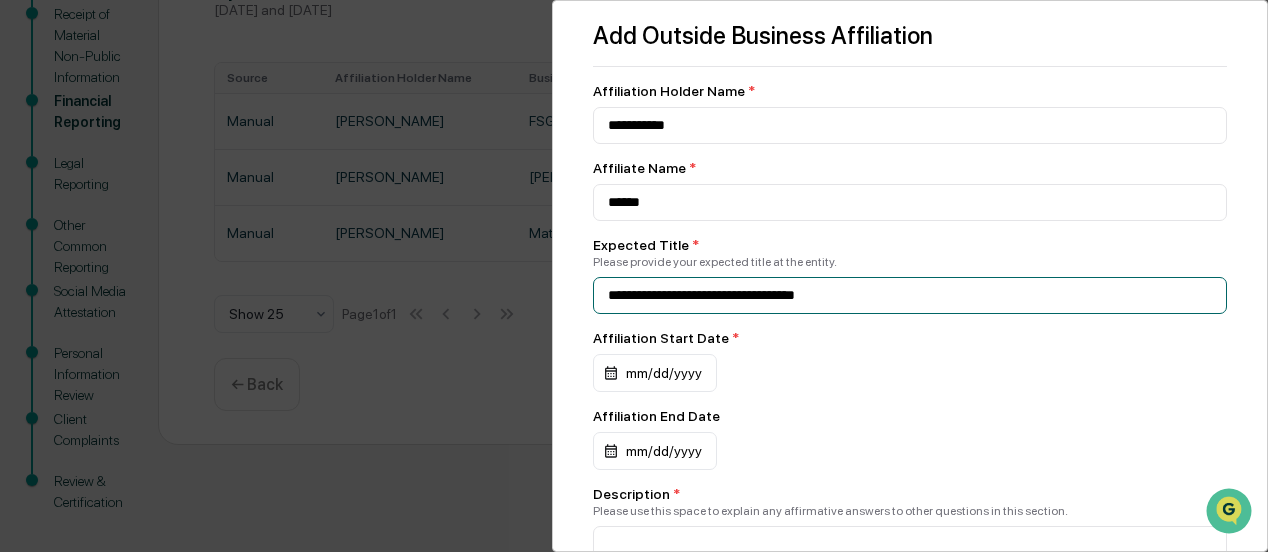 click on "**********" at bounding box center (910, 125) 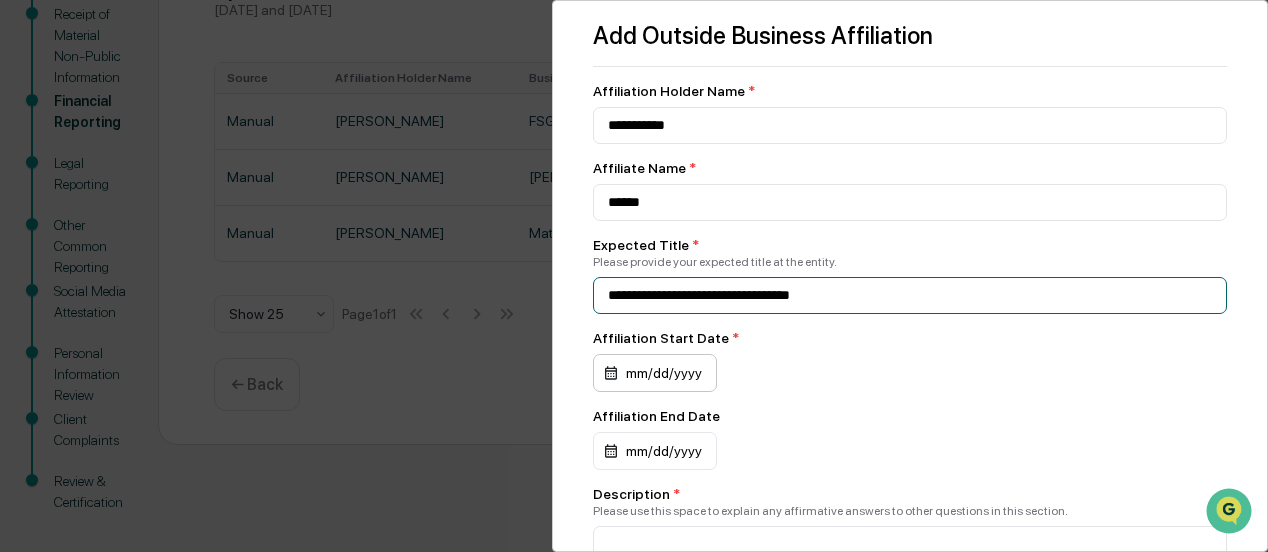 type on "**********" 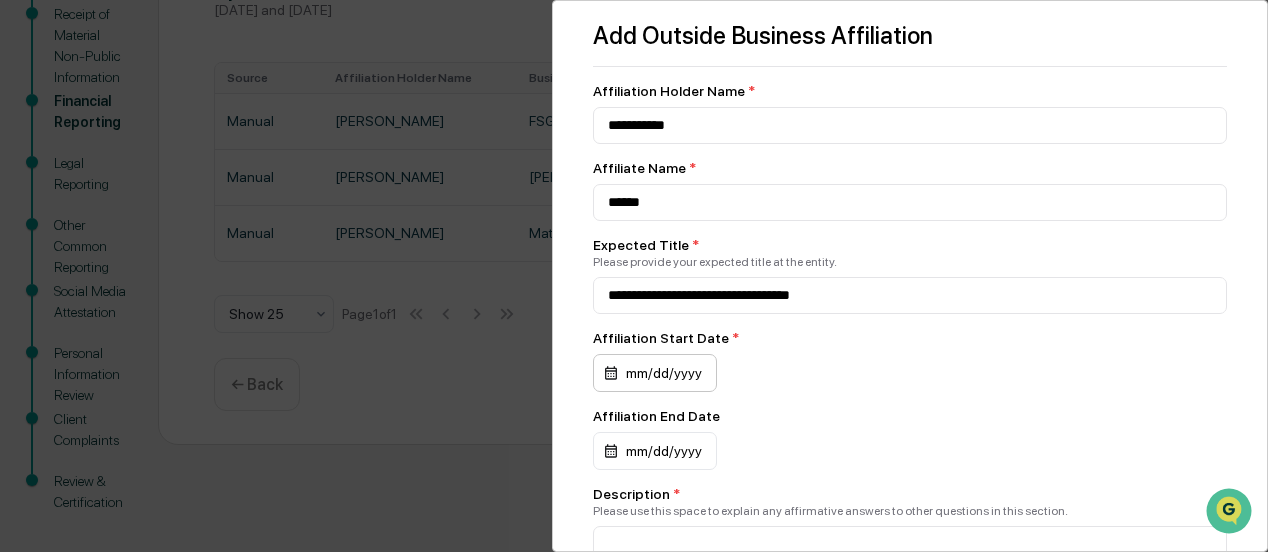 click on "mm/dd/yyyy" at bounding box center [655, 373] 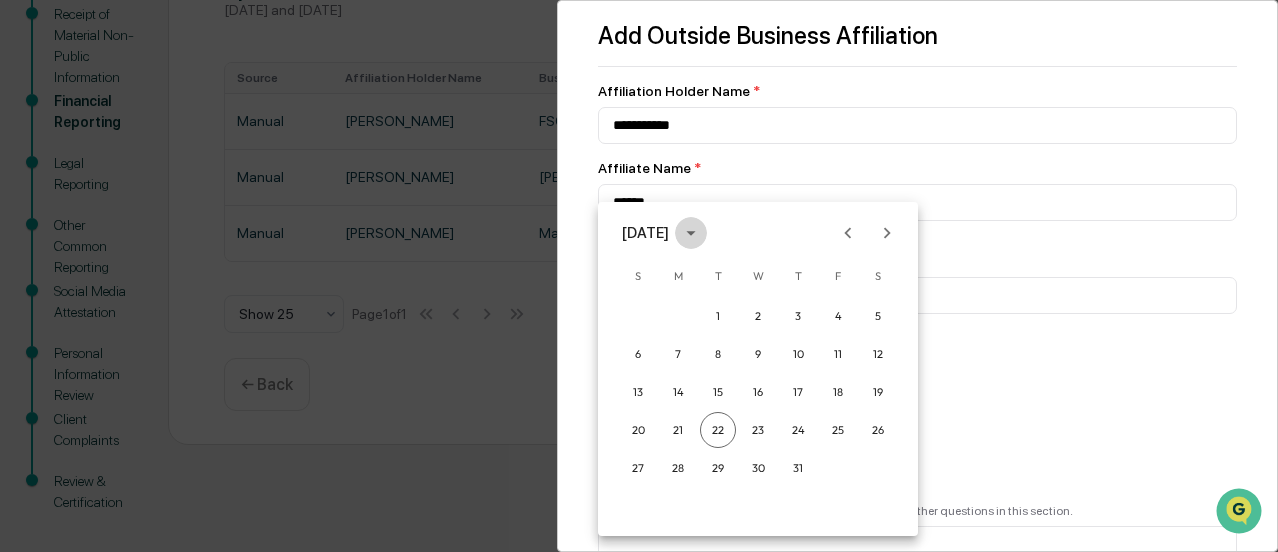 click 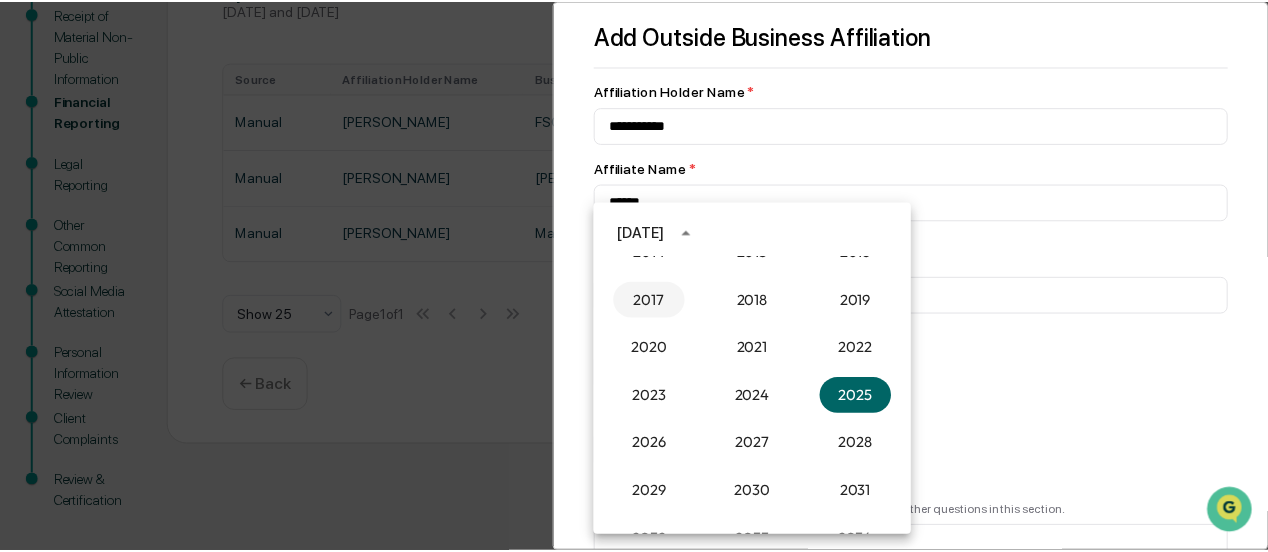 scroll, scrollTop: 1752, scrollLeft: 0, axis: vertical 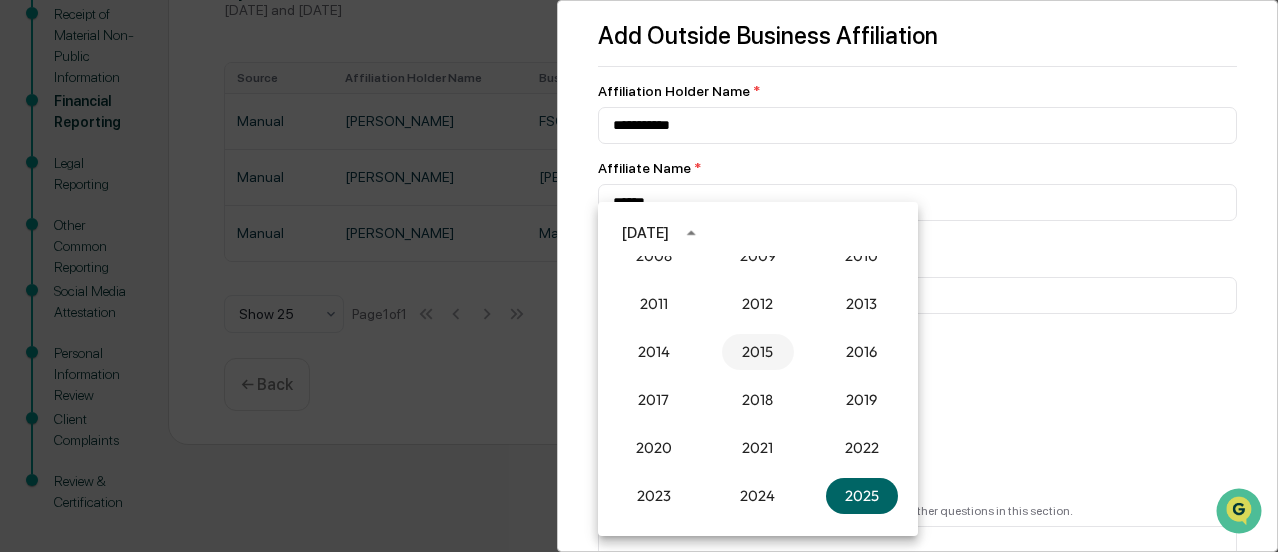 click on "2015" at bounding box center (758, 352) 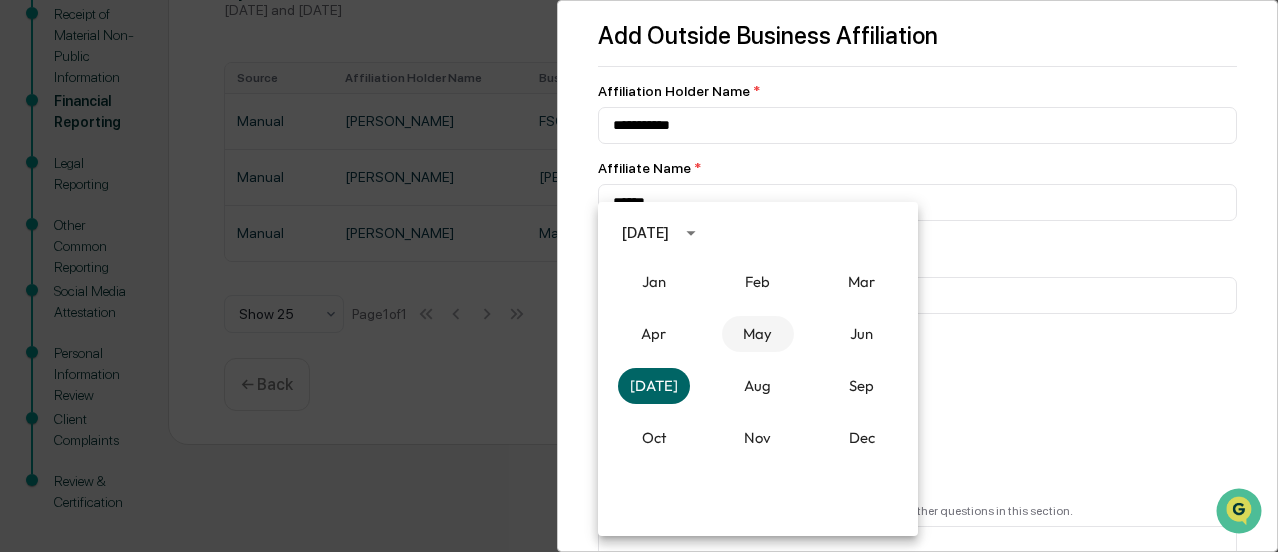 click on "May" at bounding box center [758, 334] 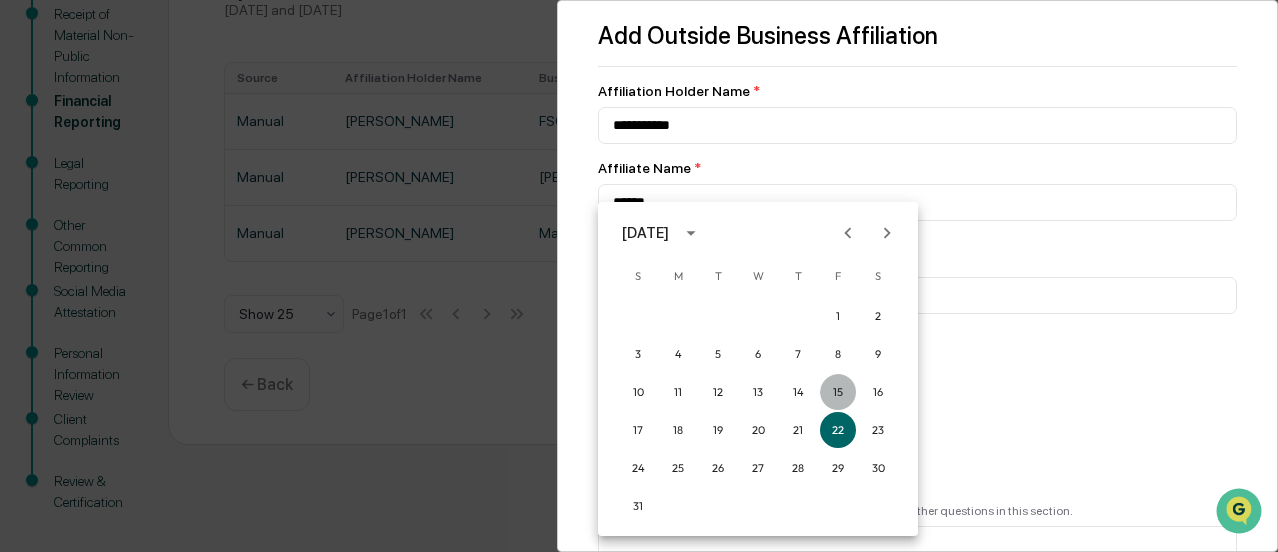 click on "15" at bounding box center [838, 392] 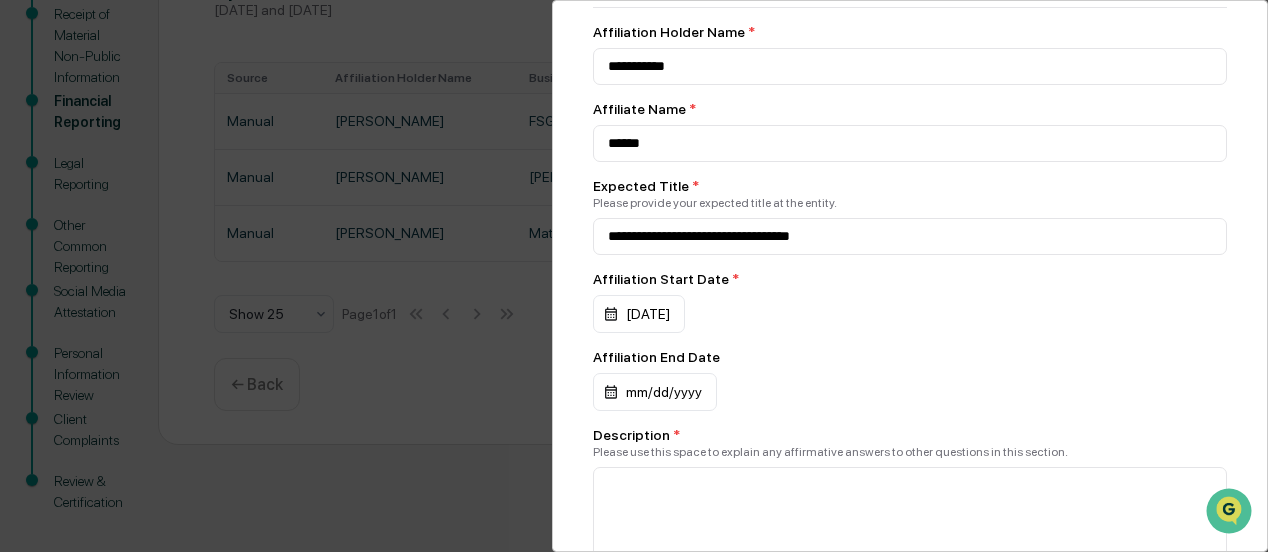 scroll, scrollTop: 100, scrollLeft: 0, axis: vertical 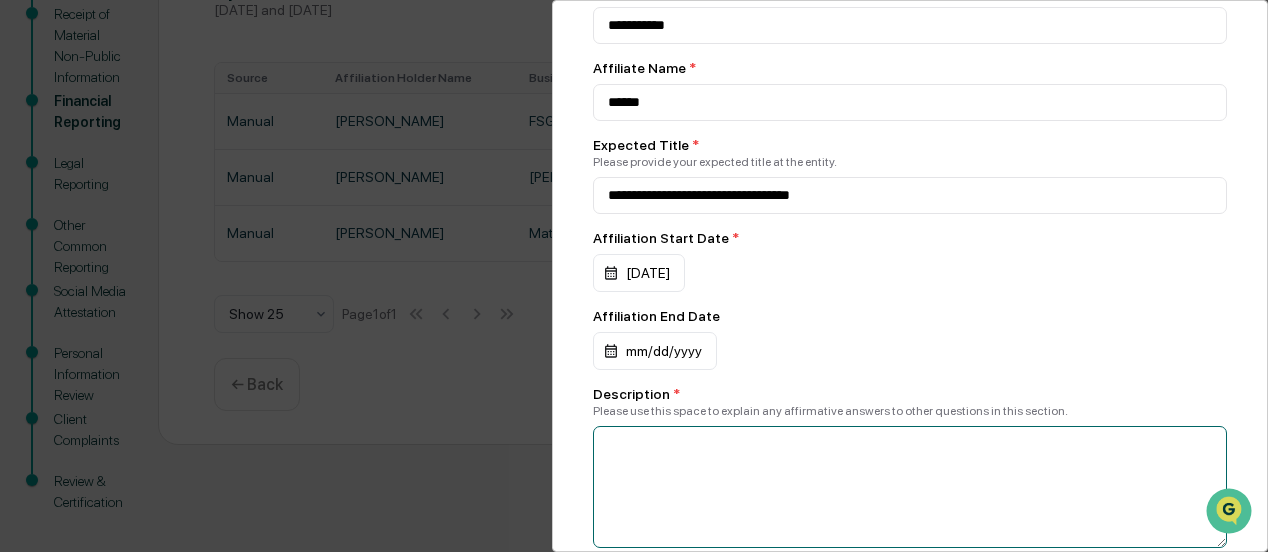 click at bounding box center [910, 487] 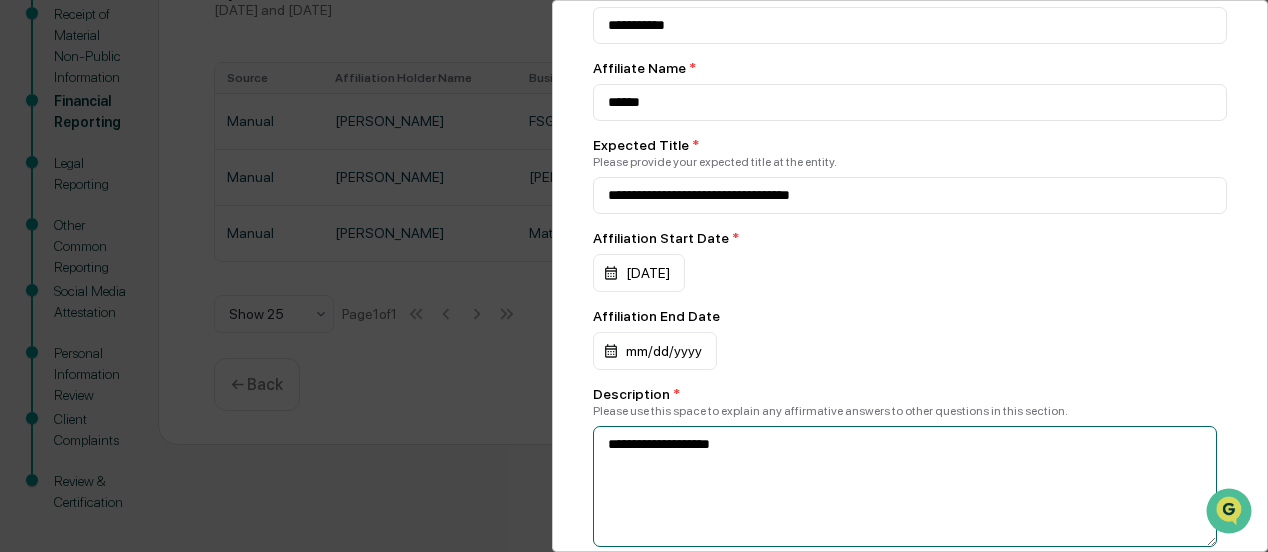 type on "**********" 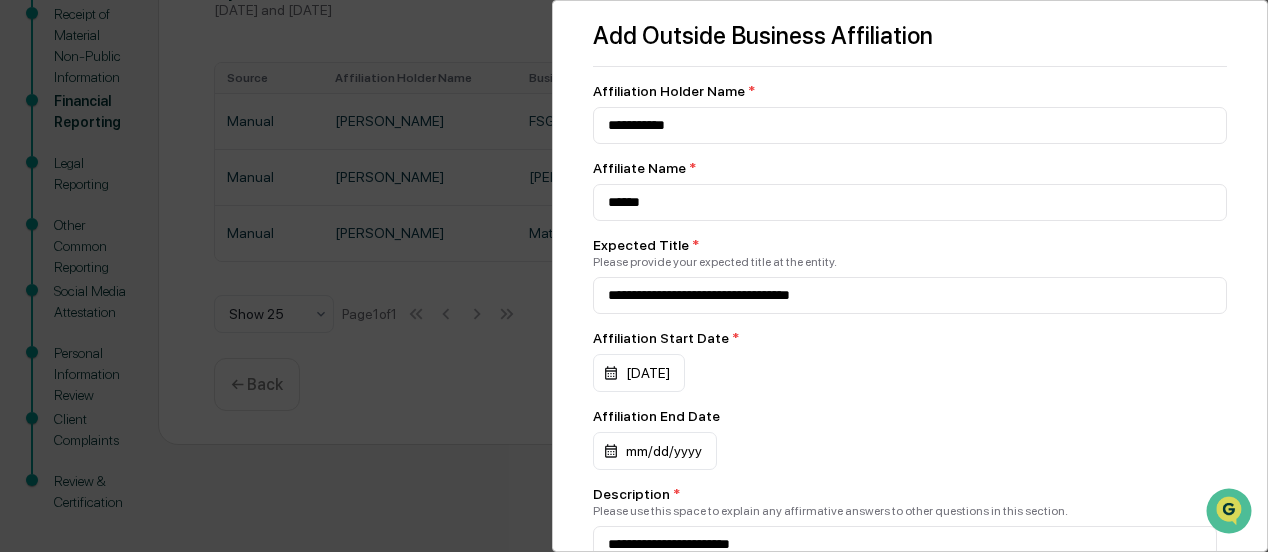 scroll, scrollTop: 0, scrollLeft: 0, axis: both 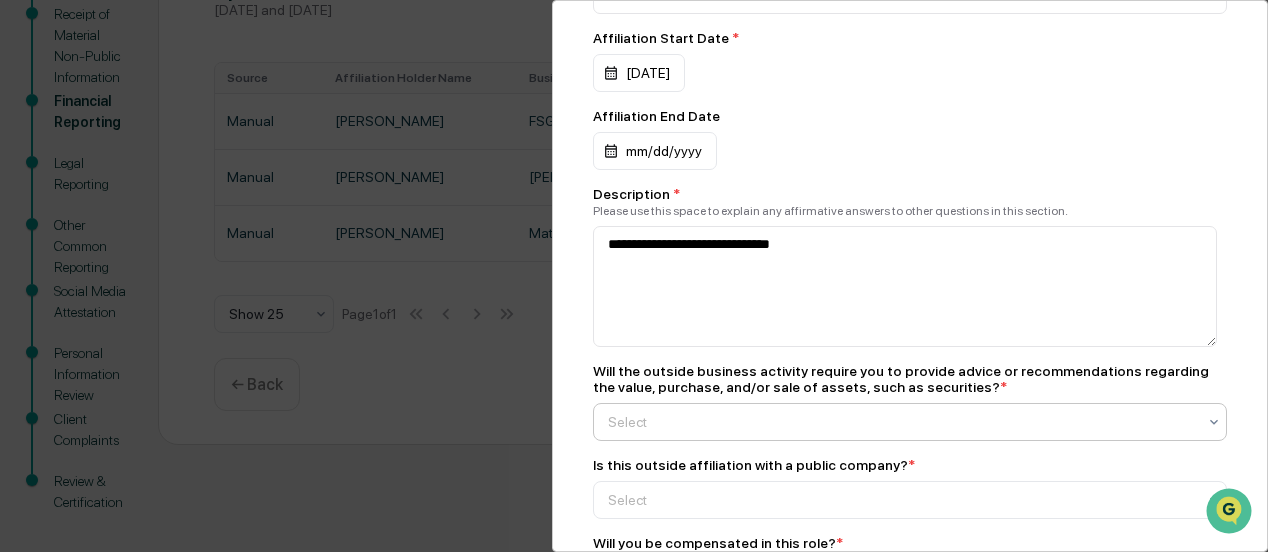 type on "**********" 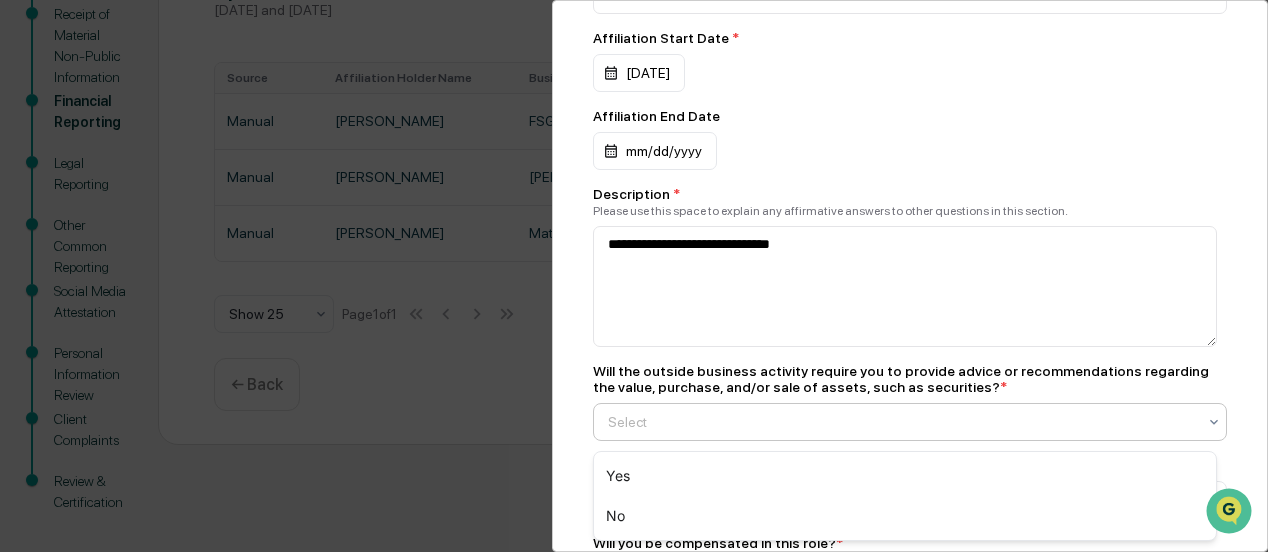 click 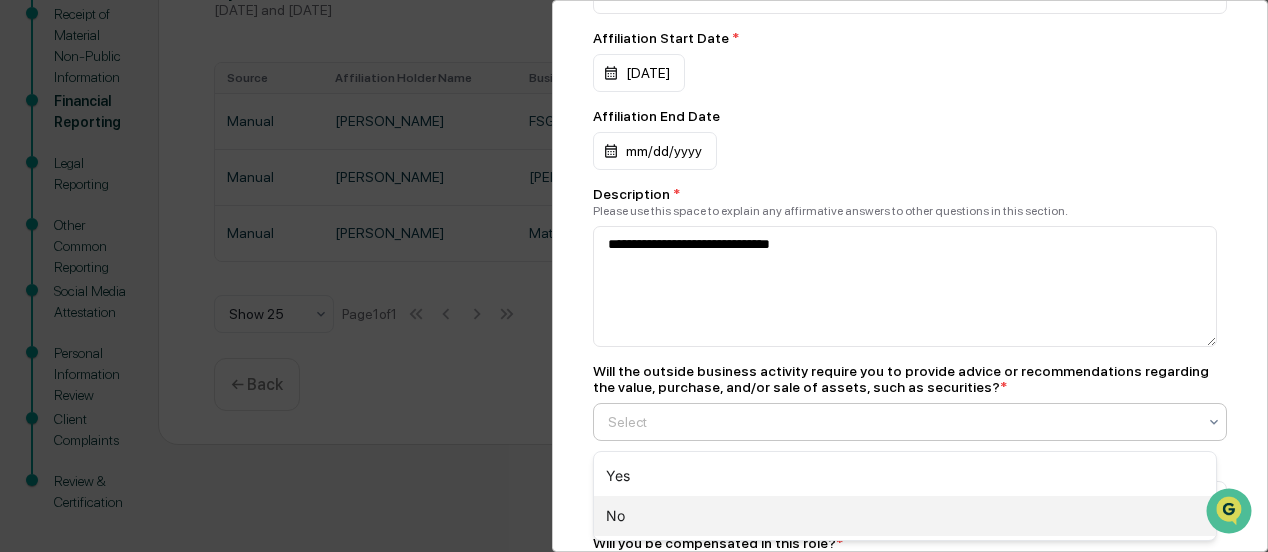click on "No" at bounding box center [905, 516] 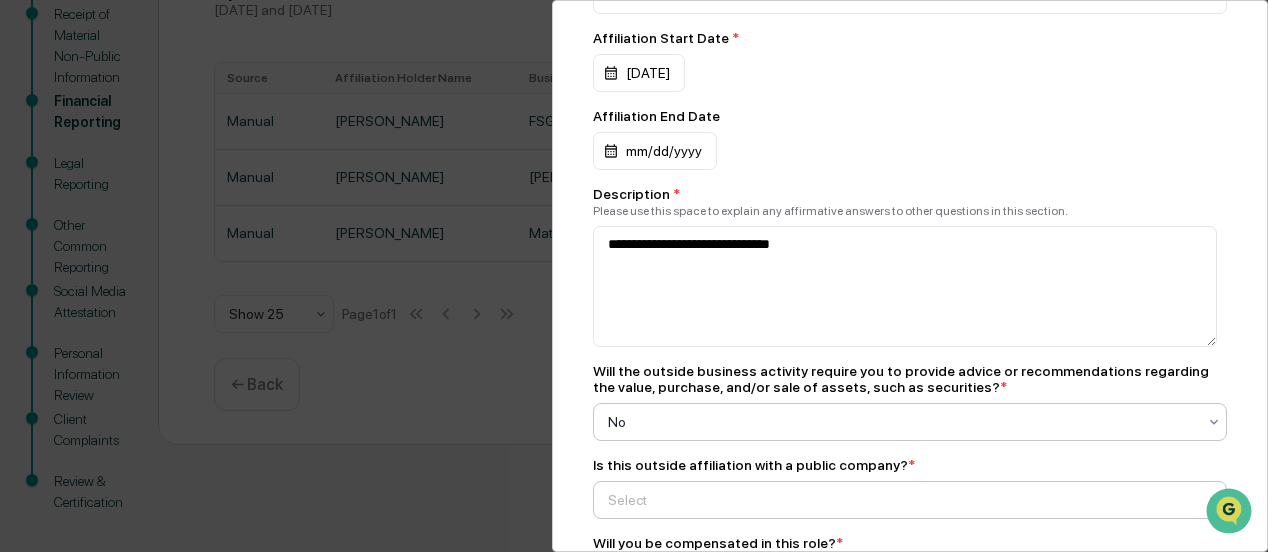 click on "Select" at bounding box center (902, 500) 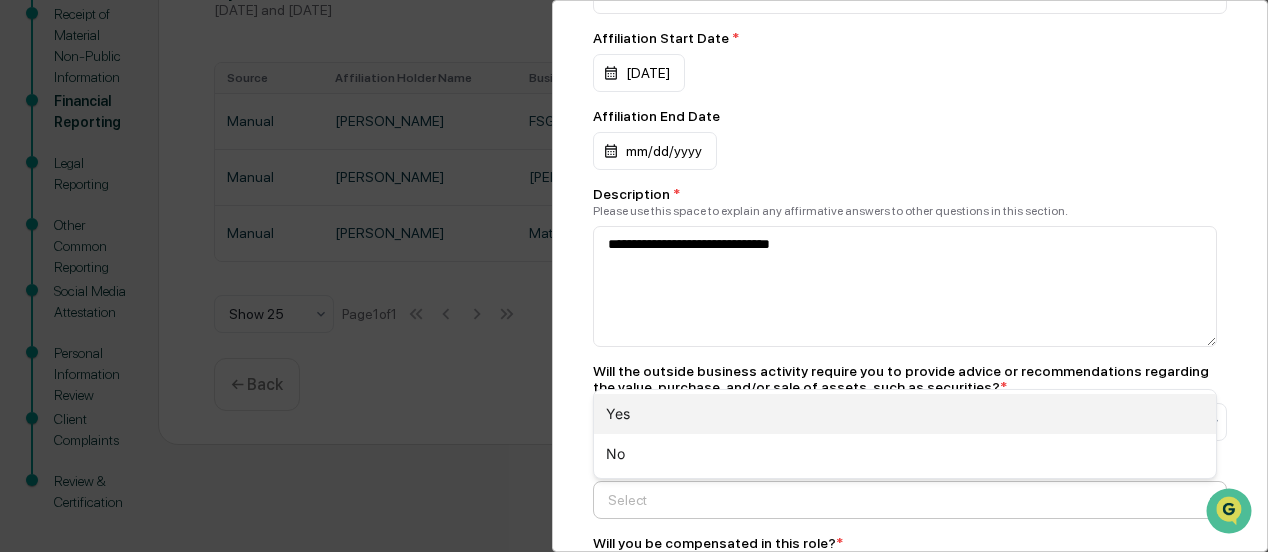 click on "Yes" at bounding box center (905, 414) 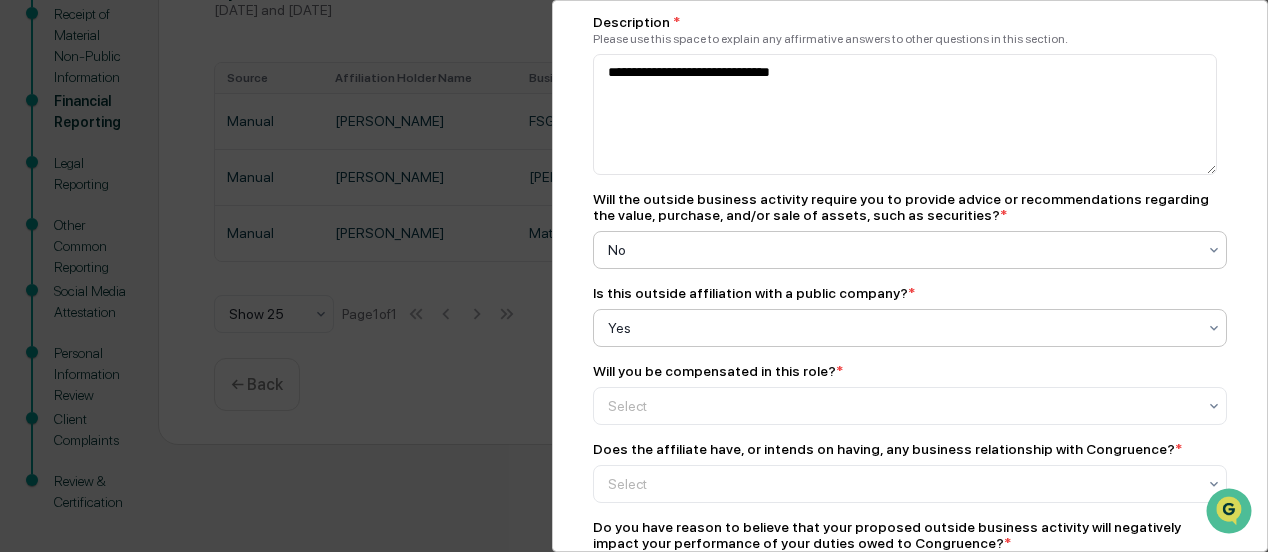 scroll, scrollTop: 500, scrollLeft: 0, axis: vertical 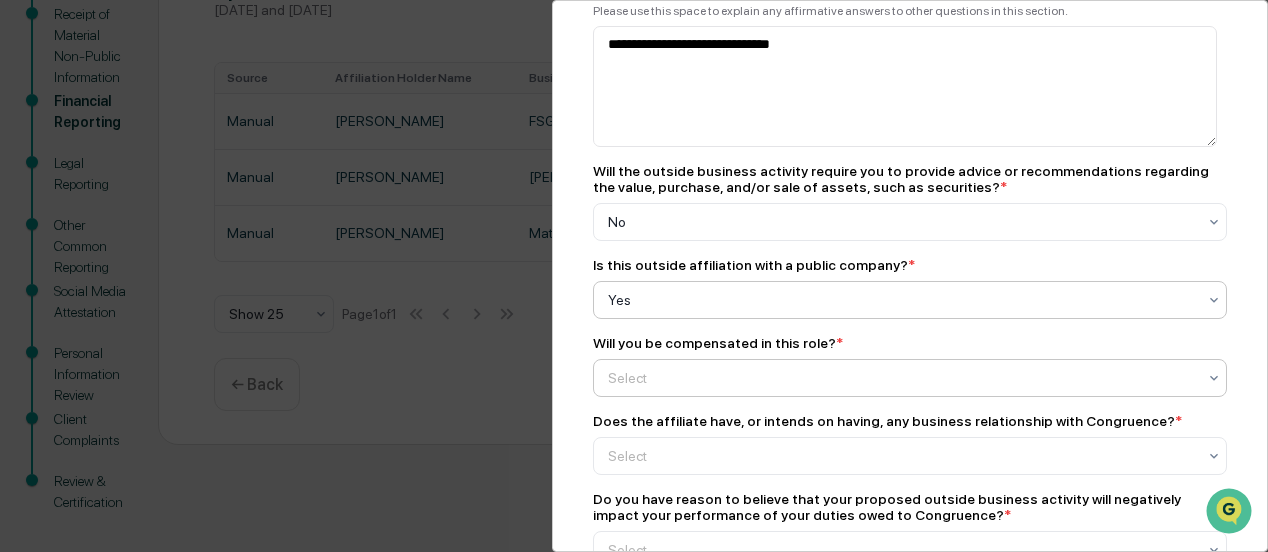 click at bounding box center [1214, 222] 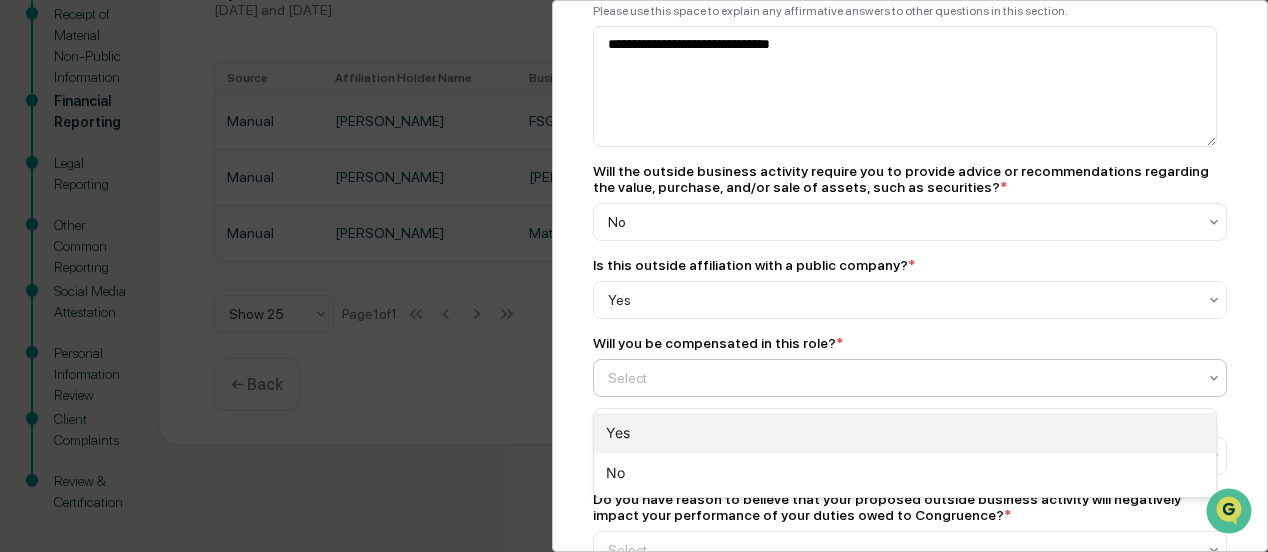 click on "Yes" at bounding box center (905, 433) 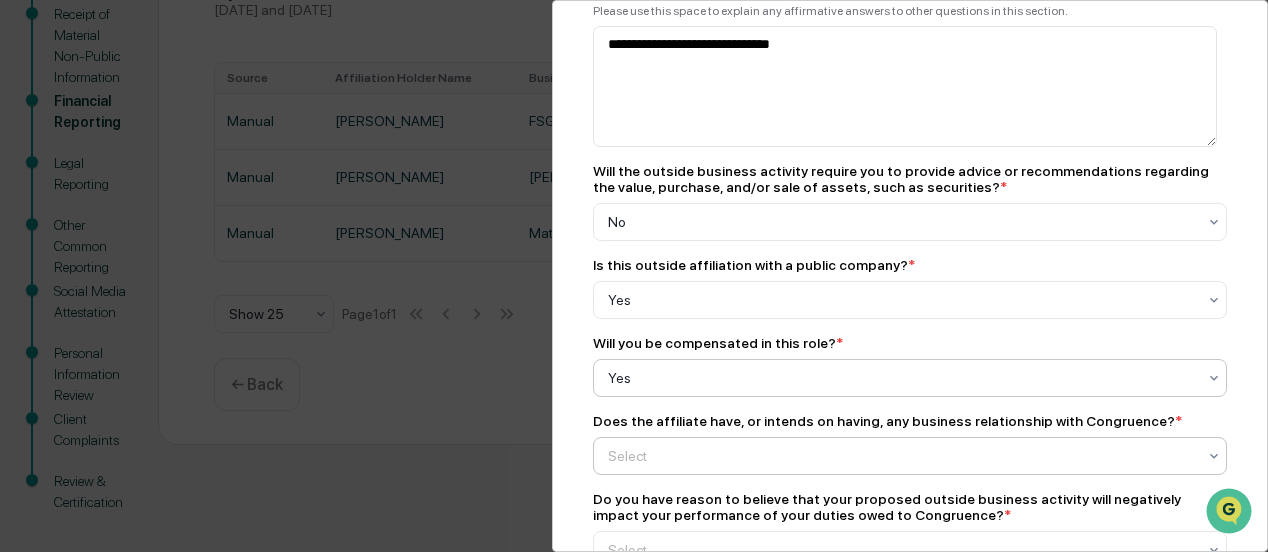 click at bounding box center [902, 222] 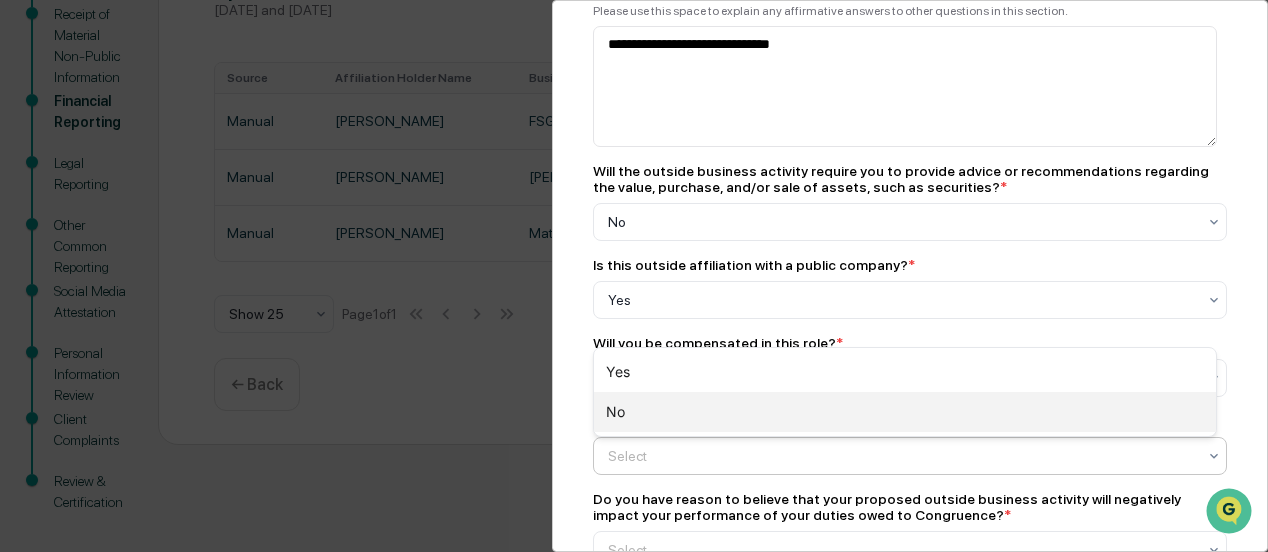 click on "No" at bounding box center [905, 412] 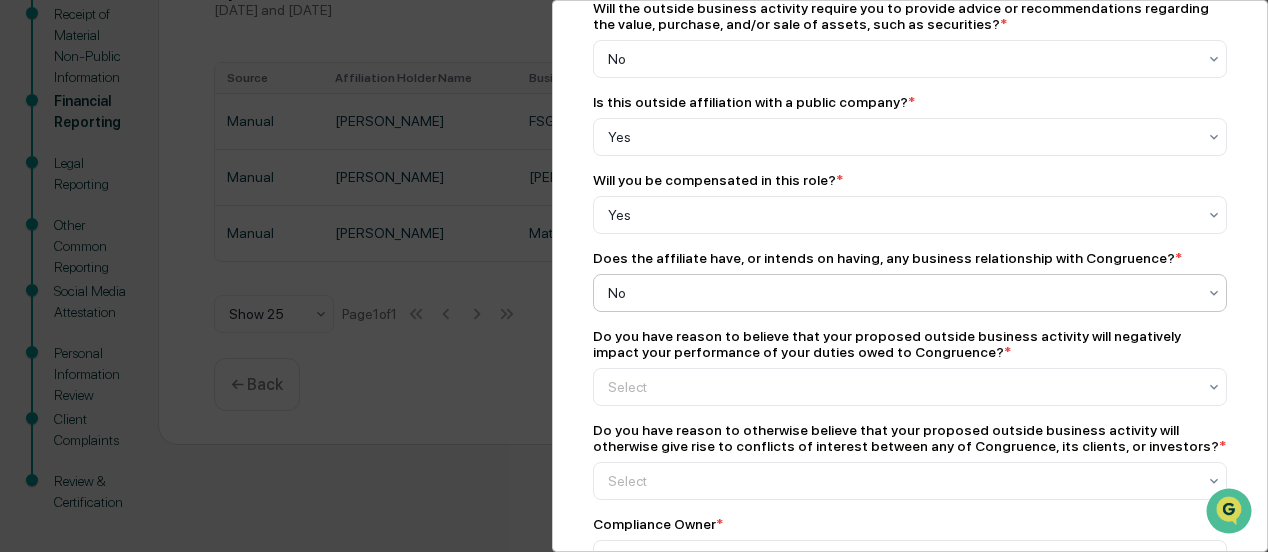 scroll, scrollTop: 700, scrollLeft: 0, axis: vertical 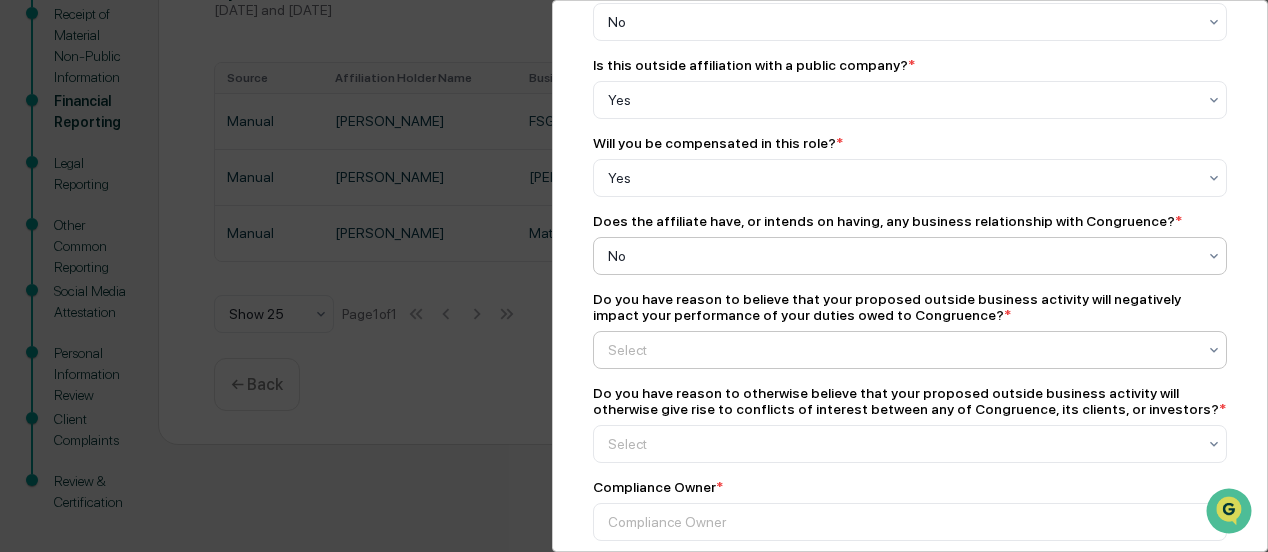 click on "Select" at bounding box center (902, 22) 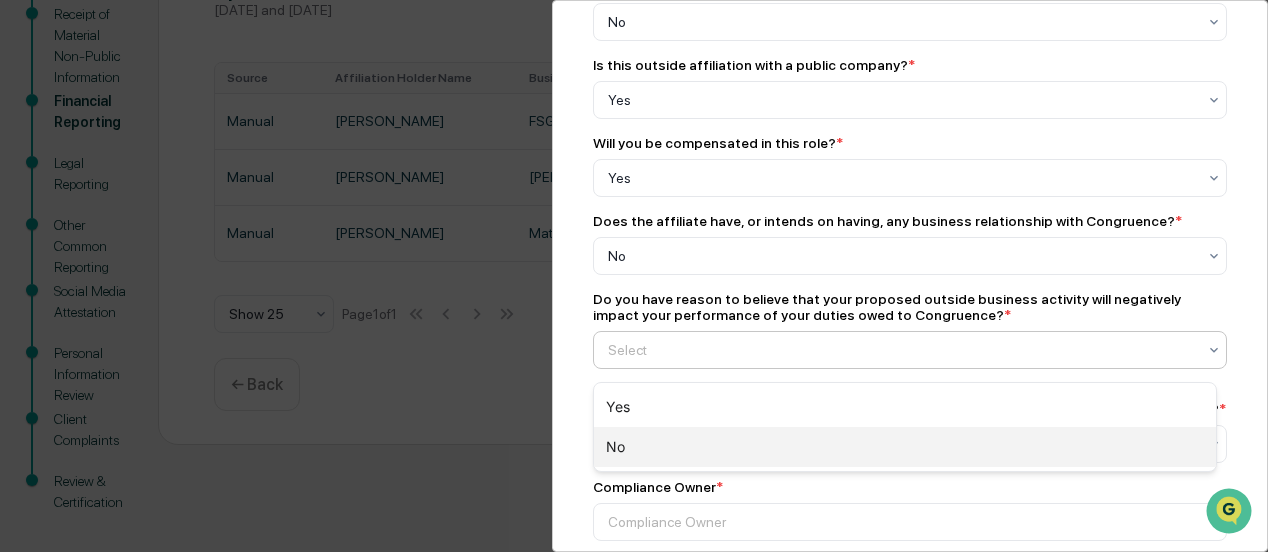 click on "No" at bounding box center [905, 447] 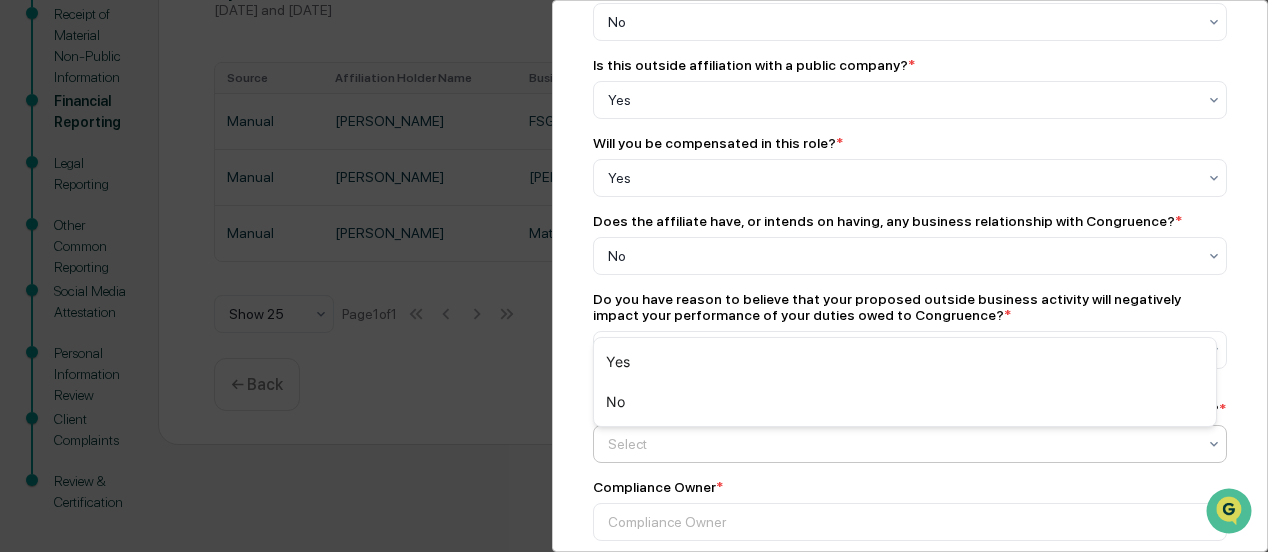 click 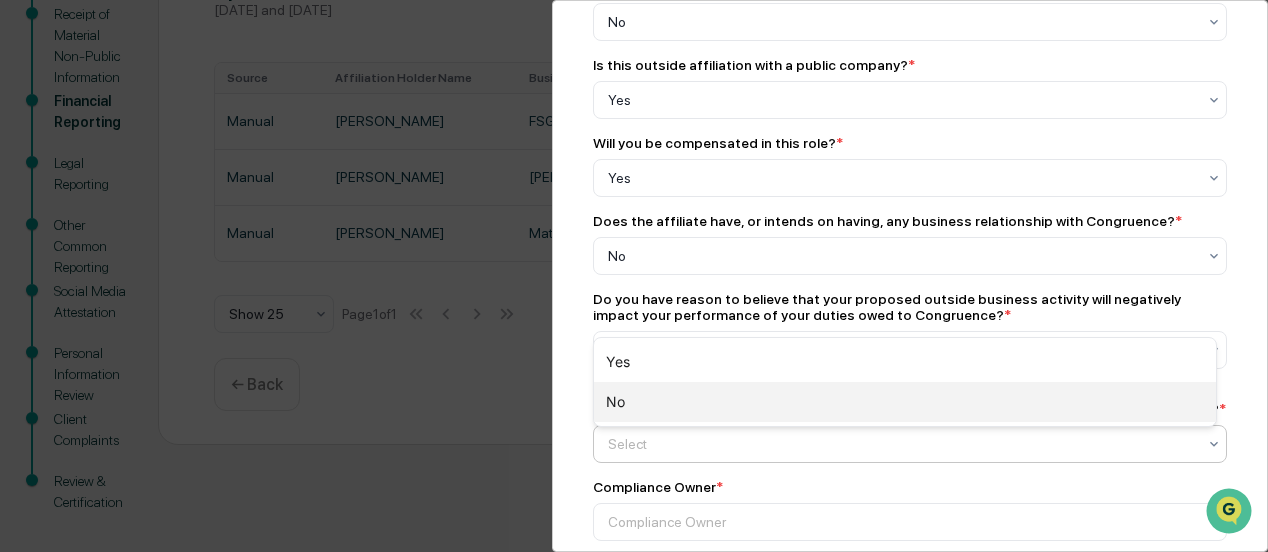 click on "No" at bounding box center [905, 402] 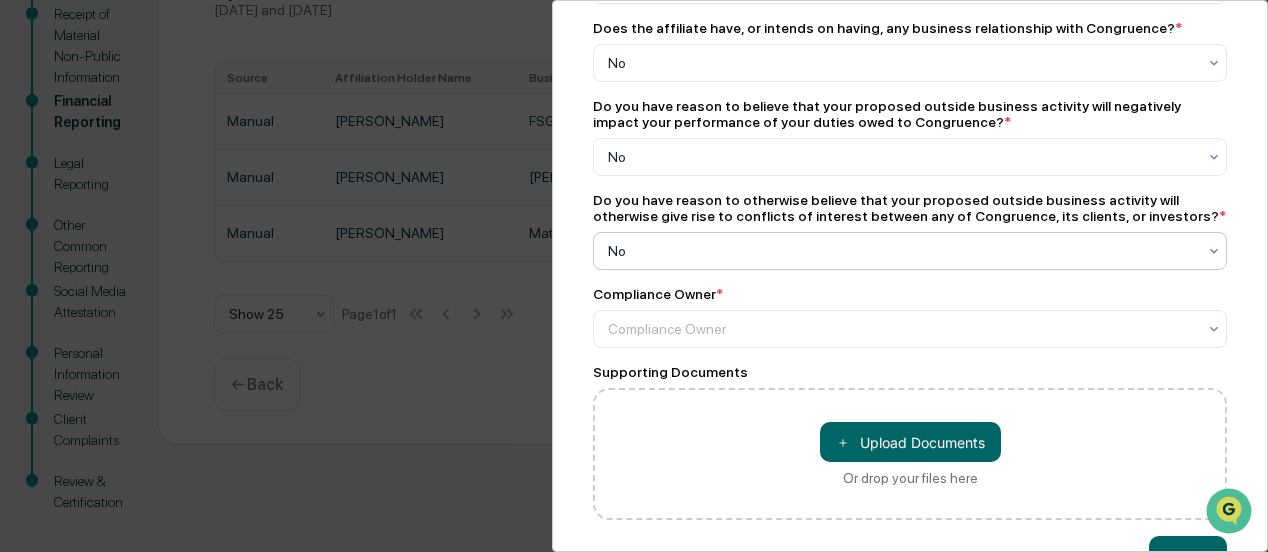 scroll, scrollTop: 800, scrollLeft: 0, axis: vertical 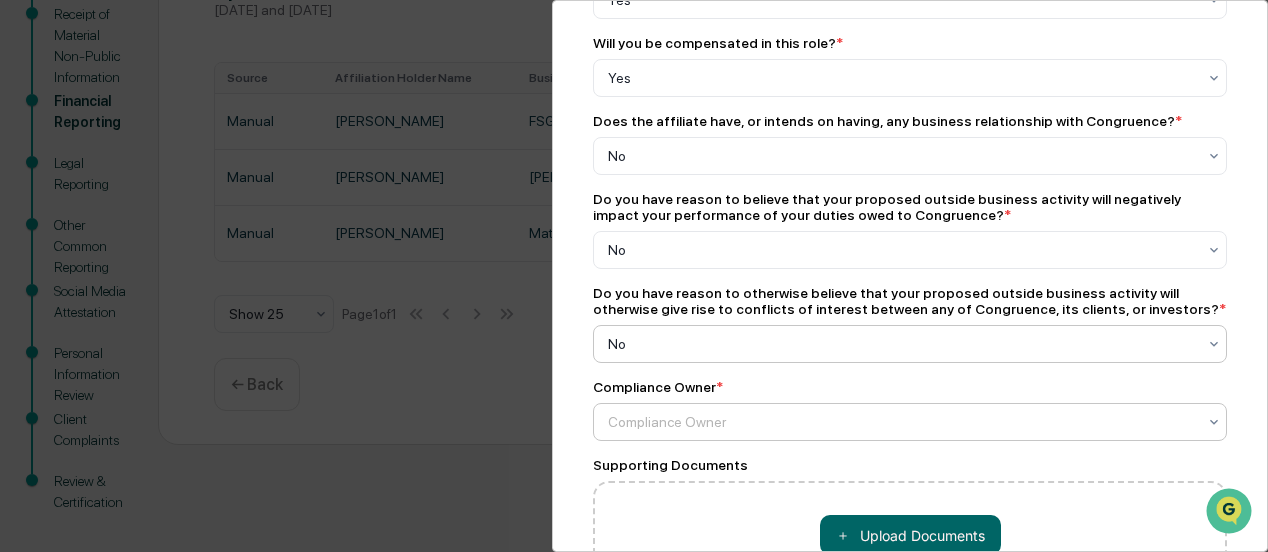 click at bounding box center [902, -78] 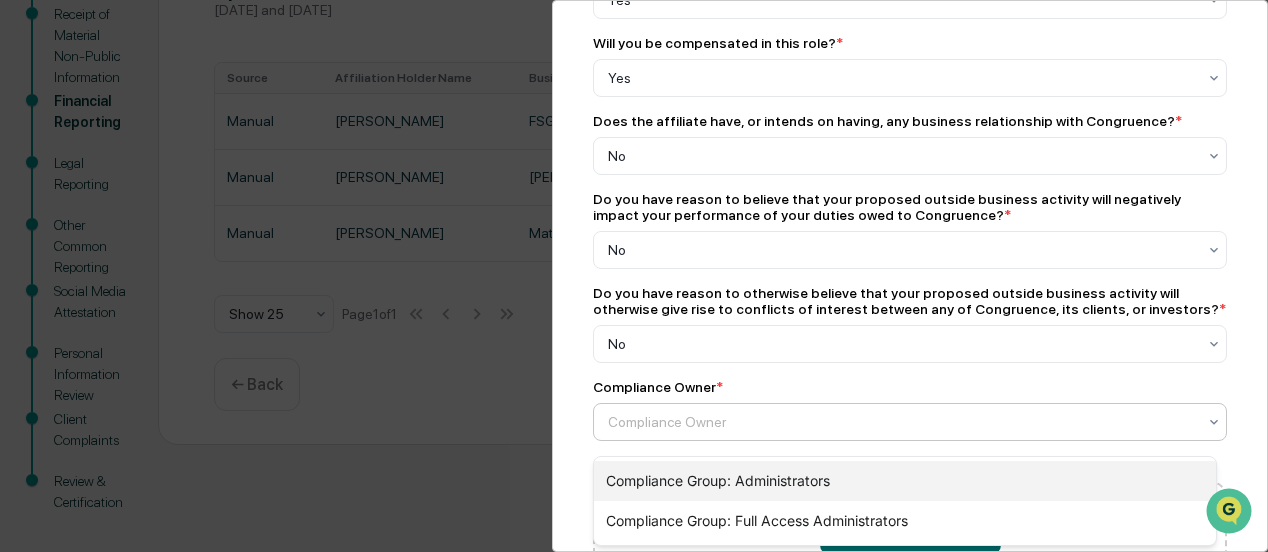 click on "Compliance Group: Administrators" at bounding box center (905, 481) 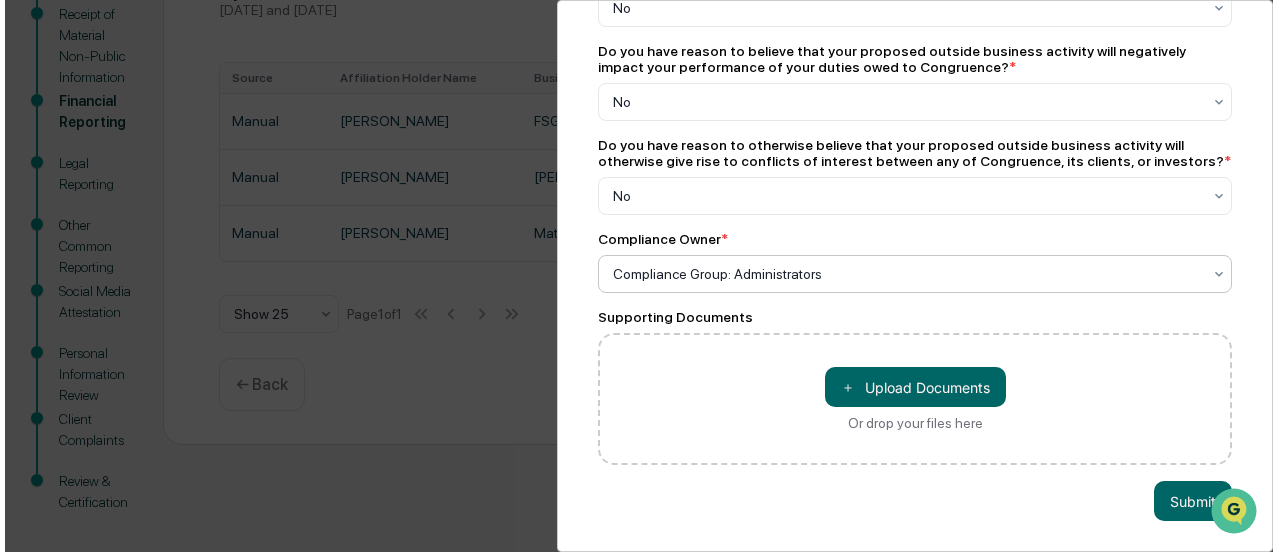 scroll, scrollTop: 970, scrollLeft: 0, axis: vertical 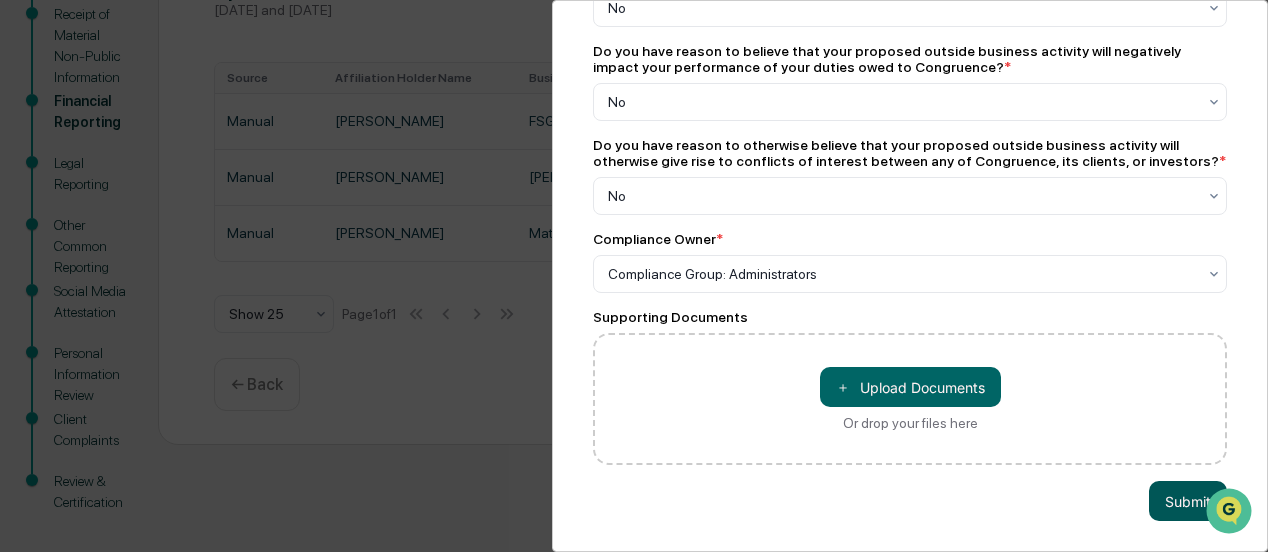 click on "Submit" at bounding box center (1188, 501) 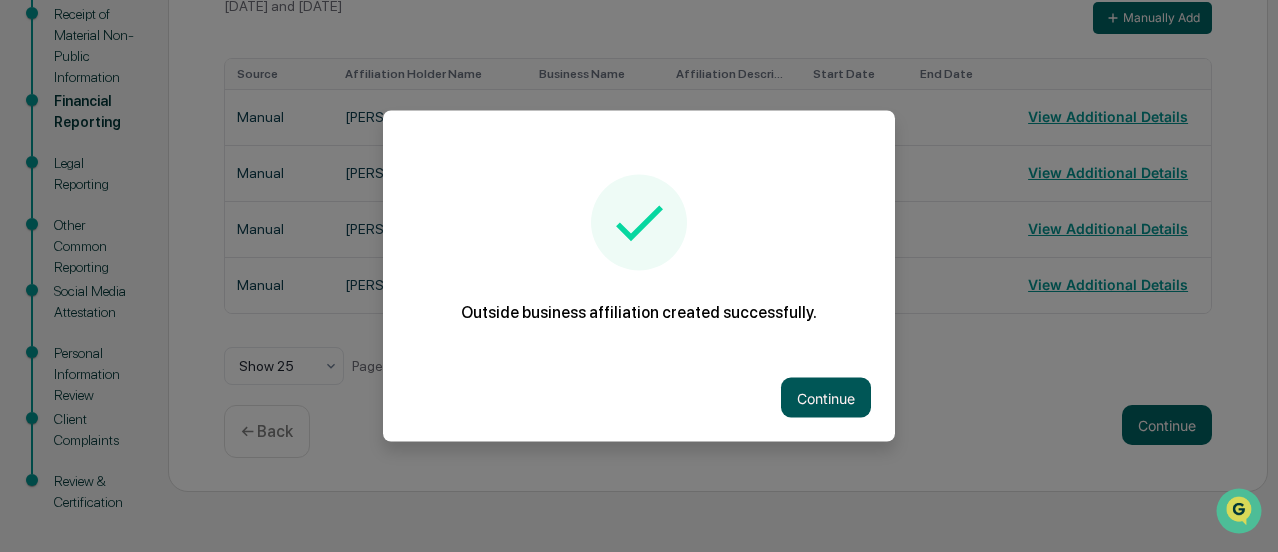 click on "Continue" at bounding box center [826, 398] 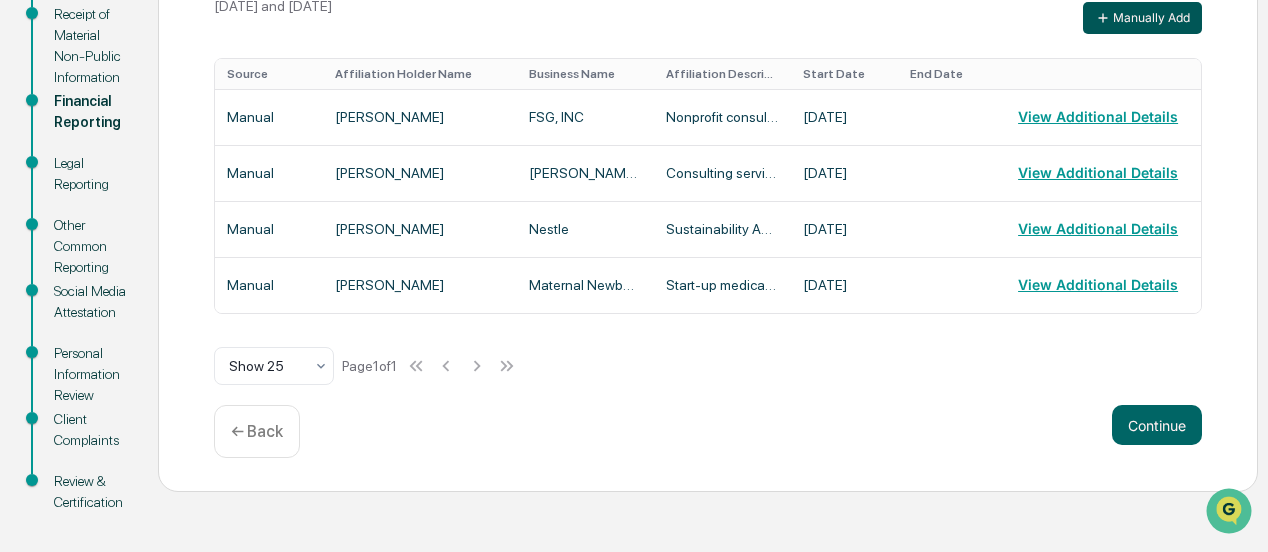 click on "Manually Add" at bounding box center [1142, 18] 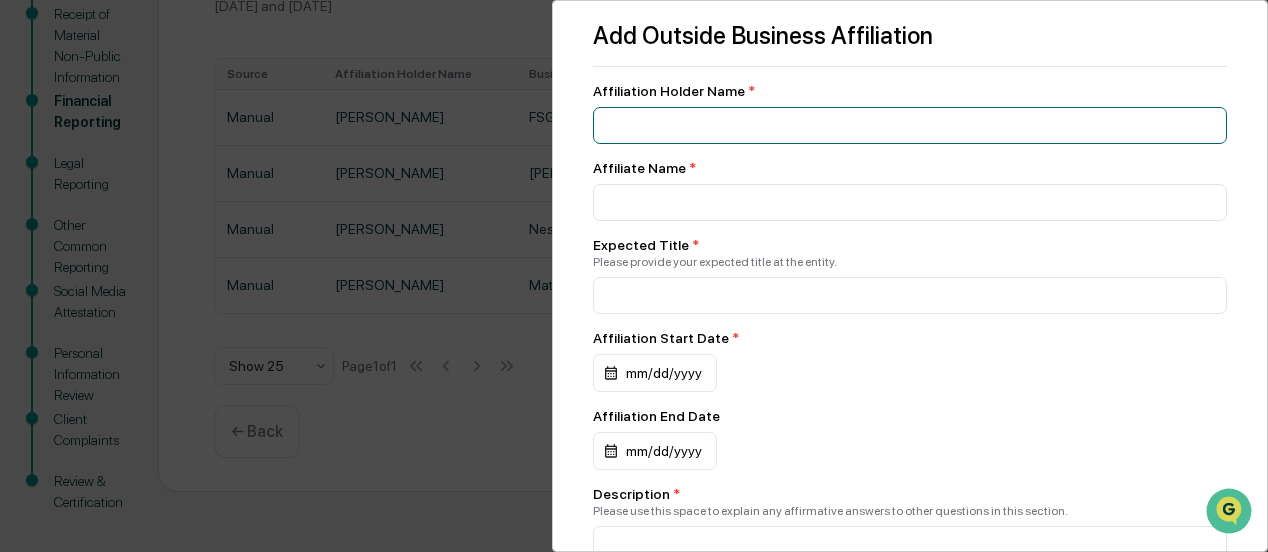 click at bounding box center [910, 125] 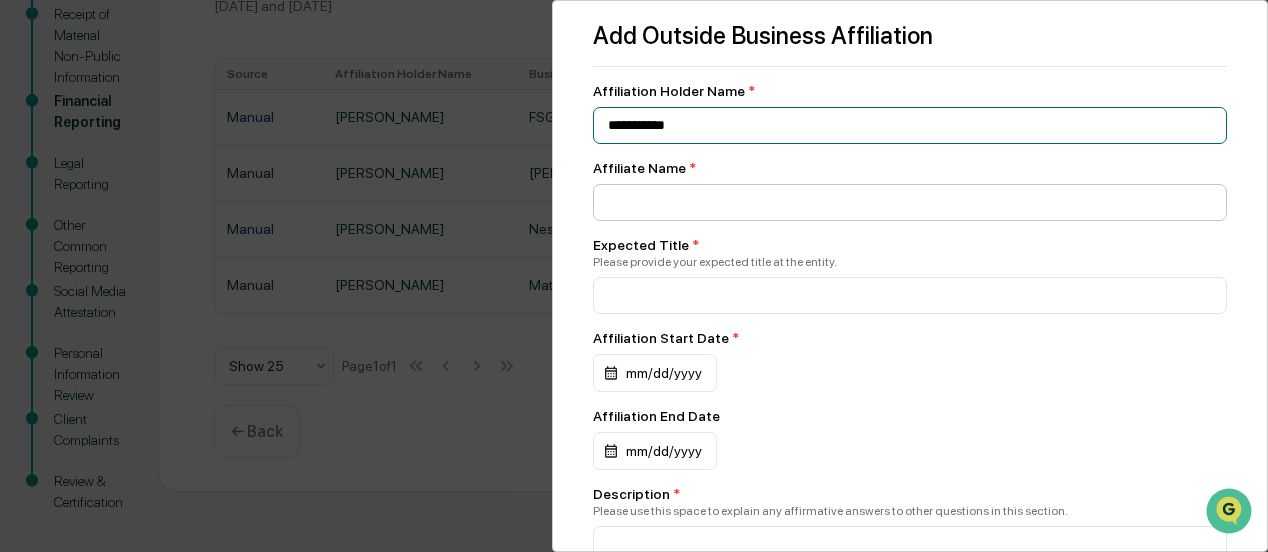 type on "**********" 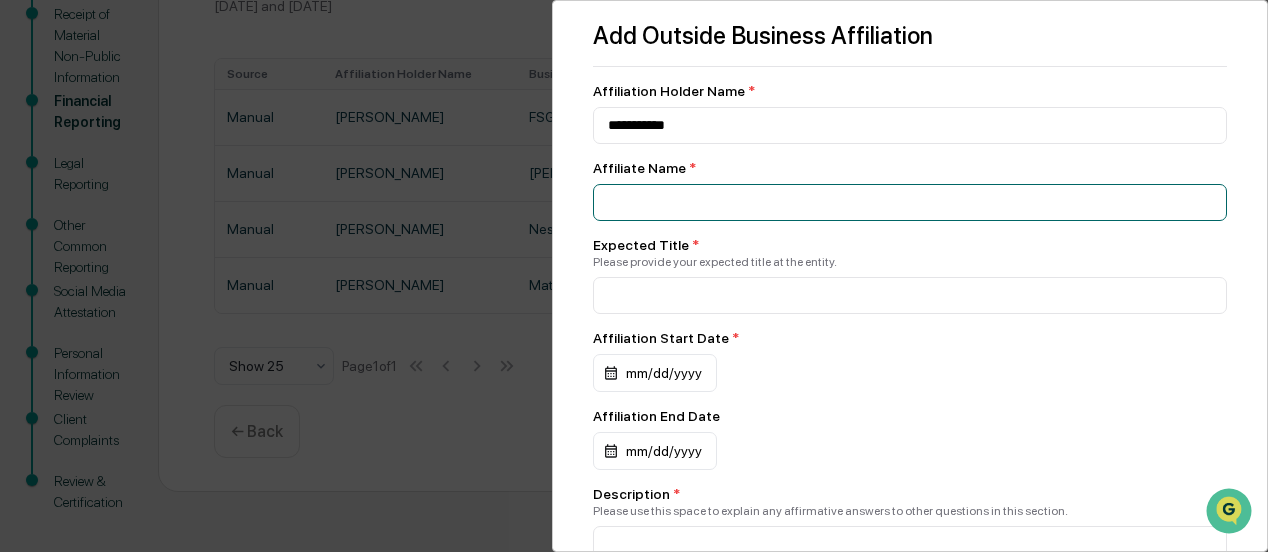 click at bounding box center [910, 125] 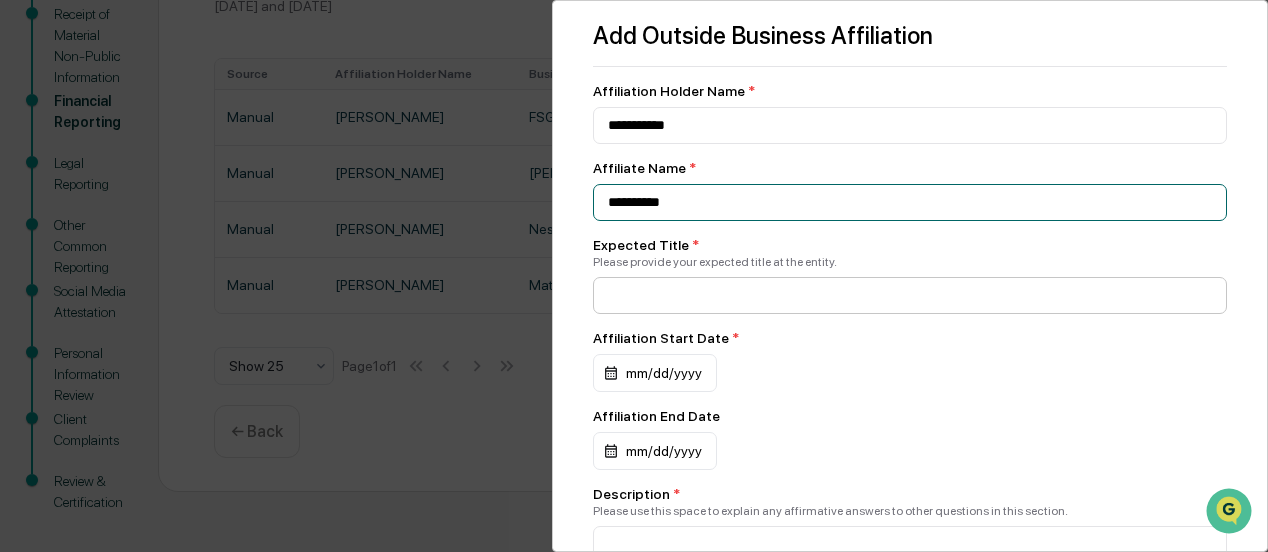 type on "**********" 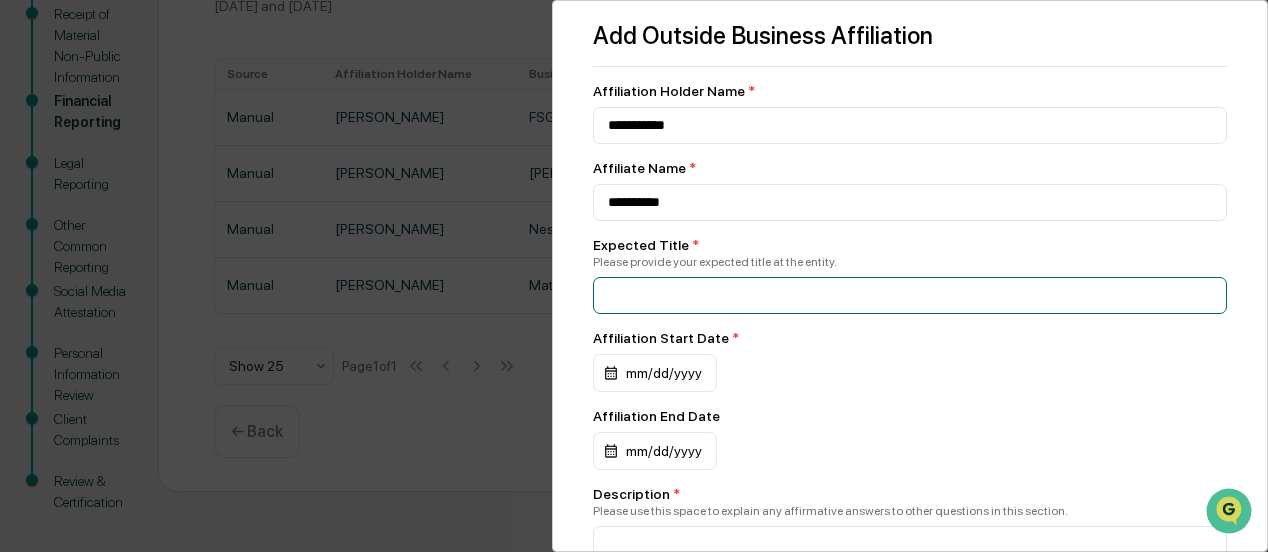 click at bounding box center [910, 125] 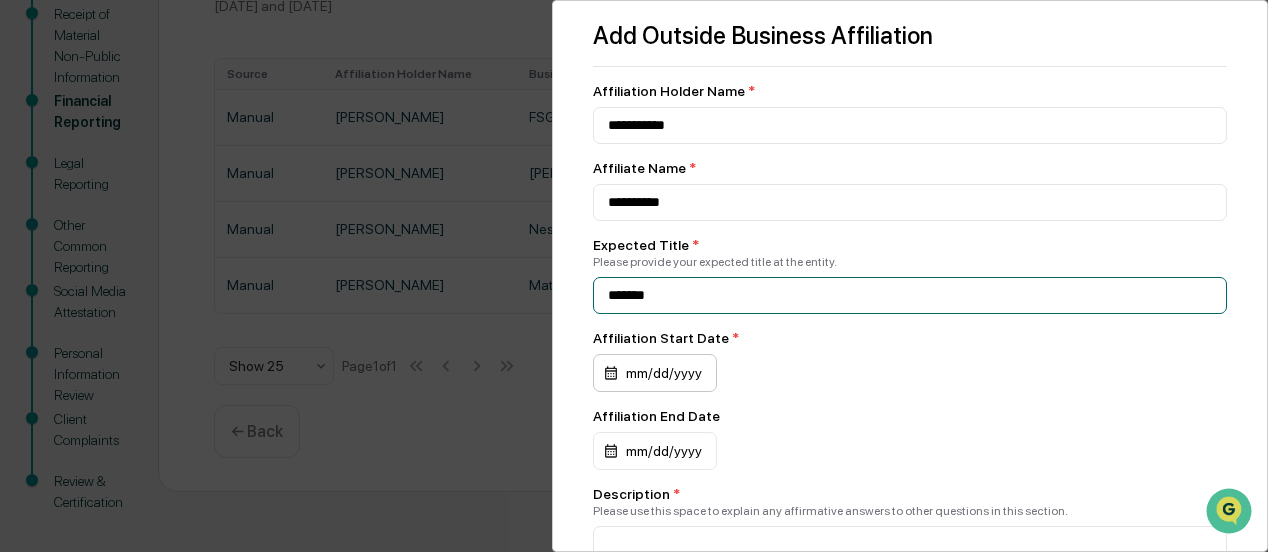 type on "*******" 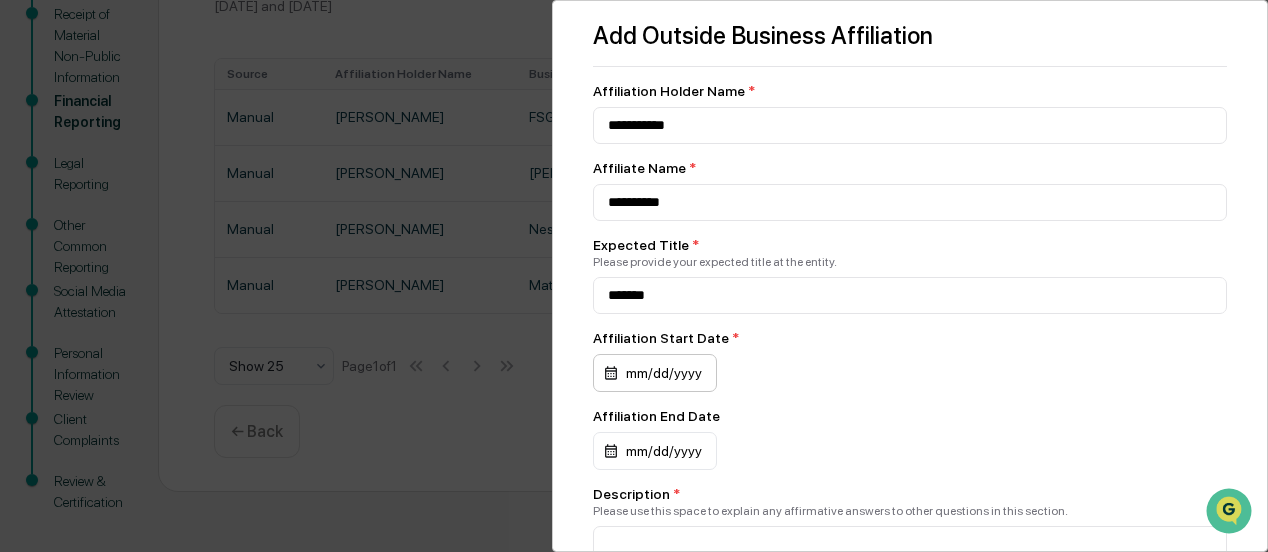click on "mm/dd/yyyy" at bounding box center (655, 373) 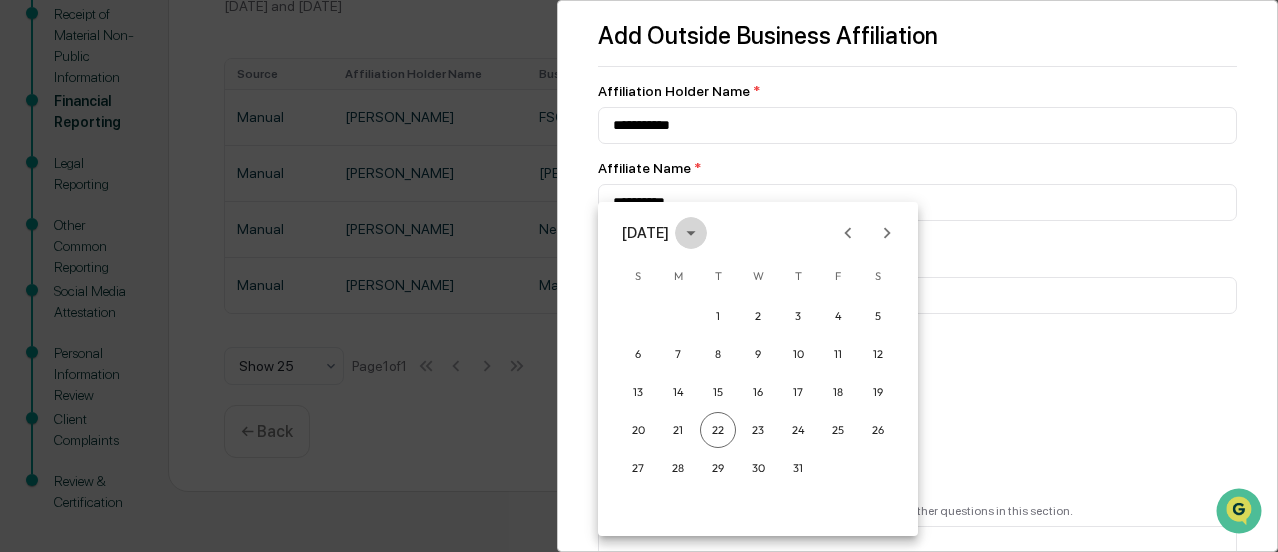 click 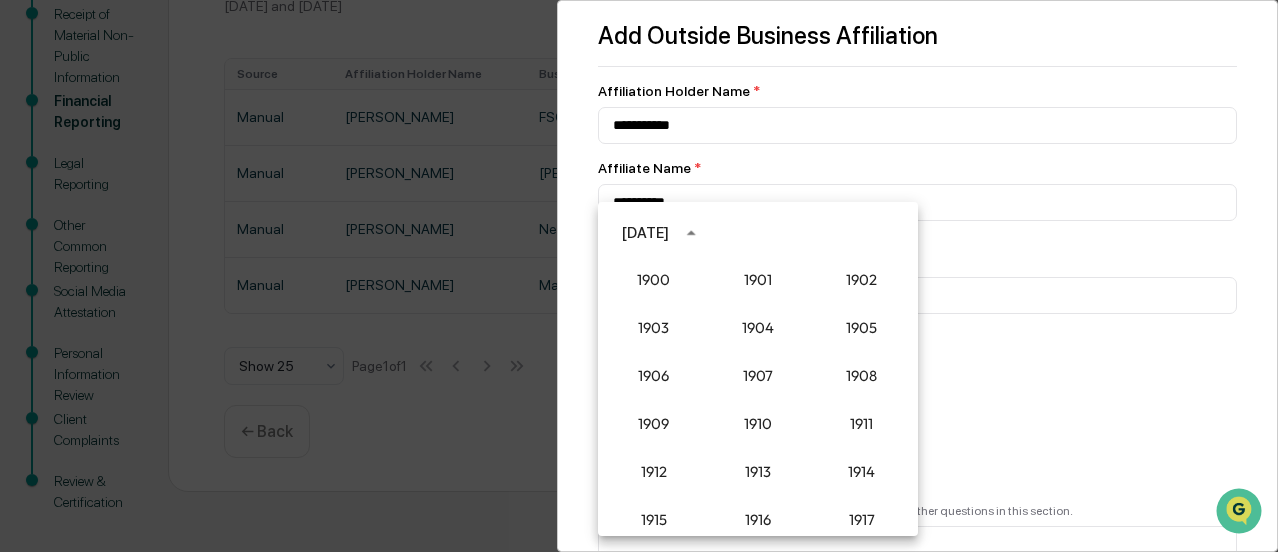 scroll, scrollTop: 1852, scrollLeft: 0, axis: vertical 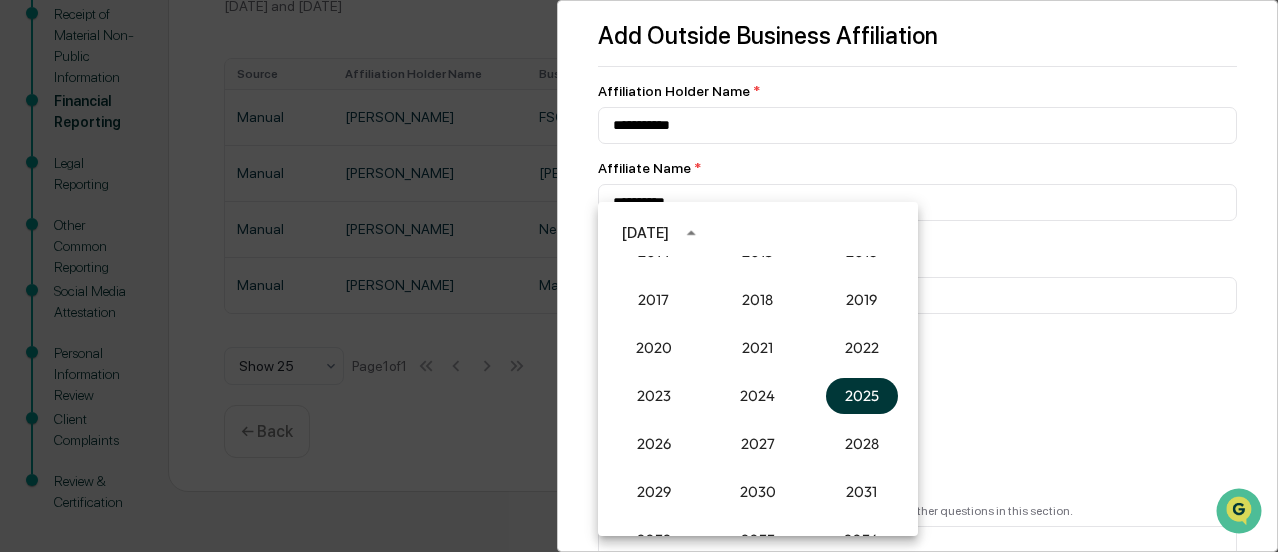 click on "2025" at bounding box center (862, 396) 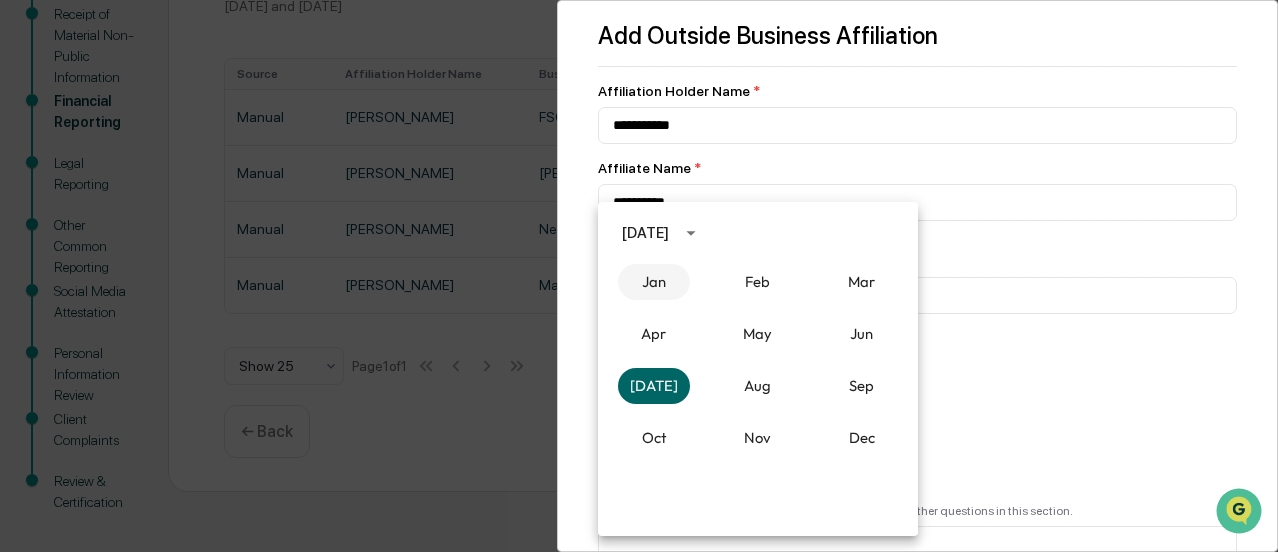 click on "Jan" at bounding box center (654, 282) 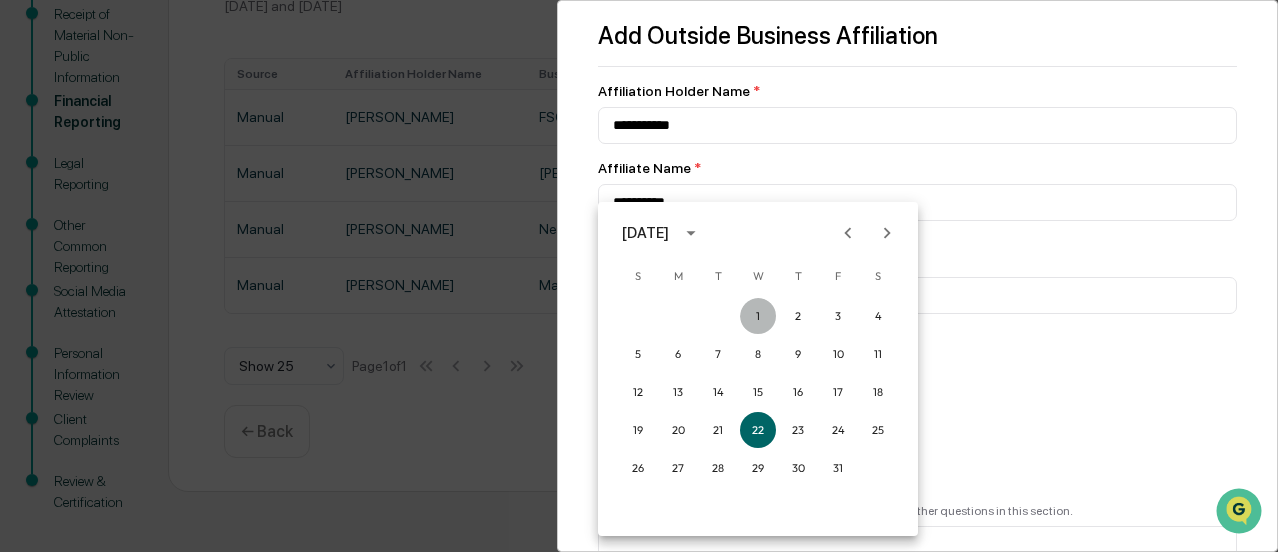 click on "1" at bounding box center [758, 316] 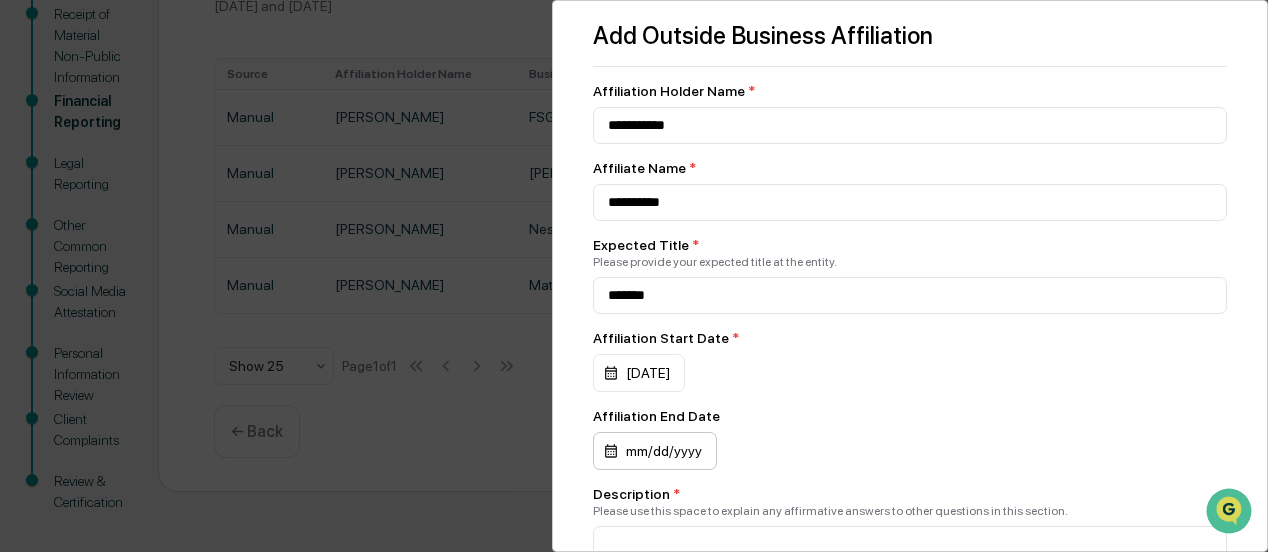 click on "mm/dd/yyyy" at bounding box center [639, 373] 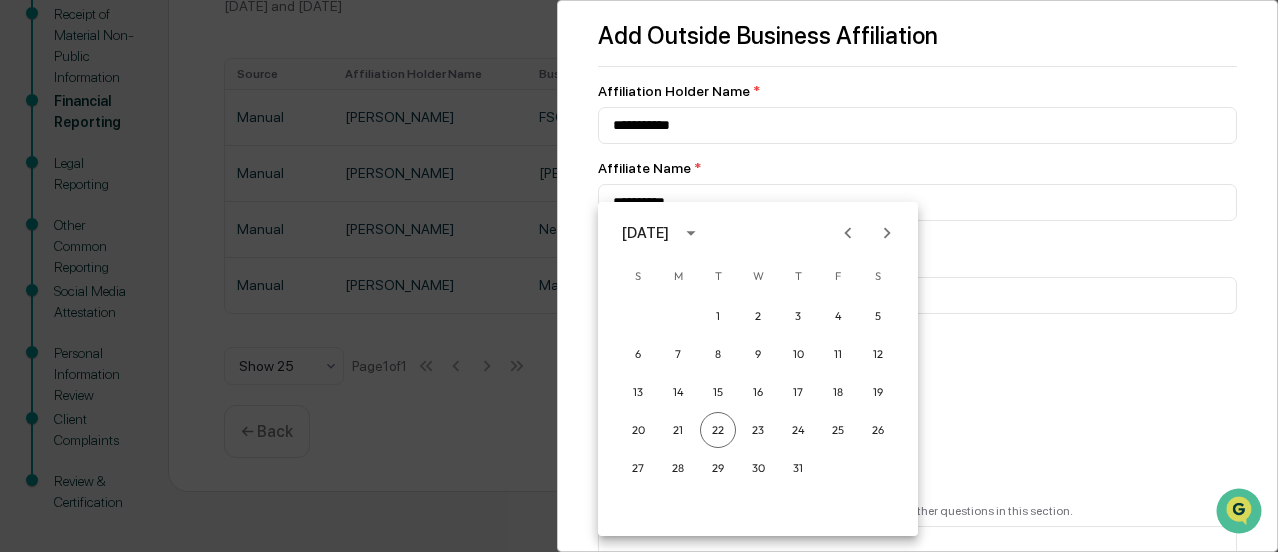 click 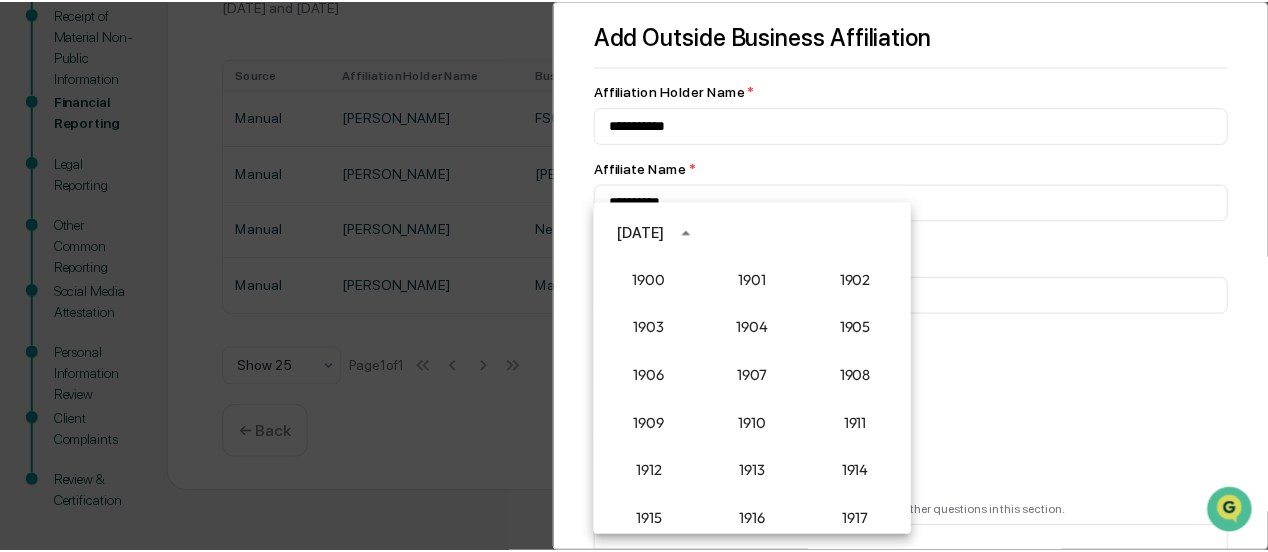 scroll, scrollTop: 1852, scrollLeft: 0, axis: vertical 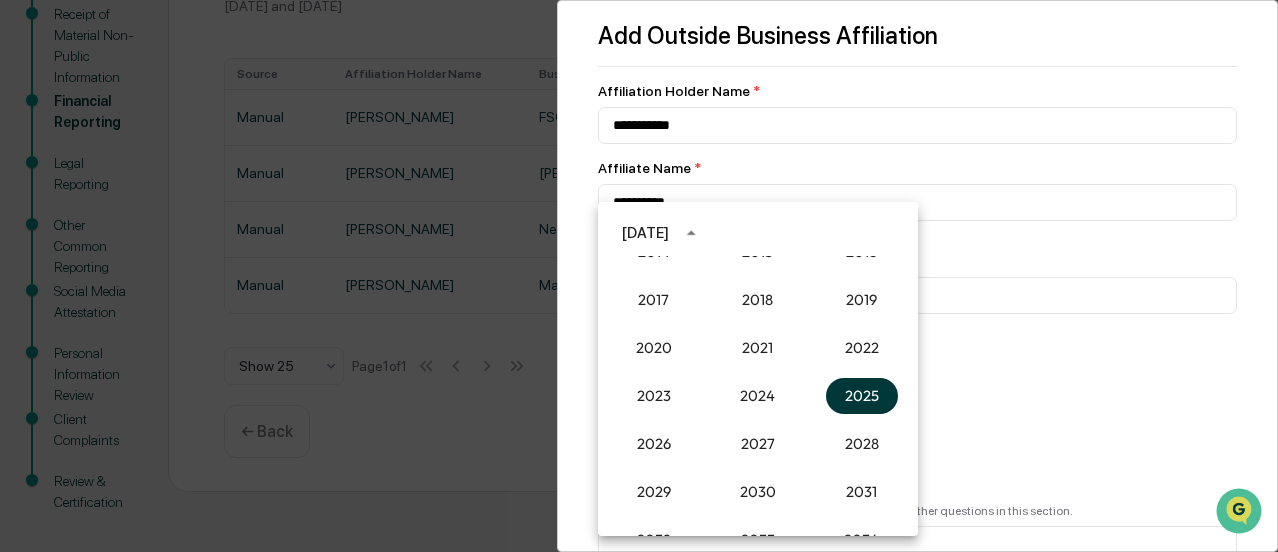 click on "2025" at bounding box center (862, 396) 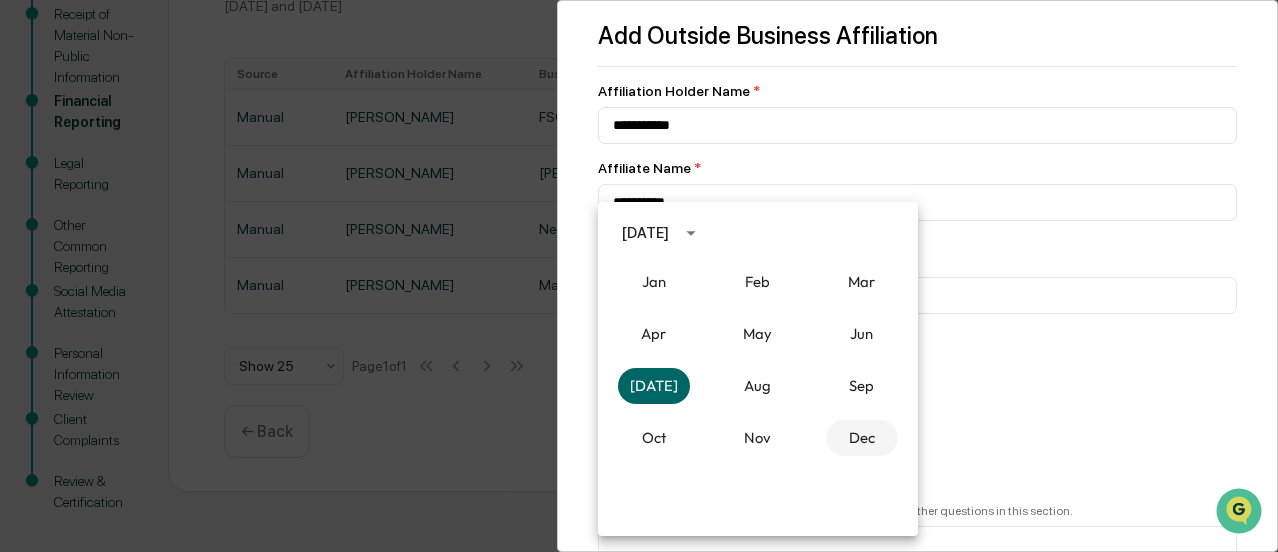 click on "Dec" at bounding box center (862, 438) 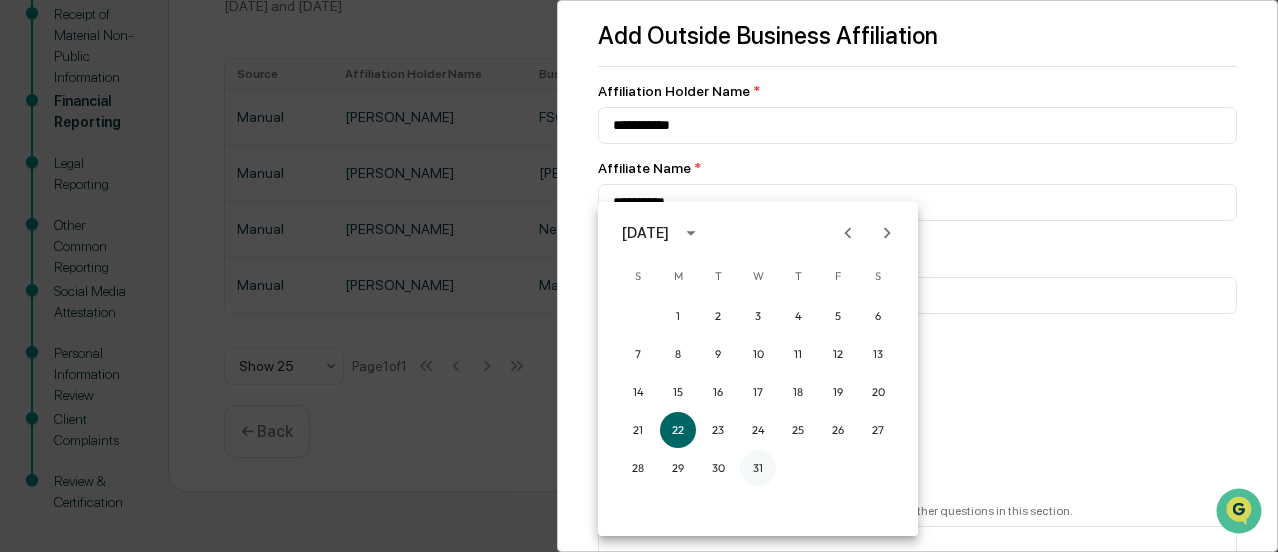 click on "31" at bounding box center (758, 468) 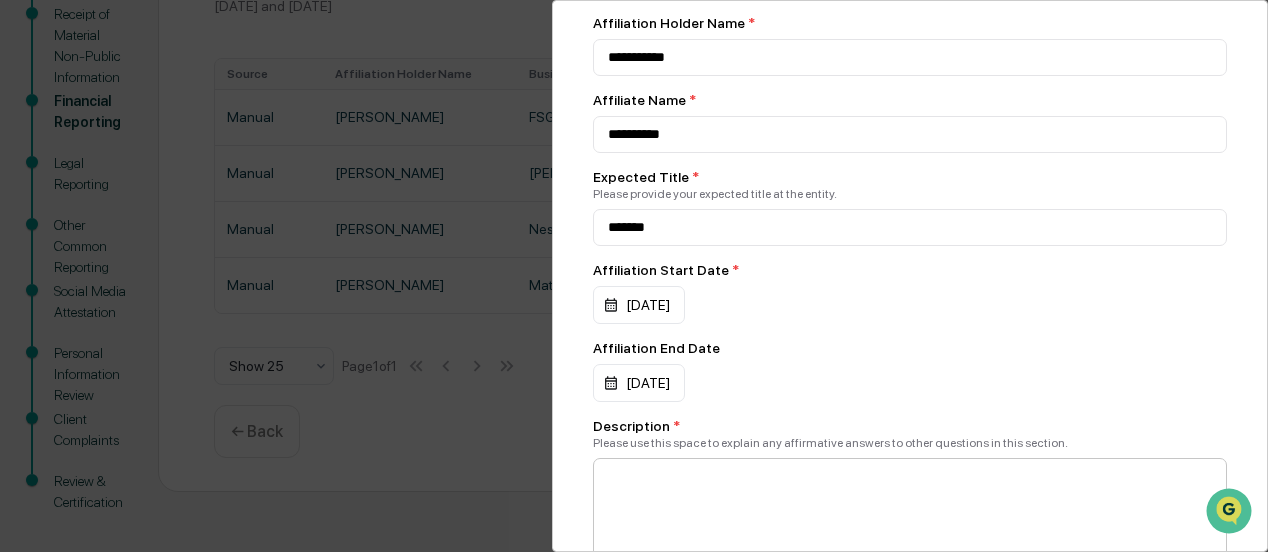 scroll, scrollTop: 100, scrollLeft: 0, axis: vertical 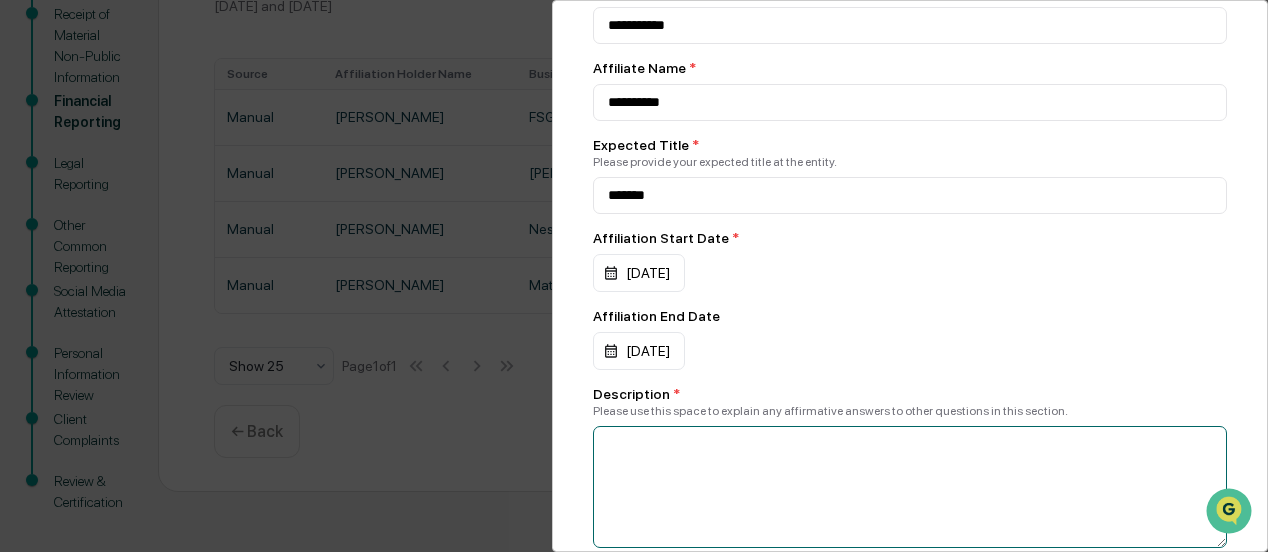 click at bounding box center [910, 487] 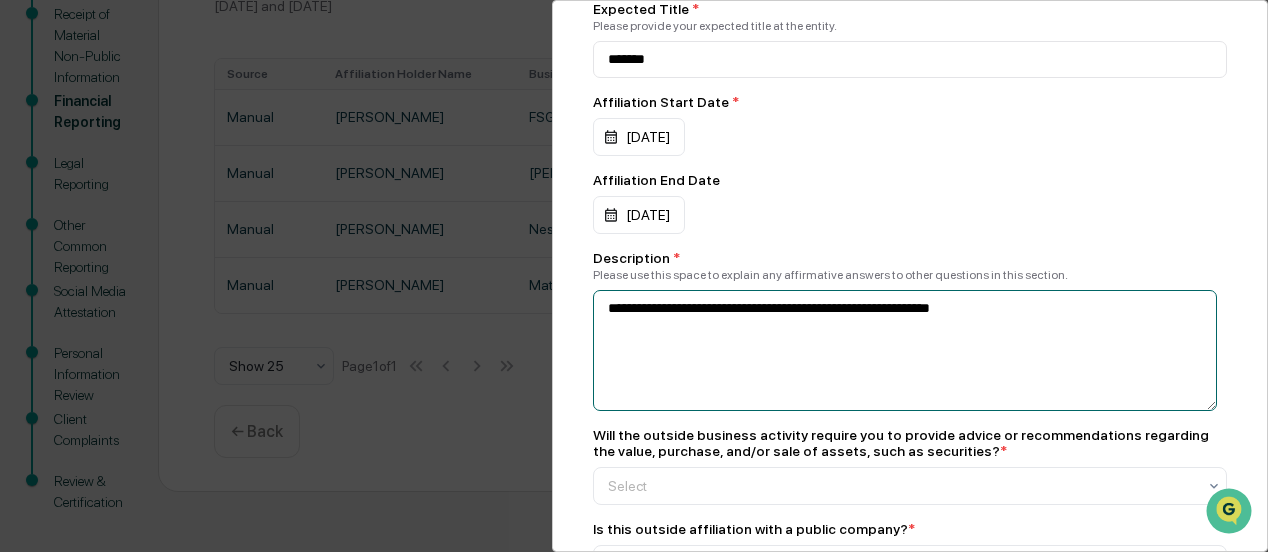 scroll, scrollTop: 300, scrollLeft: 0, axis: vertical 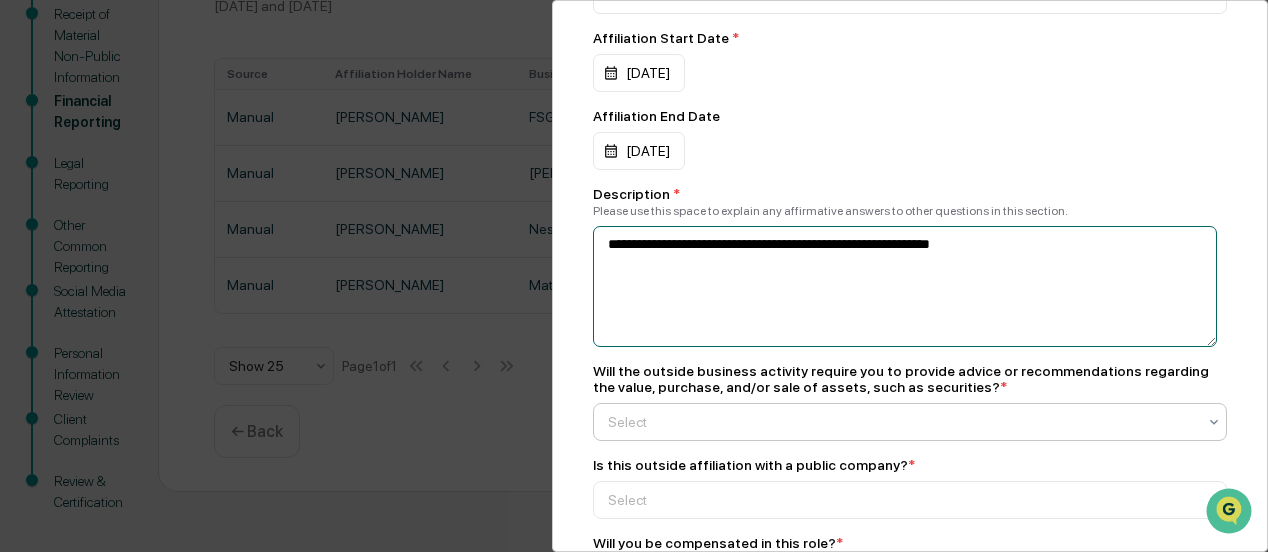 type on "**********" 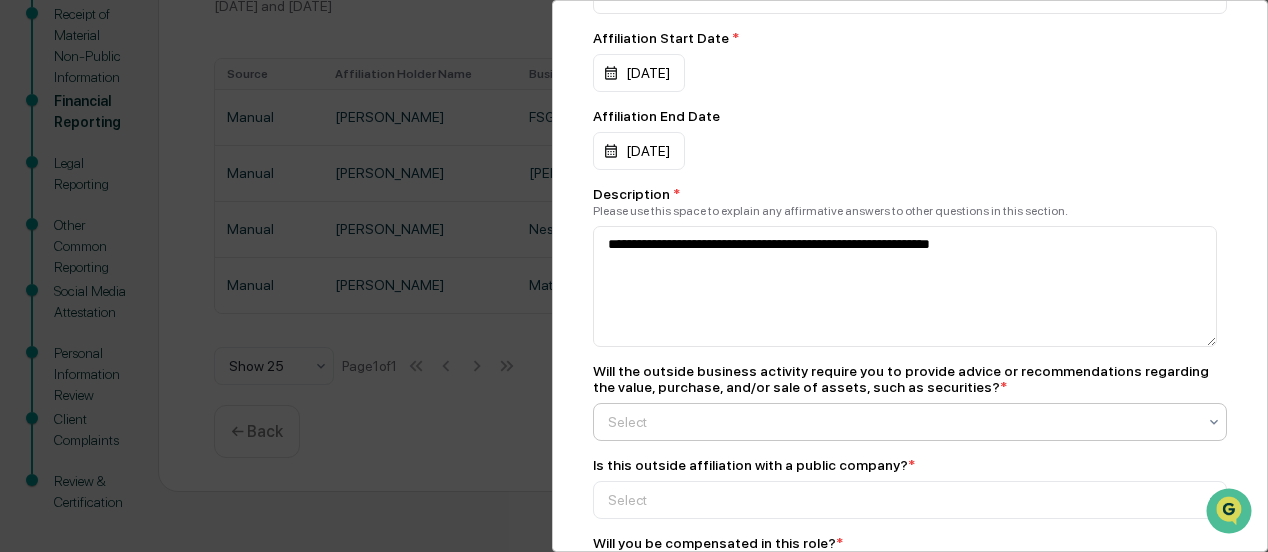 click 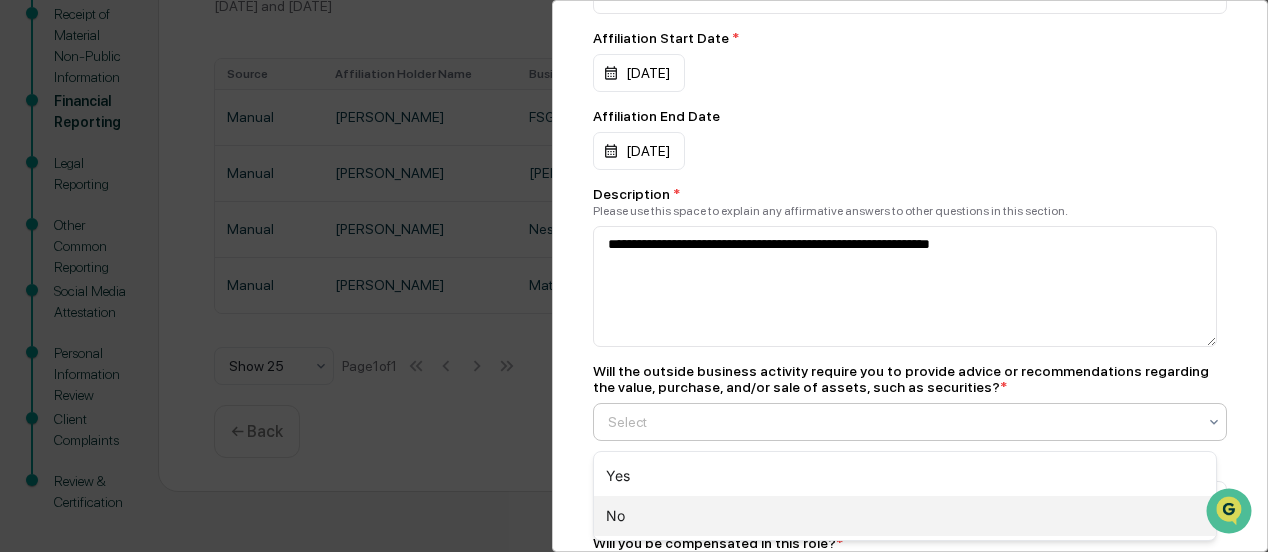 click on "No" at bounding box center [905, 516] 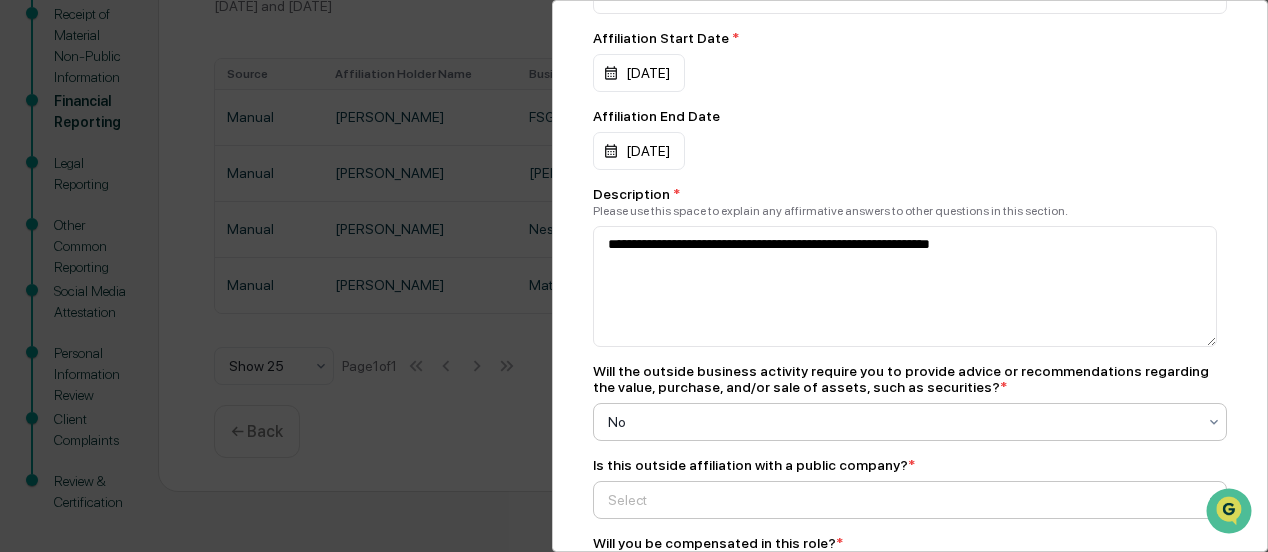 click at bounding box center [1214, 500] 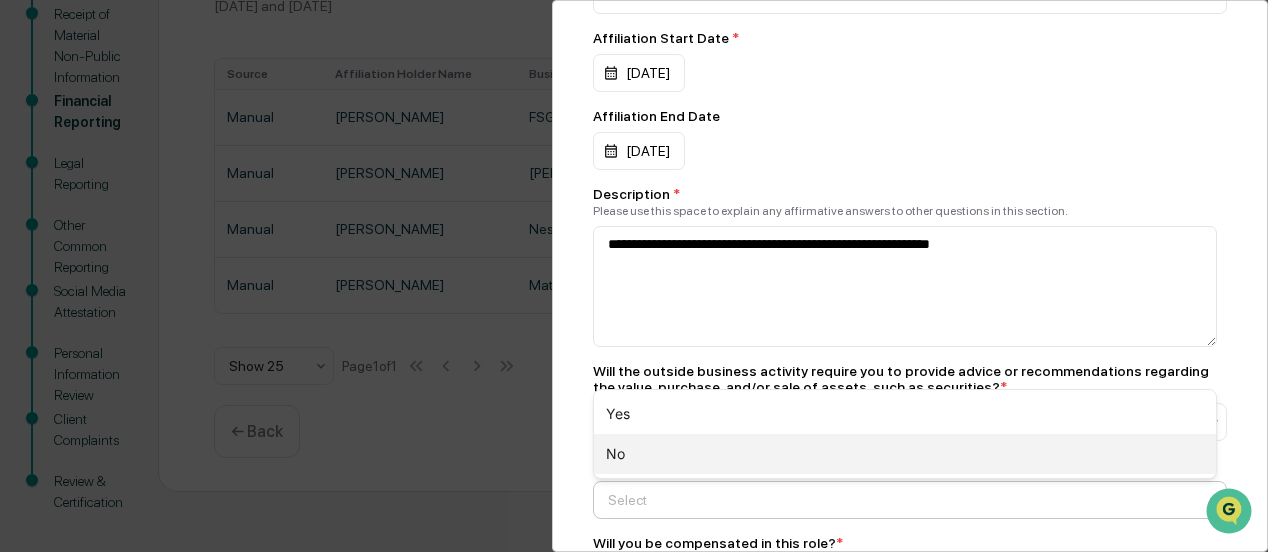 click on "No" at bounding box center [905, 454] 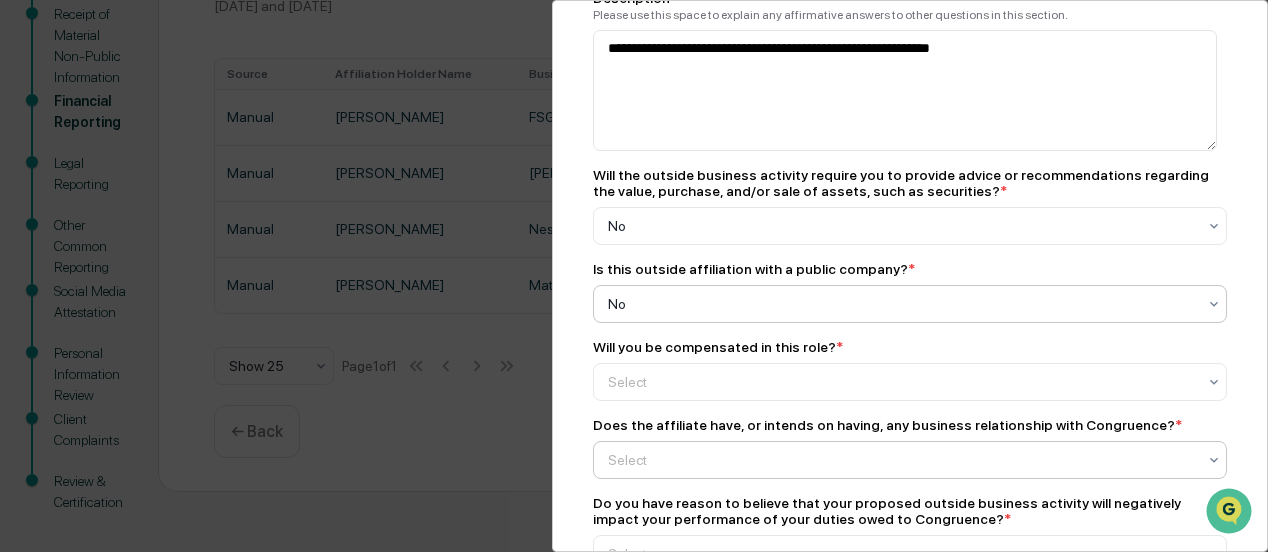 scroll, scrollTop: 500, scrollLeft: 0, axis: vertical 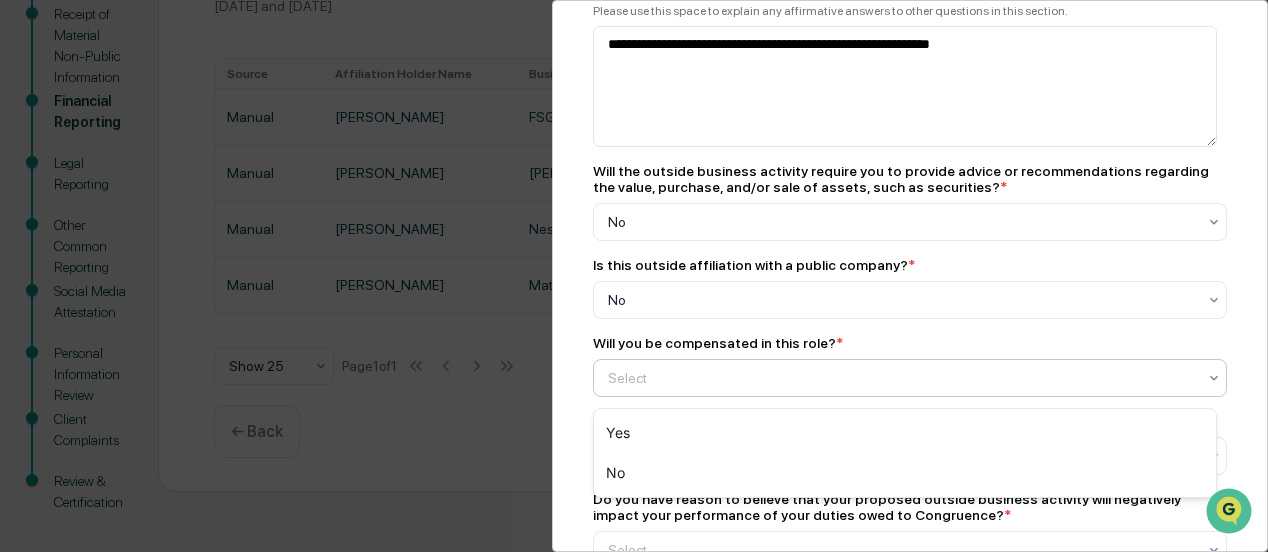 click at bounding box center [1214, 378] 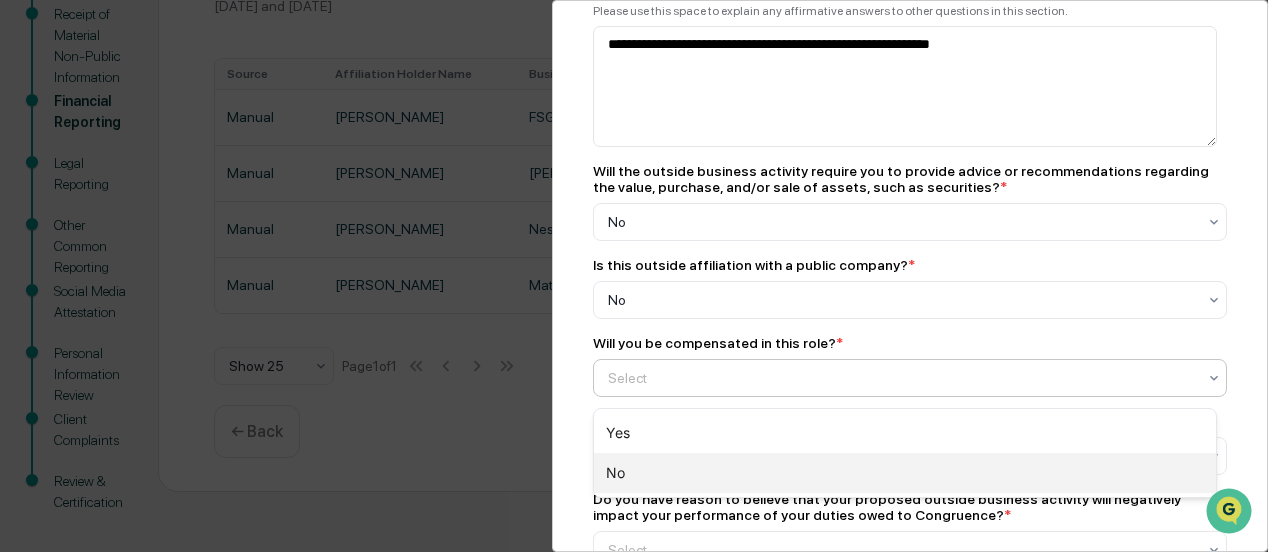 click on "No" at bounding box center [905, 473] 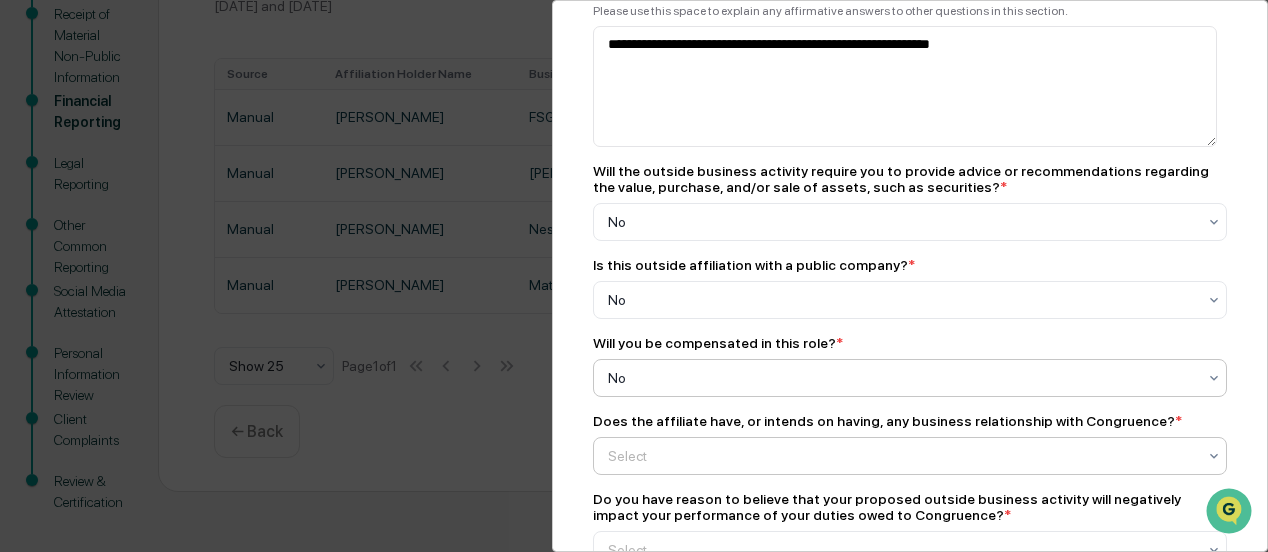 click 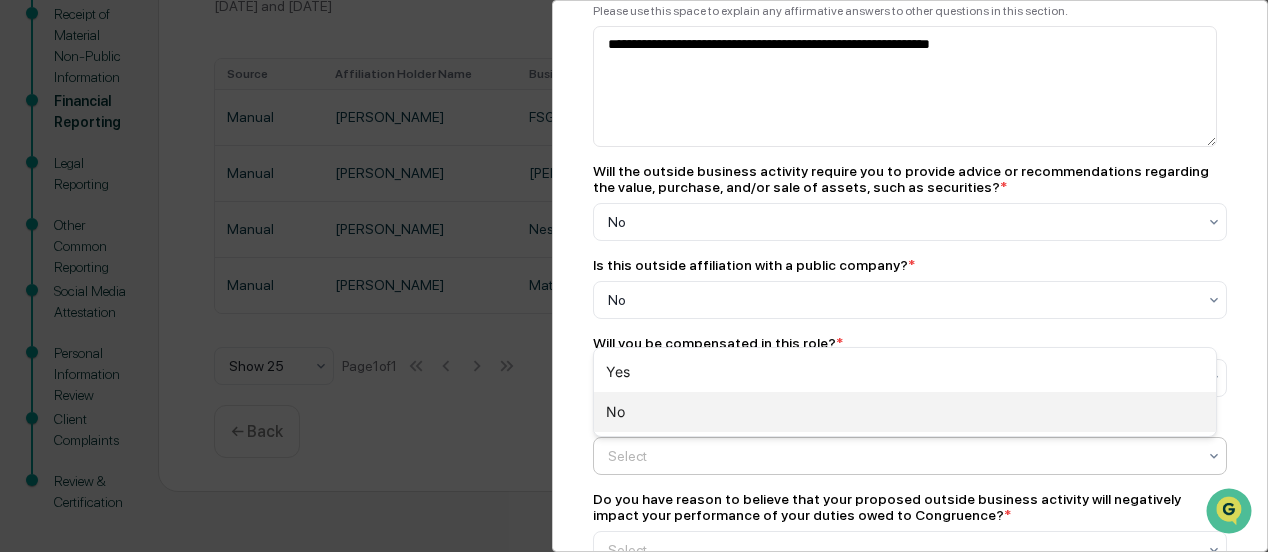click on "No" at bounding box center [905, 412] 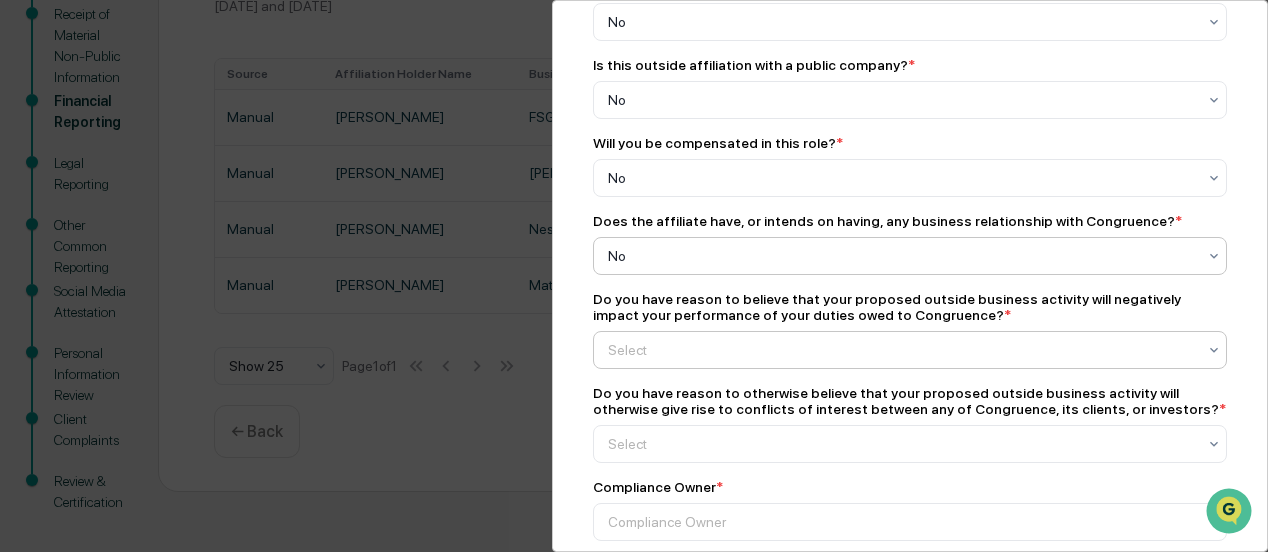 scroll, scrollTop: 600, scrollLeft: 0, axis: vertical 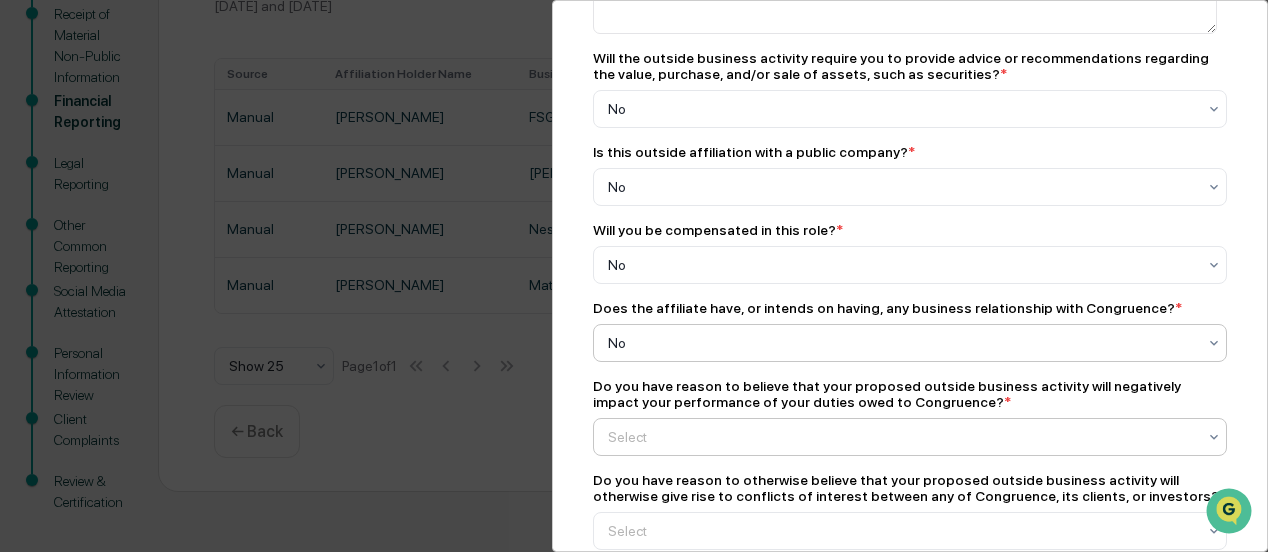 click on "**********" at bounding box center [910, 135] 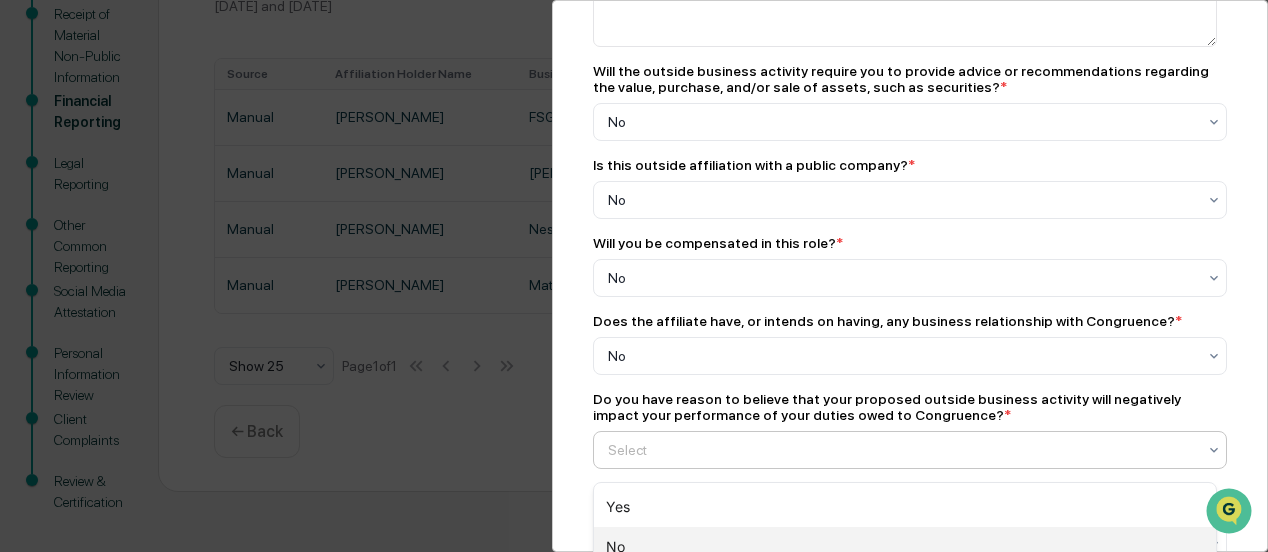 click on "No" at bounding box center [905, 547] 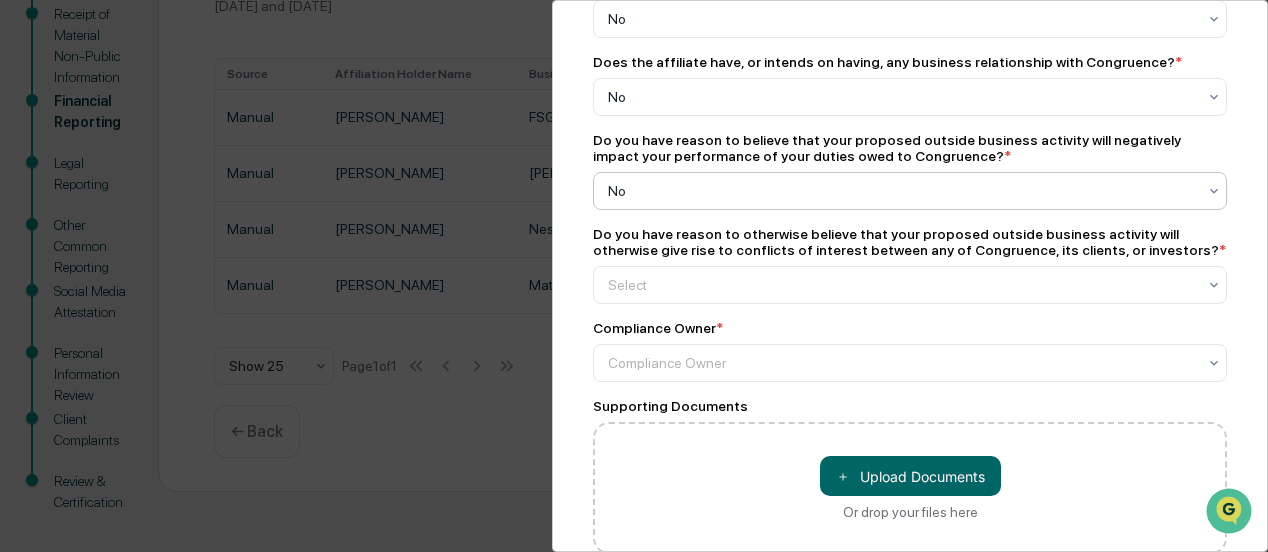 scroll, scrollTop: 900, scrollLeft: 0, axis: vertical 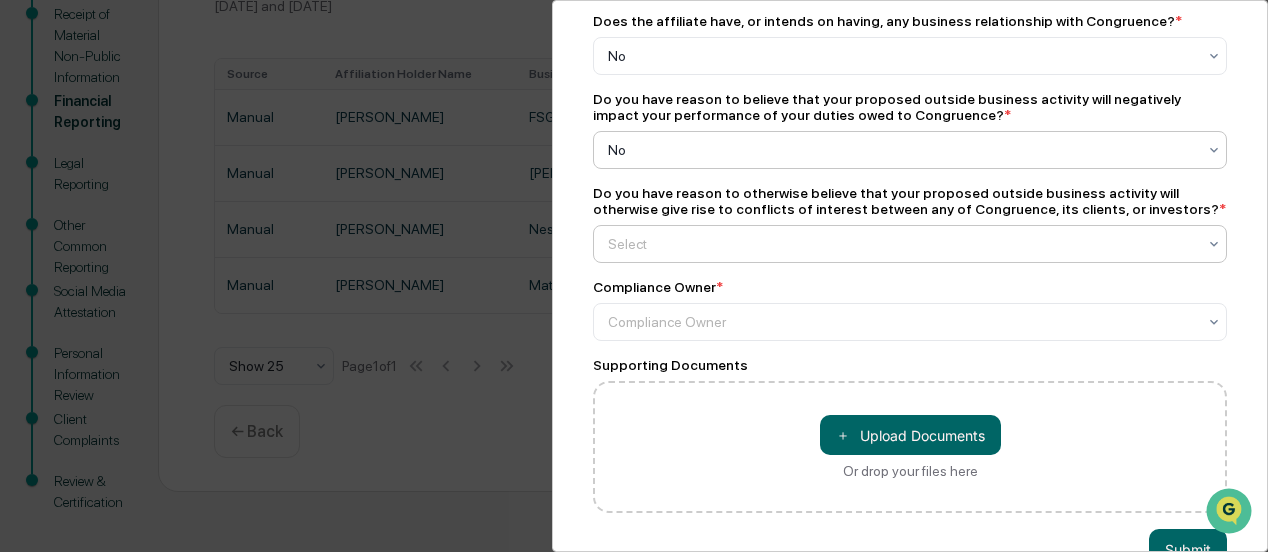 click at bounding box center (1214, -178) 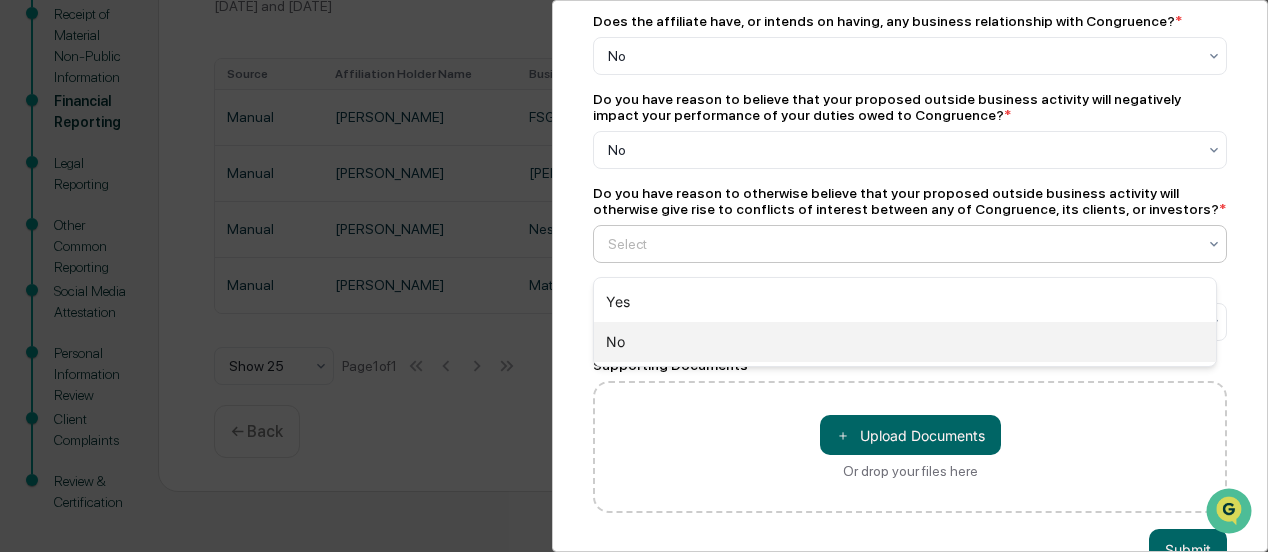 click on "No" at bounding box center (905, 342) 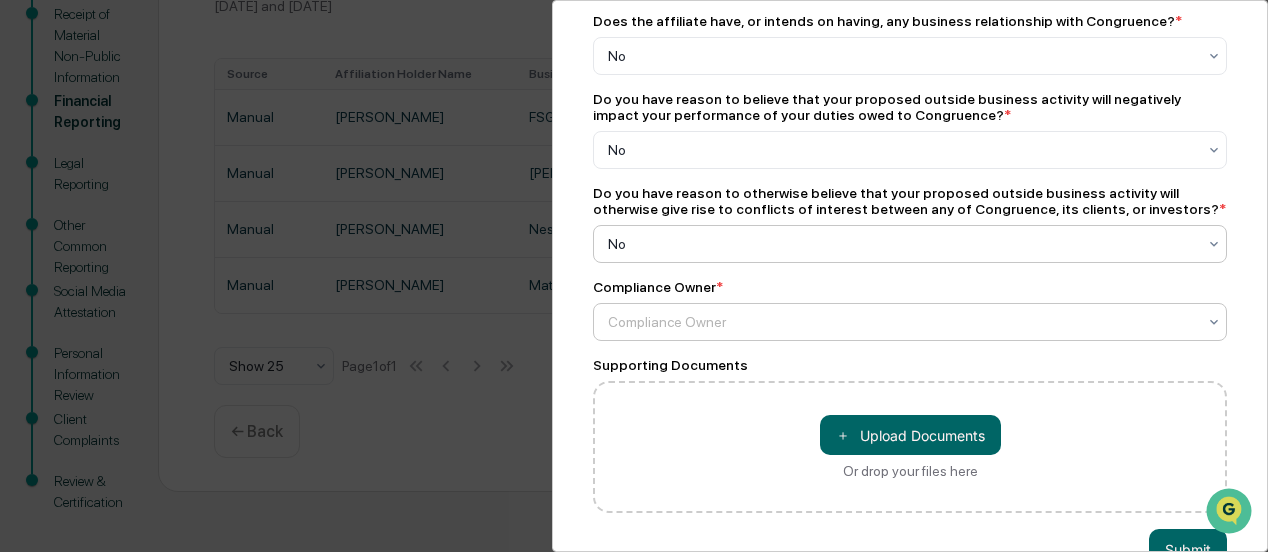 click at bounding box center (902, -178) 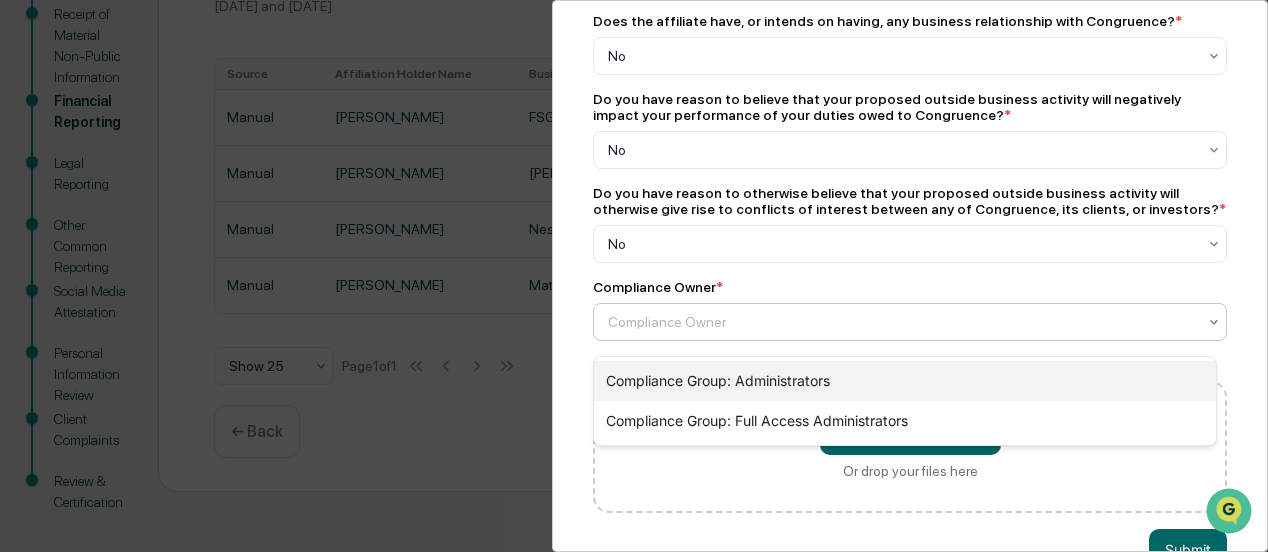 click on "Compliance Group: Administrators" at bounding box center [905, 381] 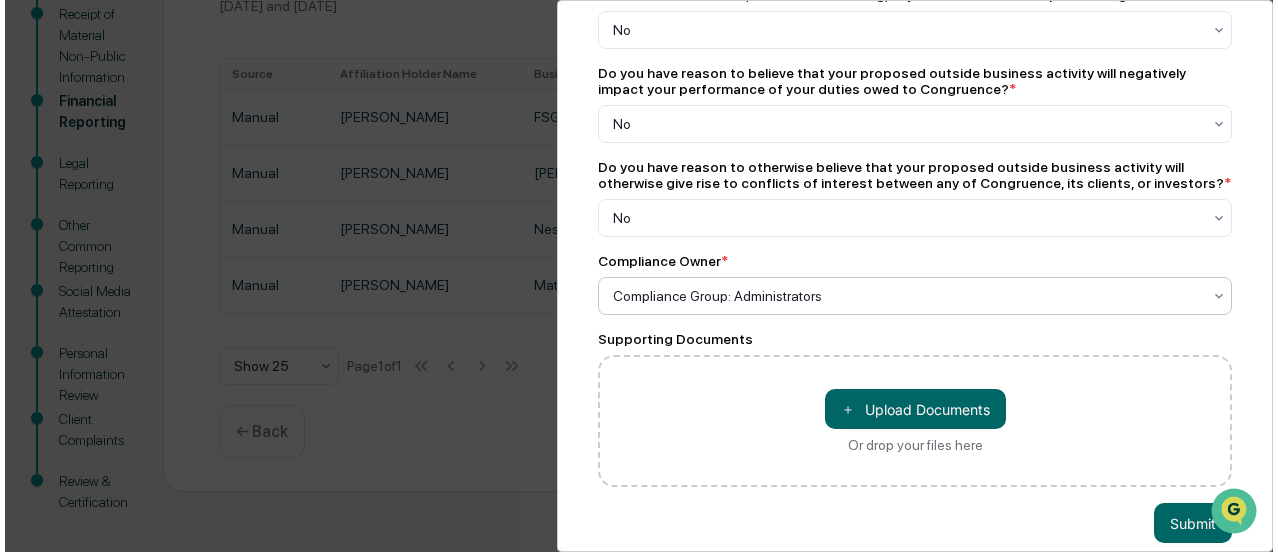 scroll, scrollTop: 970, scrollLeft: 0, axis: vertical 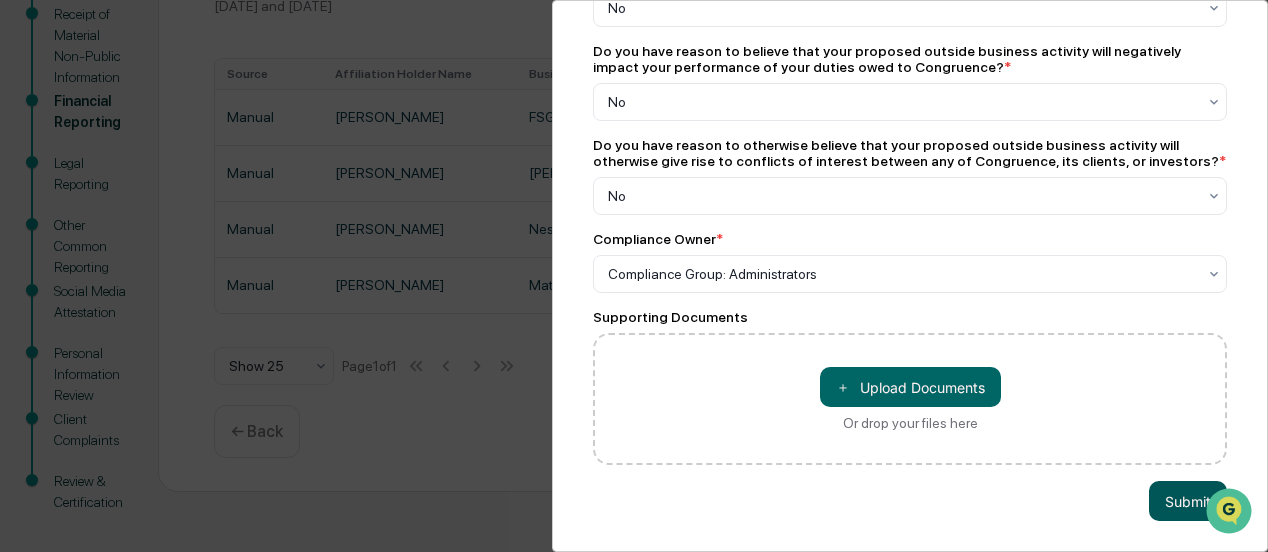 click on "Submit" at bounding box center [1188, 501] 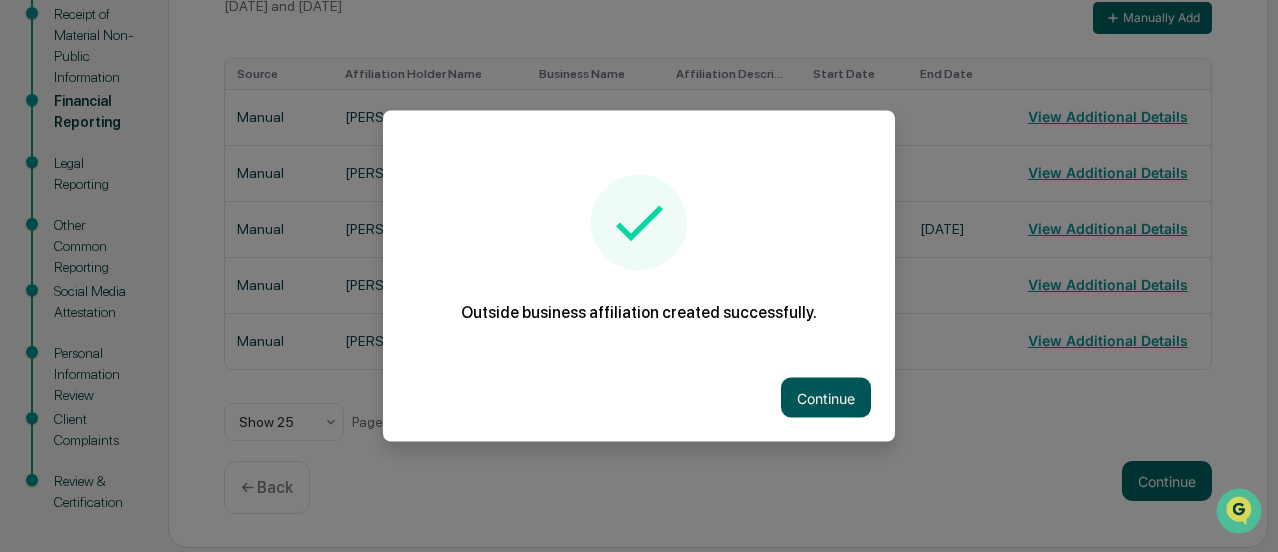 click on "Continue" at bounding box center (826, 398) 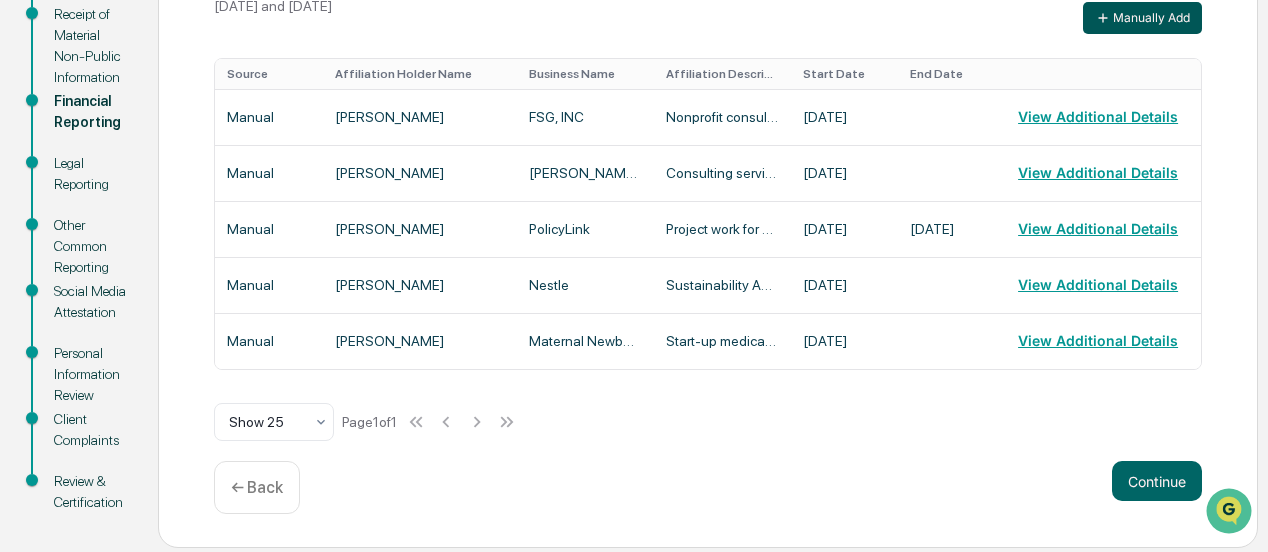 click on "Manually Add" at bounding box center [1142, 18] 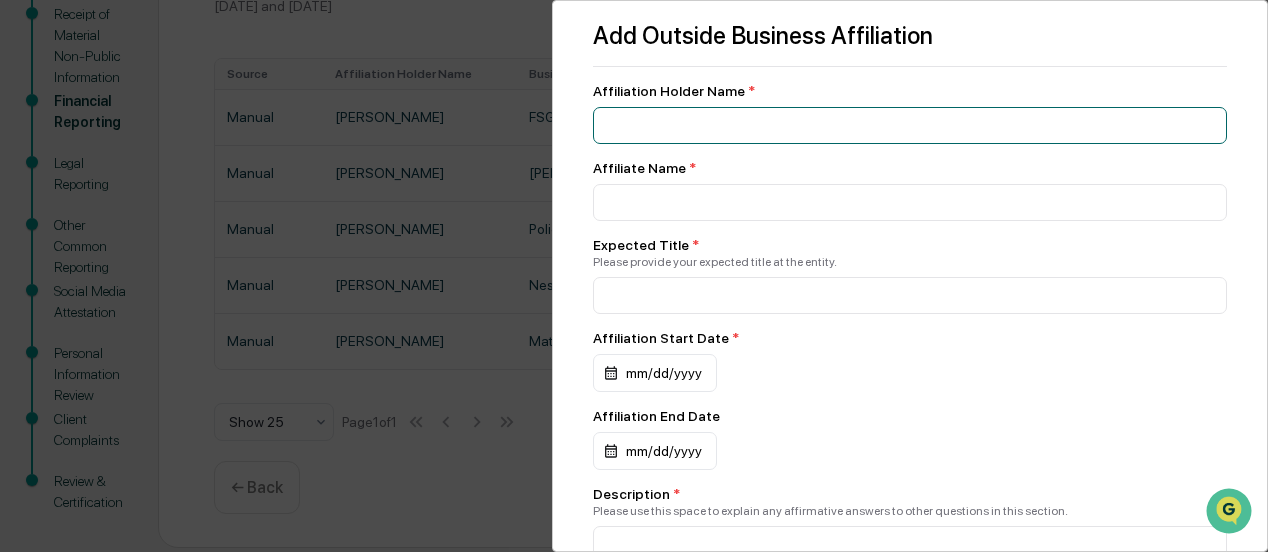 click at bounding box center [910, 125] 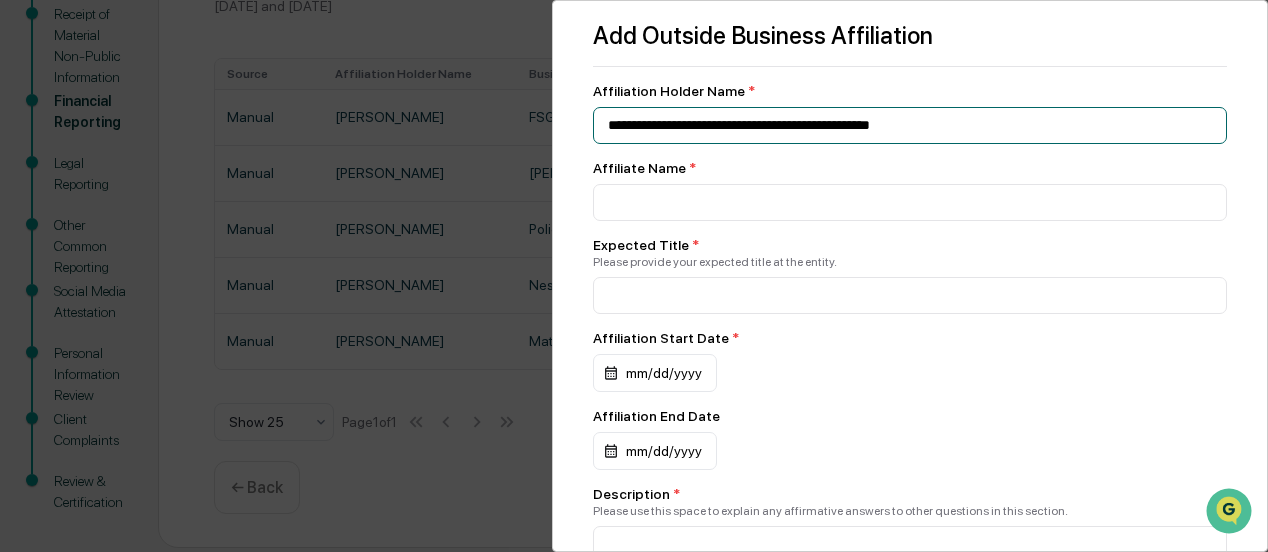 type on "**********" 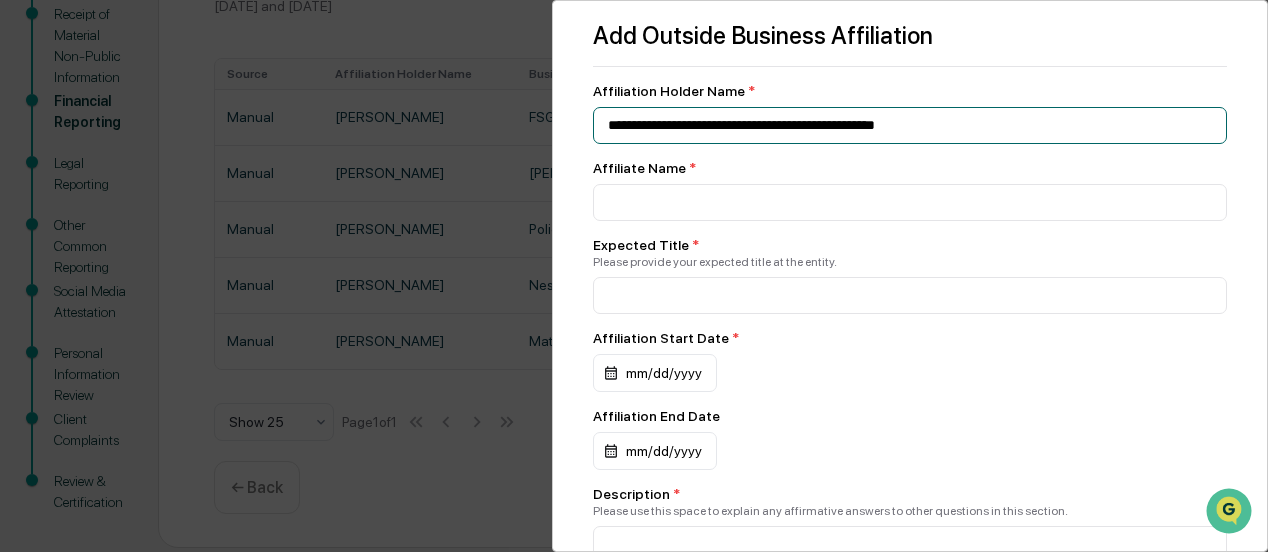 drag, startPoint x: 990, startPoint y: 123, endPoint x: 597, endPoint y: 116, distance: 393.06235 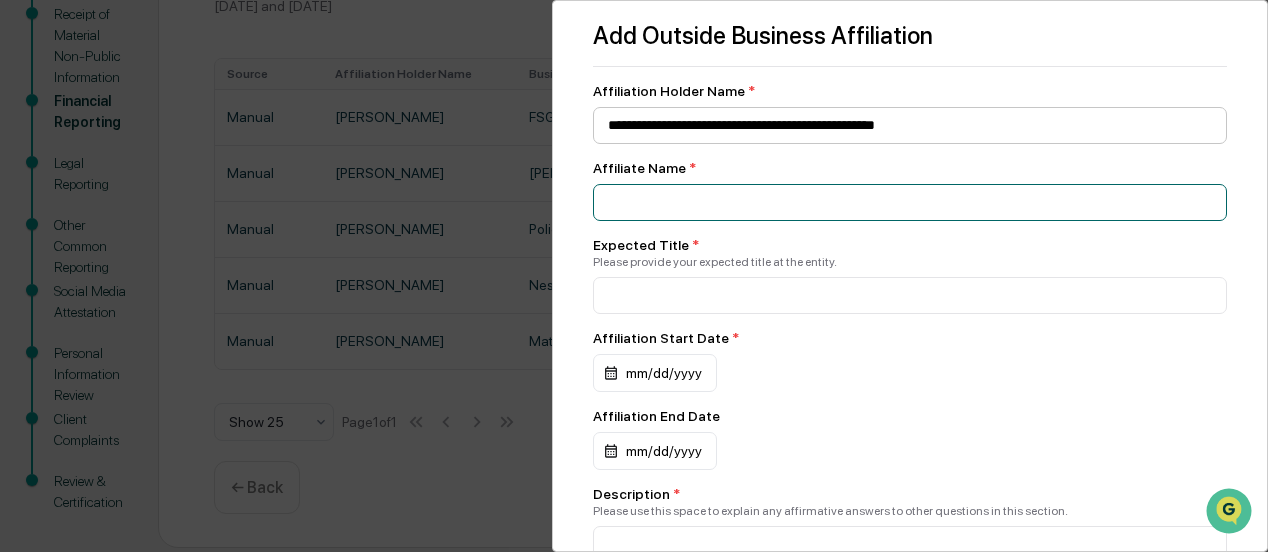 type 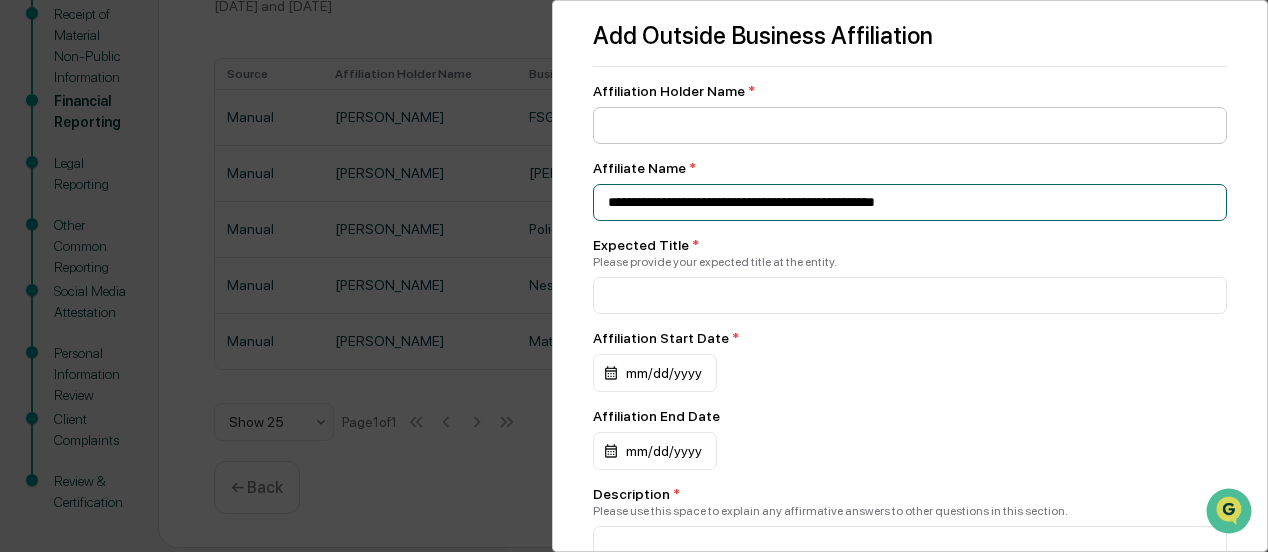 type on "**********" 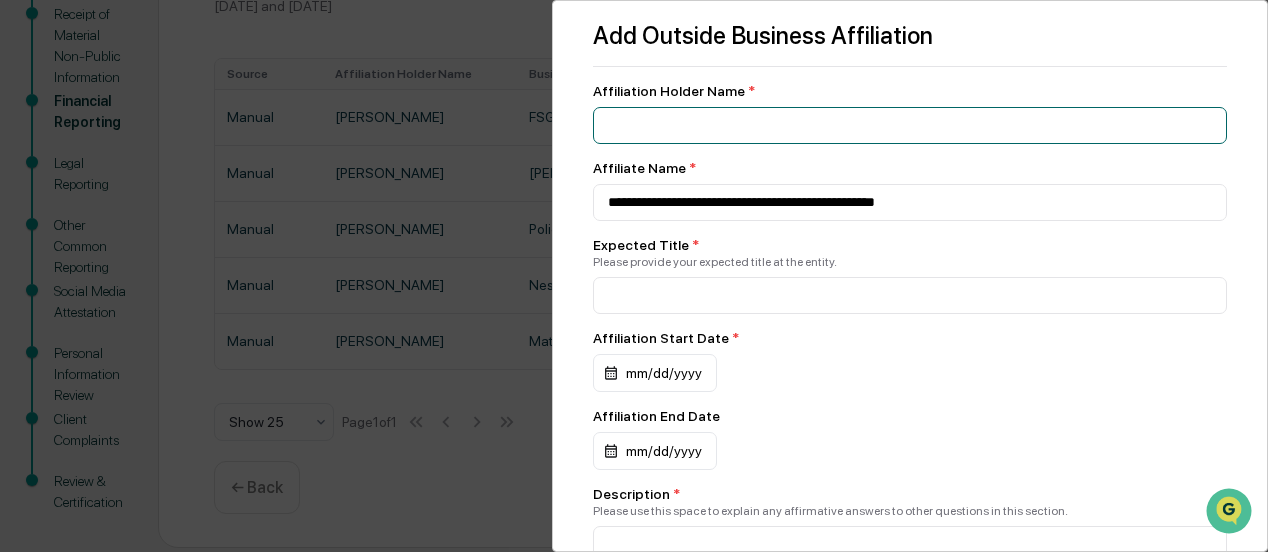 click at bounding box center [910, 125] 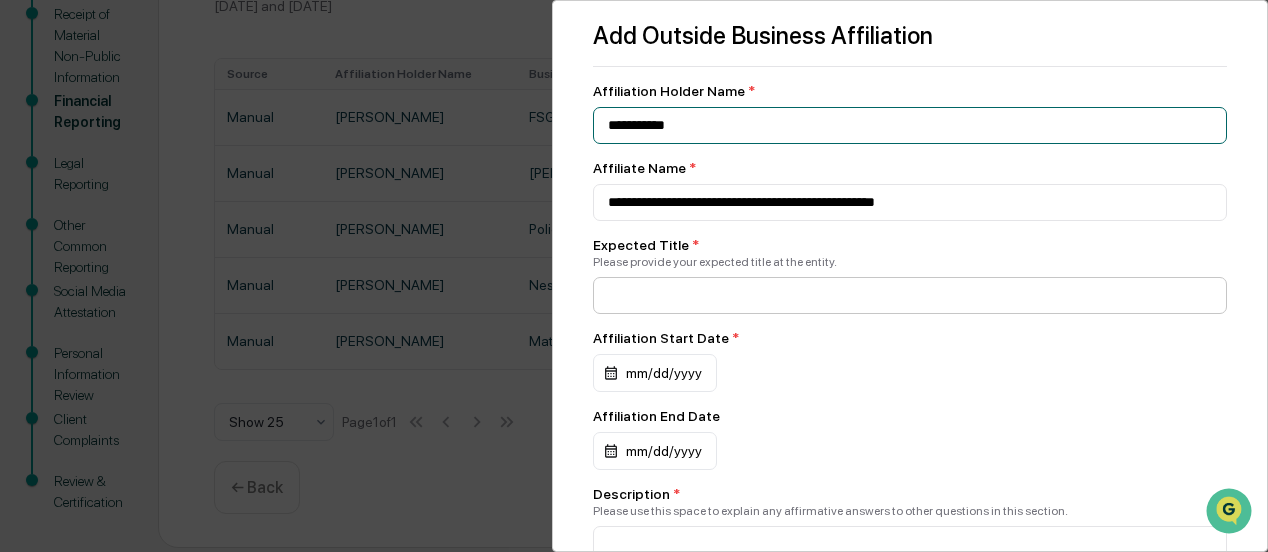 type on "**********" 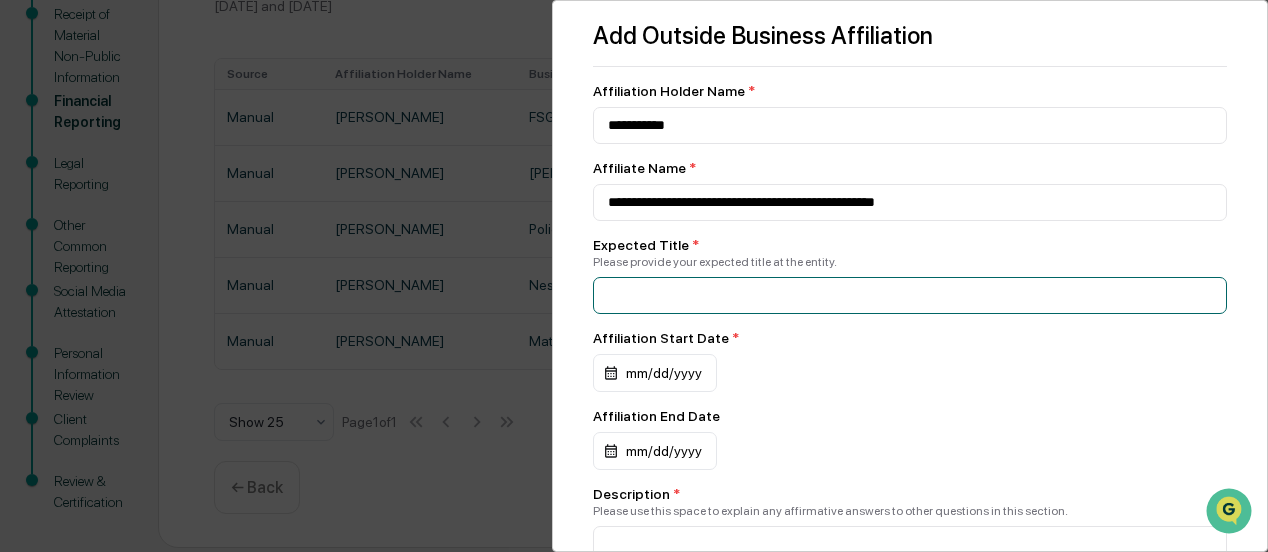 click at bounding box center [910, 125] 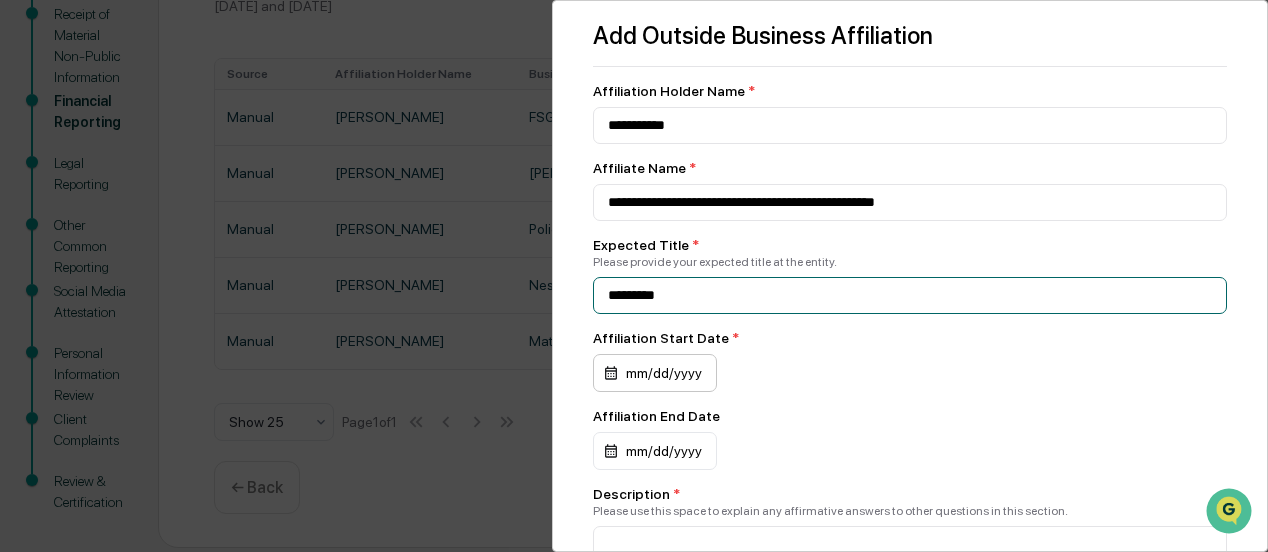 type on "*********" 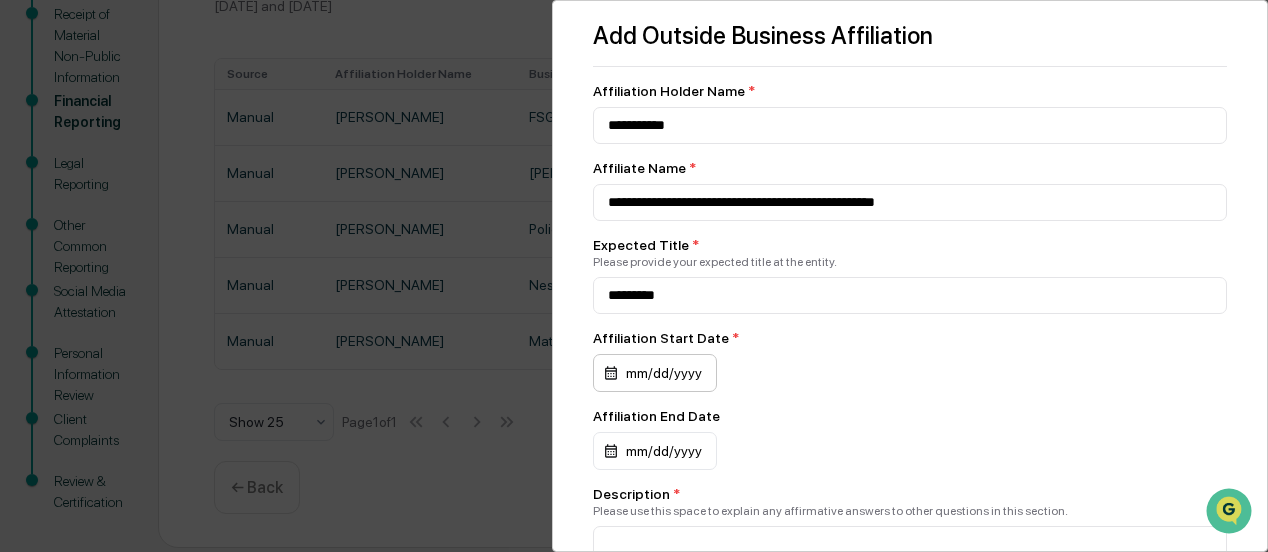 click on "mm/dd/yyyy" at bounding box center [655, 373] 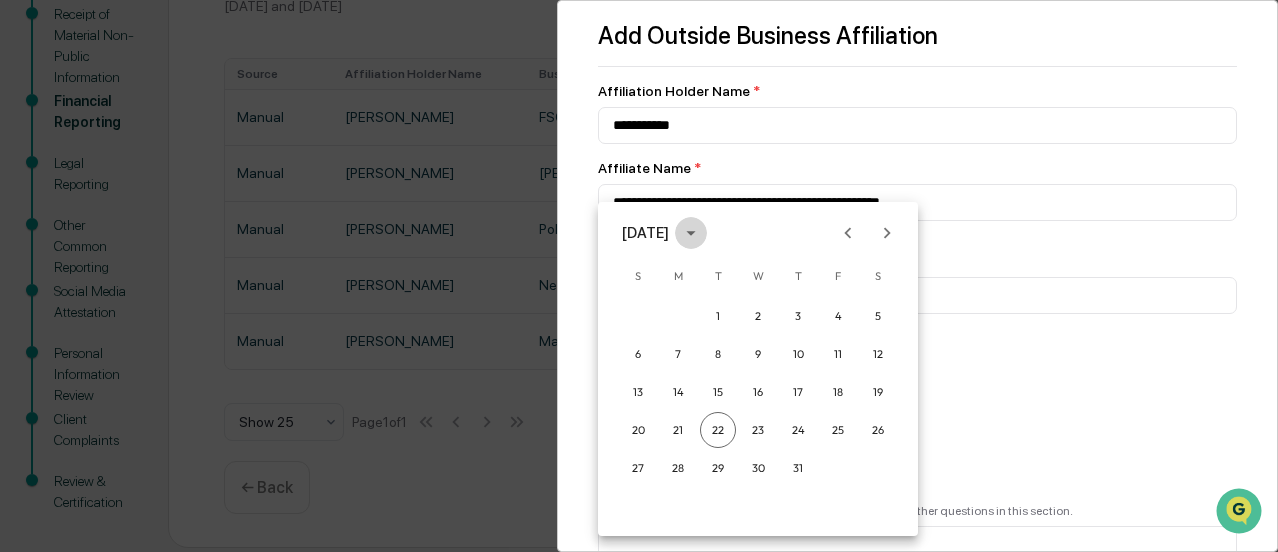 click 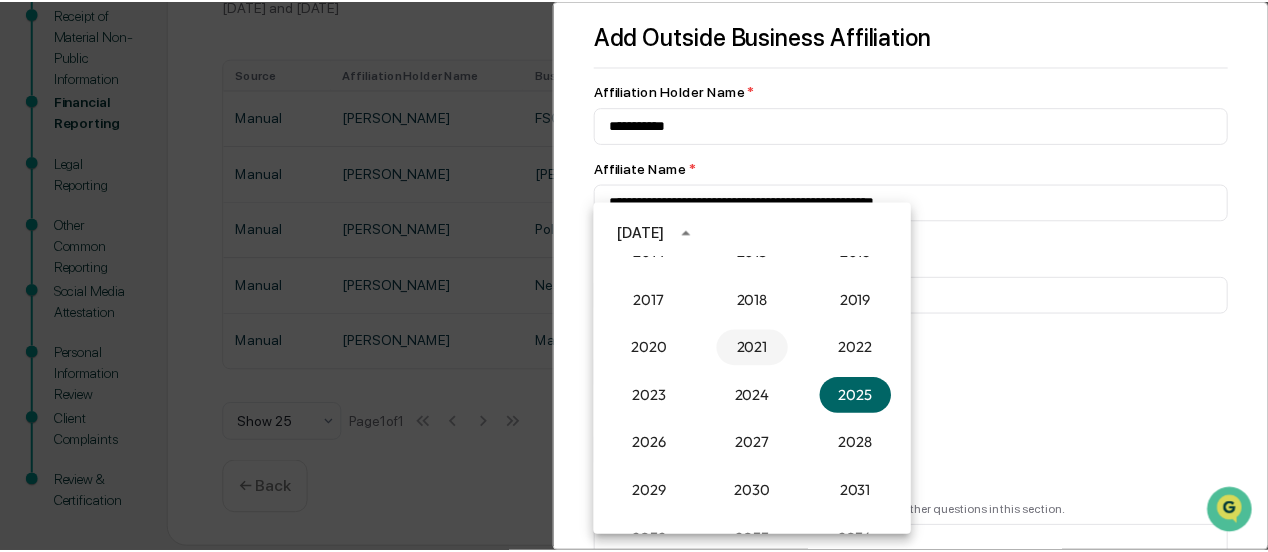 scroll, scrollTop: 1752, scrollLeft: 0, axis: vertical 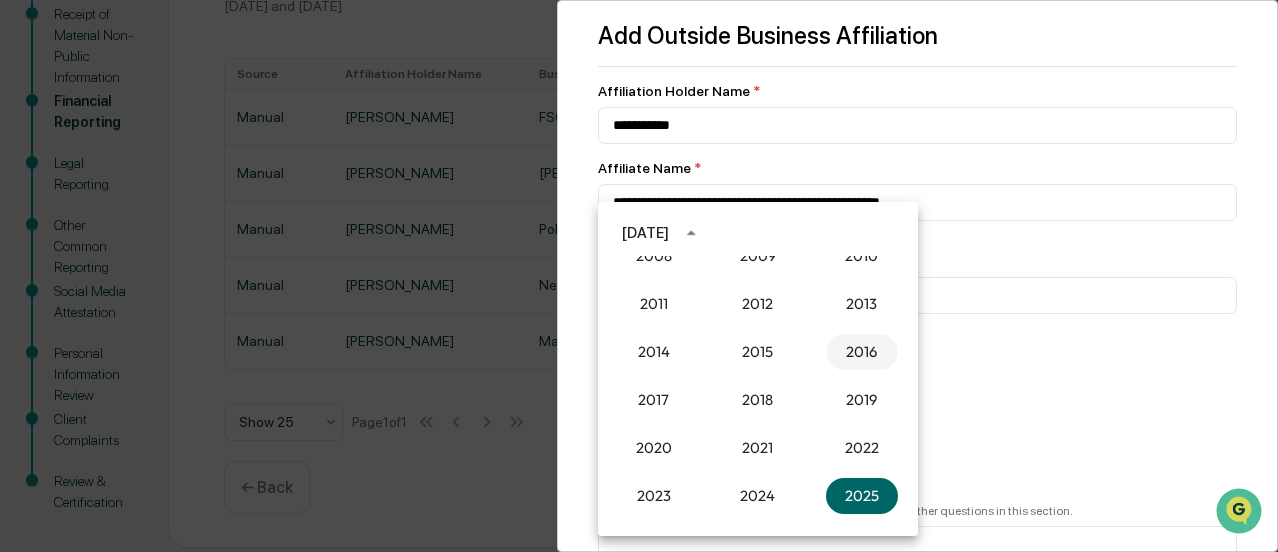 click on "2016" at bounding box center [862, 352] 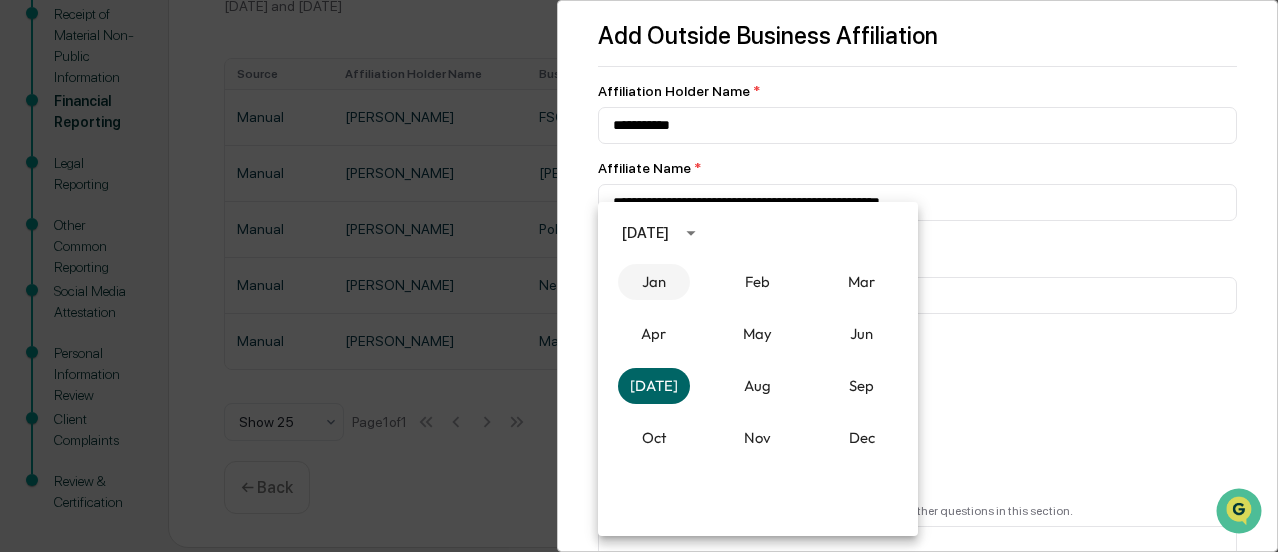 click on "Jan" at bounding box center [654, 282] 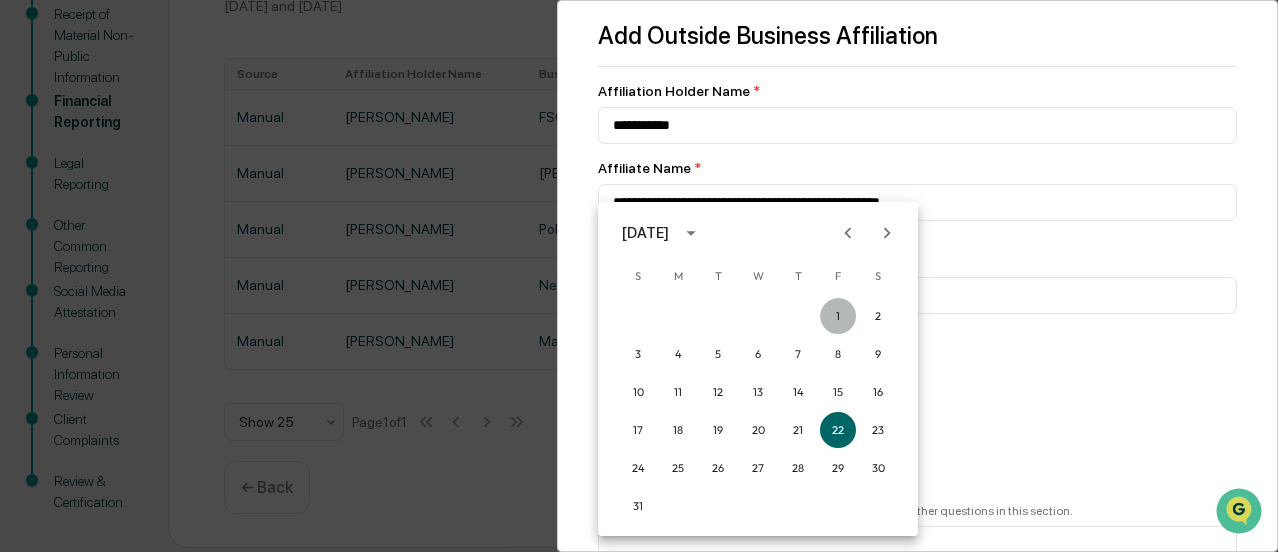 click on "1" at bounding box center [838, 316] 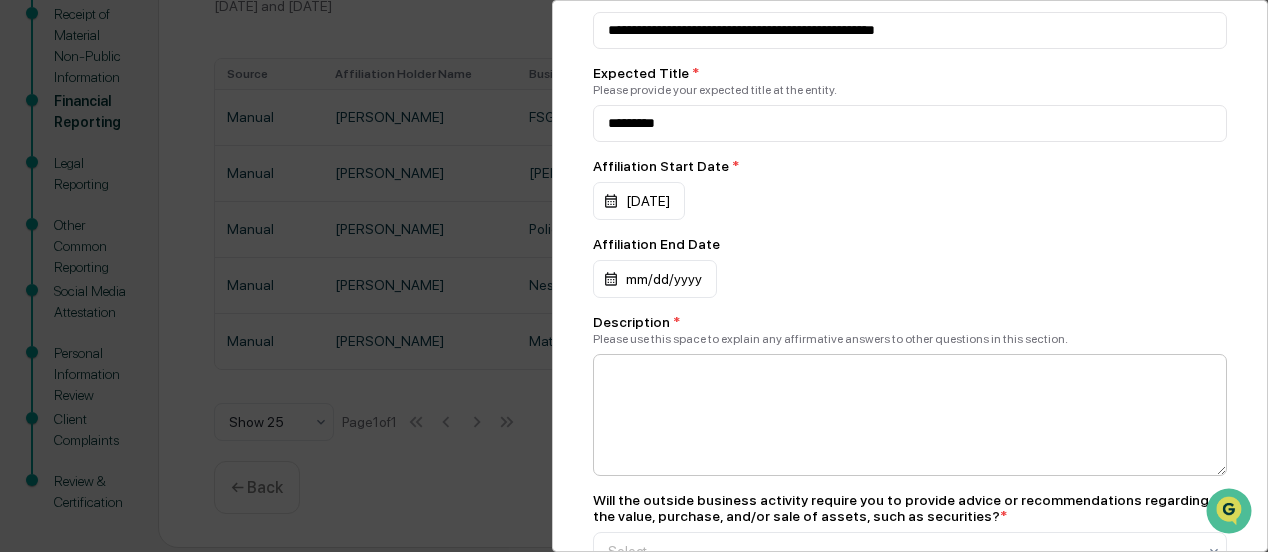 scroll, scrollTop: 200, scrollLeft: 0, axis: vertical 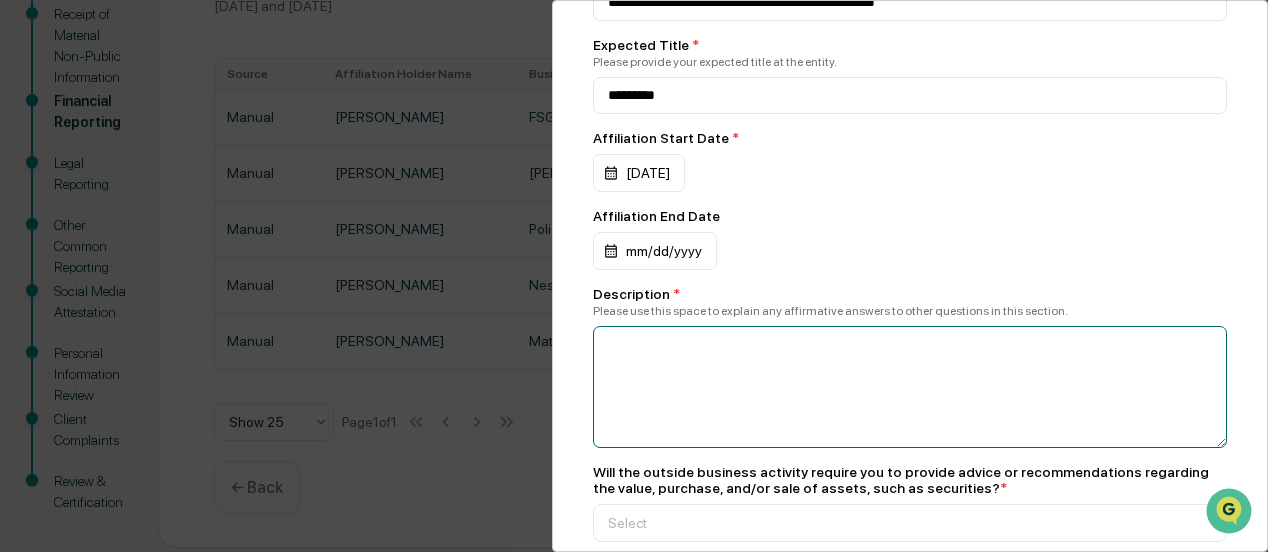 click at bounding box center [910, 387] 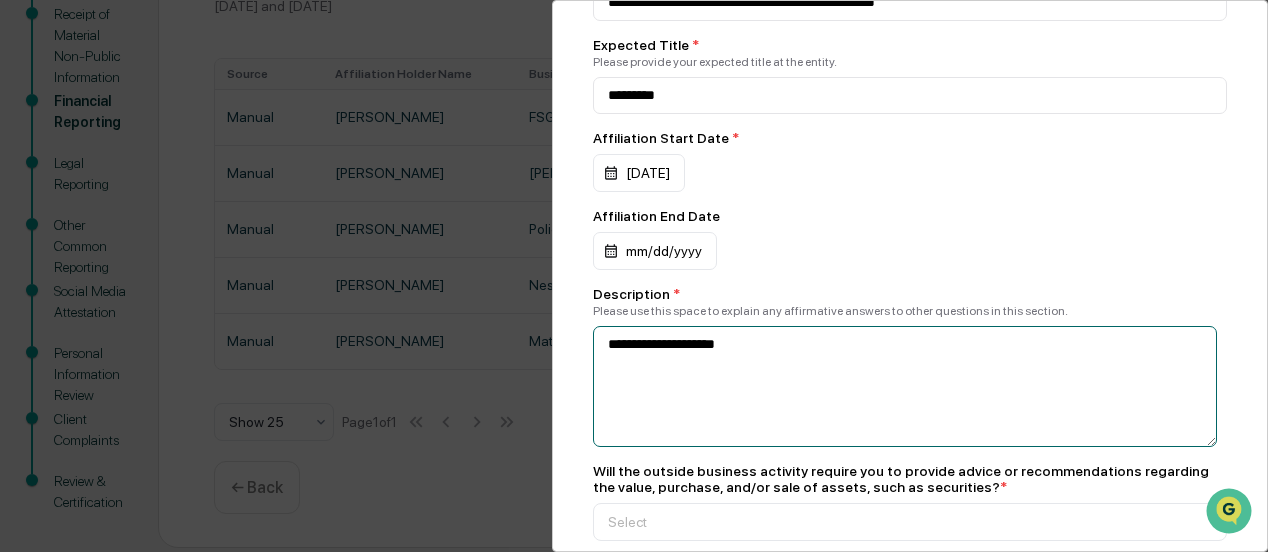 click on "**********" at bounding box center (905, 386) 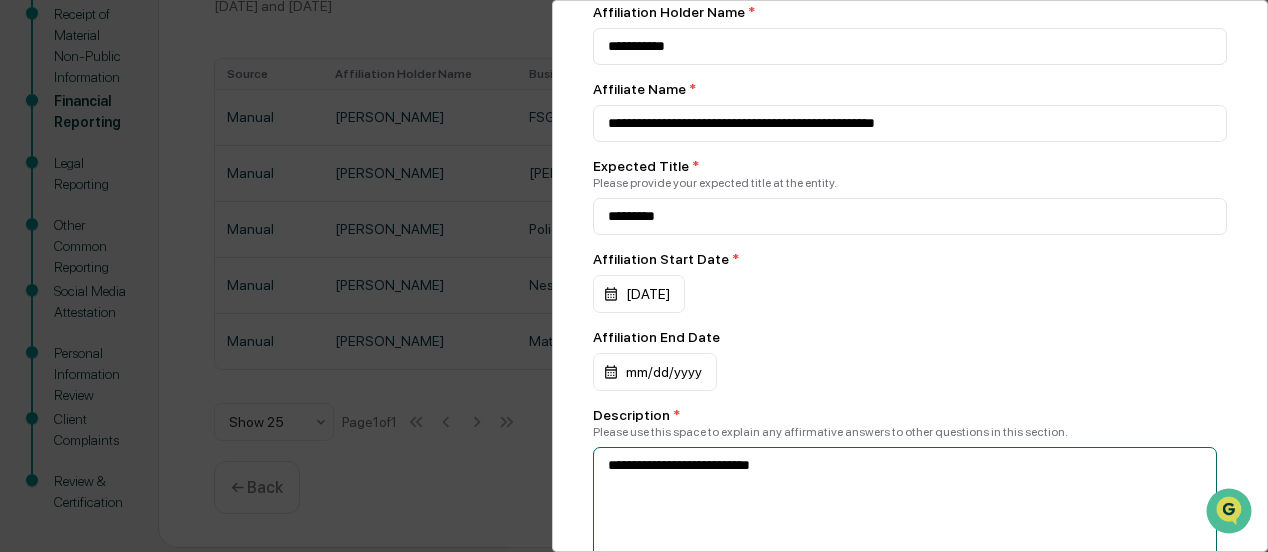scroll, scrollTop: 200, scrollLeft: 0, axis: vertical 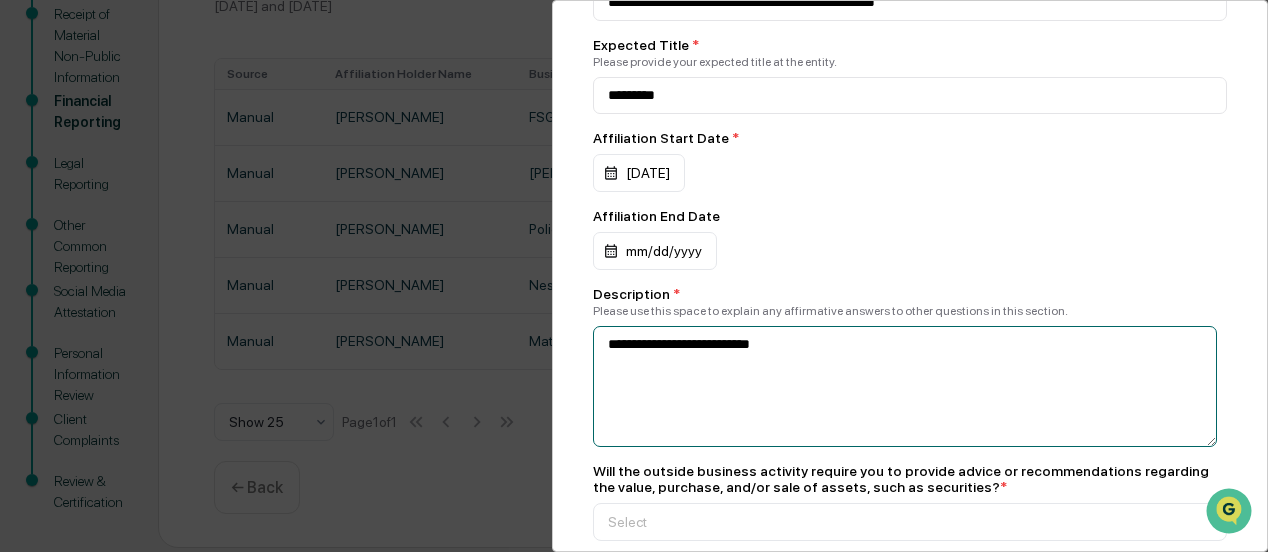 click on "**********" at bounding box center [905, 386] 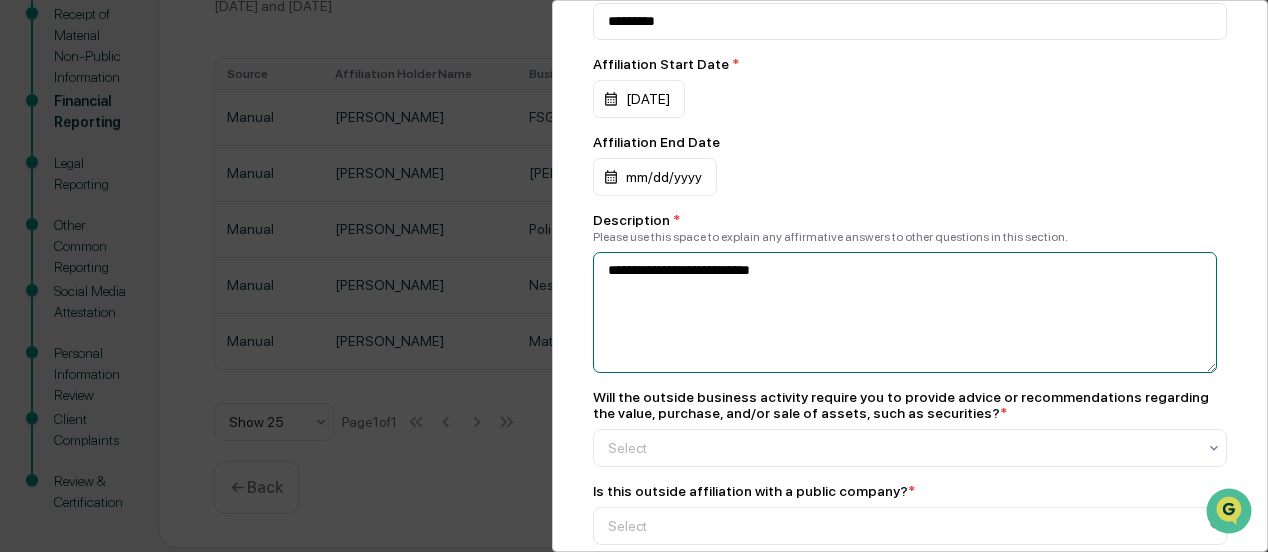 scroll, scrollTop: 400, scrollLeft: 0, axis: vertical 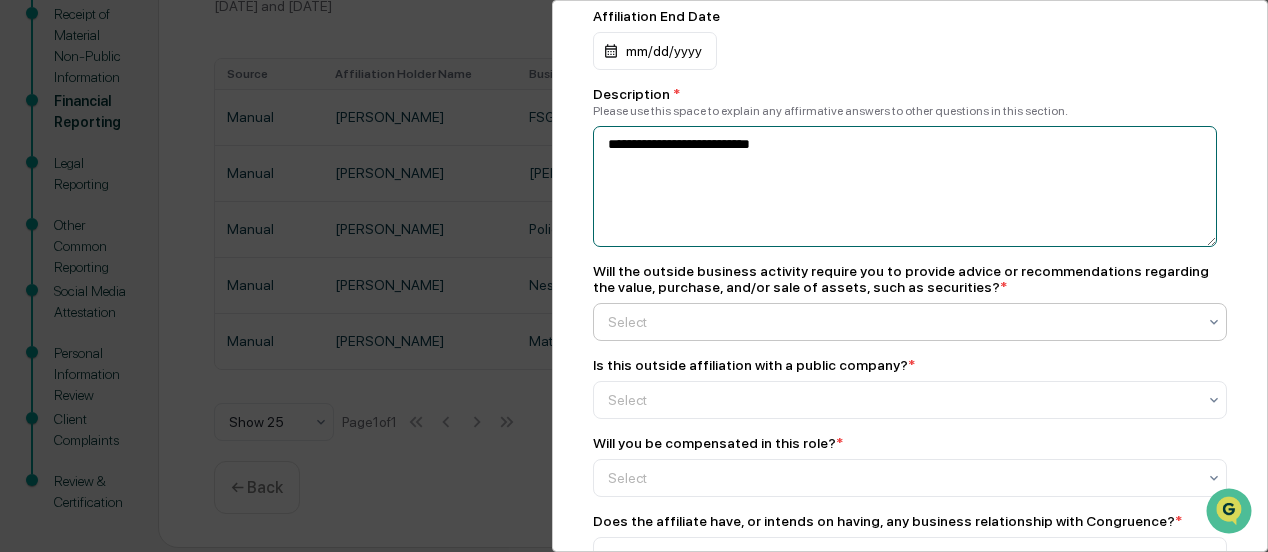 type on "**********" 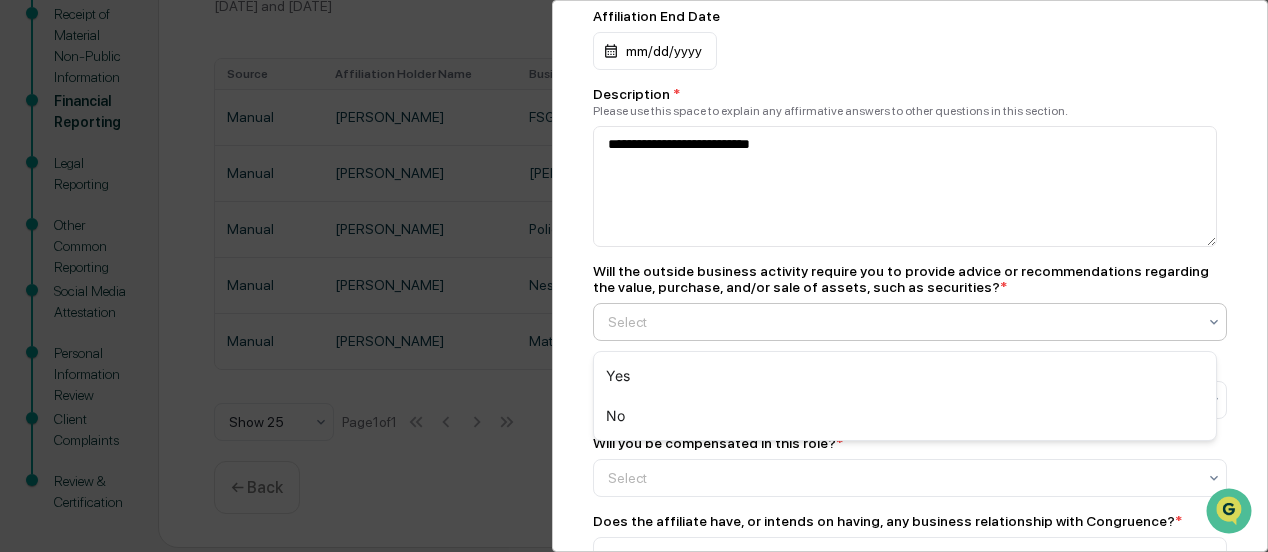 click 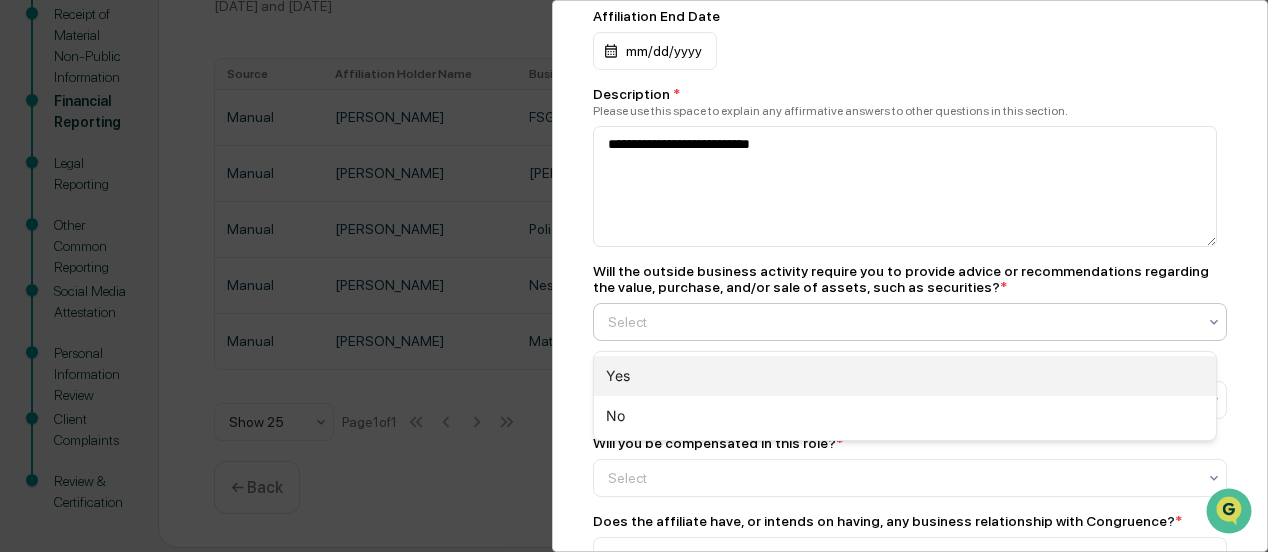 click on "Yes" at bounding box center (905, 376) 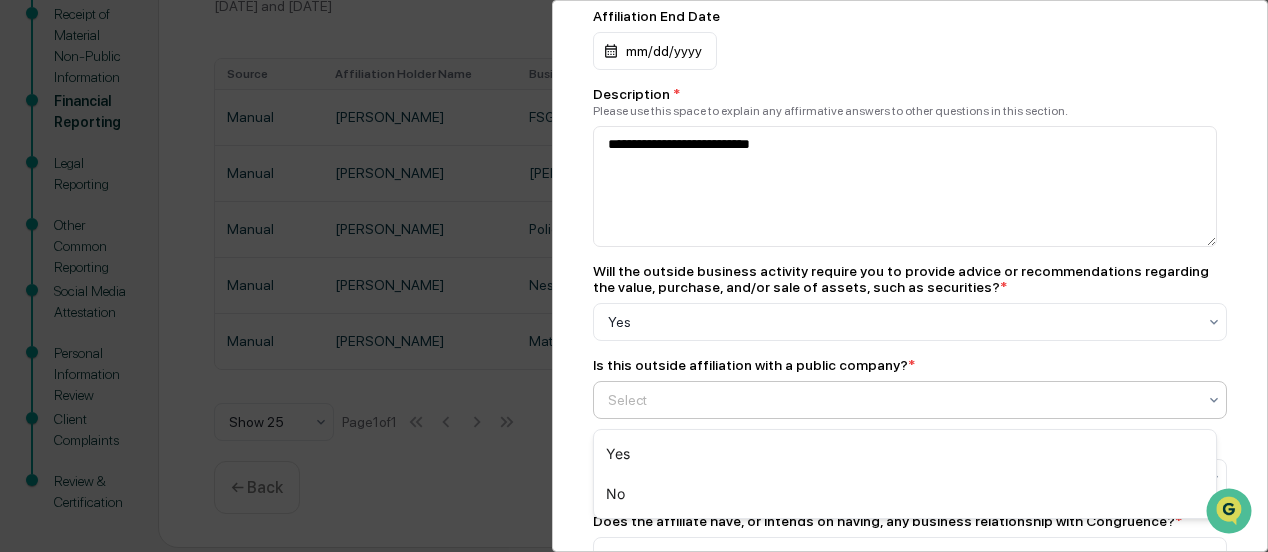 click 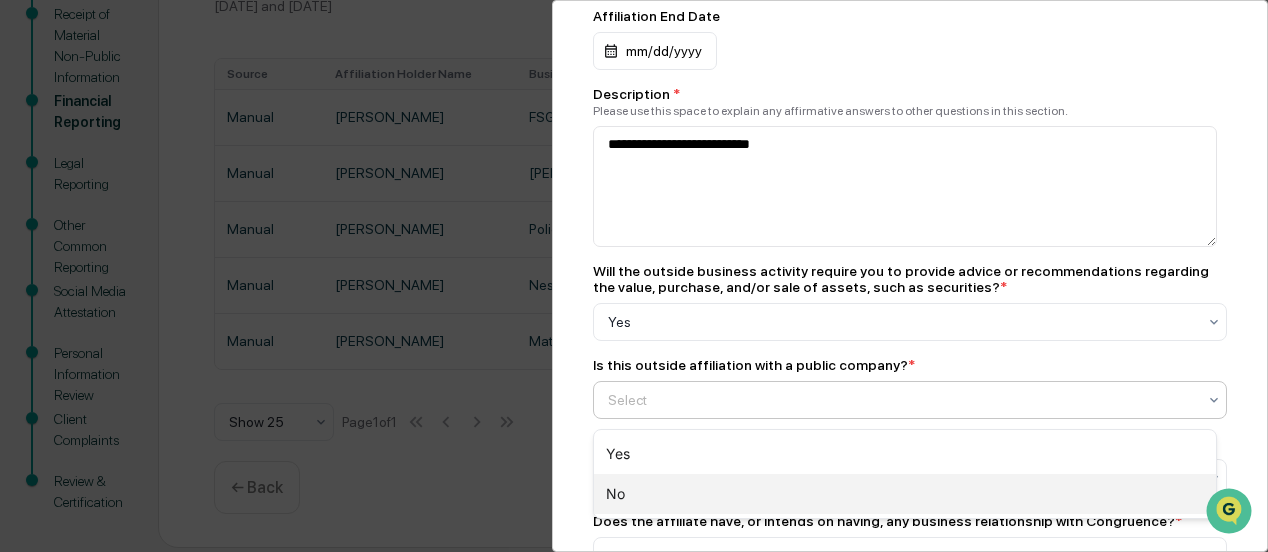 click on "No" at bounding box center (905, 494) 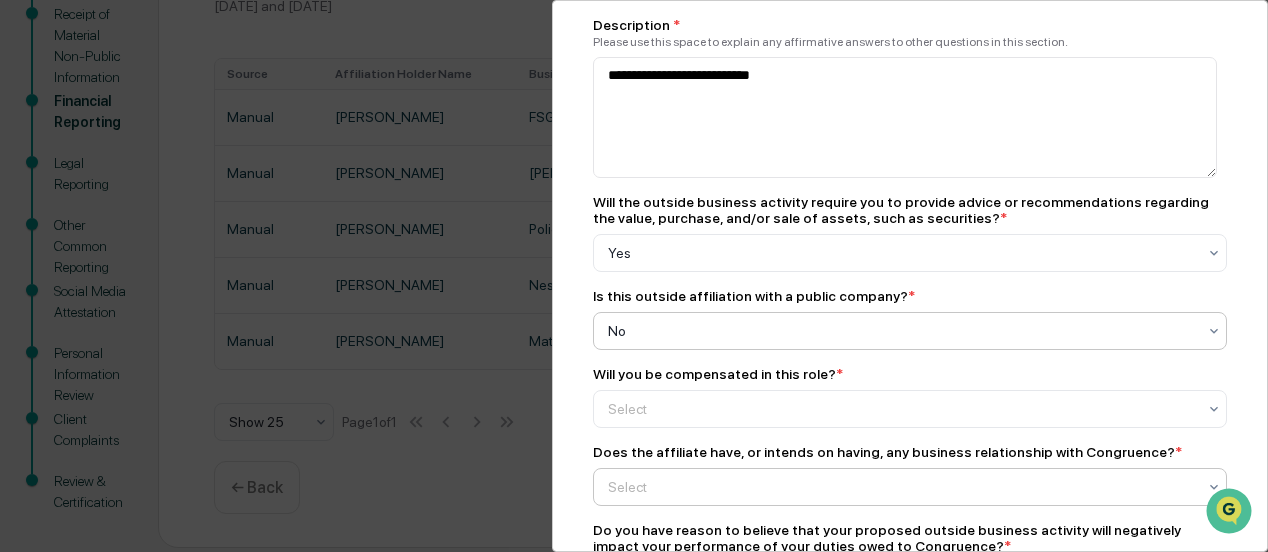 scroll, scrollTop: 500, scrollLeft: 0, axis: vertical 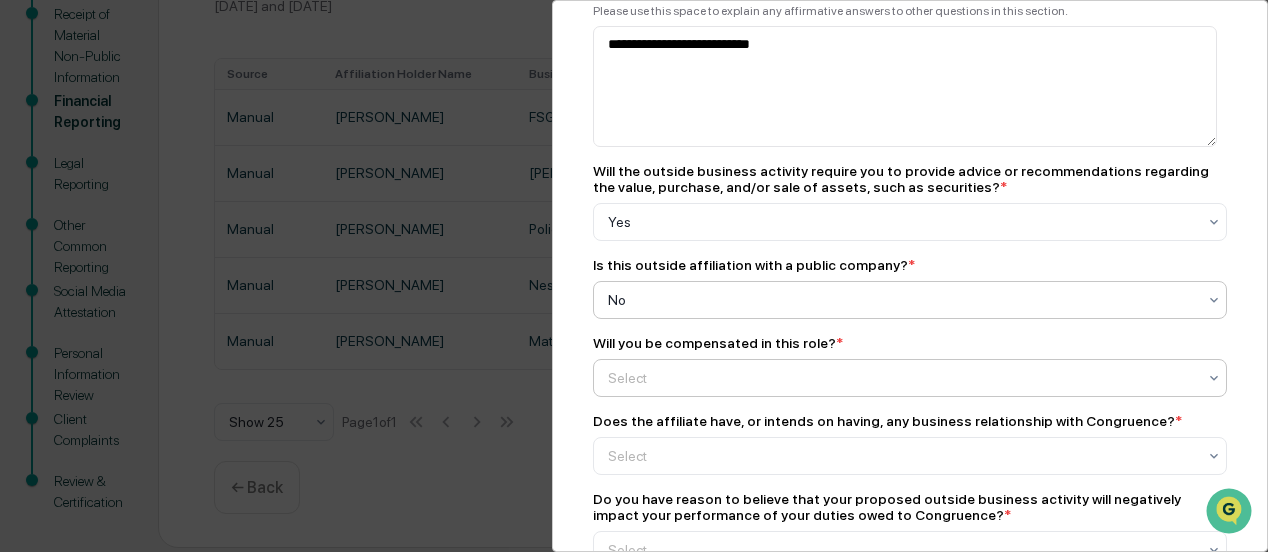 click at bounding box center (1214, 222) 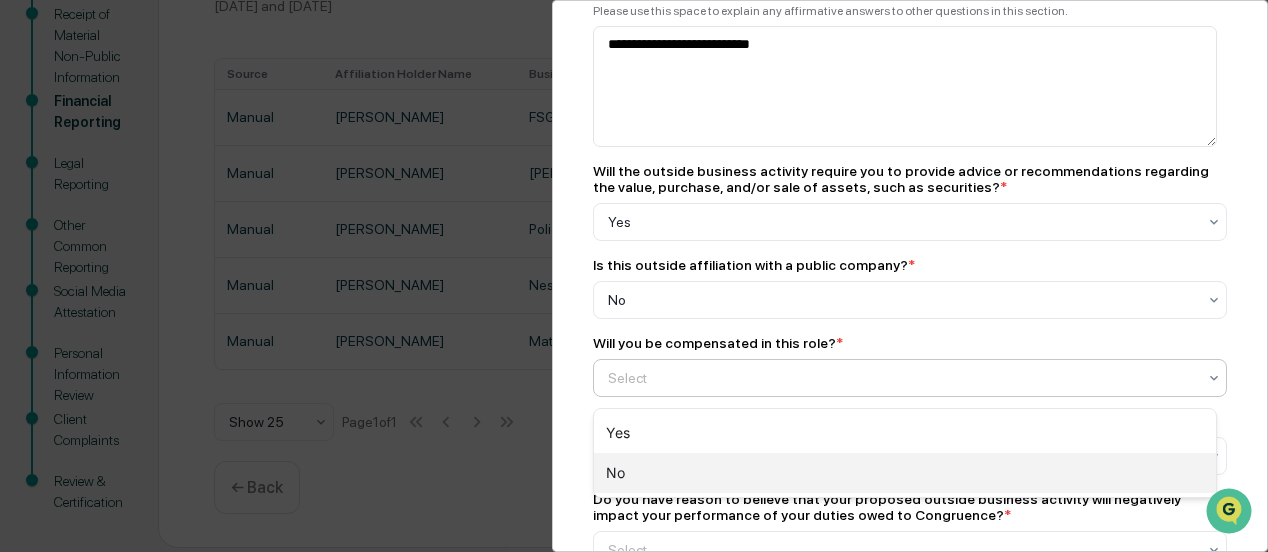click on "No" at bounding box center (905, 473) 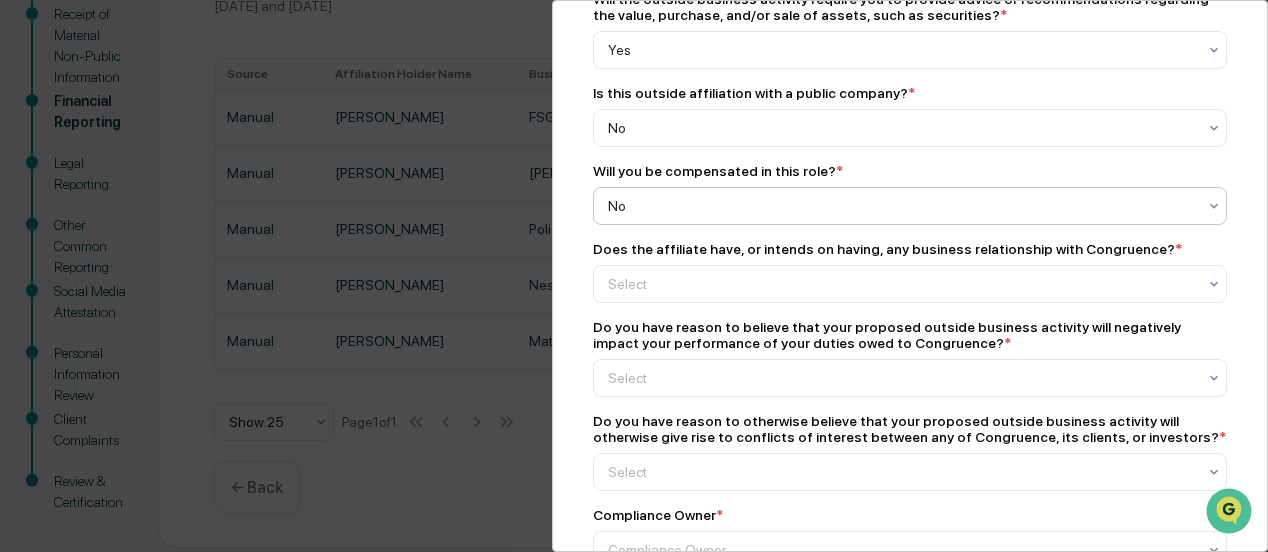 scroll, scrollTop: 700, scrollLeft: 0, axis: vertical 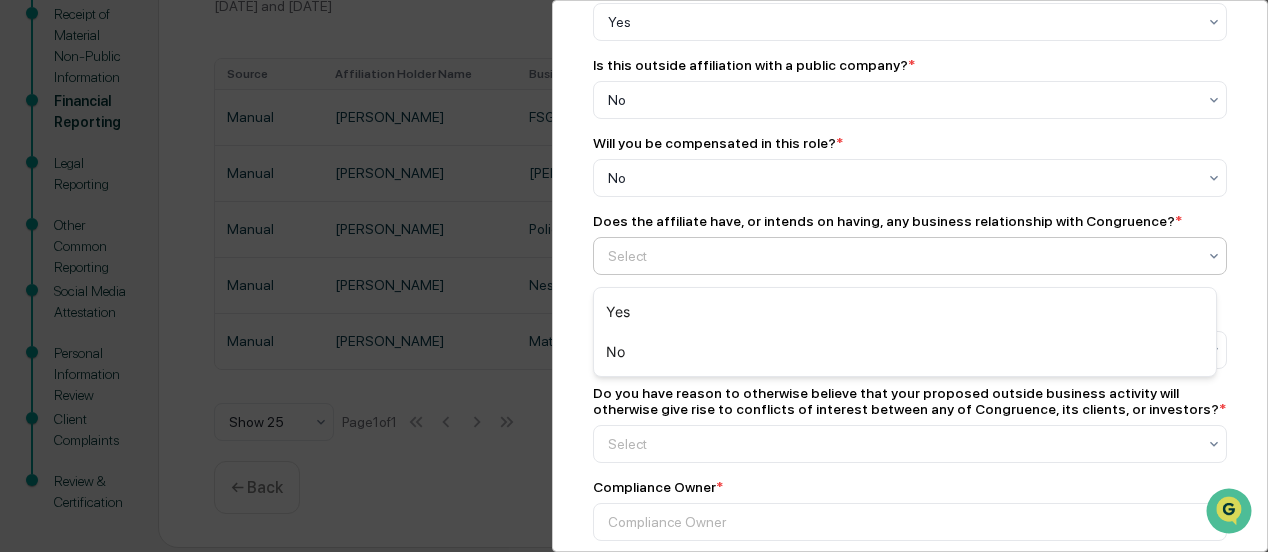 click 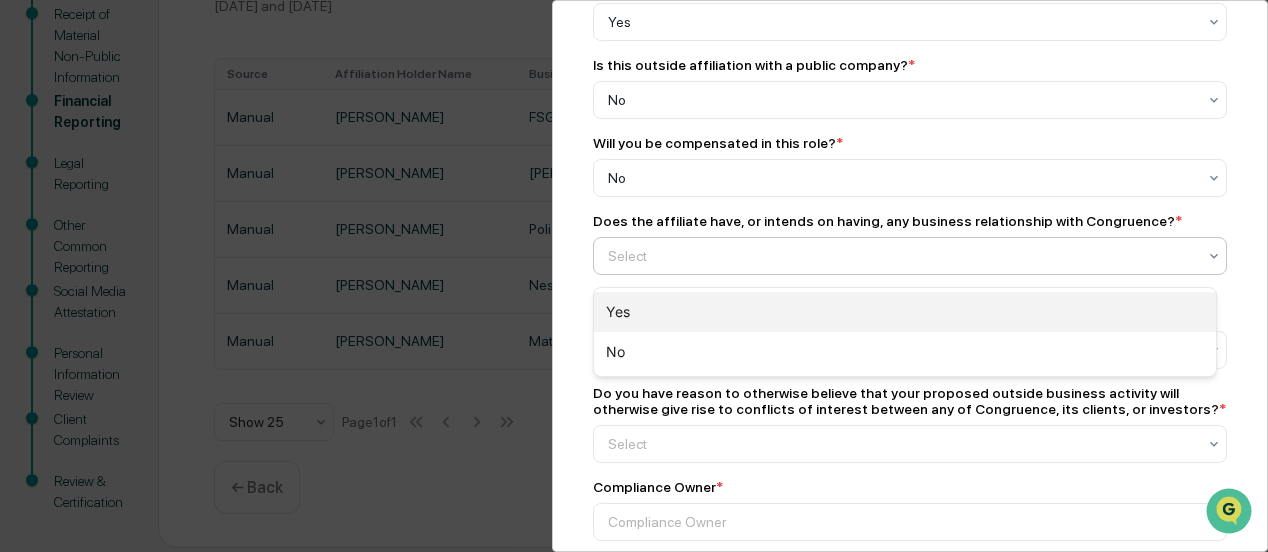 click on "Yes" at bounding box center (905, 312) 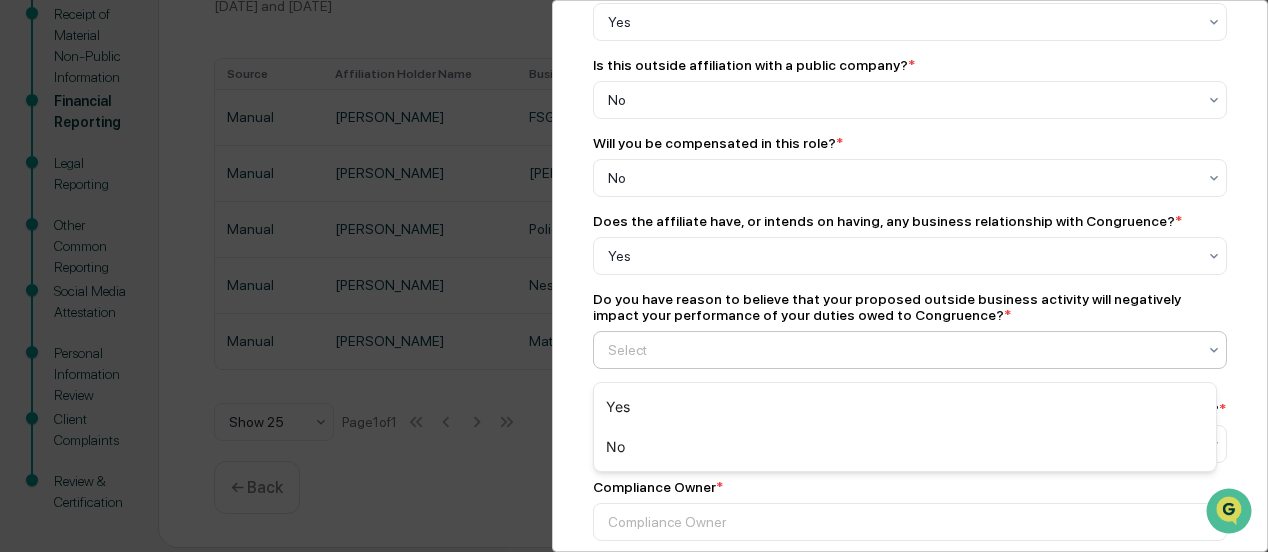 click on "Select" at bounding box center [902, 350] 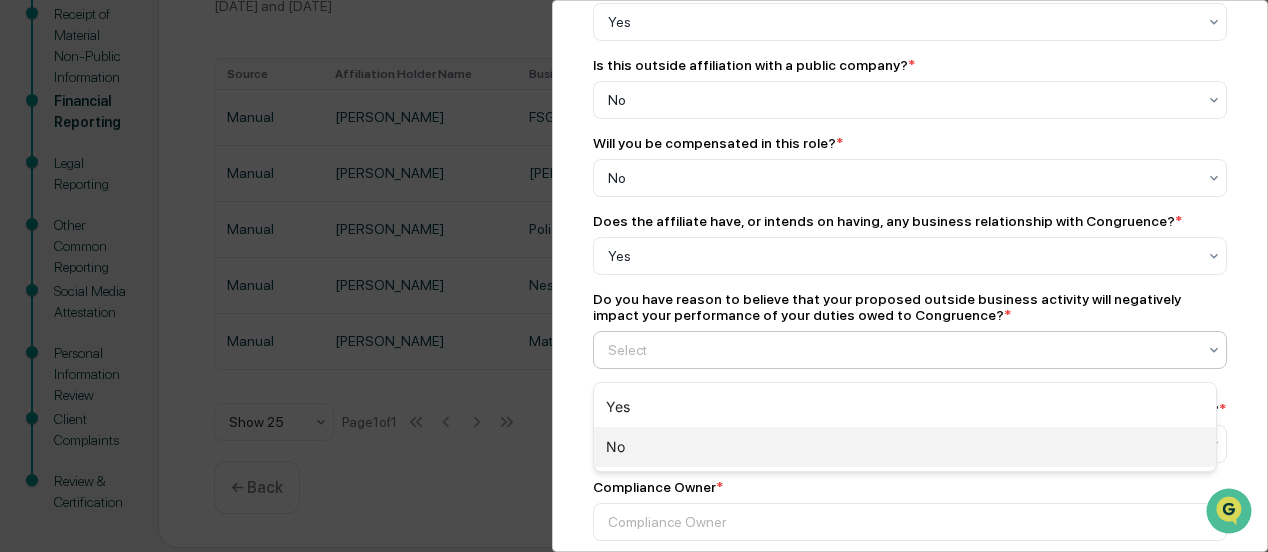 click on "No" at bounding box center [905, 447] 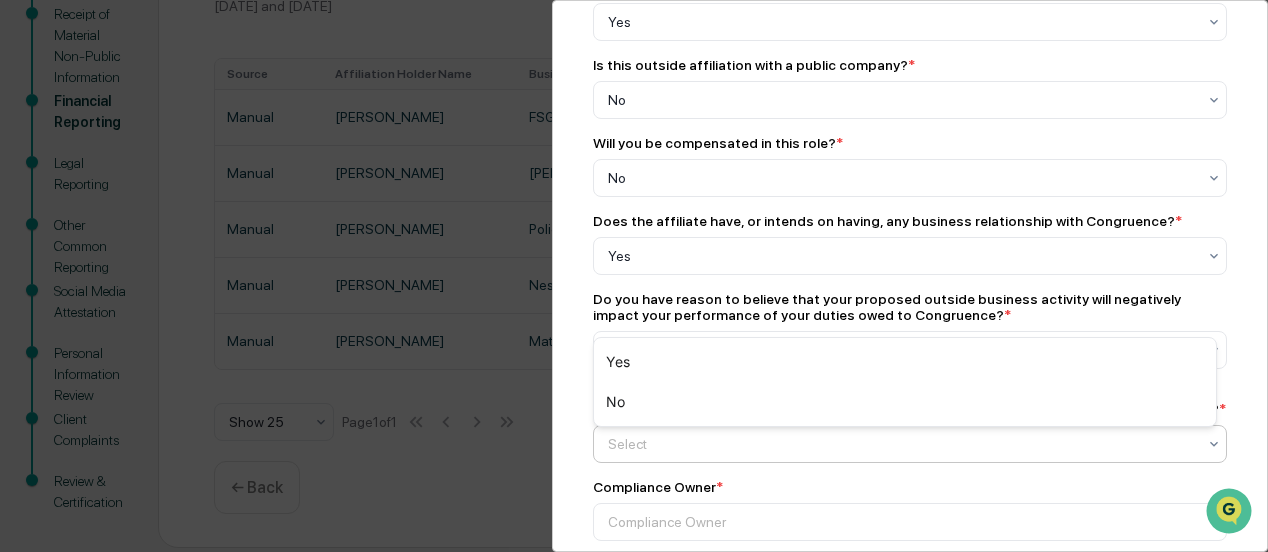 click 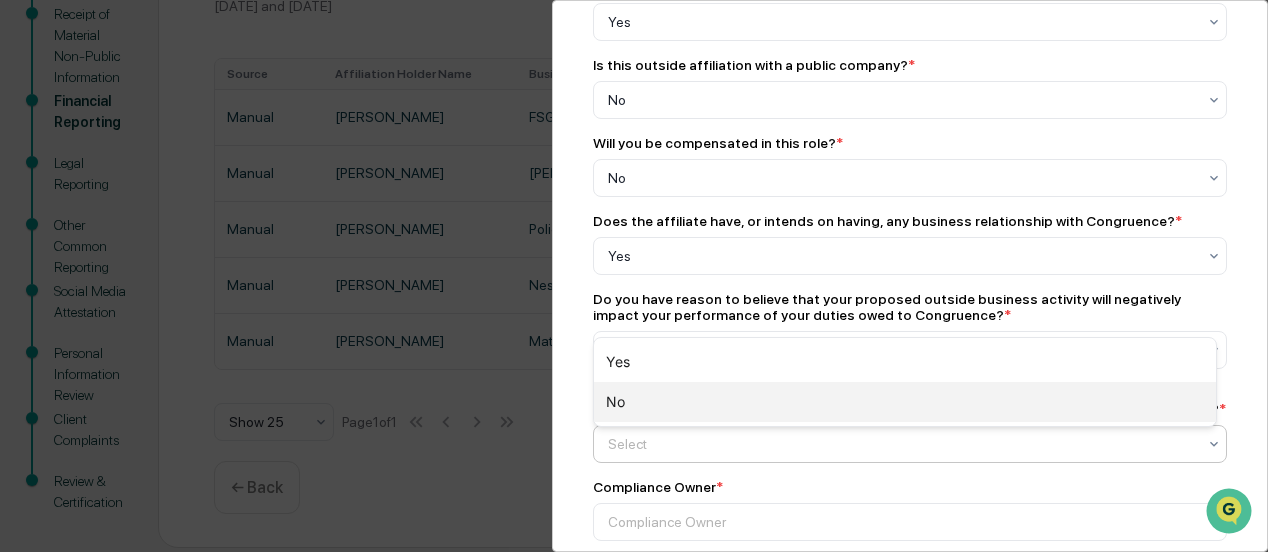 click on "No" at bounding box center [905, 402] 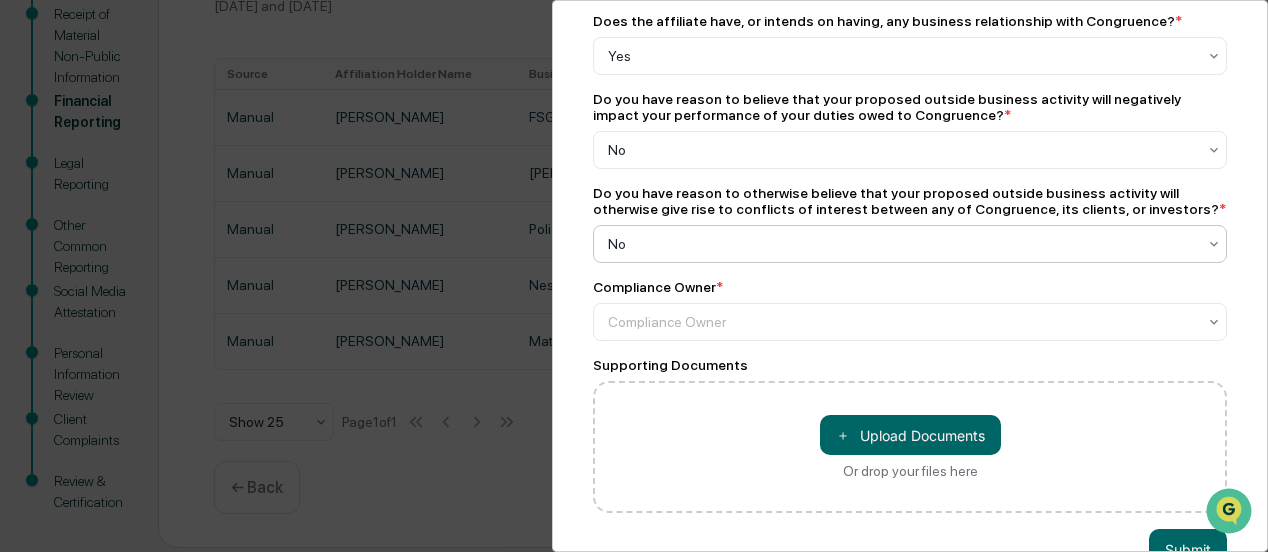 scroll, scrollTop: 800, scrollLeft: 0, axis: vertical 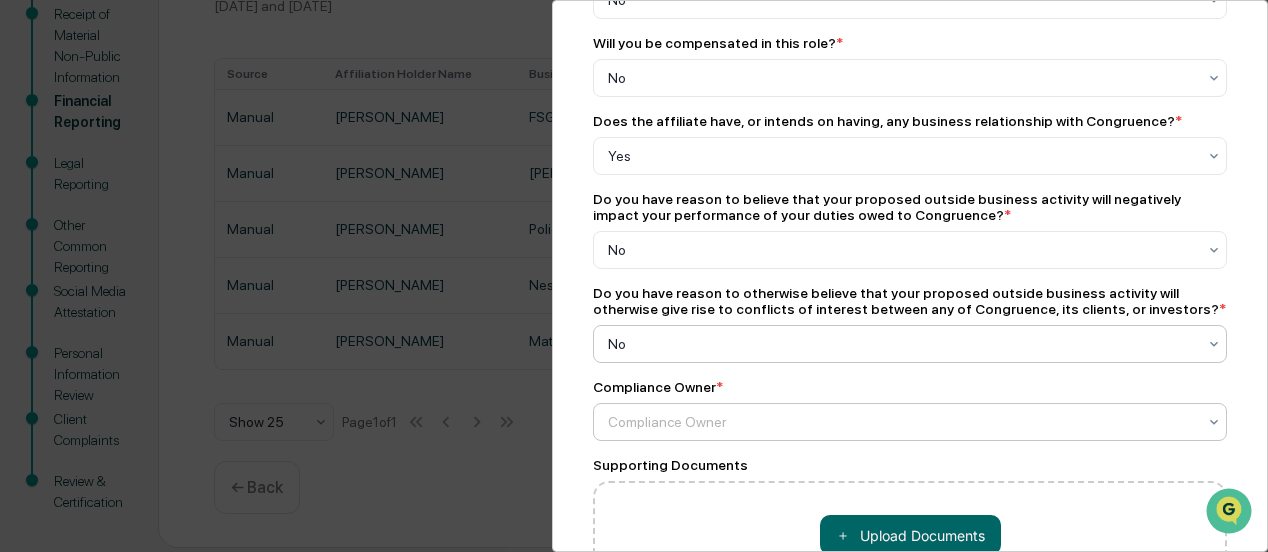 click at bounding box center [902, -78] 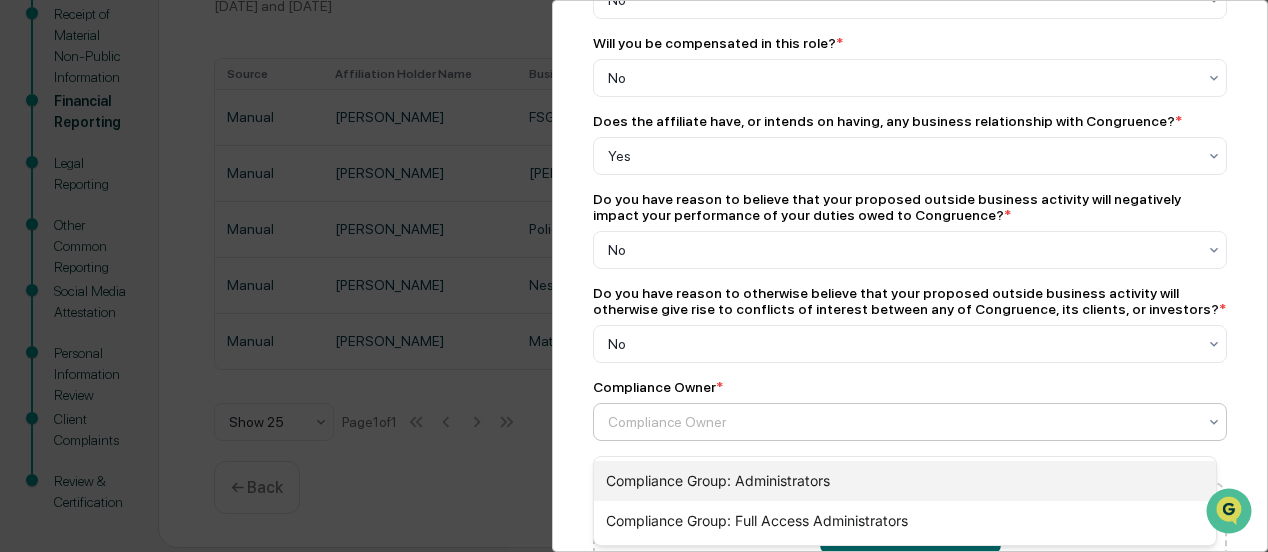 click on "Compliance Group: Administrators" at bounding box center [905, 481] 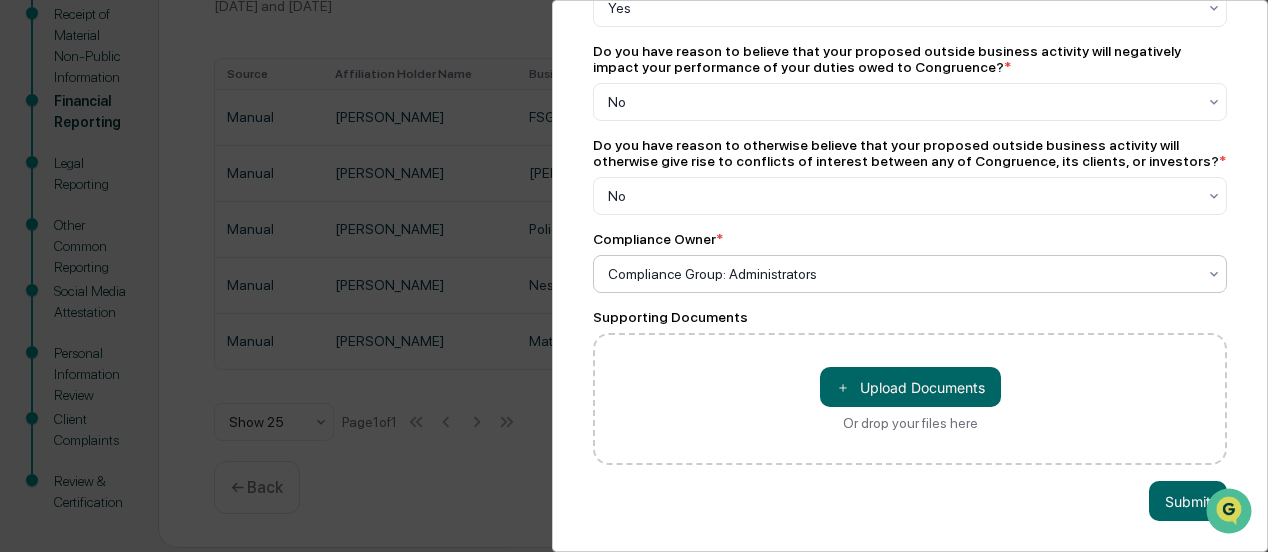 scroll, scrollTop: 970, scrollLeft: 0, axis: vertical 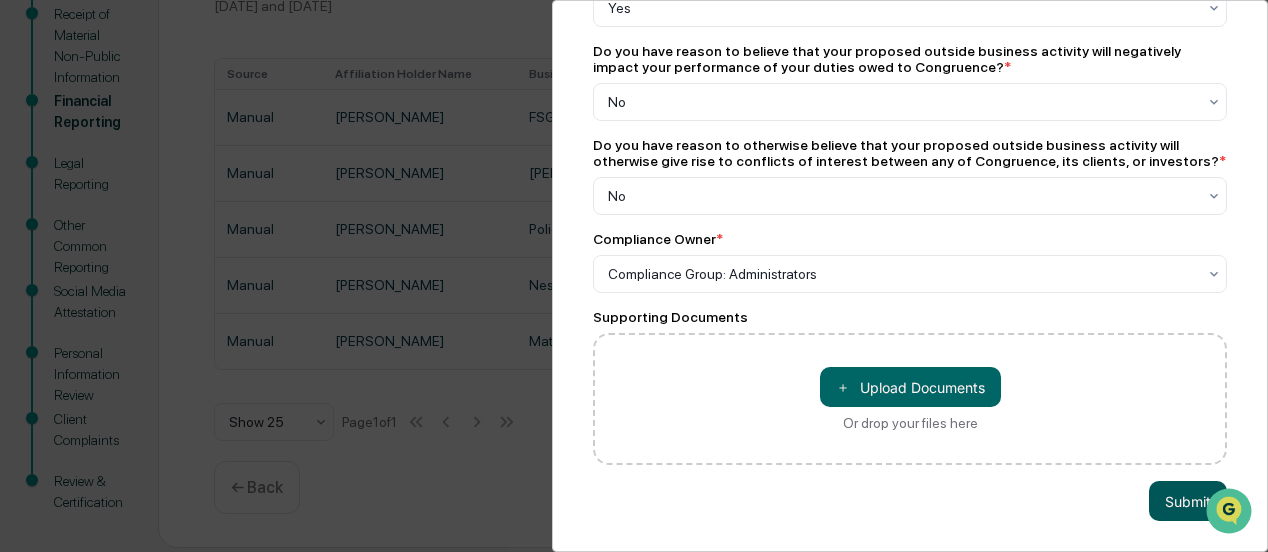 click on "Submit" at bounding box center [1188, 501] 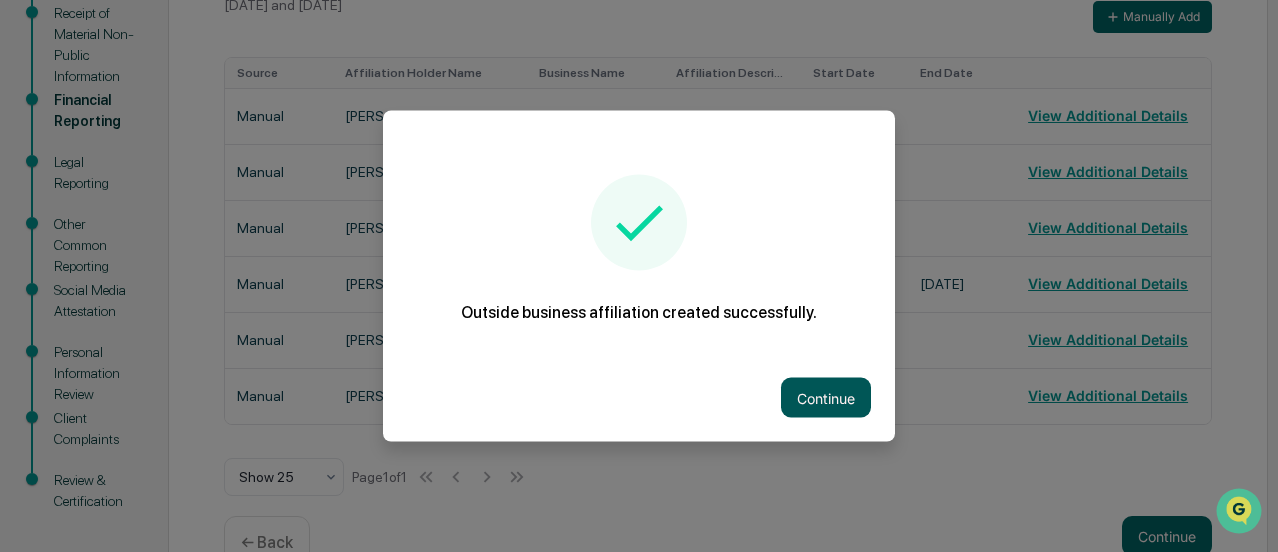click on "Continue" at bounding box center (826, 398) 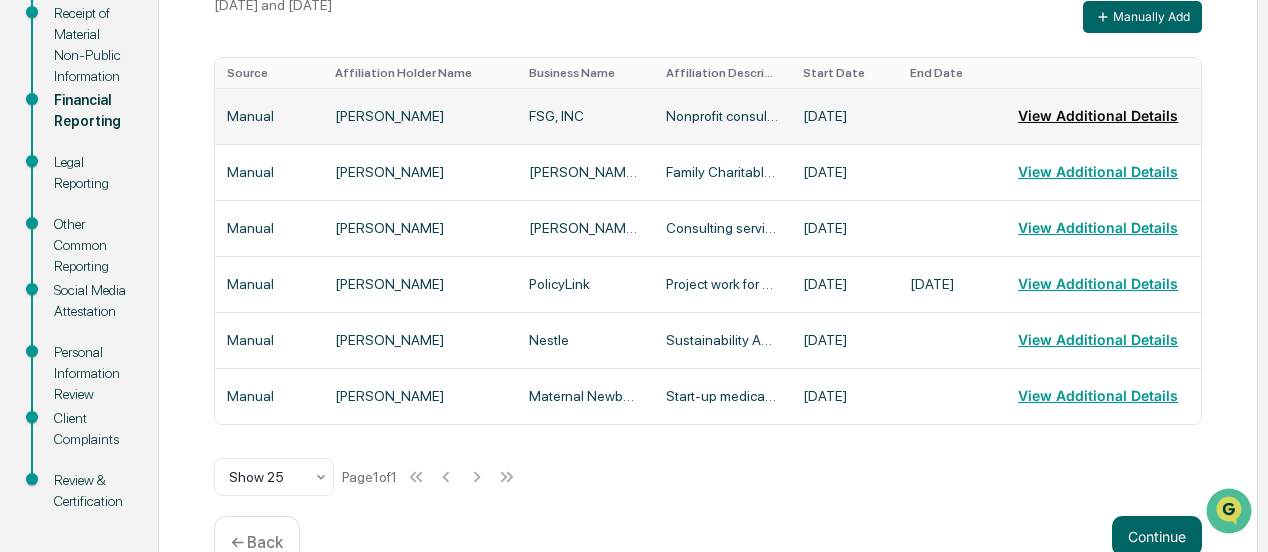 click on "View Additional Details" at bounding box center [1098, 116] 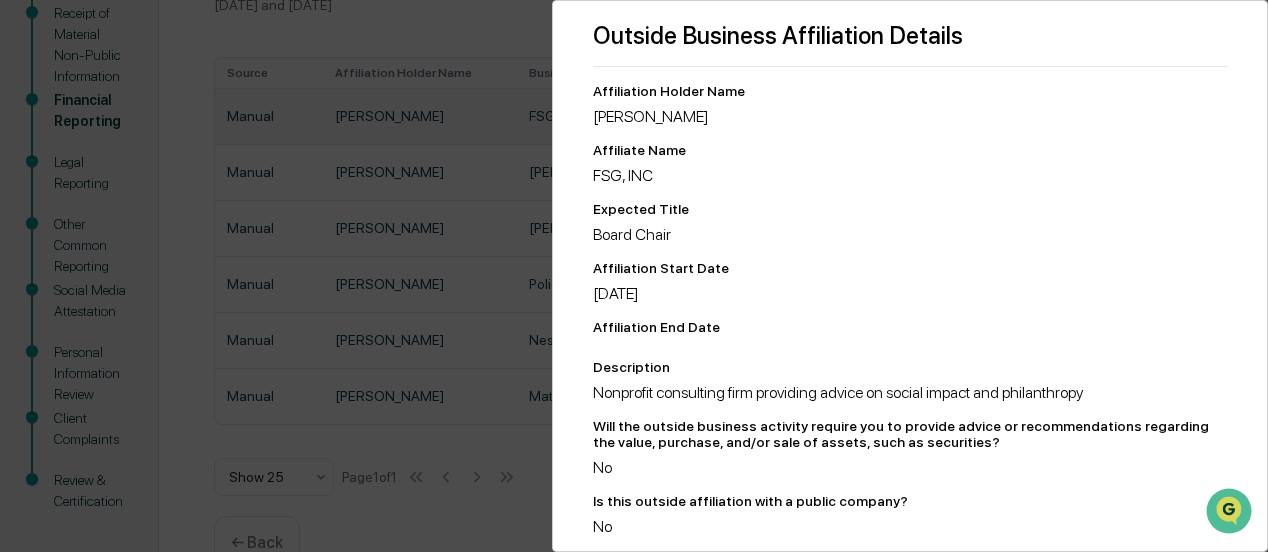 click on "Martk Kramer" at bounding box center [910, 116] 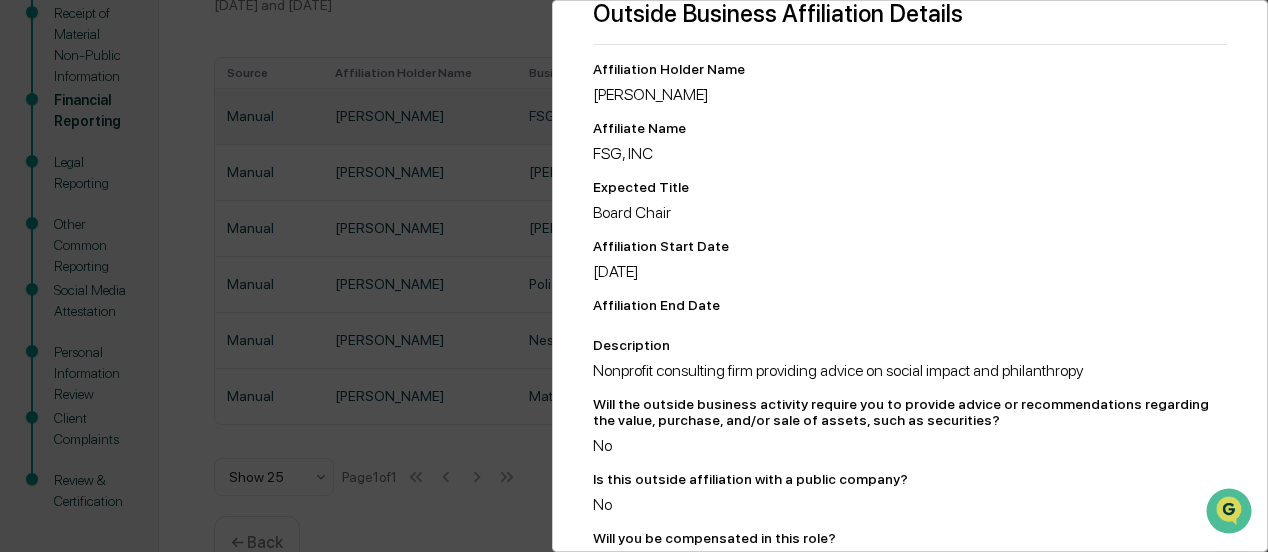 scroll, scrollTop: 0, scrollLeft: 0, axis: both 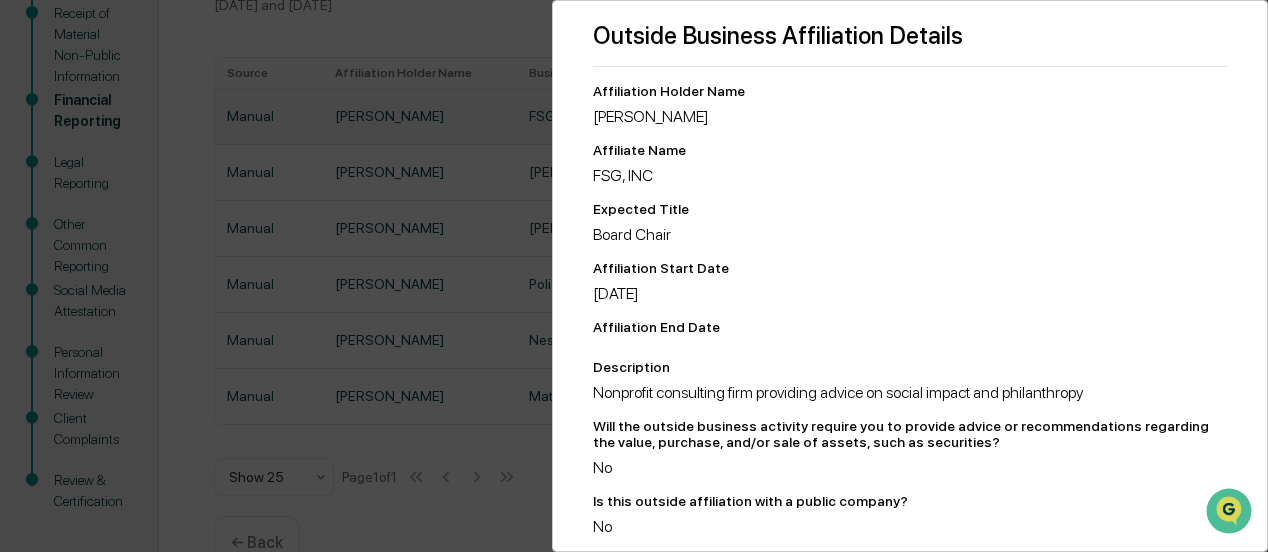 click on "Outside Business Affiliation Details Affiliation Holder Name Martk Kramer Affiliate Name FSG, INC Expected Title Board Chair Affiliation Start Date 1/1/00 Affiliation End Date Description Nonprofit consulting firm providing advice on social impact and philanthropy Will the outside business activity require you to provide advice or recommendations regarding the value, purchase, and/or sale of assets, such as securities? No Is this outside affiliation with a public company? No Will you be compensated in this role? No Does the affiliate have, or intends on having, any business relationship with Congruence? No Do you have reason to believe that your proposed outside business activity will negatively impact your performance of your duties owed to Congruence? No Do you have reason to otherwise believe that your proposed outside business activity will otherwise give rise to conflicts of interest between any of Congruence, its clients, or investors? No Compliance Owner Supporting Documents" at bounding box center (634, 276) 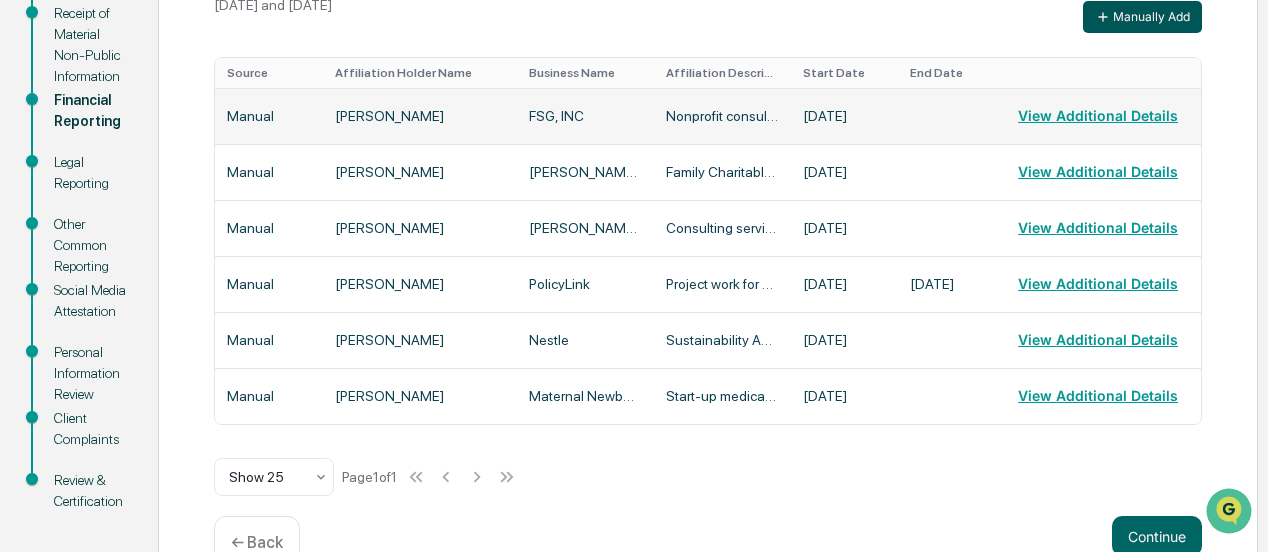 click on "Manually Add" at bounding box center (1142, 17) 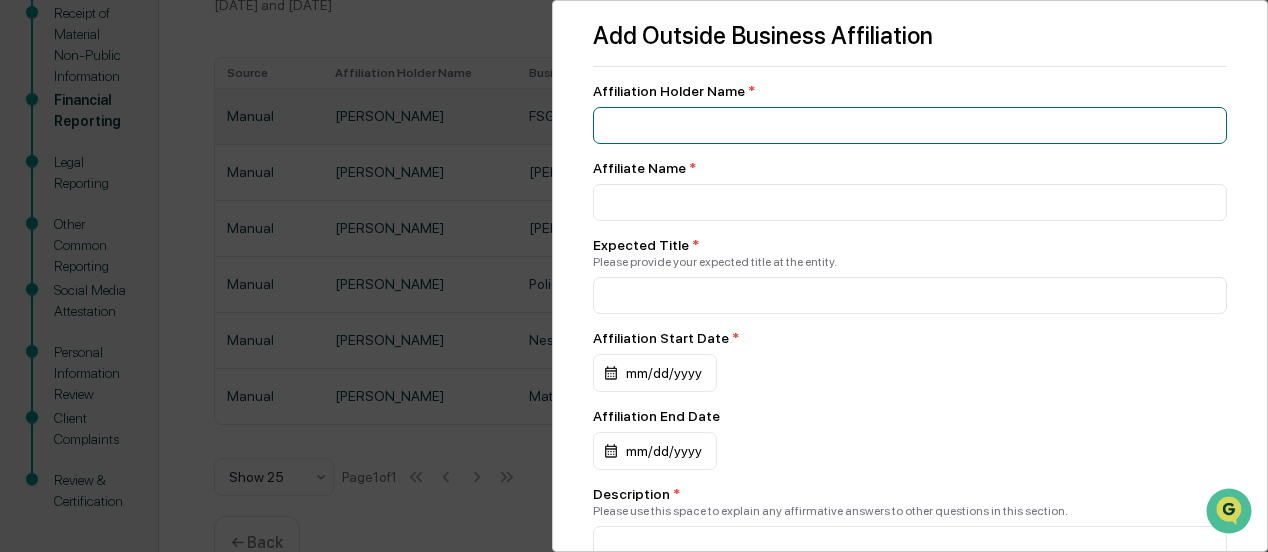 click at bounding box center (910, 125) 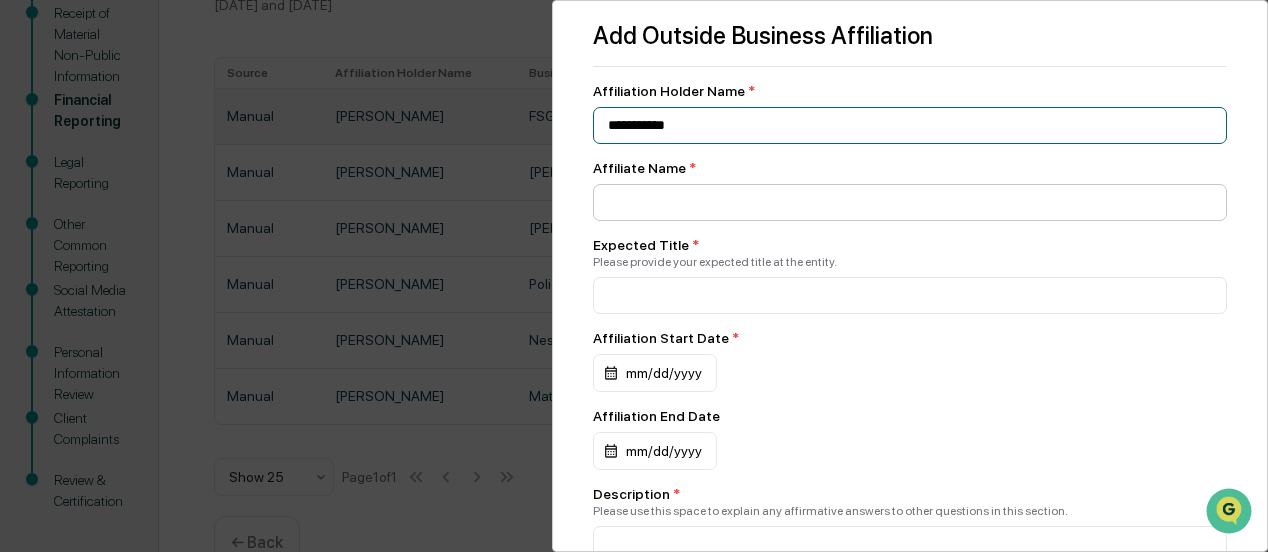 type on "**********" 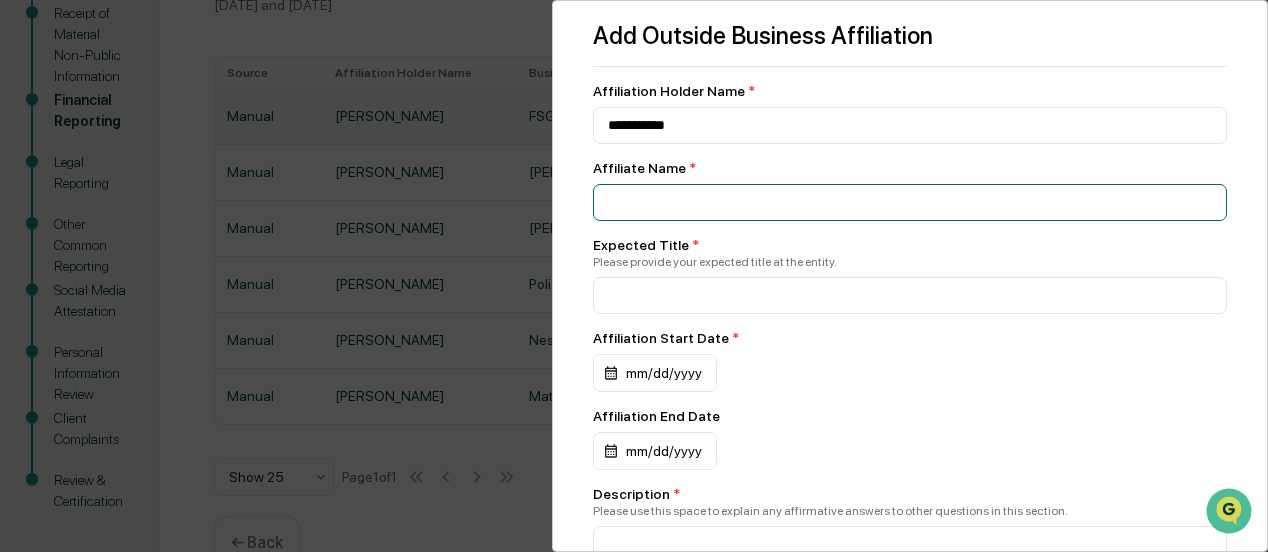 click at bounding box center (910, 125) 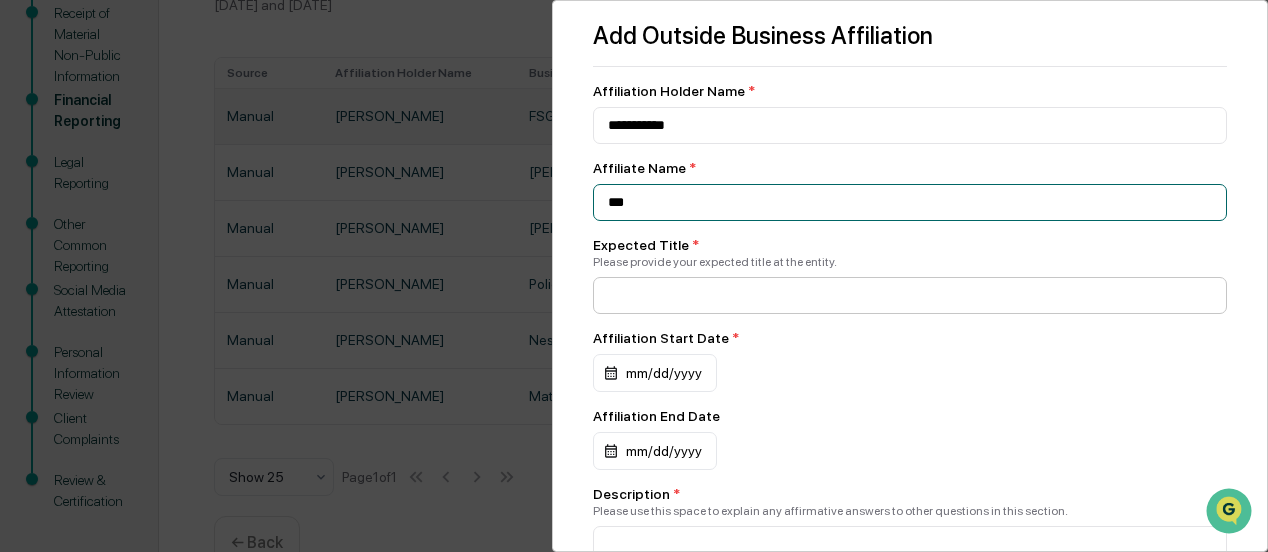type on "***" 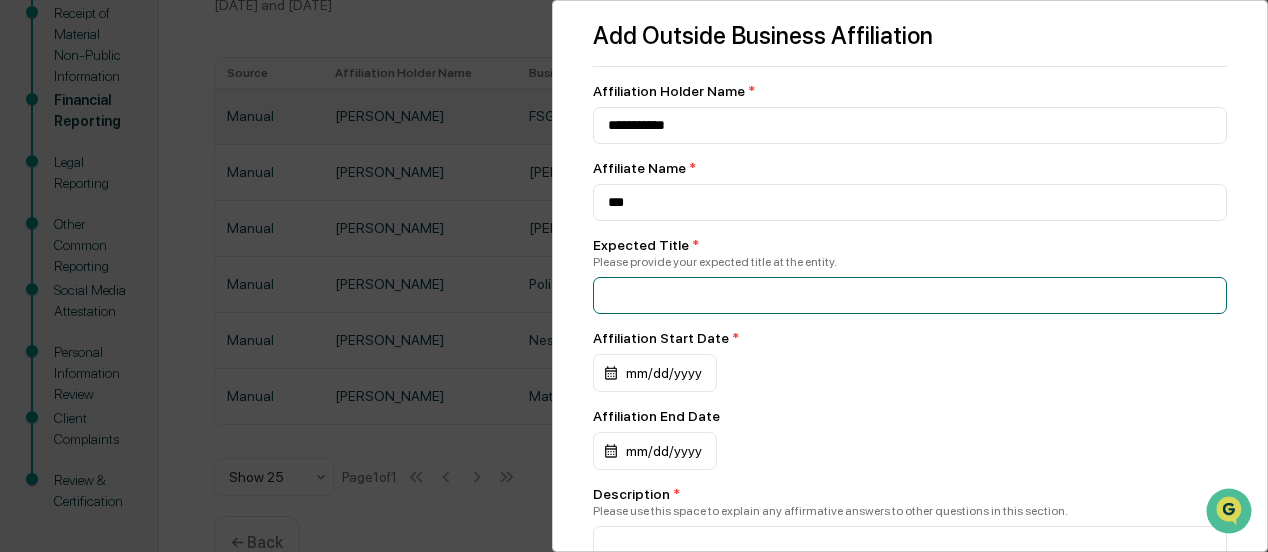 click at bounding box center [910, 125] 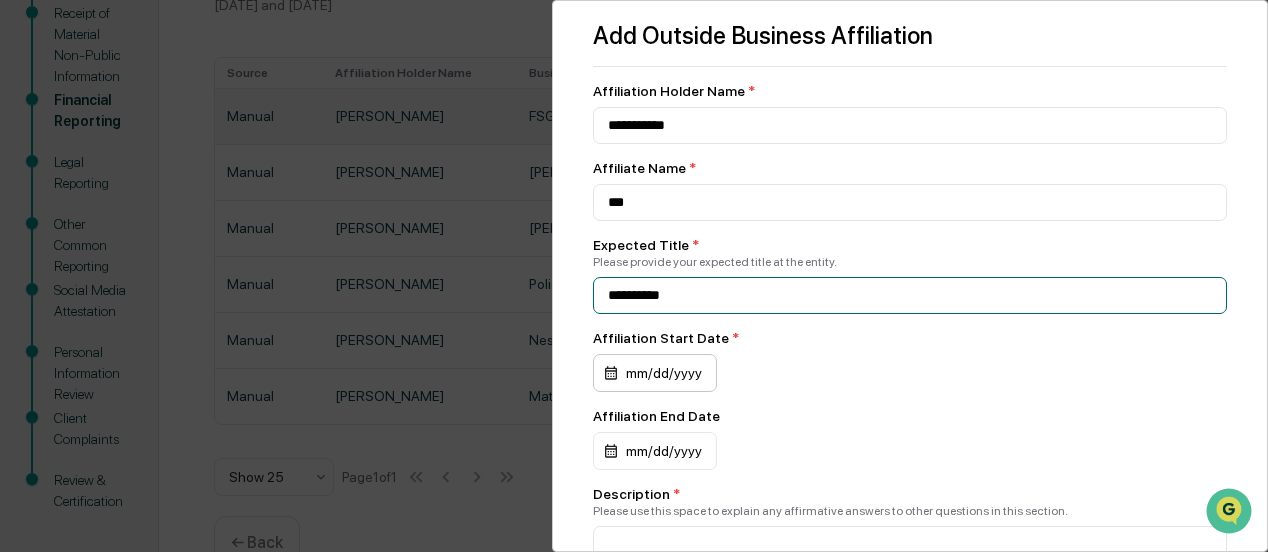 type on "**********" 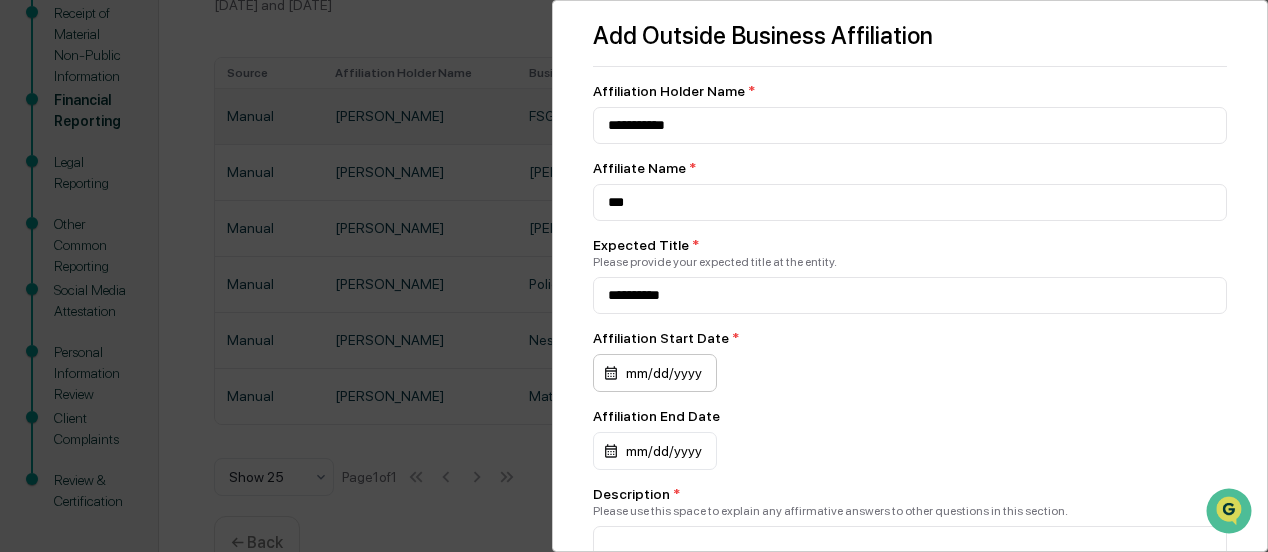 click on "mm/dd/yyyy" at bounding box center [655, 373] 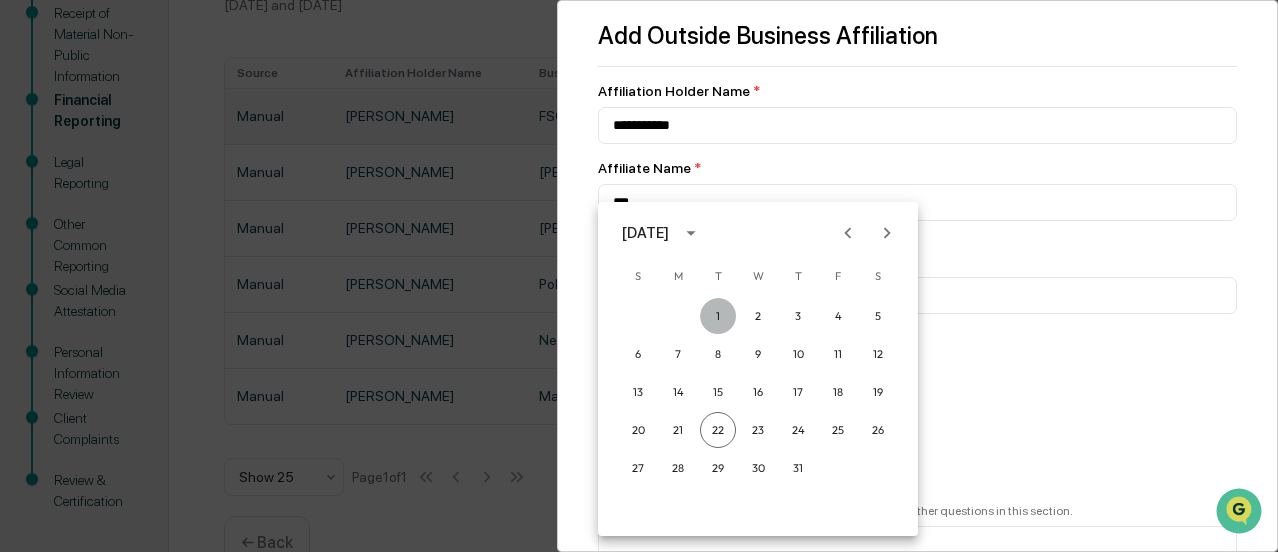 click on "1" at bounding box center [718, 316] 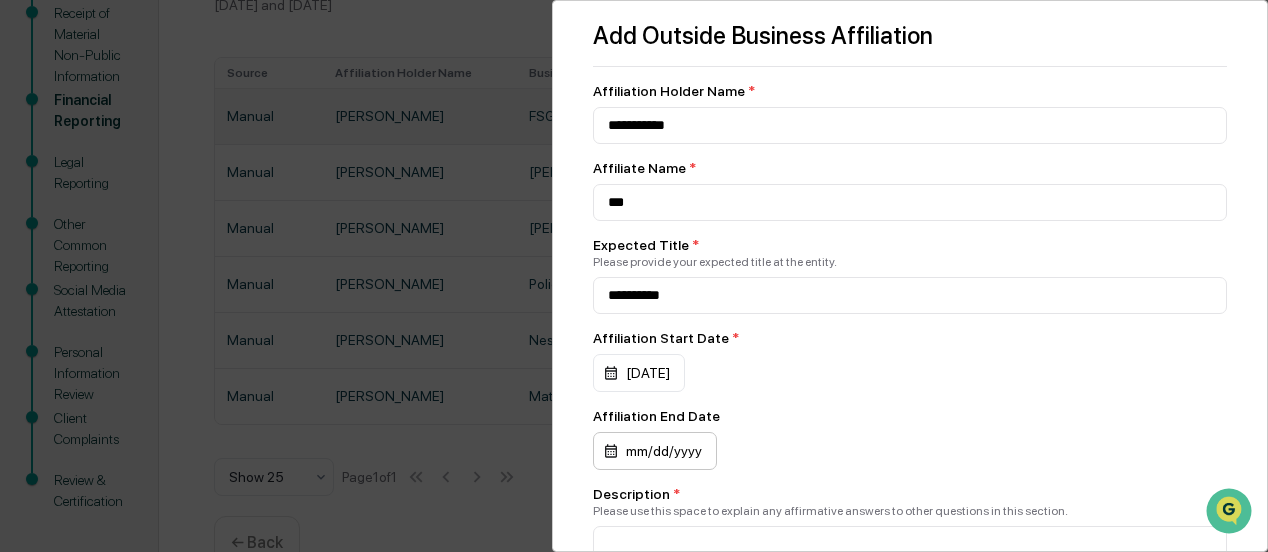 click on "mm/dd/yyyy" at bounding box center (639, 373) 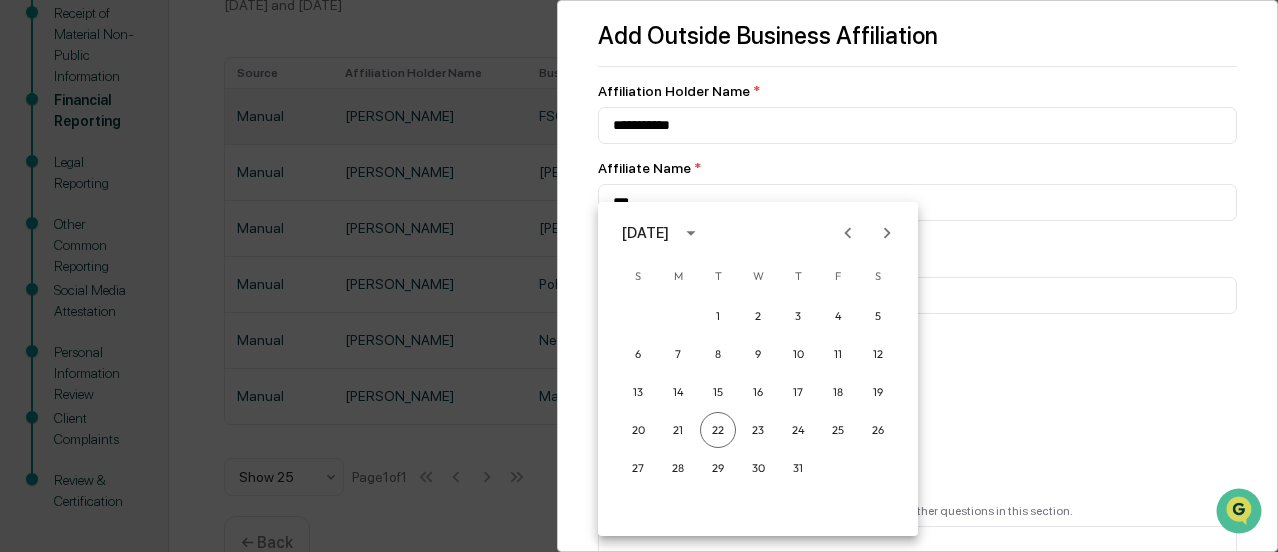 click 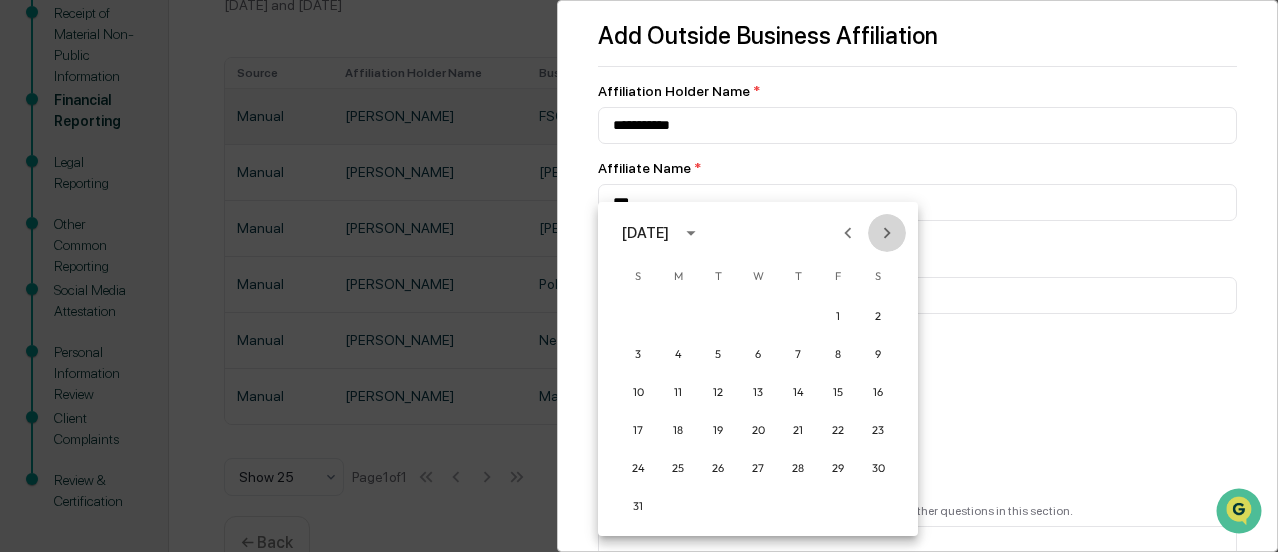 click 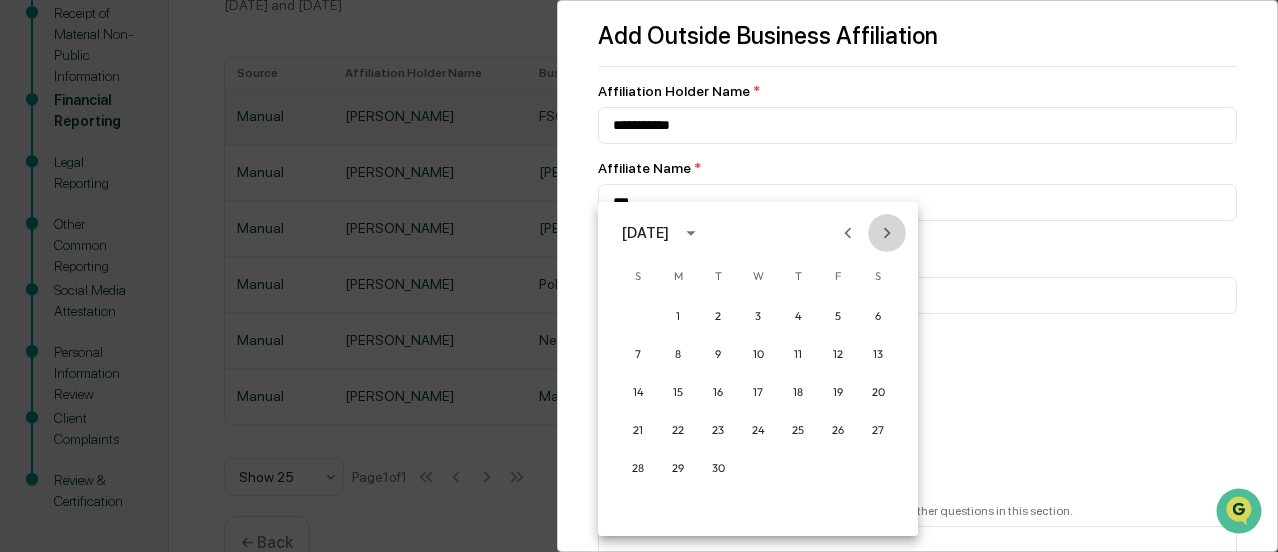 click 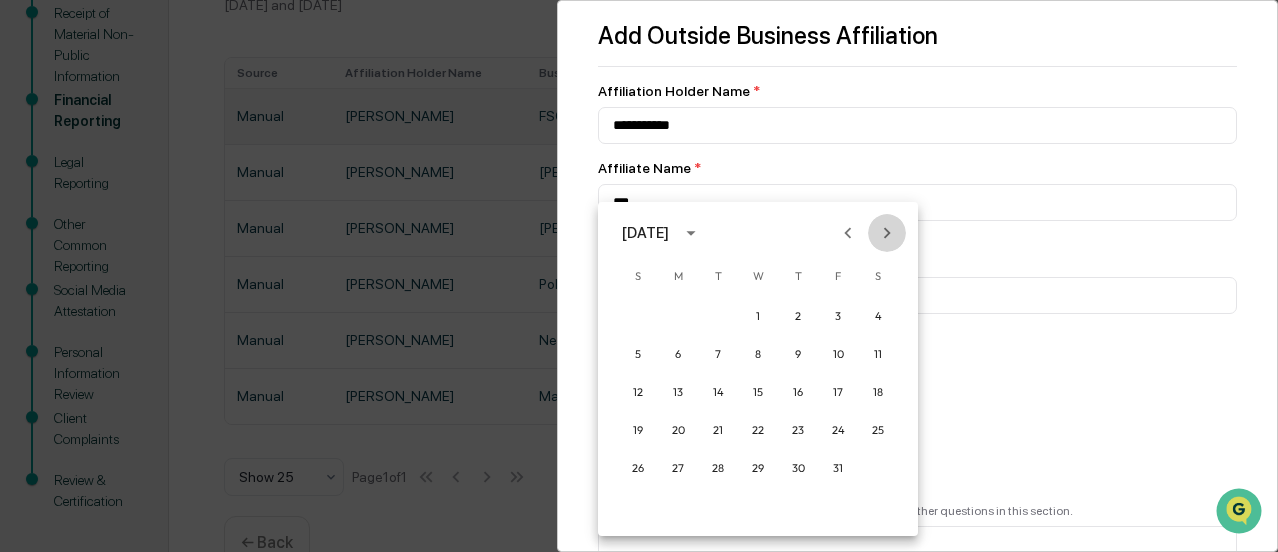 click 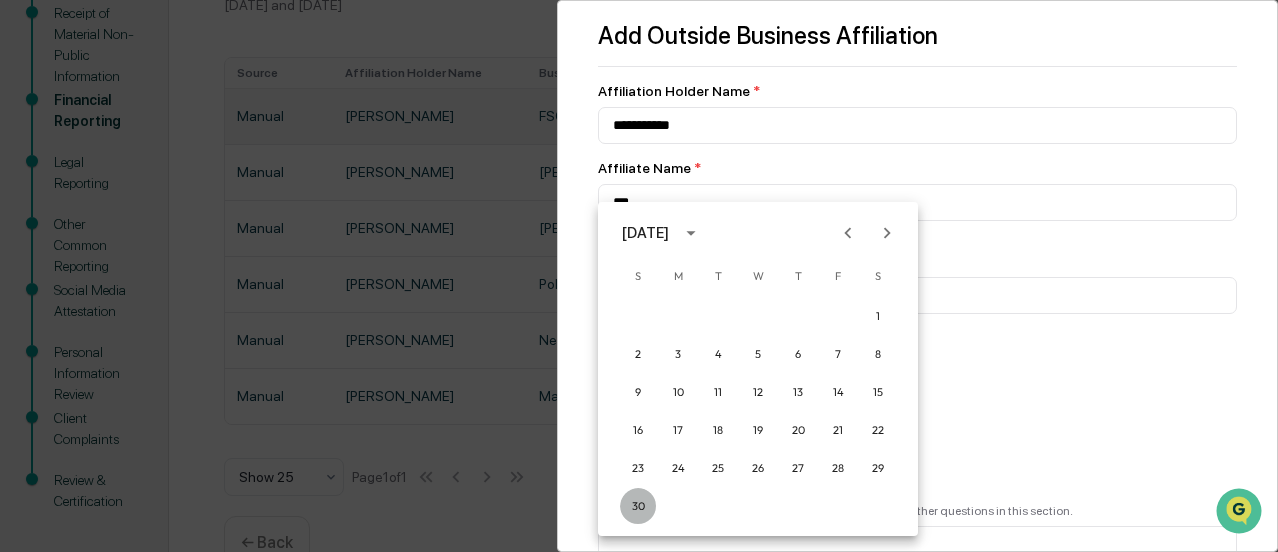 click on "30" at bounding box center [638, 506] 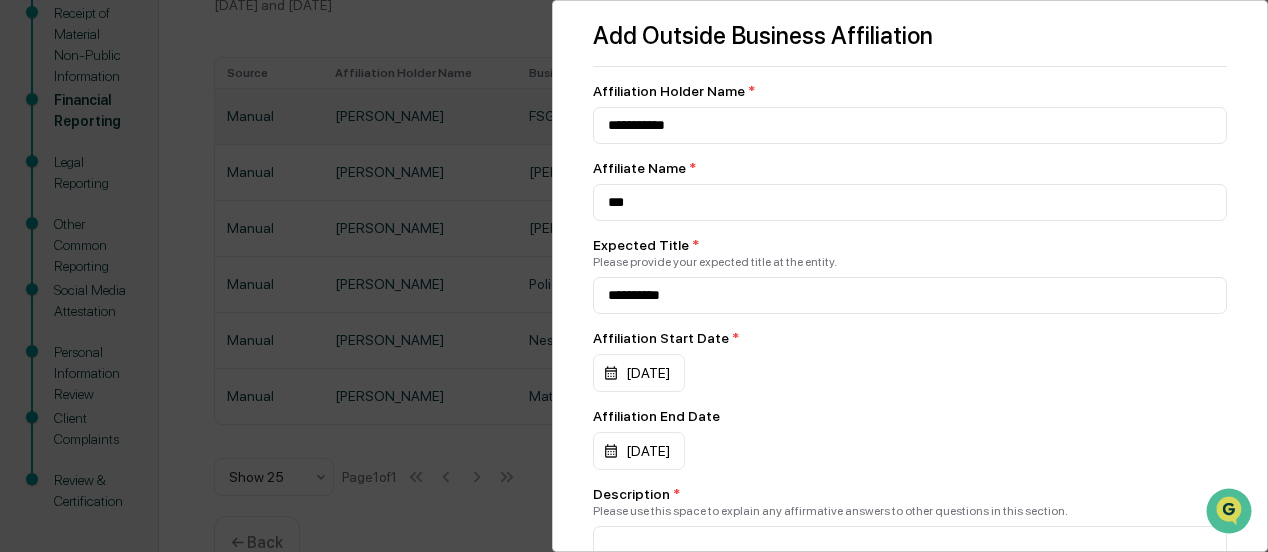 scroll, scrollTop: 100, scrollLeft: 0, axis: vertical 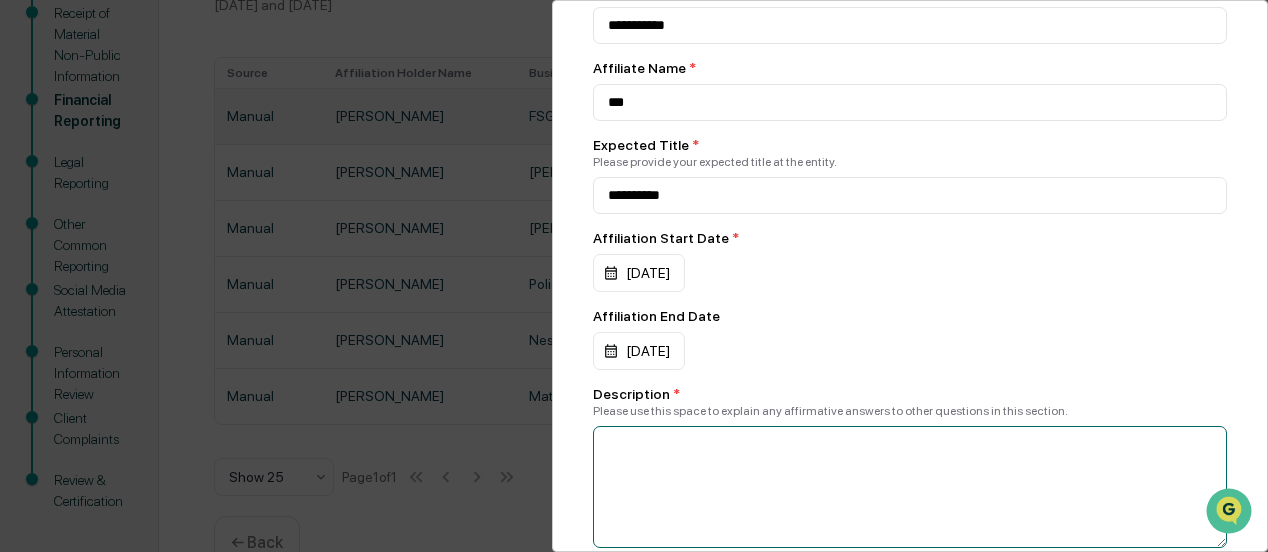 click at bounding box center (910, 487) 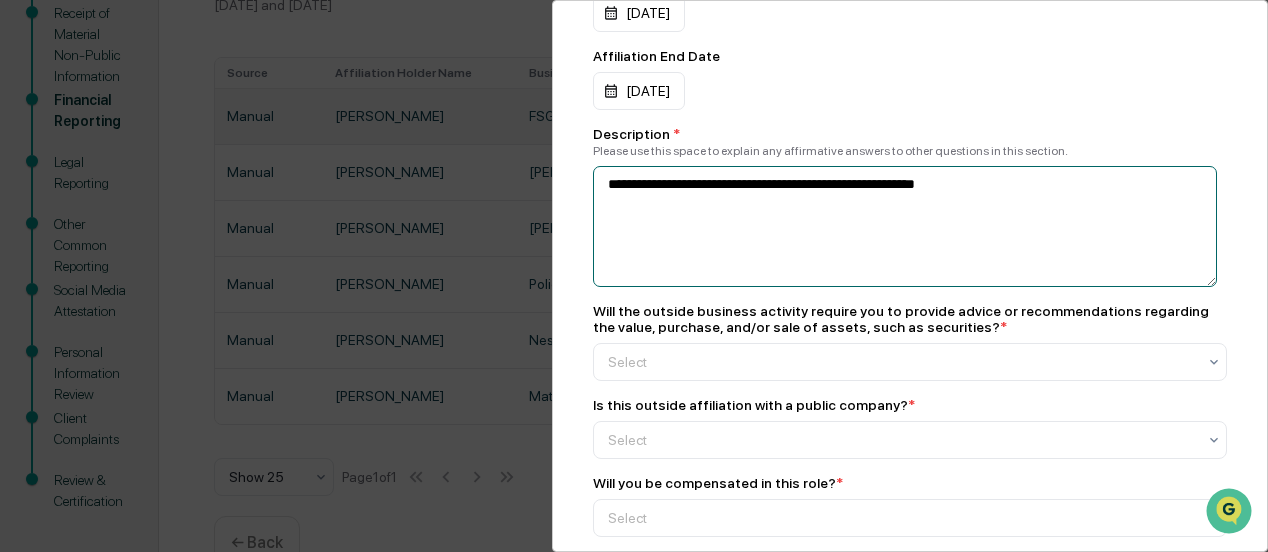 scroll, scrollTop: 300, scrollLeft: 0, axis: vertical 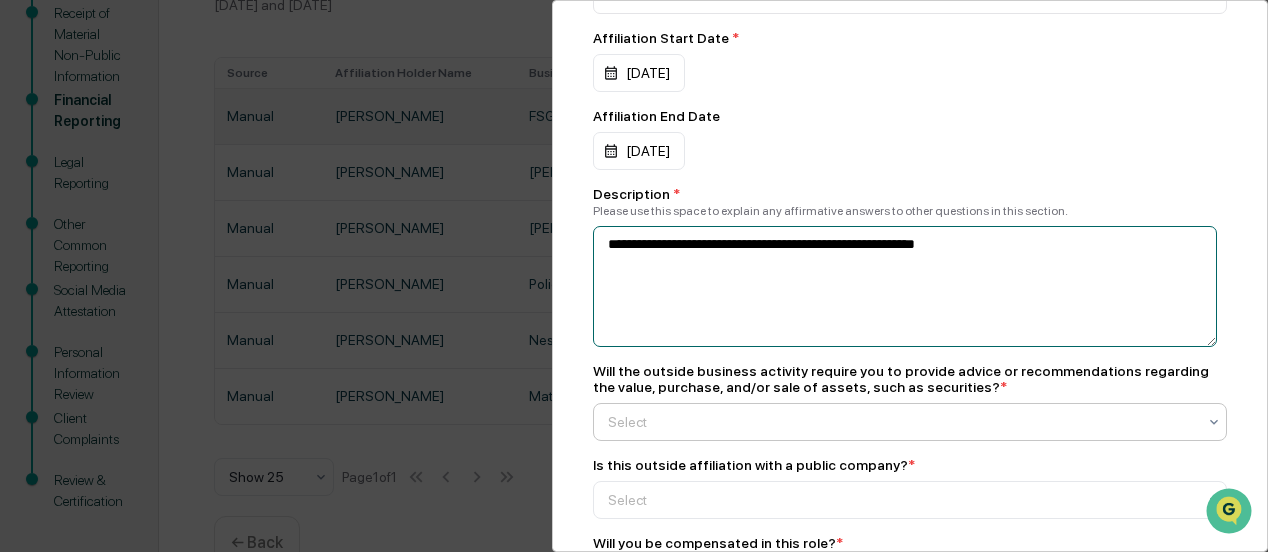 type on "**********" 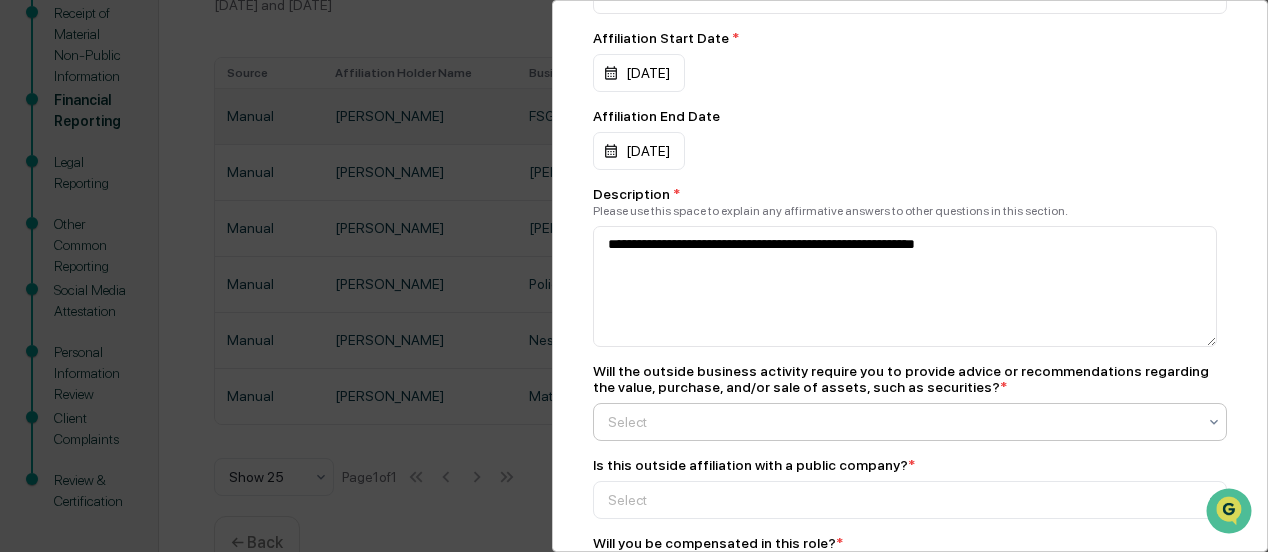 click 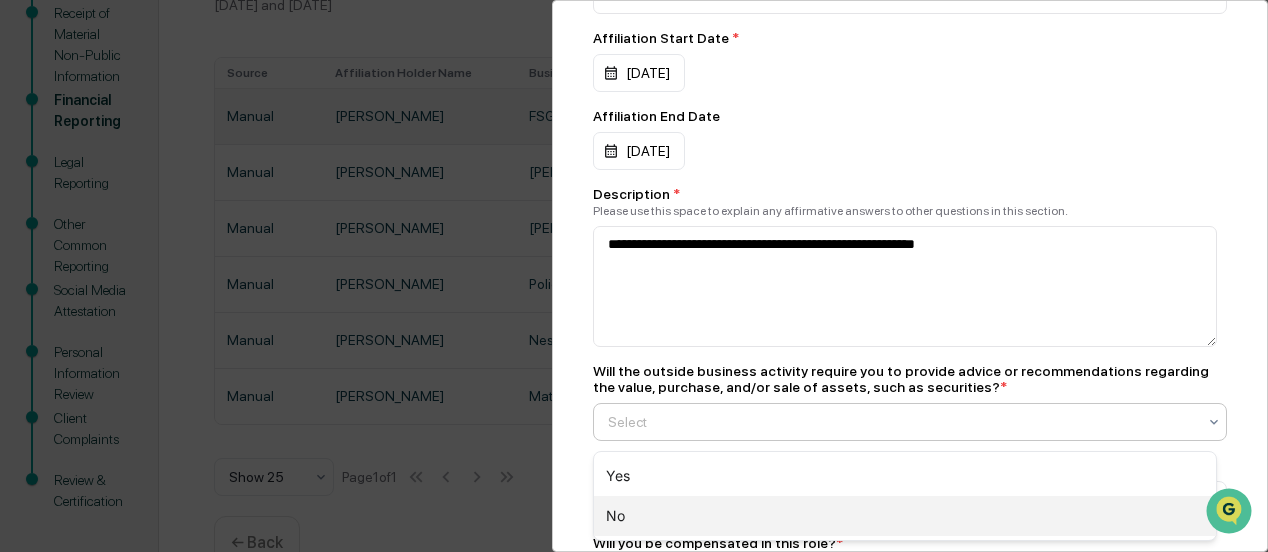click on "No" at bounding box center (905, 516) 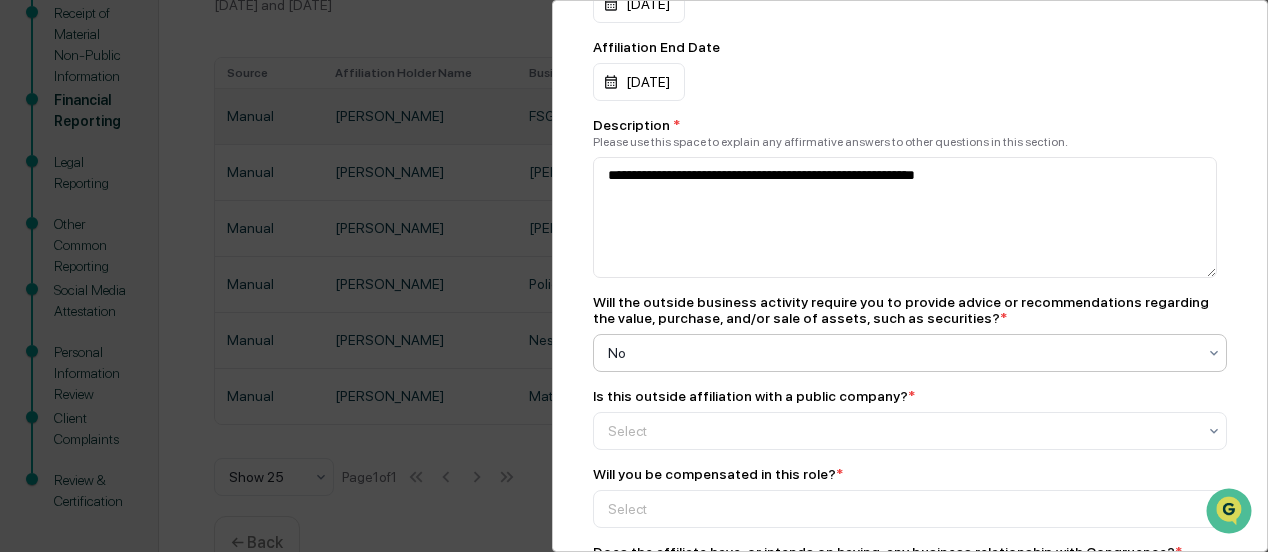 scroll, scrollTop: 400, scrollLeft: 0, axis: vertical 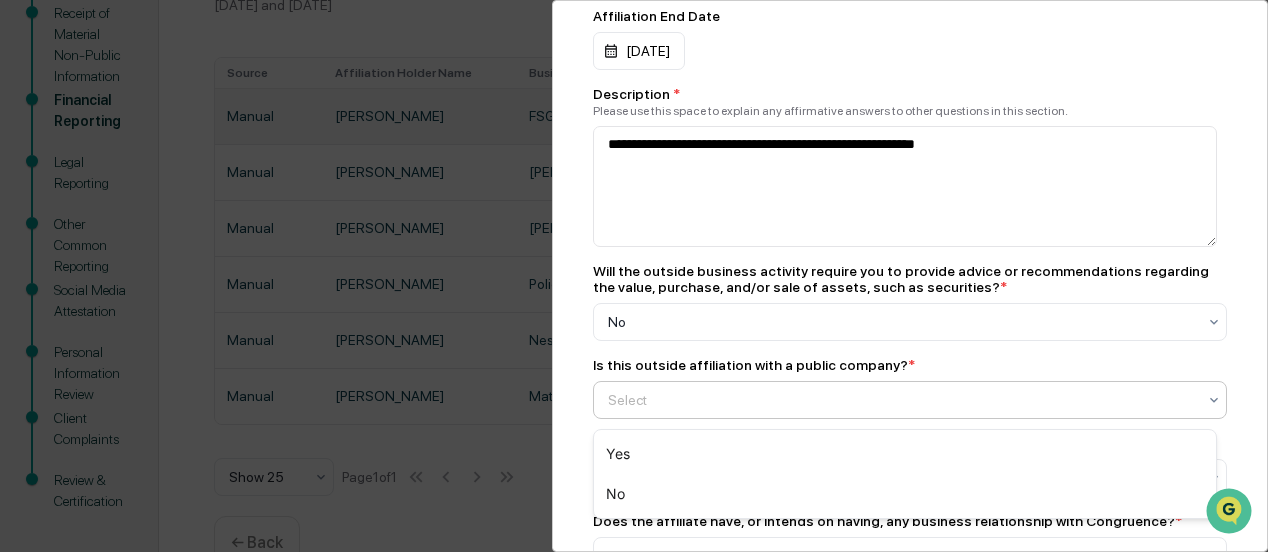 click at bounding box center (902, 400) 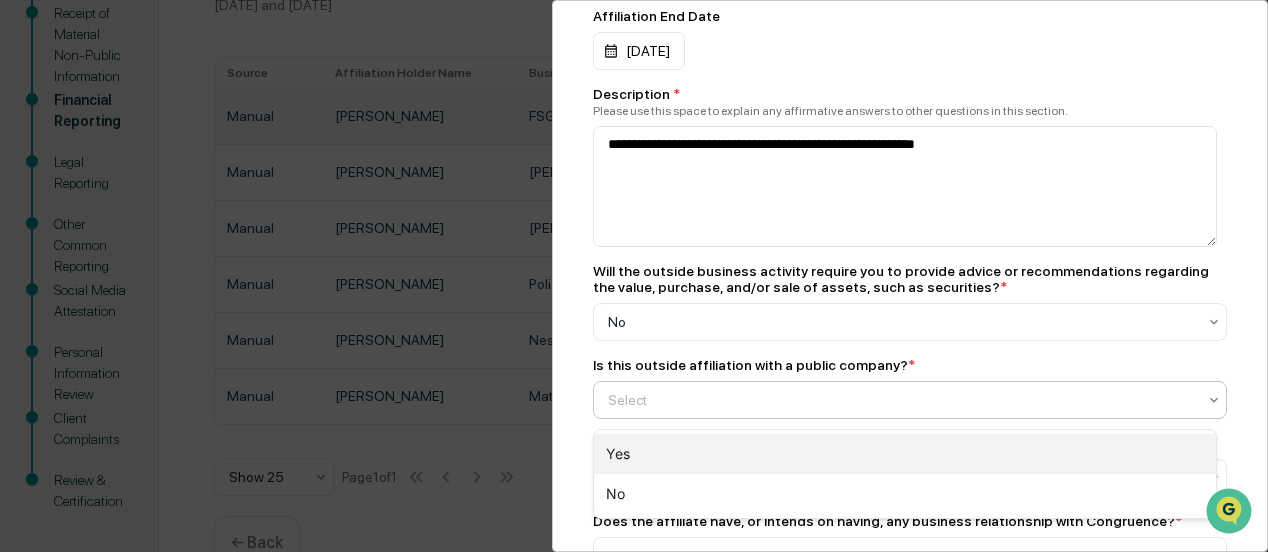 click on "Yes" at bounding box center (905, 454) 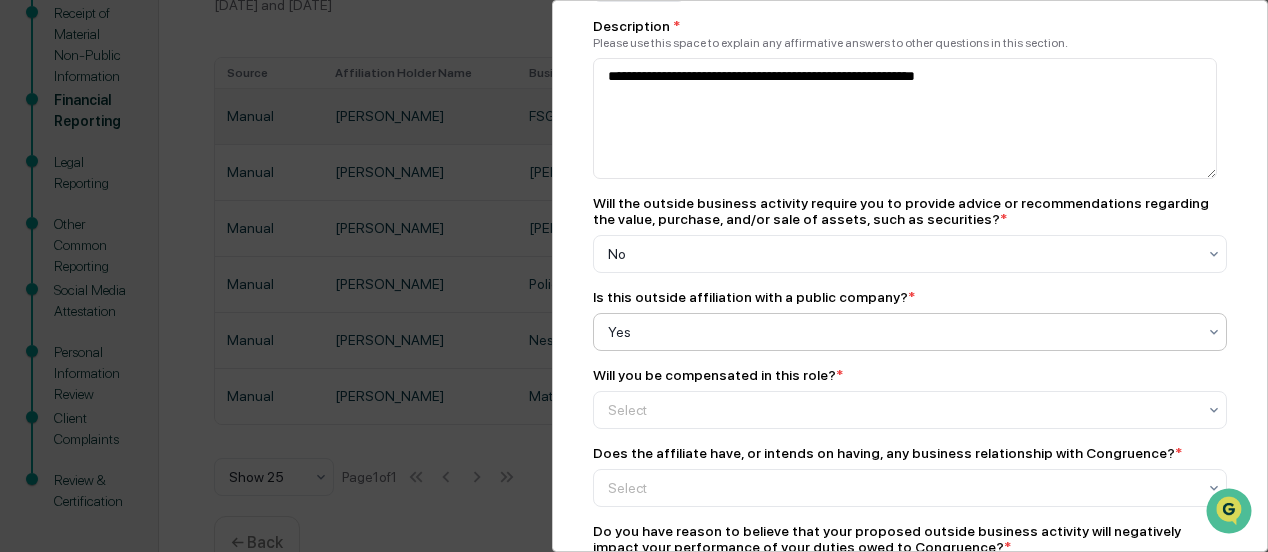 scroll, scrollTop: 500, scrollLeft: 0, axis: vertical 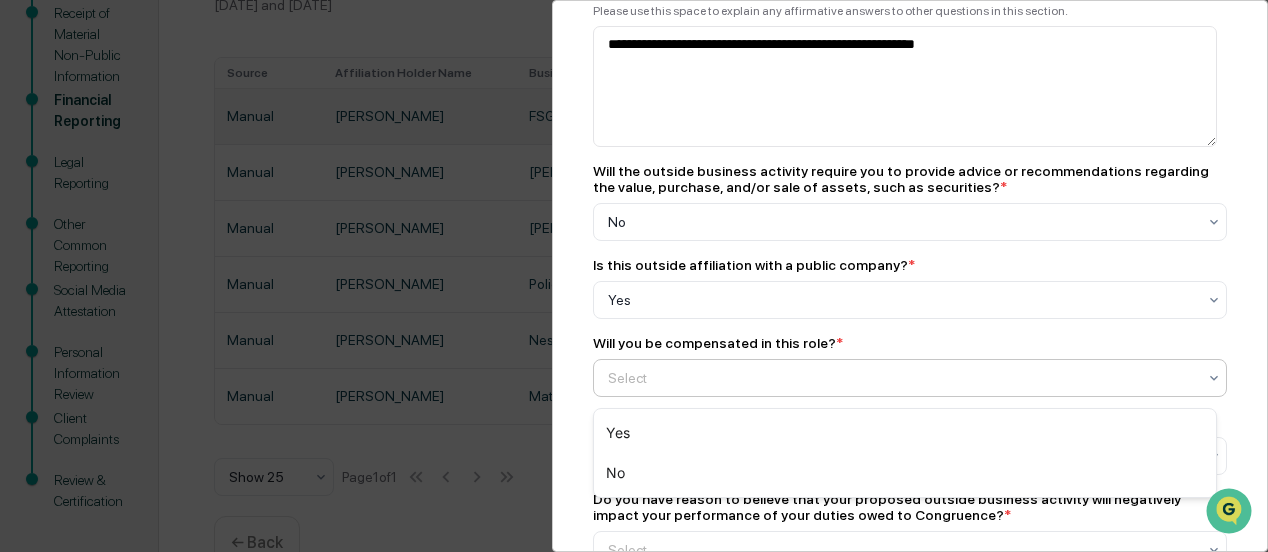 click at bounding box center [902, 378] 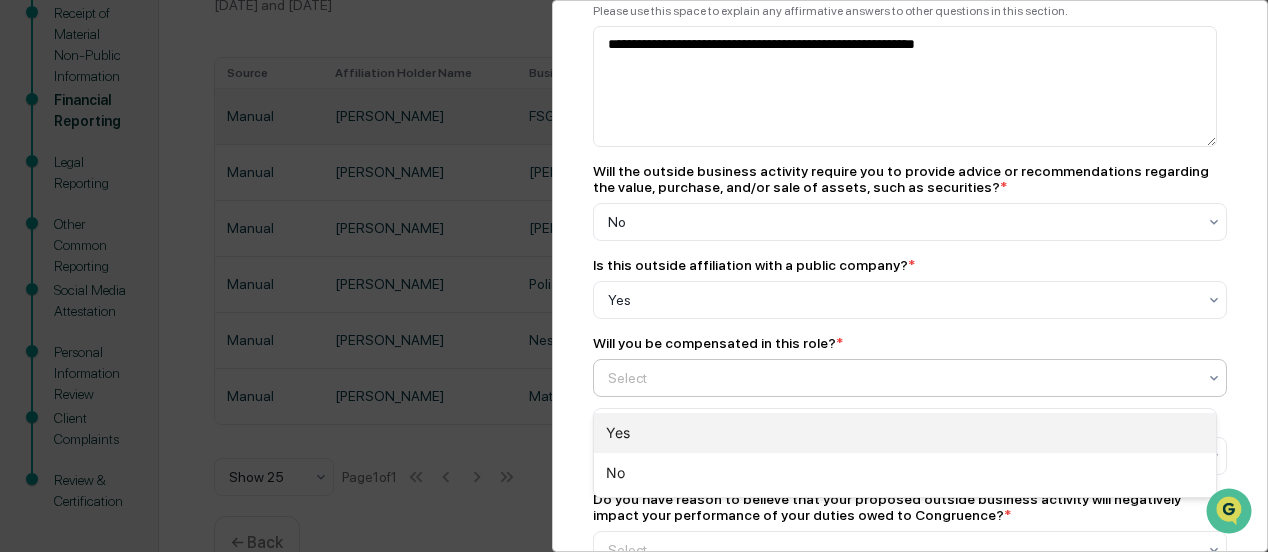 click on "Yes" at bounding box center [905, 433] 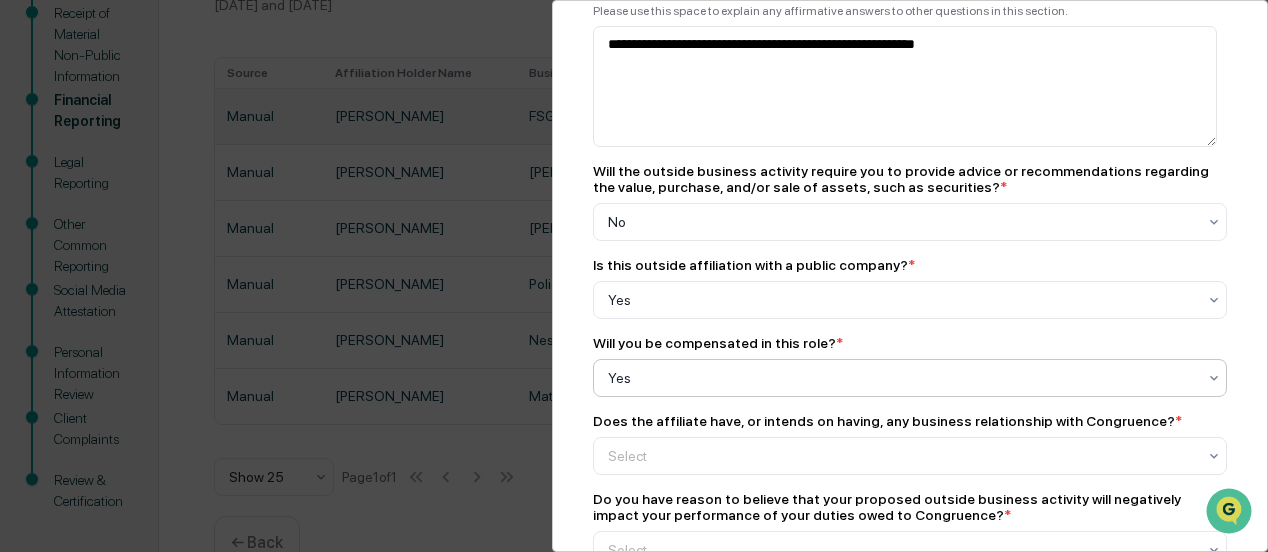 scroll, scrollTop: 600, scrollLeft: 0, axis: vertical 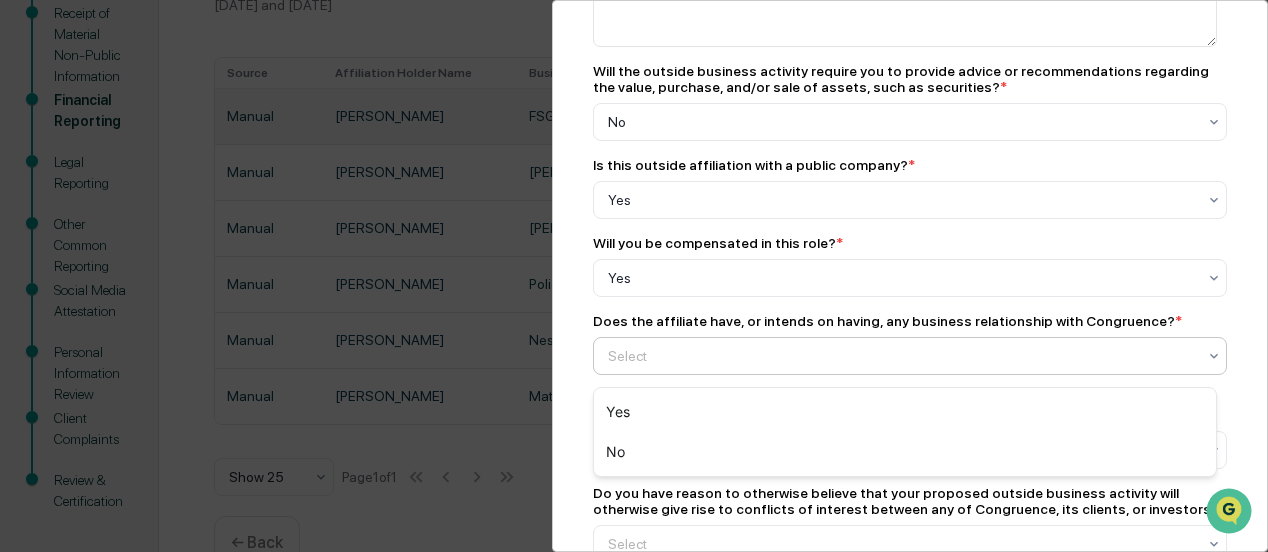 click on "Select" at bounding box center (902, 356) 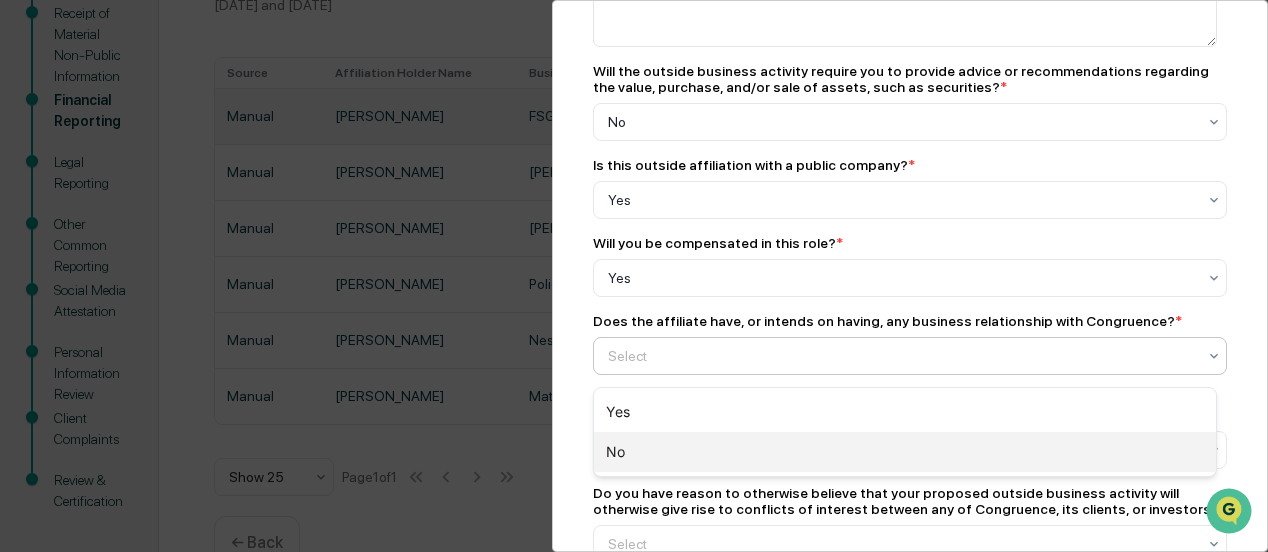 click on "No" at bounding box center [905, 452] 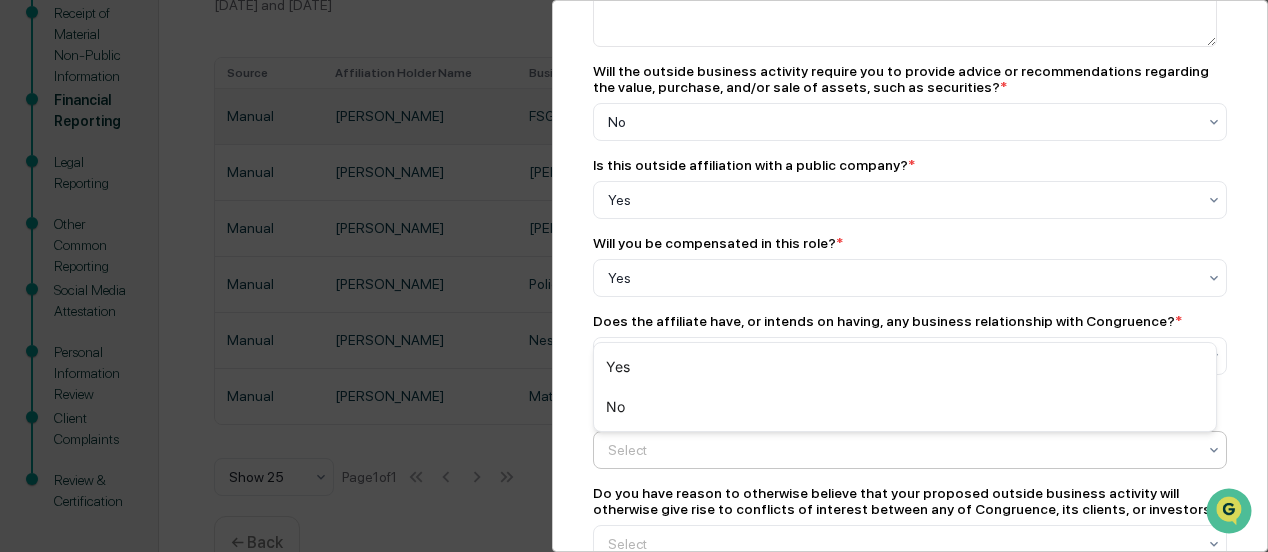 click 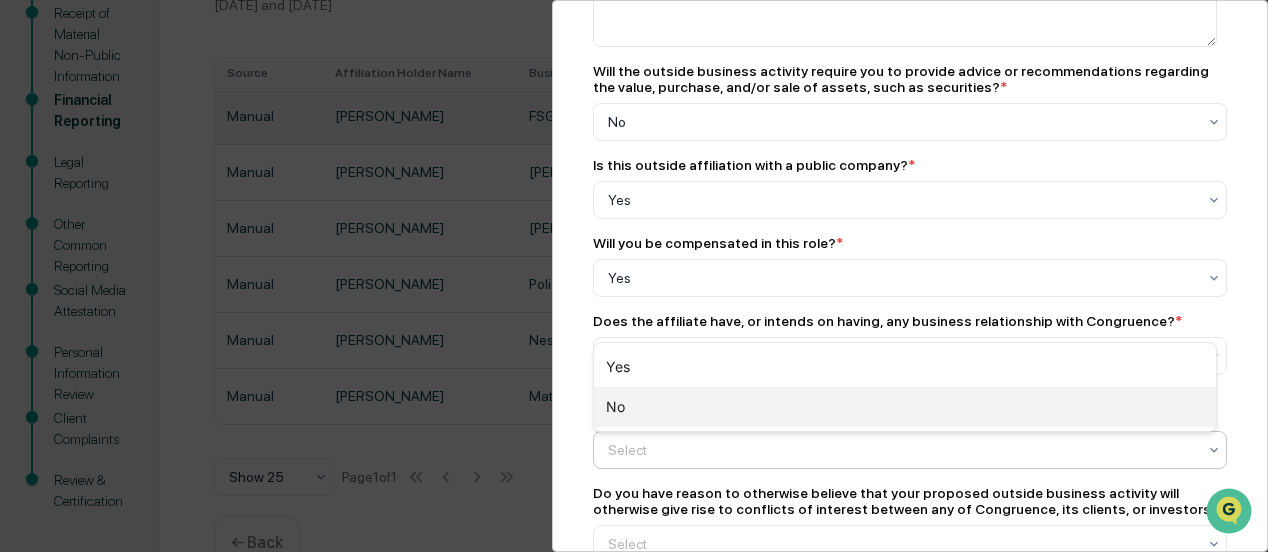 click on "No" at bounding box center (905, 407) 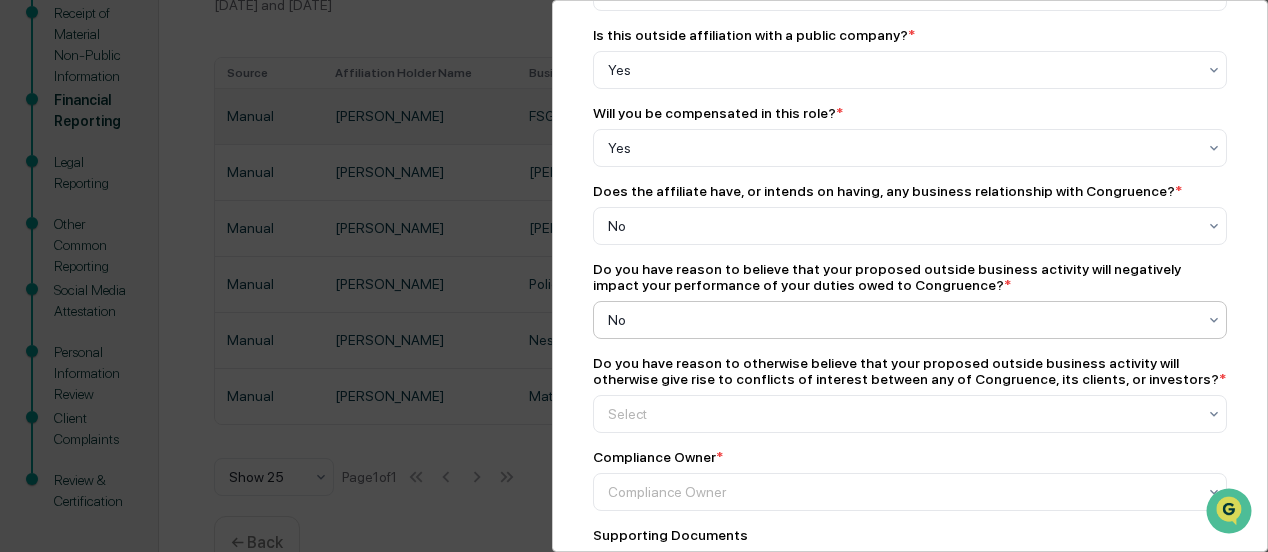 scroll, scrollTop: 700, scrollLeft: 0, axis: vertical 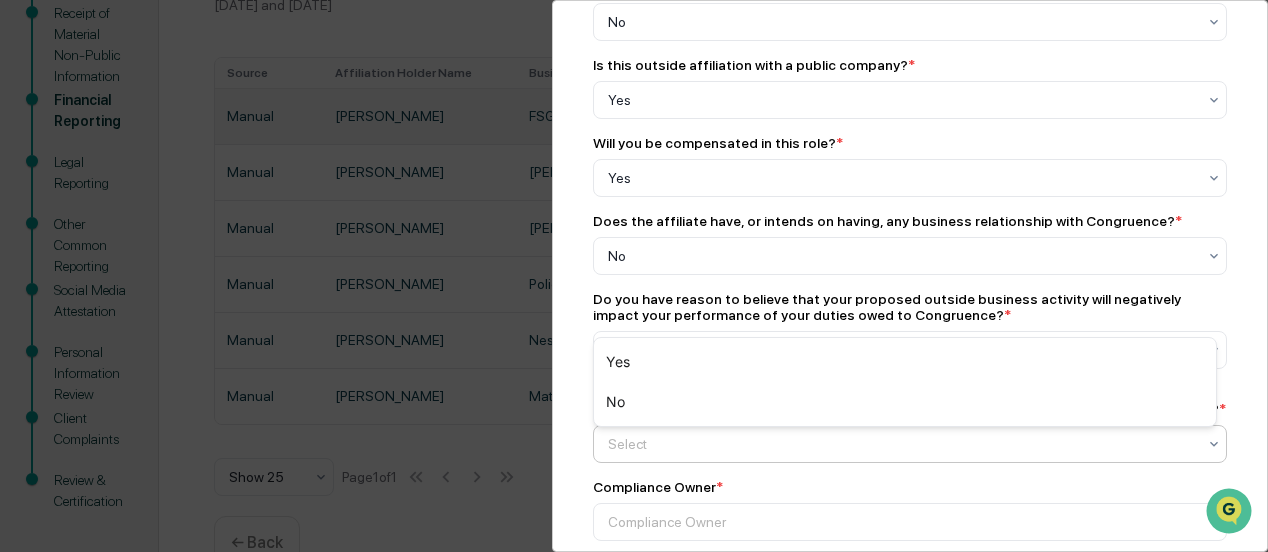 click at bounding box center (902, 444) 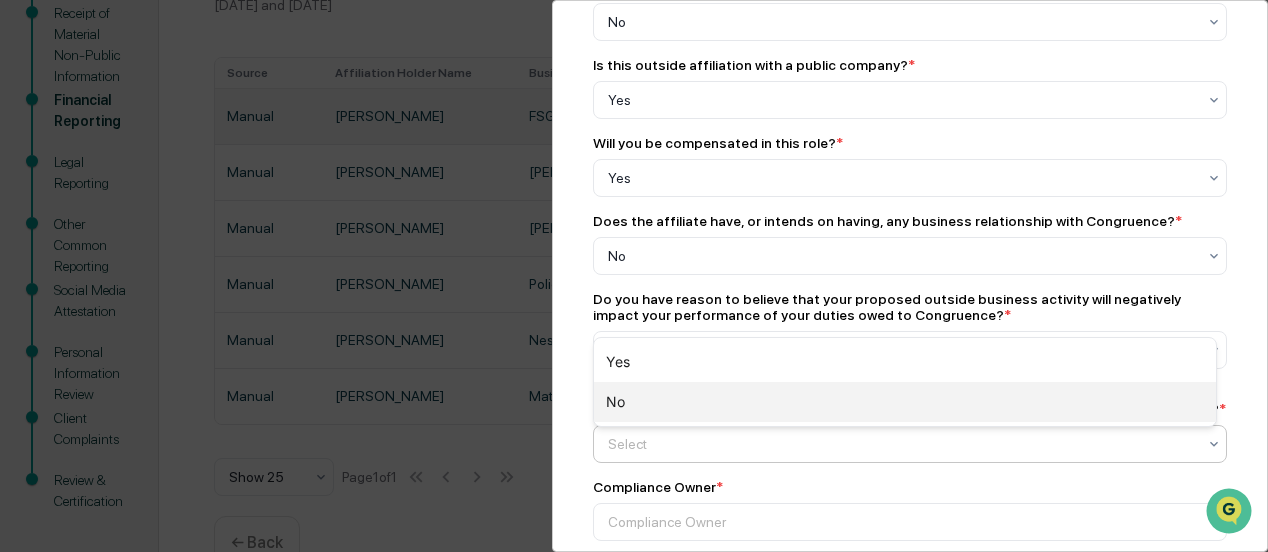 click on "No" at bounding box center (905, 402) 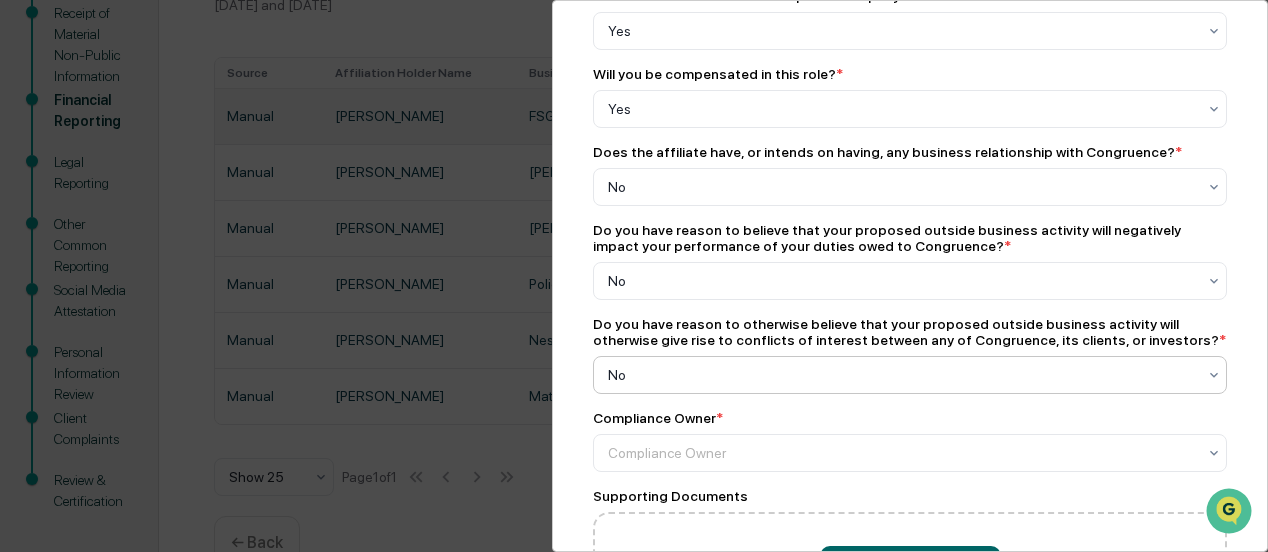scroll, scrollTop: 800, scrollLeft: 0, axis: vertical 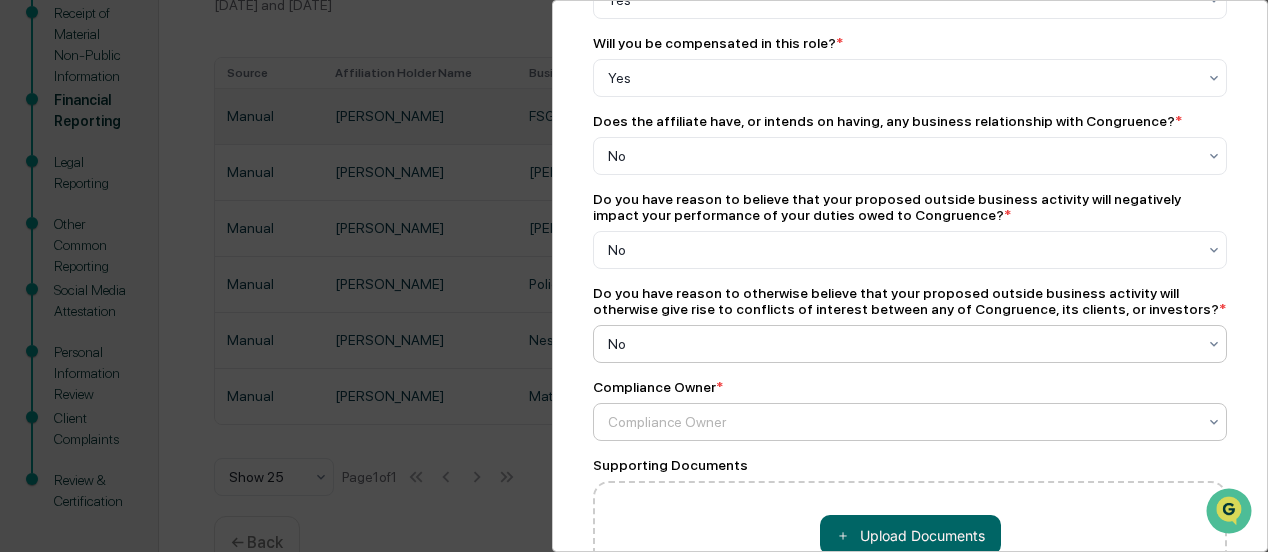 click on "Compliance Owner" at bounding box center (902, -78) 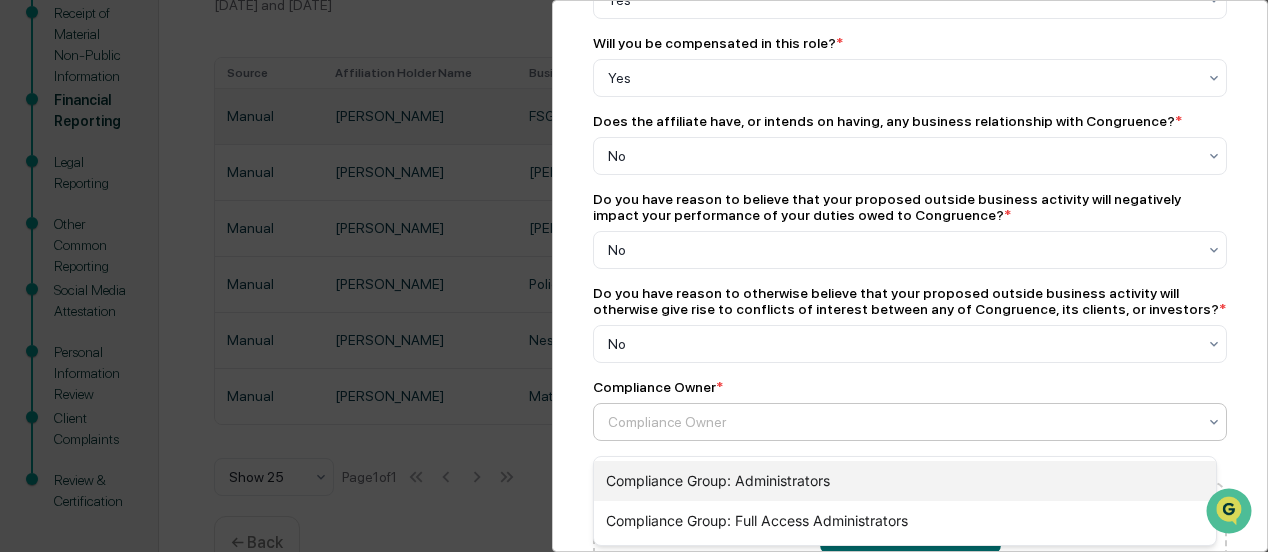 click on "Compliance Group: Administrators" at bounding box center (905, 481) 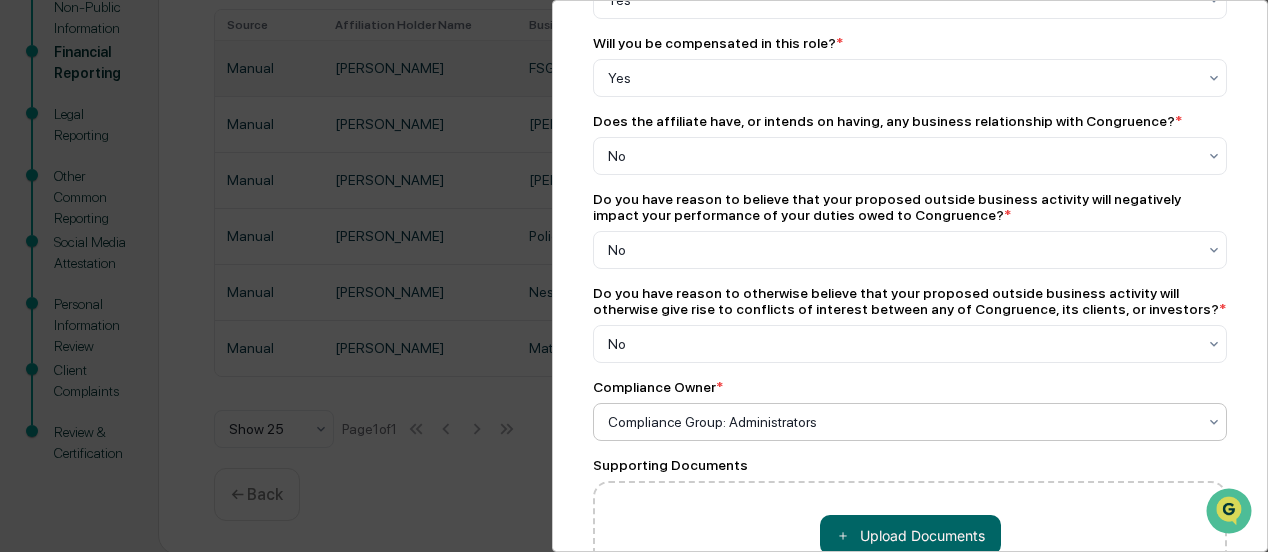 scroll, scrollTop: 412, scrollLeft: 0, axis: vertical 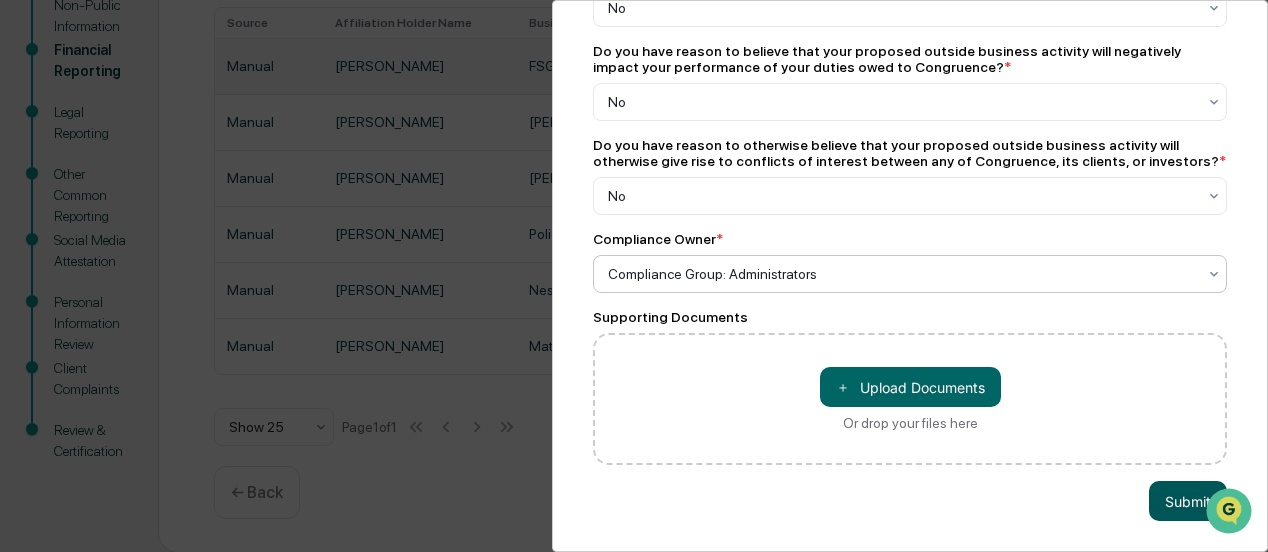 click on "Submit" at bounding box center [1188, 501] 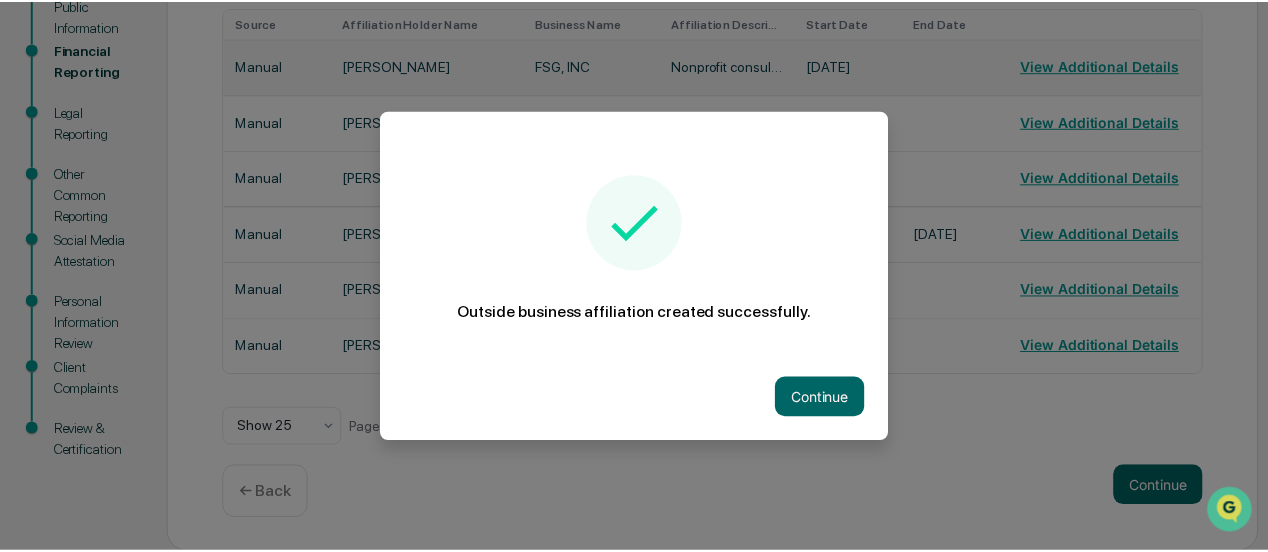 scroll, scrollTop: 103, scrollLeft: 0, axis: vertical 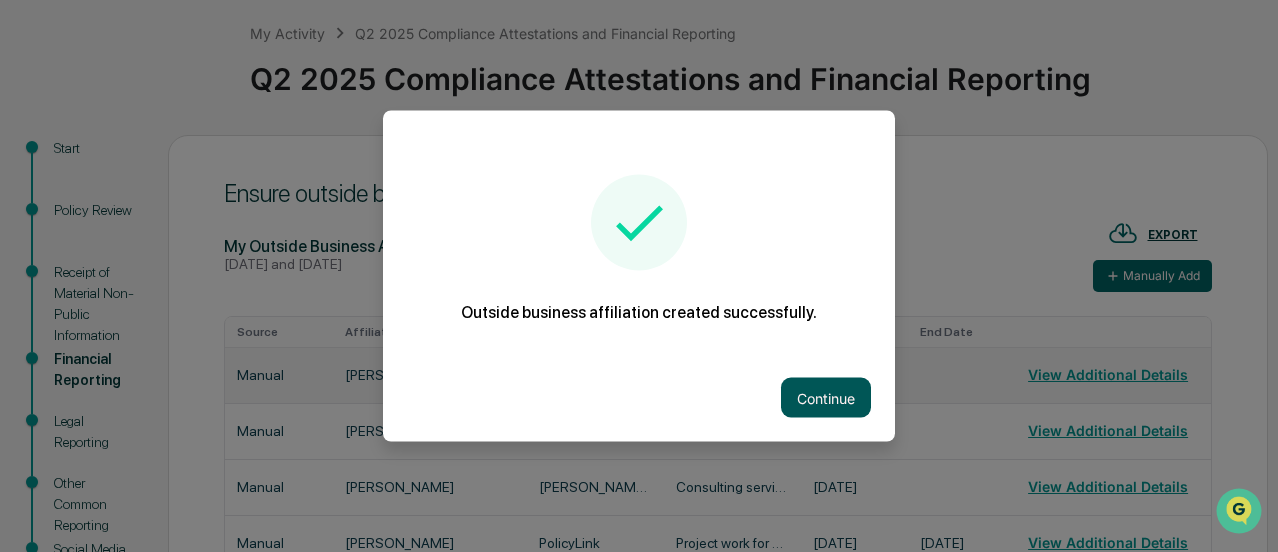 click on "Continue" at bounding box center [826, 398] 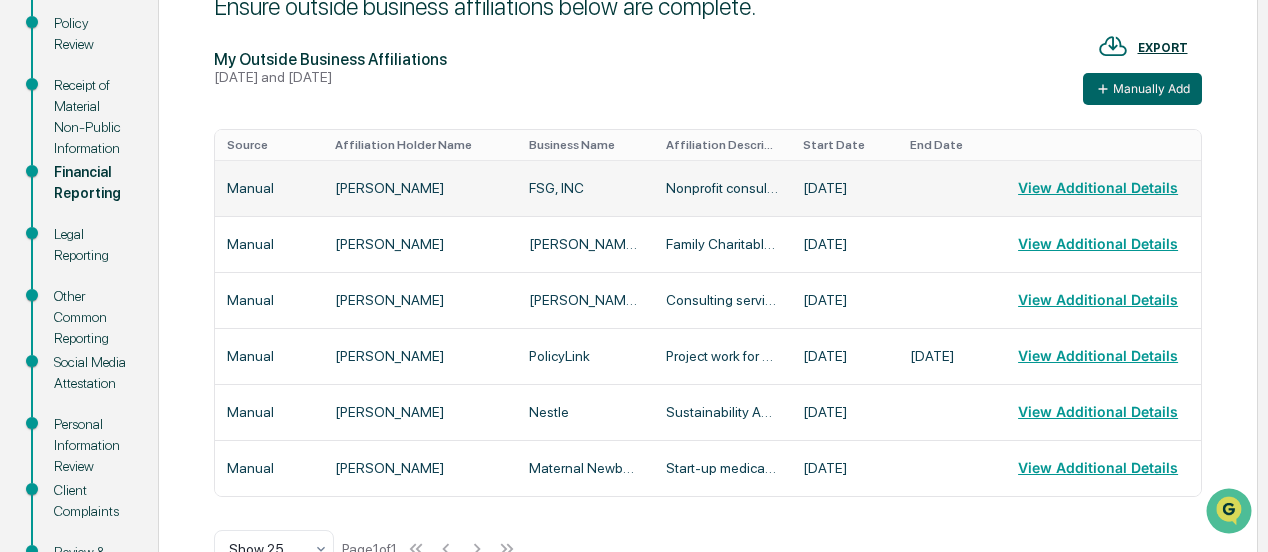 scroll, scrollTop: 341, scrollLeft: 0, axis: vertical 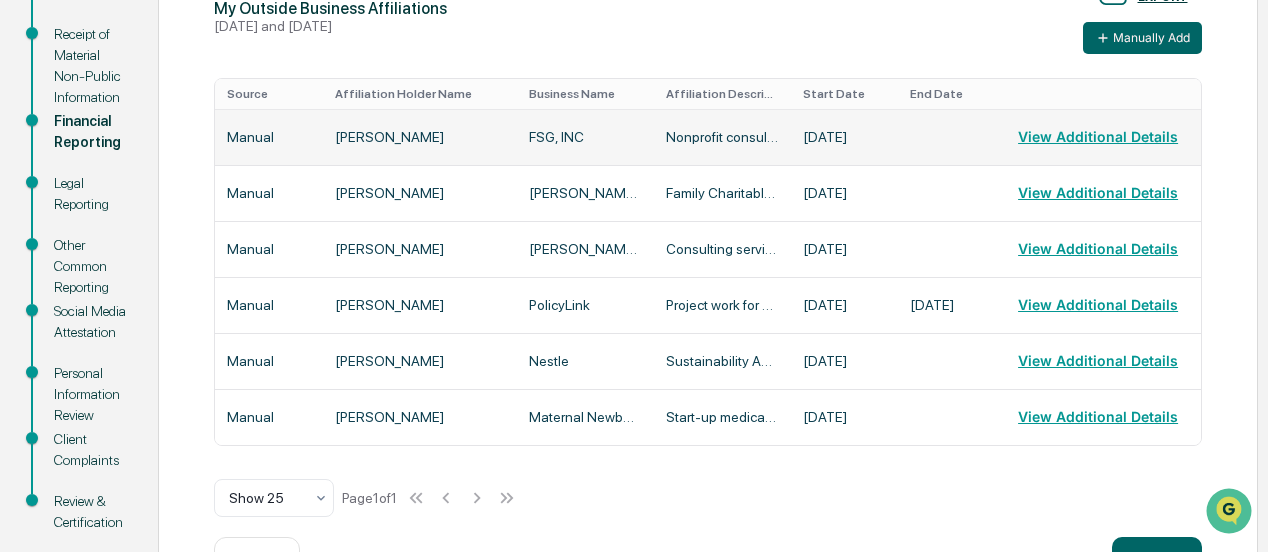 click on "[PERSON_NAME]" at bounding box center (420, 137) 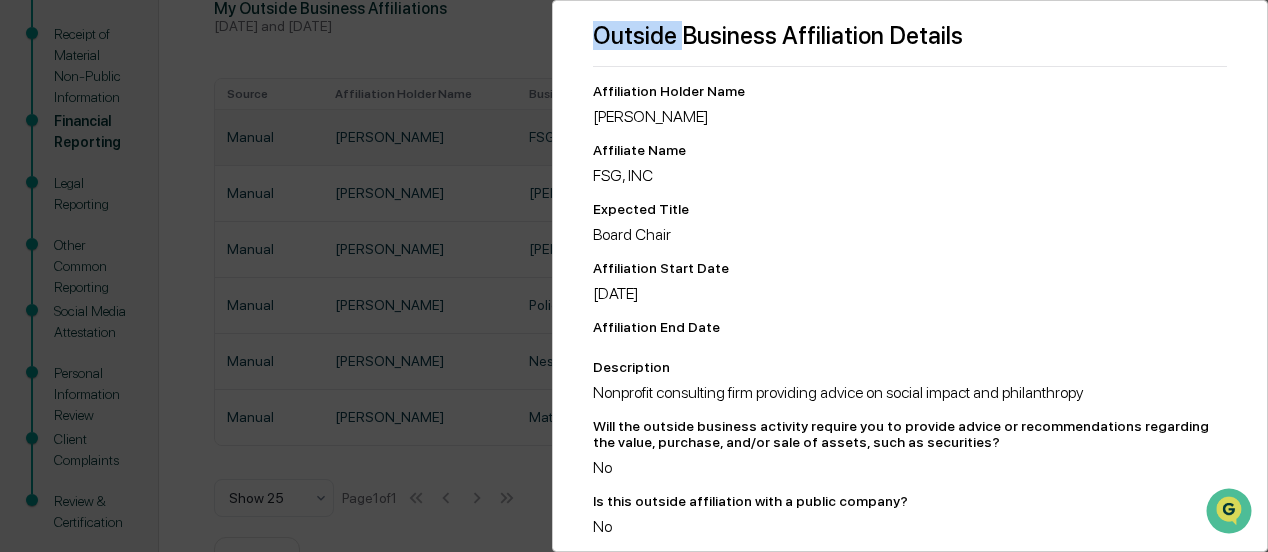 click on "Outside Business Affiliation Details Affiliation Holder Name Martk Kramer Affiliate Name FSG, INC Expected Title Board Chair Affiliation Start Date 1/1/00 Affiliation End Date Description Nonprofit consulting firm providing advice on social impact and philanthropy Will the outside business activity require you to provide advice or recommendations regarding the value, purchase, and/or sale of assets, such as securities? No Is this outside affiliation with a public company? No Will you be compensated in this role? No Does the affiliate have, or intends on having, any business relationship with Congruence? No Do you have reason to believe that your proposed outside business activity will negatively impact your performance of your duties owed to Congruence? No Do you have reason to otherwise believe that your proposed outside business activity will otherwise give rise to conflicts of interest between any of Congruence, its clients, or investors? No Compliance Owner Supporting Documents" at bounding box center [634, 276] 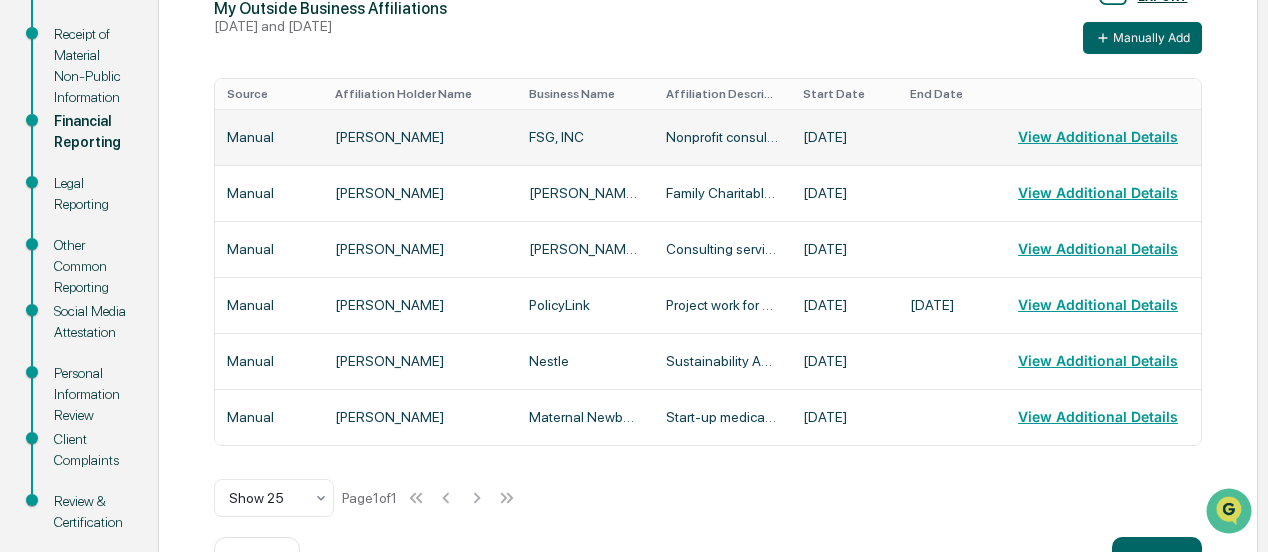 click on "[PERSON_NAME]" at bounding box center [420, 137] 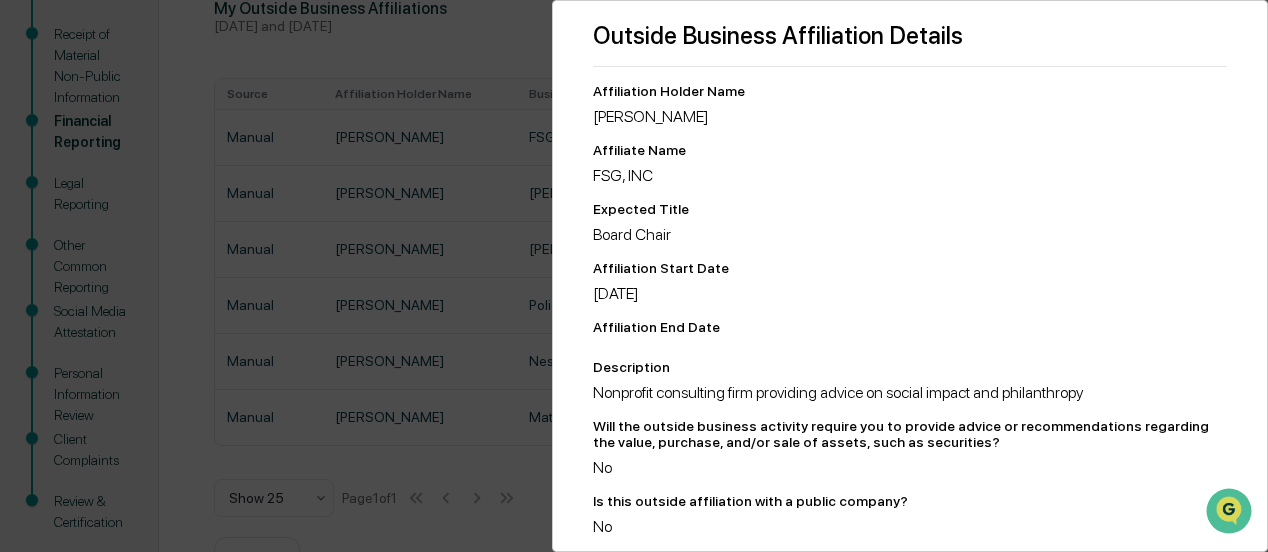 click on "[PERSON_NAME]" at bounding box center [910, 116] 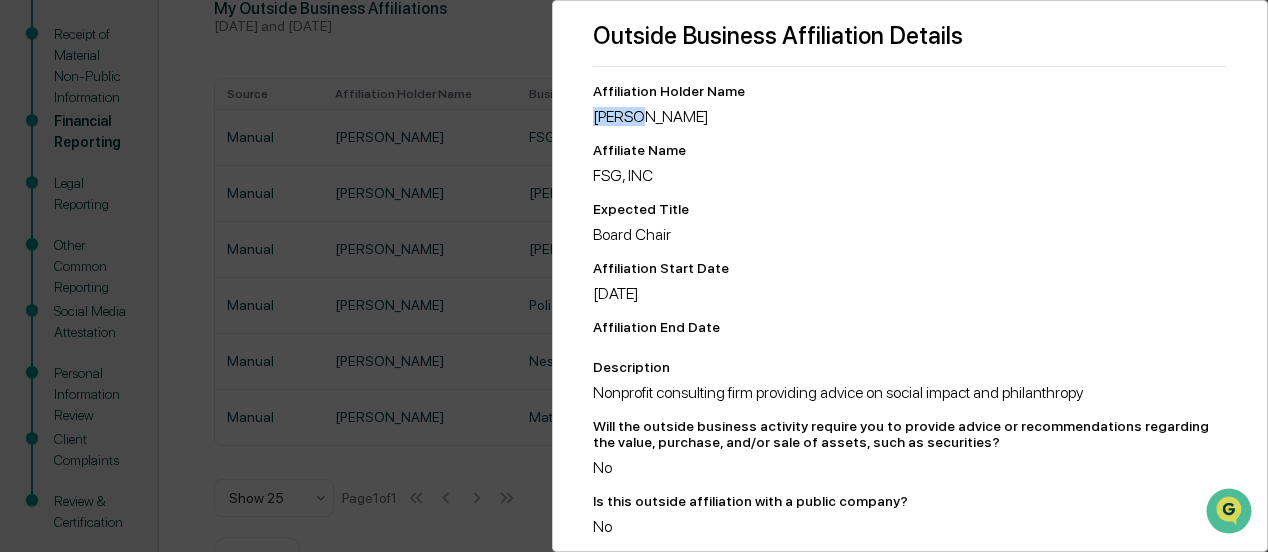 click on "[PERSON_NAME]" at bounding box center [910, 116] 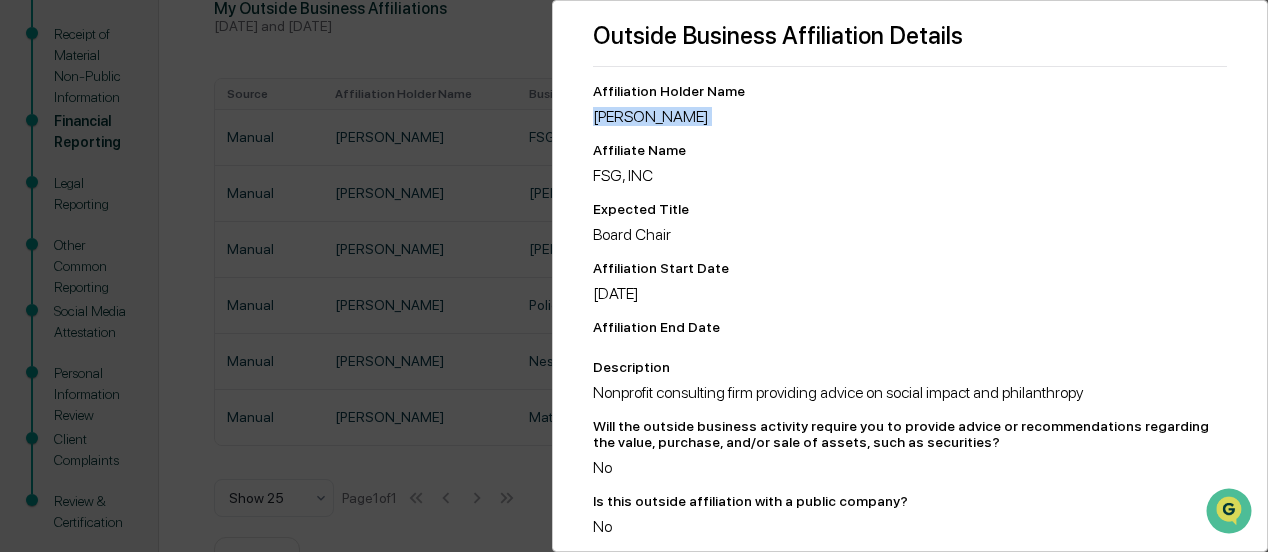 click on "[PERSON_NAME]" at bounding box center (910, 116) 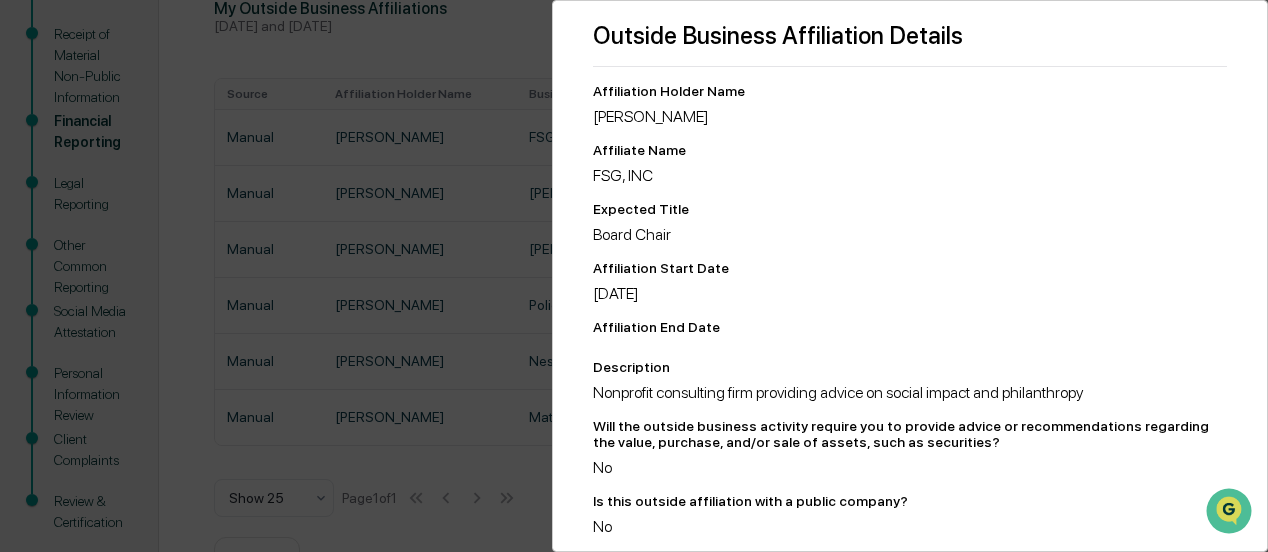 click on "Outside Business Affiliation Details Affiliation Holder Name Martk Kramer Affiliate Name FSG, INC Expected Title Board Chair Affiliation Start Date 1/1/00 Affiliation End Date Description Nonprofit consulting firm providing advice on social impact and philanthropy Will the outside business activity require you to provide advice or recommendations regarding the value, purchase, and/or sale of assets, such as securities? No Is this outside affiliation with a public company? No Will you be compensated in this role? No Does the affiliate have, or intends on having, any business relationship with Congruence? No Do you have reason to believe that your proposed outside business activity will negatively impact your performance of your duties owed to Congruence? No Do you have reason to otherwise believe that your proposed outside business activity will otherwise give rise to conflicts of interest between any of Congruence, its clients, or investors? No Compliance Owner Supporting Documents" at bounding box center [634, 276] 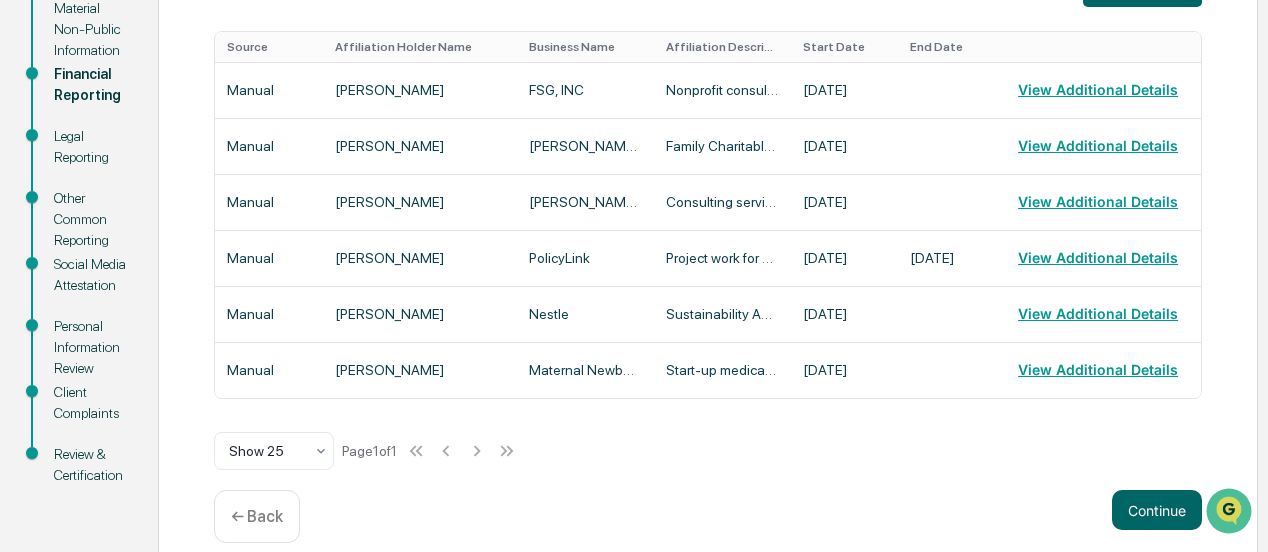 scroll, scrollTop: 412, scrollLeft: 0, axis: vertical 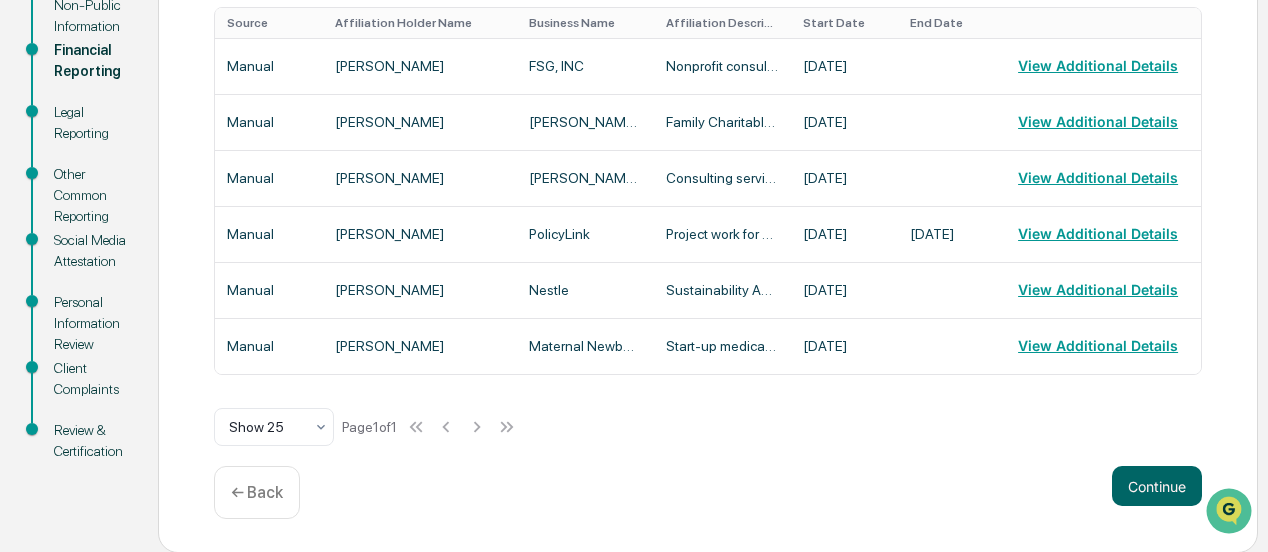drag, startPoint x: 1152, startPoint y: 487, endPoint x: 965, endPoint y: 474, distance: 187.45132 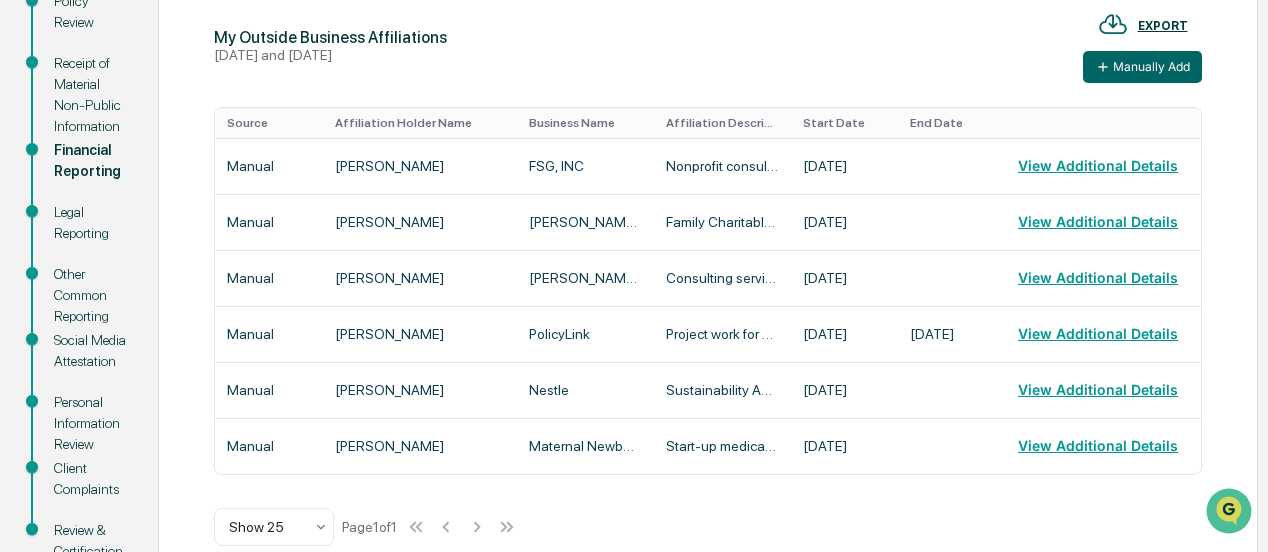 scroll, scrollTop: 412, scrollLeft: 0, axis: vertical 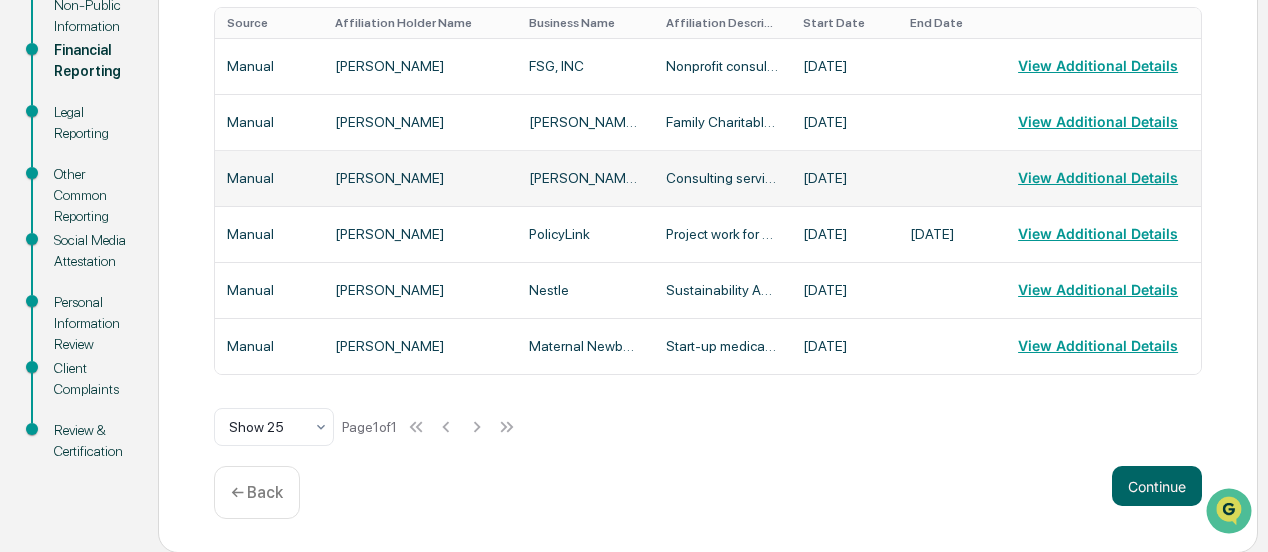 click on "[PERSON_NAME]" at bounding box center (420, 178) 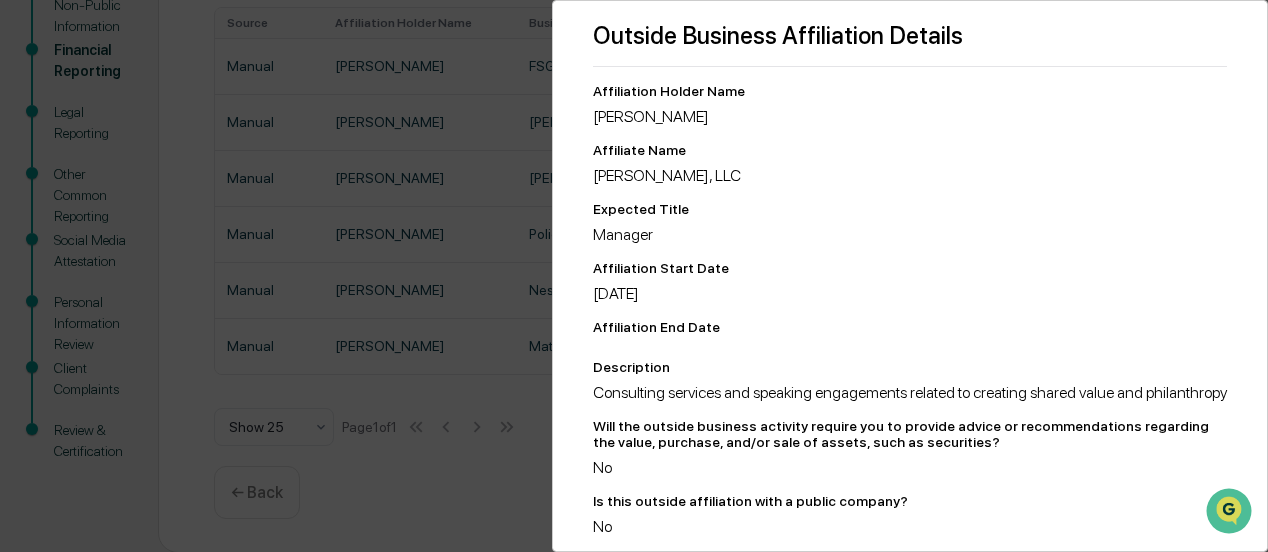 click on "Outside Business Affiliation Details Affiliation Holder Name Mark Kramer Affiliate Name Mark R. Kramer, LLC Expected Title Manager Affiliation Start Date 1/1/22 Affiliation End Date Description Consulting services and speaking engagements related to creating shared value and philanthropy Will the outside business activity require you to provide advice or recommendations regarding the value, purchase, and/or sale of assets, such as securities? No Is this outside affiliation with a public company? No Will you be compensated in this role? Yes Does the affiliate have, or intends on having, any business relationship with Congruence? No Do you have reason to believe that your proposed outside business activity will negatively impact your performance of your duties owed to Congruence? No Do you have reason to otherwise believe that your proposed outside business activity will otherwise give rise to conflicts of interest between any of Congruence, its clients, or investors? No Compliance Owner Supporting Documents" at bounding box center (634, 276) 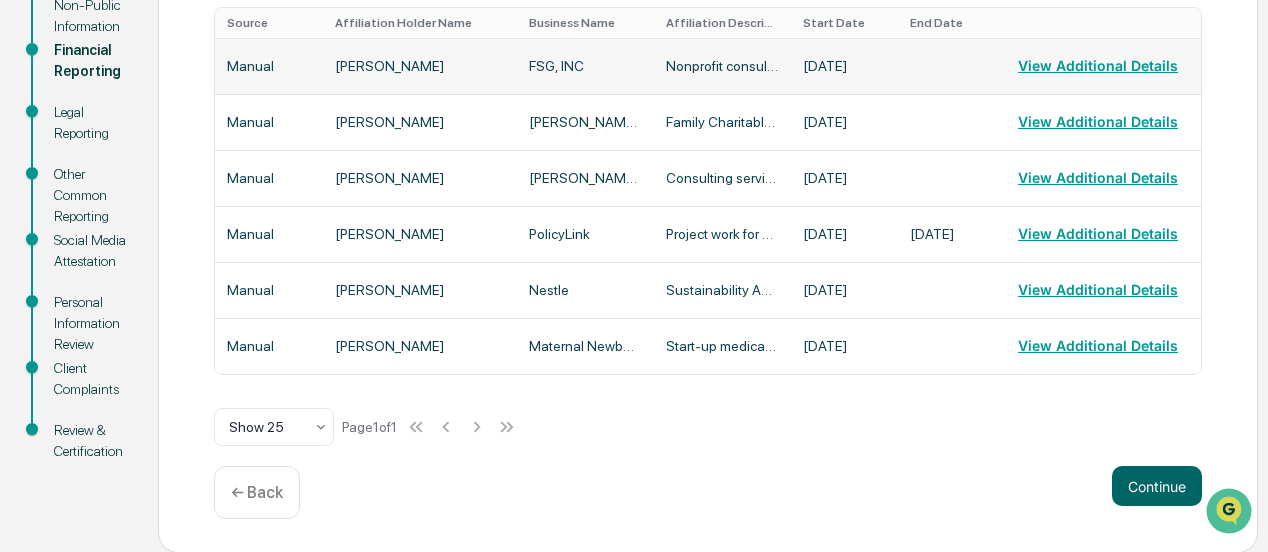 scroll, scrollTop: 312, scrollLeft: 0, axis: vertical 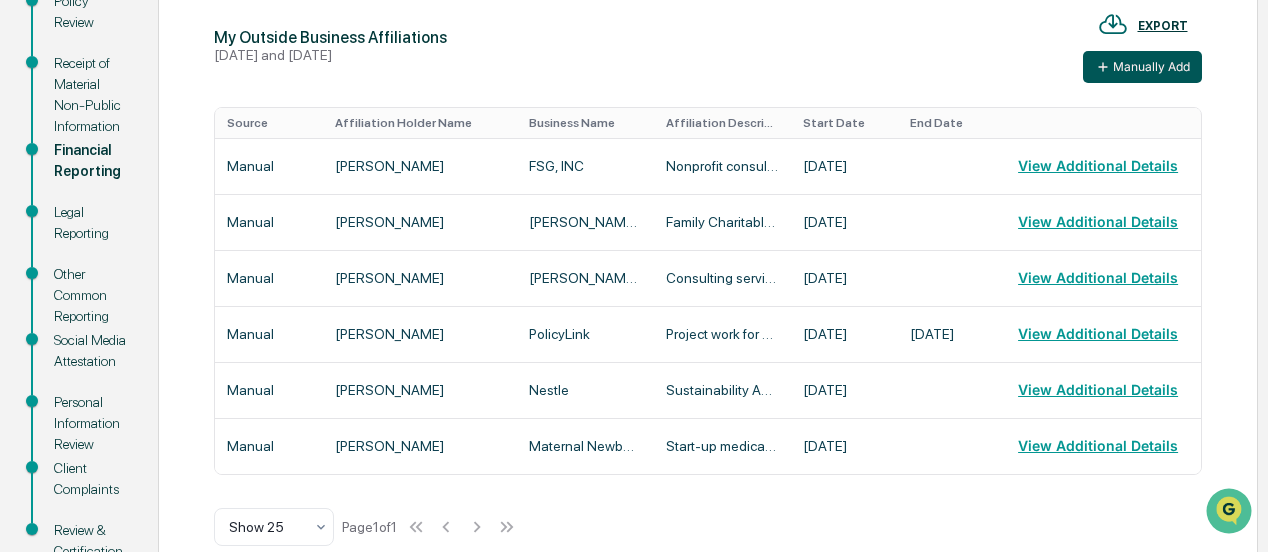 click on "Manually Add" at bounding box center [1142, 67] 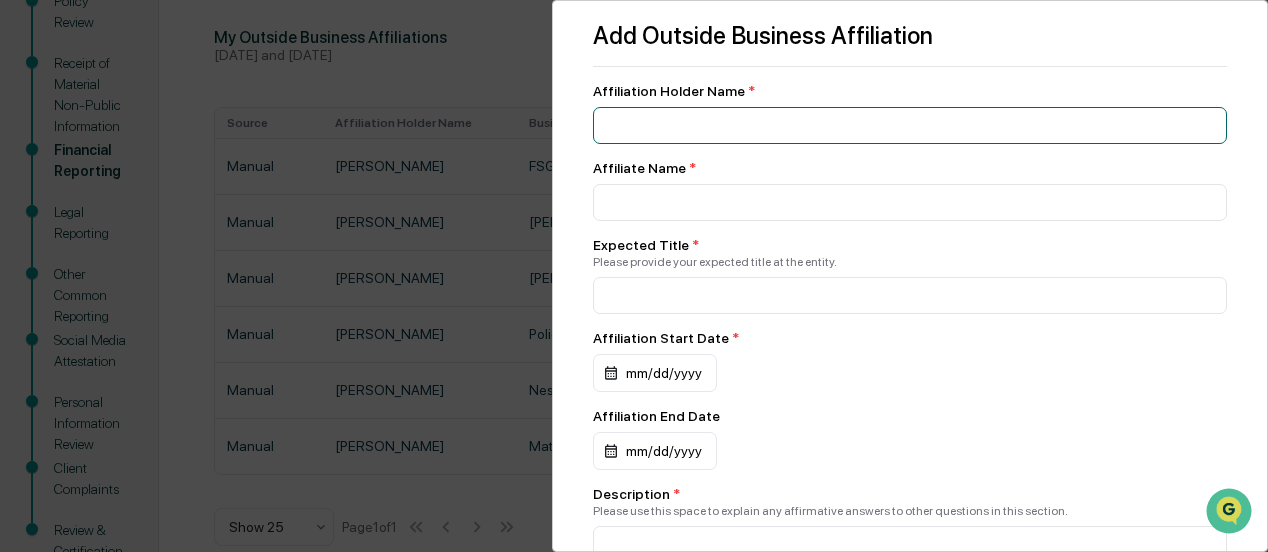 click at bounding box center [910, 125] 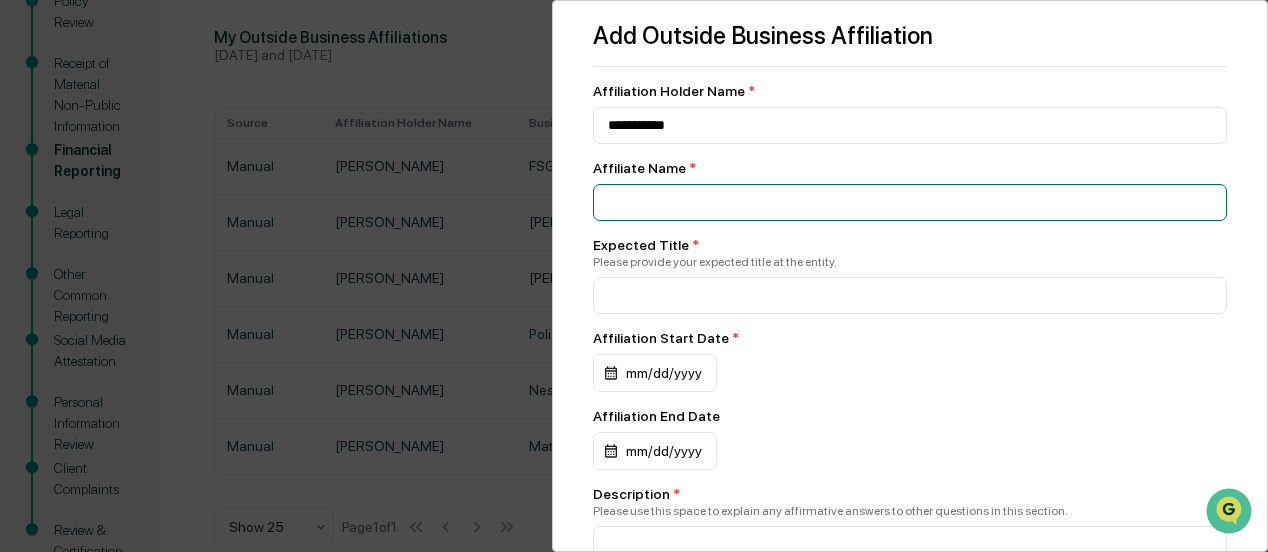 click at bounding box center (910, 125) 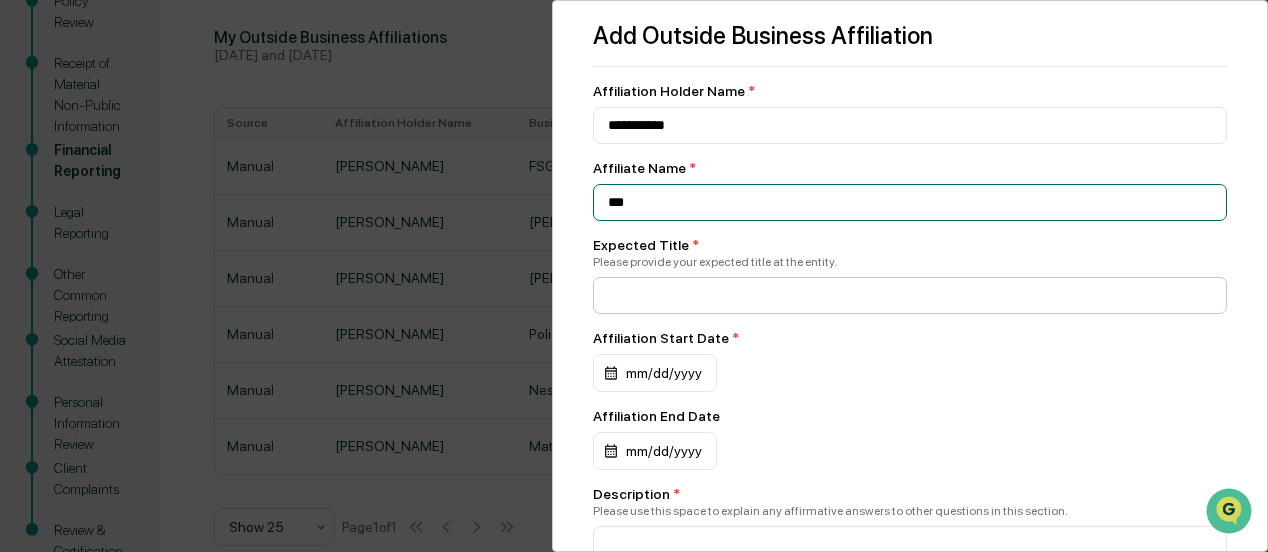 type on "***" 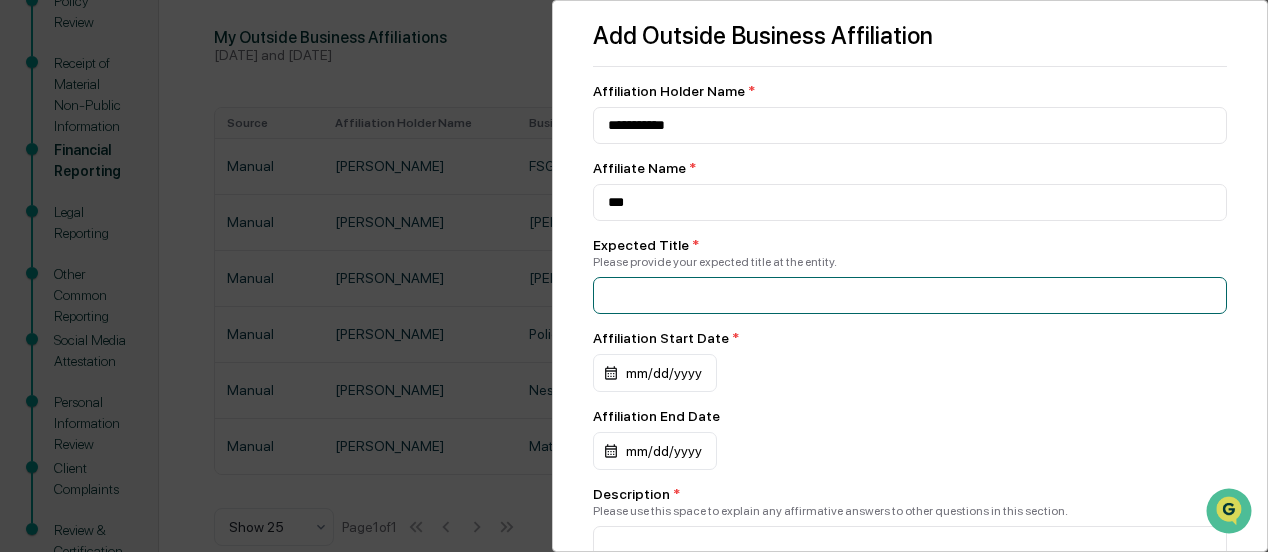 click at bounding box center (910, 125) 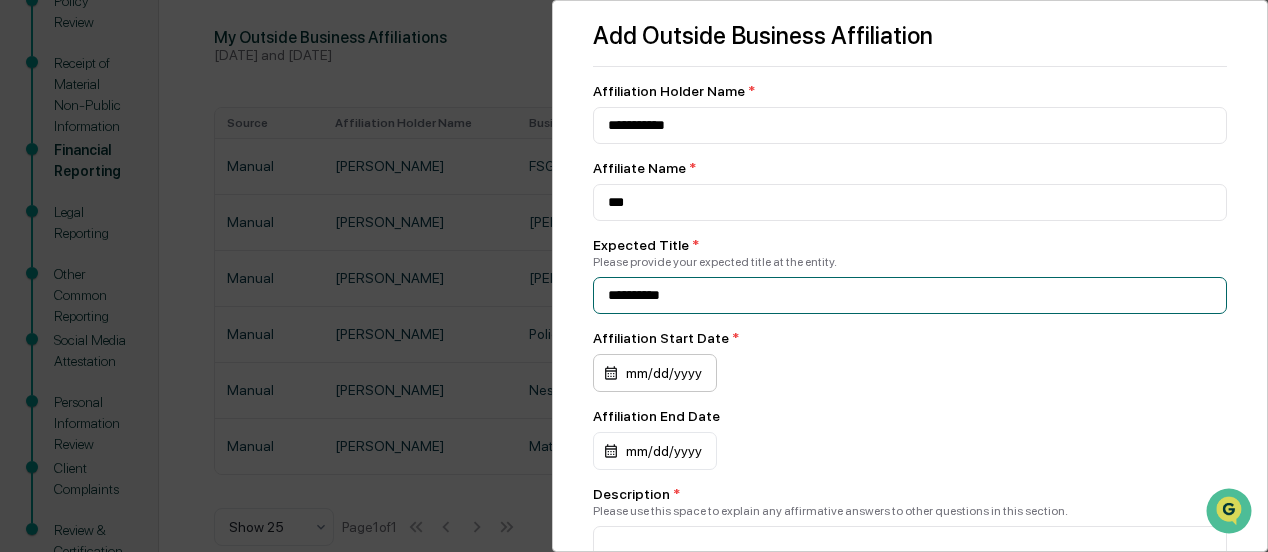 type on "**********" 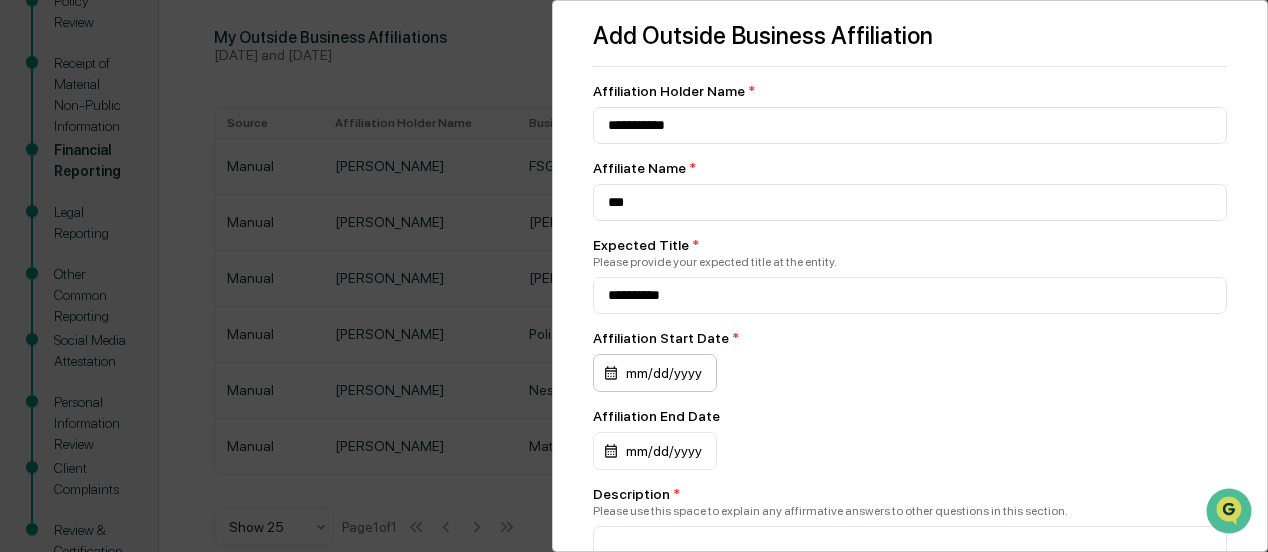 click on "mm/dd/yyyy" at bounding box center (655, 373) 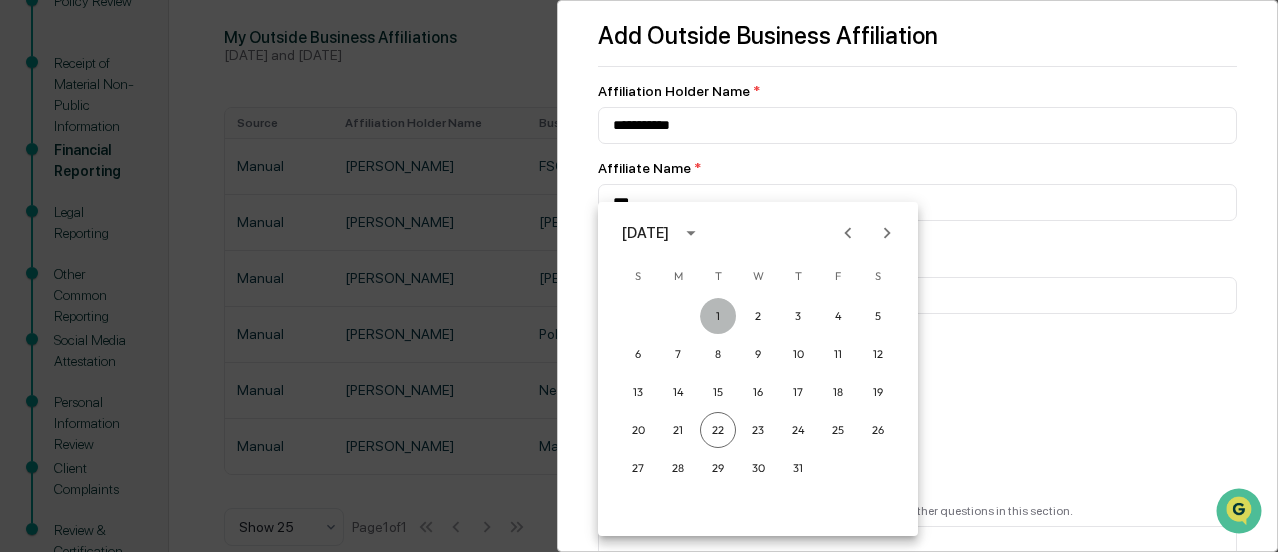 click on "1" at bounding box center [718, 316] 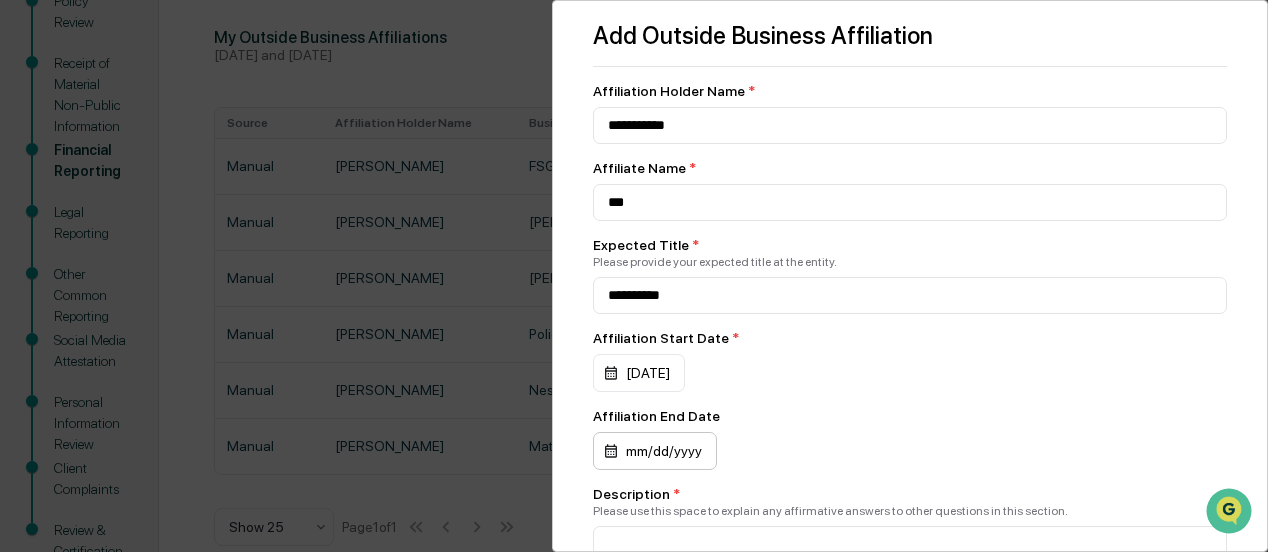click on "mm/dd/yyyy" at bounding box center (639, 373) 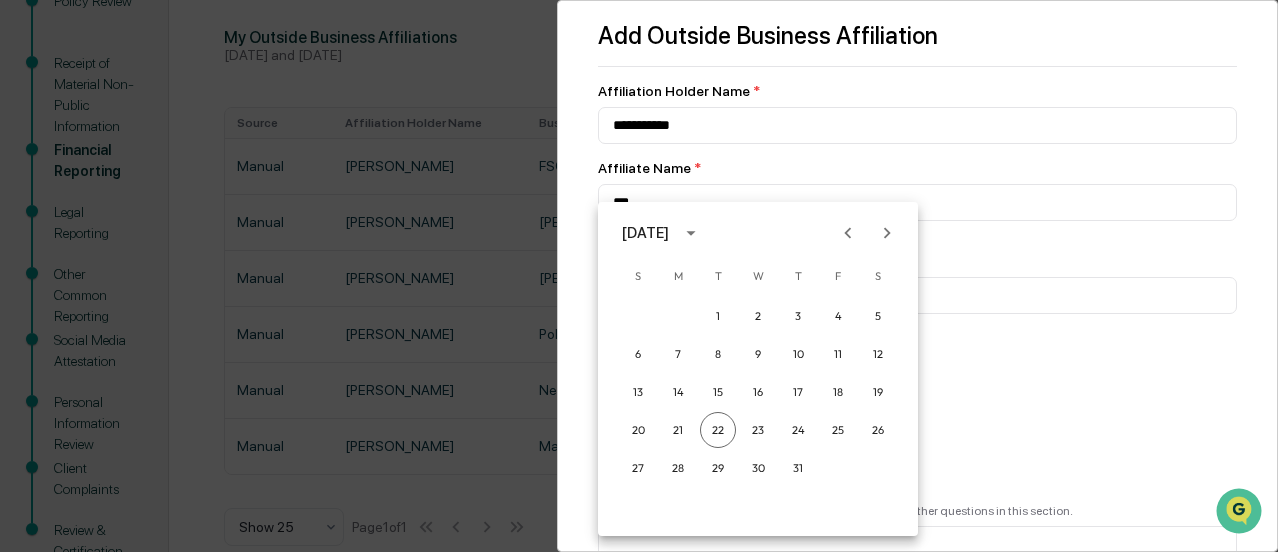click 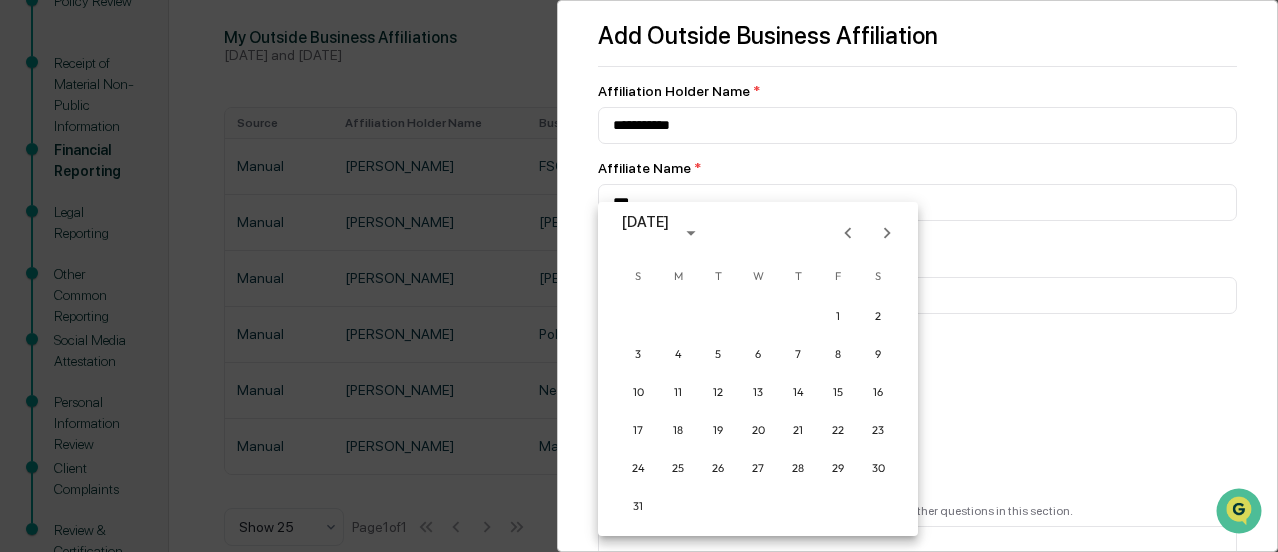 click 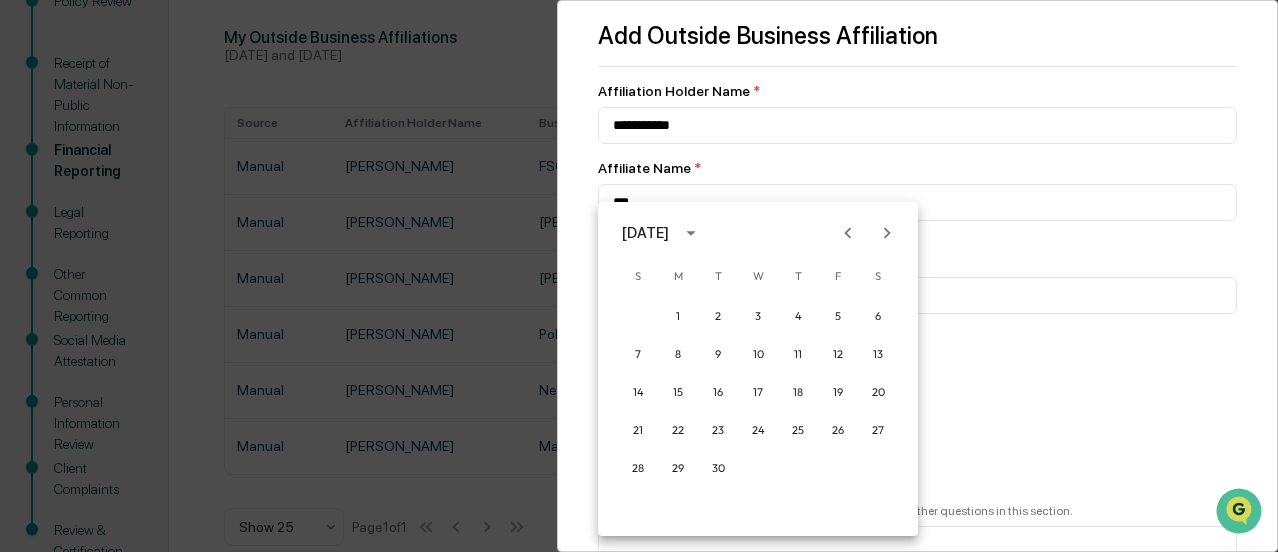 click 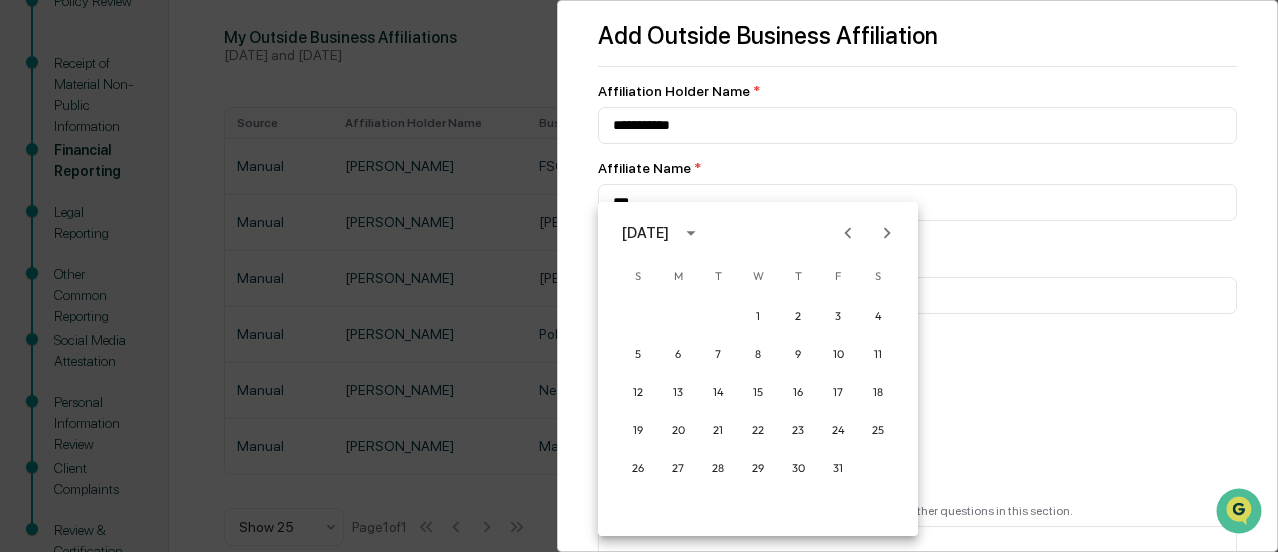 click 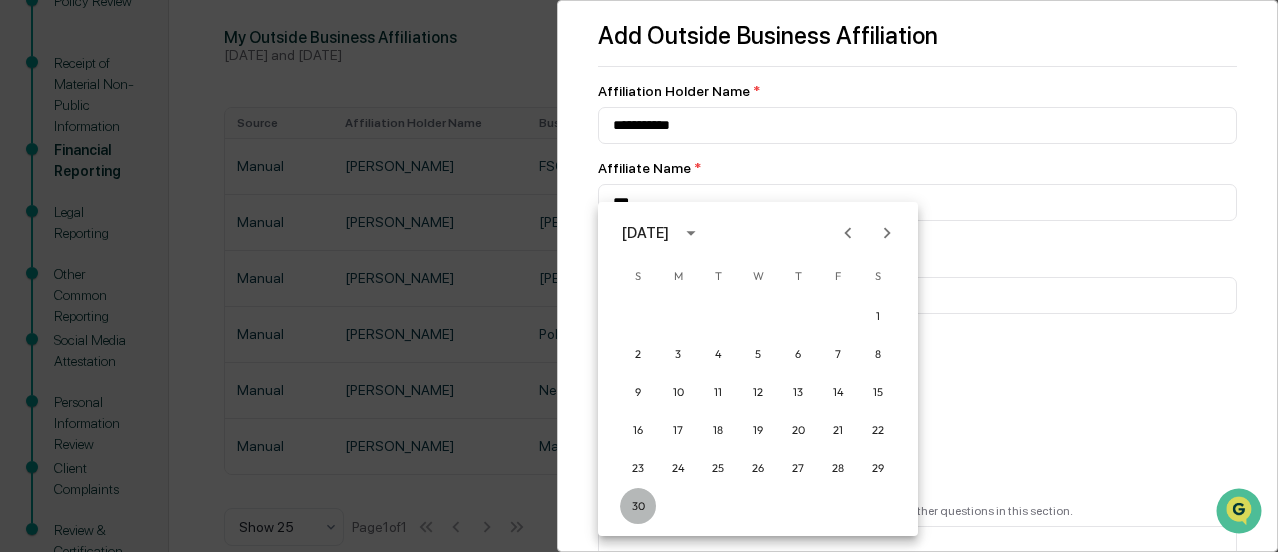 click on "30" at bounding box center (638, 506) 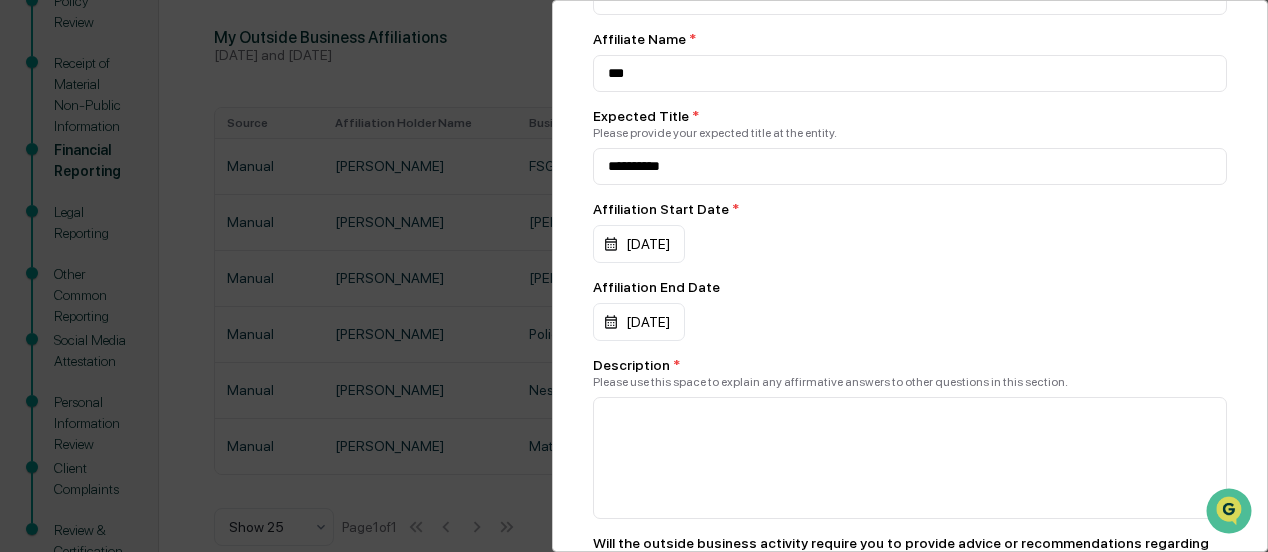 scroll, scrollTop: 100, scrollLeft: 0, axis: vertical 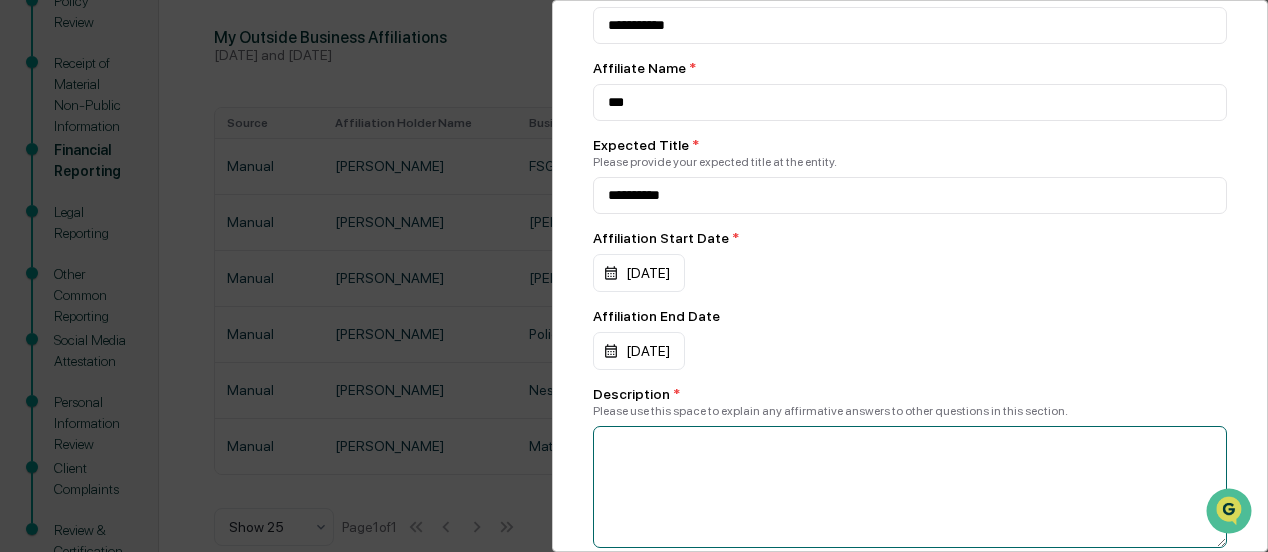click at bounding box center (910, 487) 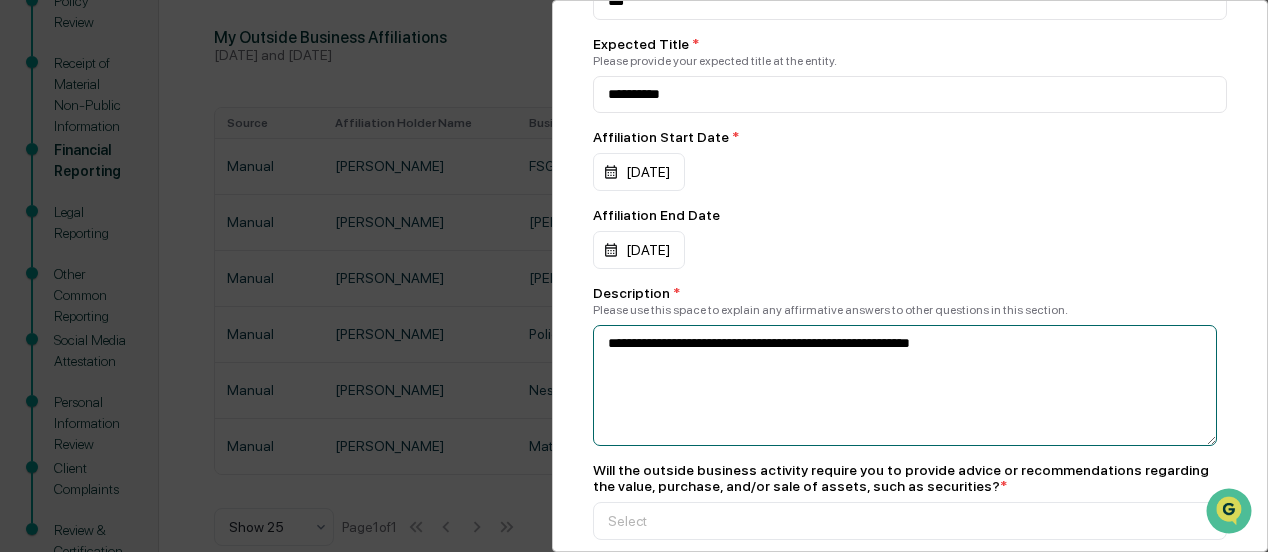 scroll, scrollTop: 300, scrollLeft: 0, axis: vertical 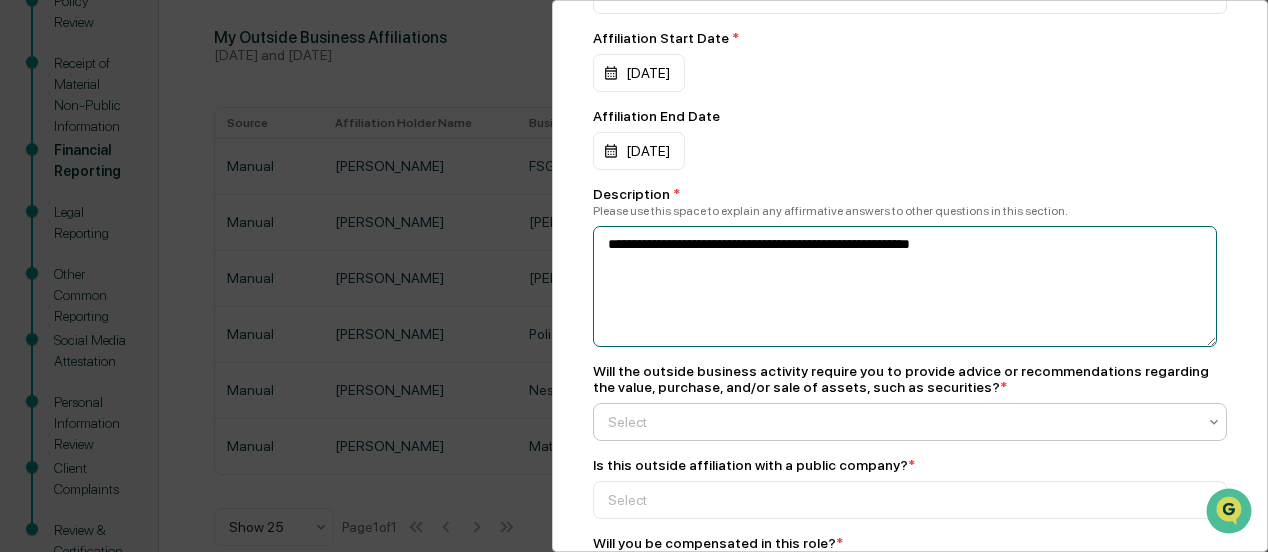 type on "**********" 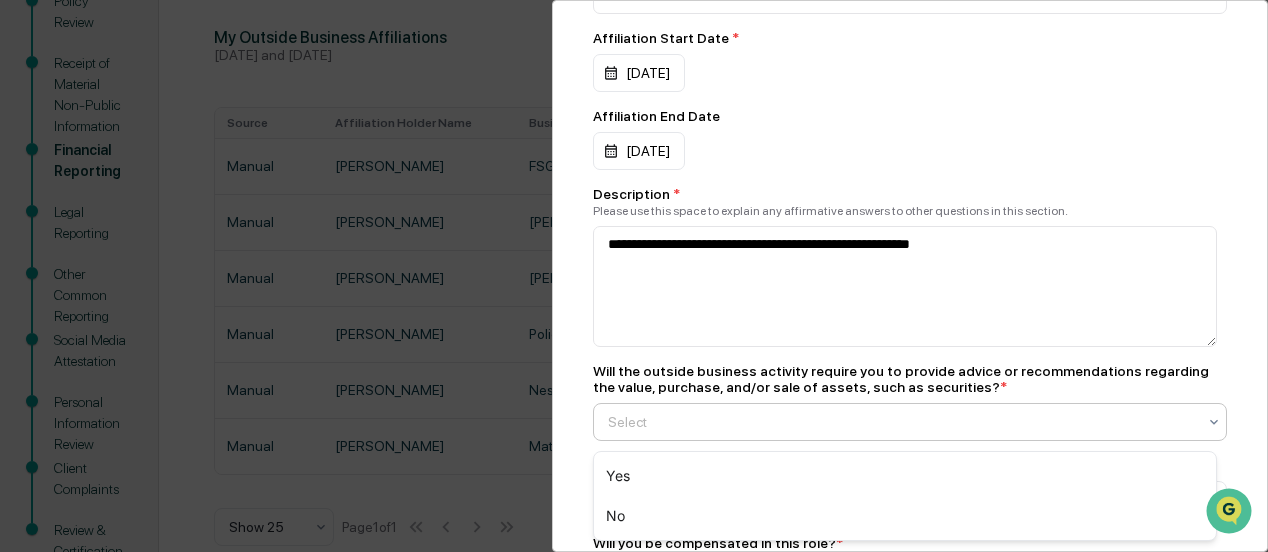 click at bounding box center [902, 422] 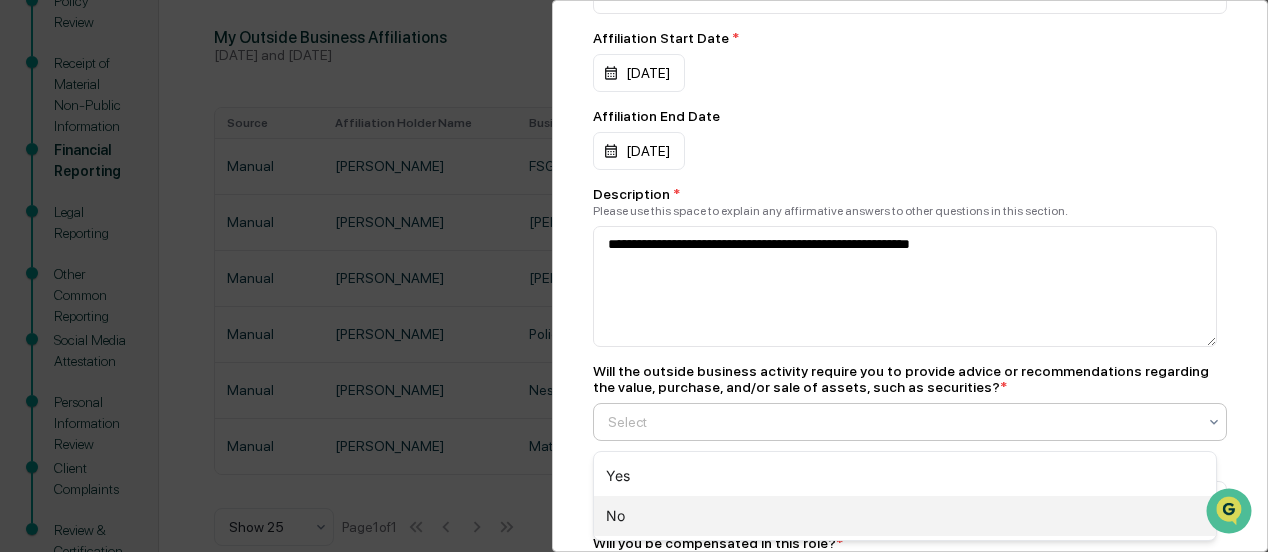 click on "No" at bounding box center [905, 516] 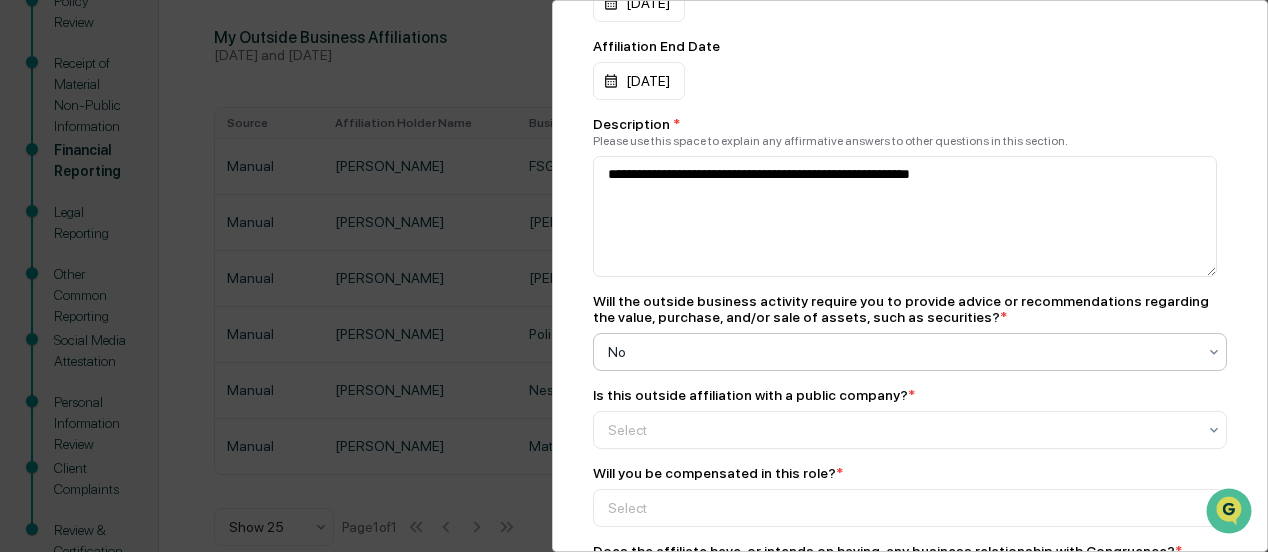 scroll, scrollTop: 500, scrollLeft: 0, axis: vertical 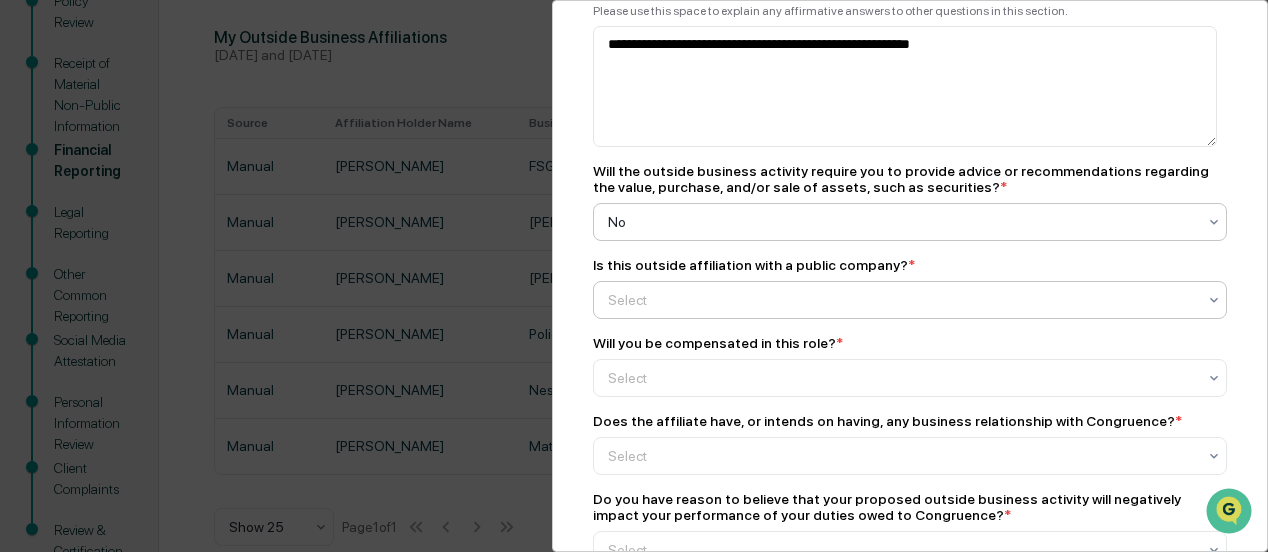 click on "Select" at bounding box center [902, 300] 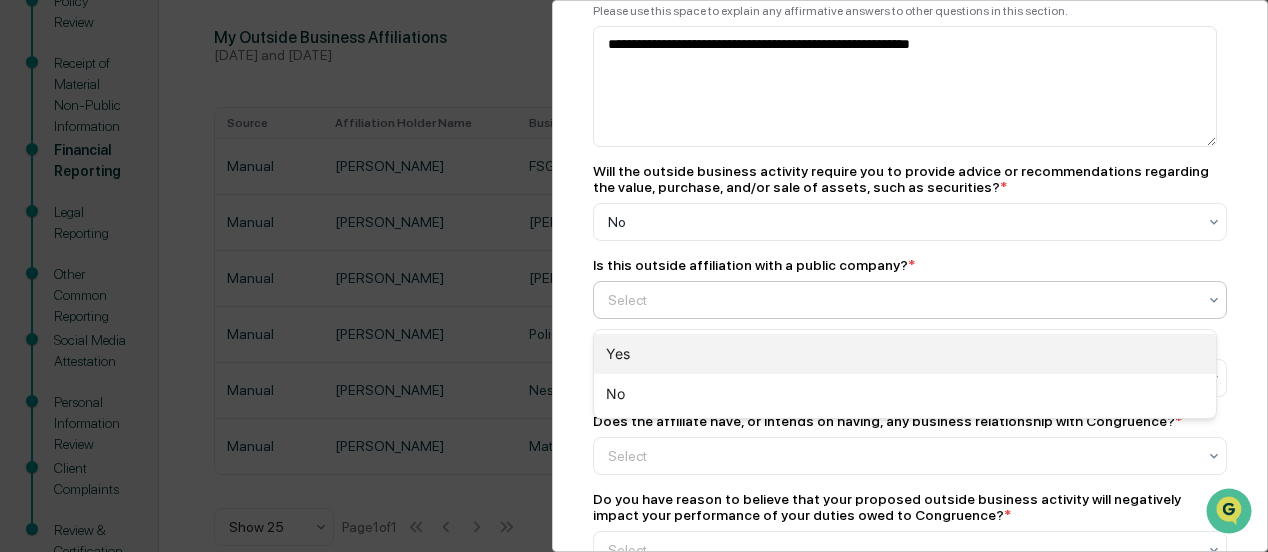 click on "Yes" at bounding box center (905, 354) 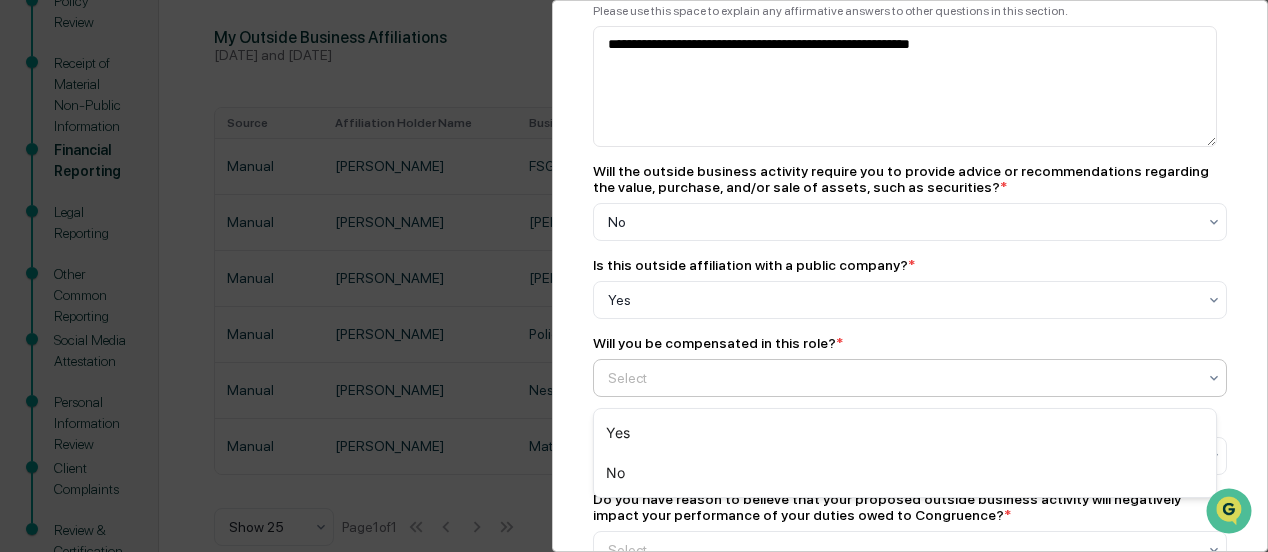click at bounding box center (902, 378) 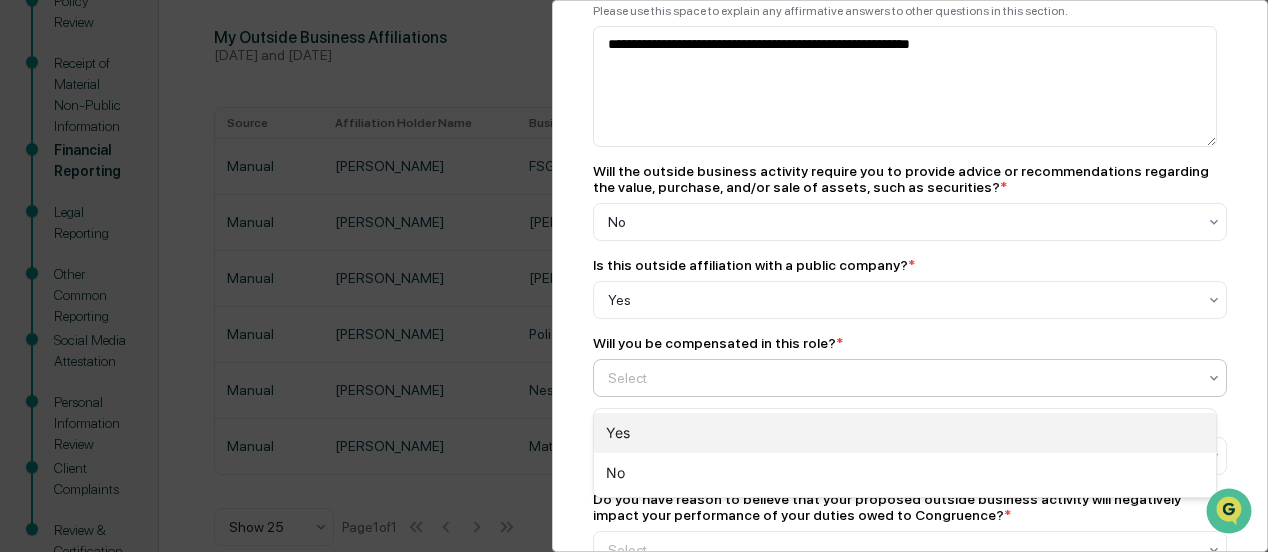 click on "Yes" at bounding box center (905, 433) 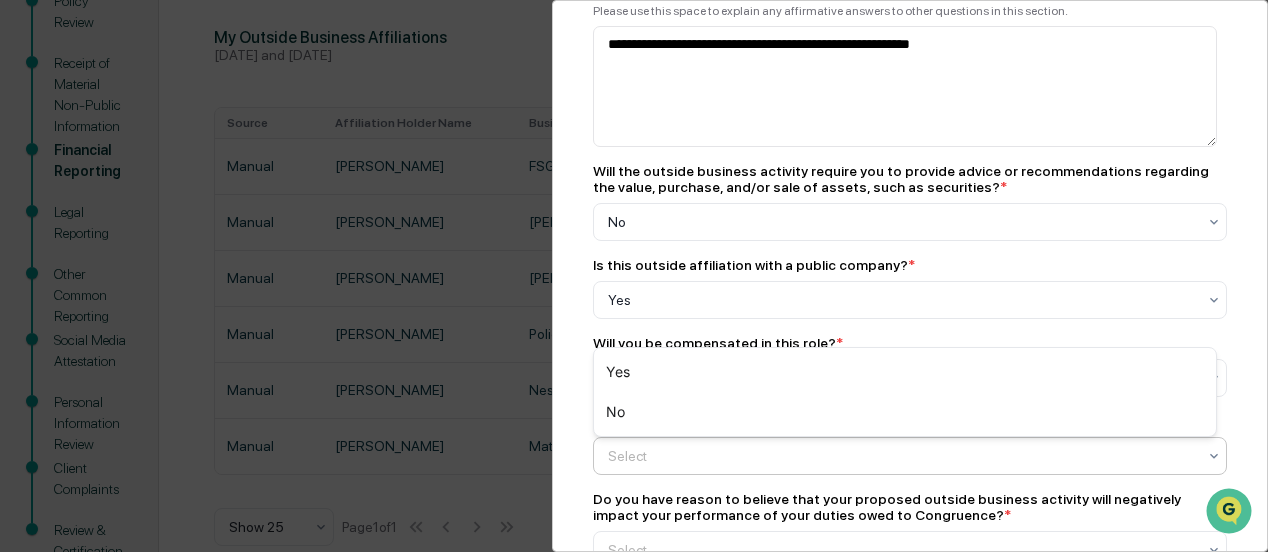 click at bounding box center [902, 456] 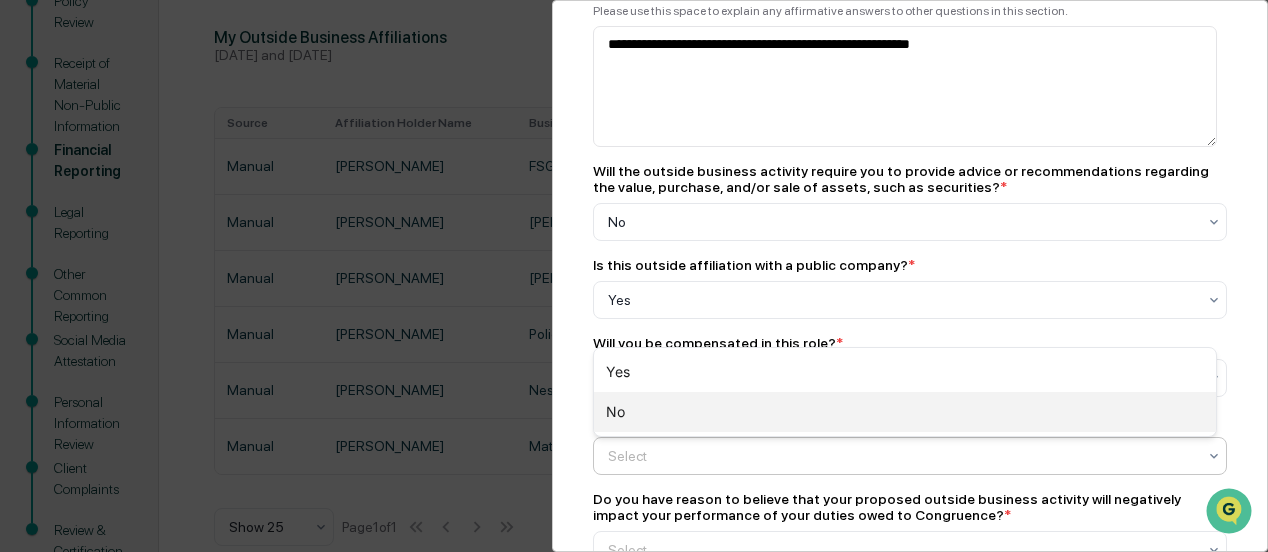 click on "No" at bounding box center (905, 412) 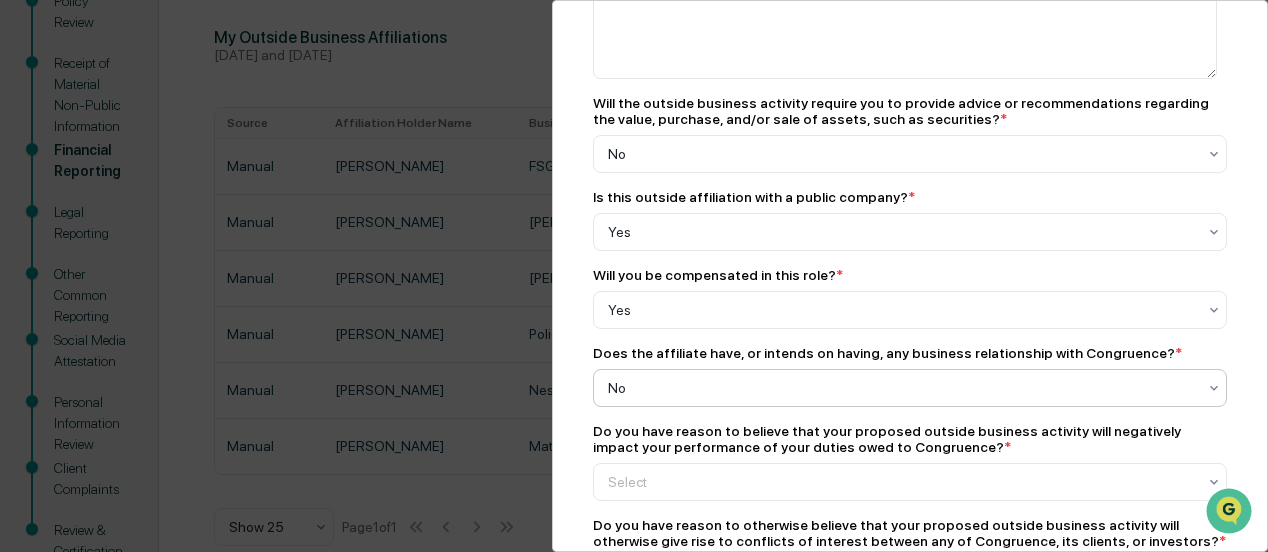 scroll, scrollTop: 600, scrollLeft: 0, axis: vertical 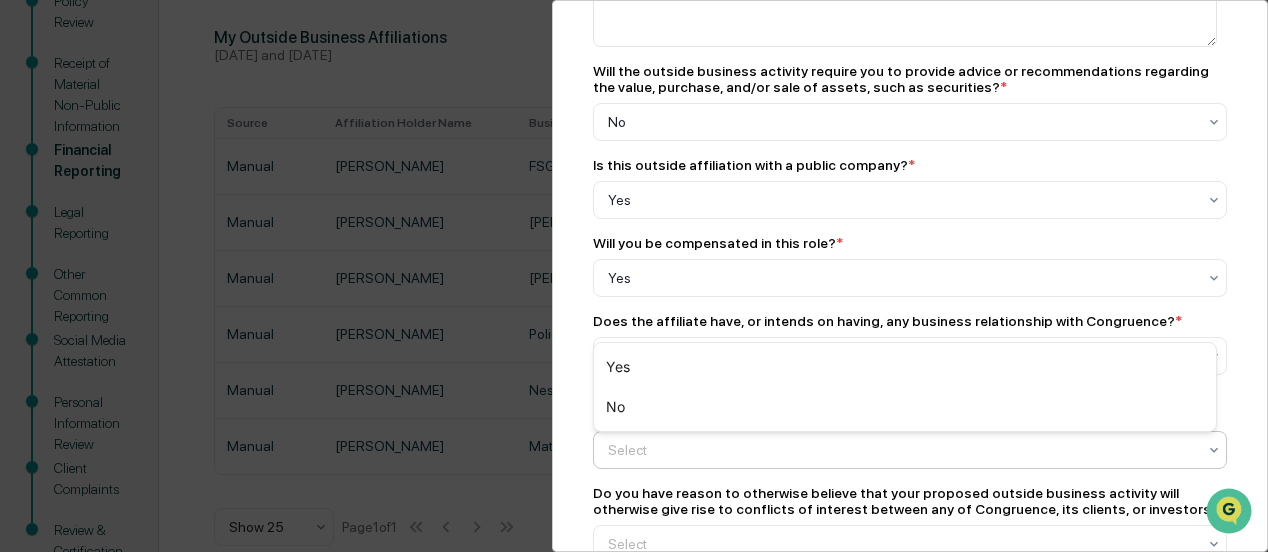 click at bounding box center [1214, 450] 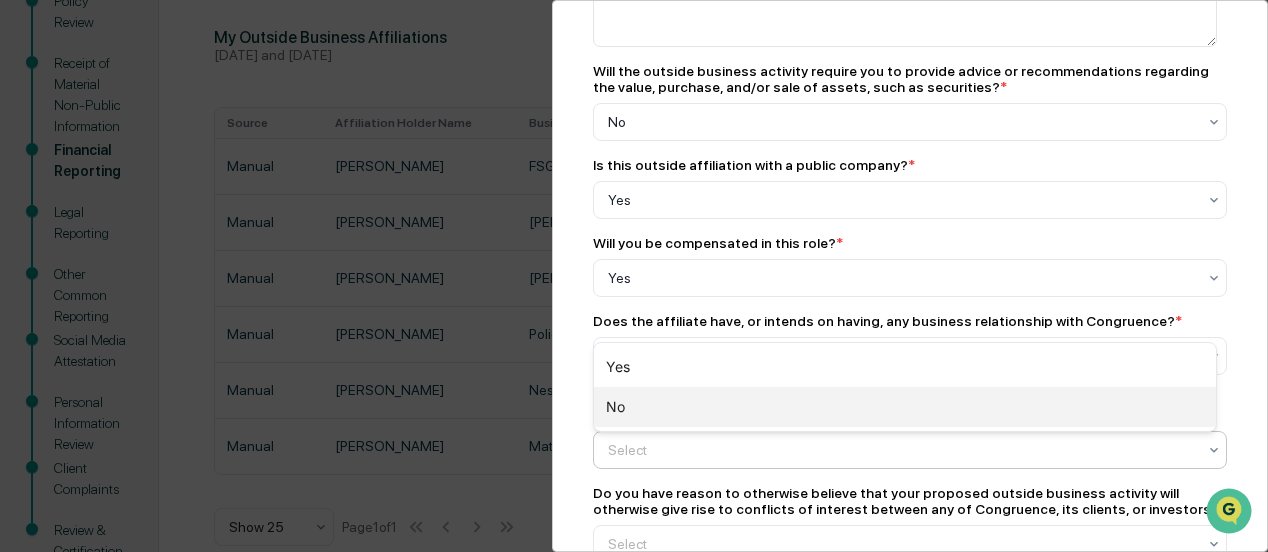 click on "No" at bounding box center [905, 407] 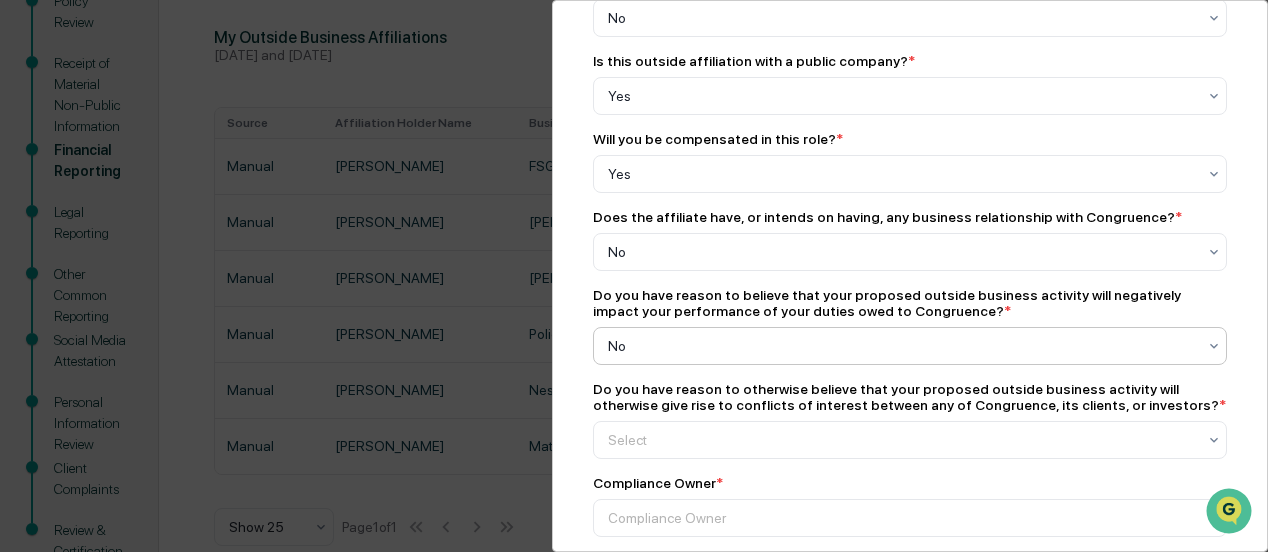 scroll, scrollTop: 700, scrollLeft: 0, axis: vertical 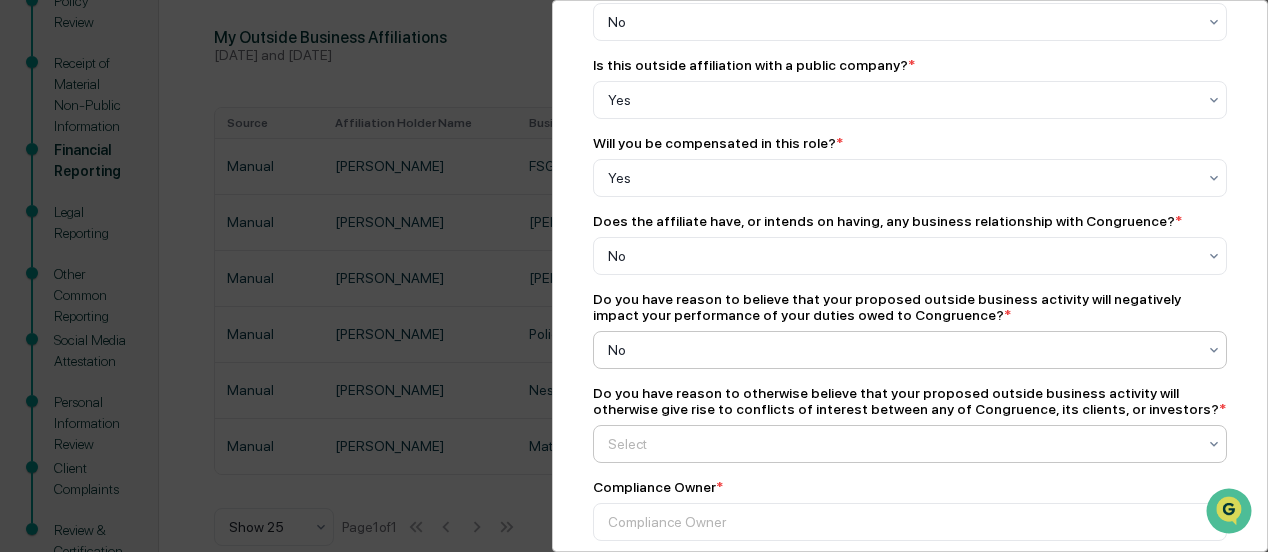click 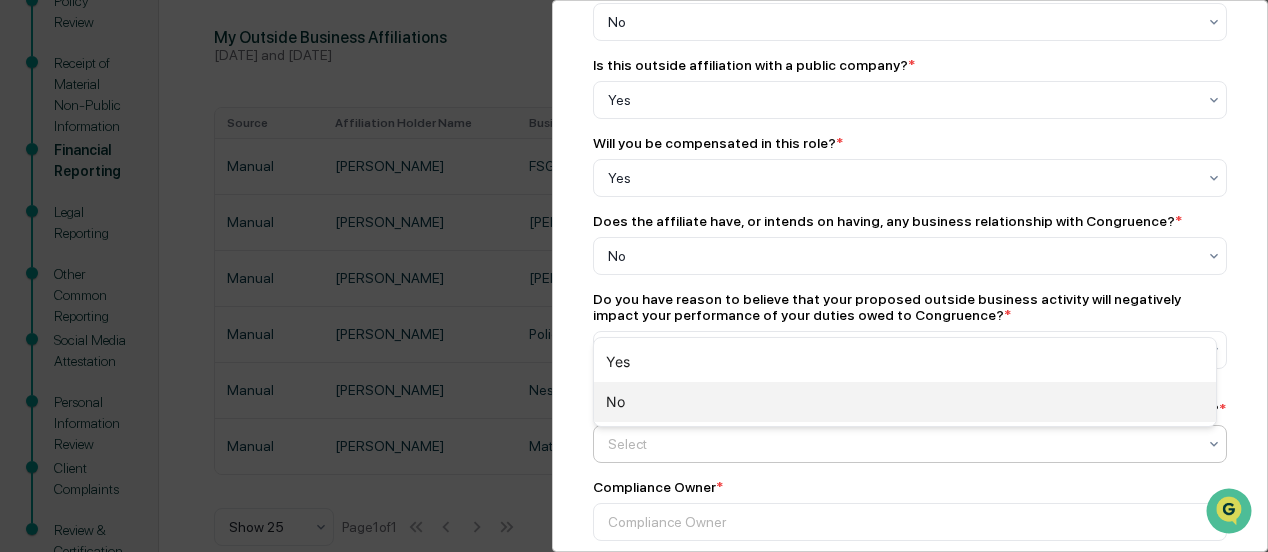 click on "No" at bounding box center (905, 402) 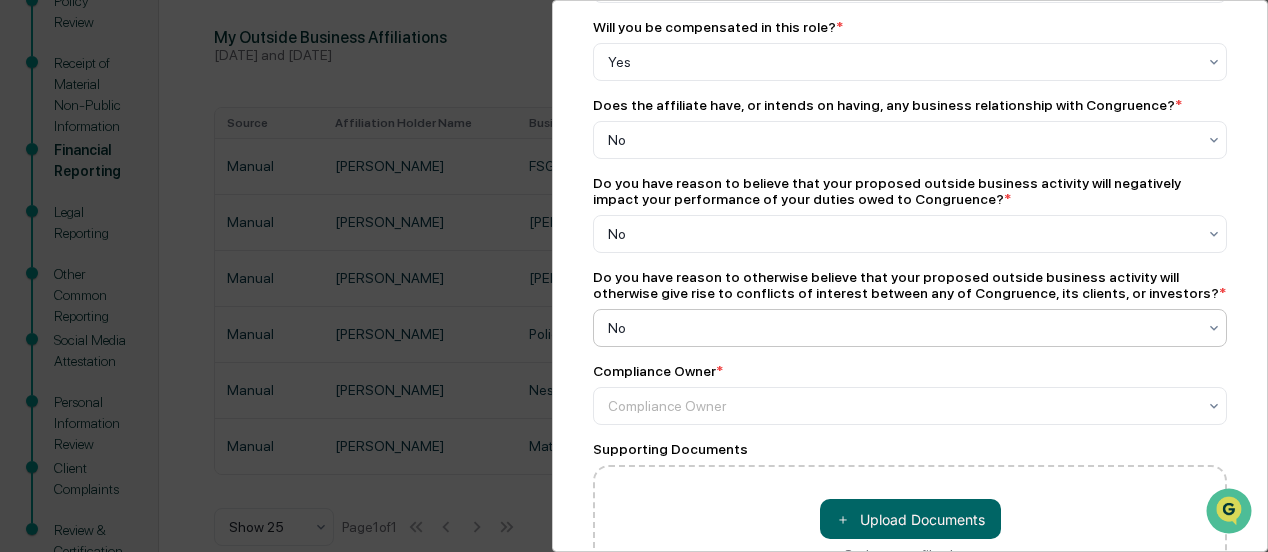 scroll, scrollTop: 900, scrollLeft: 0, axis: vertical 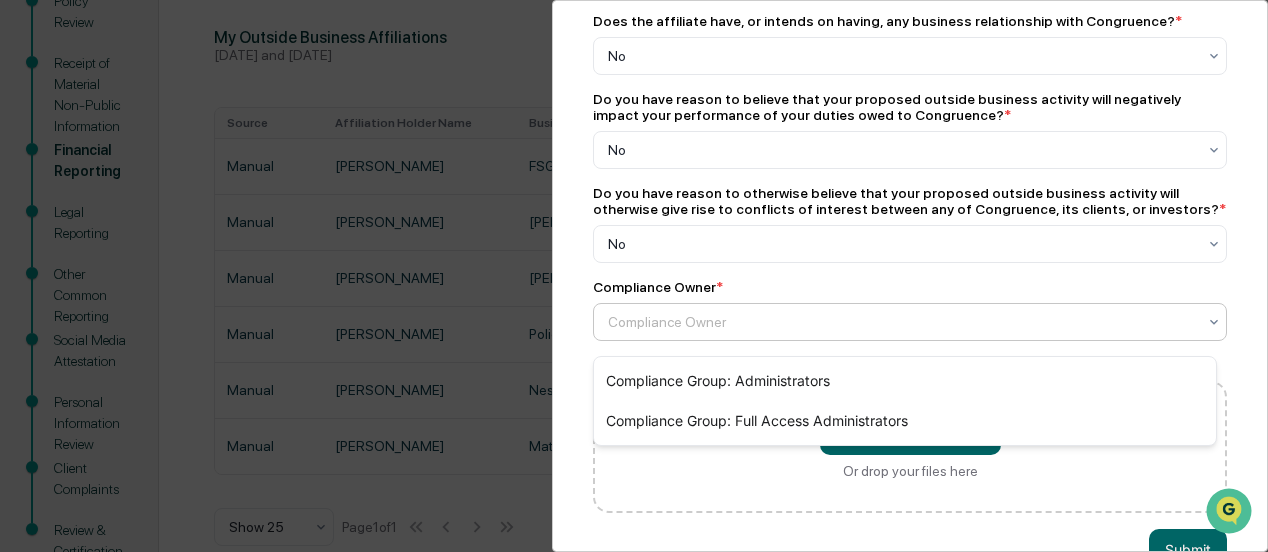 click at bounding box center [1214, 322] 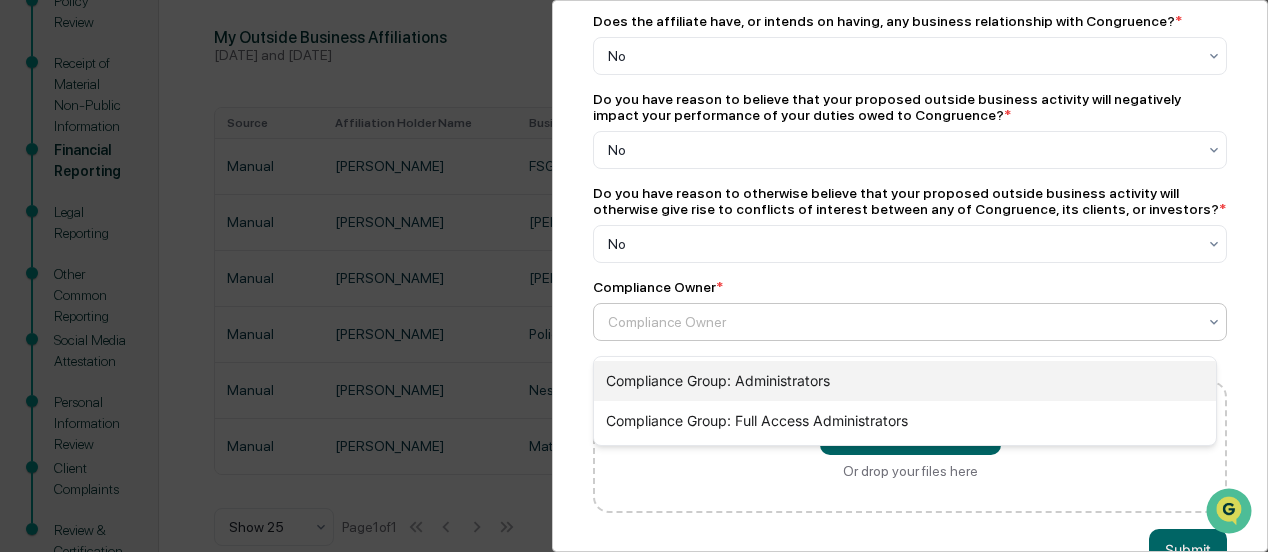 click on "Compliance Group: Administrators" at bounding box center (905, 381) 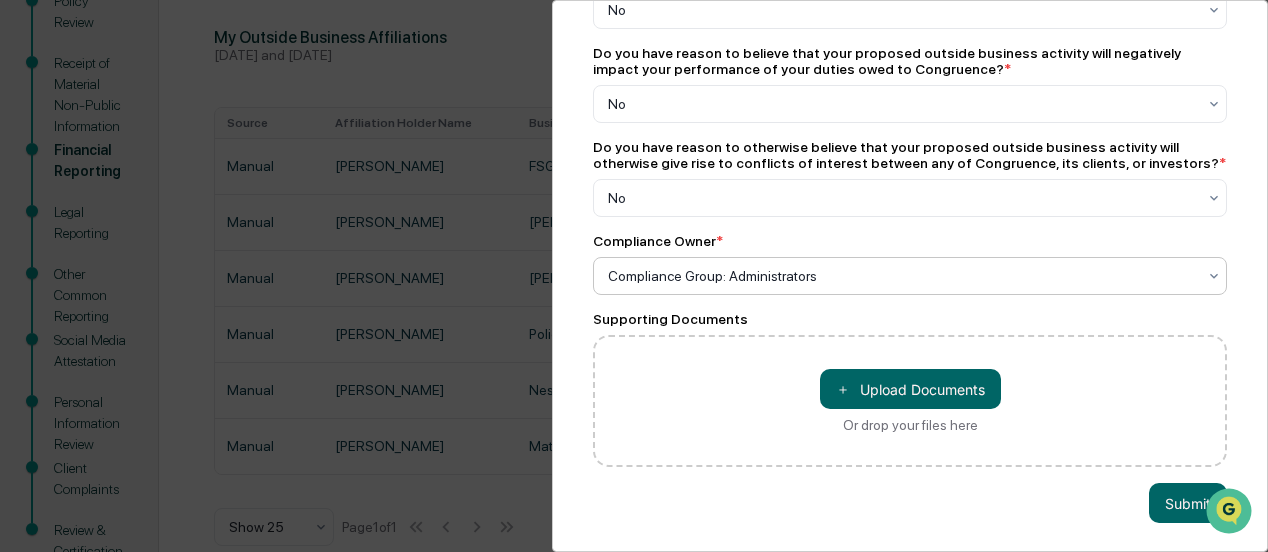 scroll, scrollTop: 970, scrollLeft: 0, axis: vertical 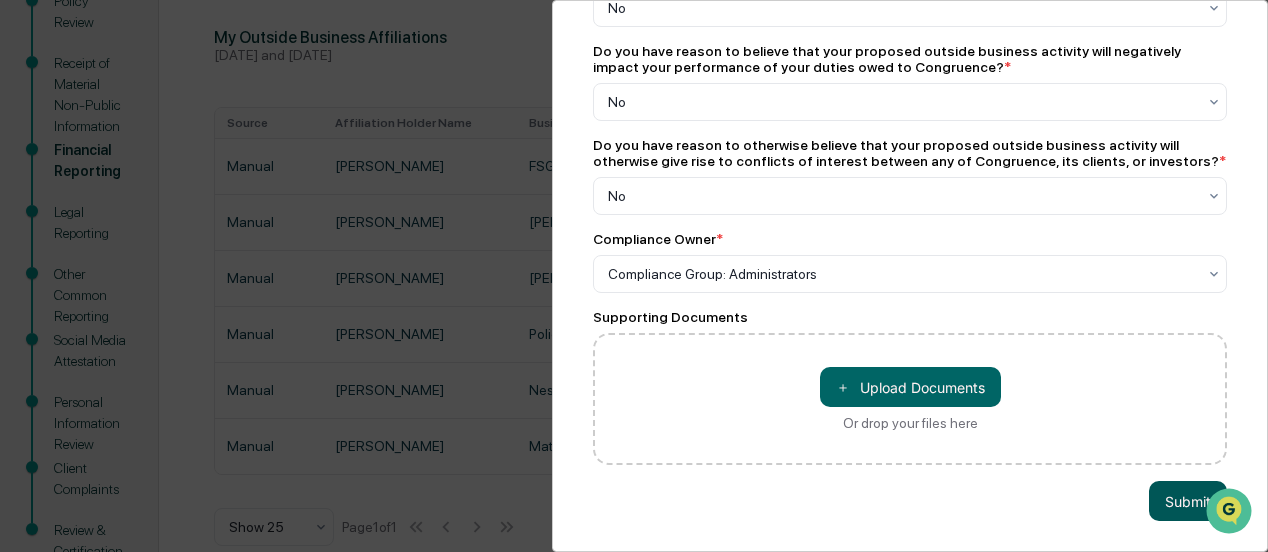 click on "Submit" at bounding box center (1188, 501) 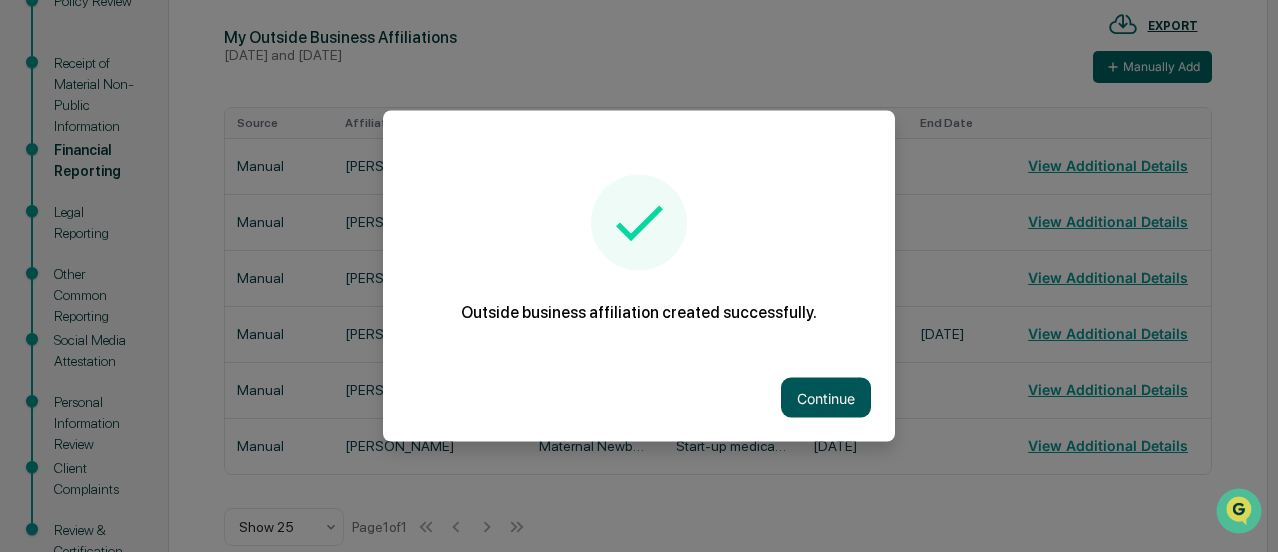 click on "Continue" at bounding box center (826, 398) 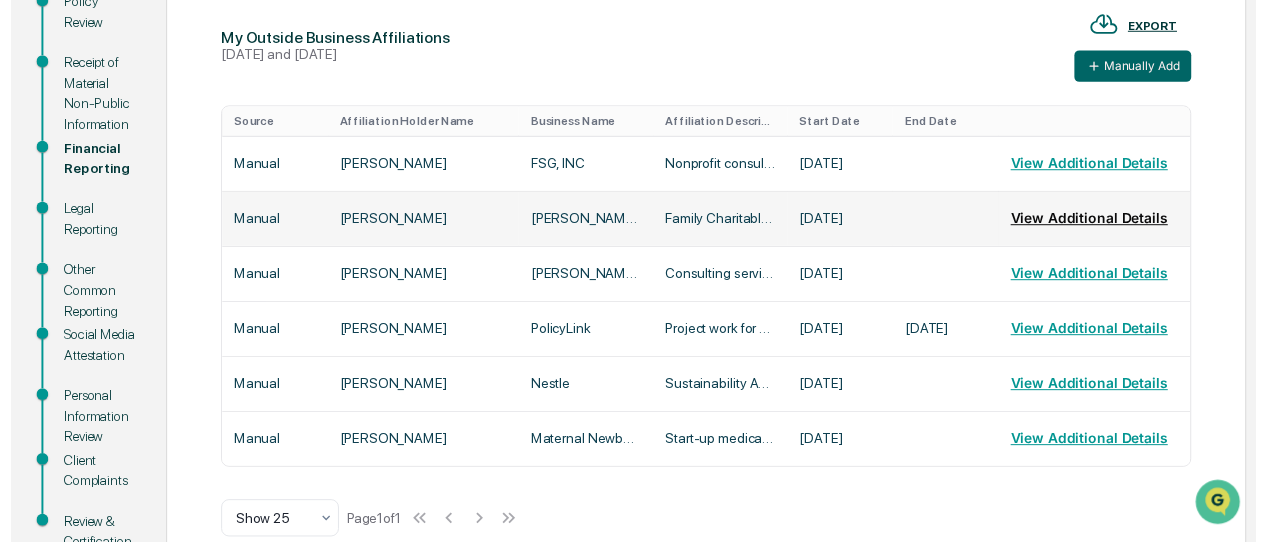 scroll, scrollTop: 412, scrollLeft: 0, axis: vertical 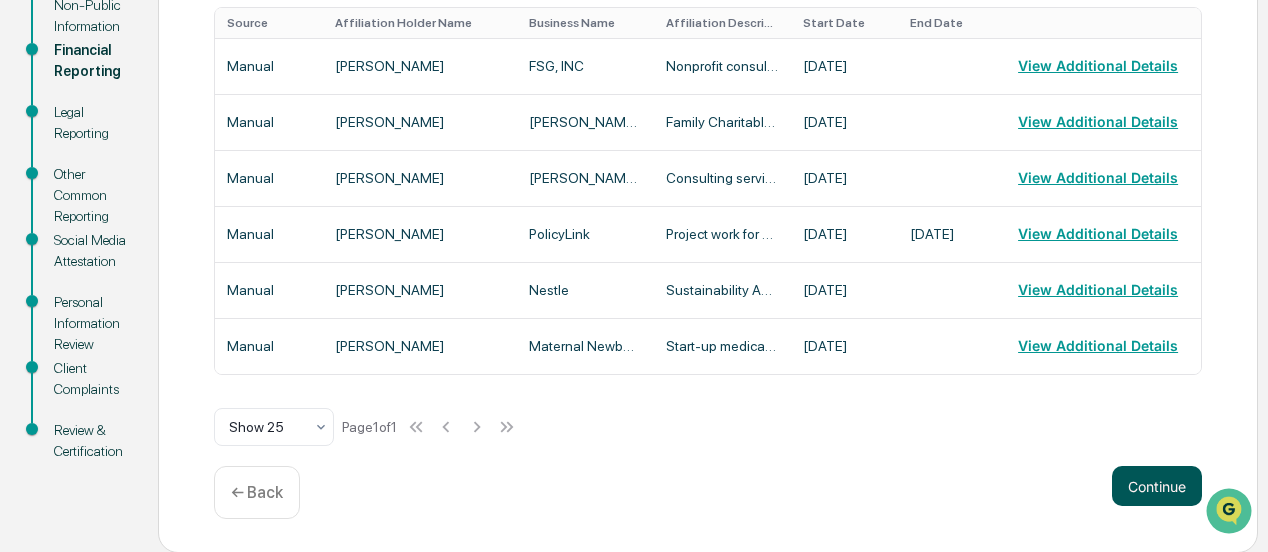 click on "Continue" at bounding box center [1157, 486] 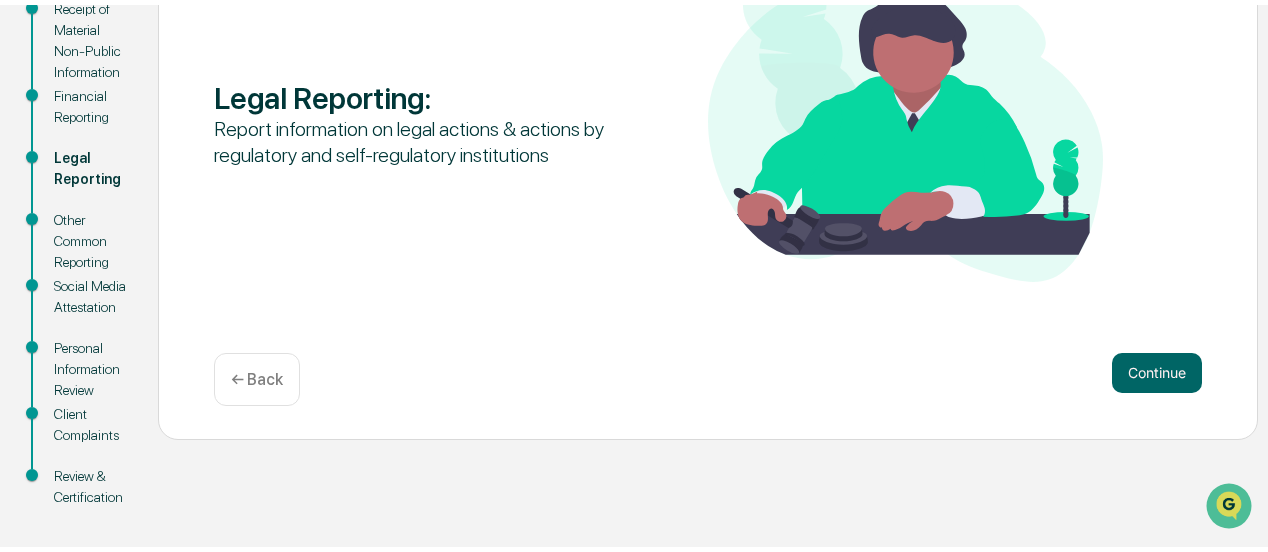 scroll, scrollTop: 366, scrollLeft: 0, axis: vertical 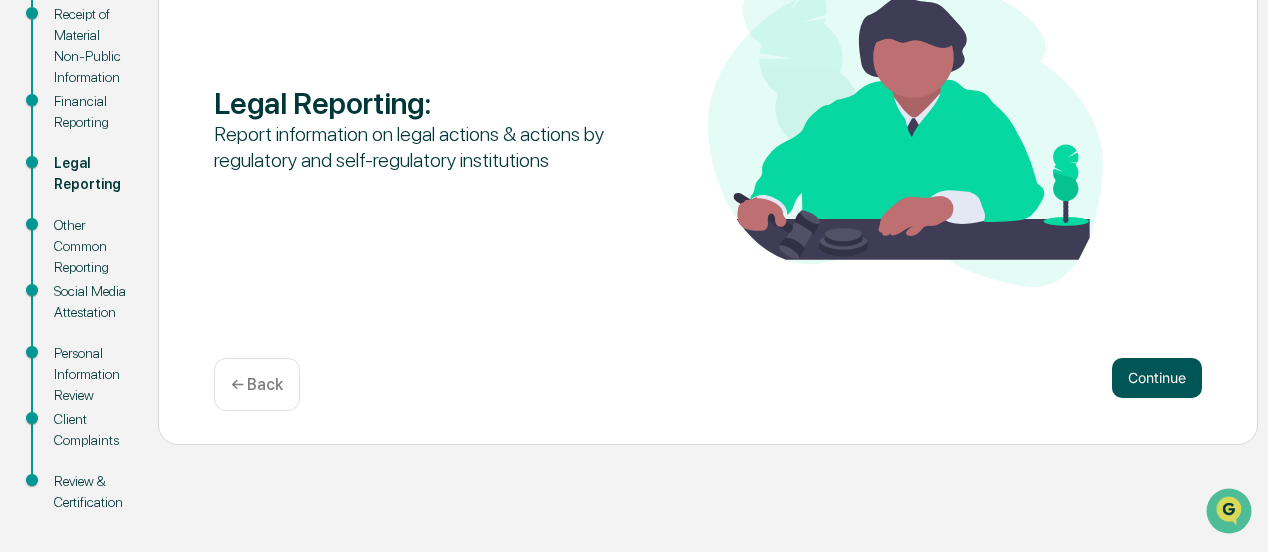 click on "Continue" at bounding box center [1157, 378] 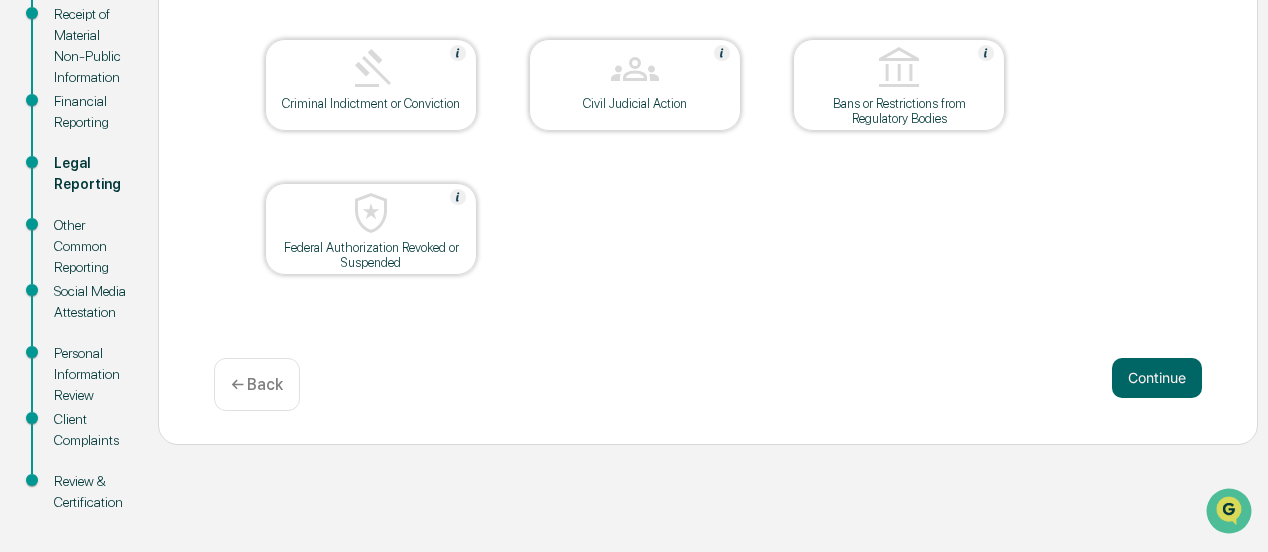 click on "Continue" at bounding box center (1157, 378) 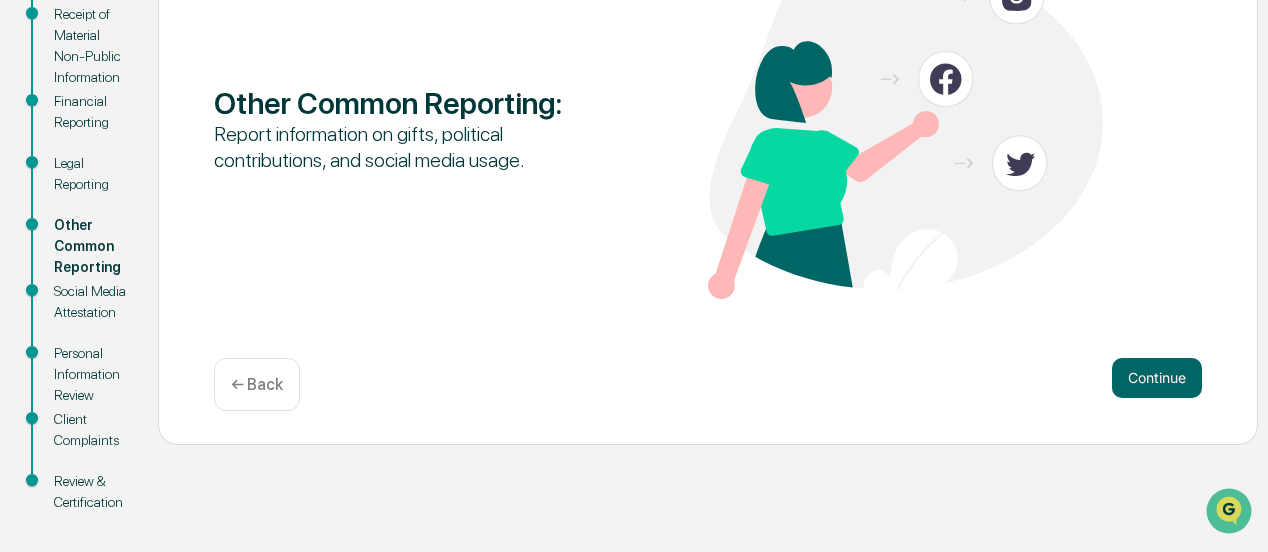 click on "Continue" at bounding box center [1157, 378] 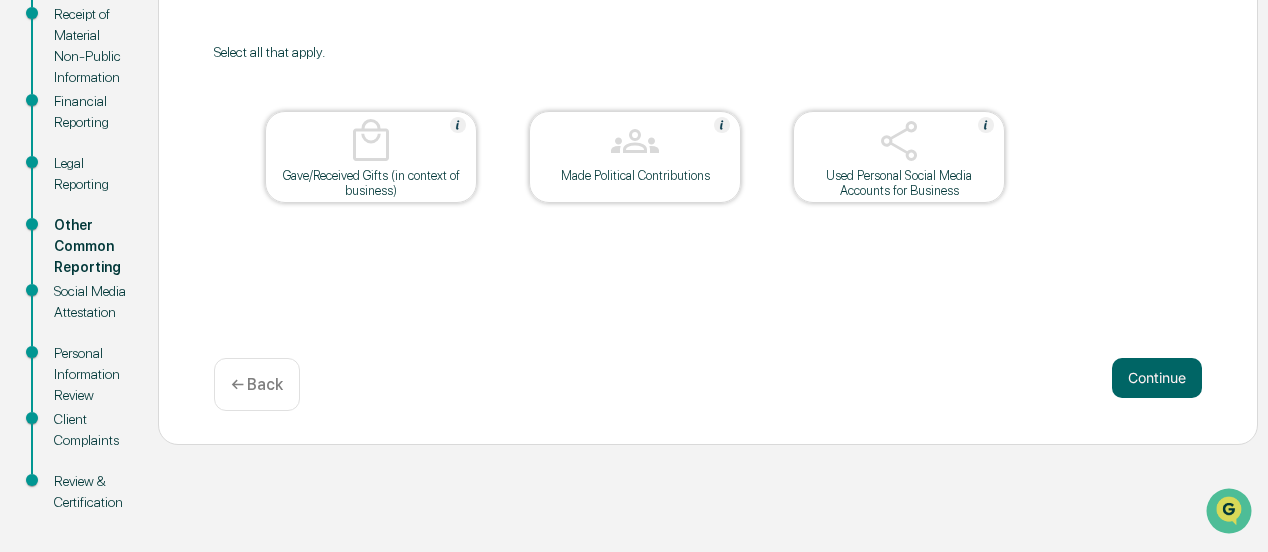 click on "Continue" at bounding box center [1157, 378] 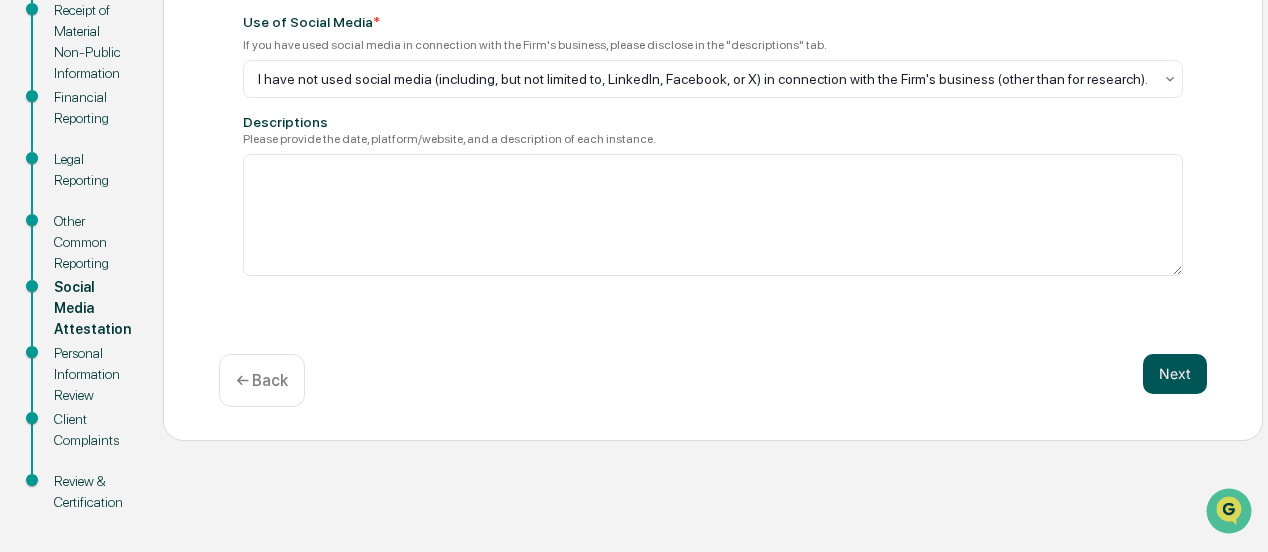 click on "Next" at bounding box center (1175, 374) 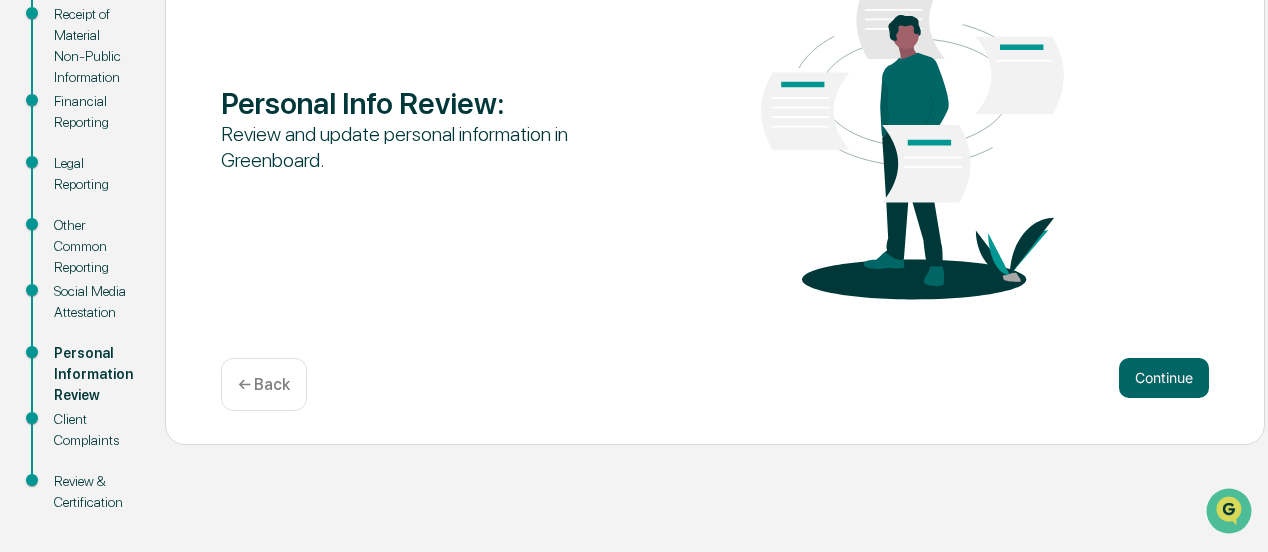 click on "Continue" at bounding box center (1164, 378) 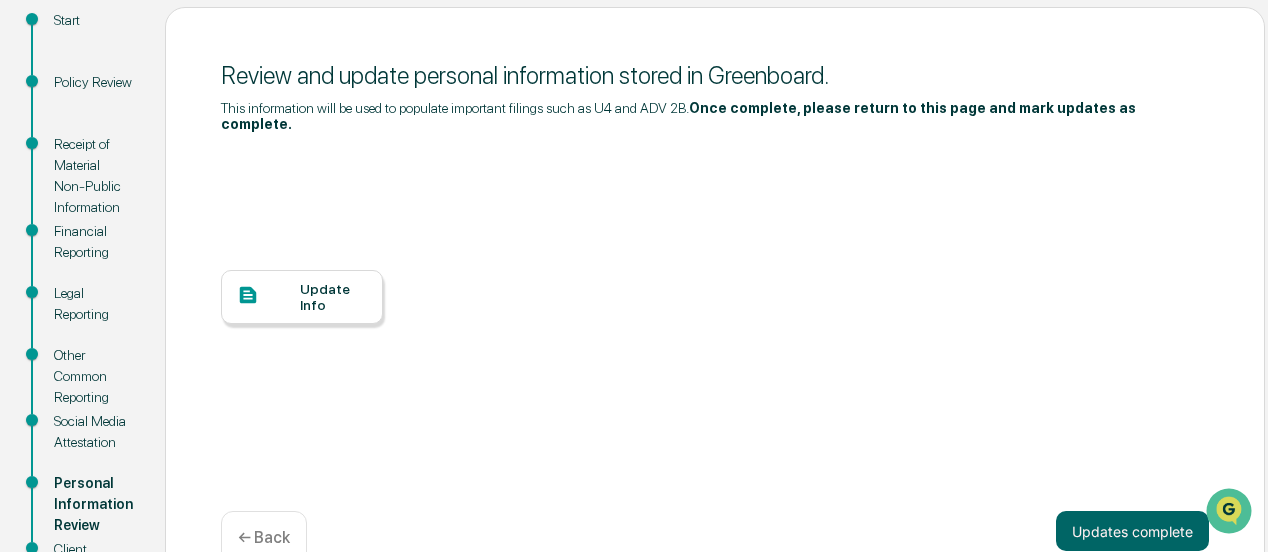 scroll, scrollTop: 66, scrollLeft: 0, axis: vertical 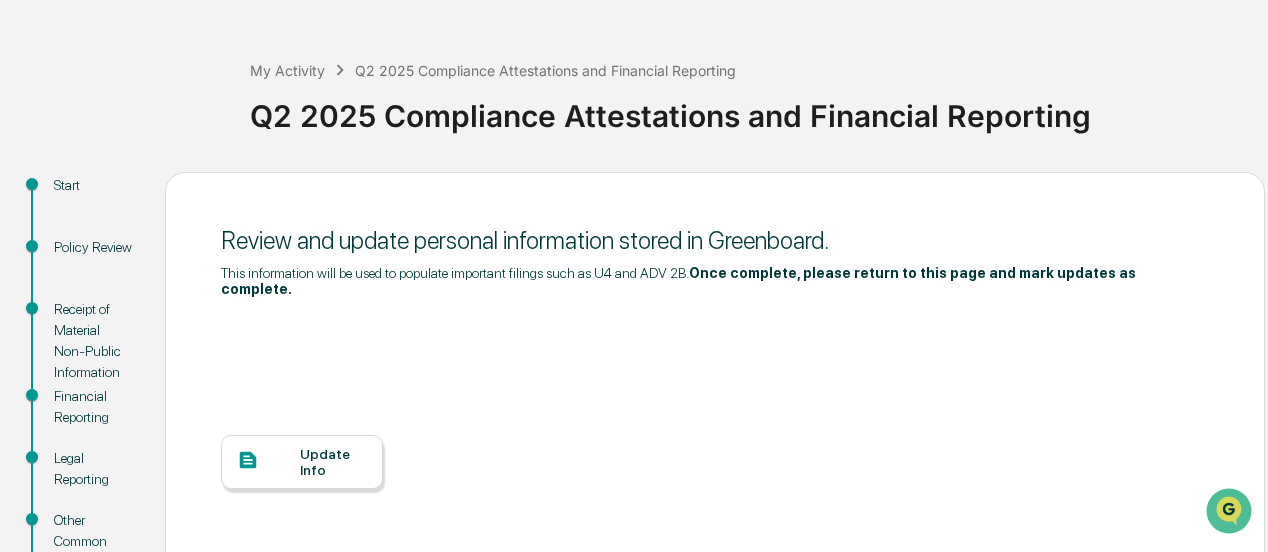 click on "Update Info" at bounding box center (333, 462) 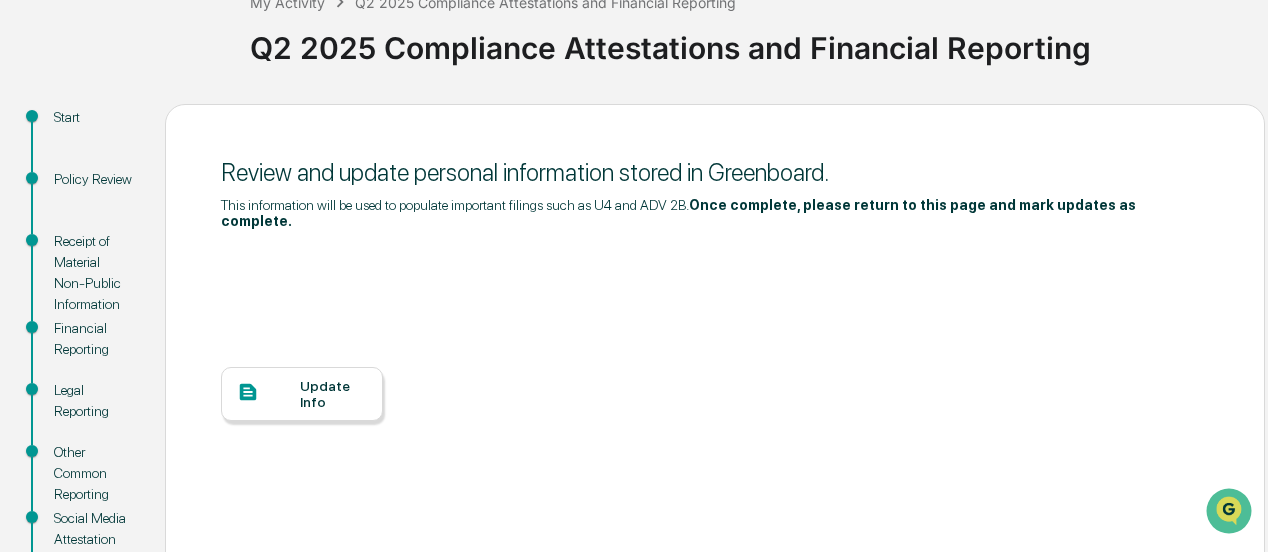 scroll, scrollTop: 166, scrollLeft: 0, axis: vertical 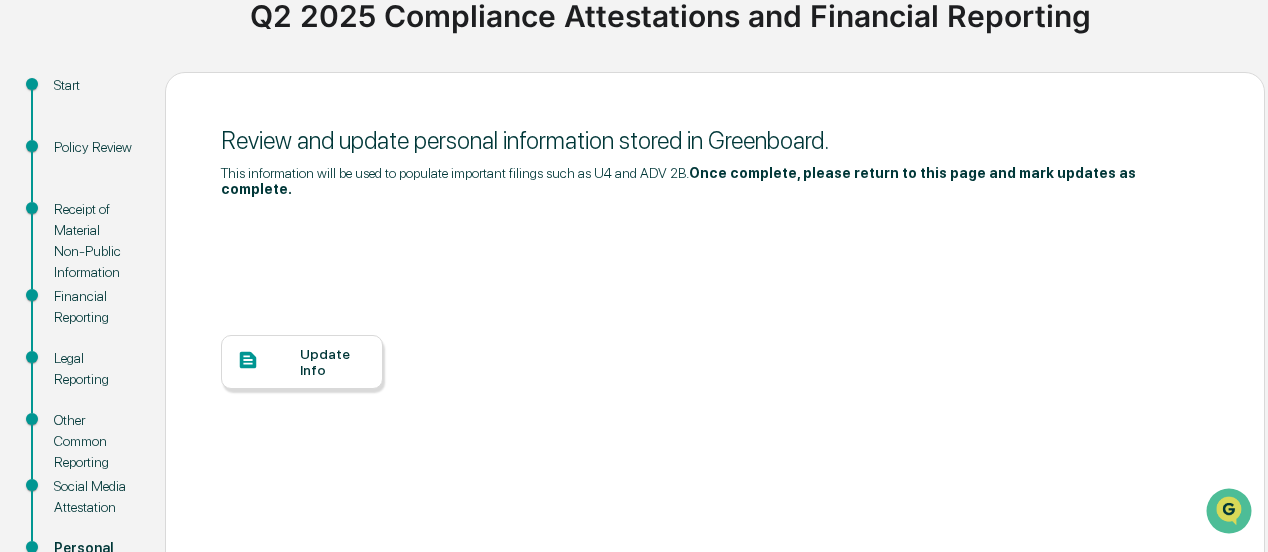 click on "Update Info" at bounding box center (333, 362) 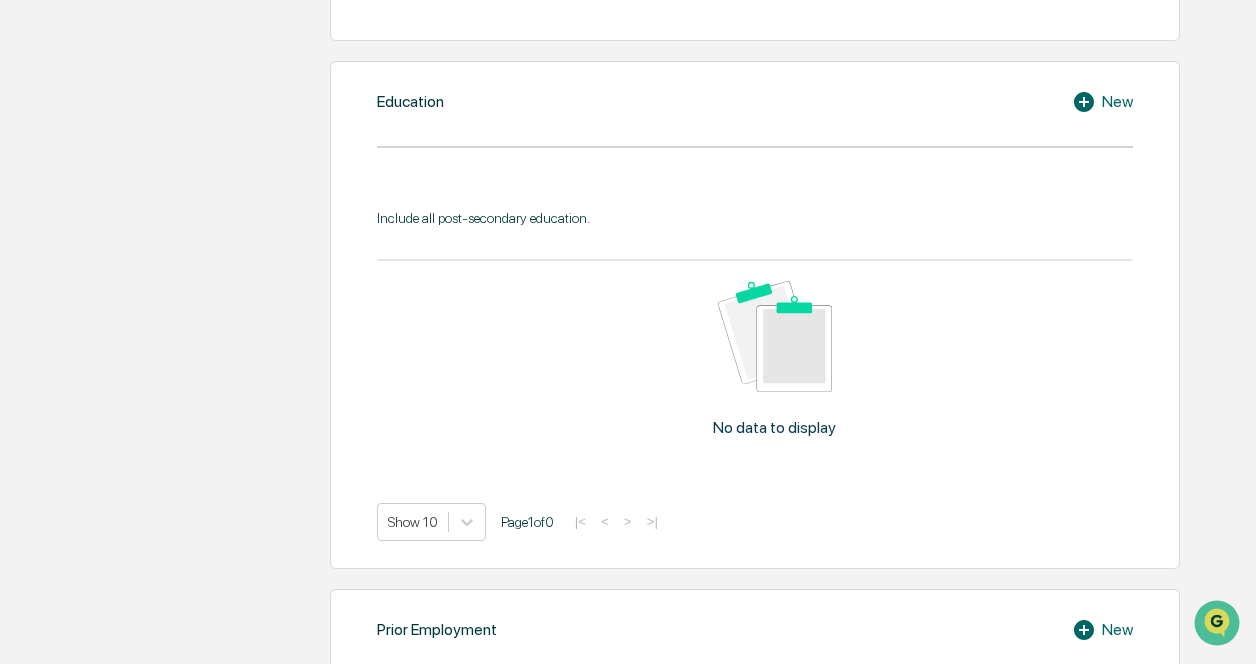 scroll, scrollTop: 1000, scrollLeft: 0, axis: vertical 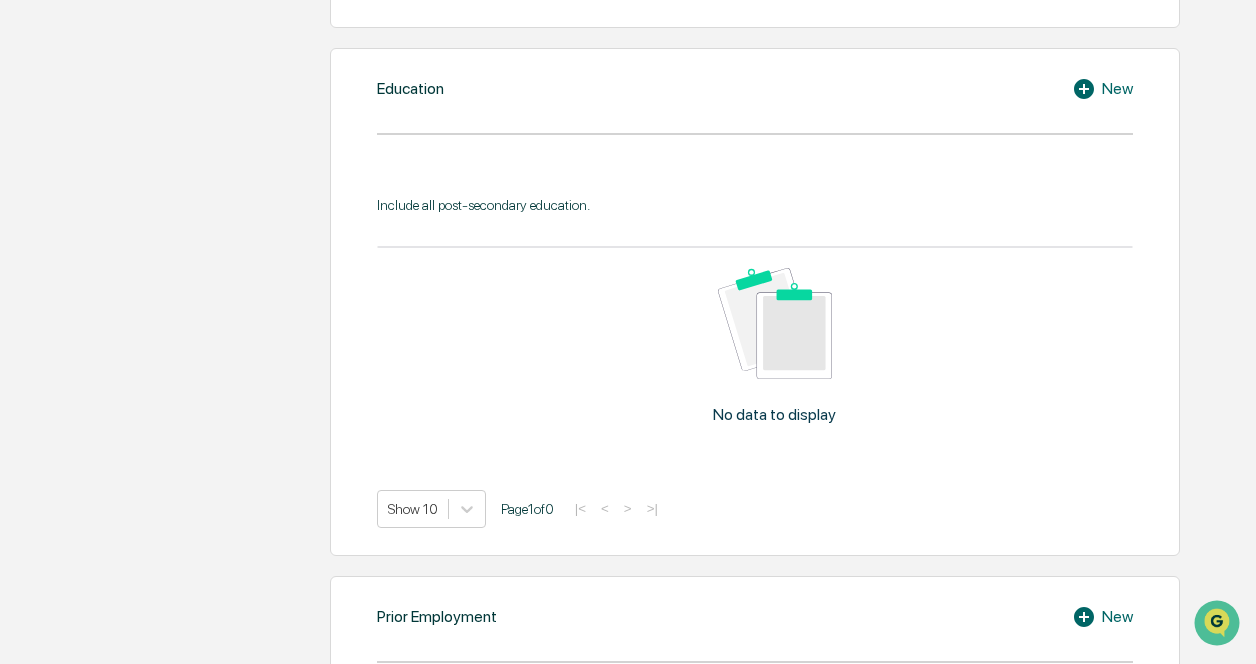 click 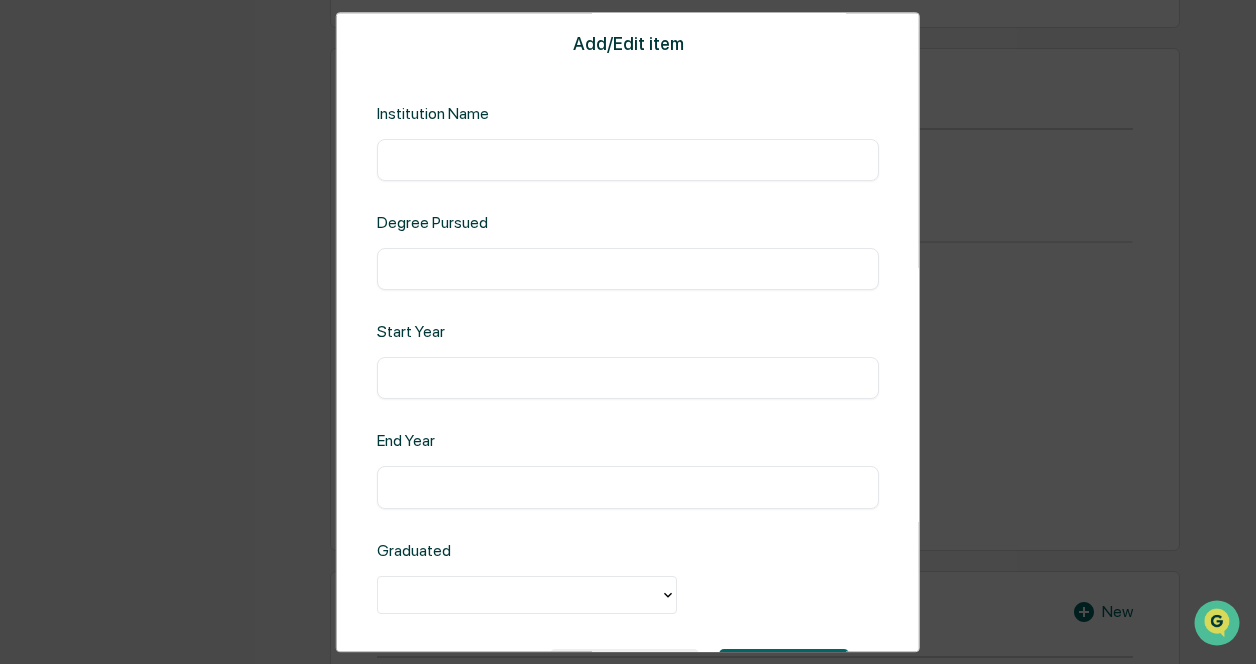 click at bounding box center (628, 160) 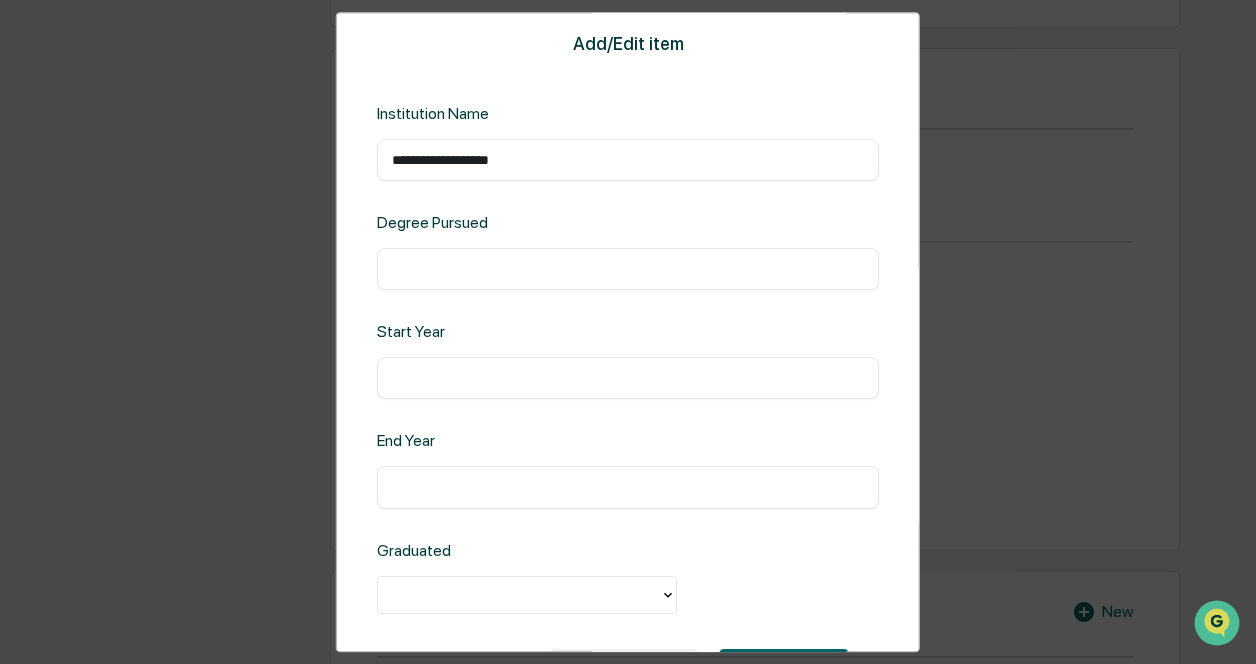 type on "**********" 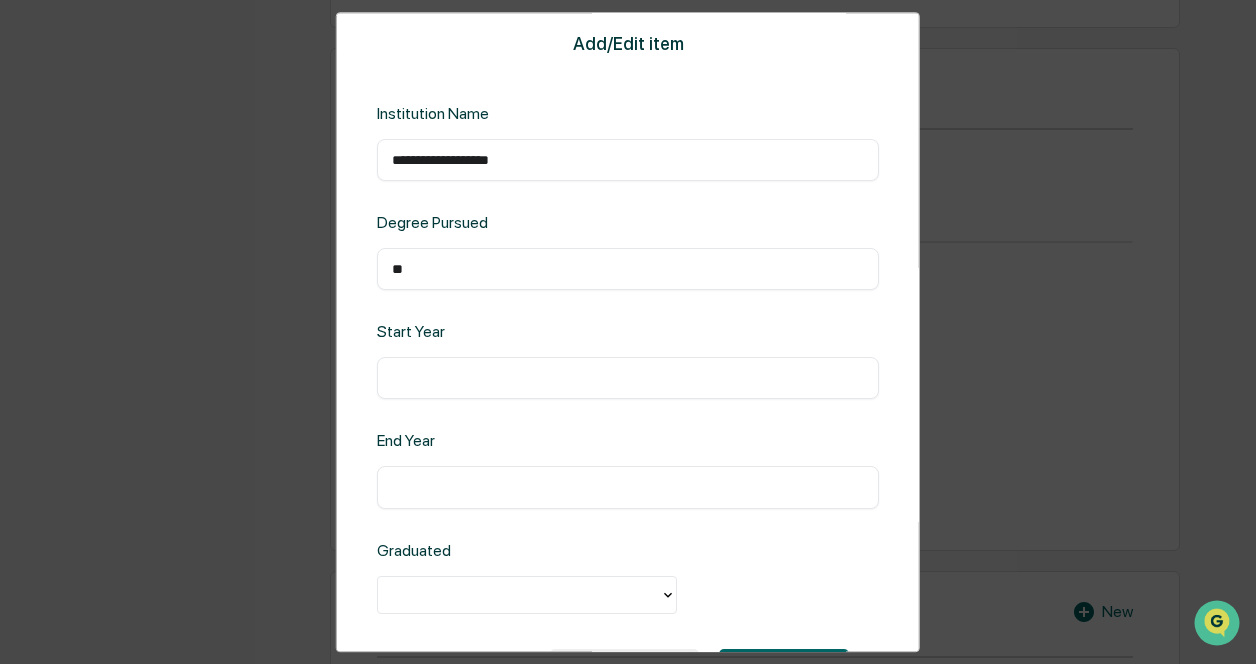 type on "**" 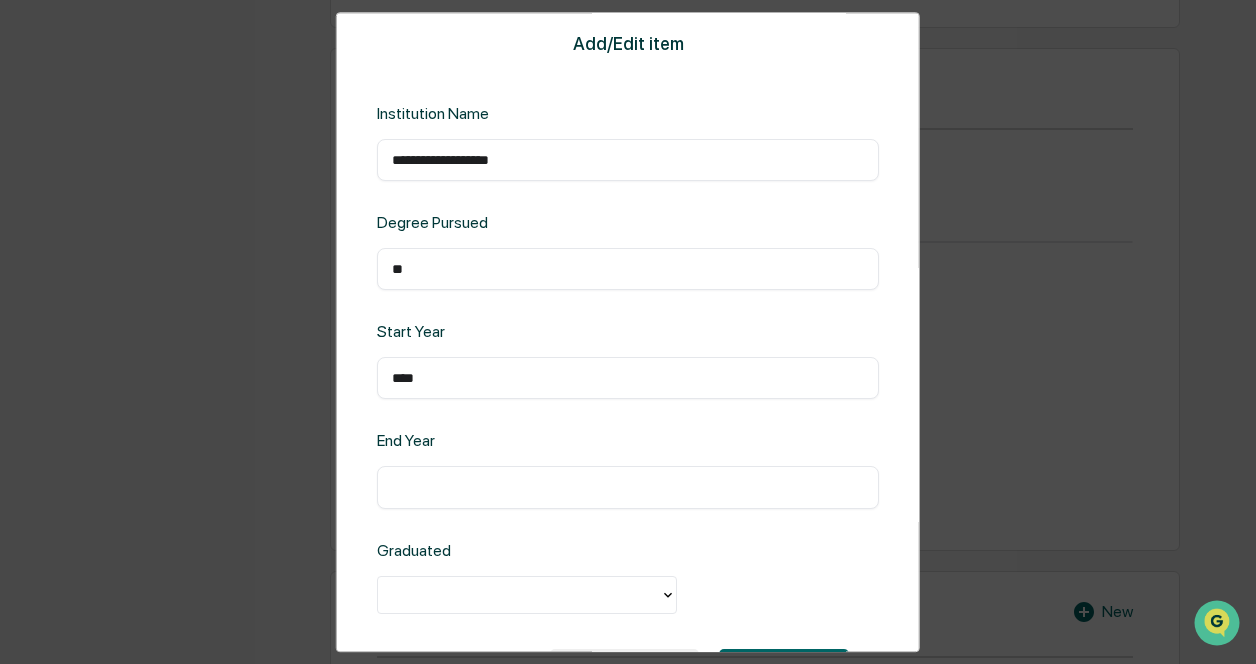 type on "****" 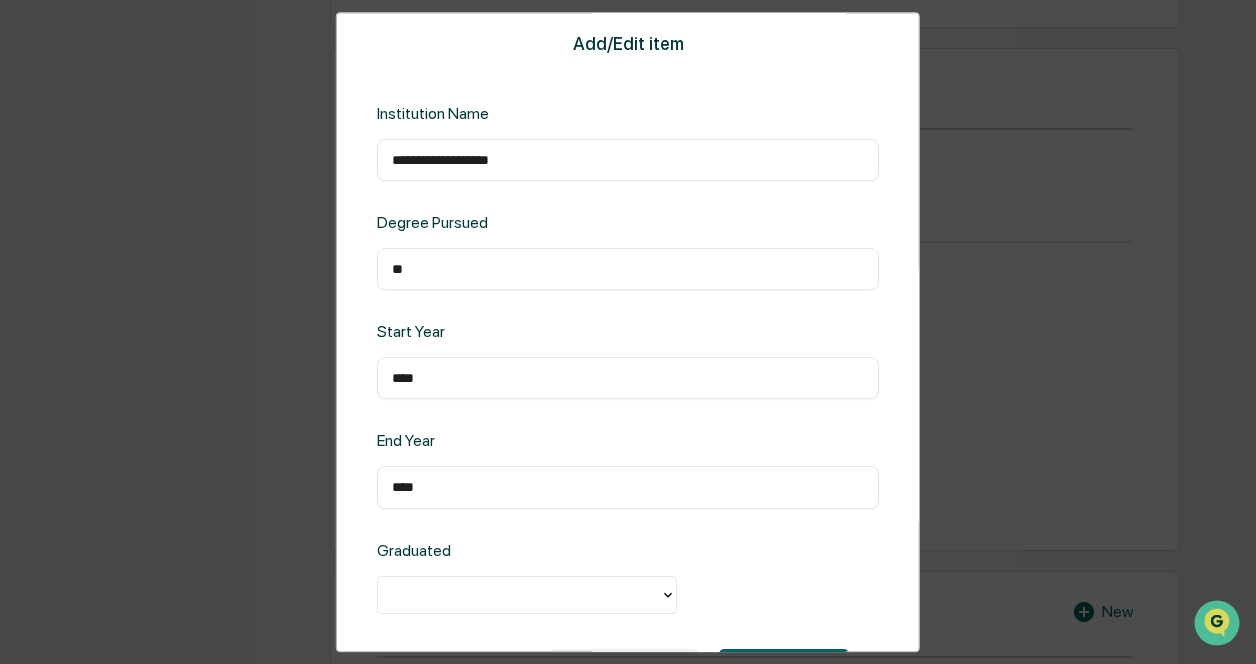 type on "****" 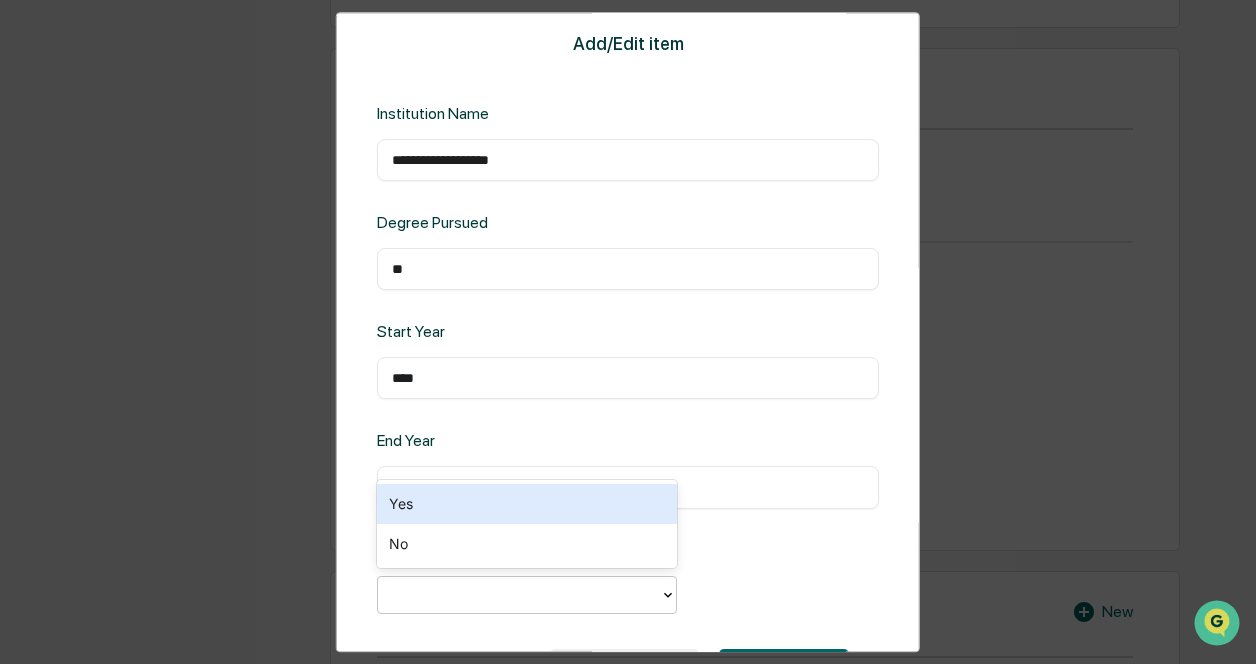 click at bounding box center [519, 594] 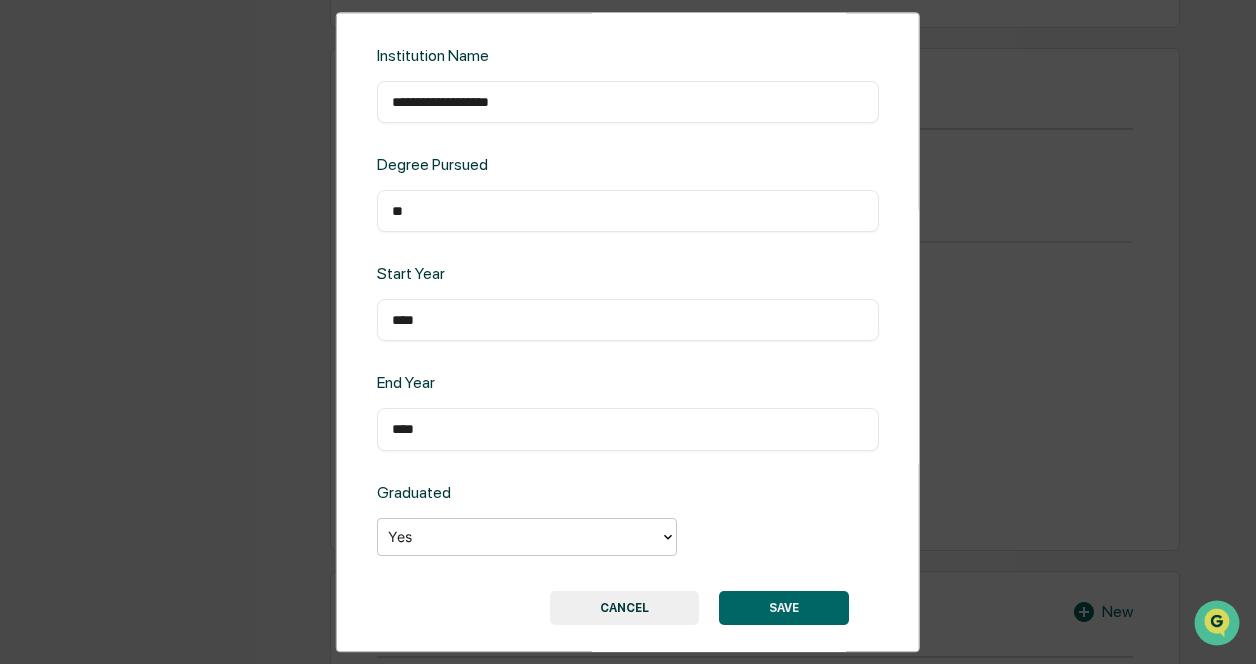 scroll, scrollTop: 82, scrollLeft: 0, axis: vertical 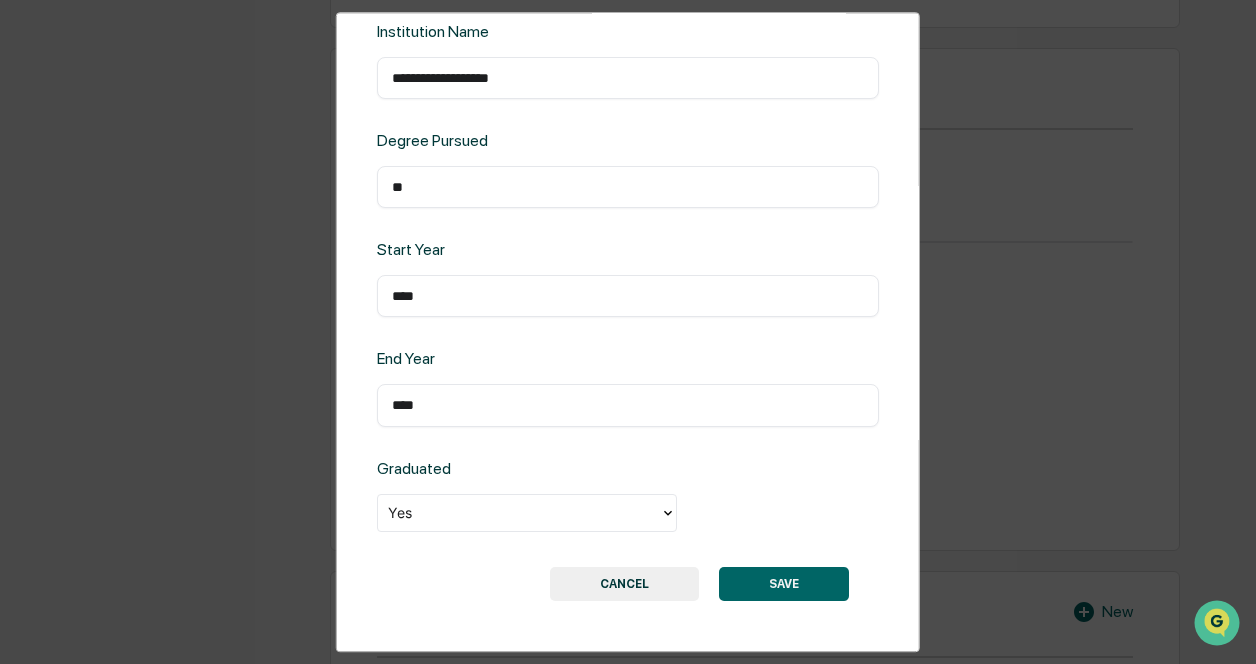 click on "SAVE" at bounding box center (784, 584) 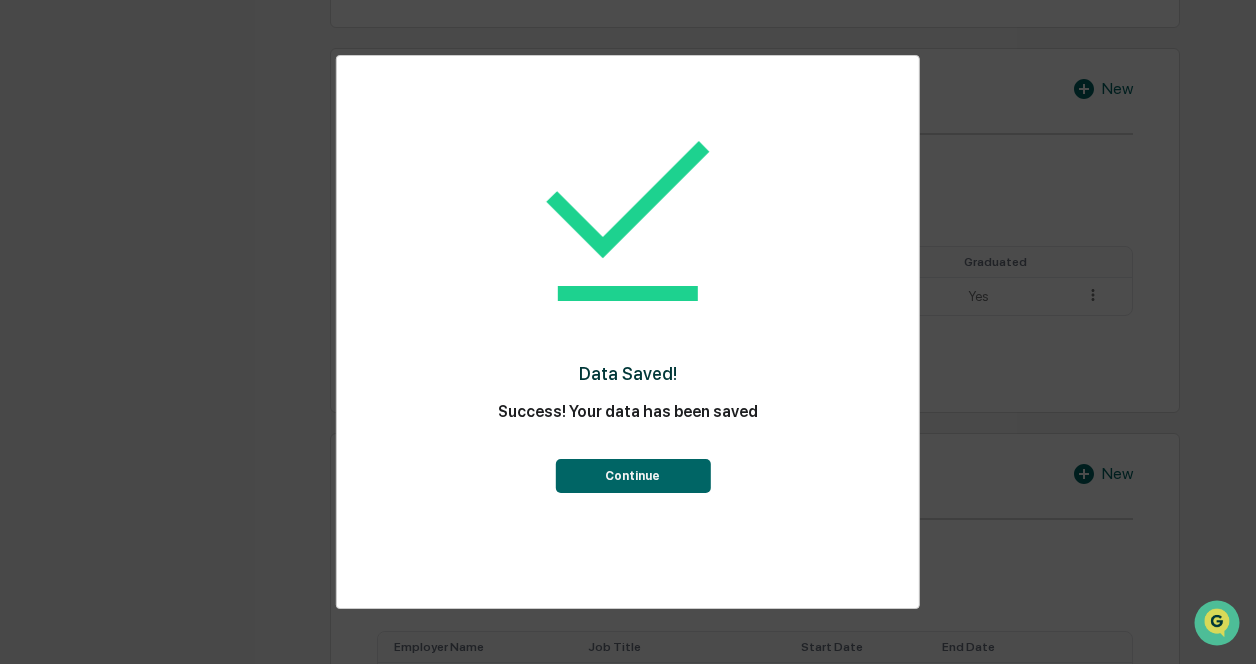 click on "Continue" at bounding box center (632, 476) 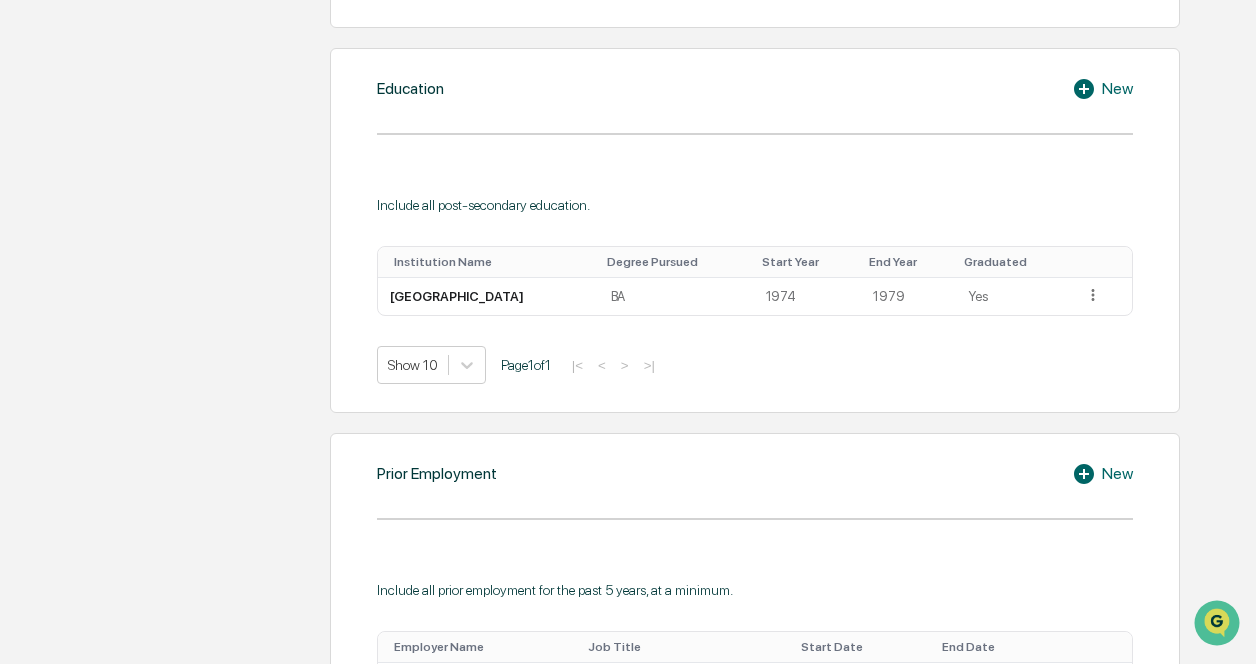 click on "New" at bounding box center [1102, 89] 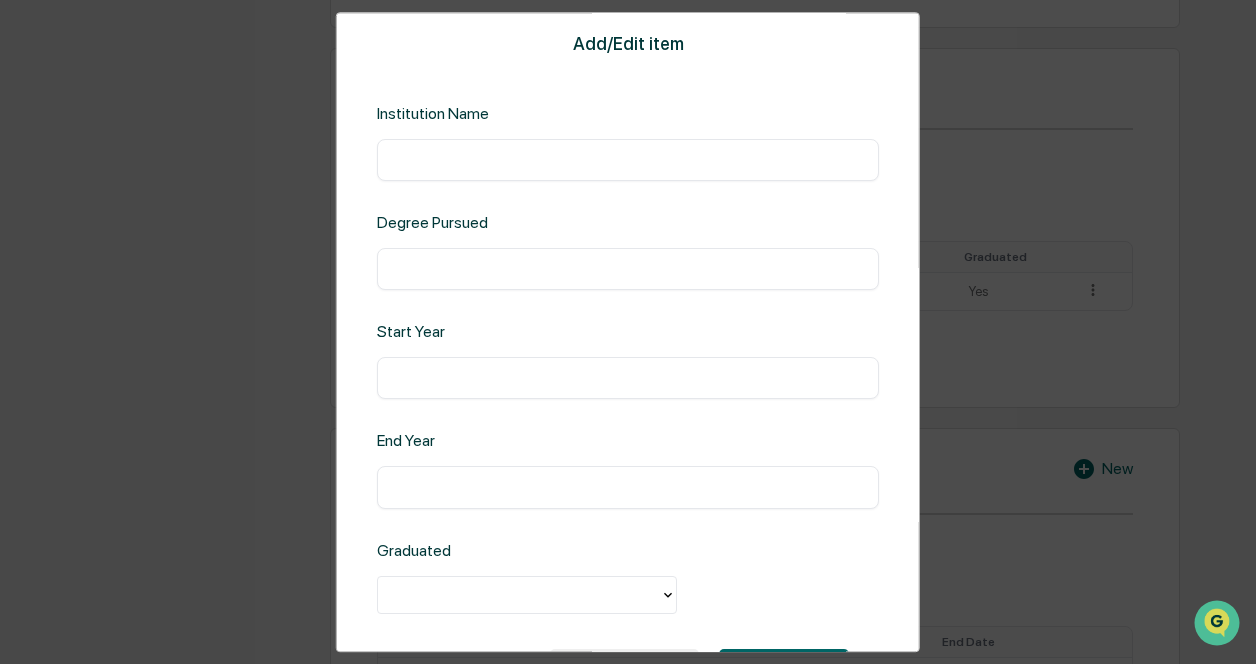 click at bounding box center [628, 160] 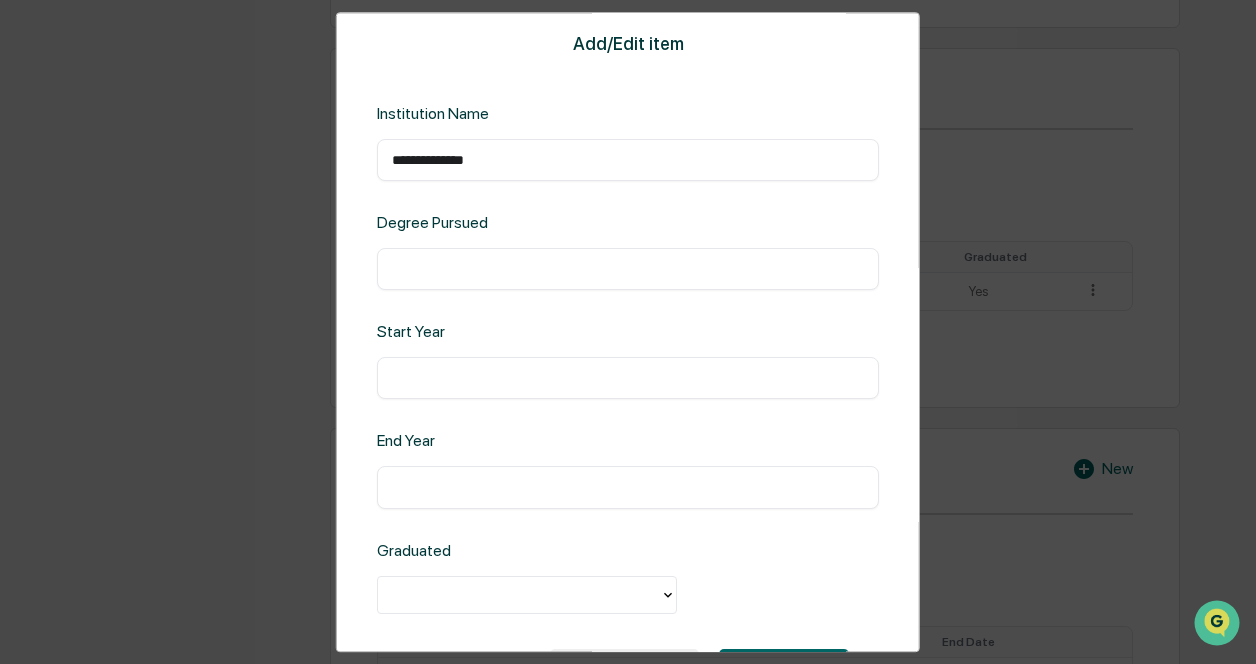 type on "**********" 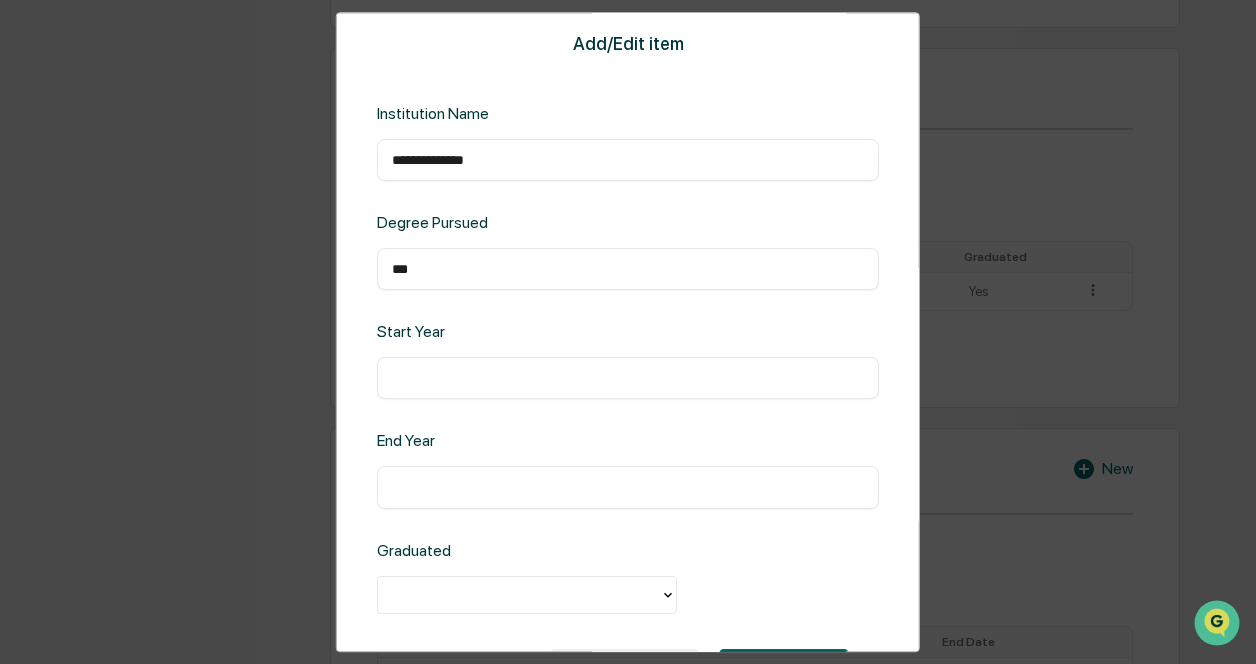 type on "***" 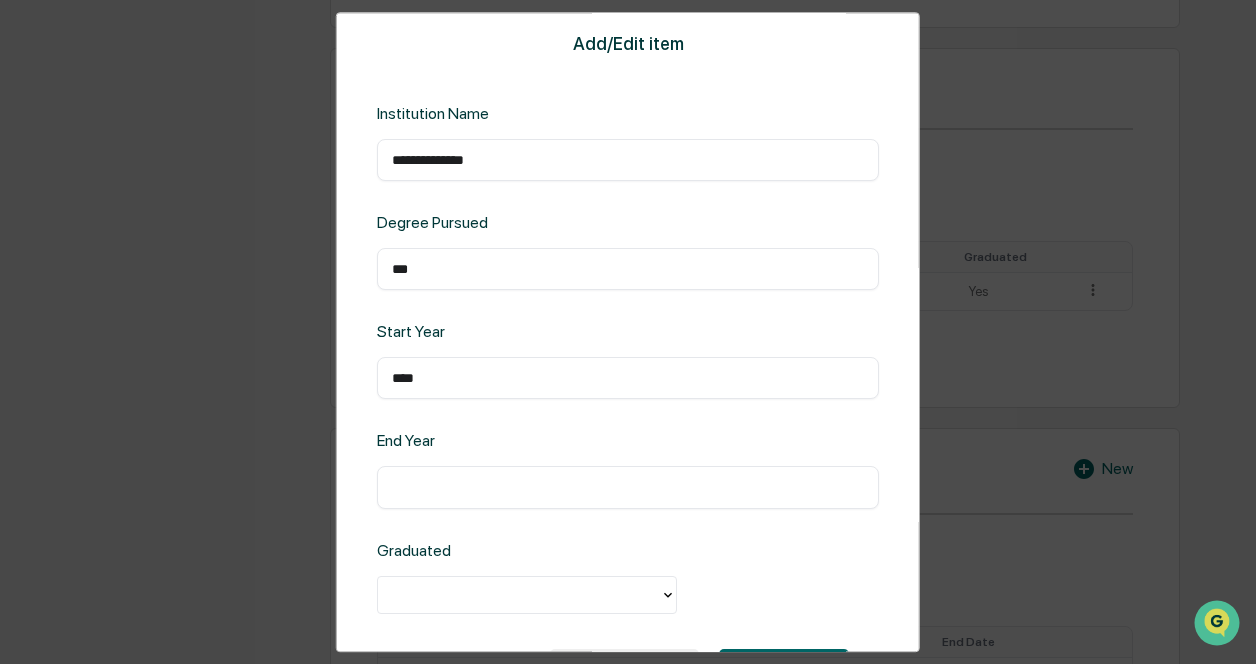 type on "****" 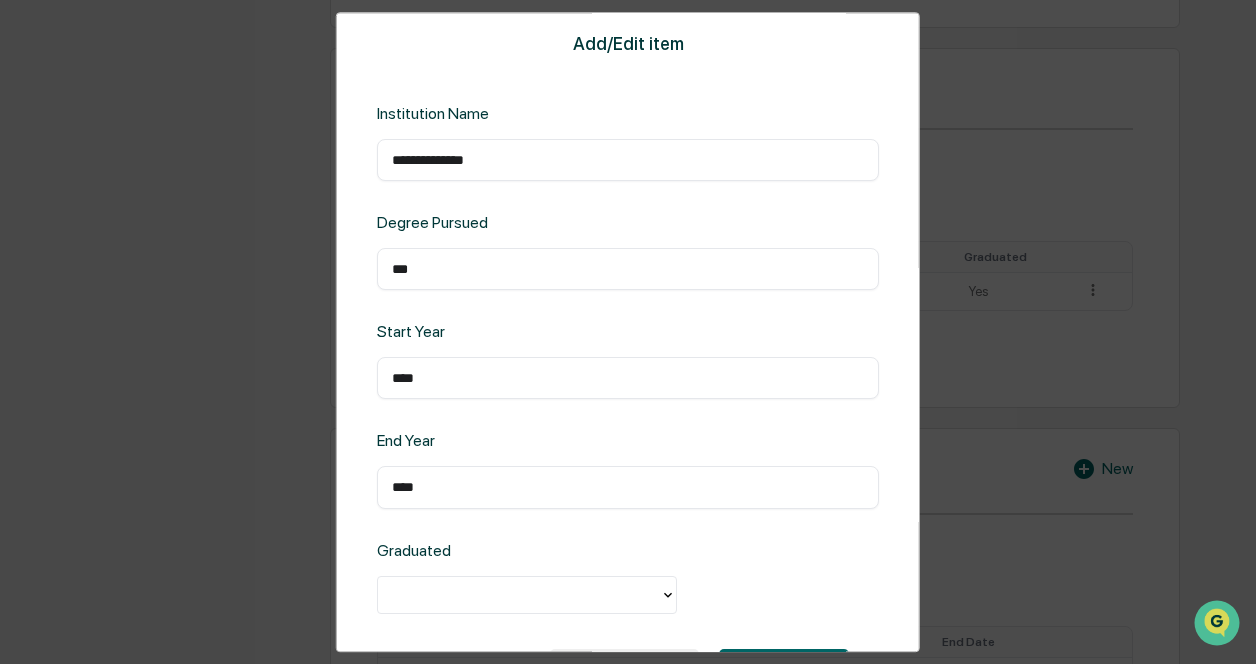 type on "****" 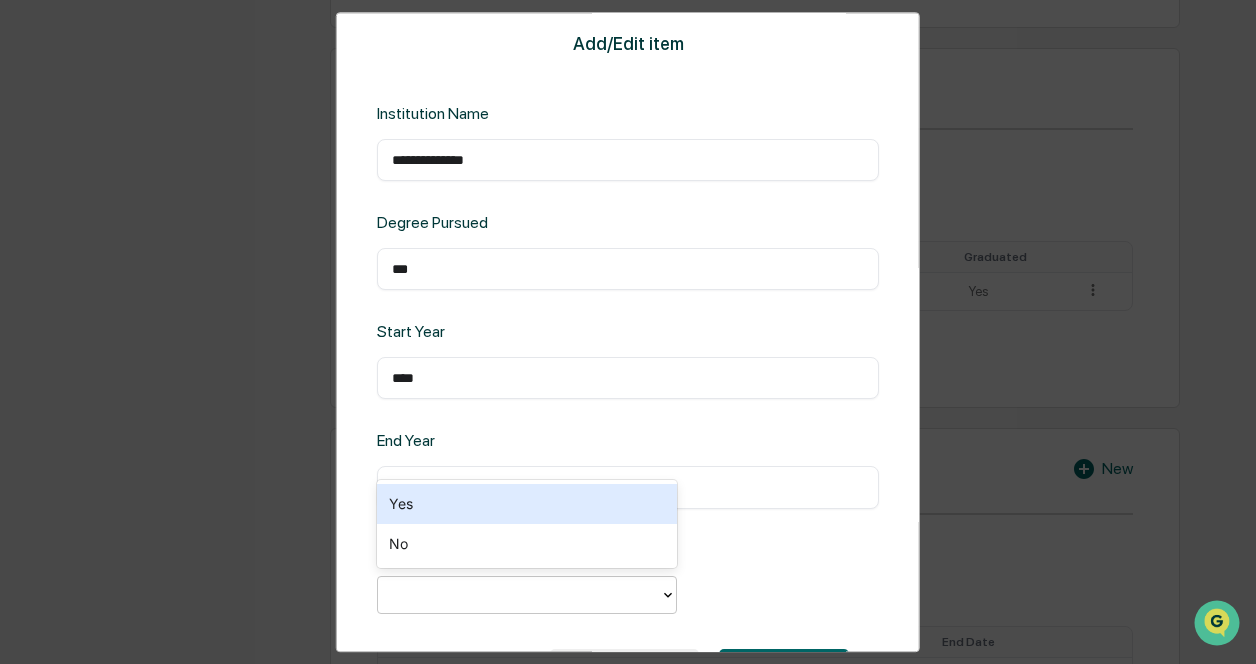 click at bounding box center (519, 594) 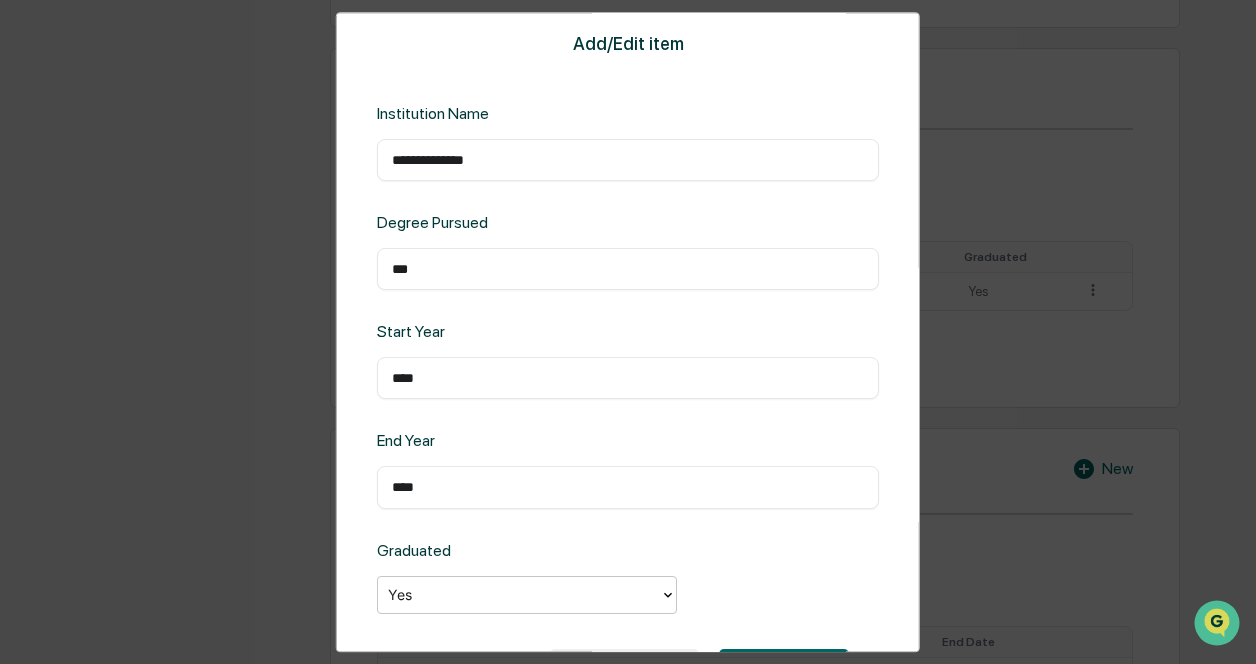 scroll, scrollTop: 82, scrollLeft: 0, axis: vertical 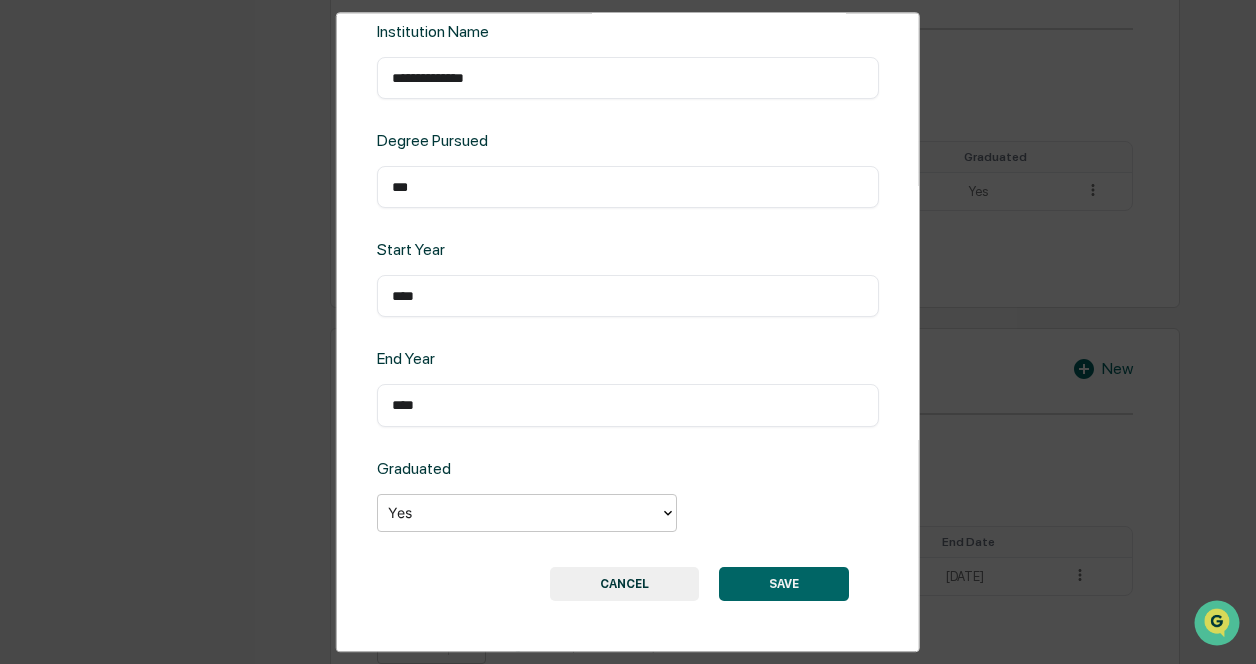 click on "SAVE" at bounding box center (784, 584) 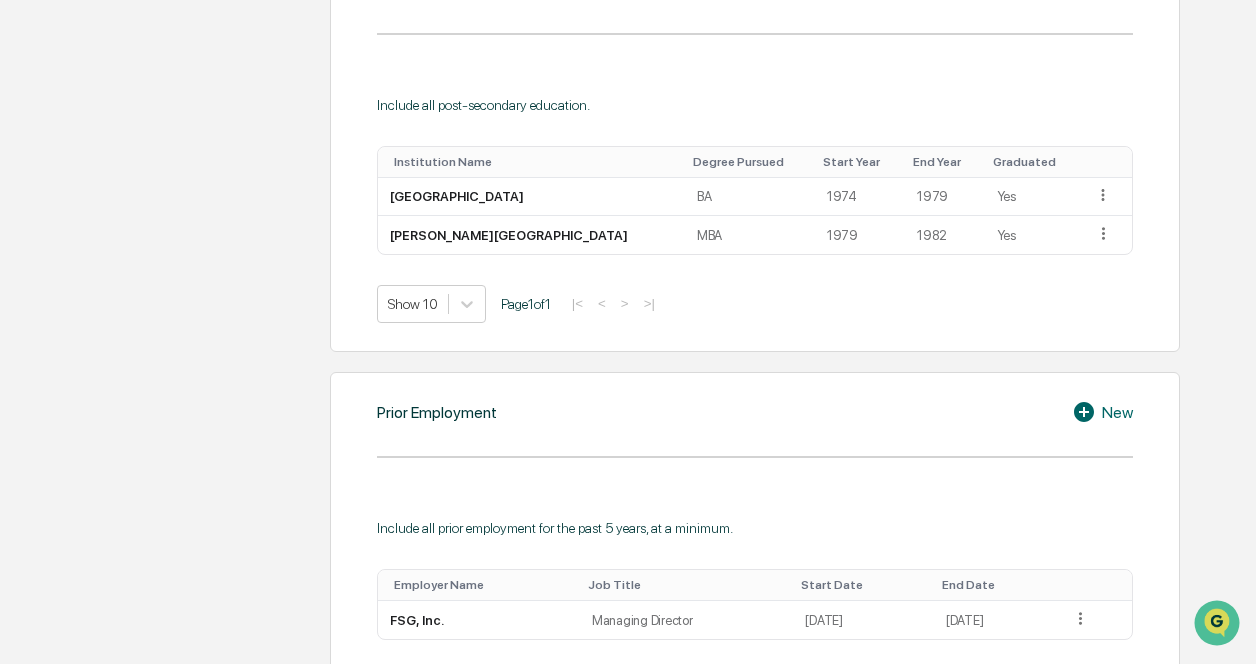 scroll, scrollTop: 1104, scrollLeft: 0, axis: vertical 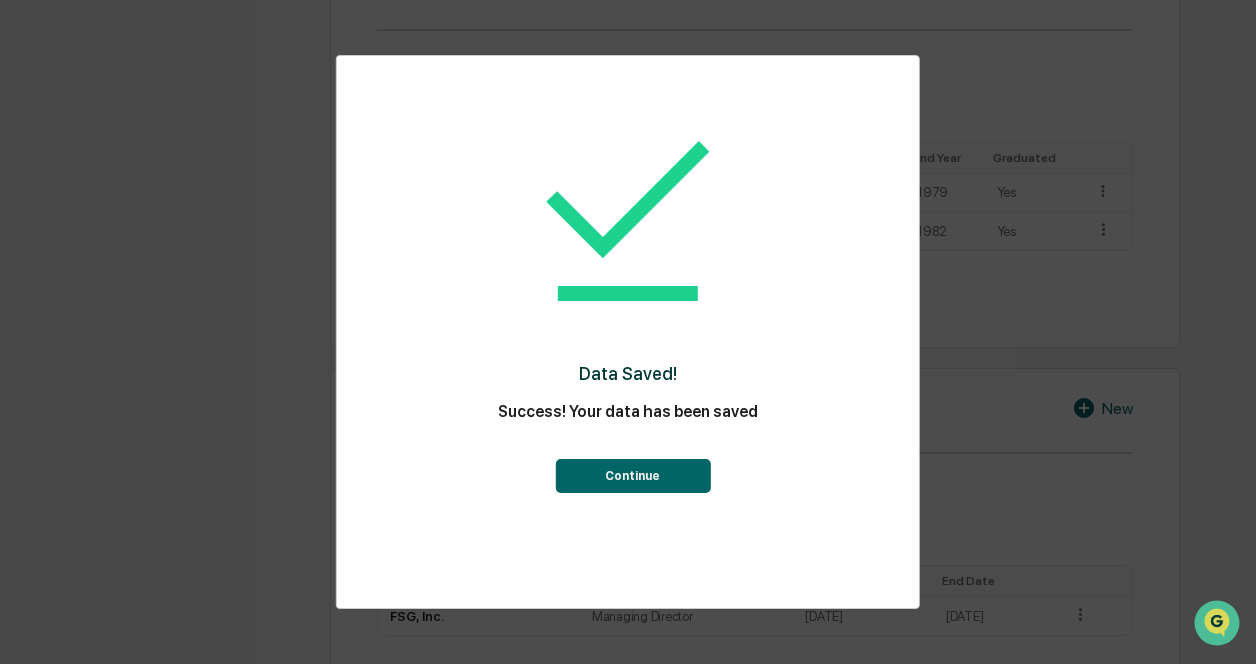 click on "Continue" at bounding box center [632, 476] 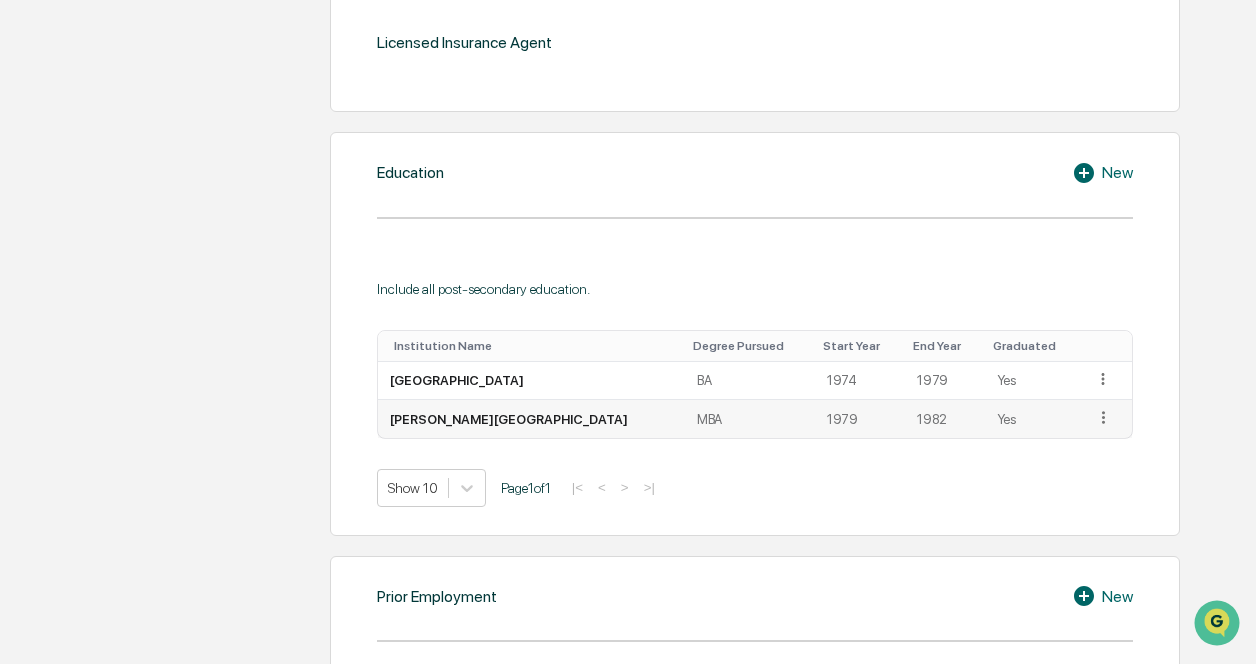 scroll, scrollTop: 904, scrollLeft: 0, axis: vertical 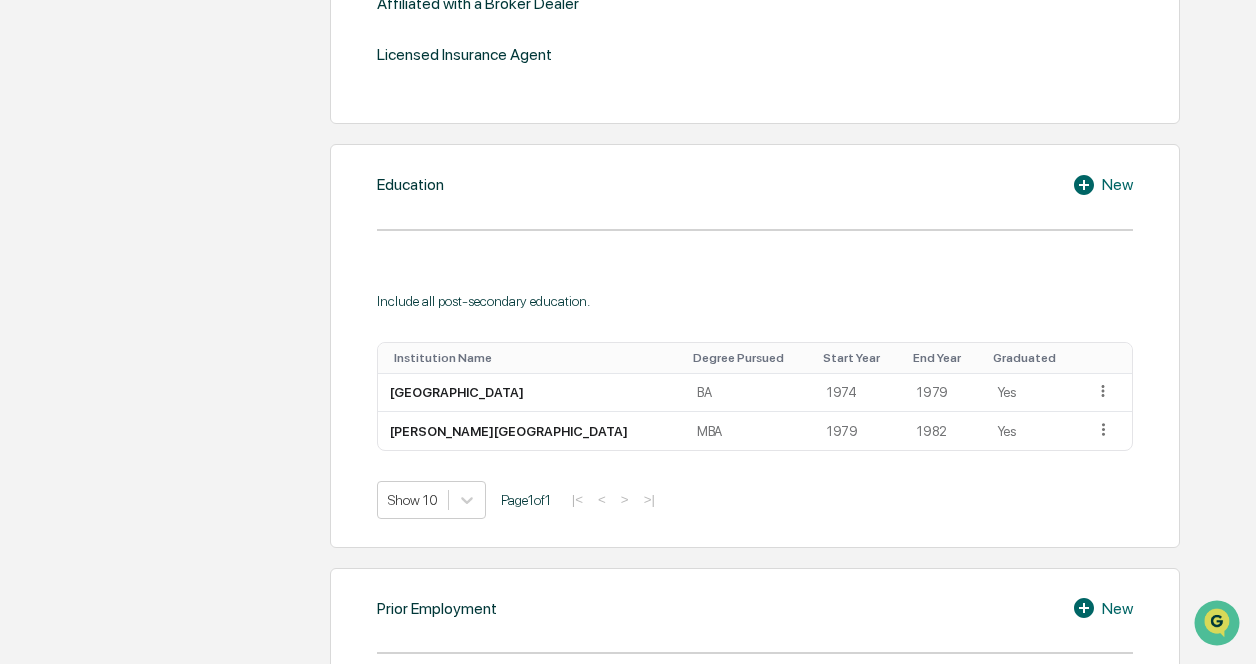 click on "Education New Include all post-secondary education. Institution Name Degree Pursued Start Year End Year Graduated Brandeis University BA 1974 1979 Yes Wharton School MBA 1979 1982 Yes Show 10 Page  1  of  1   |<   <   >   >|" at bounding box center (755, 345) 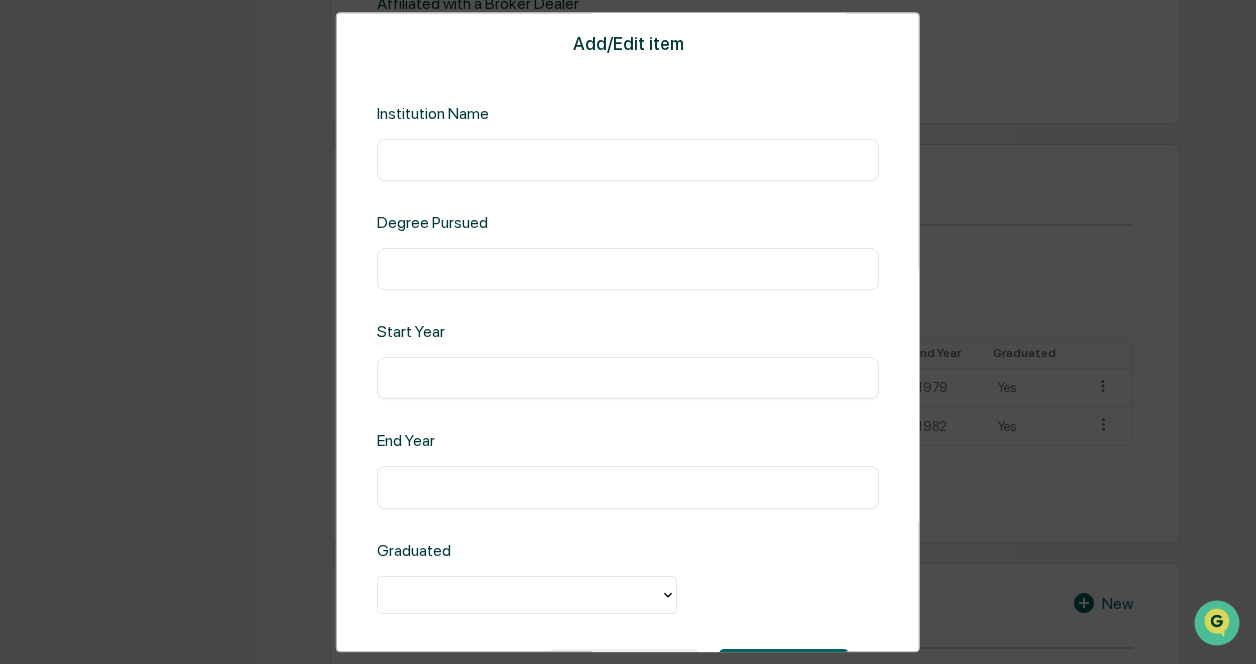 click at bounding box center (628, 160) 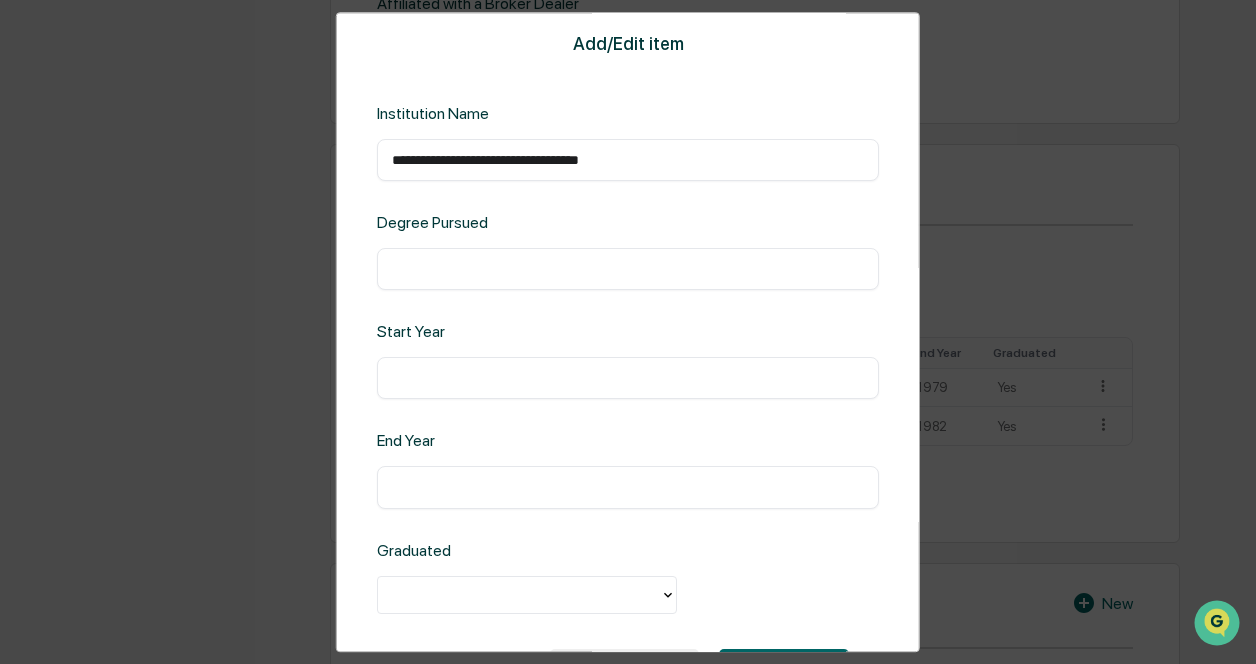 type on "**********" 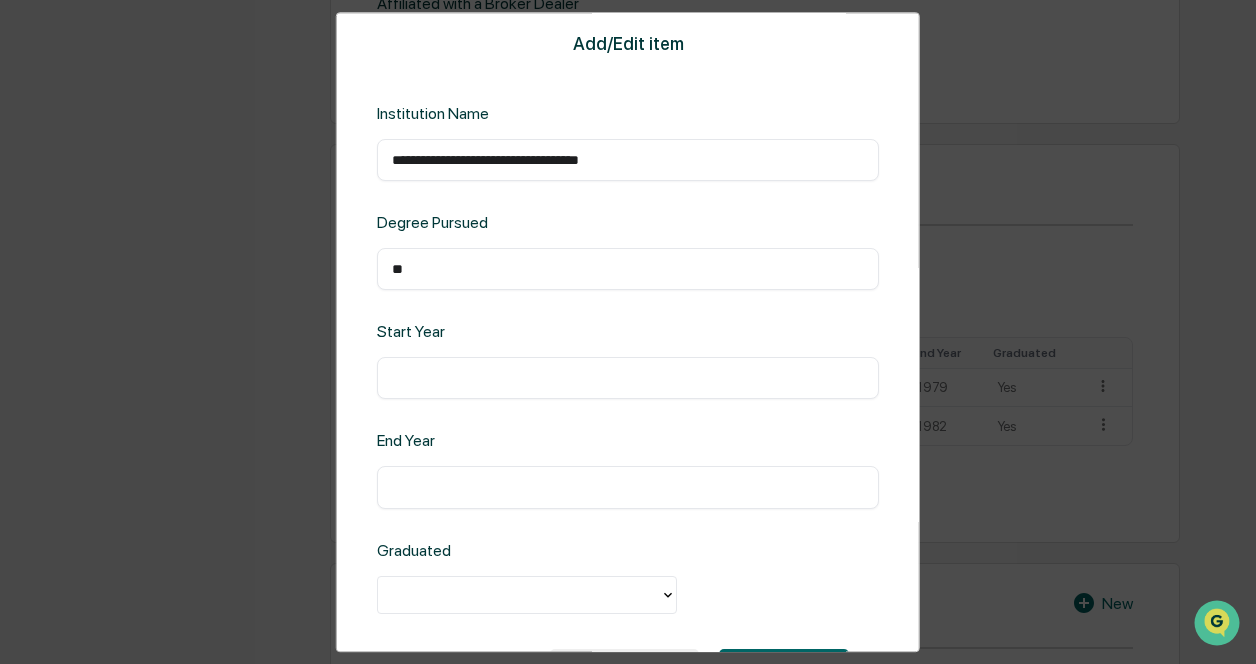 type on "**" 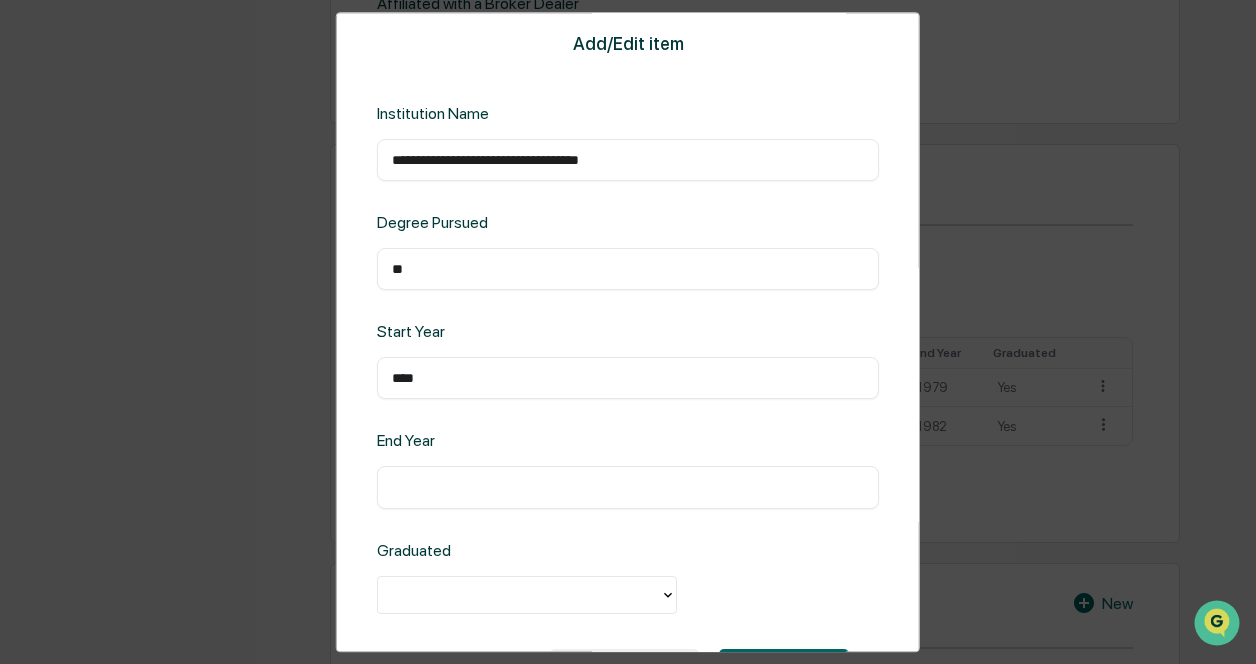 type on "****" 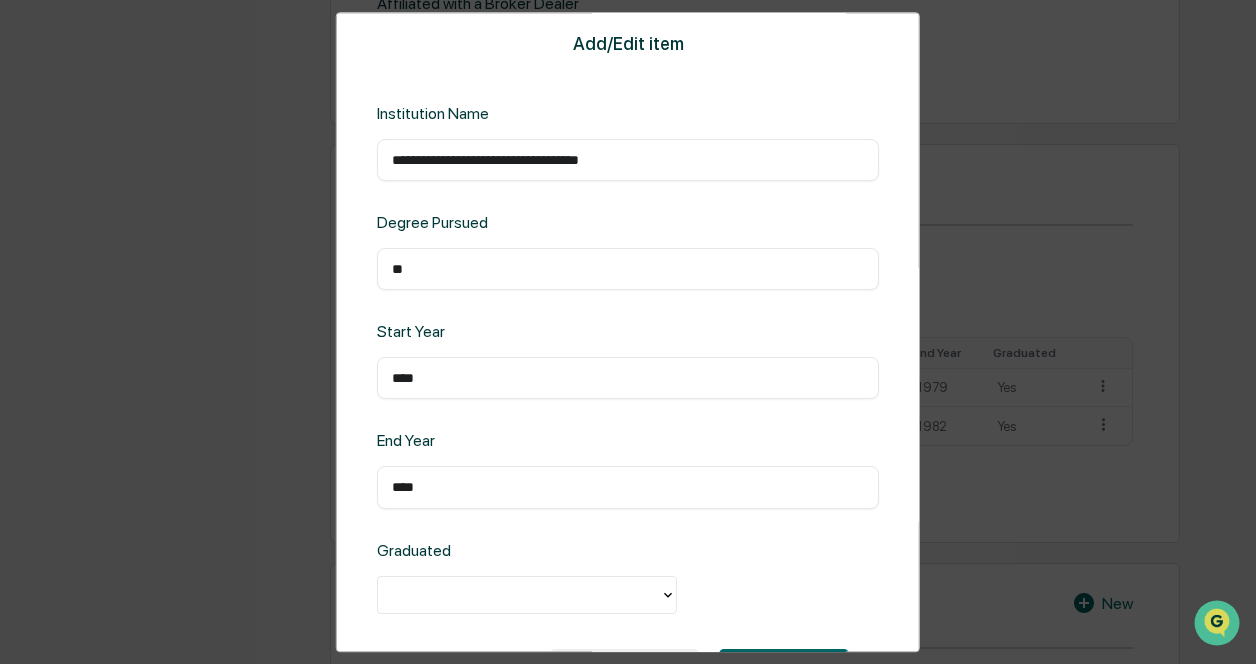 type on "****" 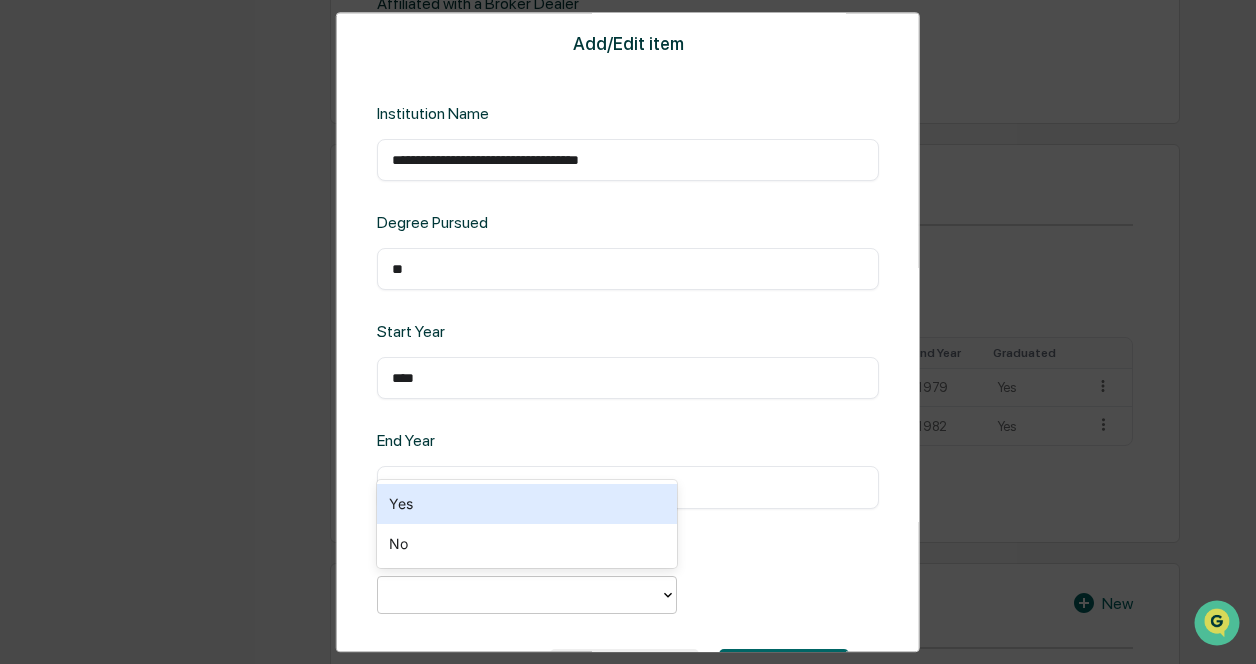 click on "Yes" at bounding box center [527, 504] 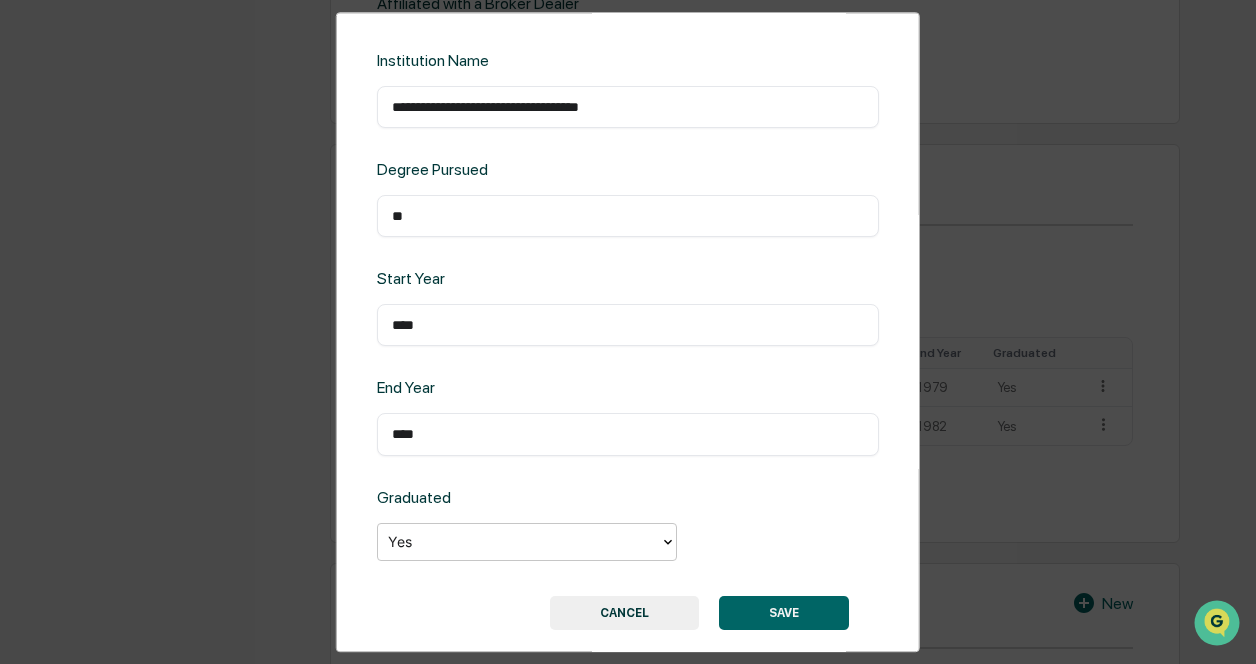 scroll, scrollTop: 82, scrollLeft: 0, axis: vertical 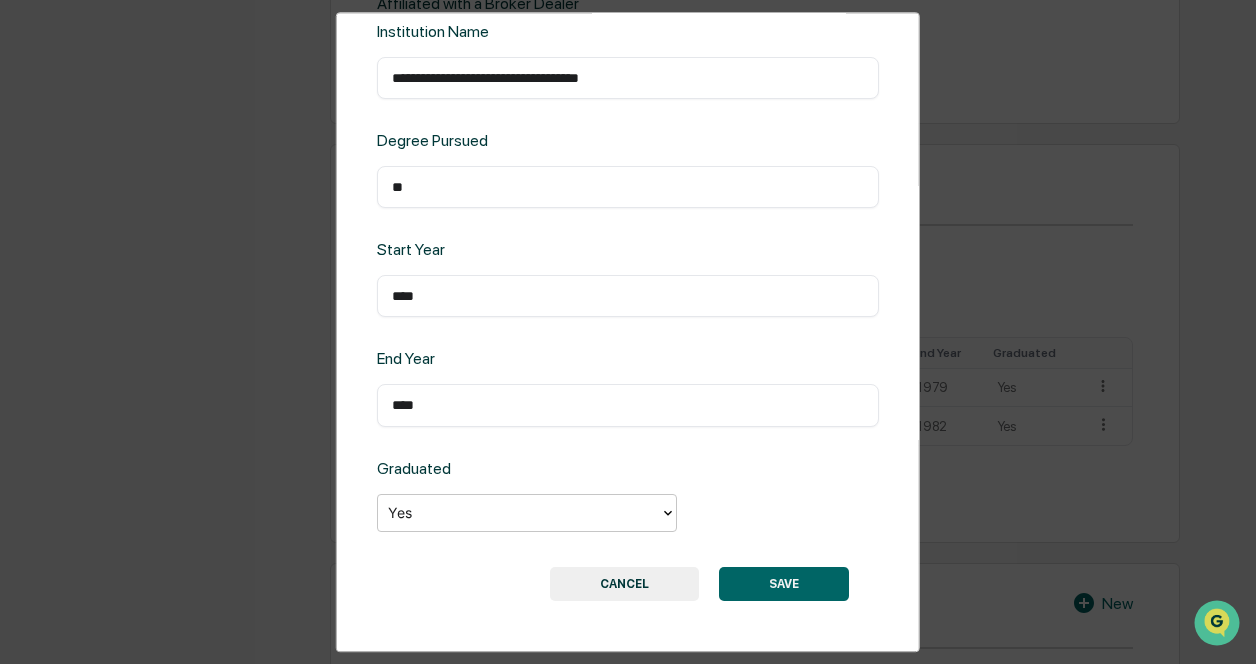 click on "SAVE" at bounding box center (784, 584) 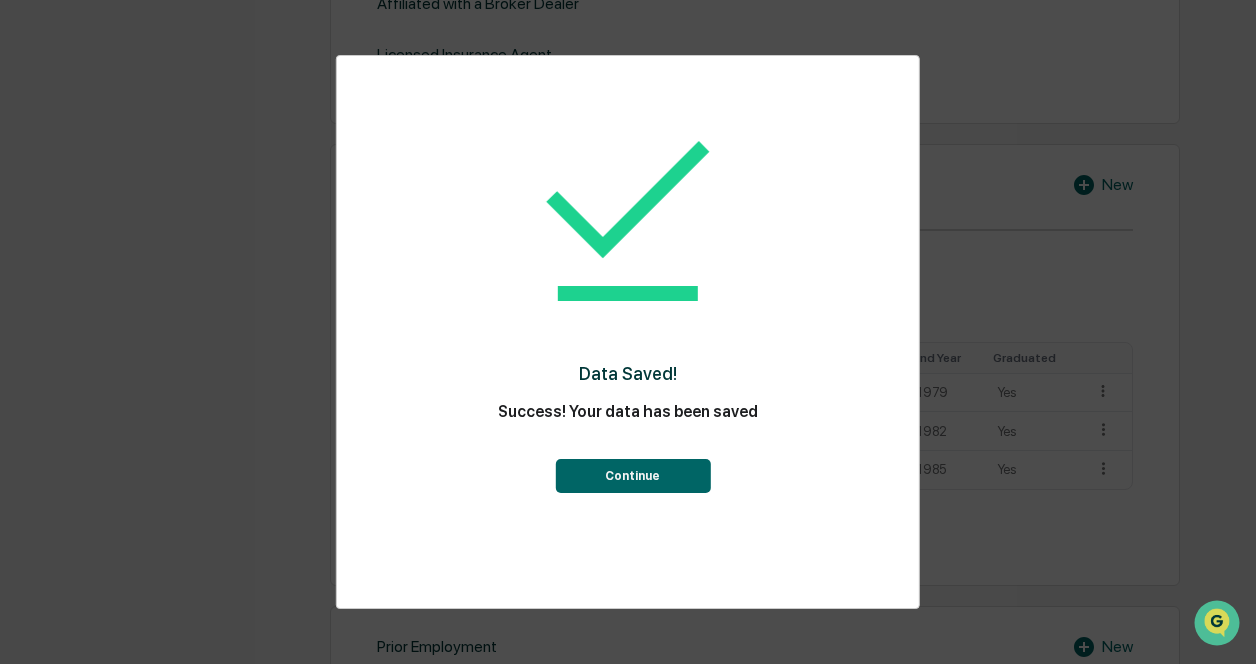 click on "Continue" at bounding box center [632, 476] 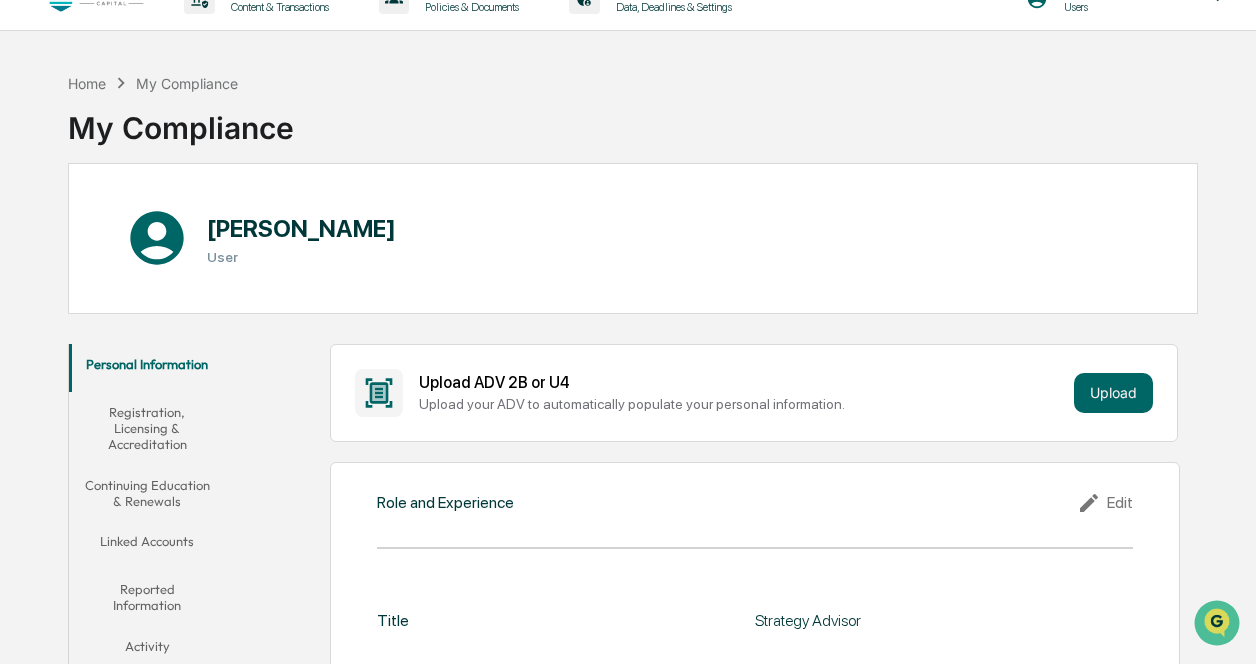 scroll, scrollTop: 0, scrollLeft: 0, axis: both 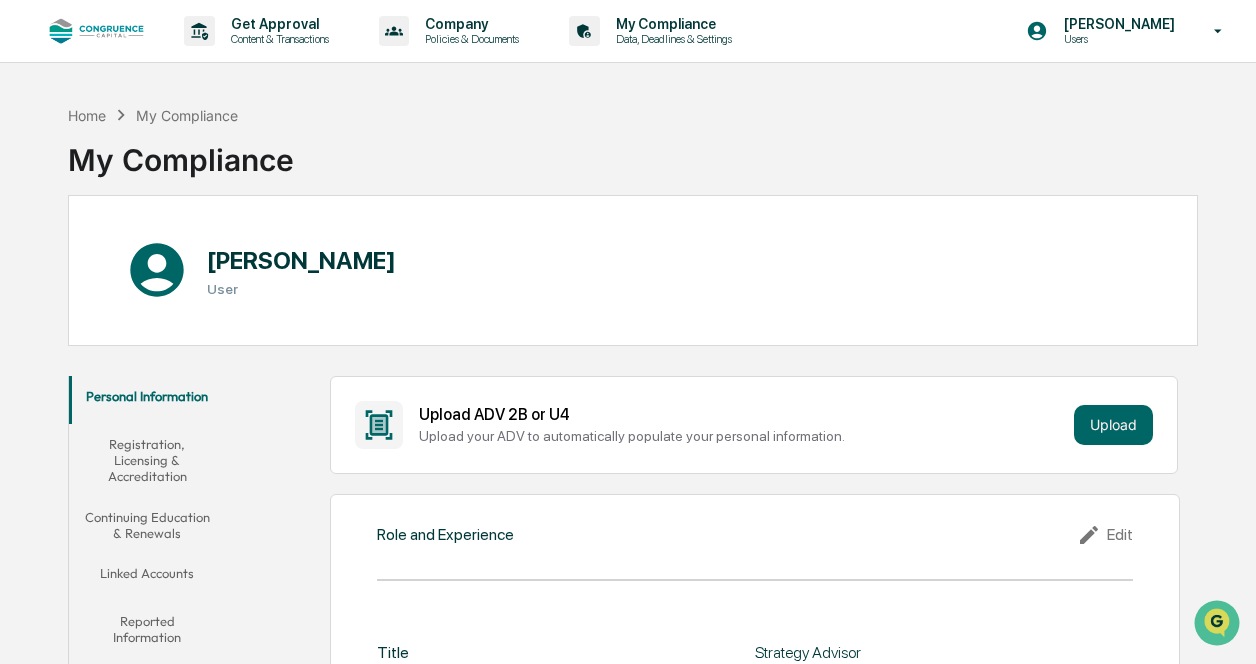 click on "Registration, Licensing & Accreditation" at bounding box center [147, 460] 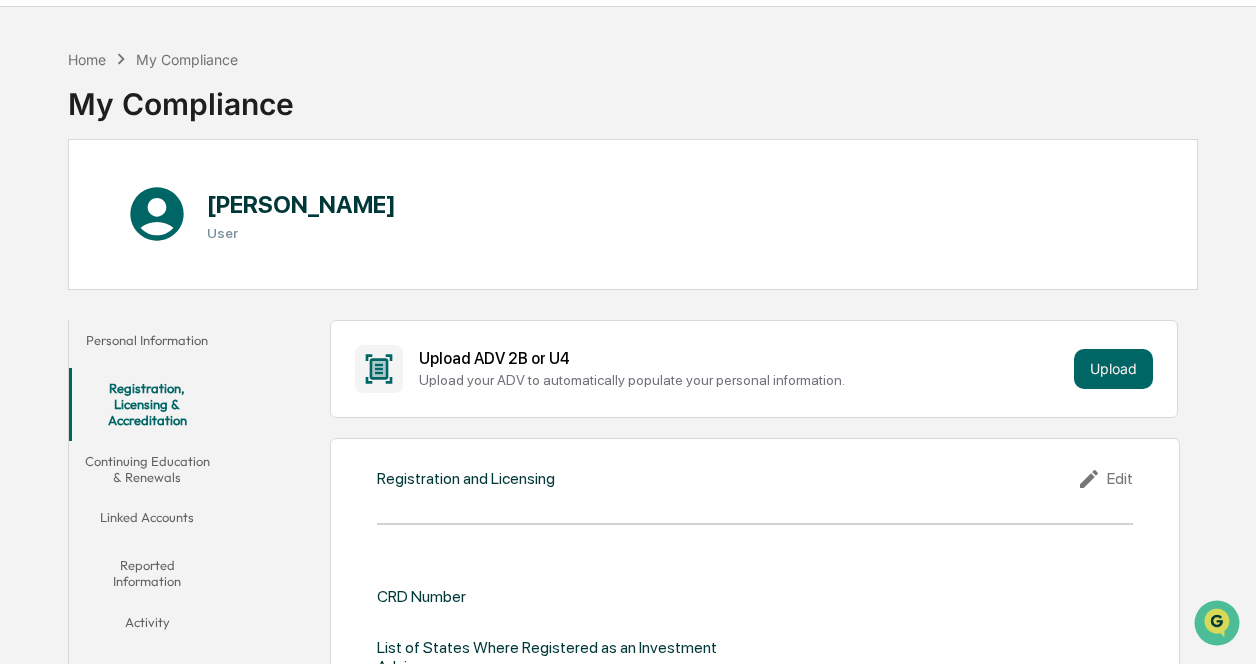 scroll, scrollTop: 54, scrollLeft: 0, axis: vertical 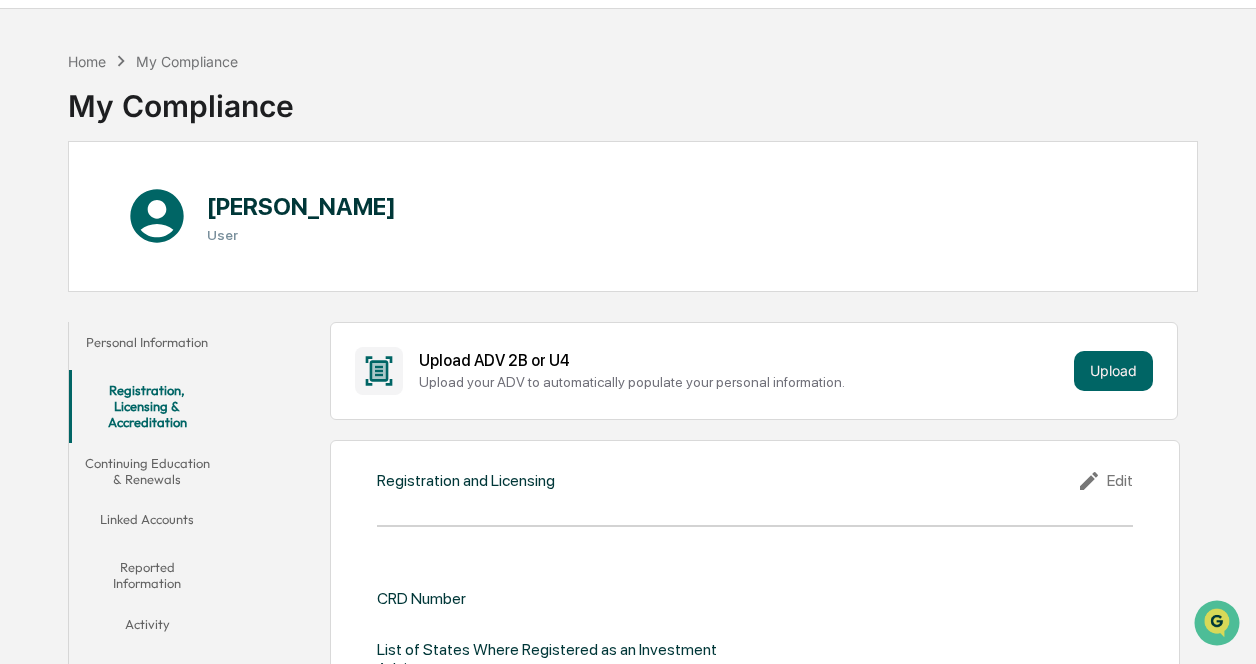 click on "Continuing Education & Renewals" at bounding box center (147, 471) 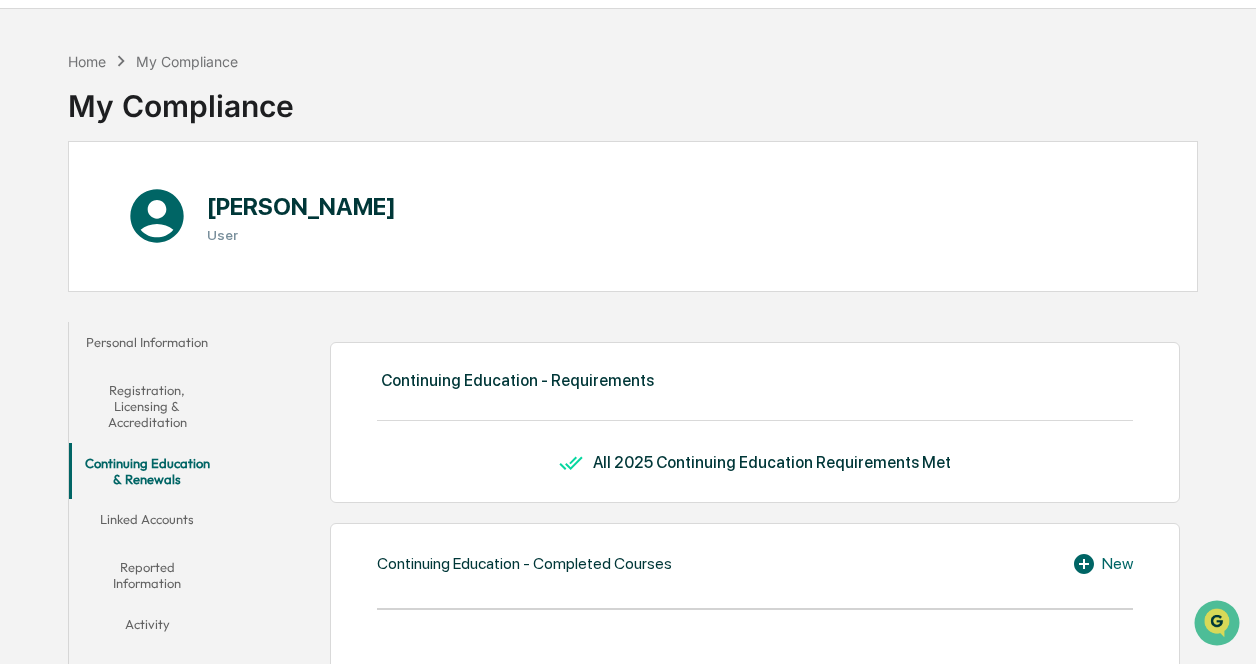 click on "Linked Accounts" at bounding box center (147, 523) 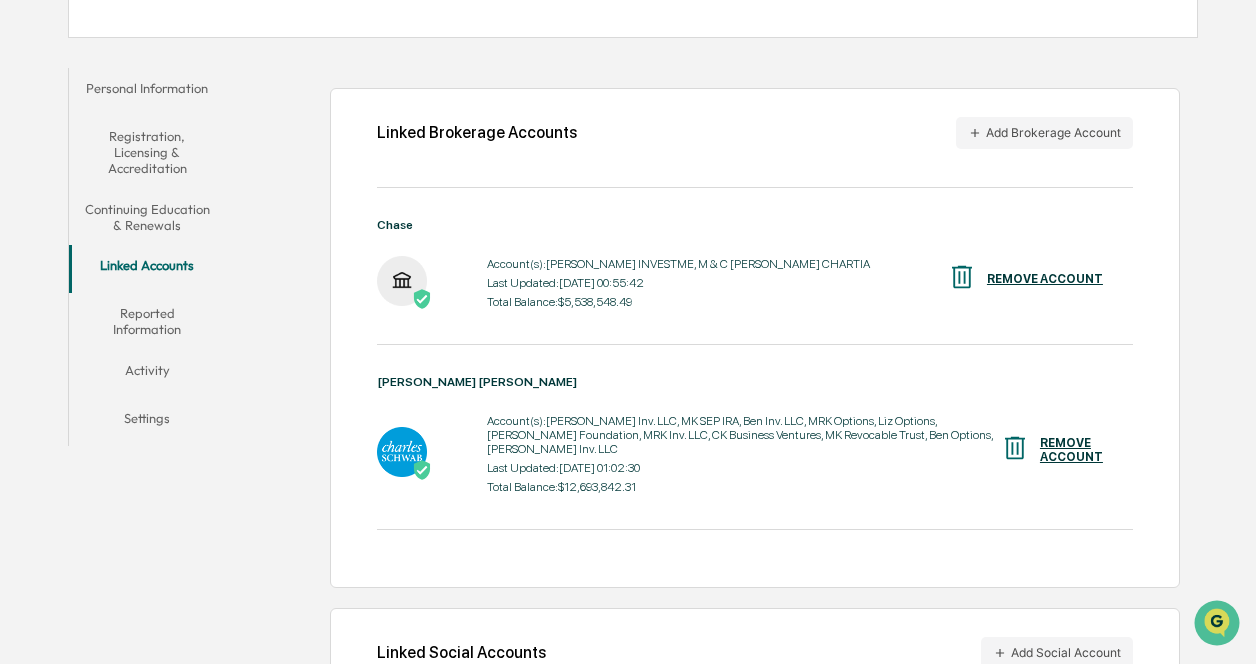 scroll, scrollTop: 433, scrollLeft: 0, axis: vertical 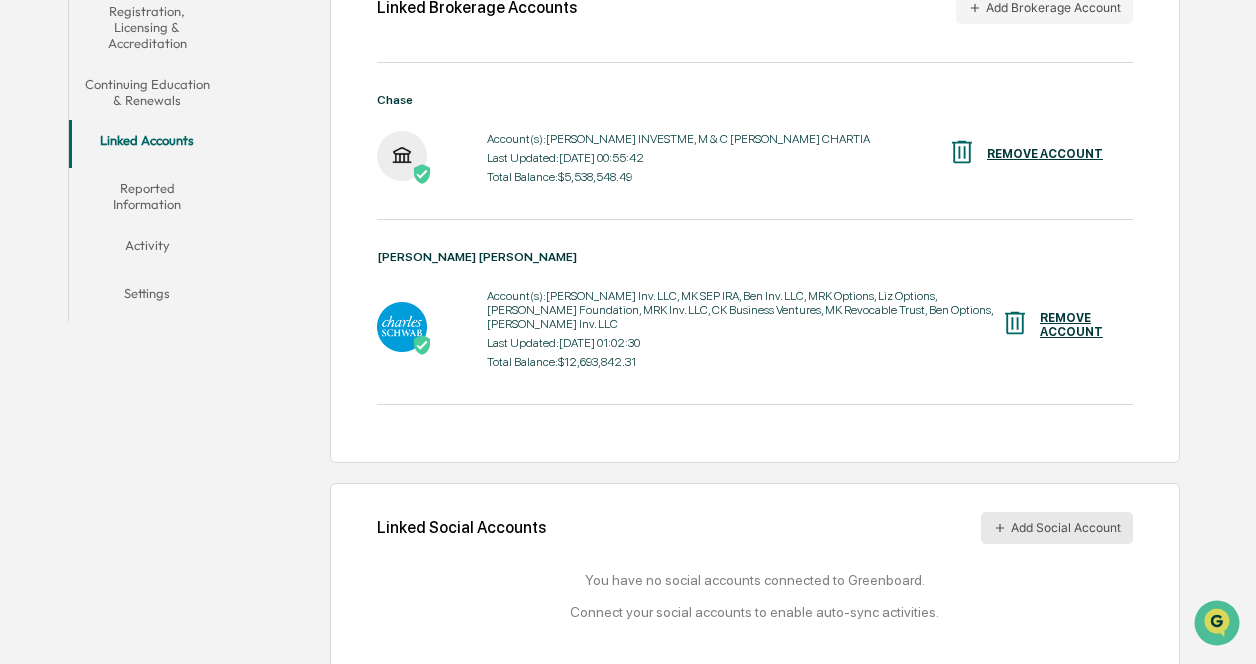 click on "Add Social Account" at bounding box center (1057, 528) 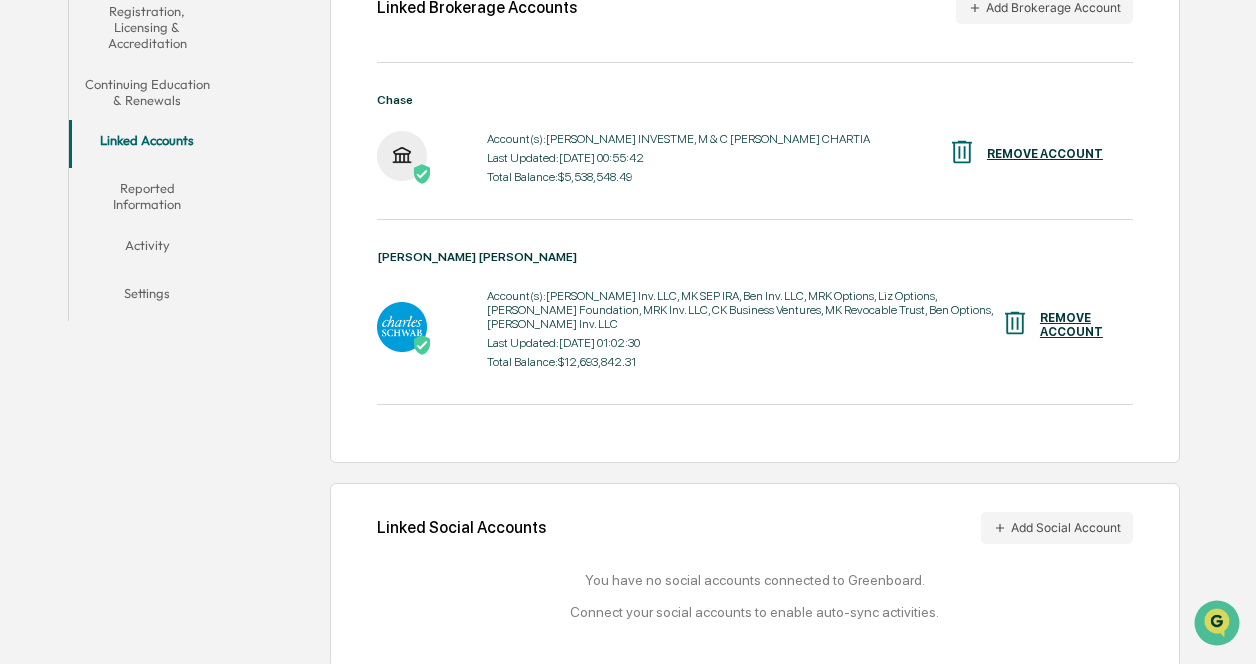 scroll, scrollTop: 404, scrollLeft: 0, axis: vertical 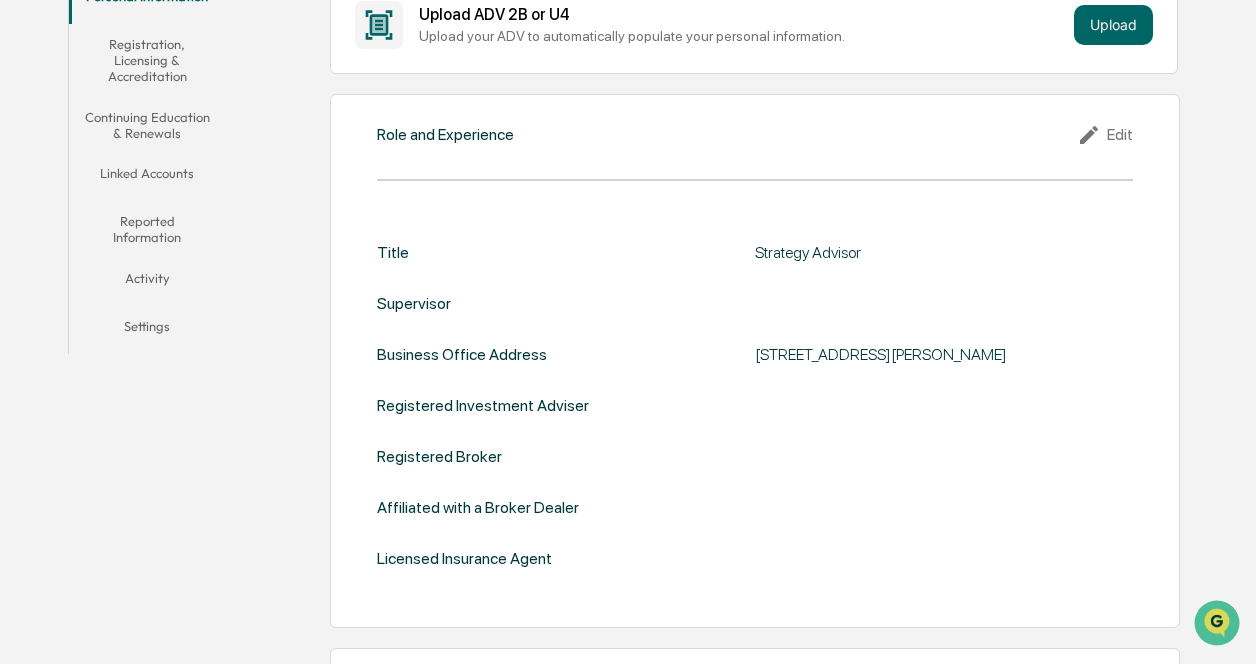 click on "Activity" at bounding box center [147, 282] 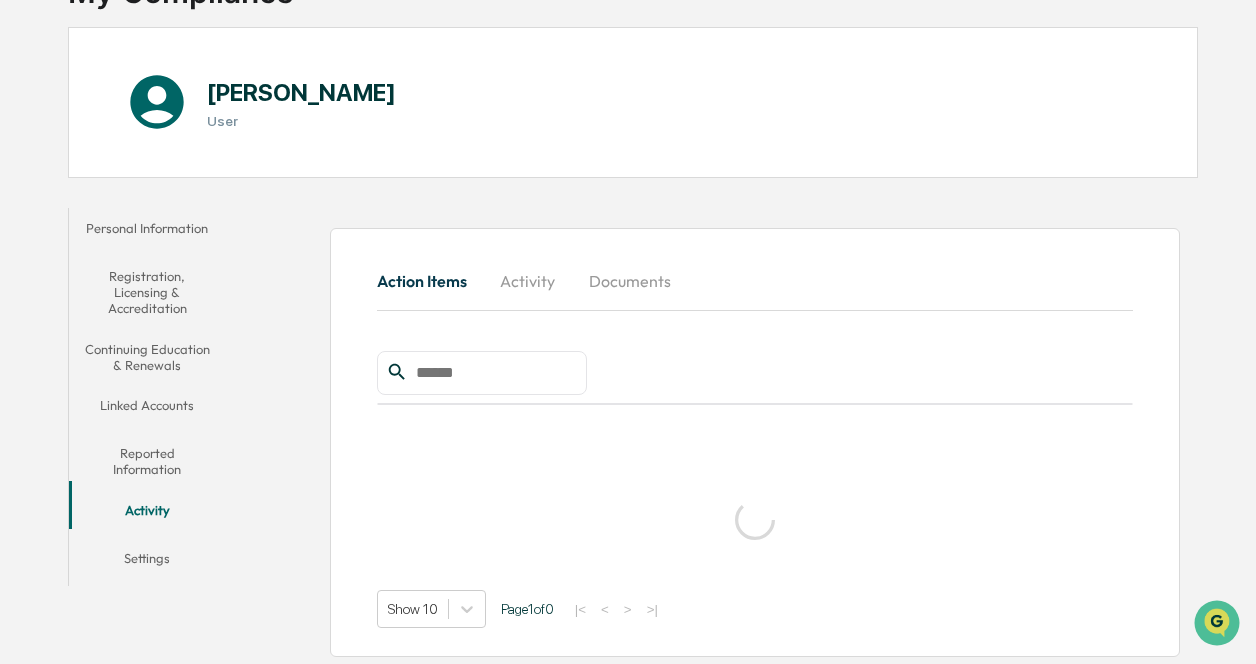 scroll, scrollTop: 144, scrollLeft: 0, axis: vertical 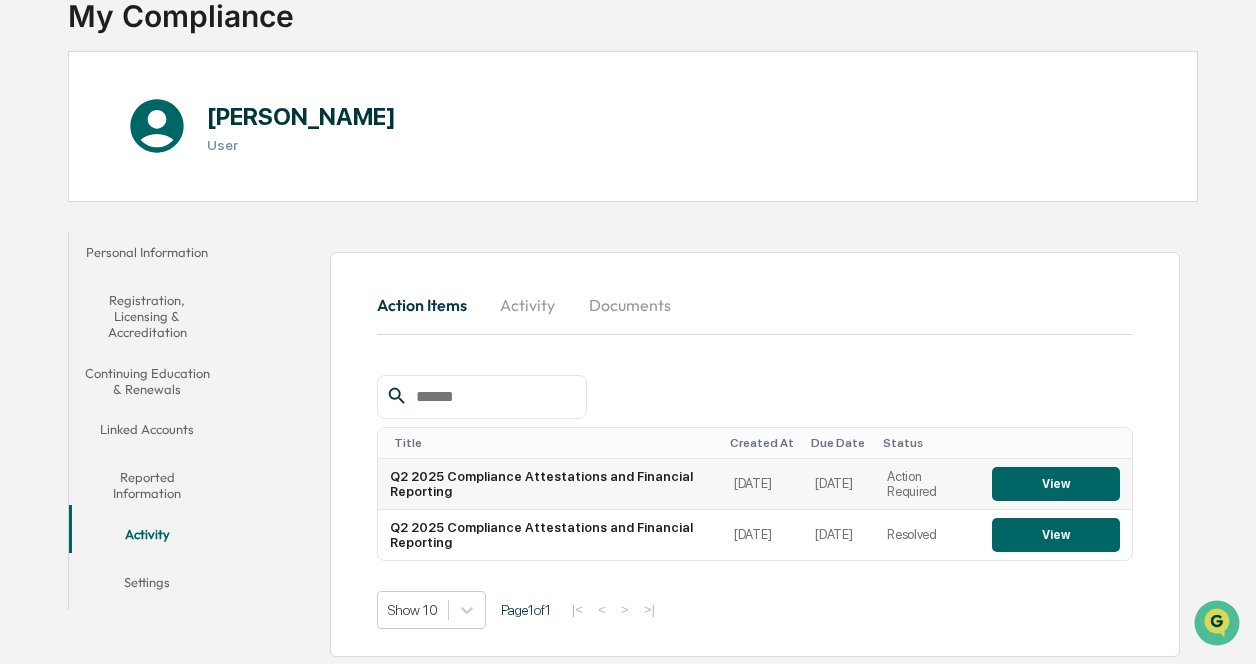 click on "View" at bounding box center (1056, 484) 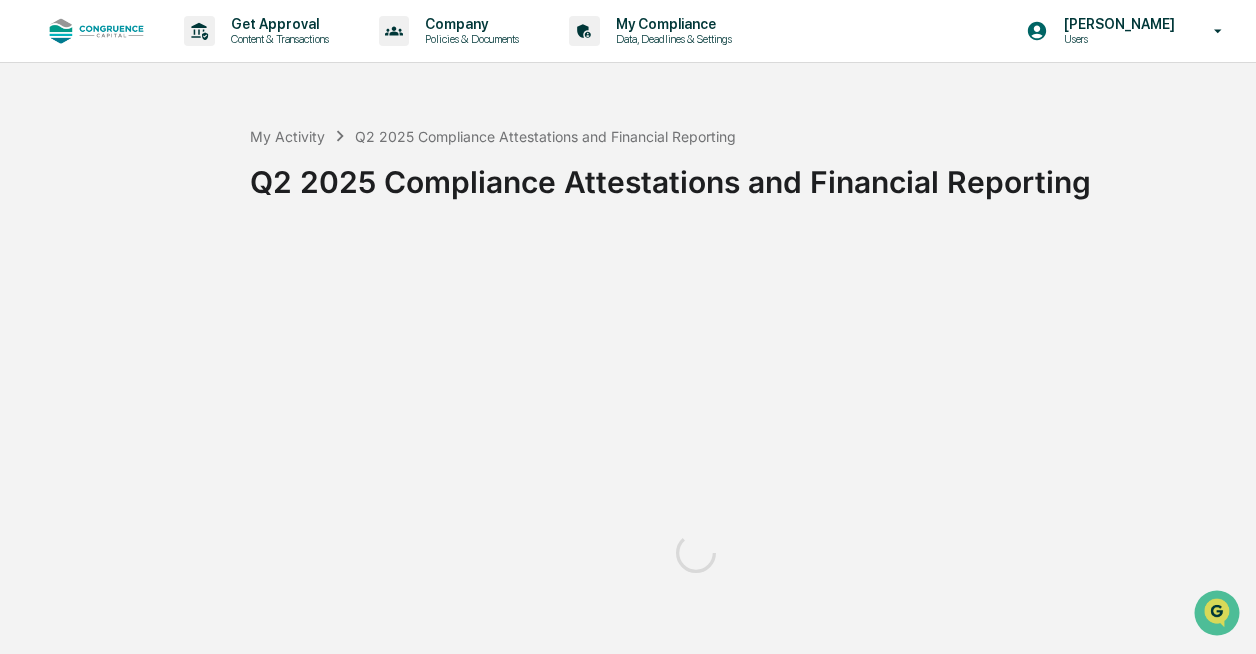 scroll, scrollTop: 0, scrollLeft: 0, axis: both 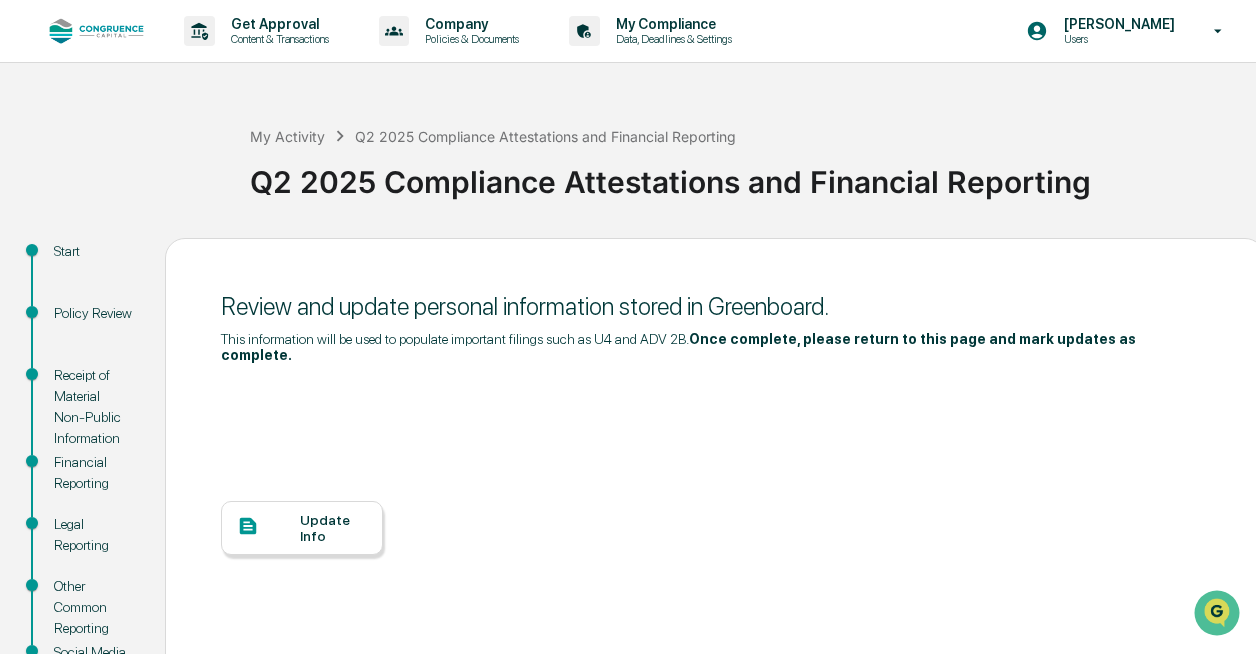 click at bounding box center [268, 527] 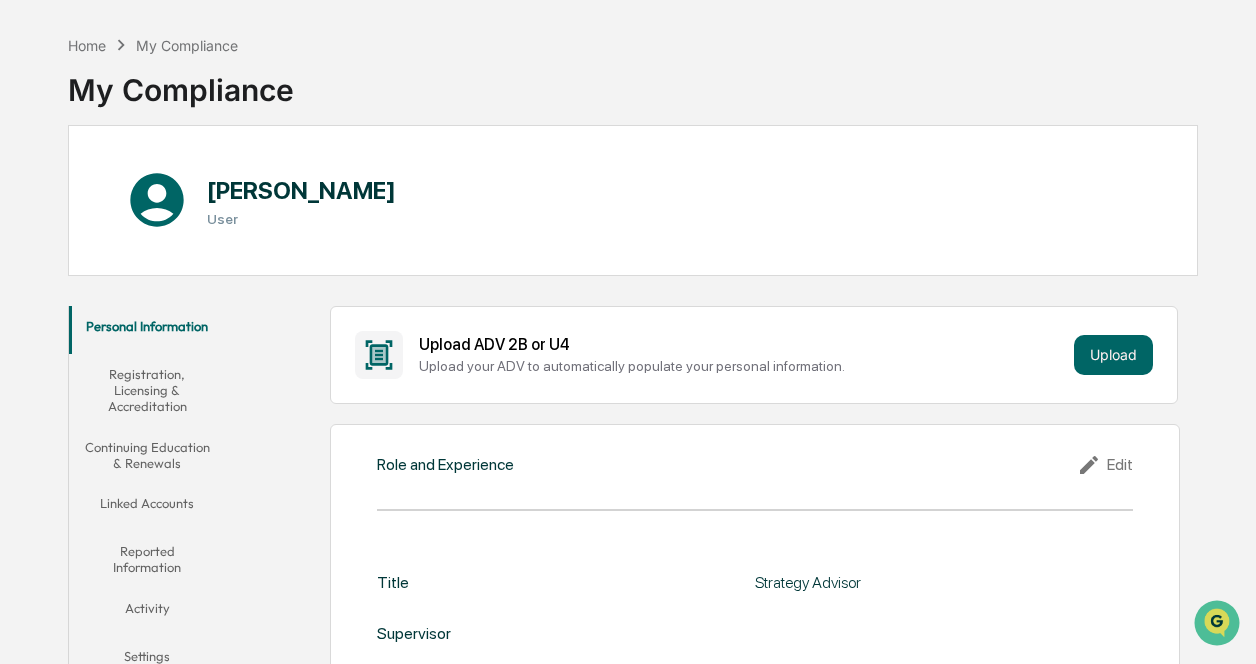 scroll, scrollTop: 0, scrollLeft: 0, axis: both 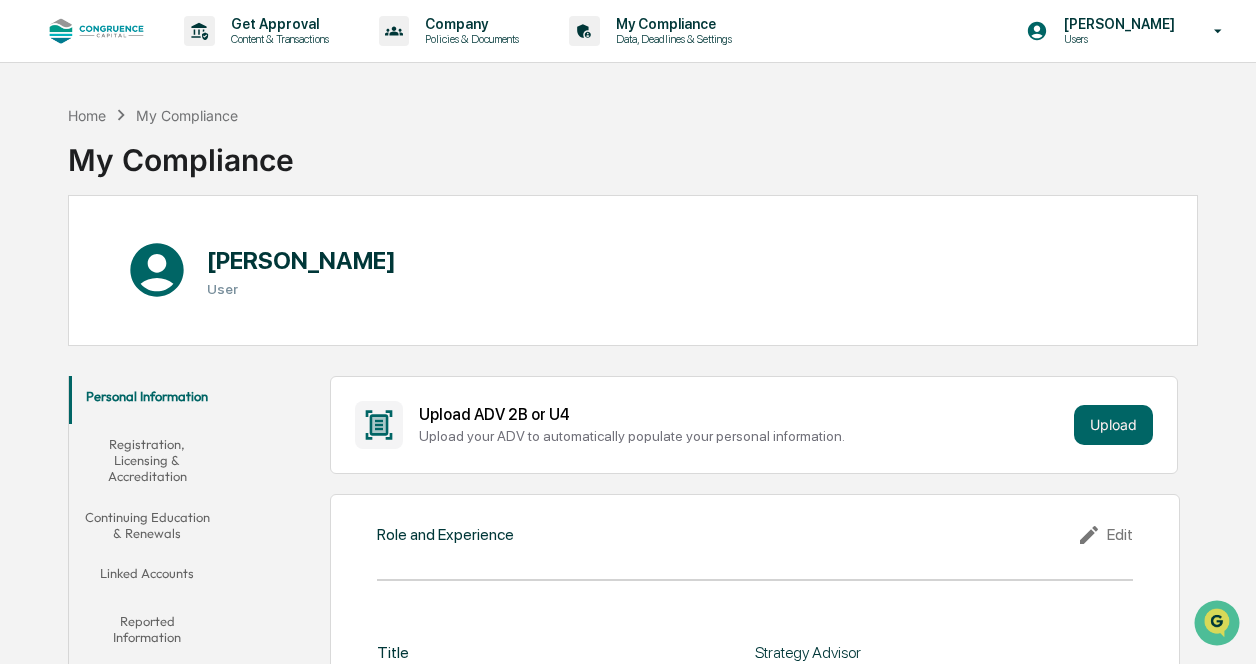 click on "Reported Information" at bounding box center (147, 629) 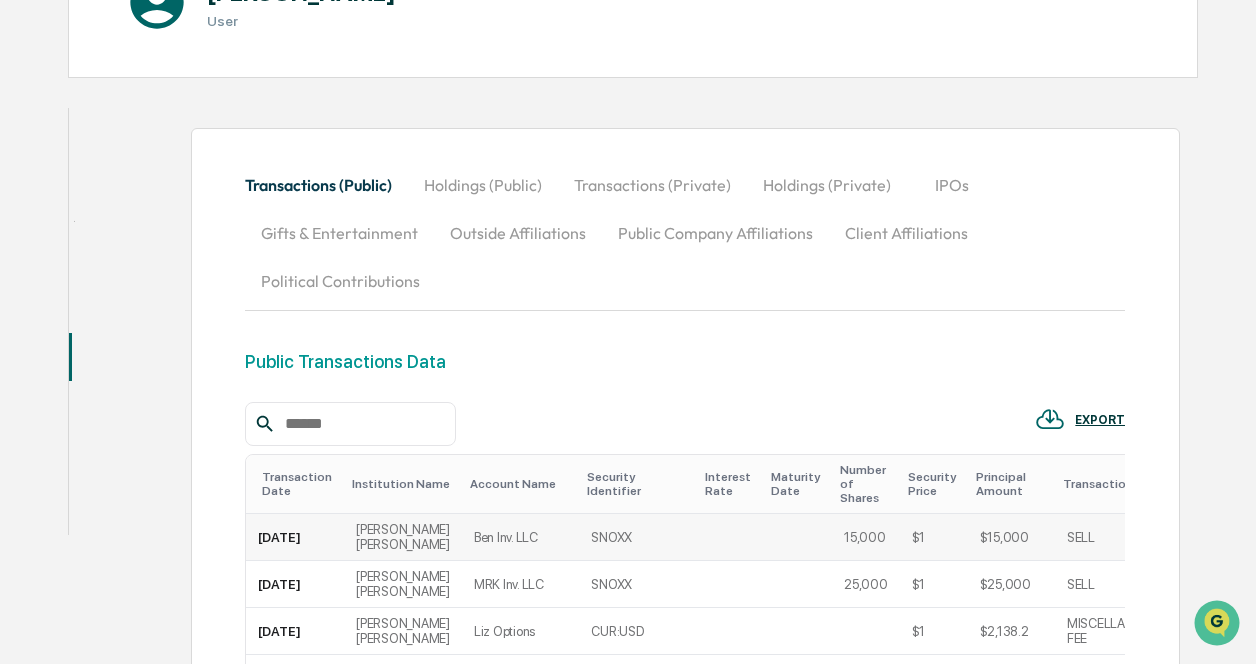 scroll, scrollTop: 300, scrollLeft: 0, axis: vertical 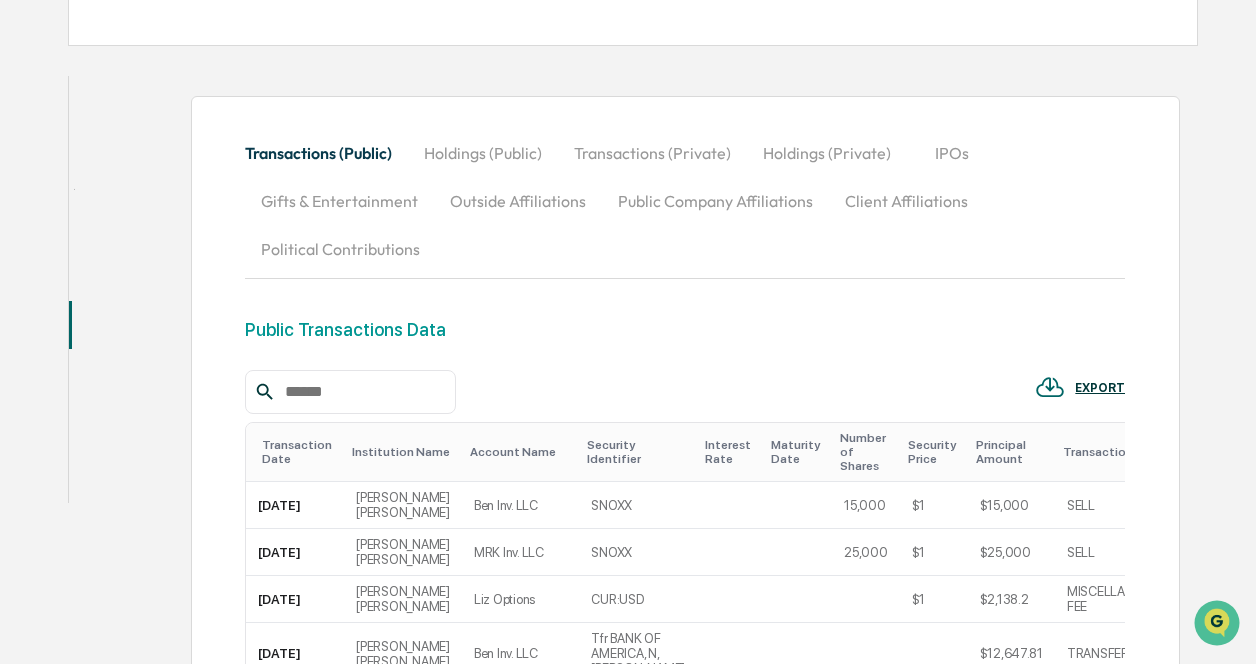 click on "Holdings (Private)" at bounding box center (827, 153) 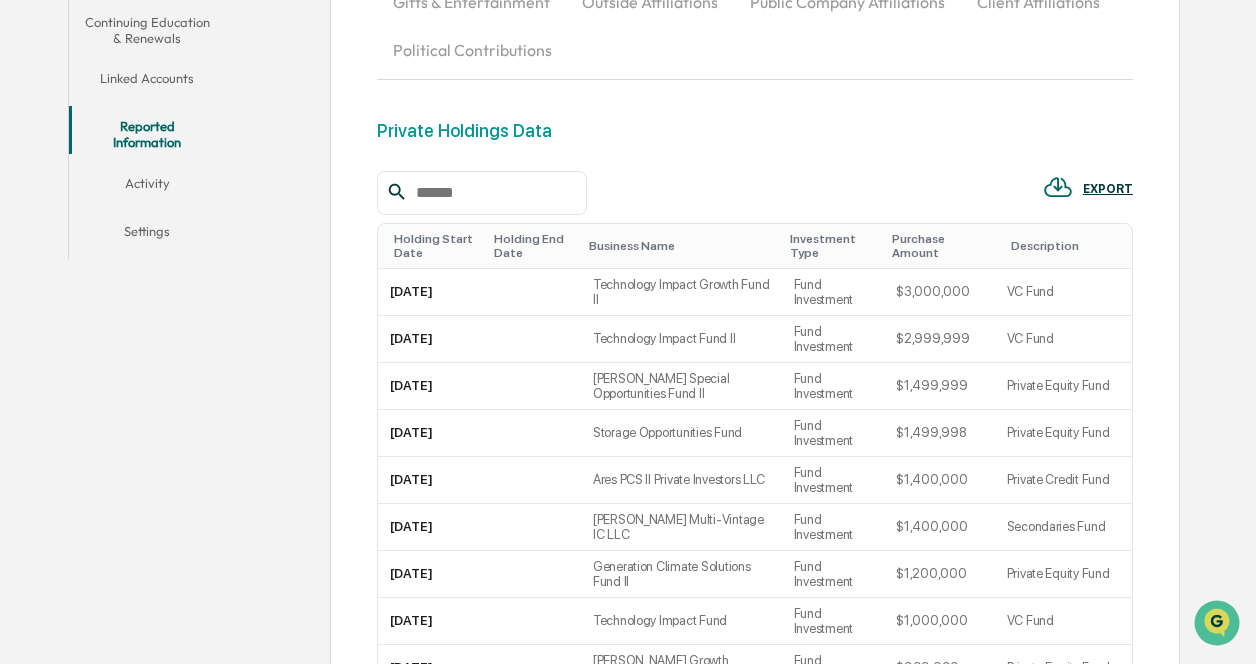 scroll, scrollTop: 400, scrollLeft: 0, axis: vertical 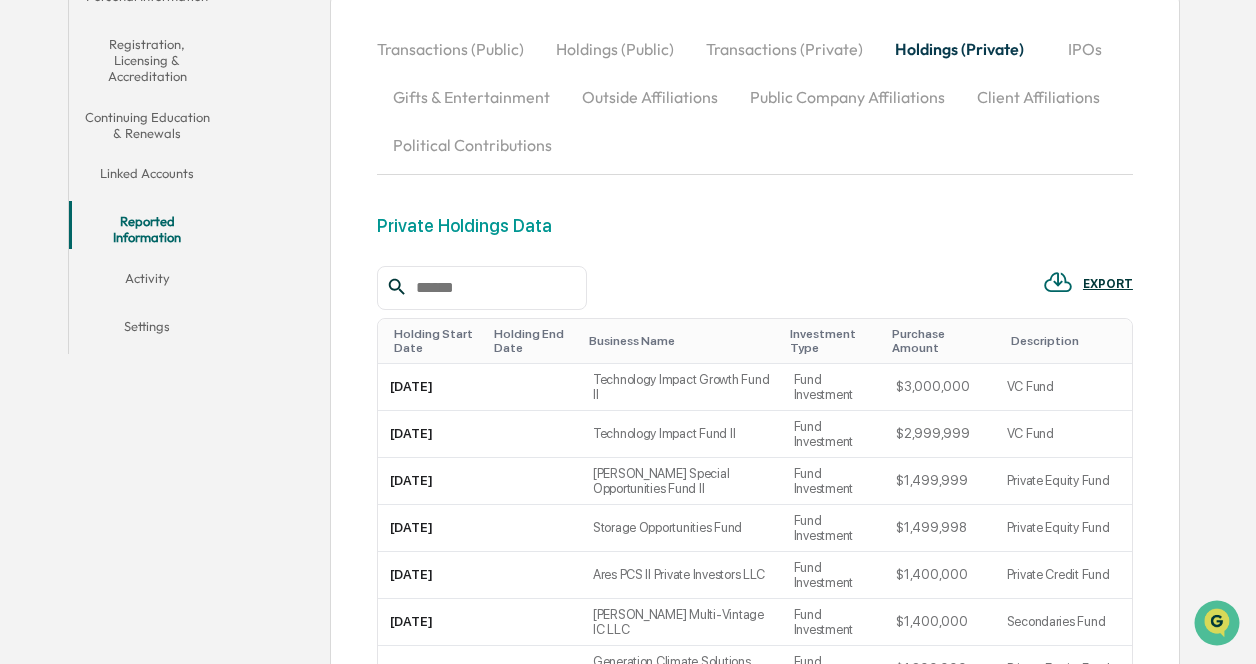 click on "Outside Affiliations" at bounding box center (650, 97) 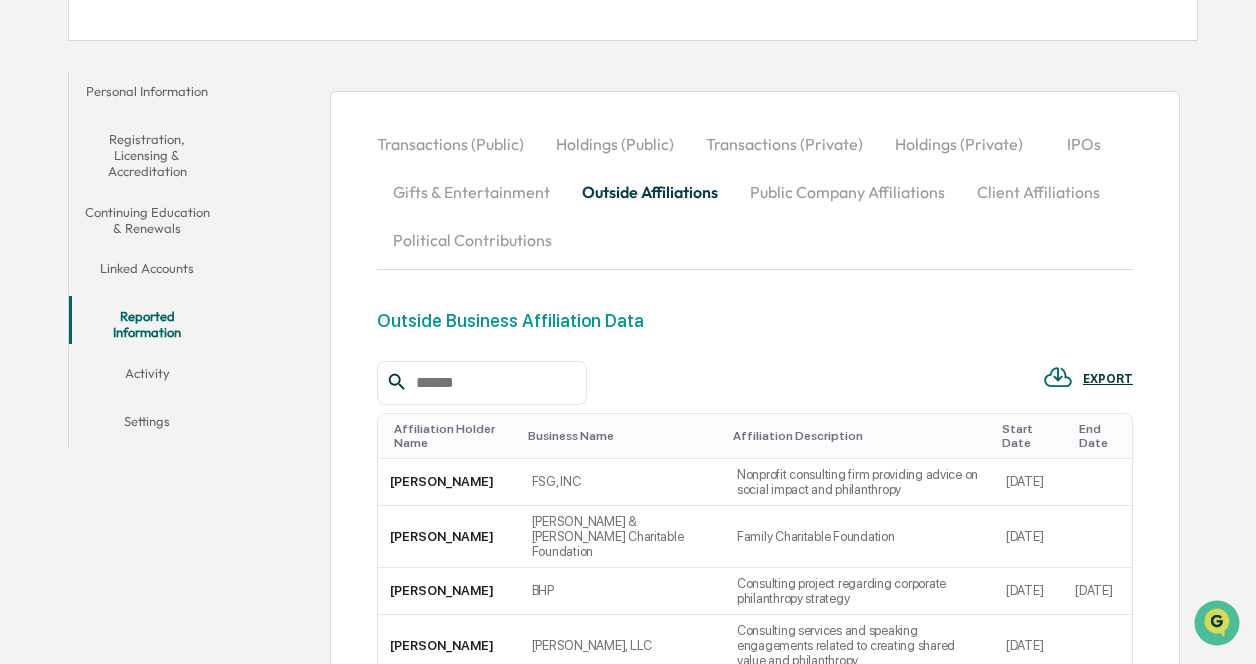 scroll, scrollTop: 300, scrollLeft: 0, axis: vertical 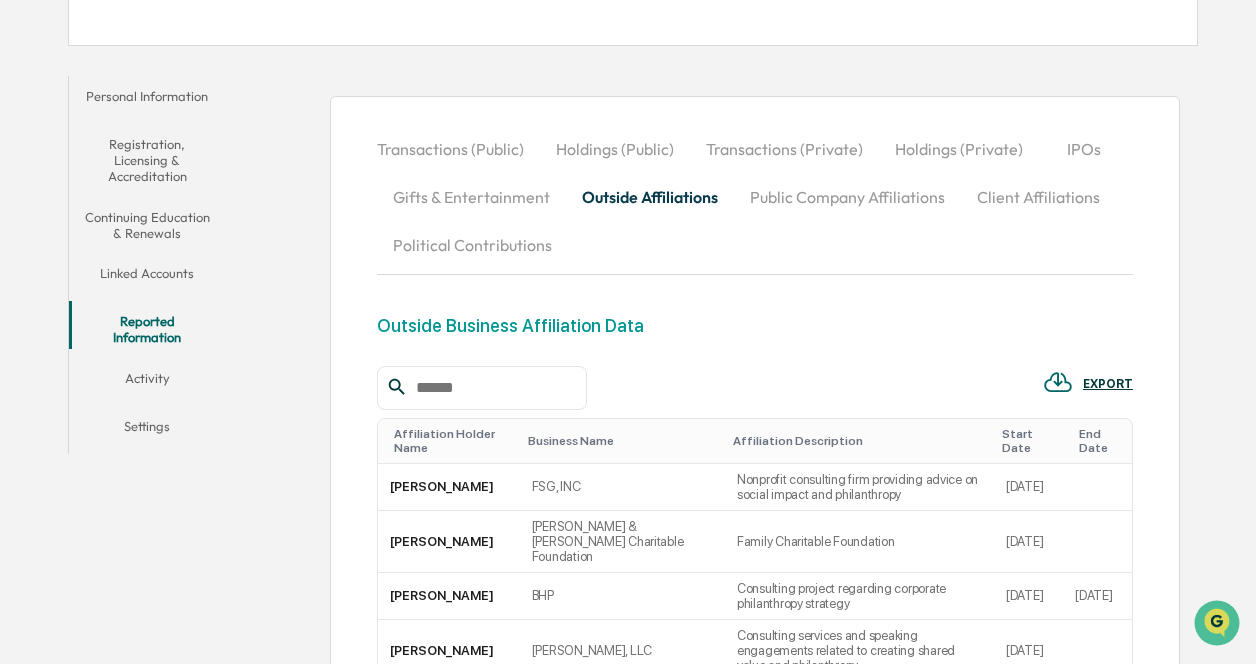click on "Public Company Affiliations" at bounding box center [847, 197] 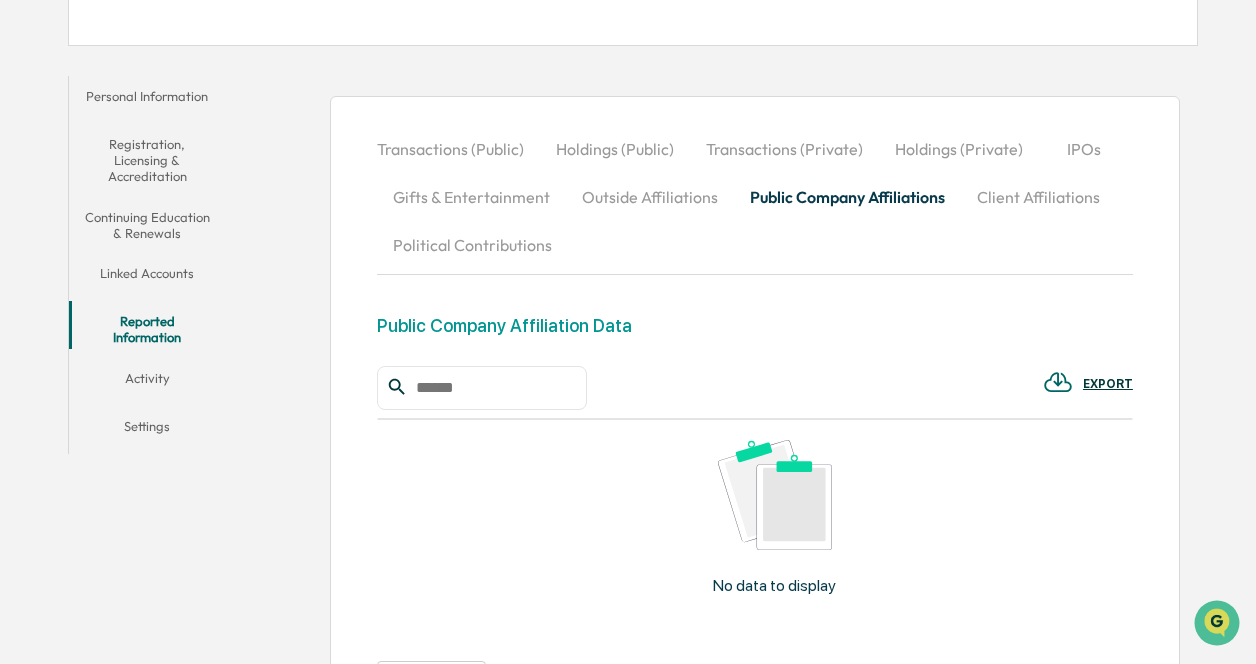 click at bounding box center (493, 388) 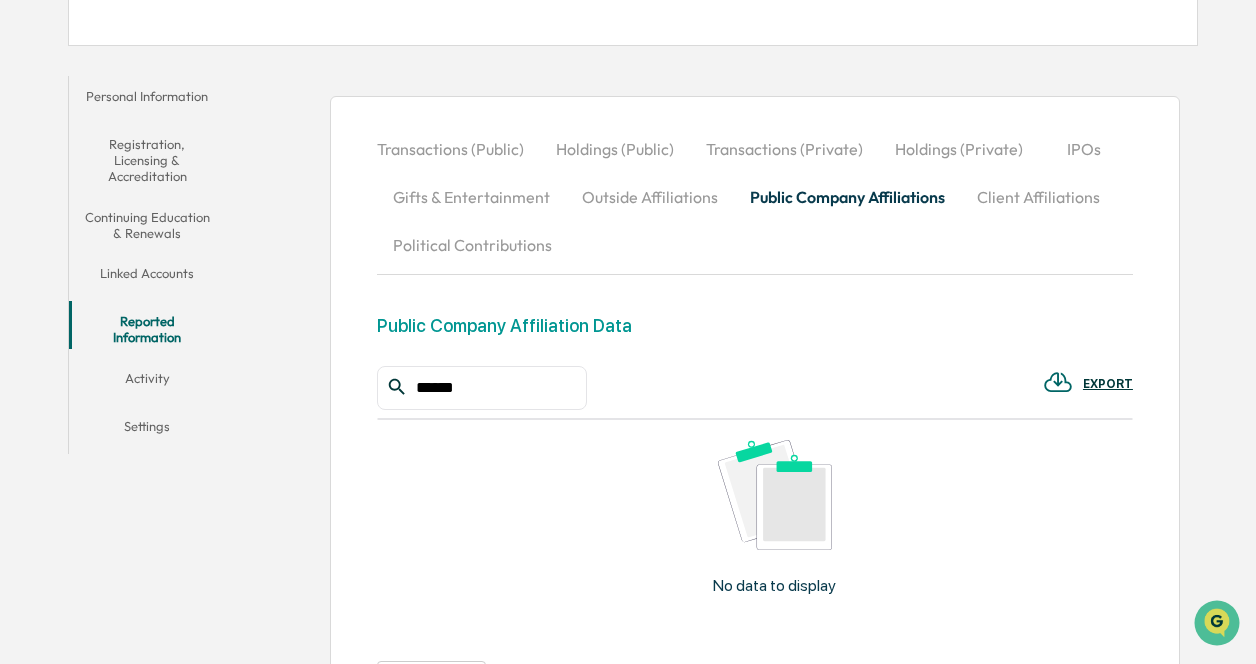click on "******" at bounding box center [493, 388] 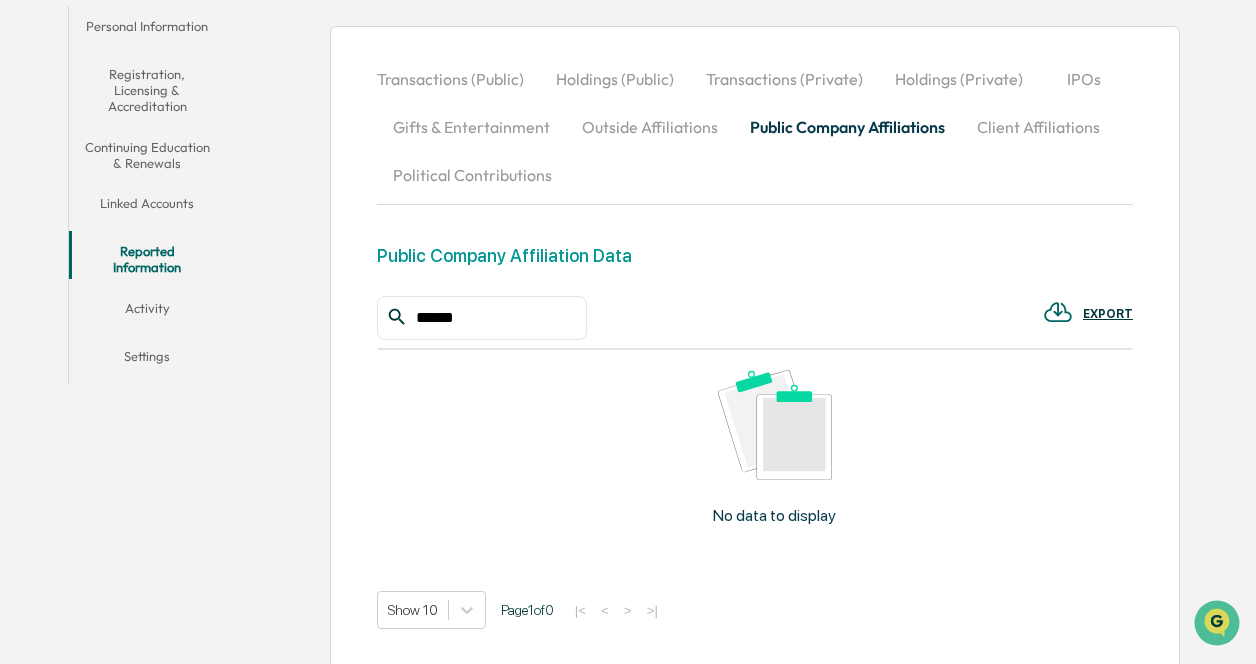 scroll, scrollTop: 458, scrollLeft: 0, axis: vertical 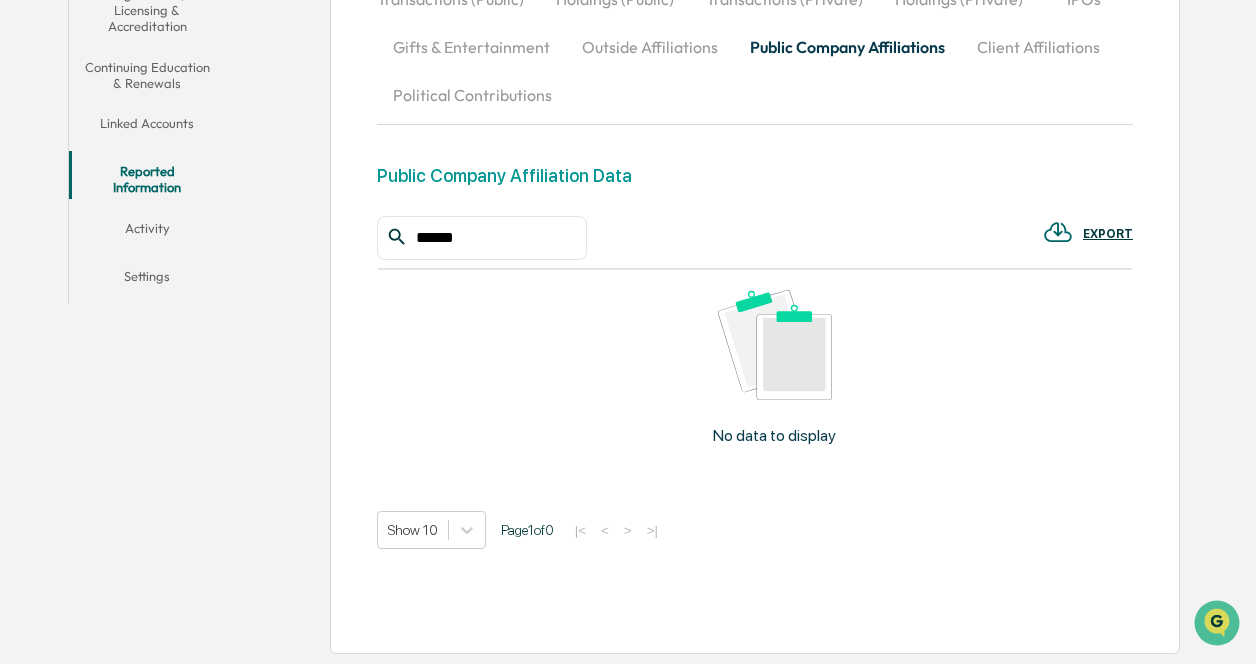 click on "Activity" at bounding box center [147, 232] 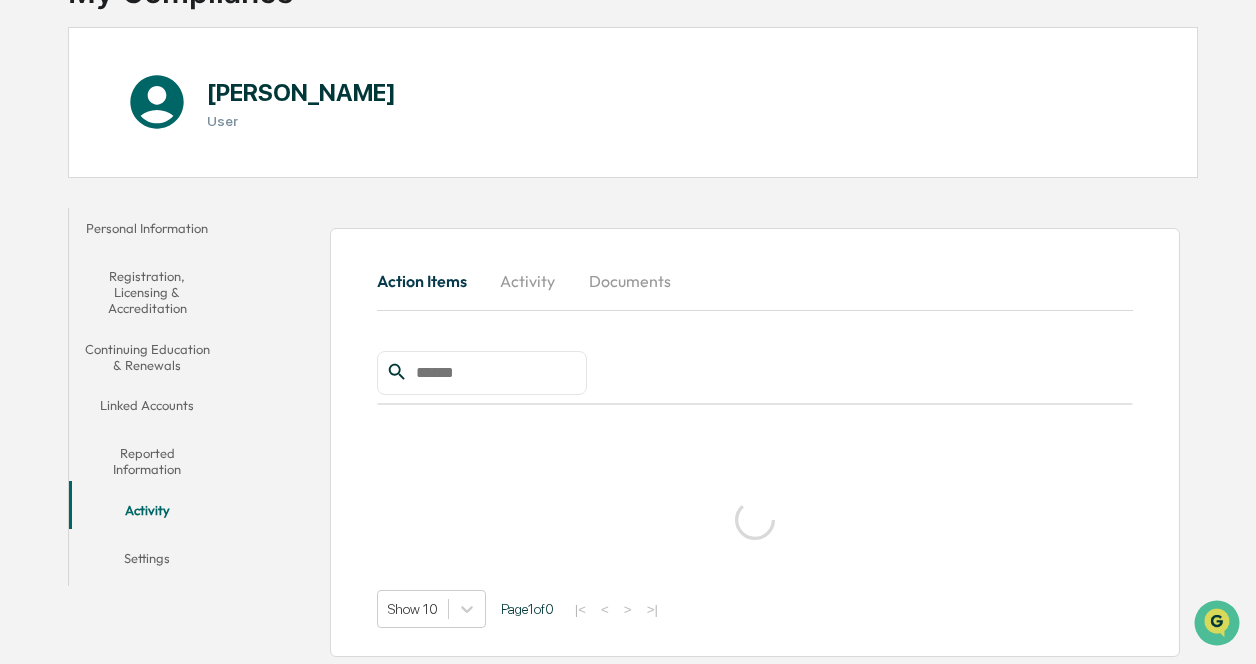 scroll, scrollTop: 144, scrollLeft: 0, axis: vertical 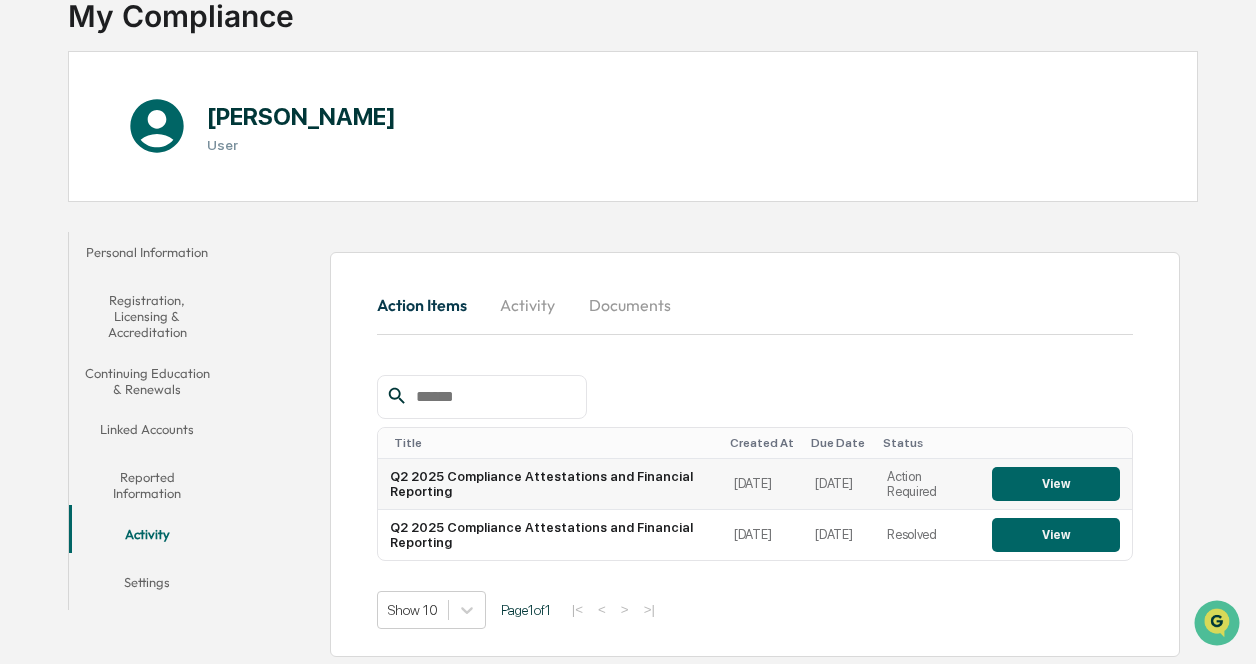 click on "View" at bounding box center [1056, 484] 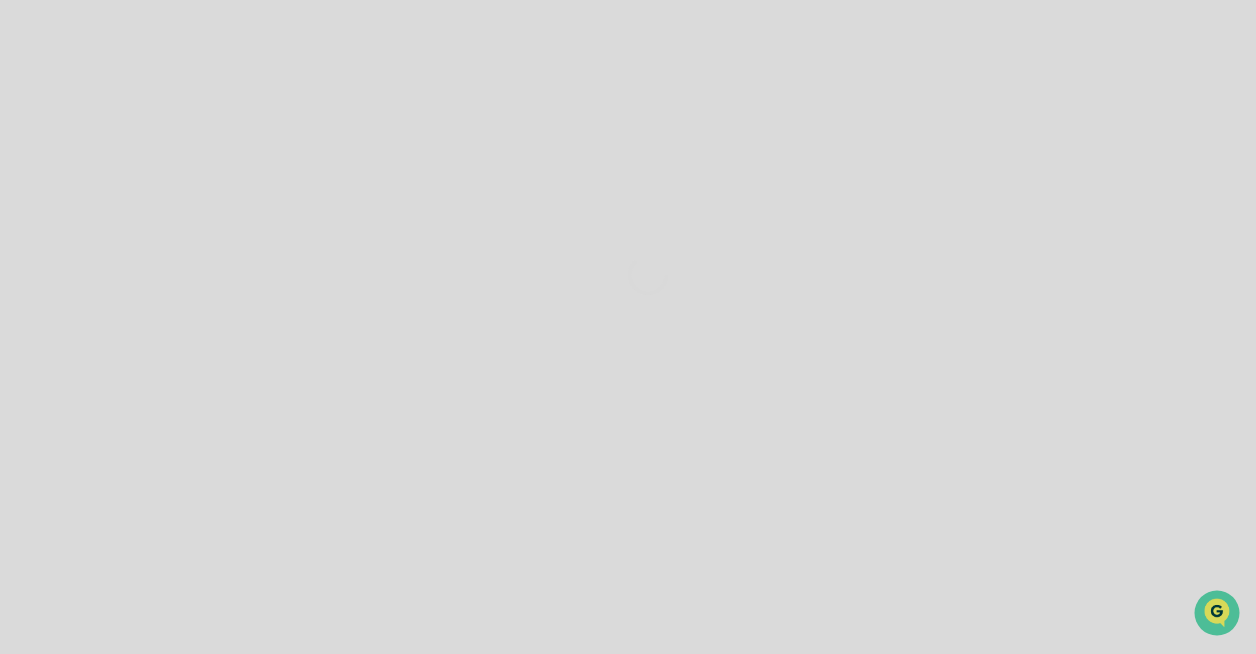 scroll, scrollTop: 0, scrollLeft: 0, axis: both 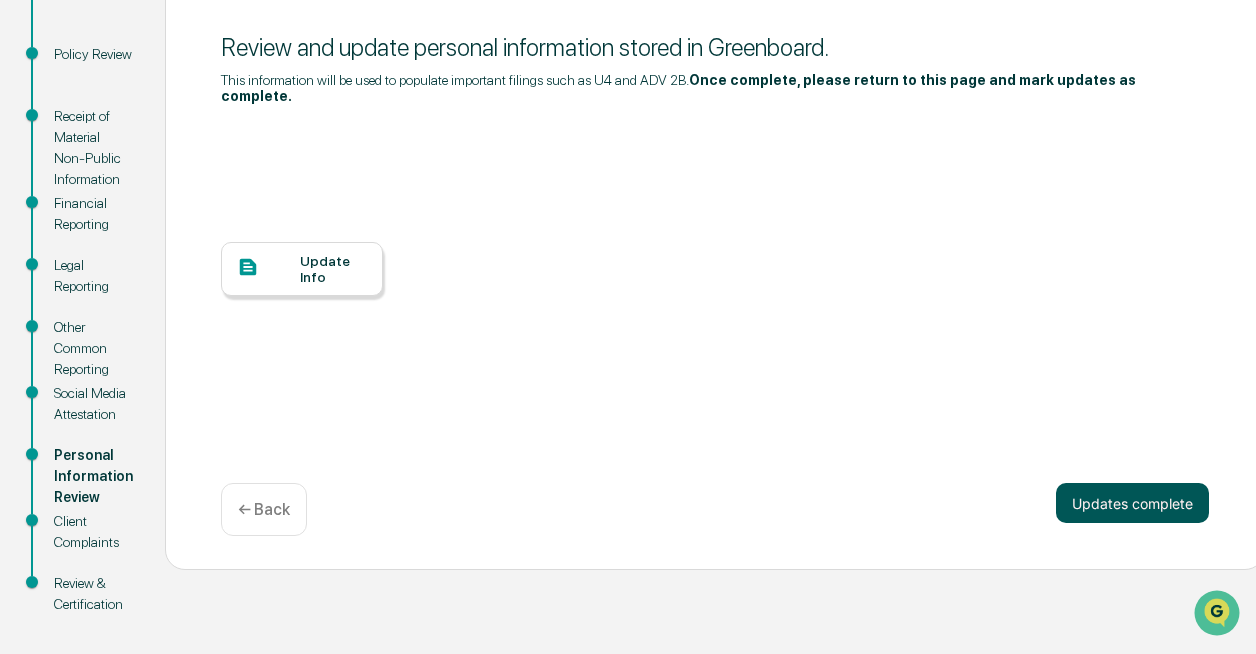 click on "Updates complete" at bounding box center (1132, 503) 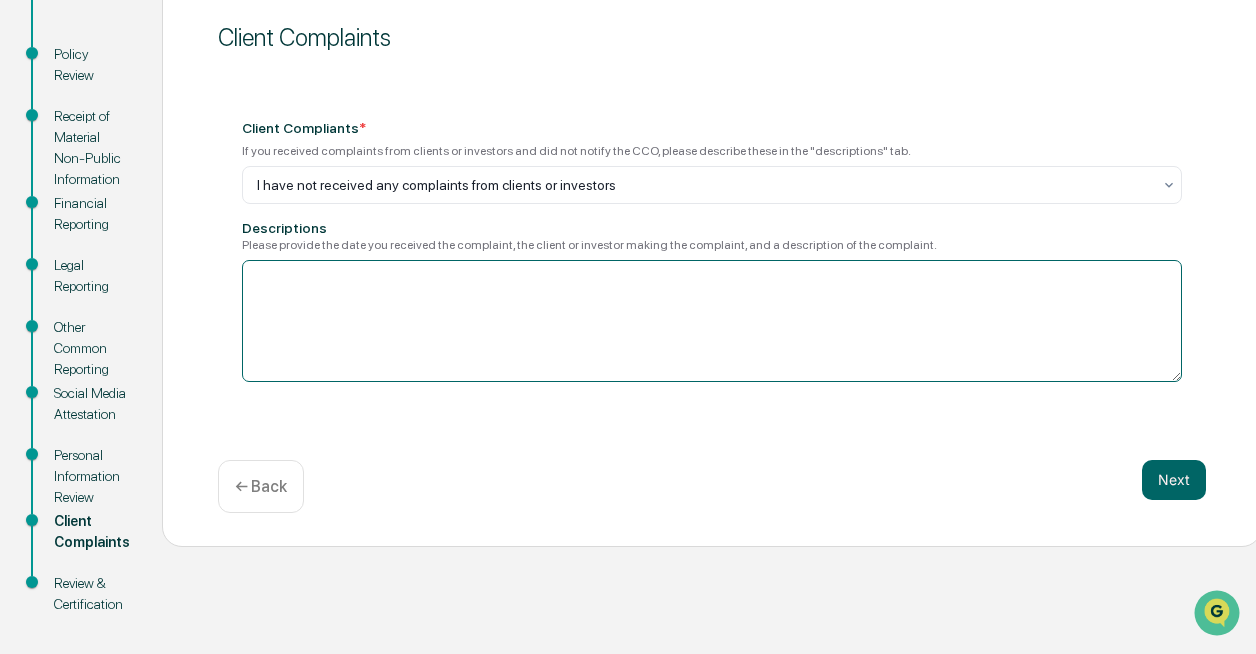click at bounding box center (712, 321) 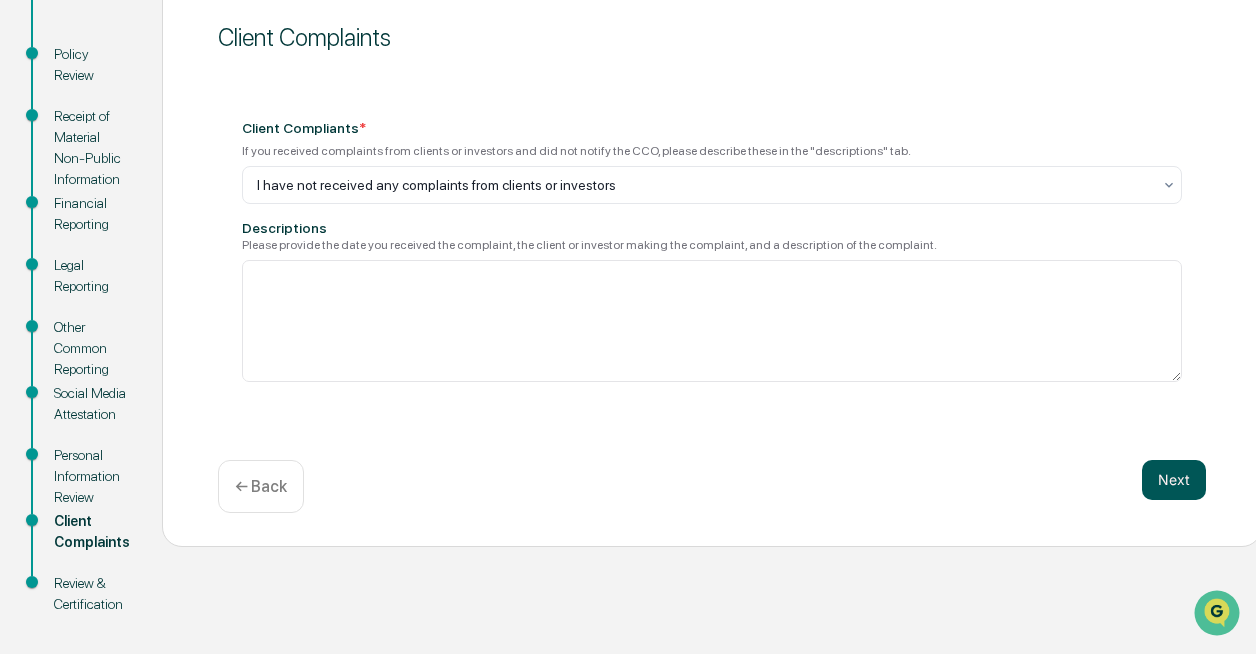 click on "Next" at bounding box center [1174, 480] 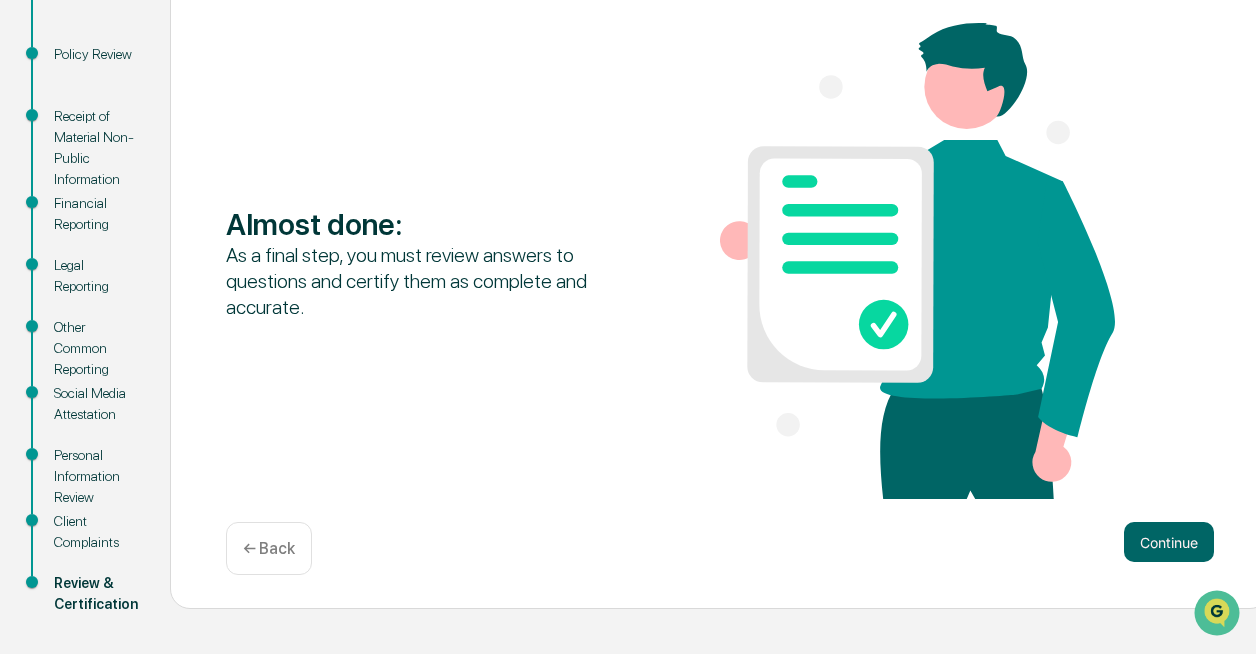 scroll, scrollTop: 260, scrollLeft: 0, axis: vertical 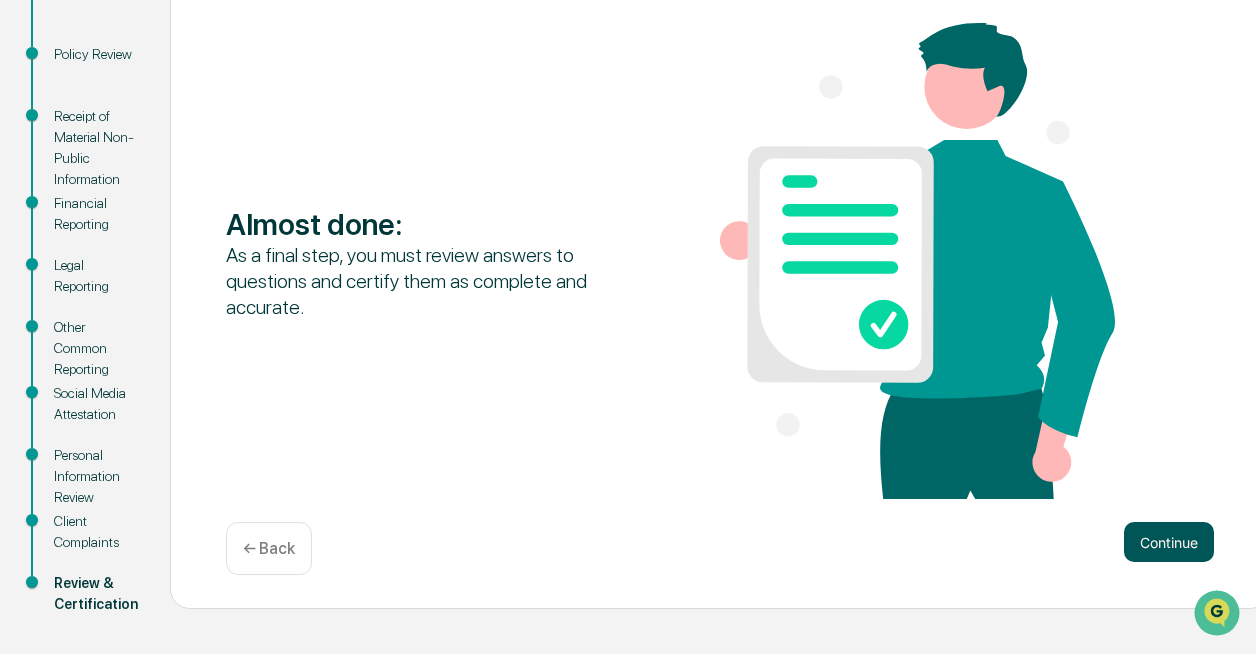 click on "Continue" at bounding box center [1169, 542] 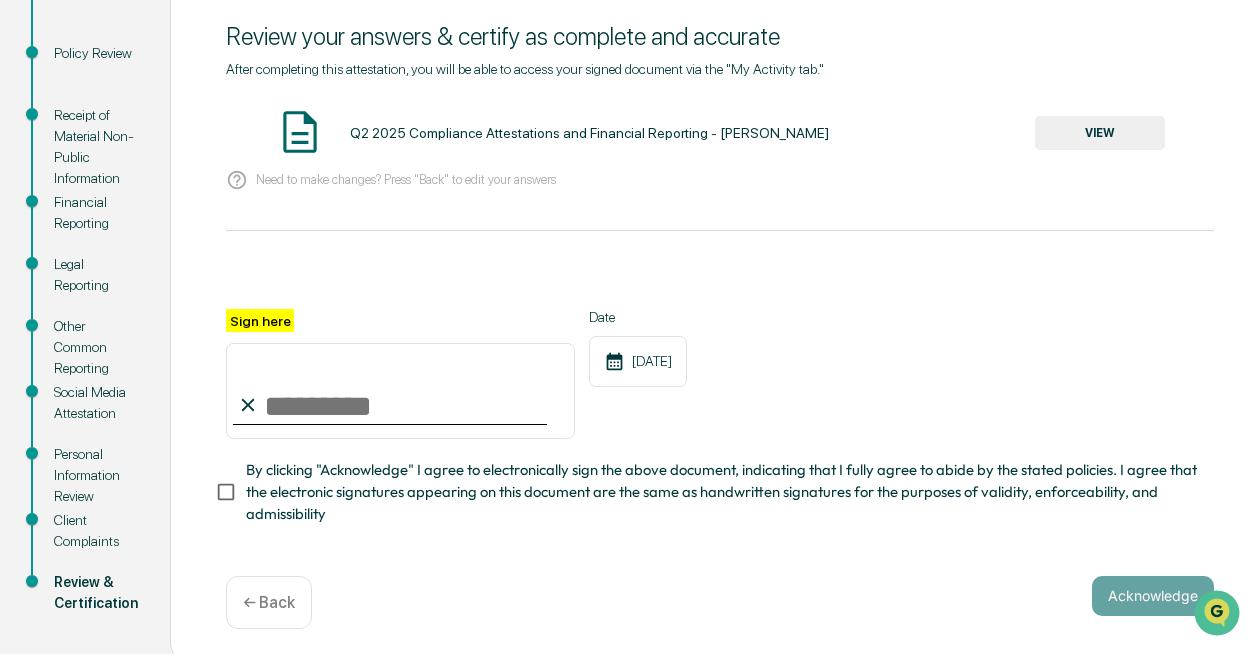 click on "Sign here" at bounding box center (400, 391) 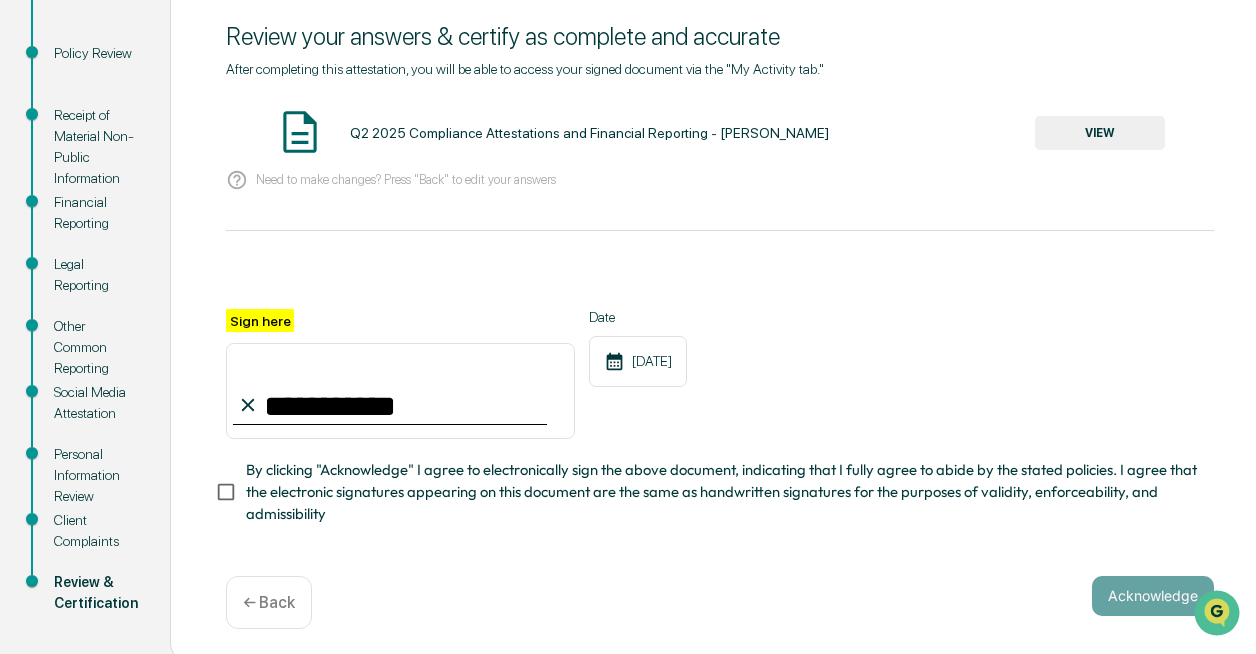 type on "**********" 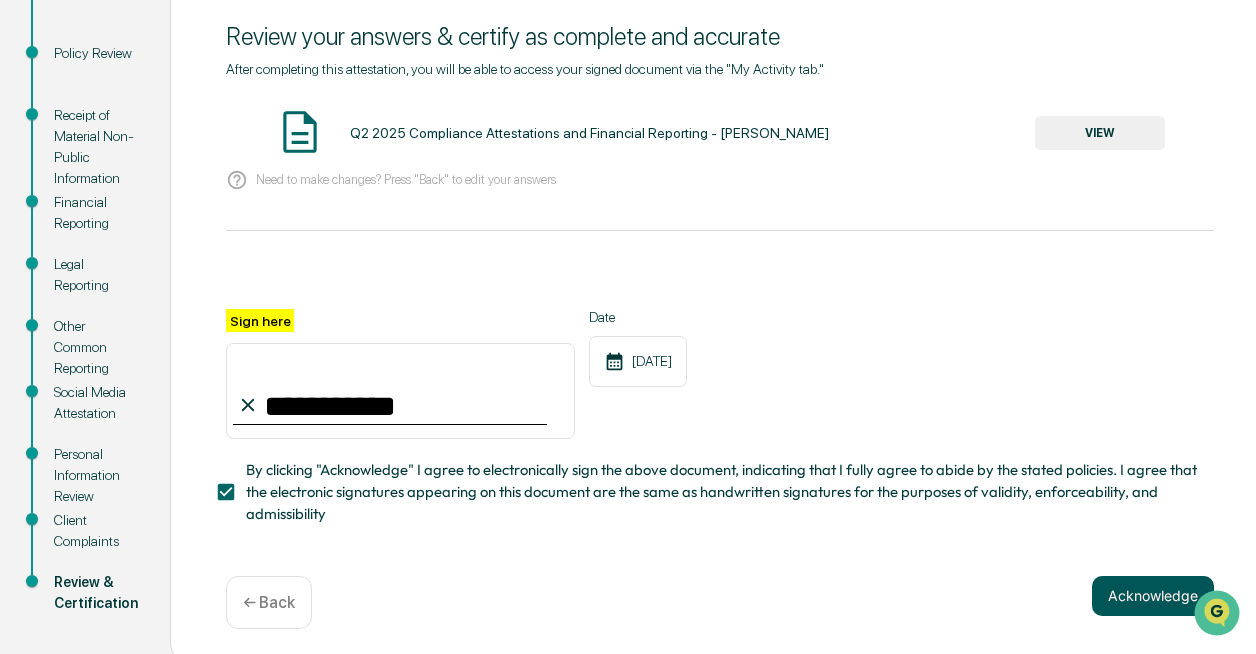 click on "Acknowledge" at bounding box center [1153, 596] 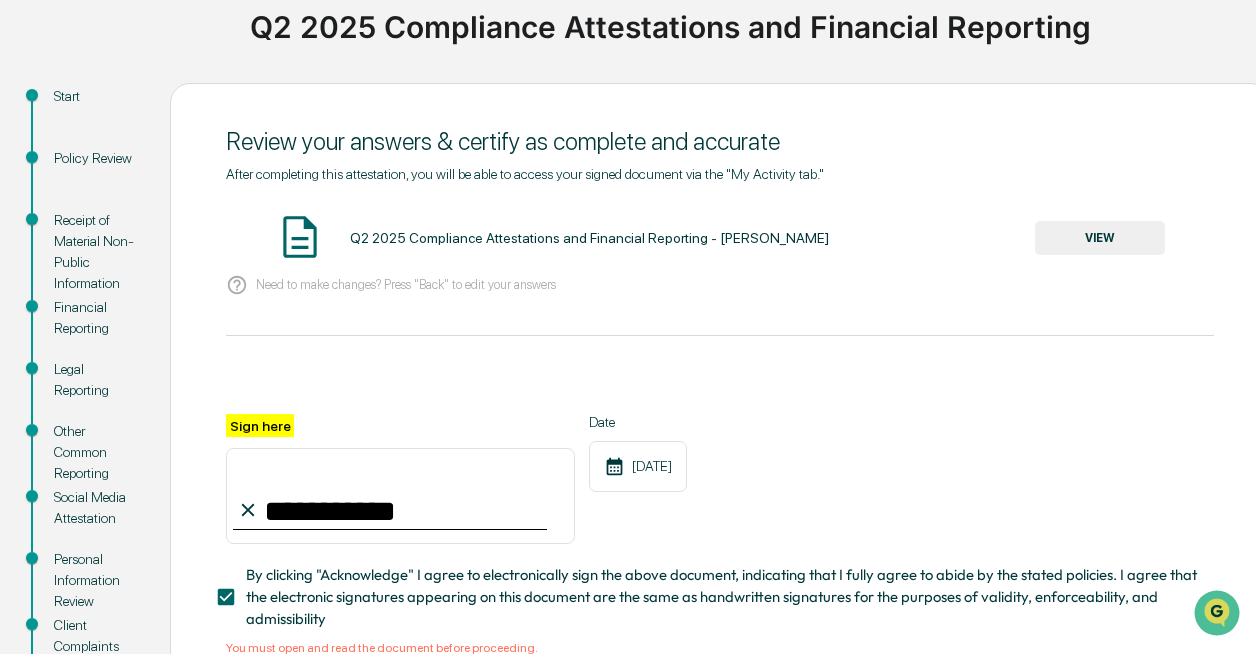 scroll, scrollTop: 0, scrollLeft: 0, axis: both 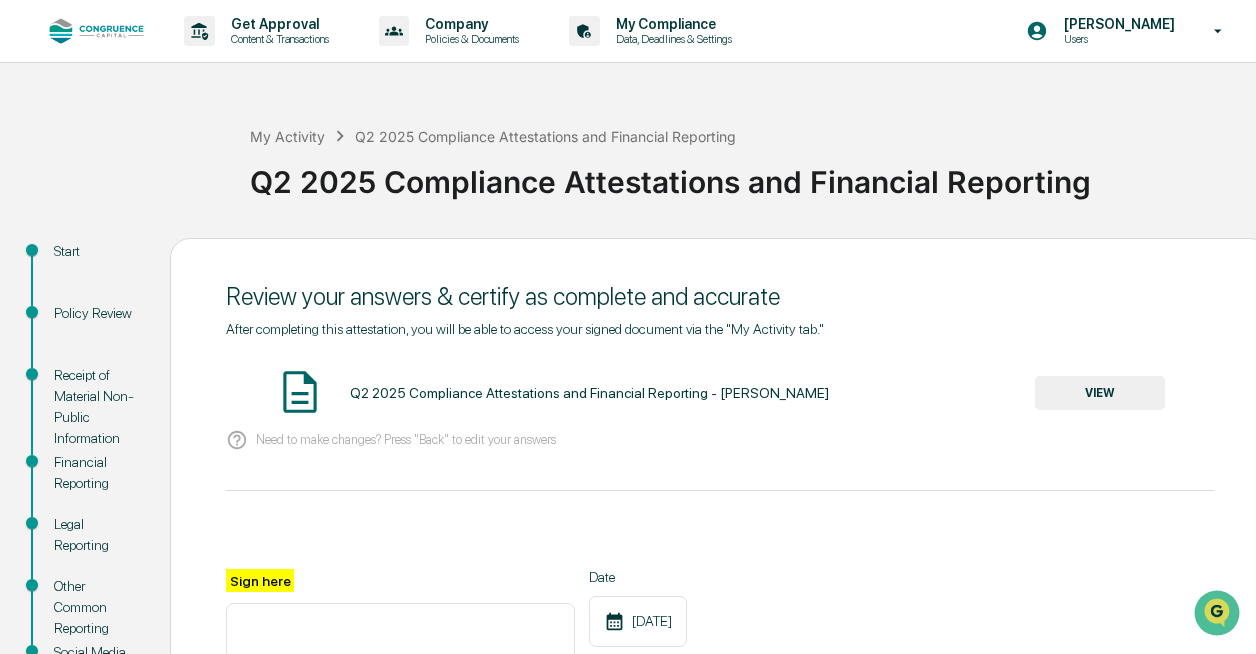 click on "VIEW" at bounding box center (1100, 393) 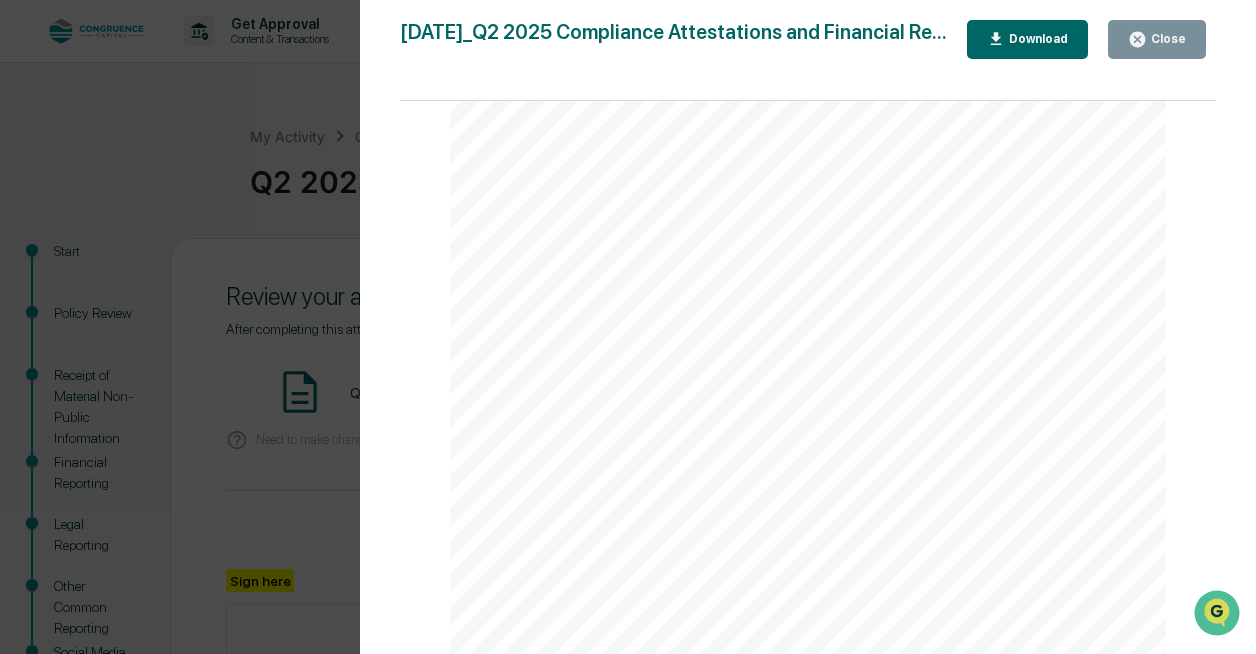 scroll, scrollTop: 24288, scrollLeft: 0, axis: vertical 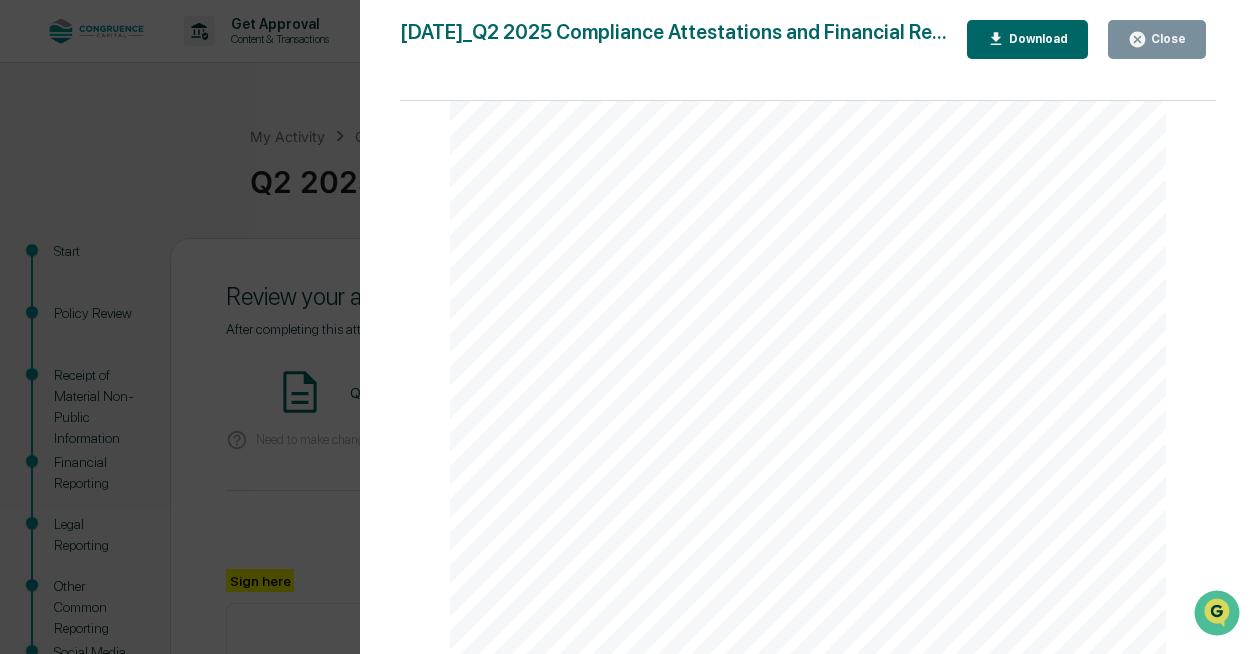 click on "Close" at bounding box center [1166, 39] 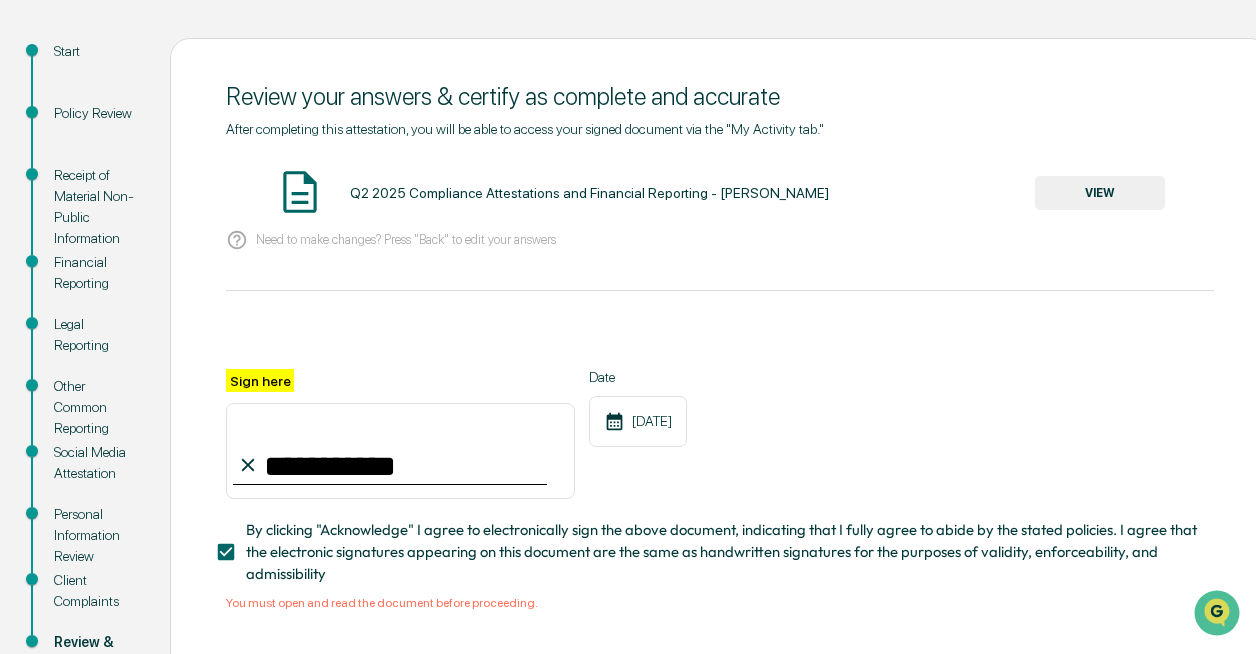 scroll, scrollTop: 300, scrollLeft: 0, axis: vertical 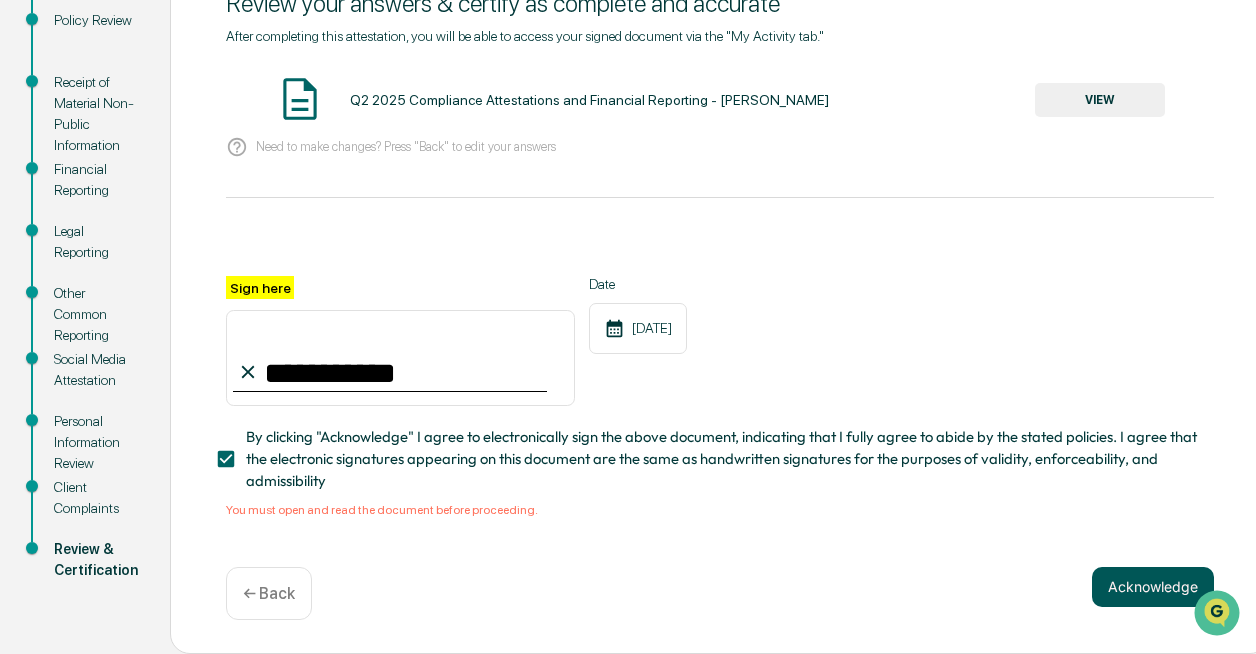 click on "Acknowledge" at bounding box center (1153, 587) 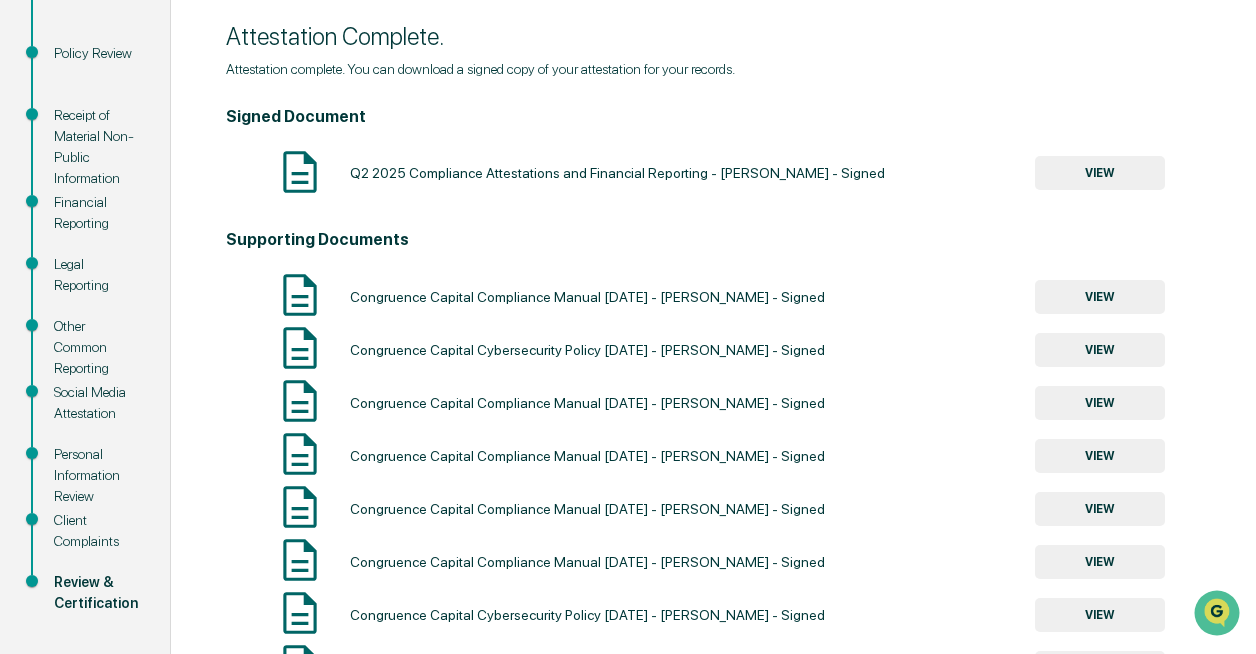 scroll, scrollTop: 300, scrollLeft: 0, axis: vertical 